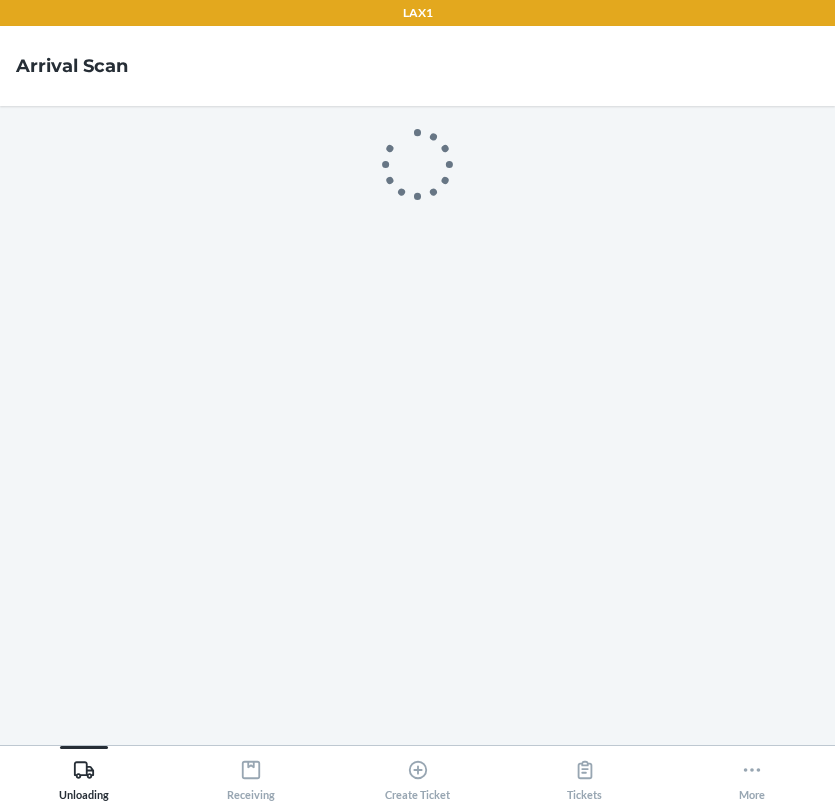 scroll, scrollTop: 0, scrollLeft: 0, axis: both 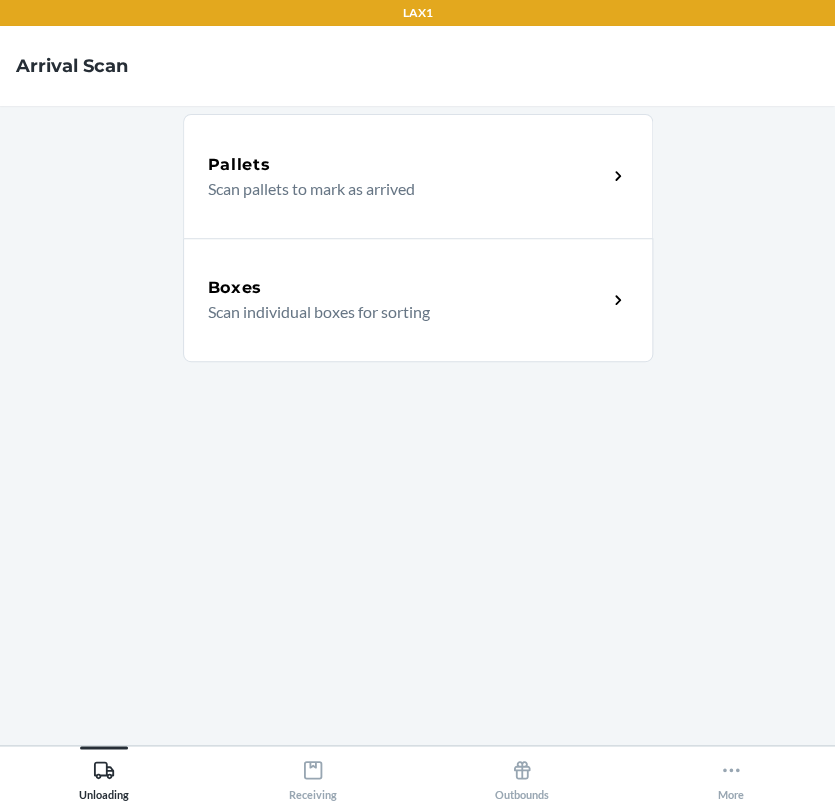 click on "Scan individual boxes for sorting" at bounding box center [399, 312] 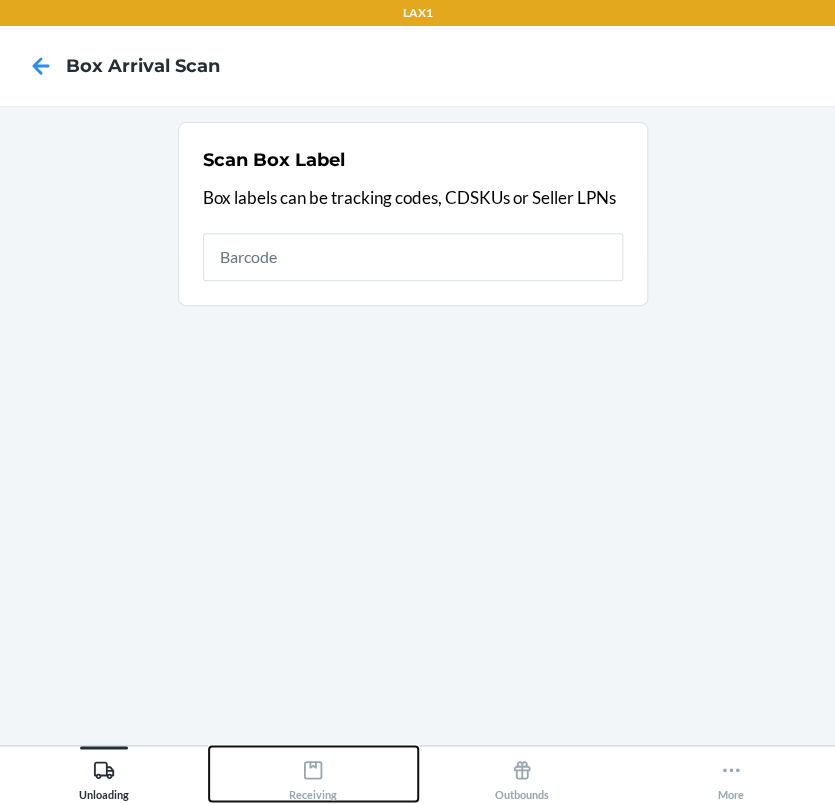 drag, startPoint x: 345, startPoint y: 762, endPoint x: 340, endPoint y: 748, distance: 14.866069 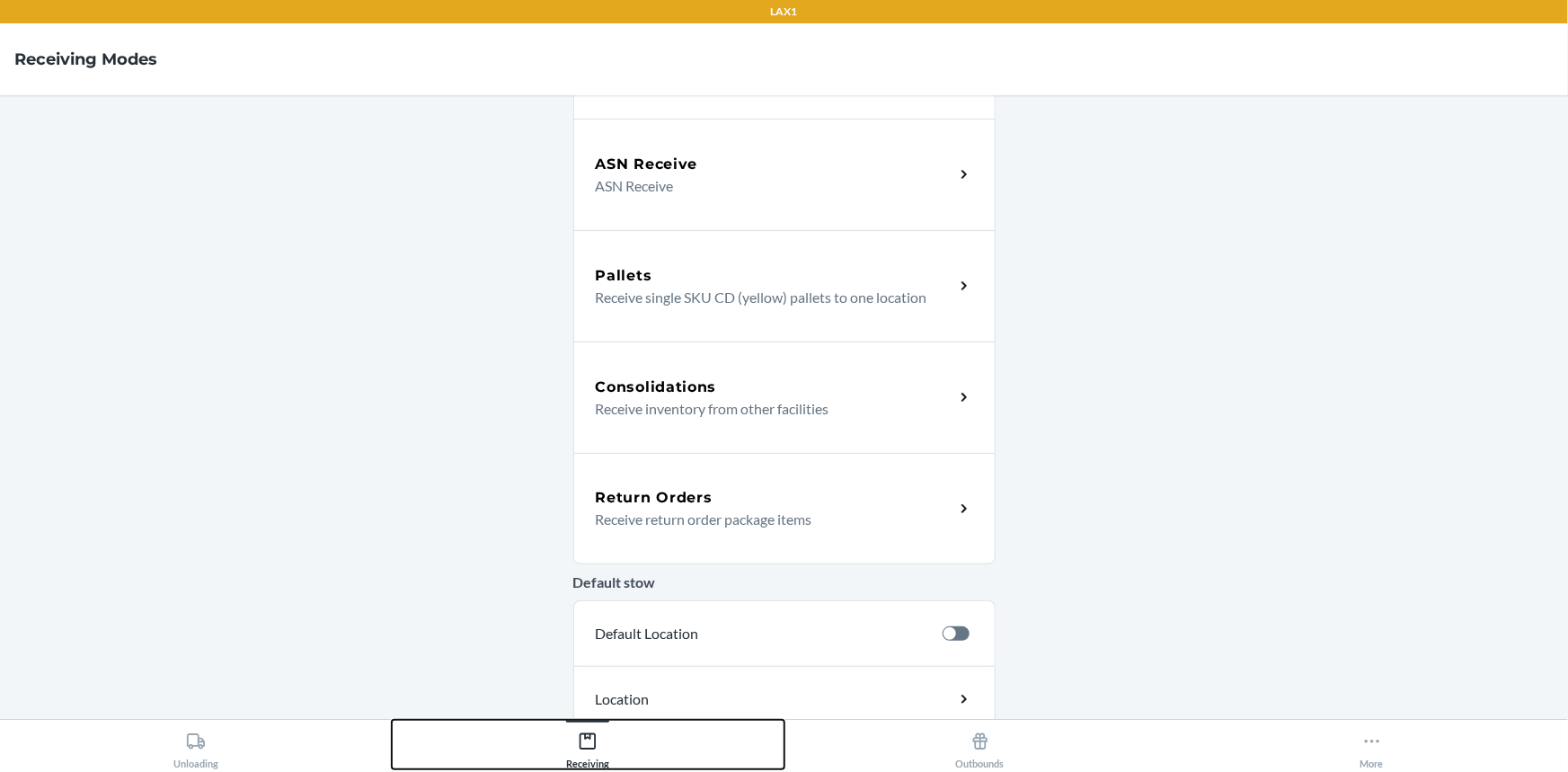 scroll, scrollTop: 369, scrollLeft: 0, axis: vertical 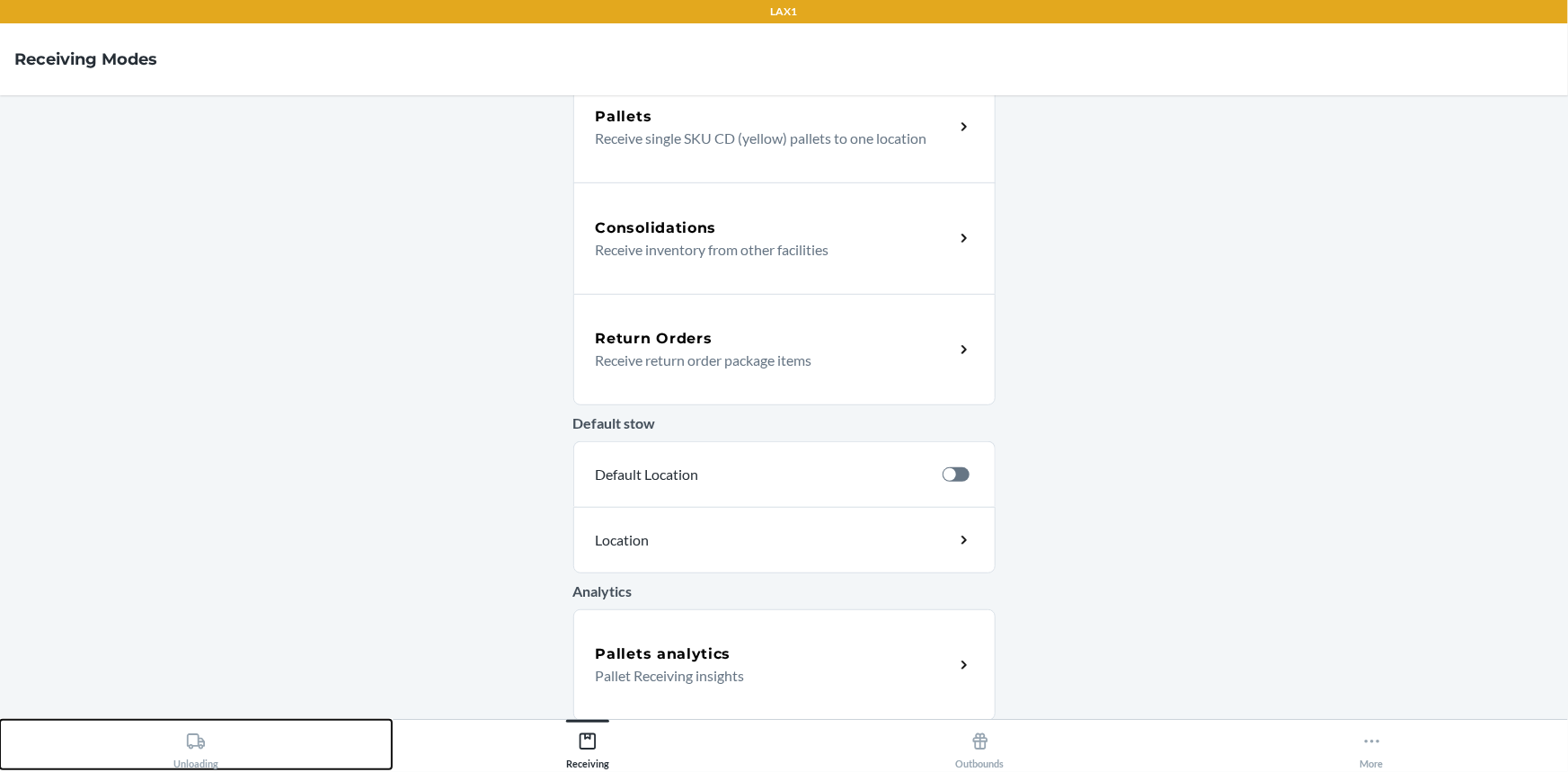 click on "Unloading" at bounding box center (196, 744) 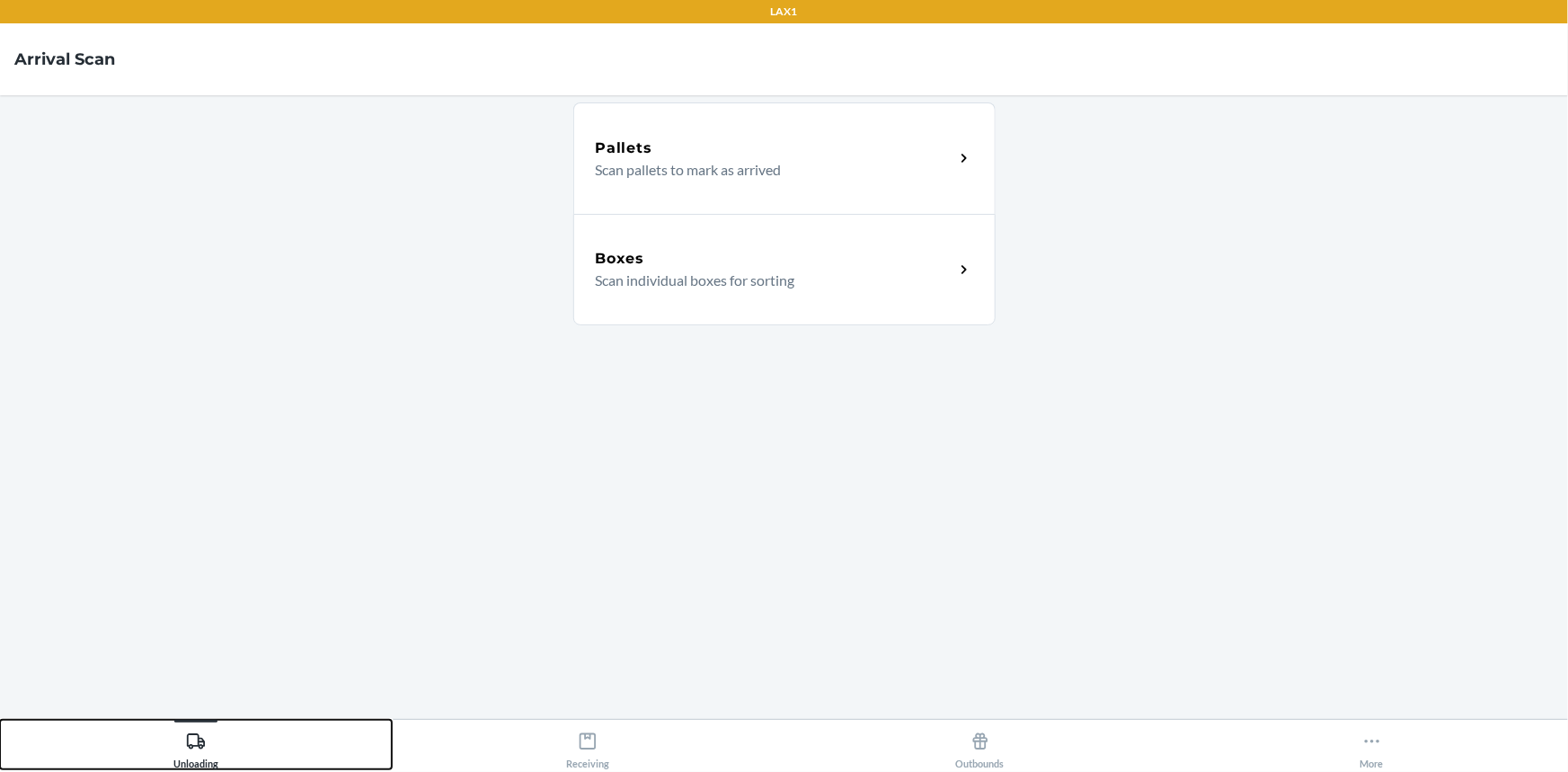 scroll, scrollTop: 0, scrollLeft: 0, axis: both 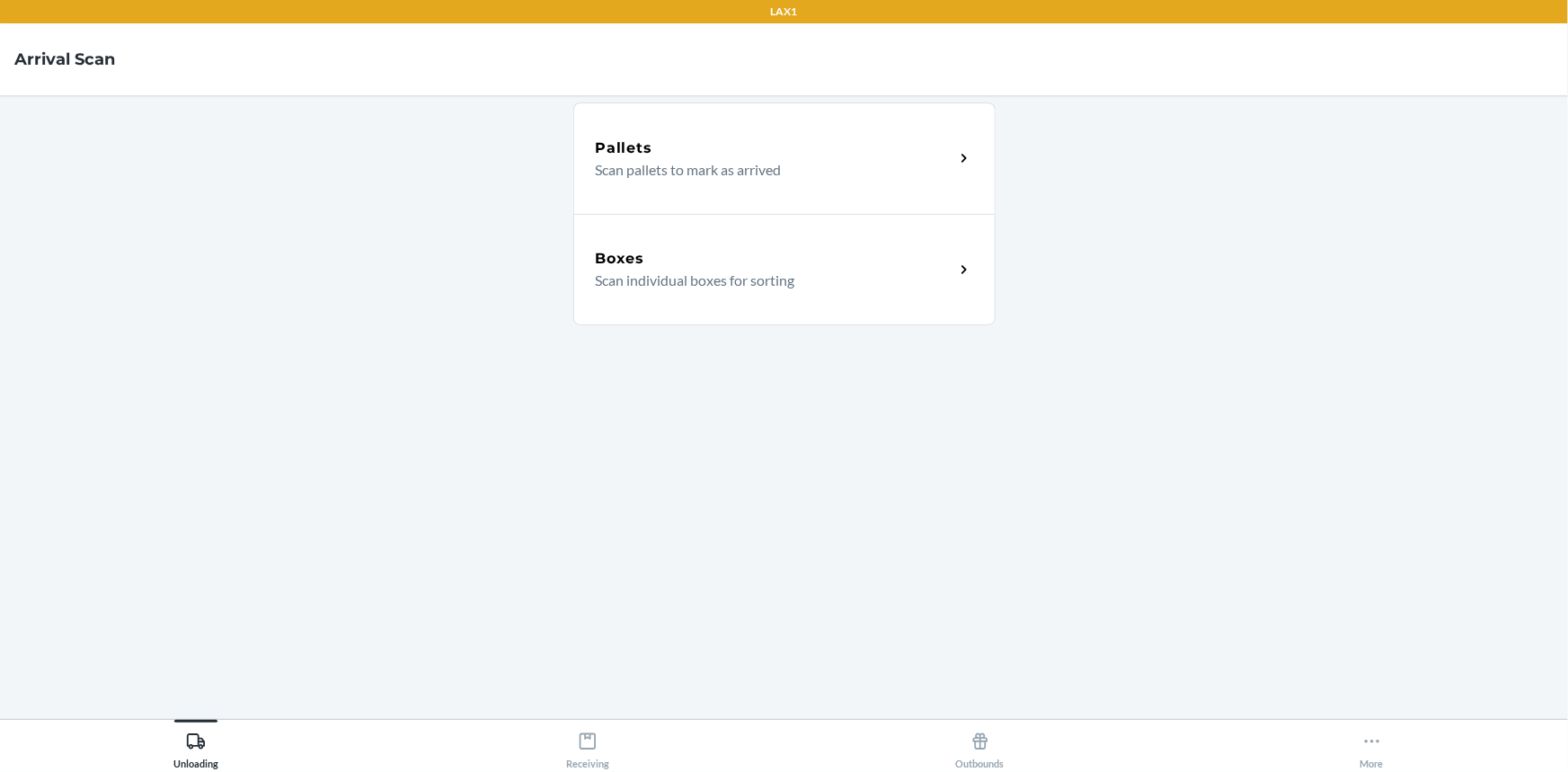 click on "Boxes Scan individual boxes for sorting" at bounding box center [784, 270] 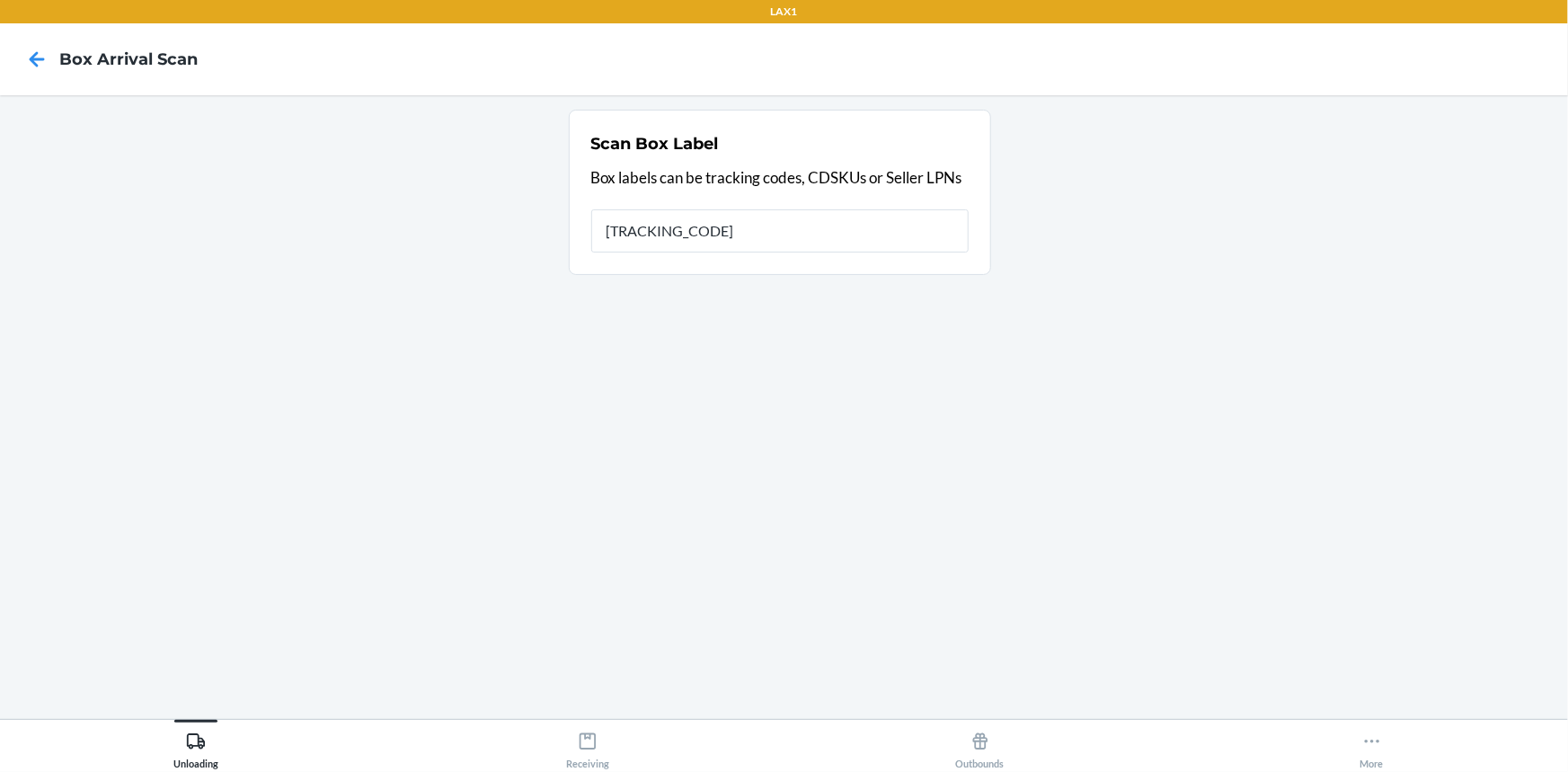 type on "1ZR08H699019325556" 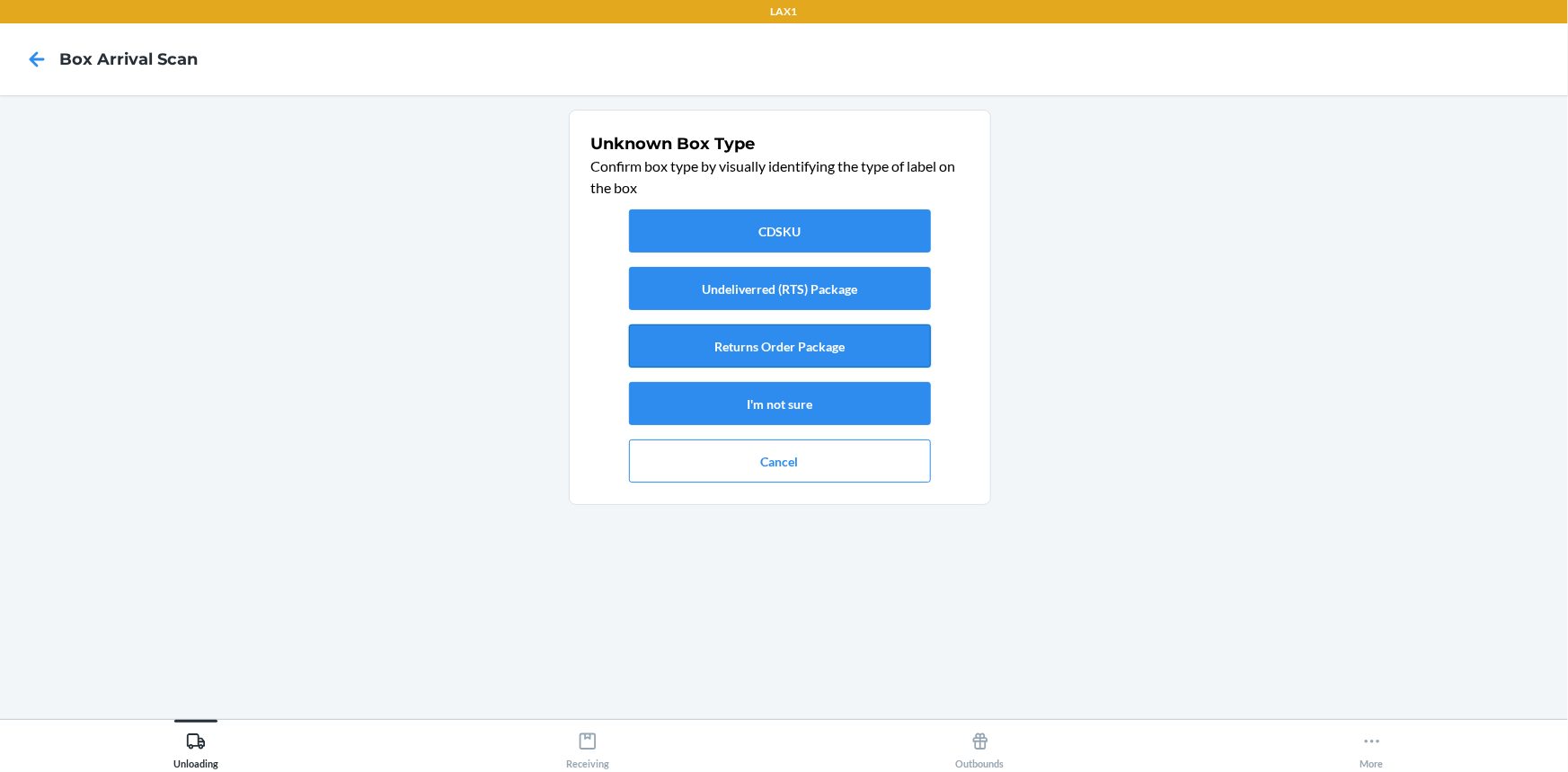 click on "Returns Order Package" at bounding box center (780, 346) 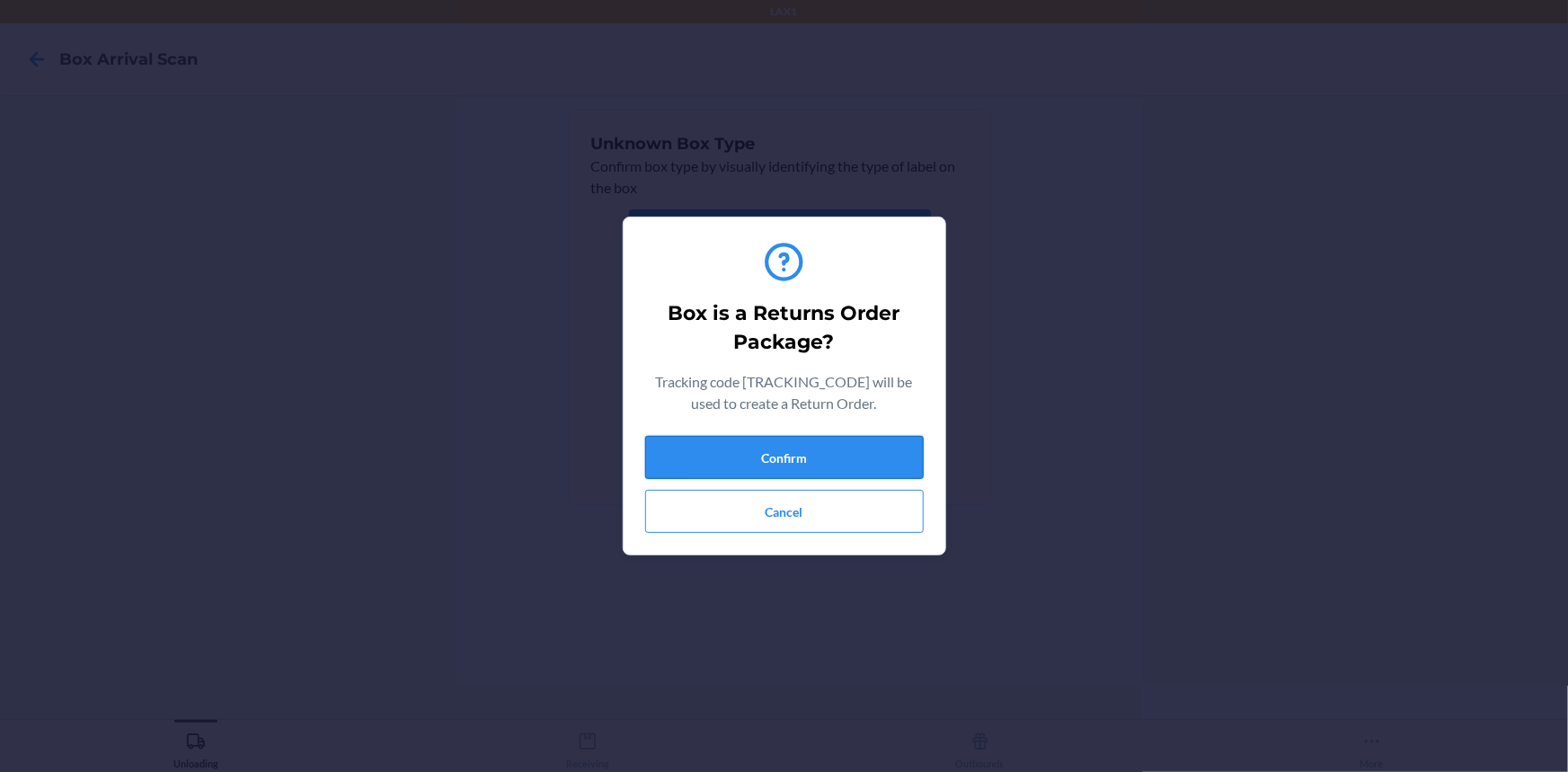 click on "Confirm" at bounding box center [784, 457] 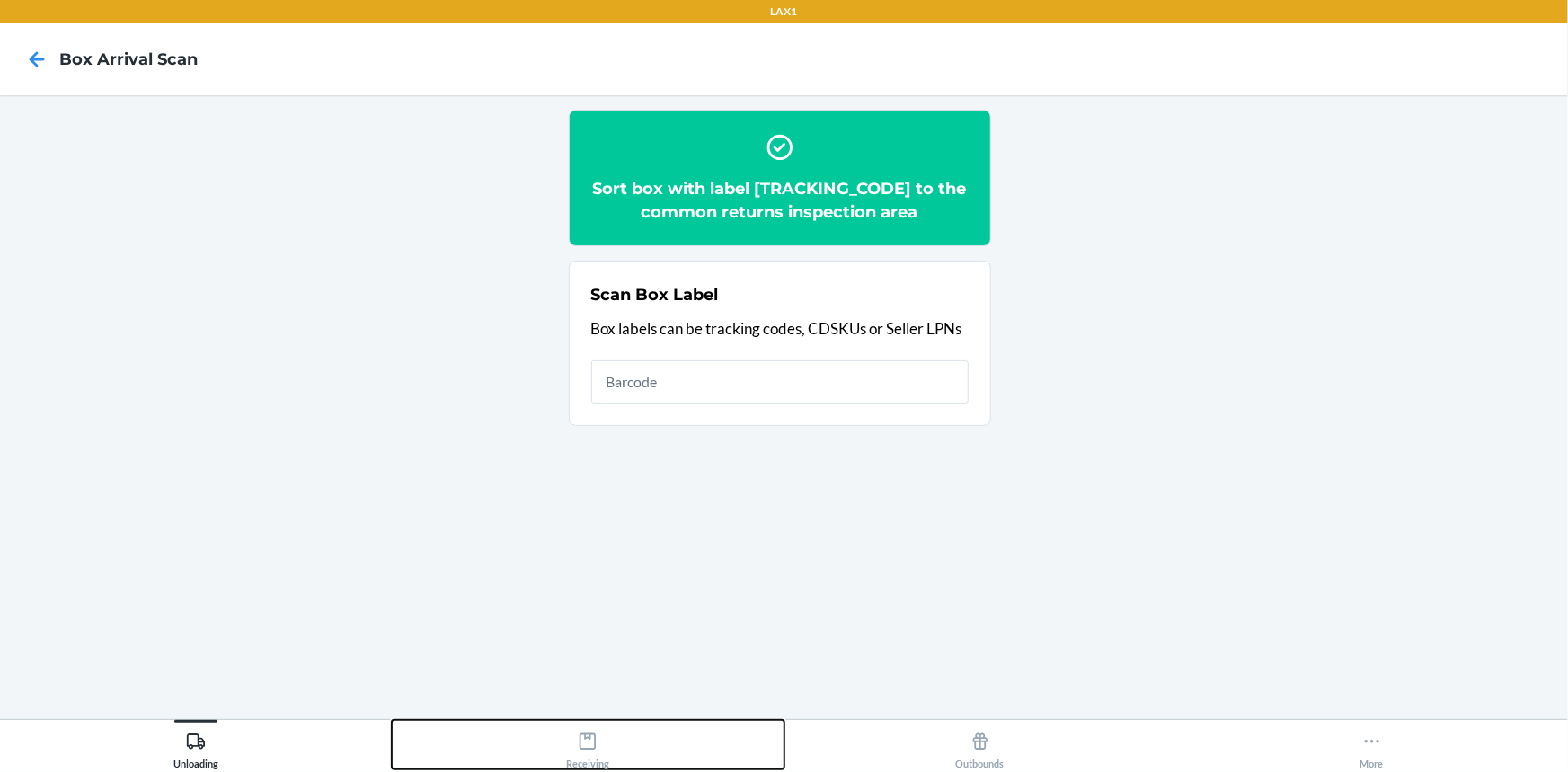 click on "Receiving" at bounding box center (588, 744) 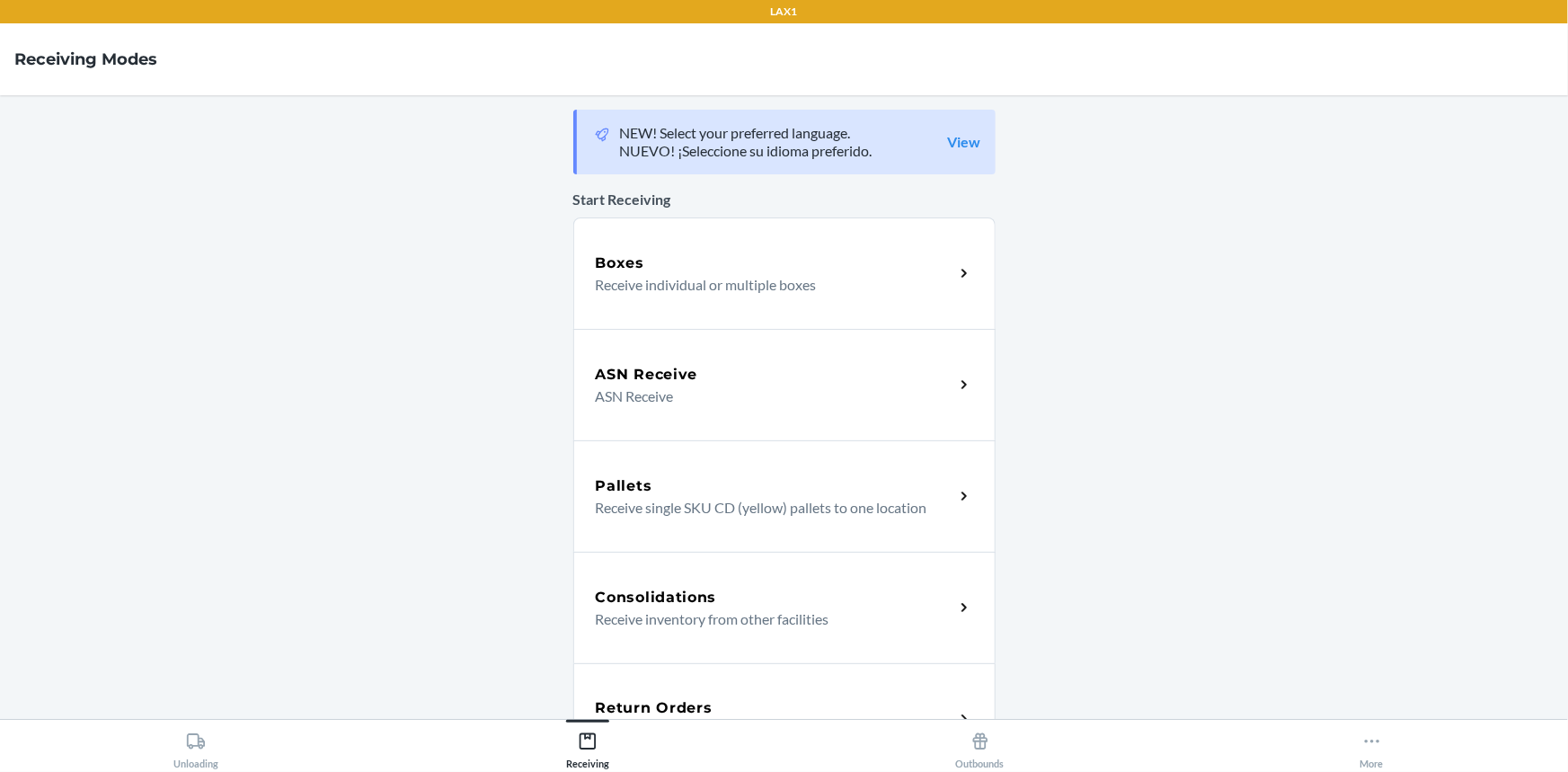 click on "Return Orders Receive return order package items" at bounding box center [784, 719] 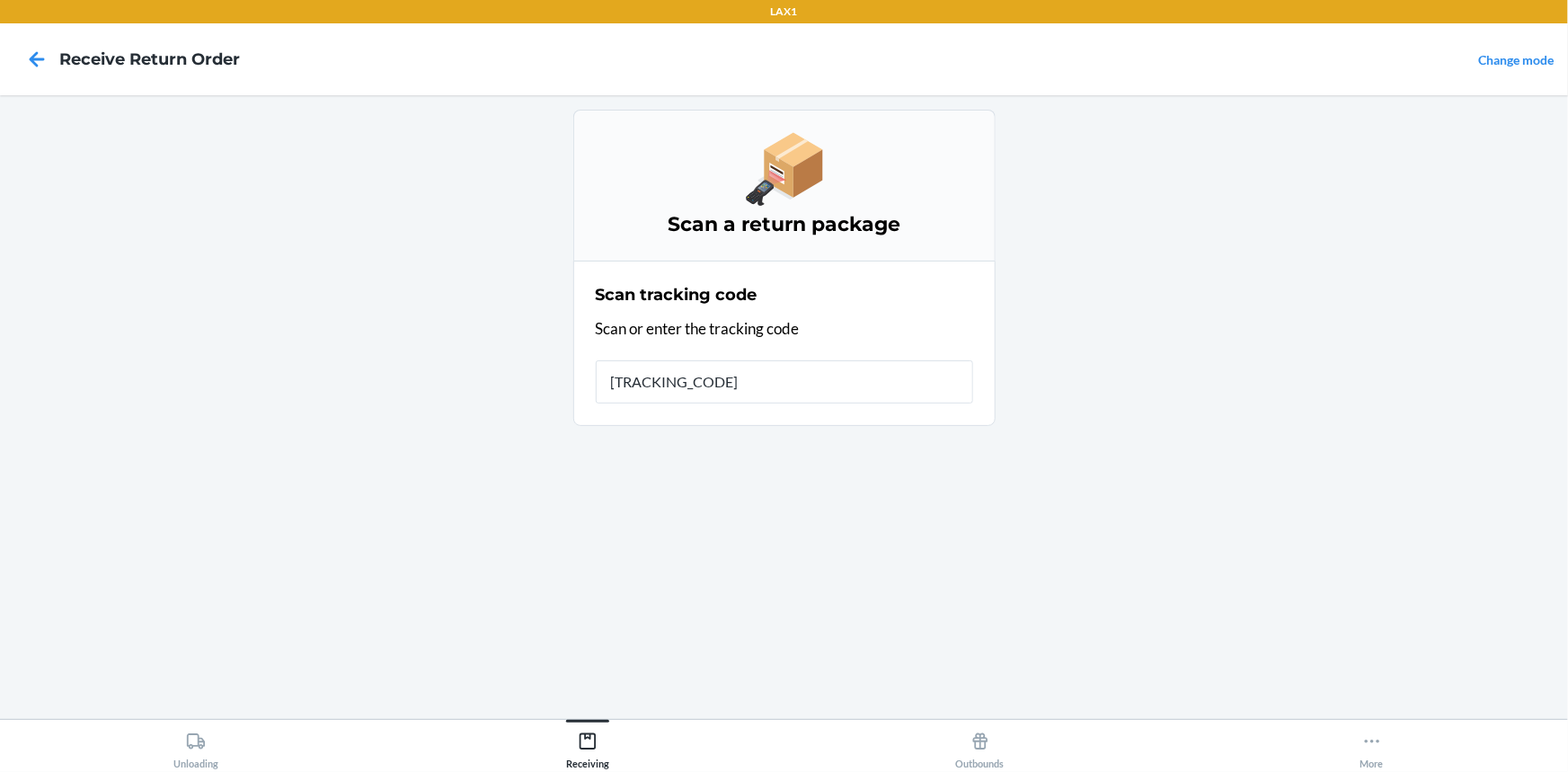 type on "[TRACKING_CODE]" 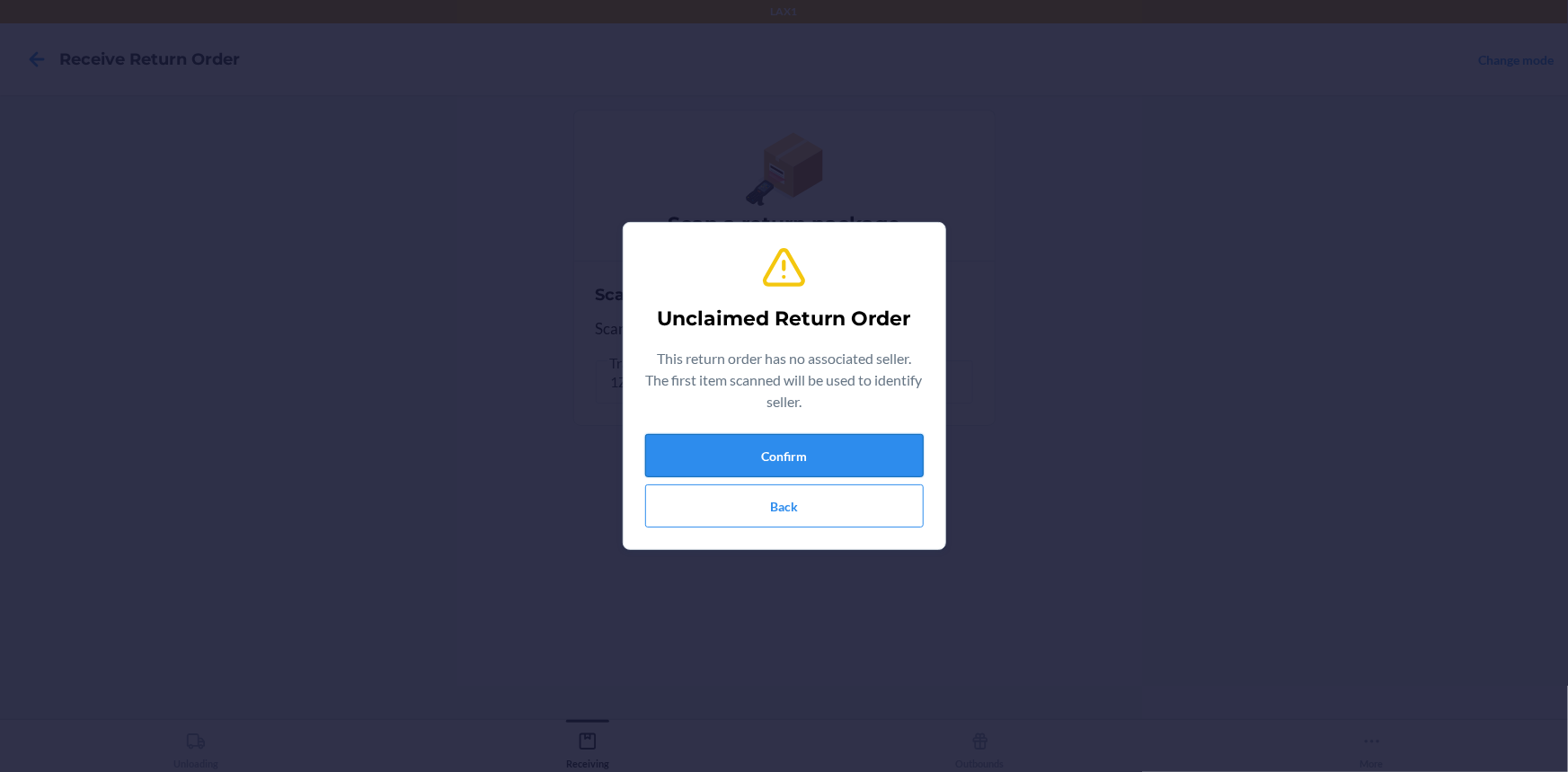 click on "Confirm" at bounding box center [784, 456] 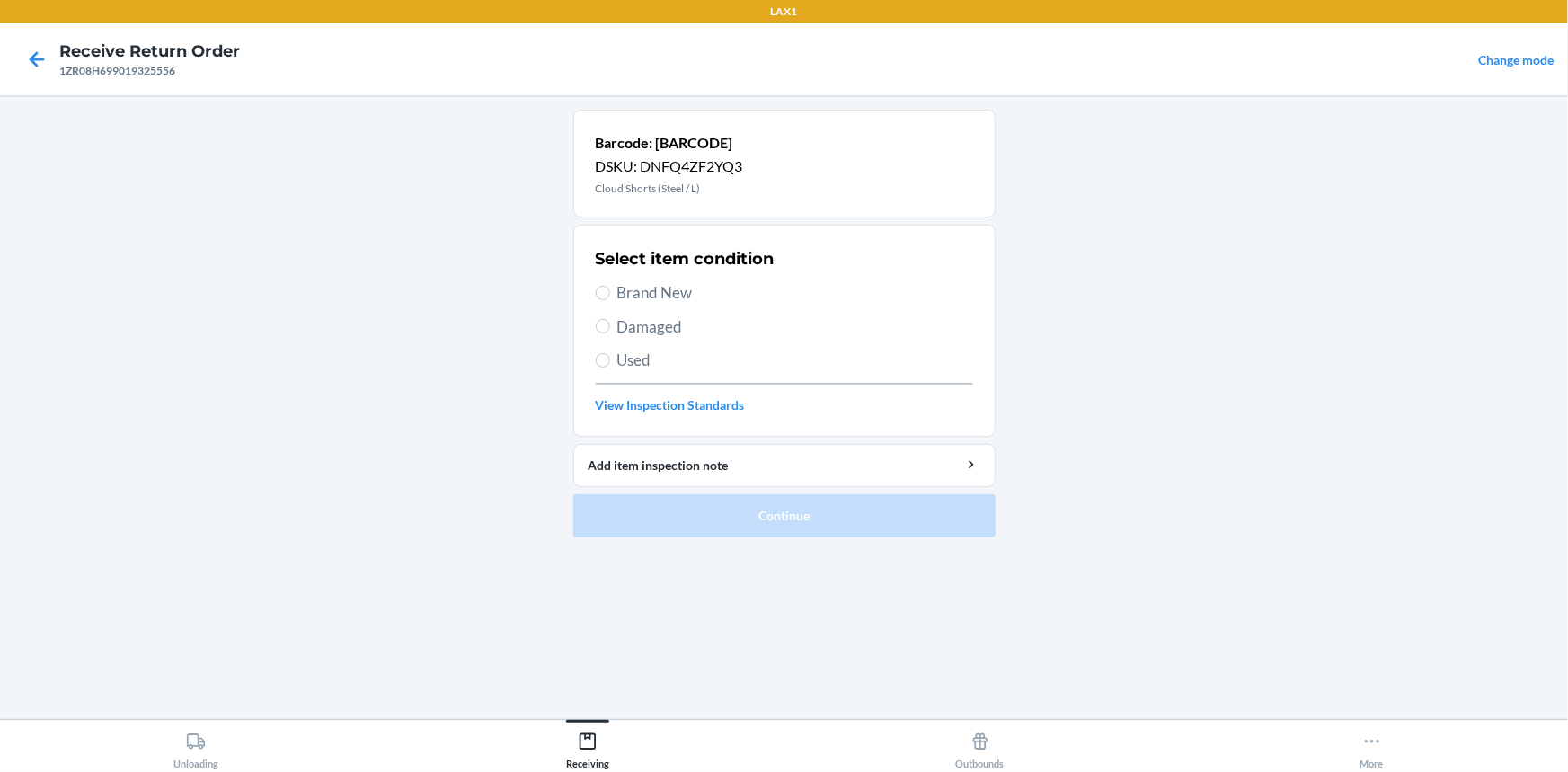 click on "Brand New" at bounding box center [795, 293] 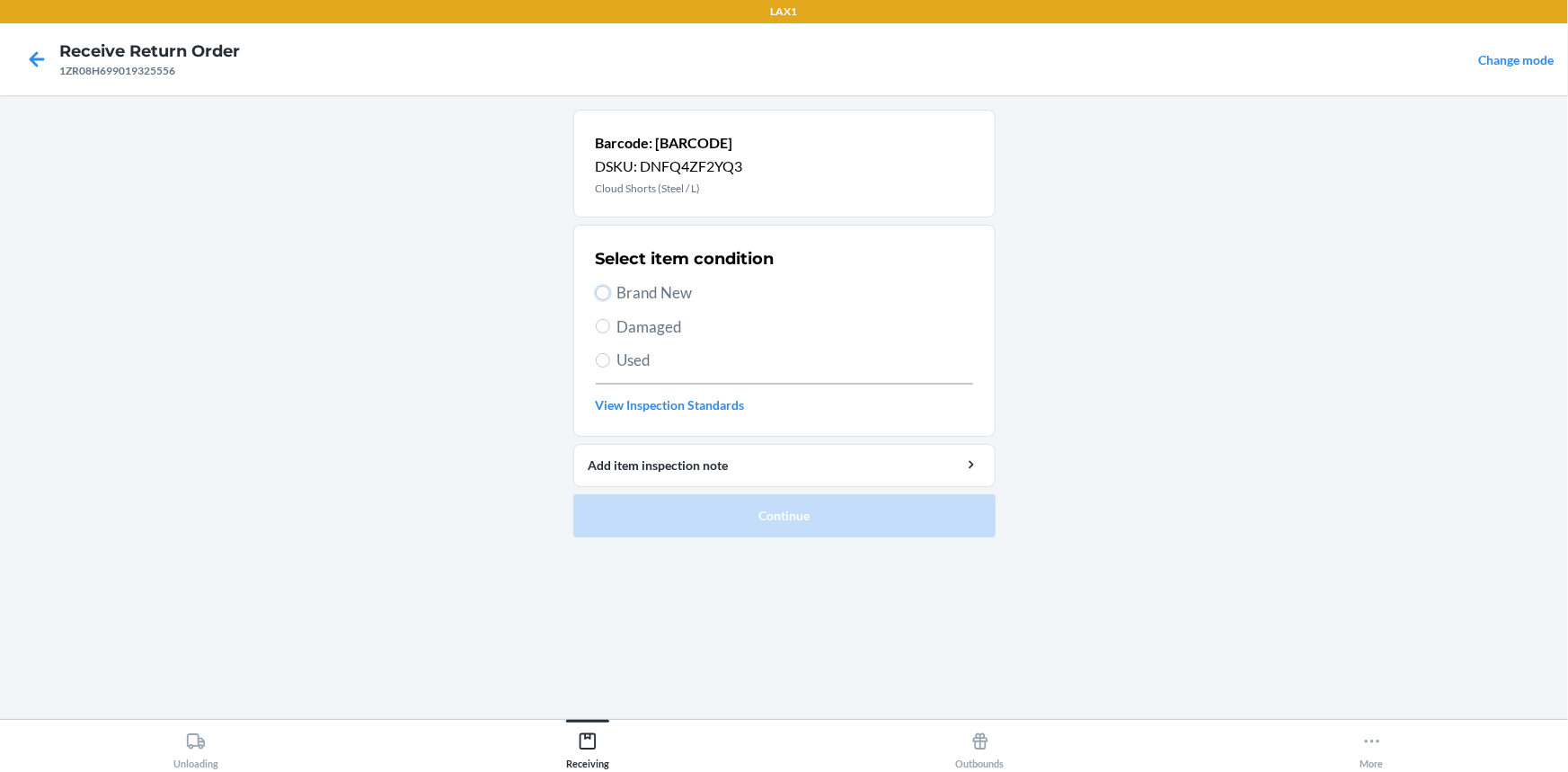 radio on "true" 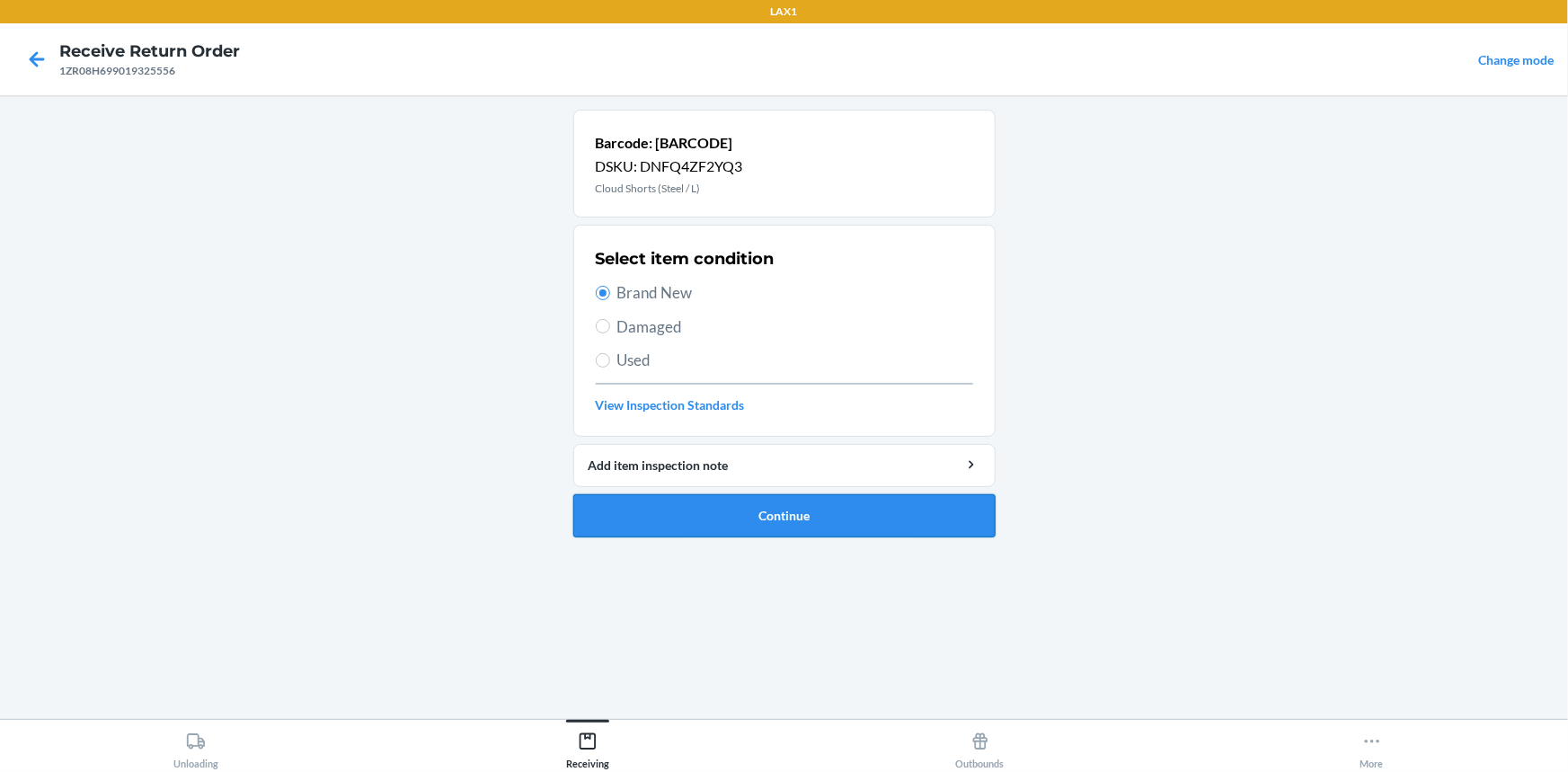 click on "Continue" at bounding box center [784, 516] 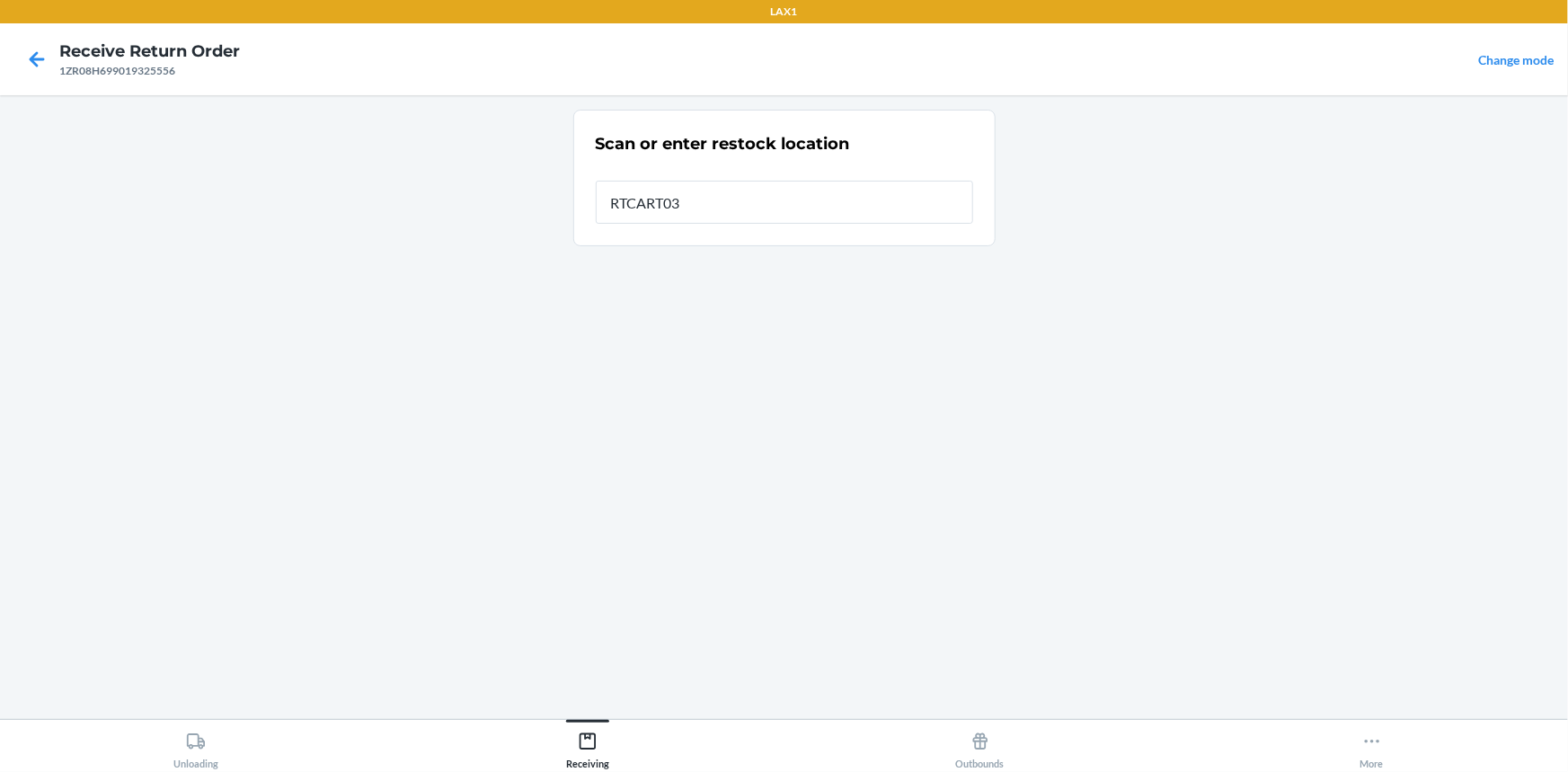 type on "RTCART038" 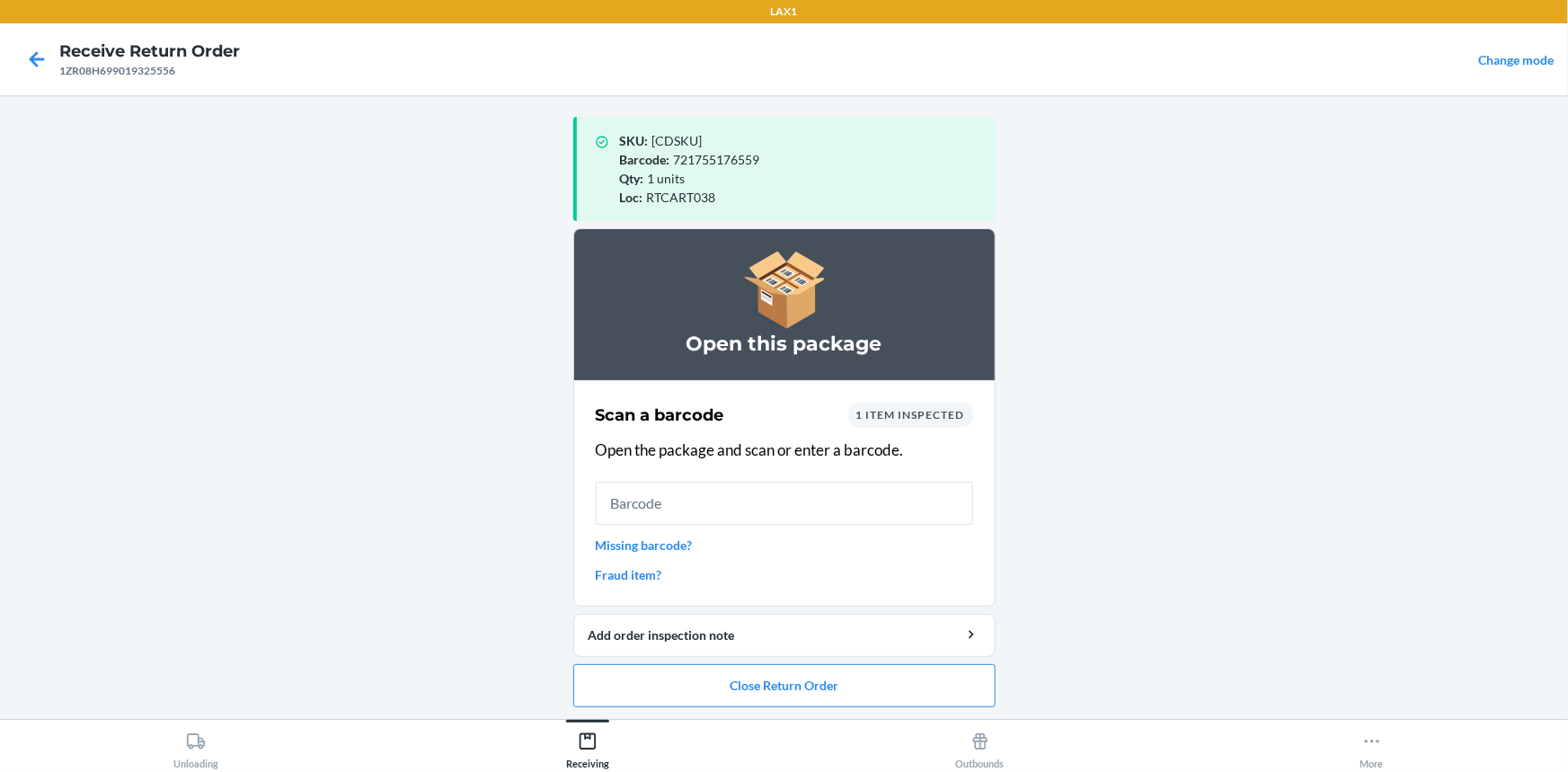 click on "Open this package Scan a barcode 1 item inspected Open the package and scan or enter a barcode. Missing barcode? Fraud item? Add order inspection note Close Return Order" at bounding box center [784, 475] 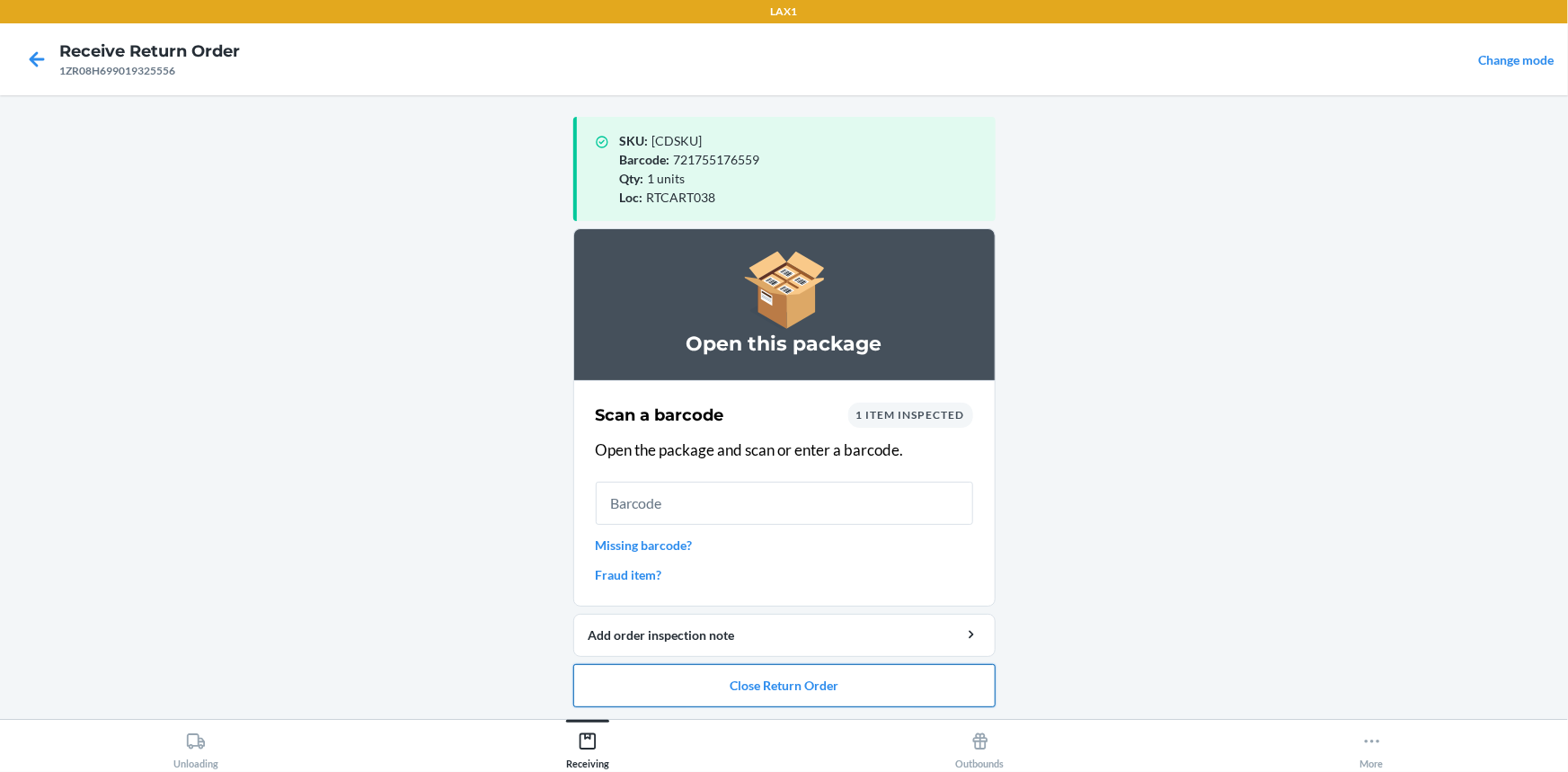 click on "Close Return Order" at bounding box center (784, 686) 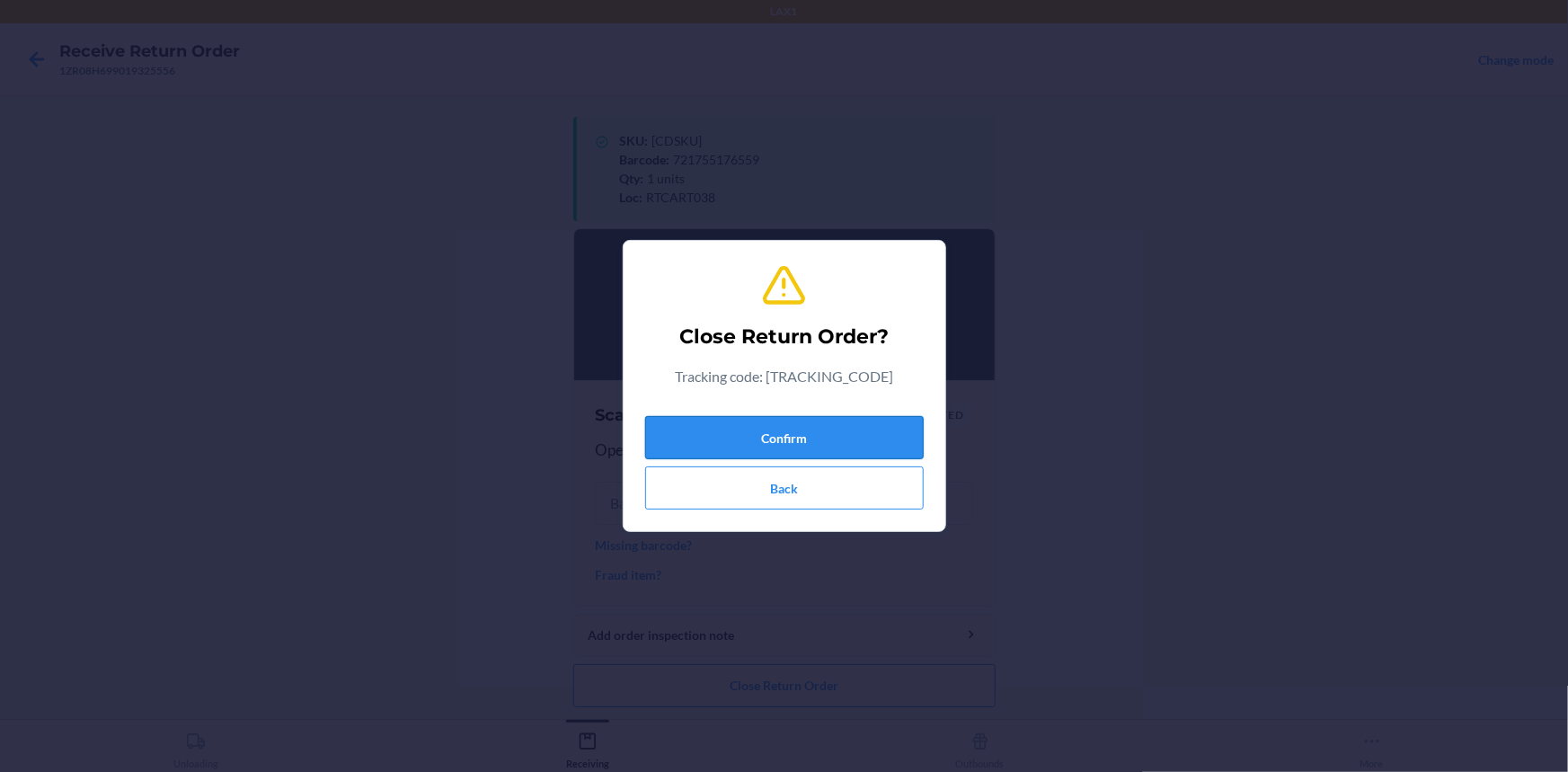 click on "Confirm" at bounding box center (784, 438) 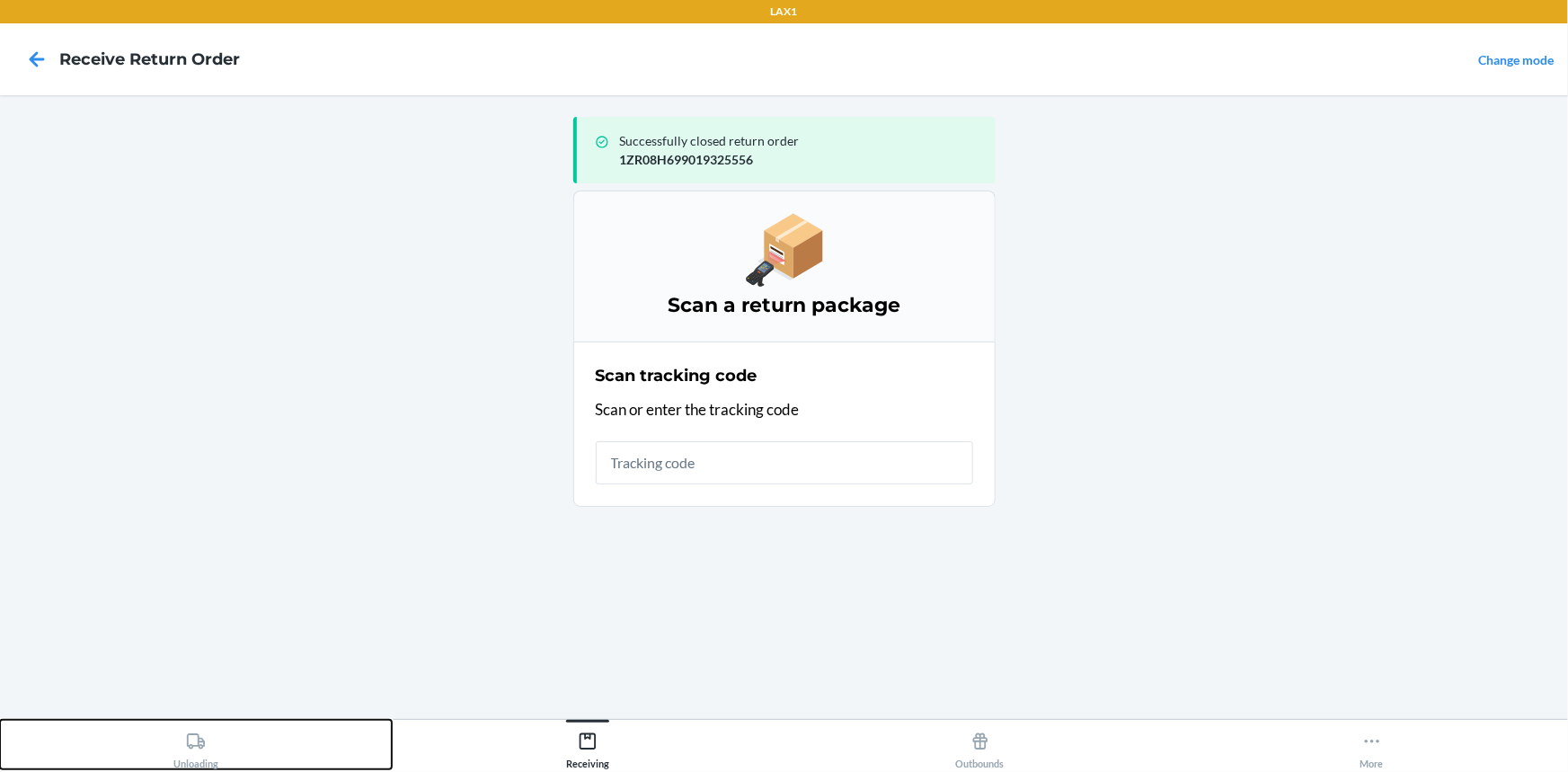 click on "Unloading" at bounding box center [196, 744] 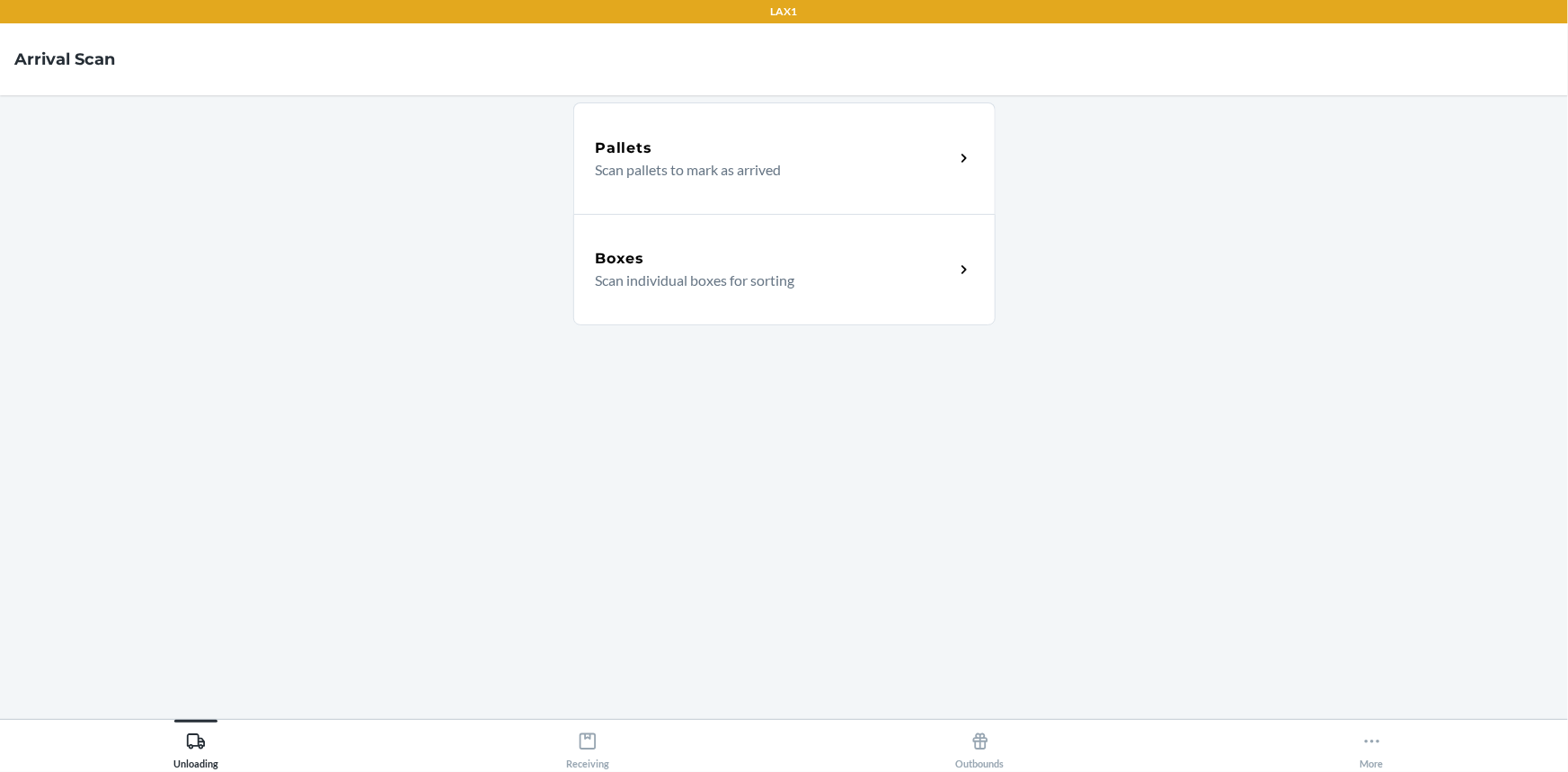 click on "Scan individual boxes for sorting" at bounding box center [767, 280] 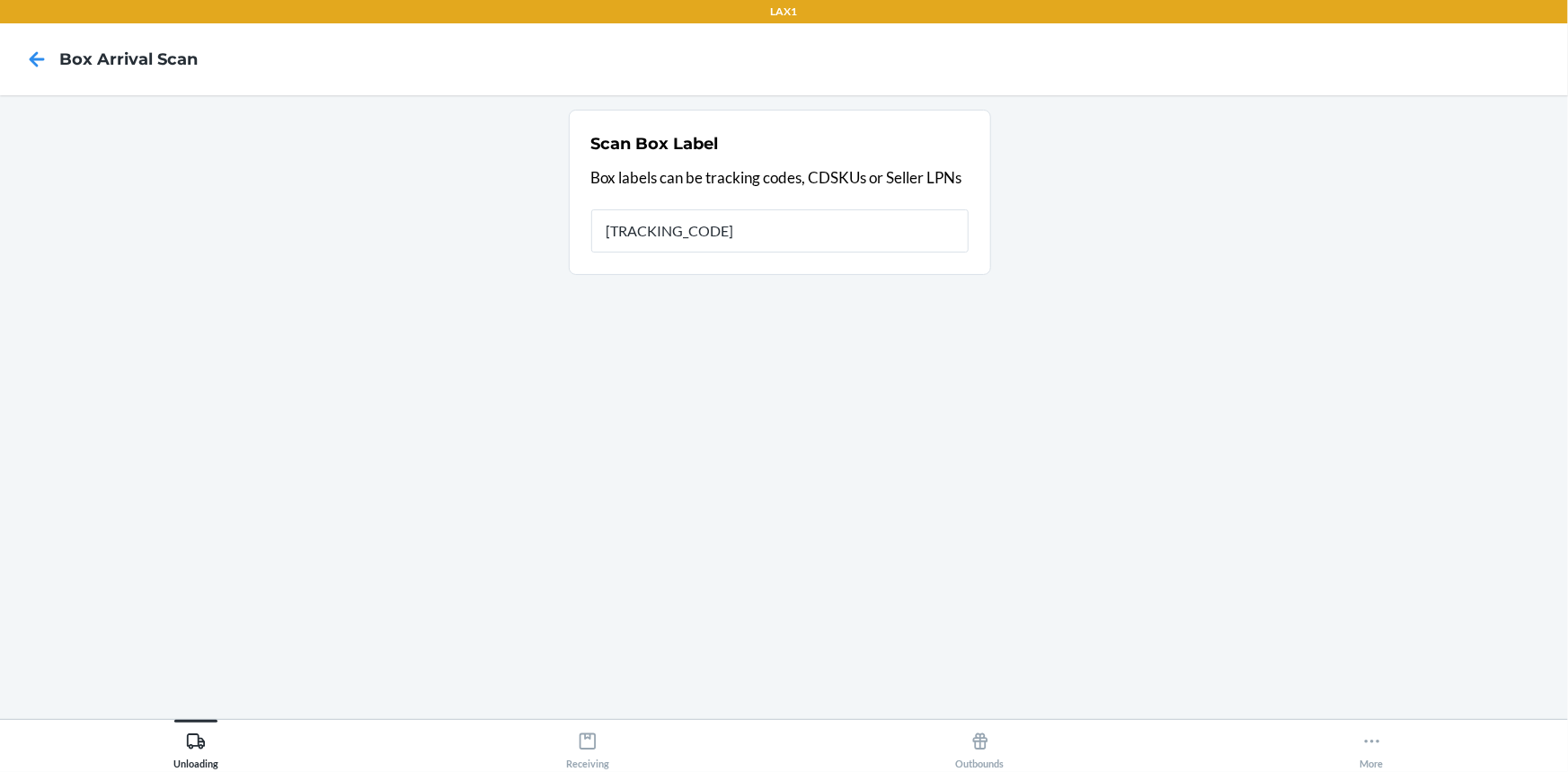 type on "[TRACKING_CODE]" 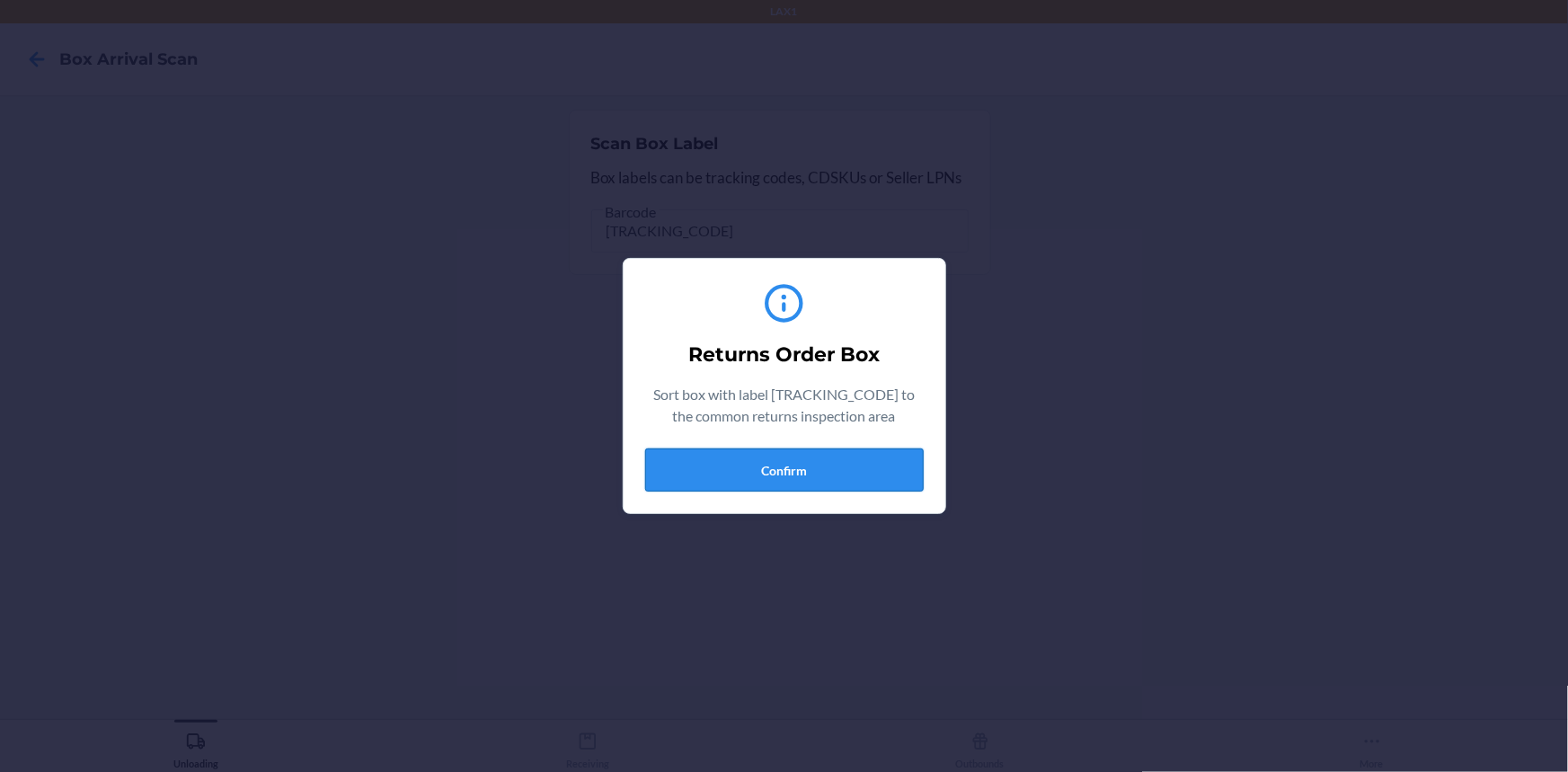 click on "Confirm" at bounding box center (784, 470) 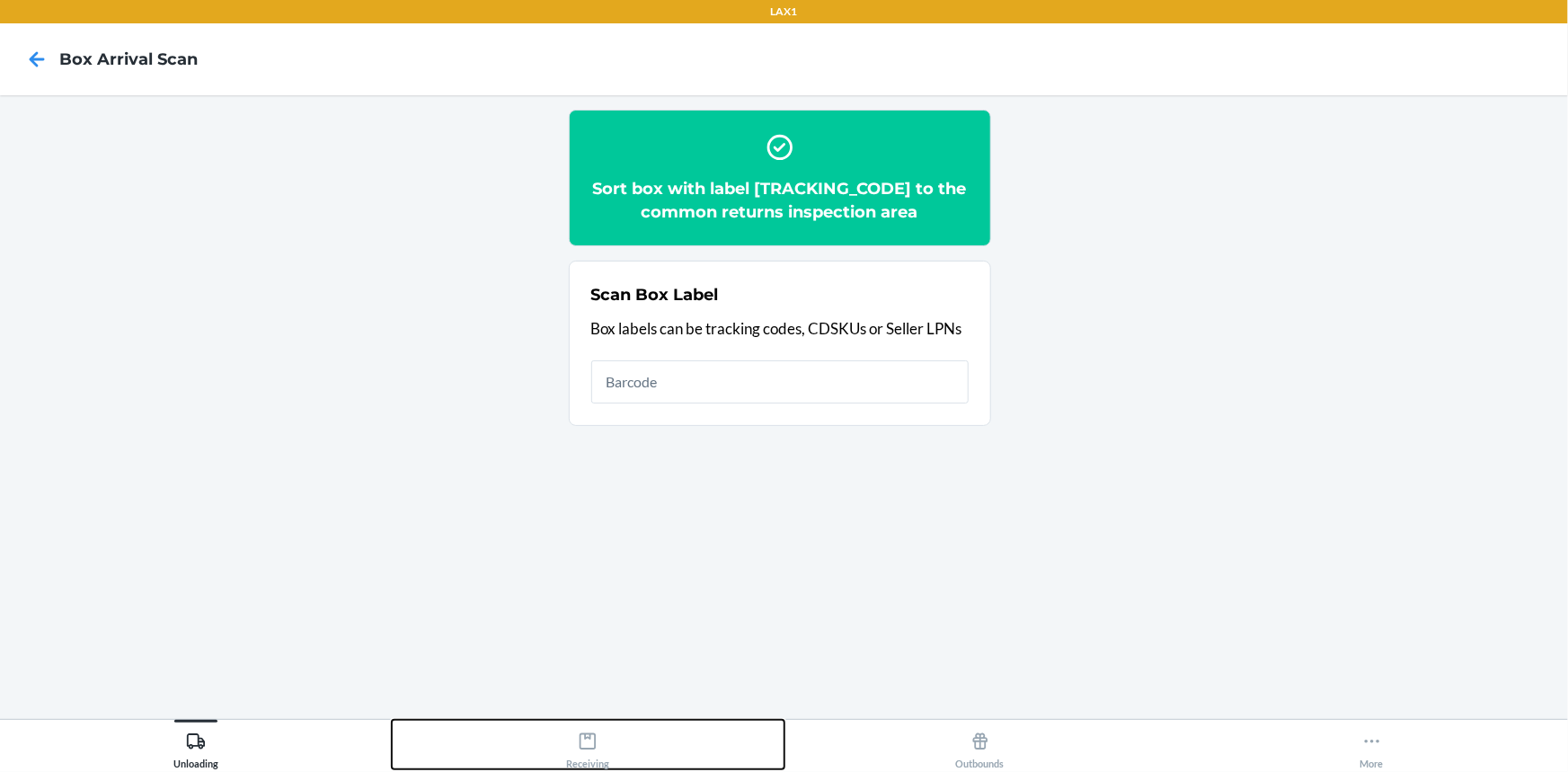 click on "Receiving" at bounding box center [588, 744] 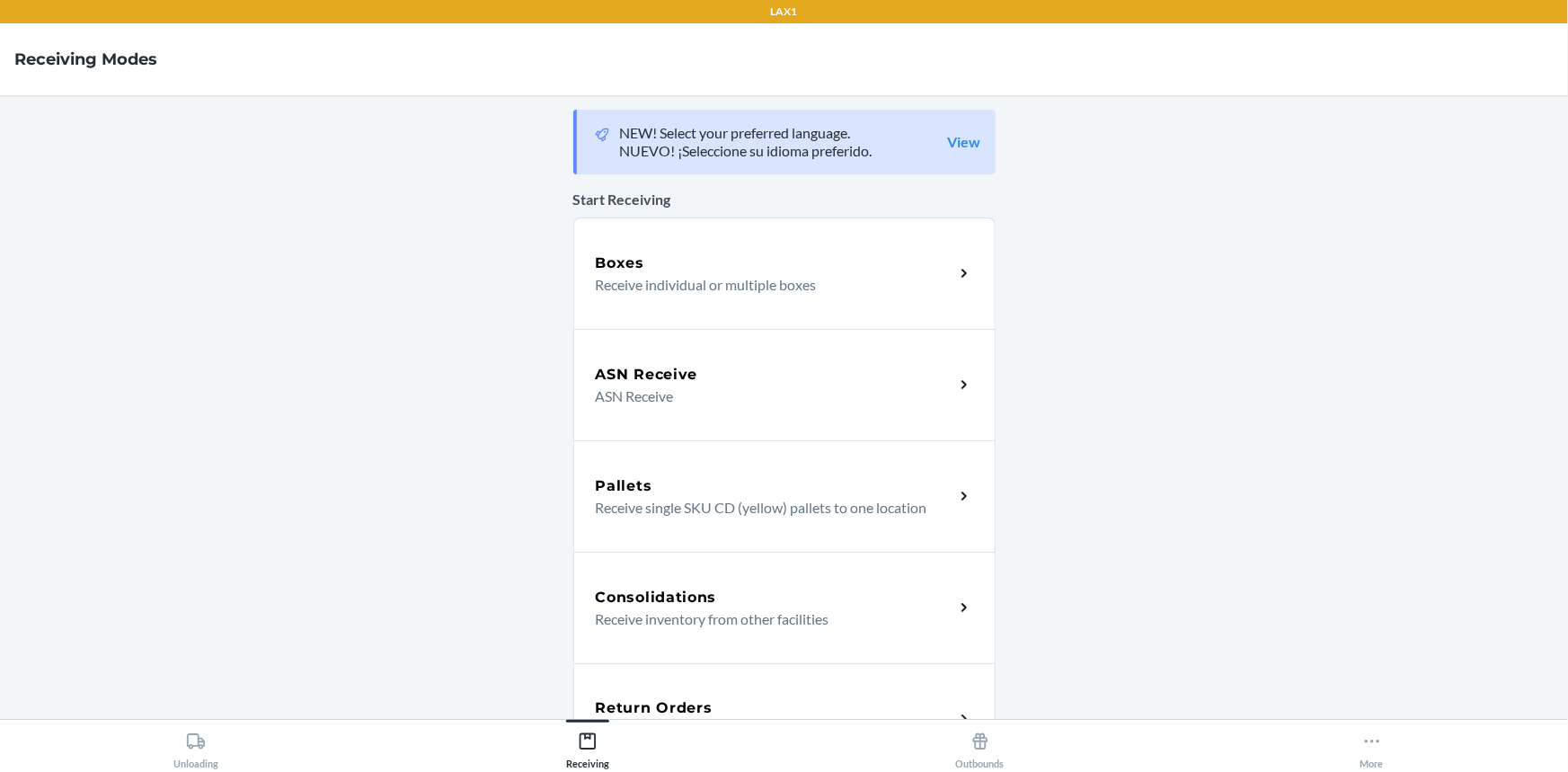 click on "Return Orders Receive return order package items" at bounding box center (784, 719) 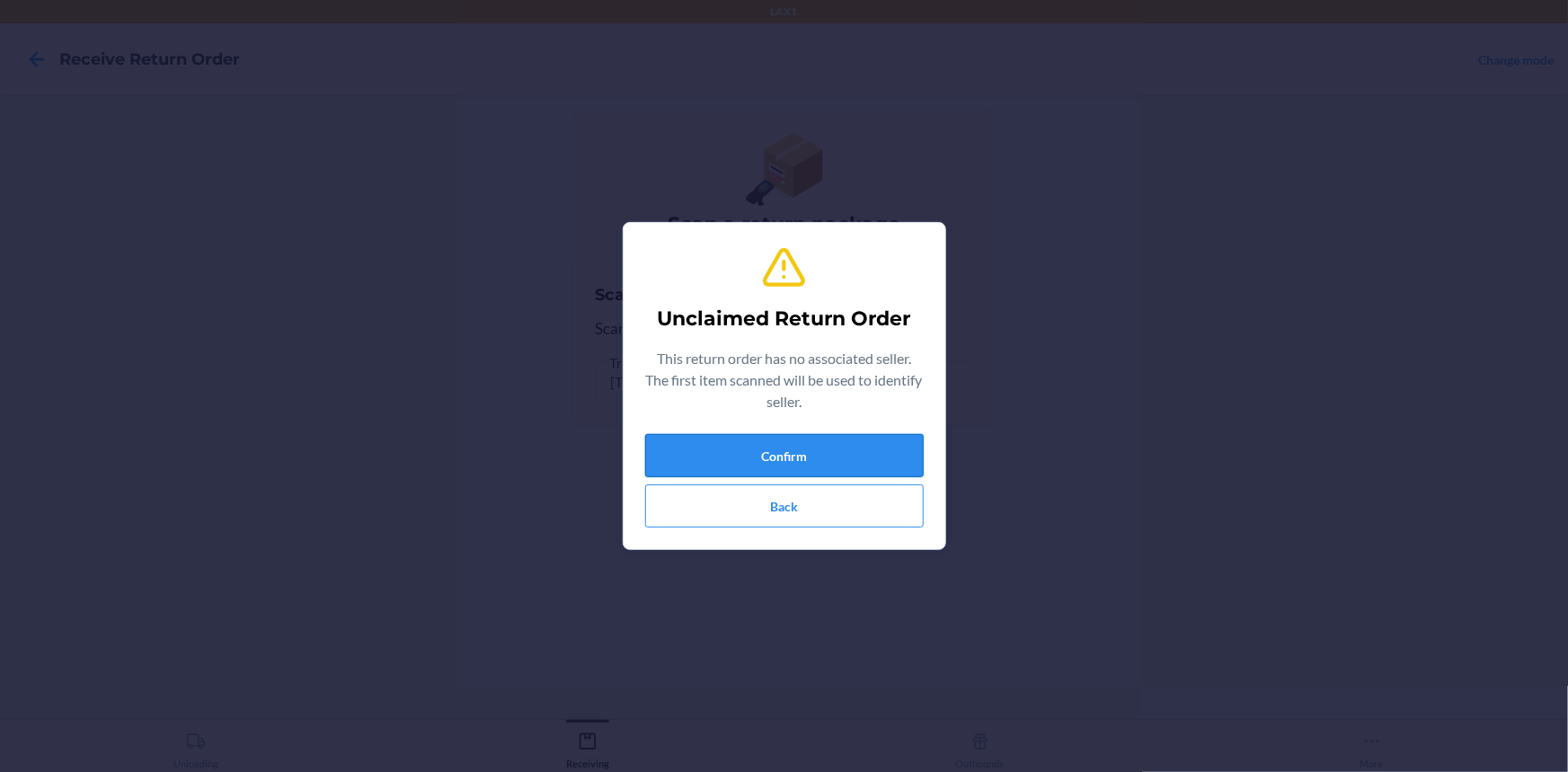 click on "Confirm" at bounding box center [784, 456] 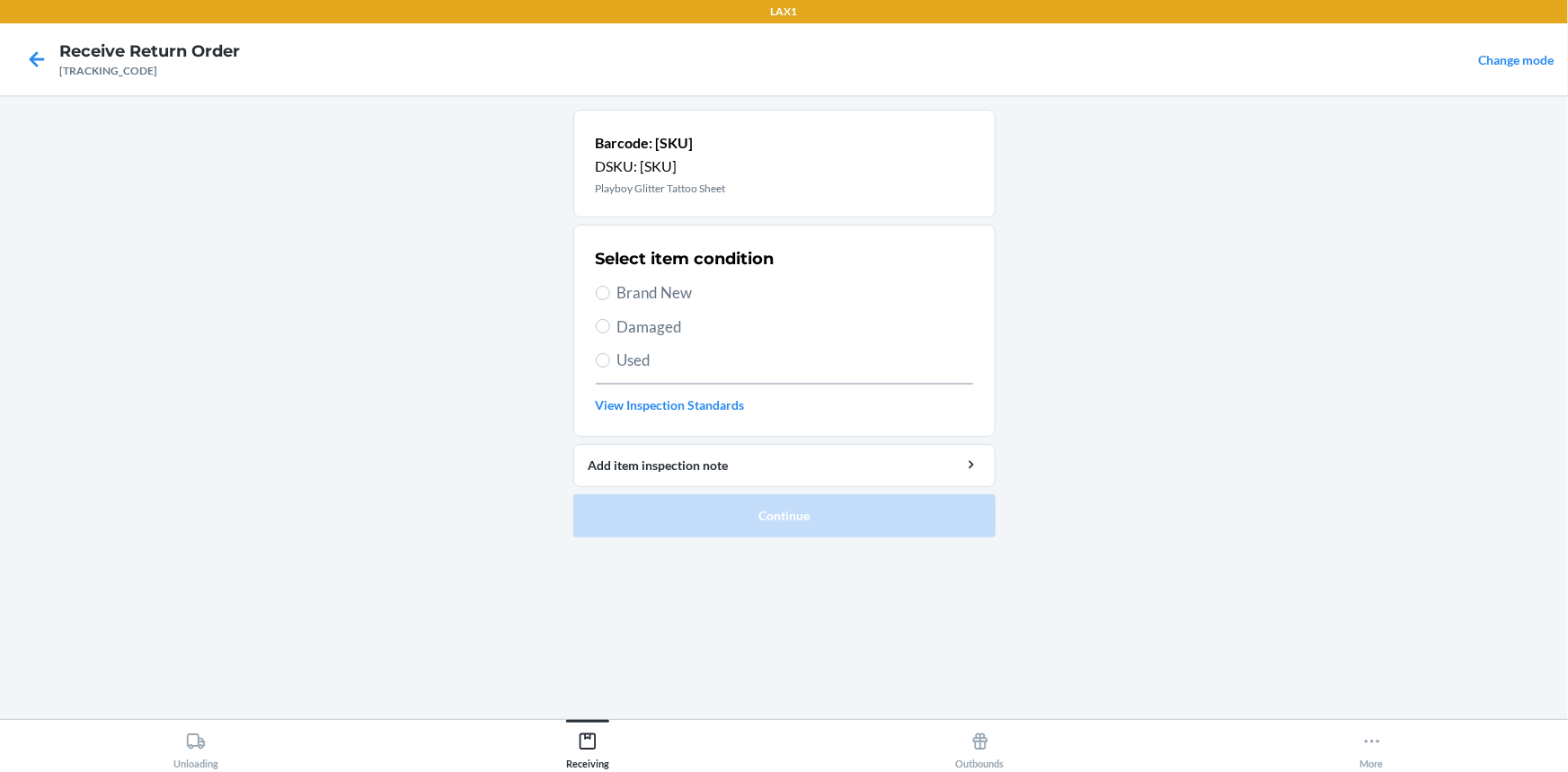 click on "Brand New" at bounding box center [795, 293] 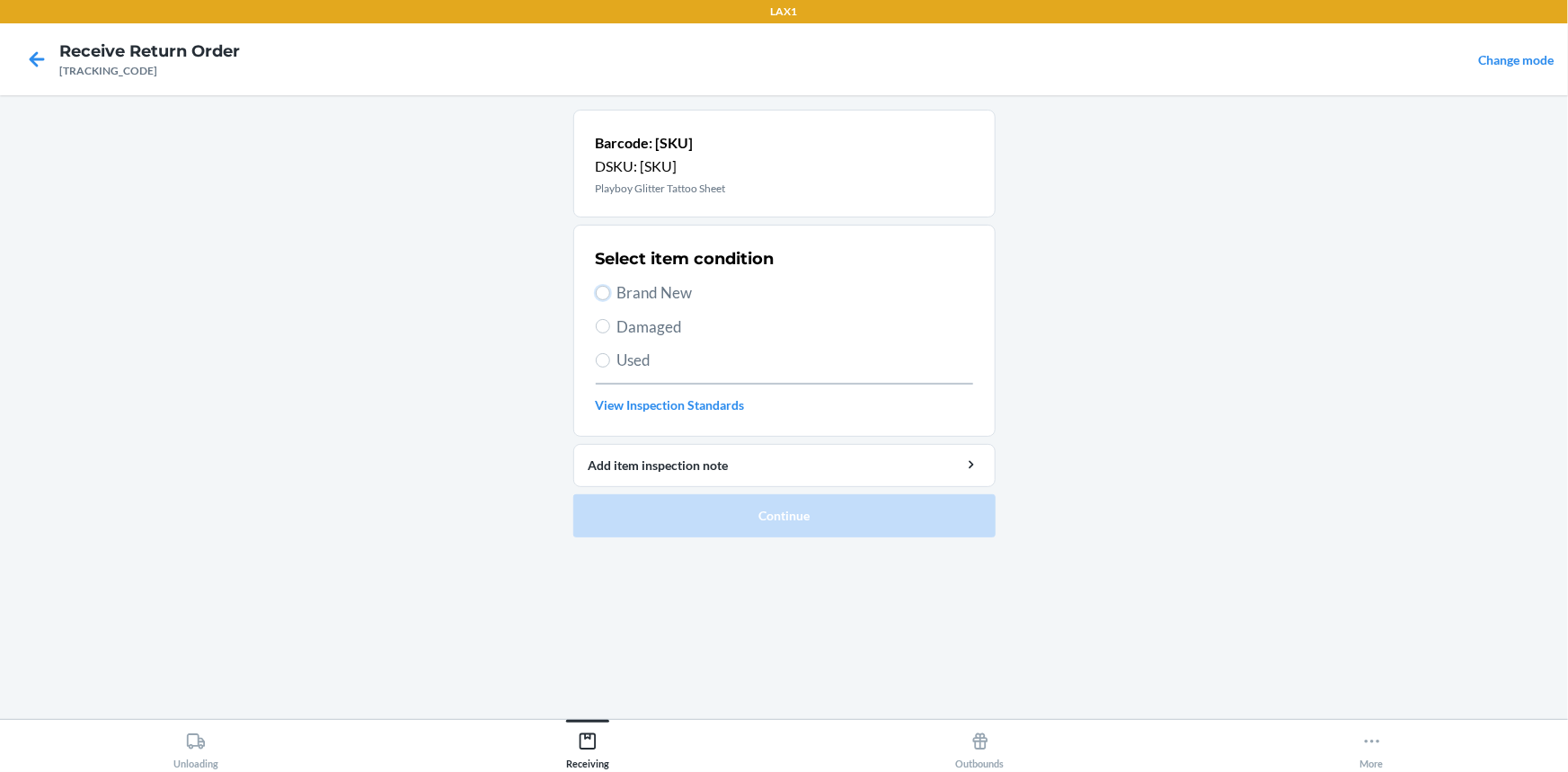click on "Brand New" at bounding box center (603, 293) 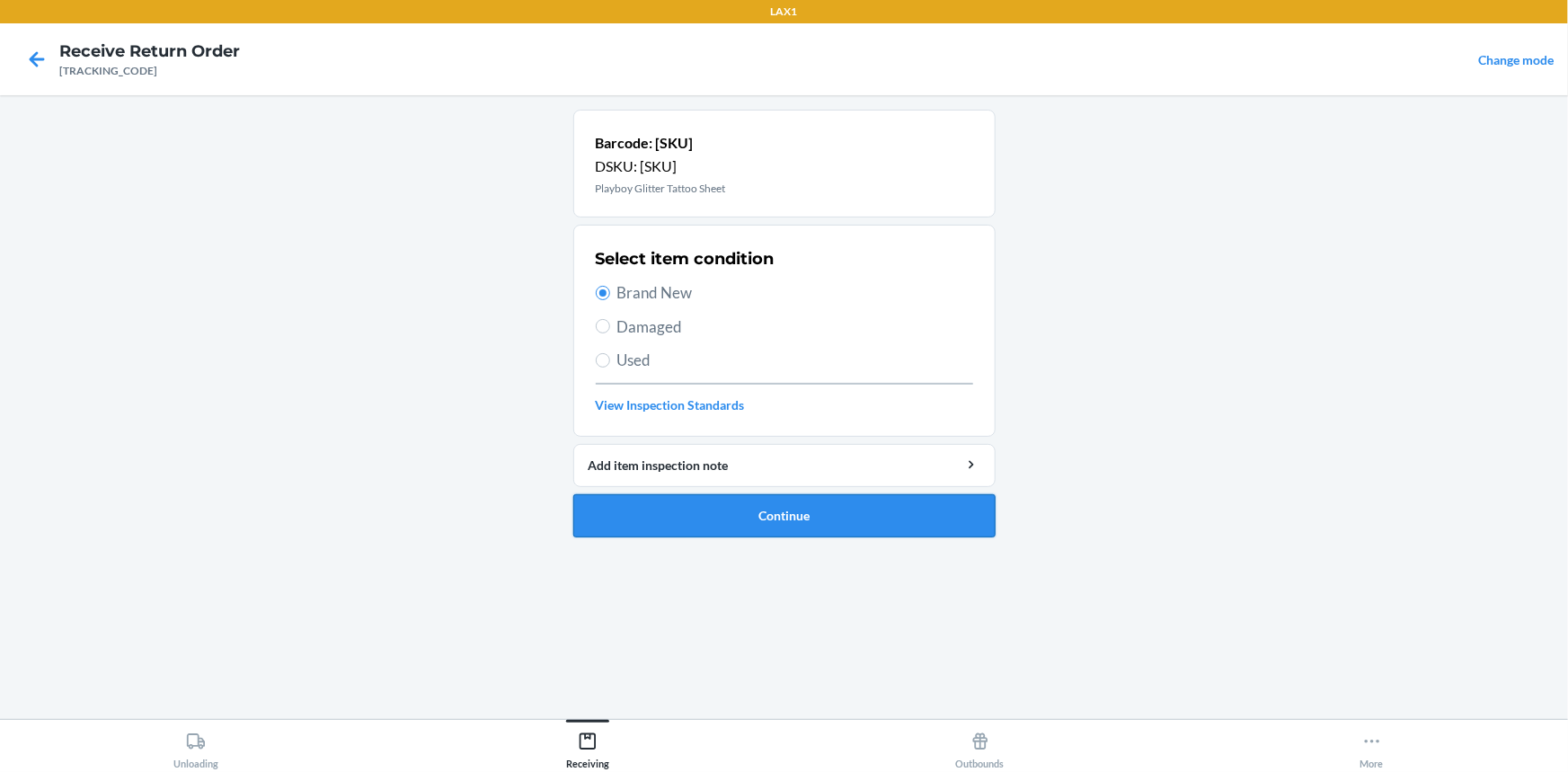 click on "Continue" at bounding box center [784, 516] 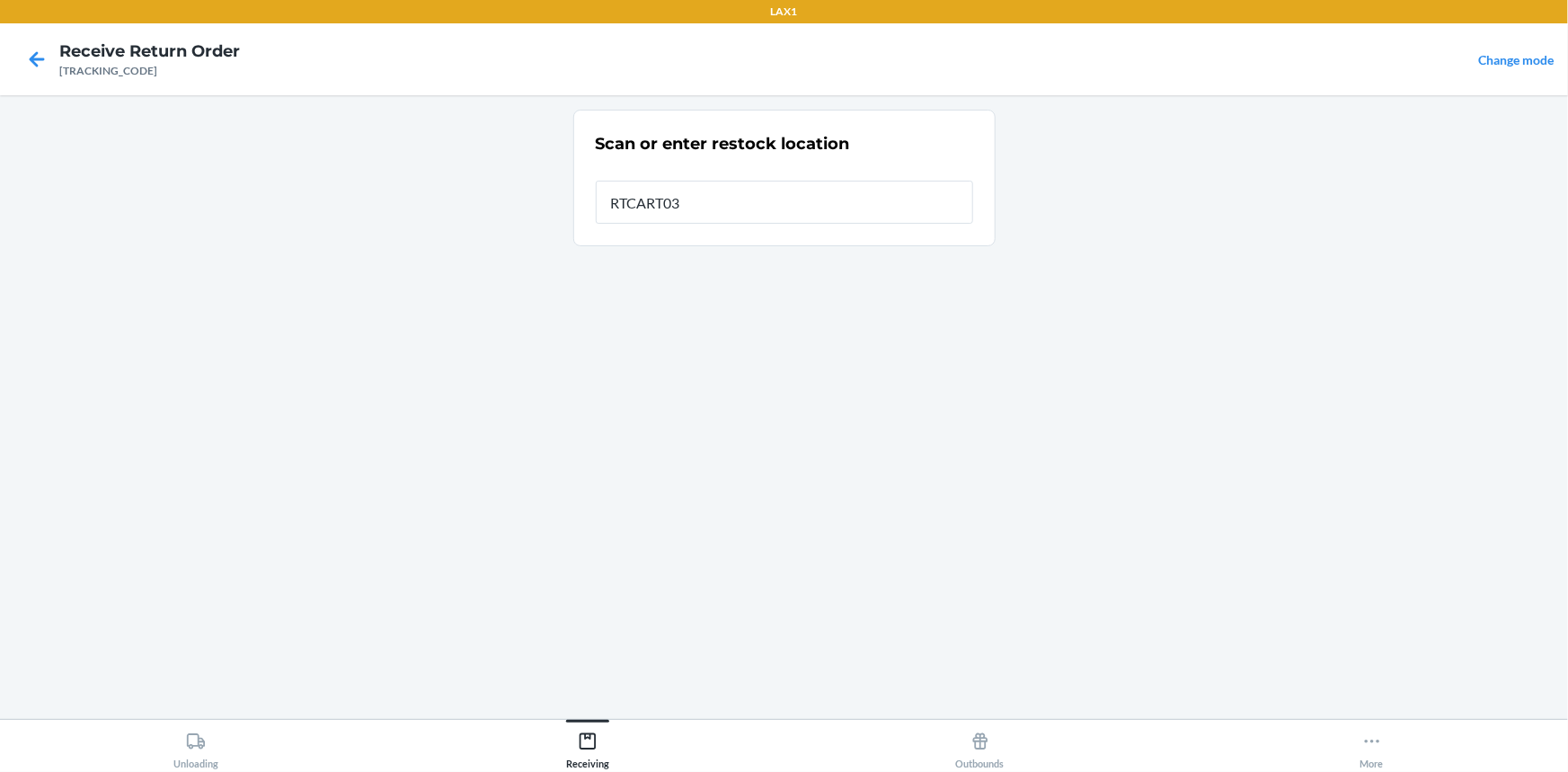 type on "RTCART038" 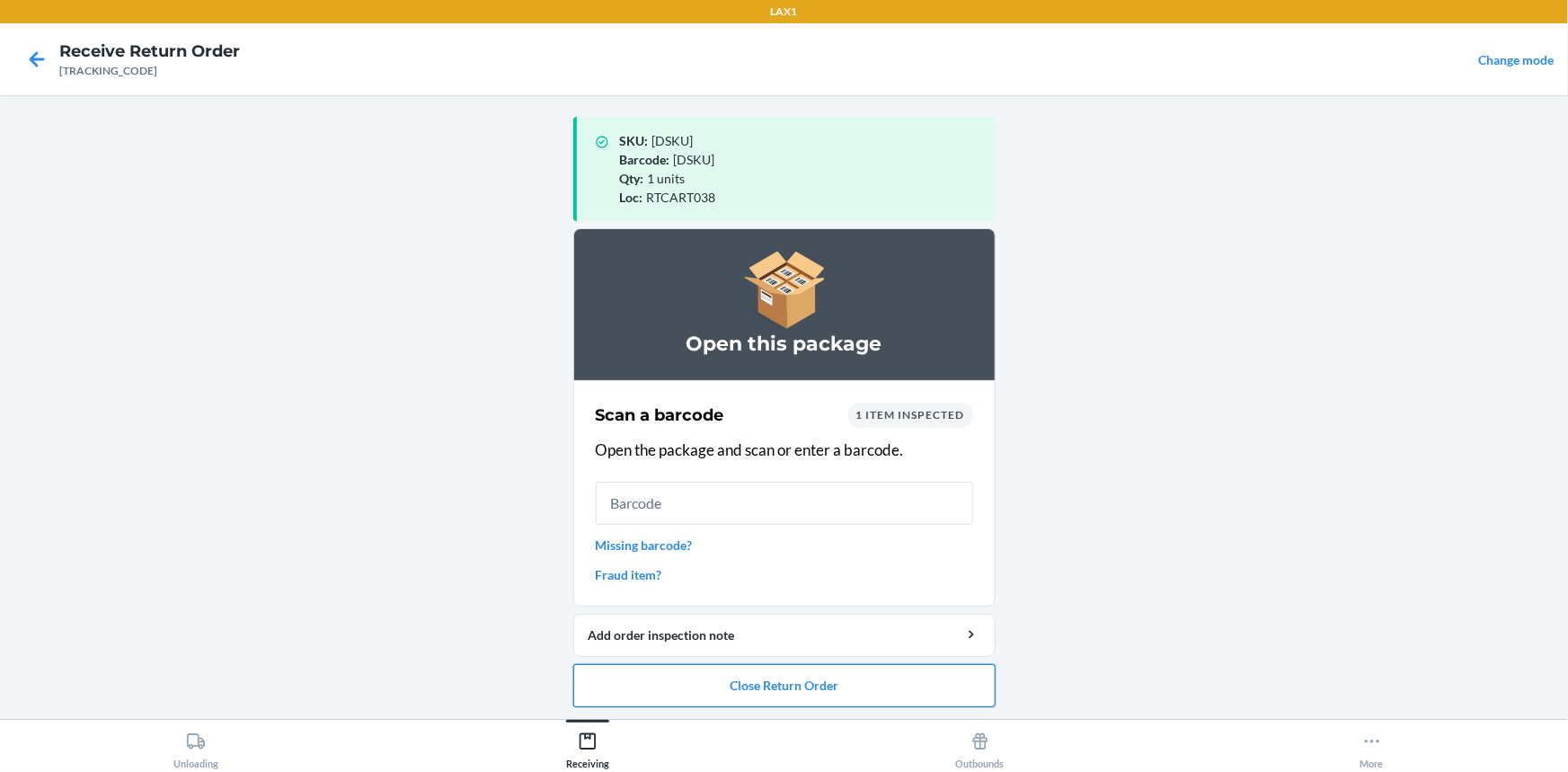 drag, startPoint x: 790, startPoint y: 714, endPoint x: 793, endPoint y: 703, distance: 11.401754 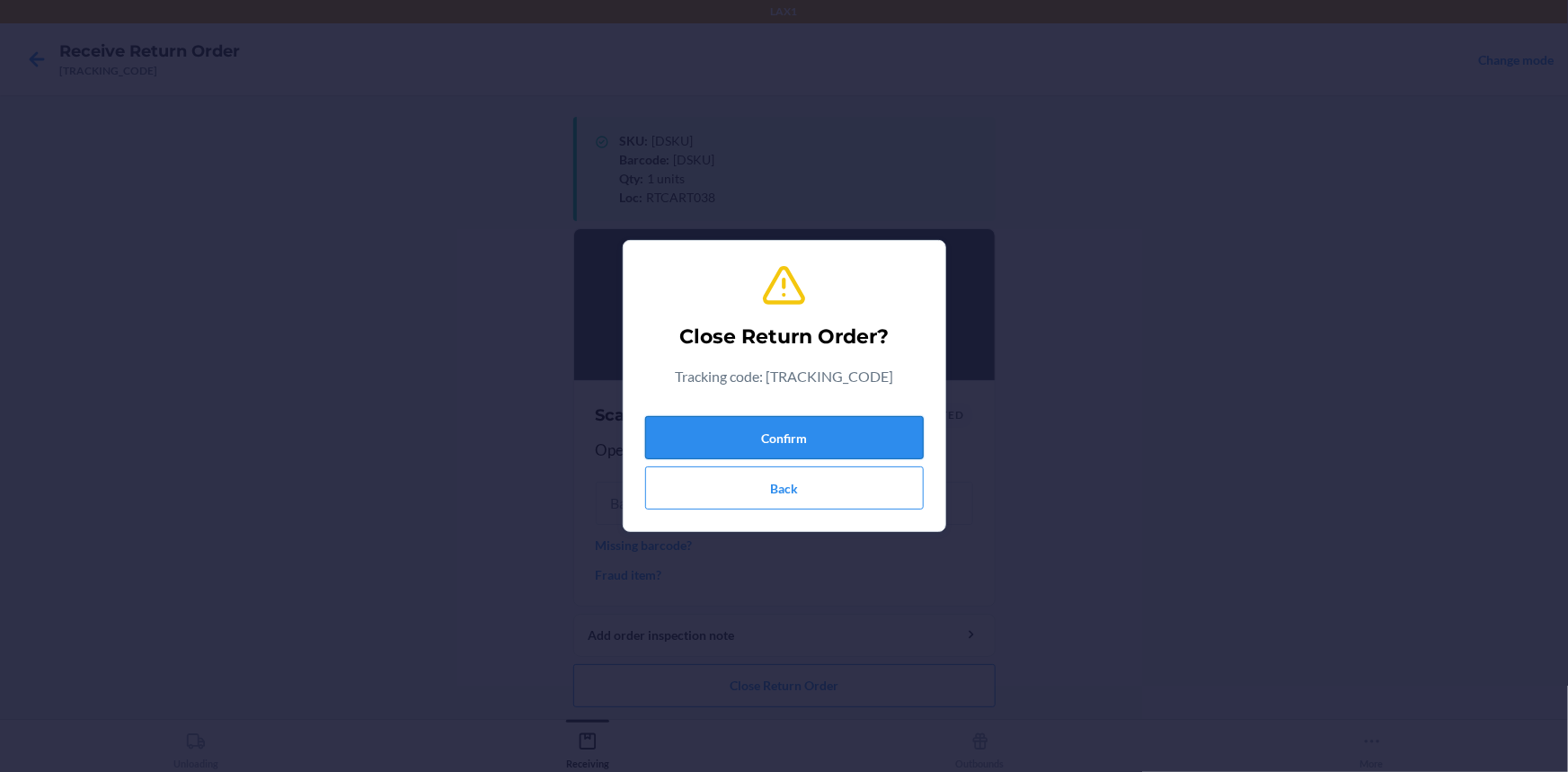 click on "Confirm" at bounding box center (784, 438) 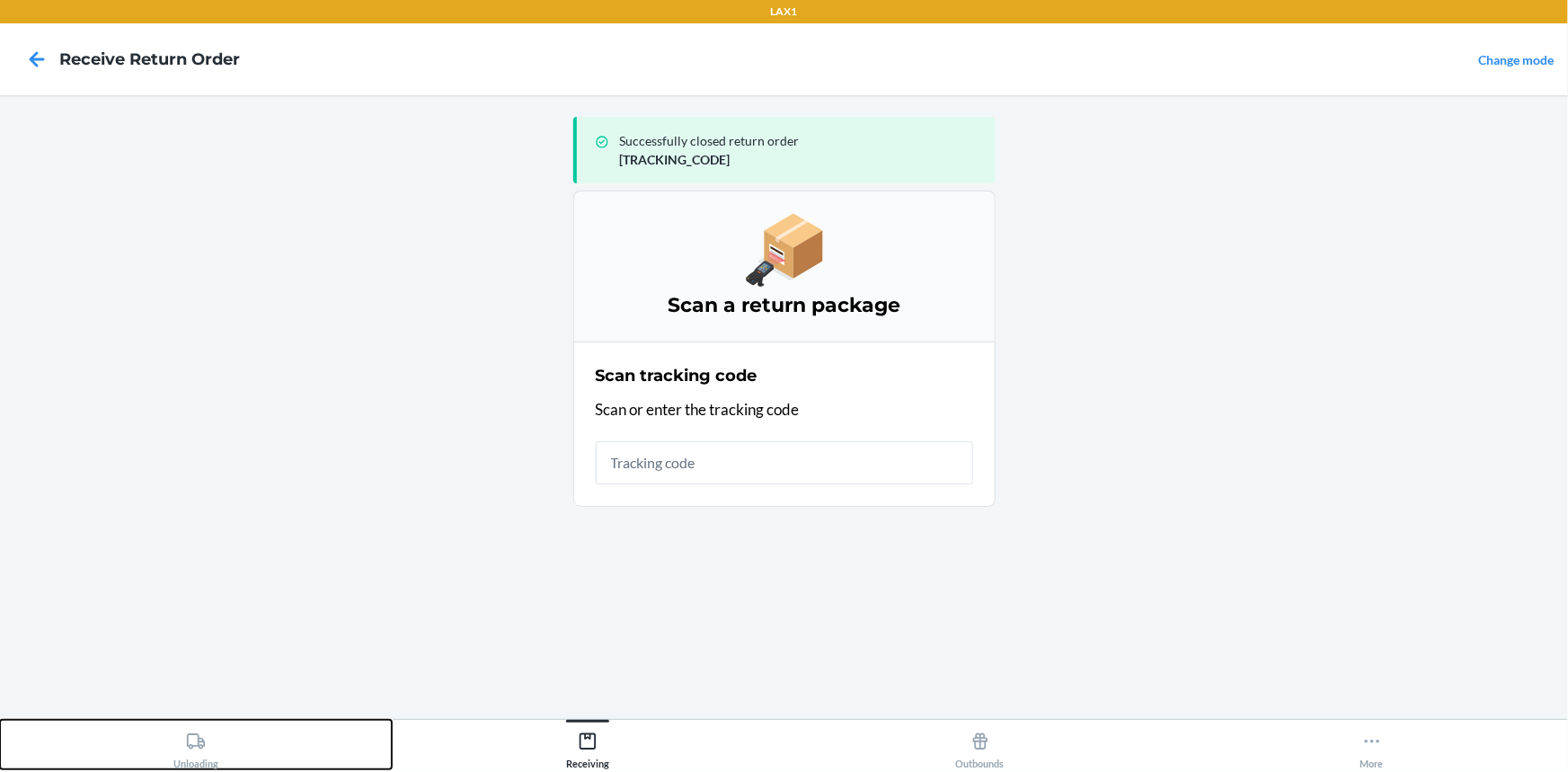 click on "Unloading" at bounding box center (196, 747) 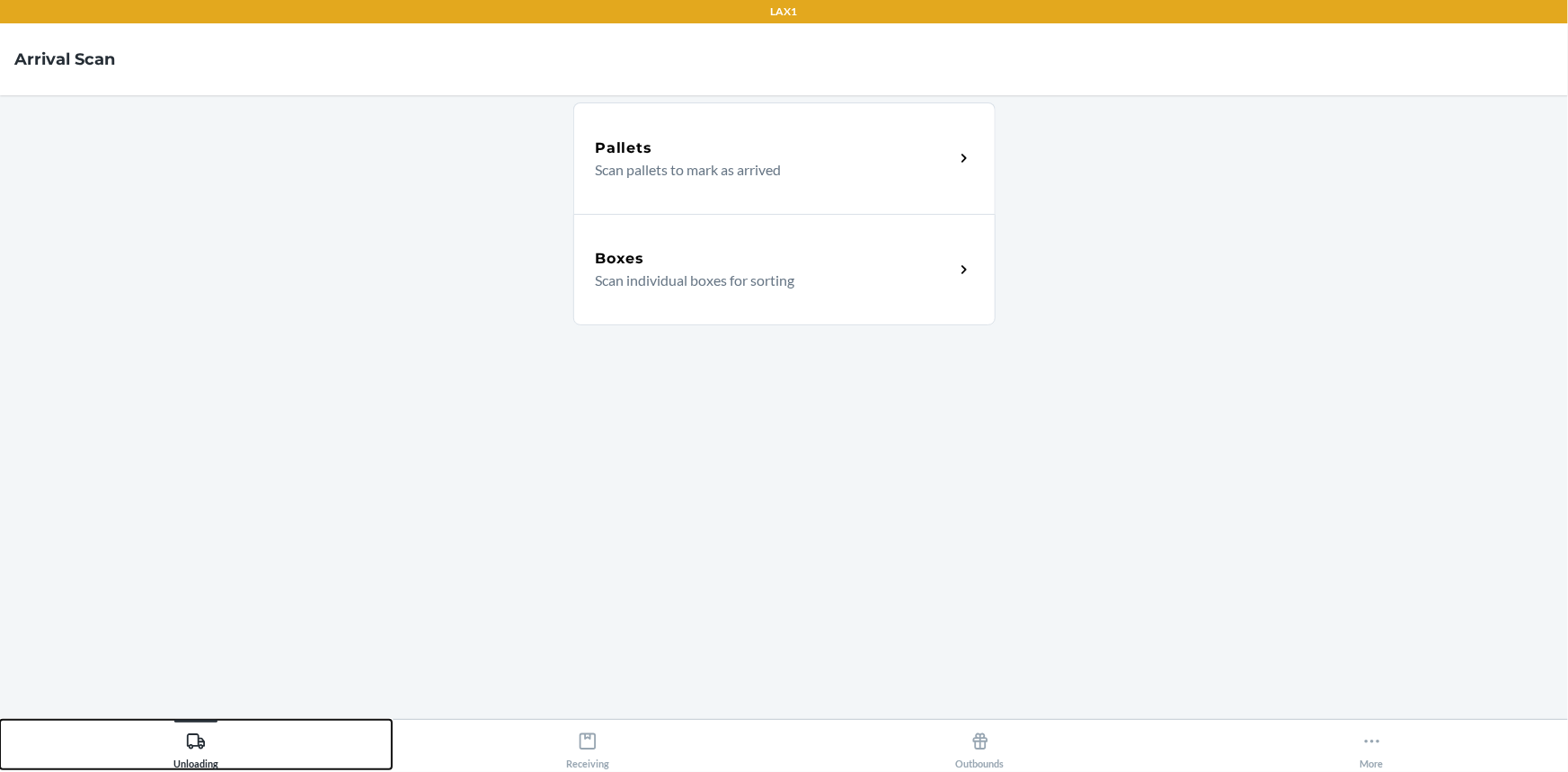 type 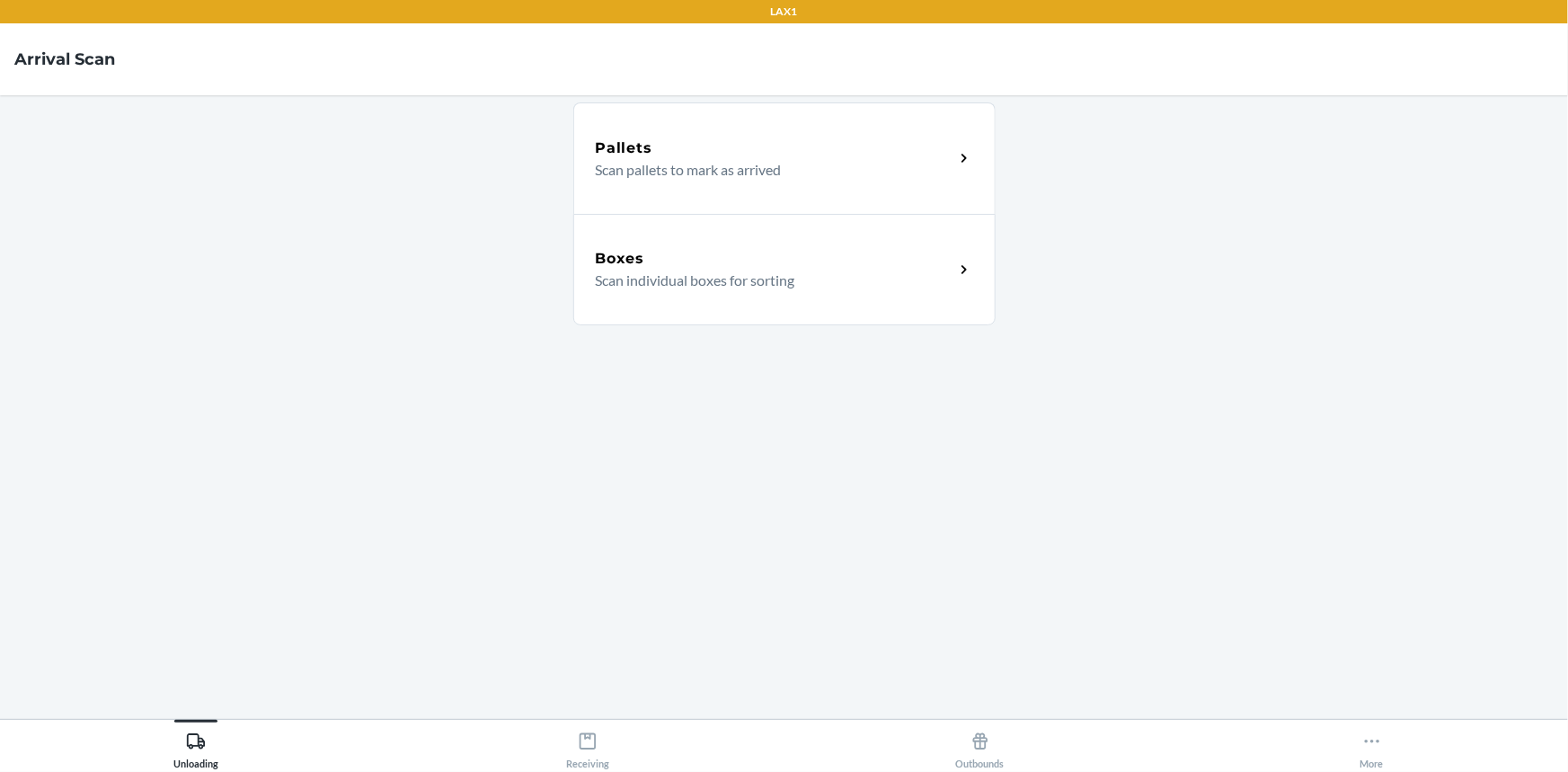 click on "Boxes Scan individual boxes for sorting" at bounding box center [784, 270] 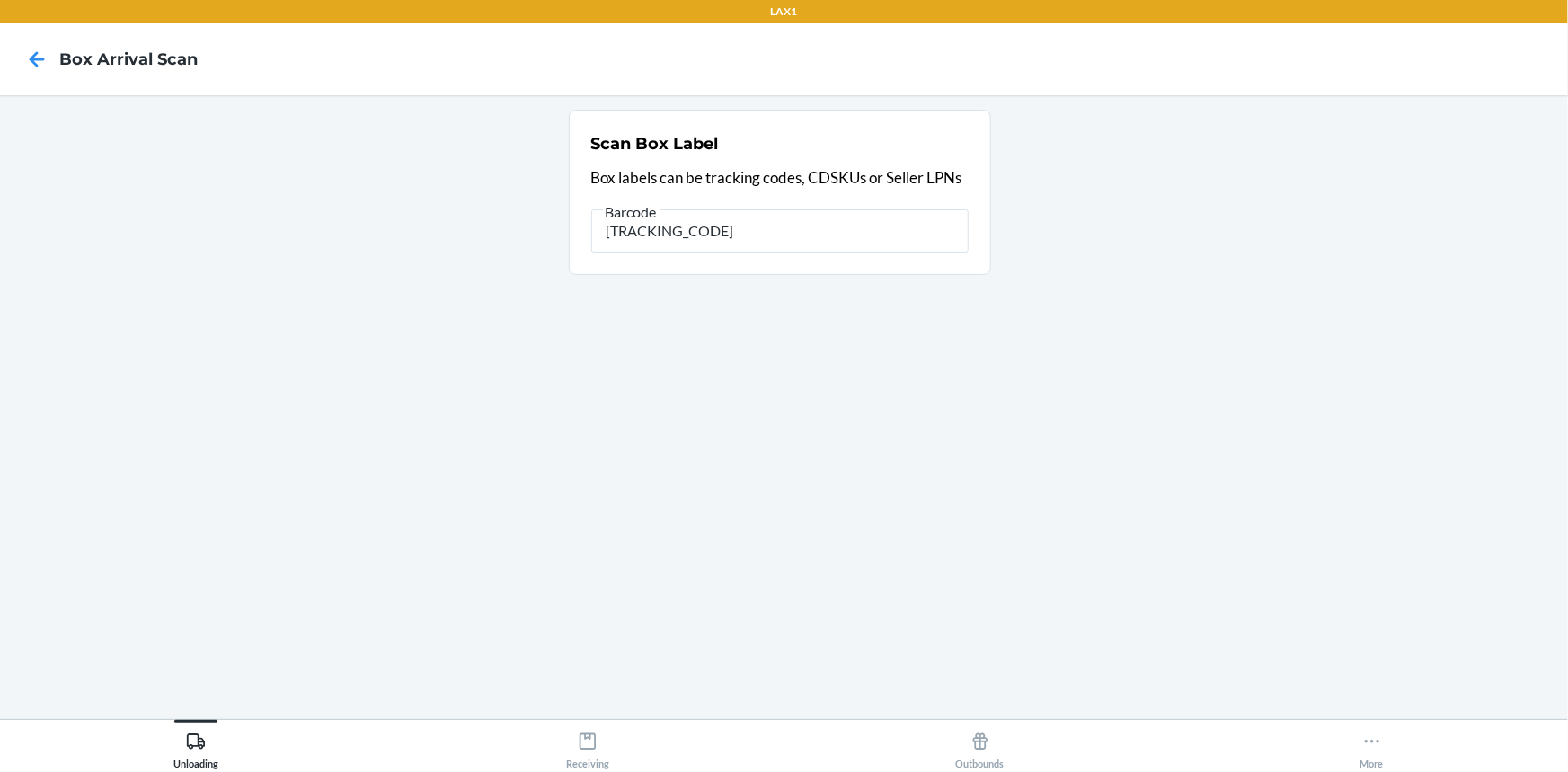 type on "[TRACKING_CODE]" 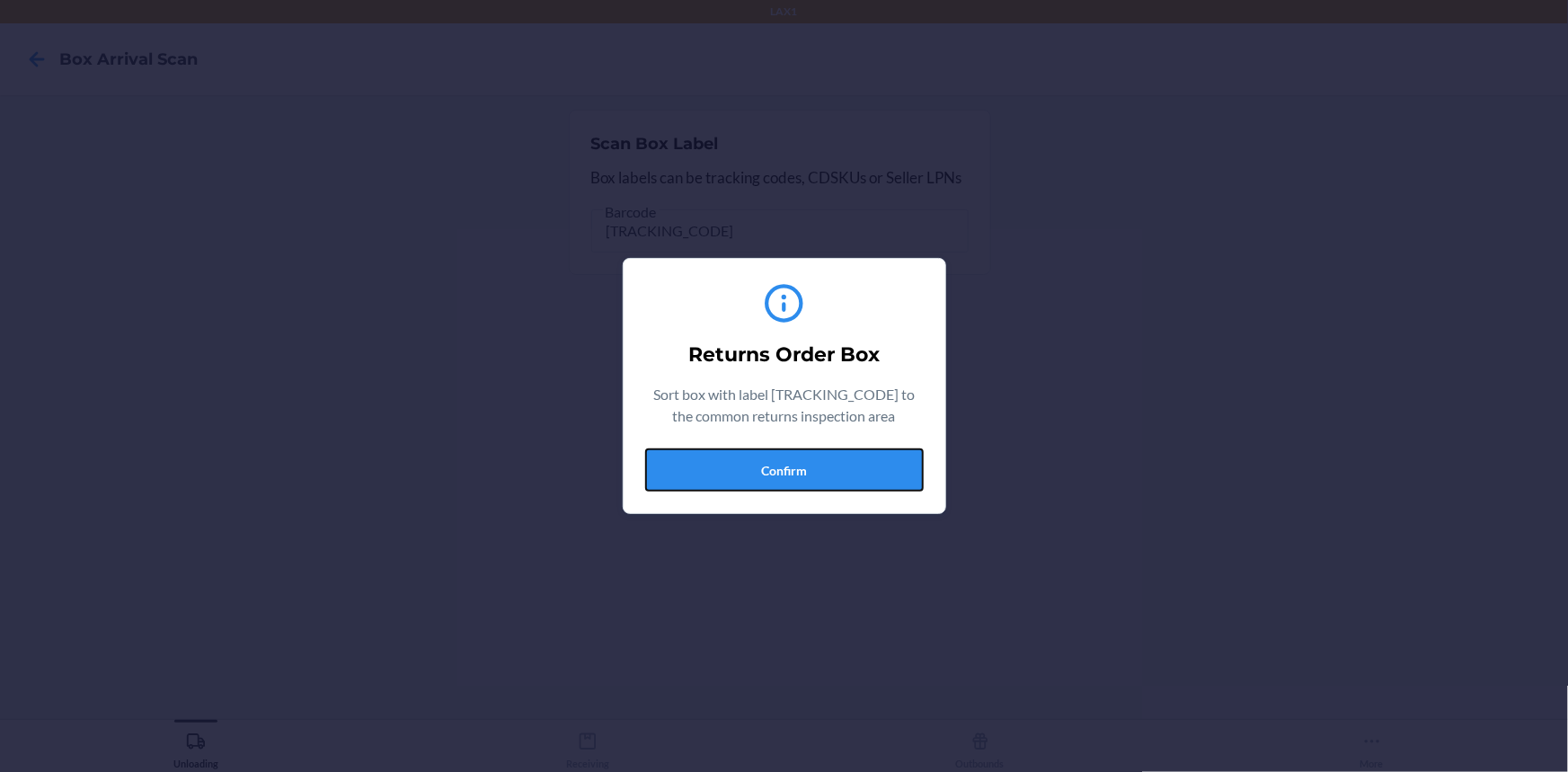 drag, startPoint x: 779, startPoint y: 468, endPoint x: 765, endPoint y: 437, distance: 34.014703 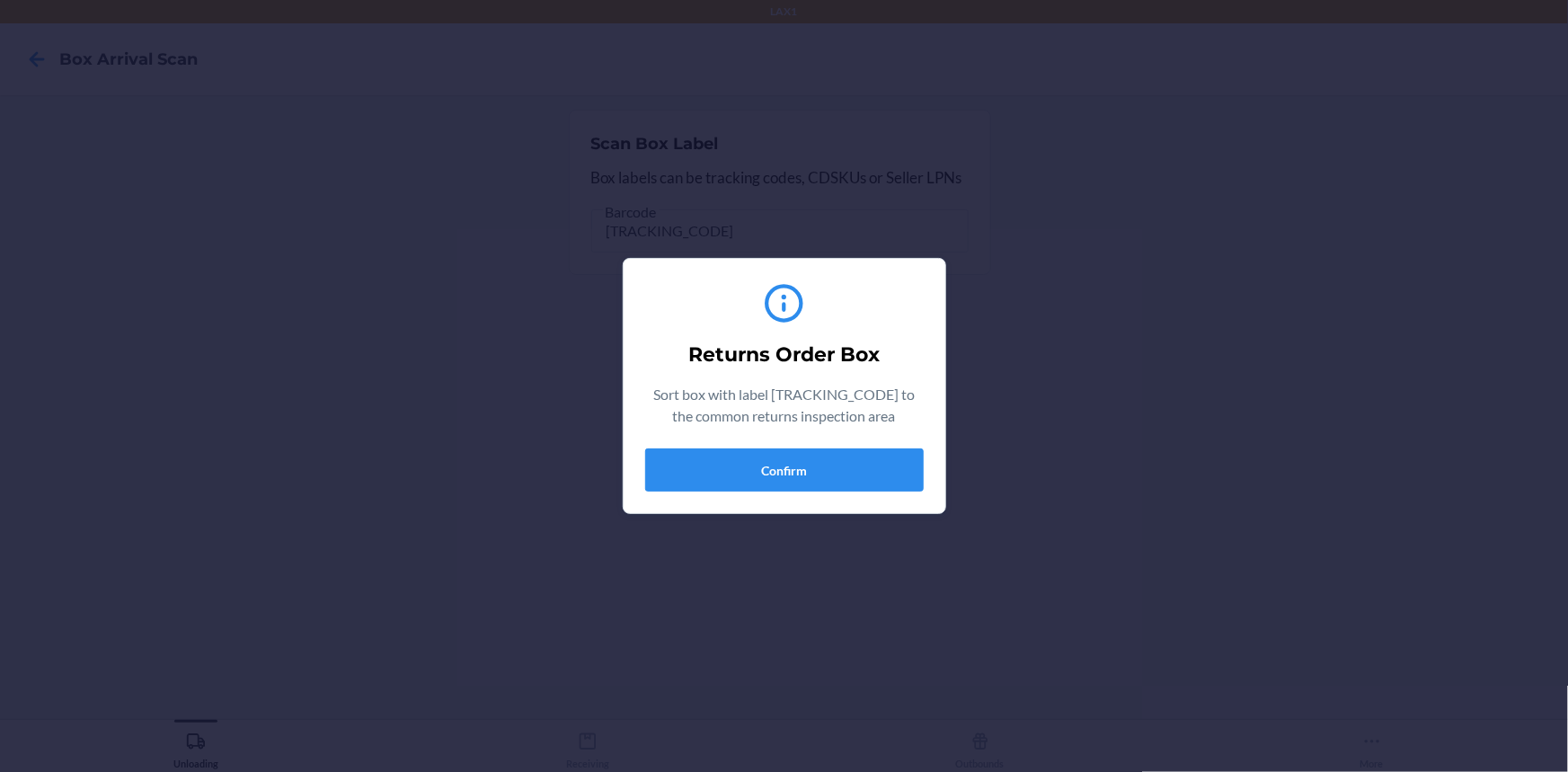 type 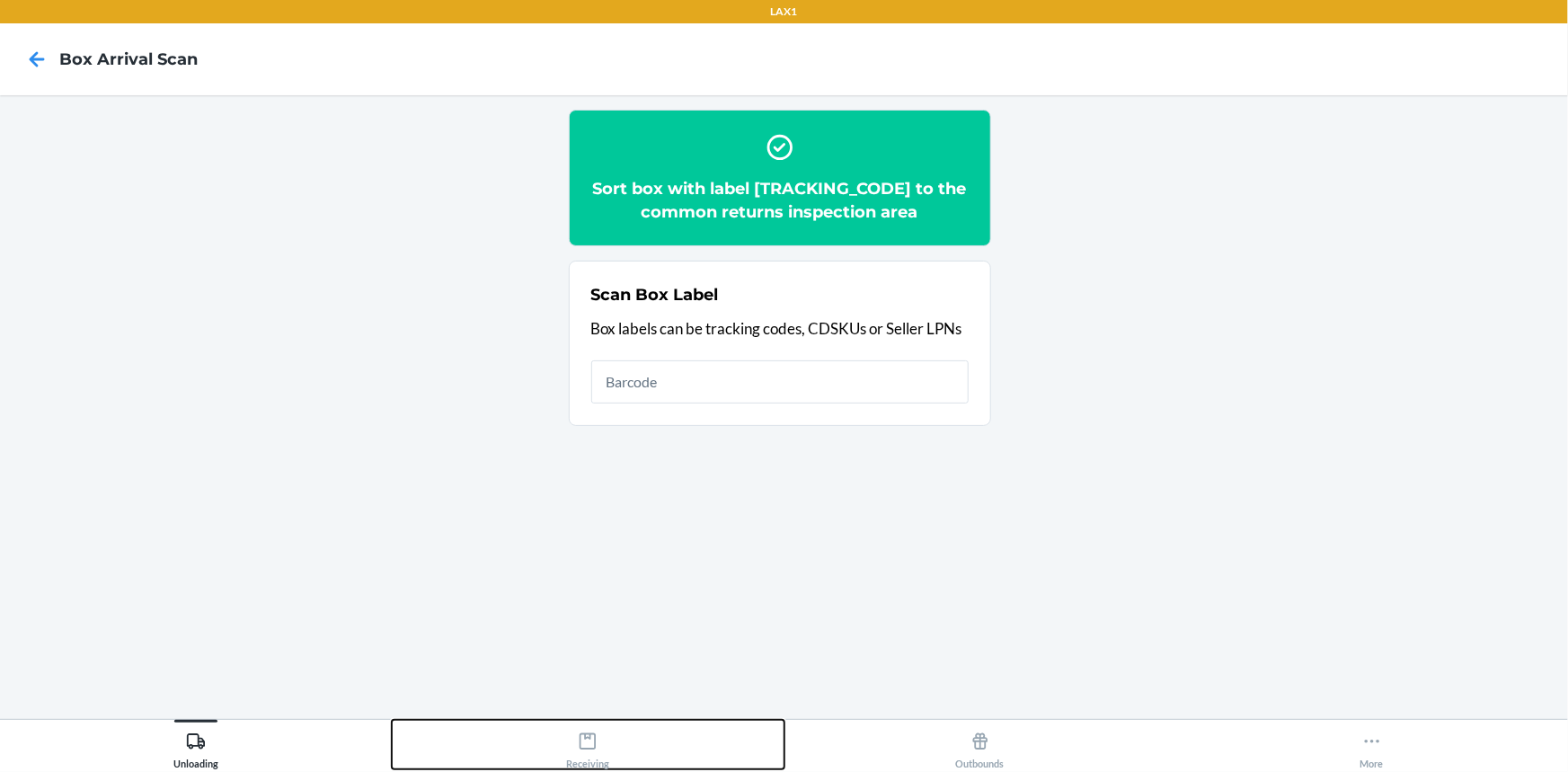 click on "Receiving" at bounding box center (588, 744) 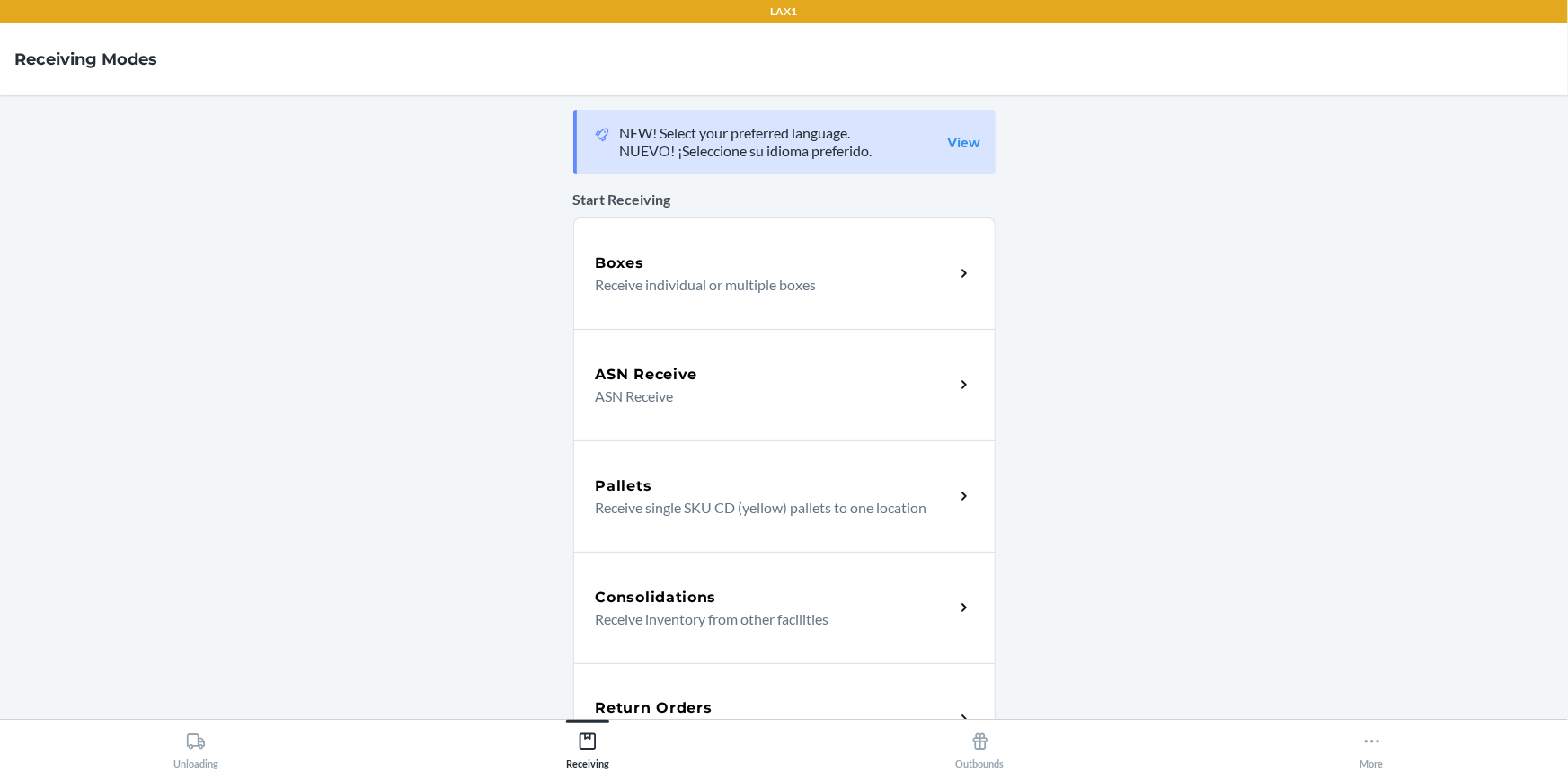 click on "Return Orders Receive return order package items" at bounding box center [784, 719] 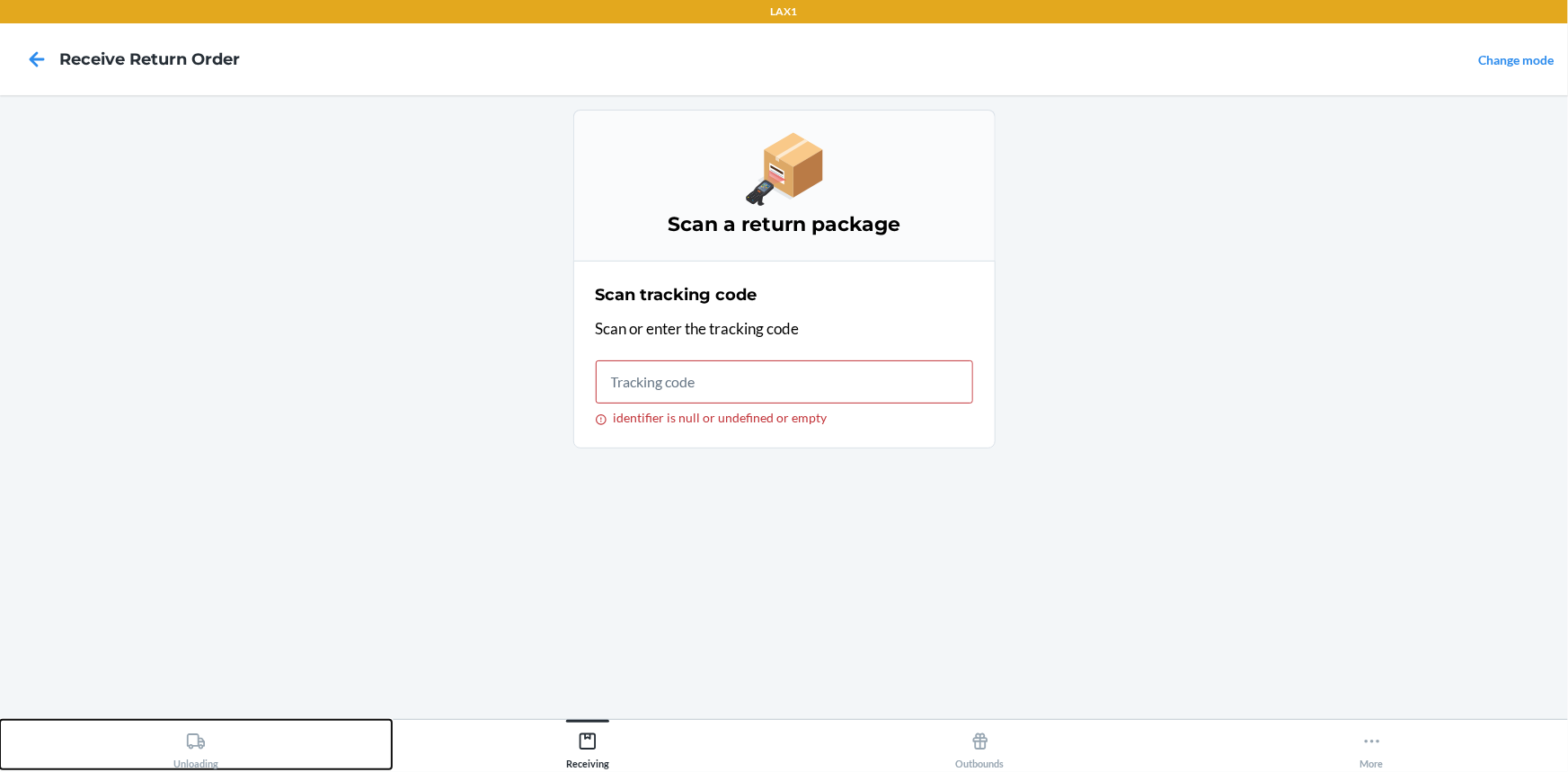 click on "Unloading" at bounding box center [196, 744] 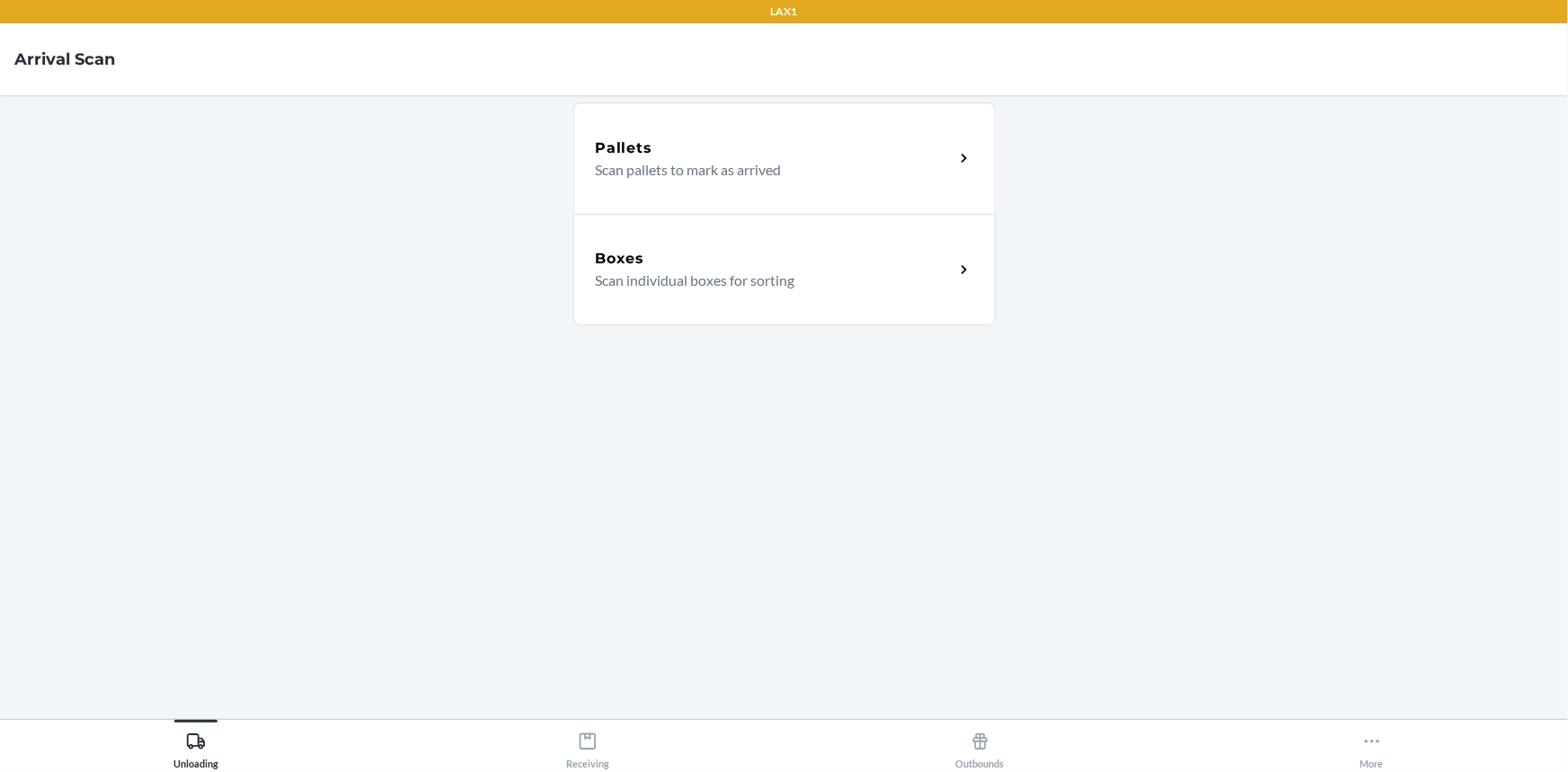 click on "Boxes Scan individual boxes for sorting" at bounding box center (784, 270) 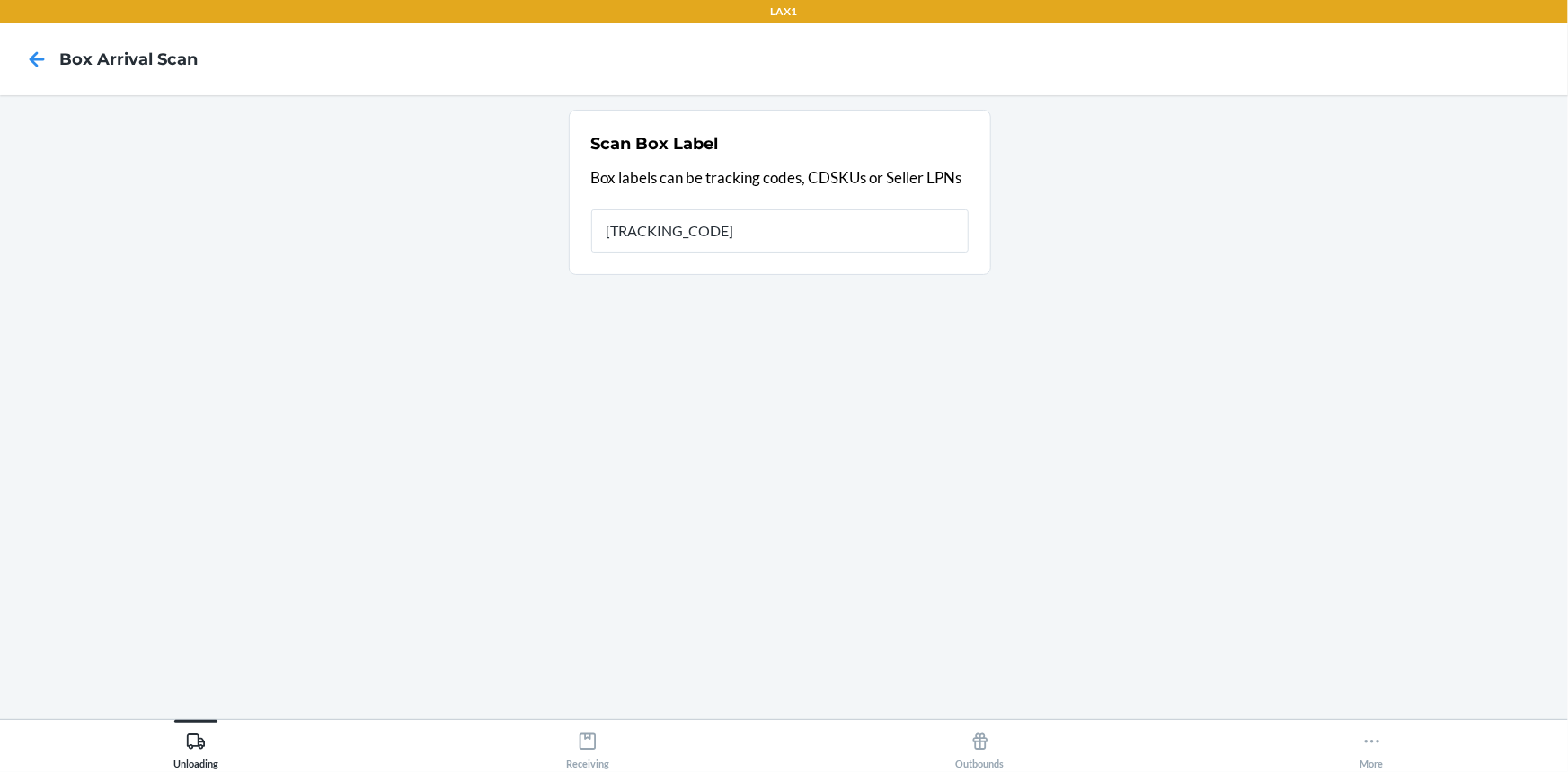 type on "[TRACKING_CODE]" 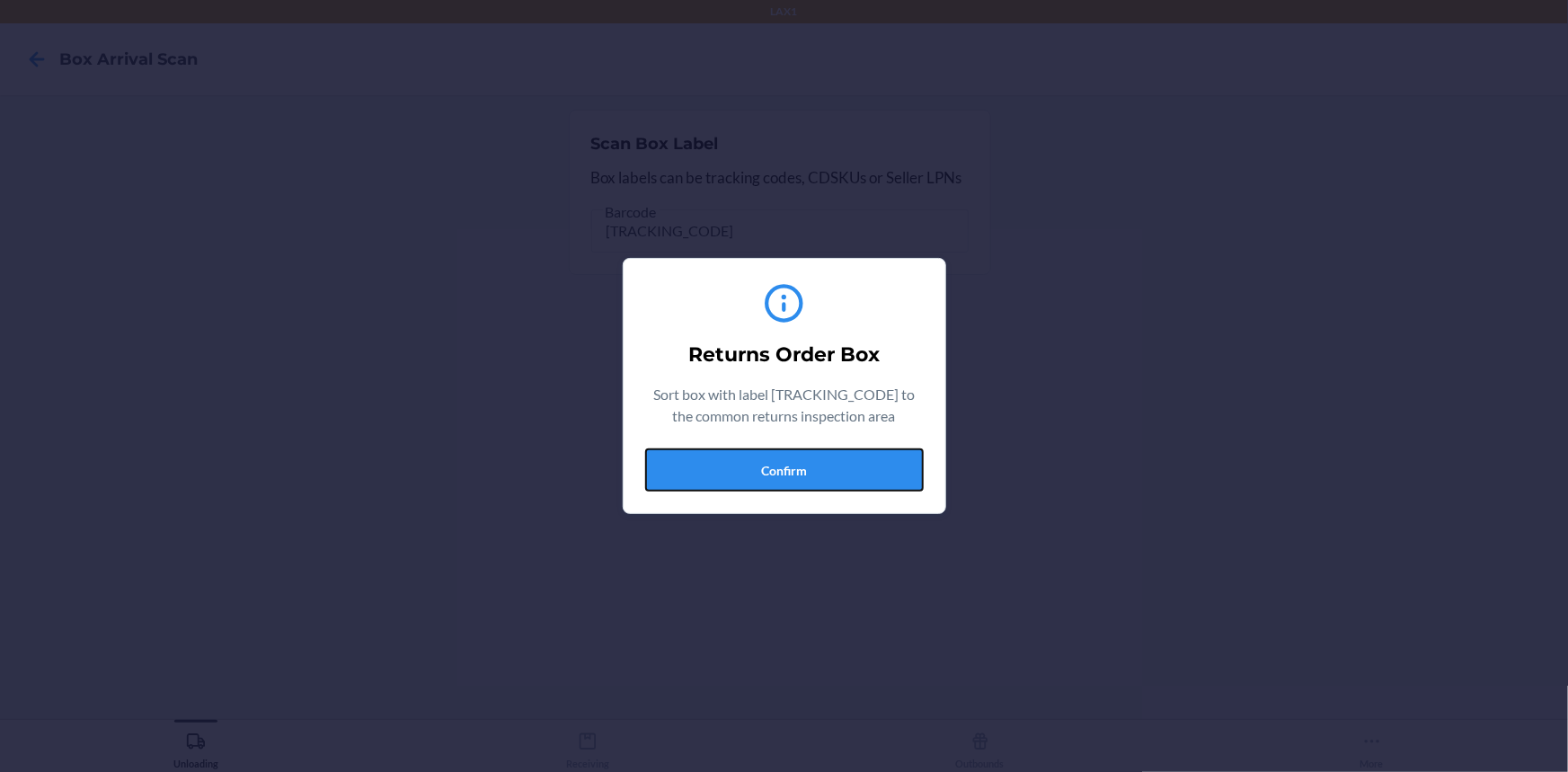 click on "Confirm" at bounding box center [784, 470] 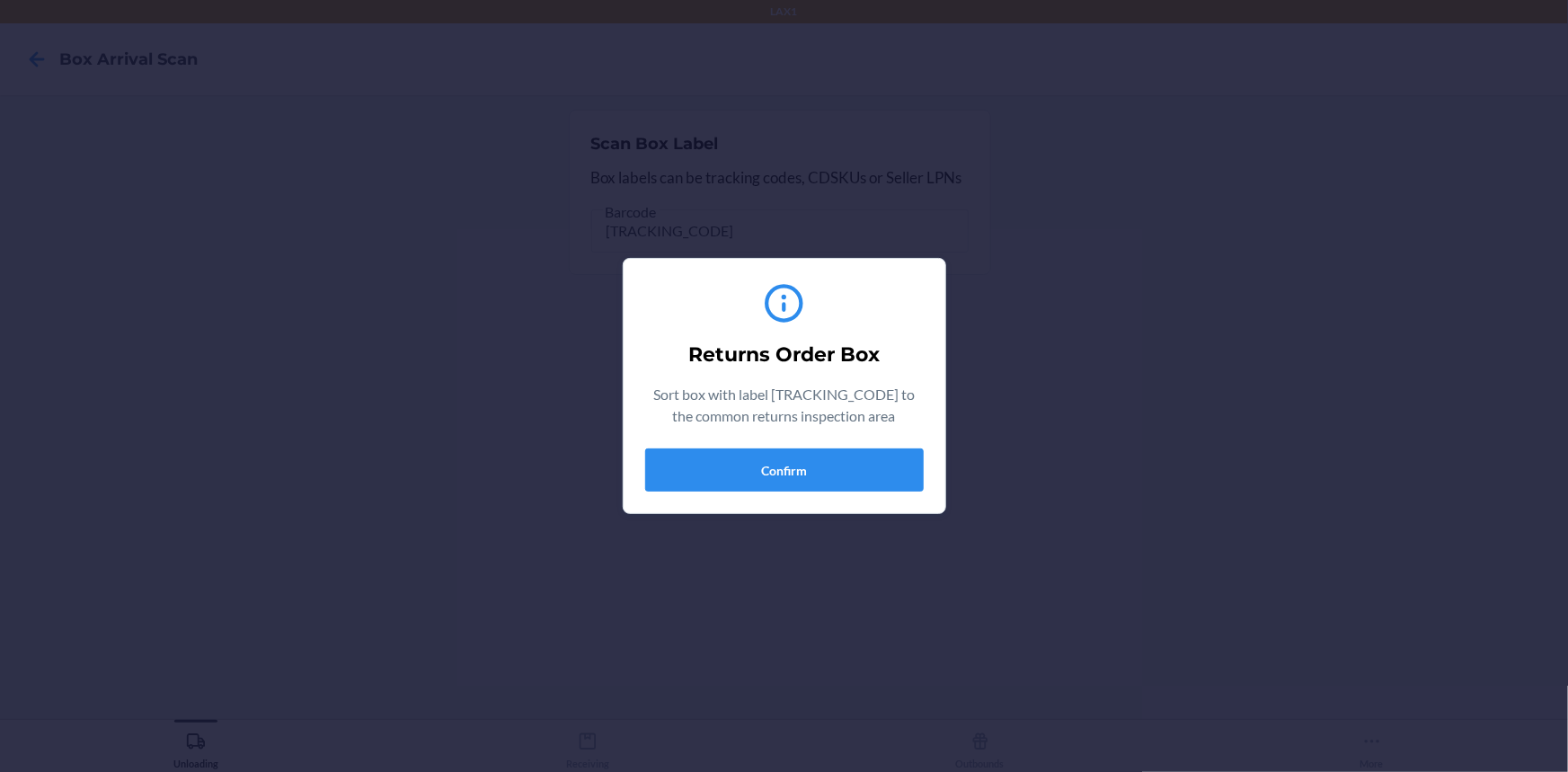 type 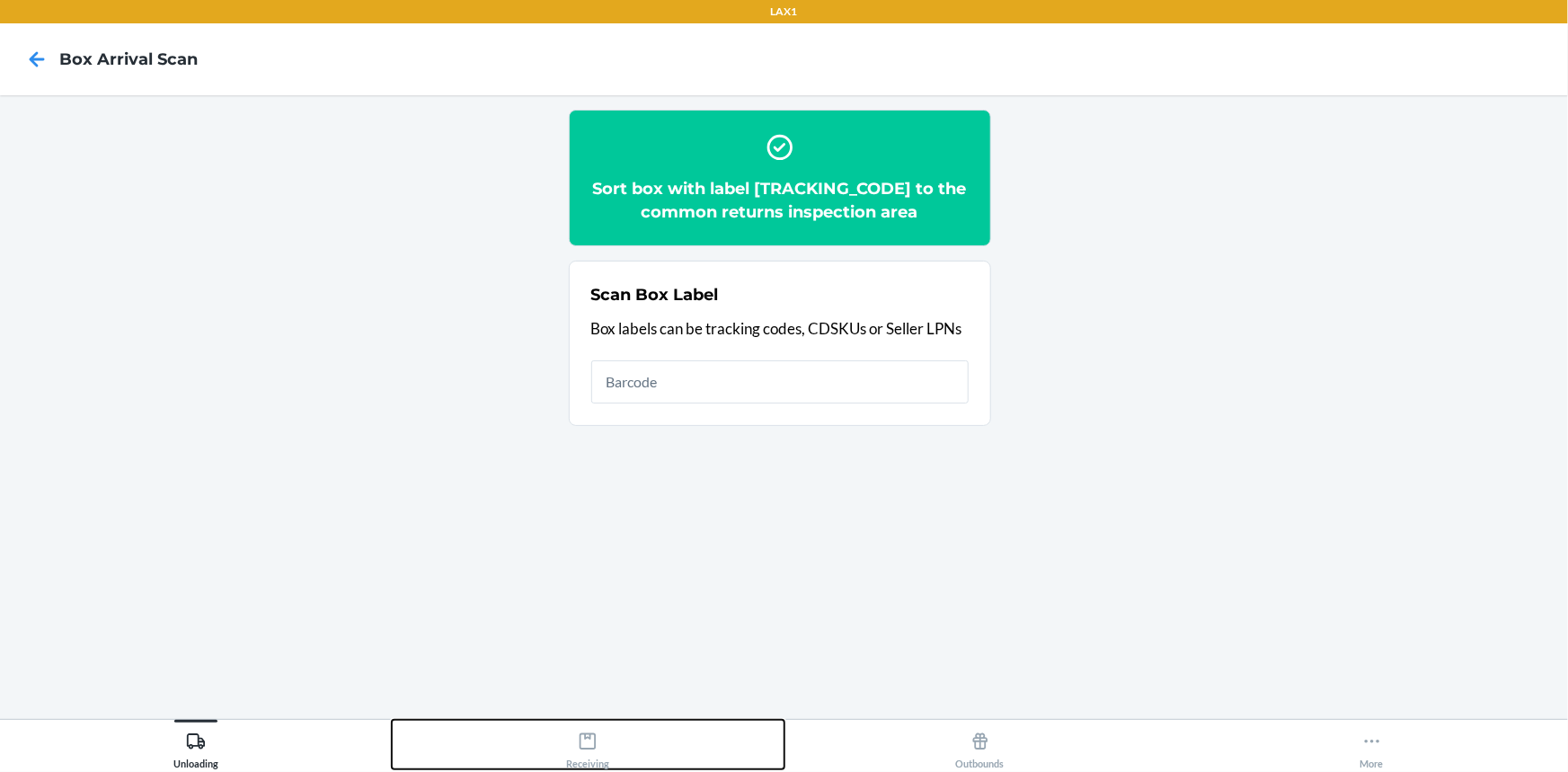 click on "Receiving" at bounding box center (588, 744) 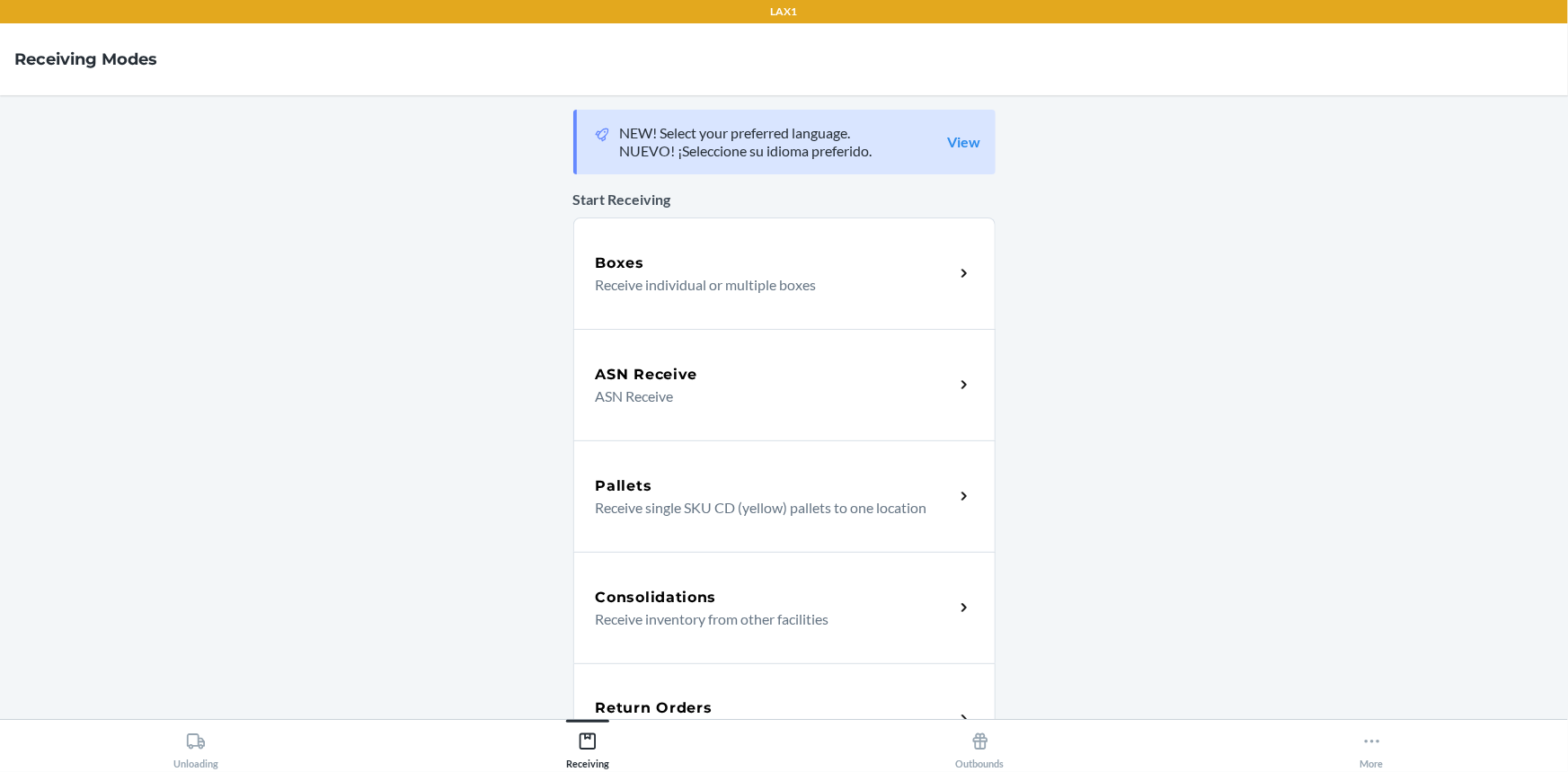 click on "Return Orders Receive return order package items" at bounding box center [784, 719] 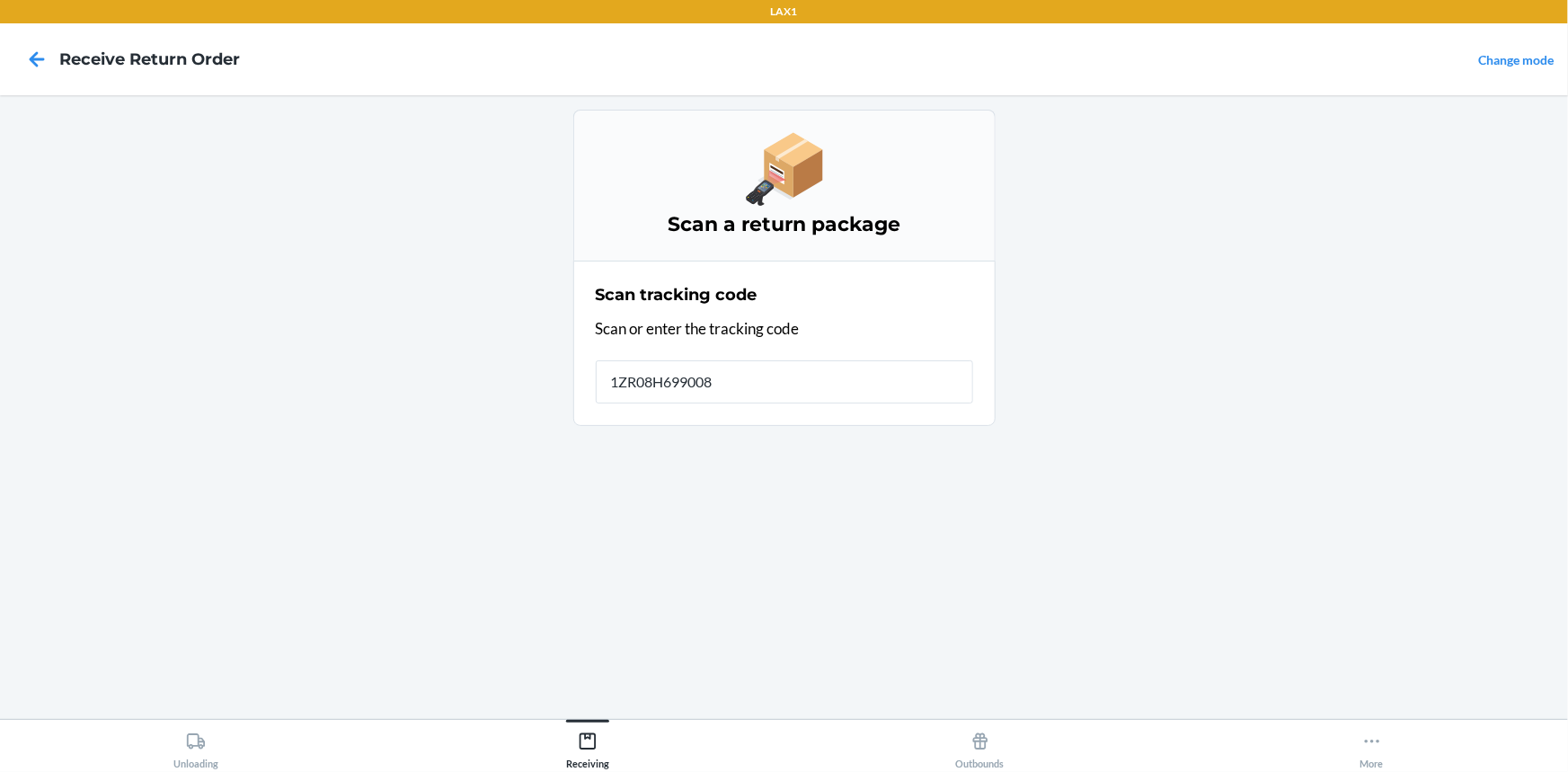 type on "[TRACKING_CODE]" 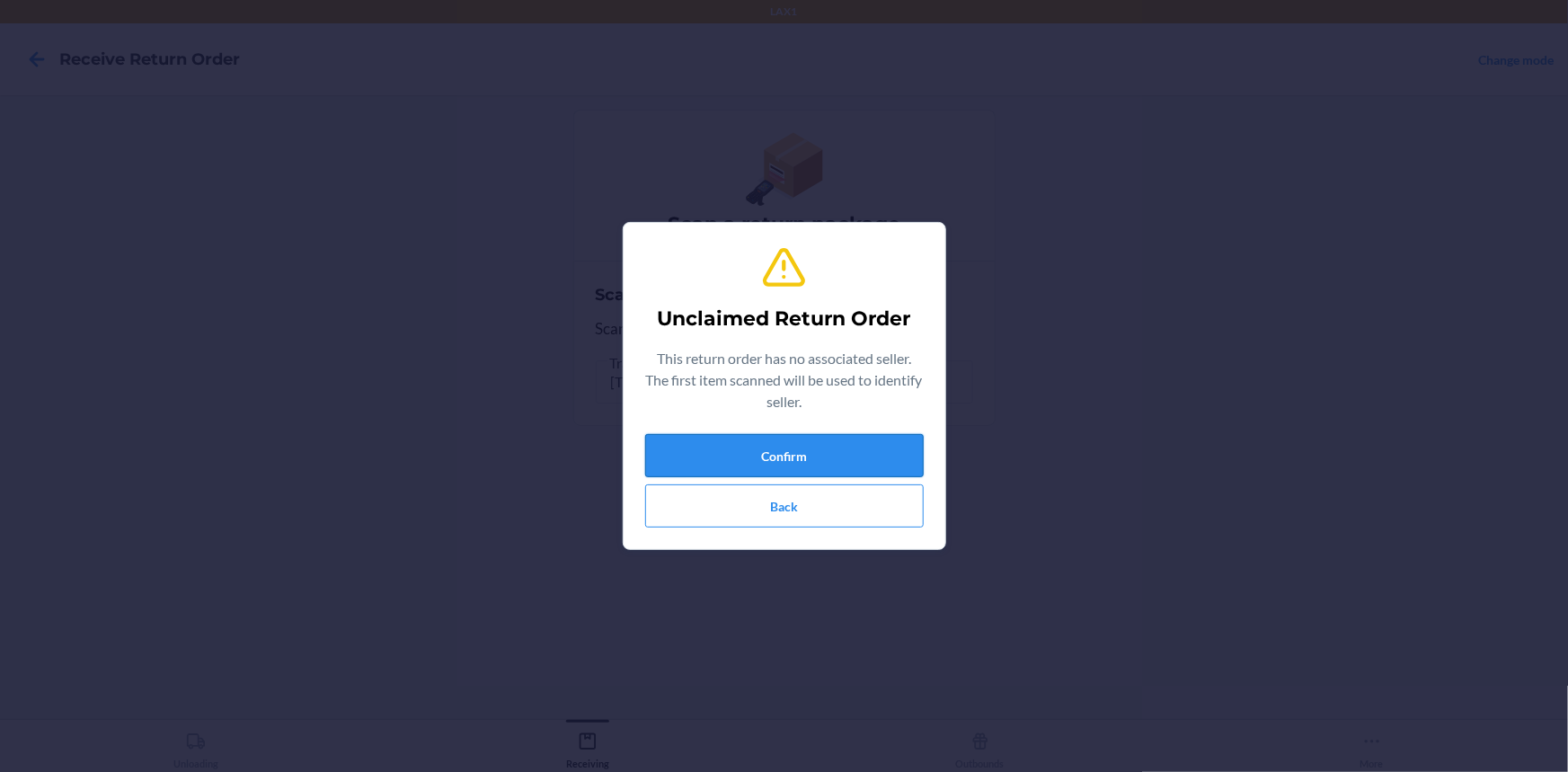 click on "Confirm" at bounding box center (784, 456) 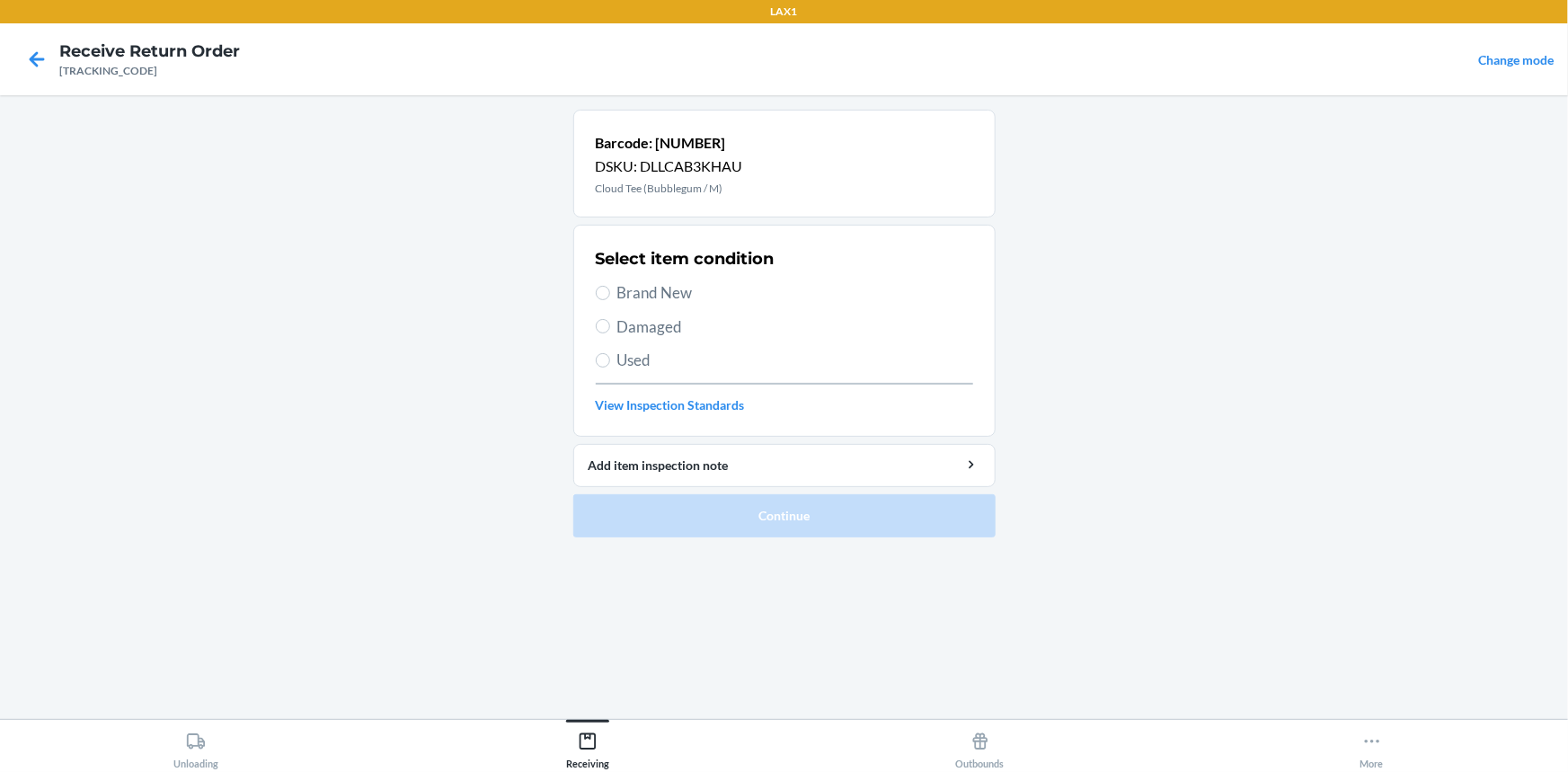 click on "Brand New" at bounding box center [795, 293] 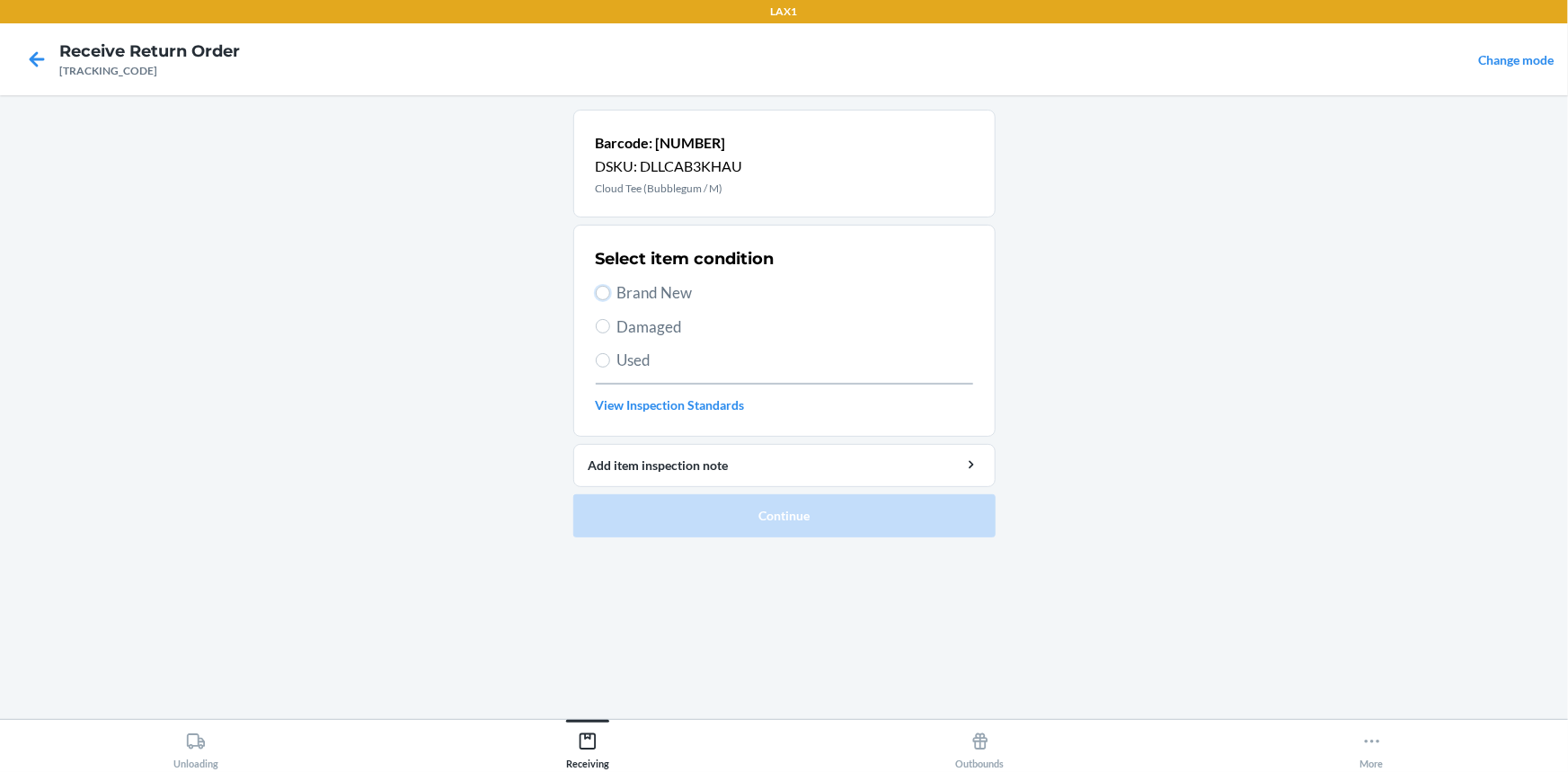 click on "Brand New" at bounding box center (603, 293) 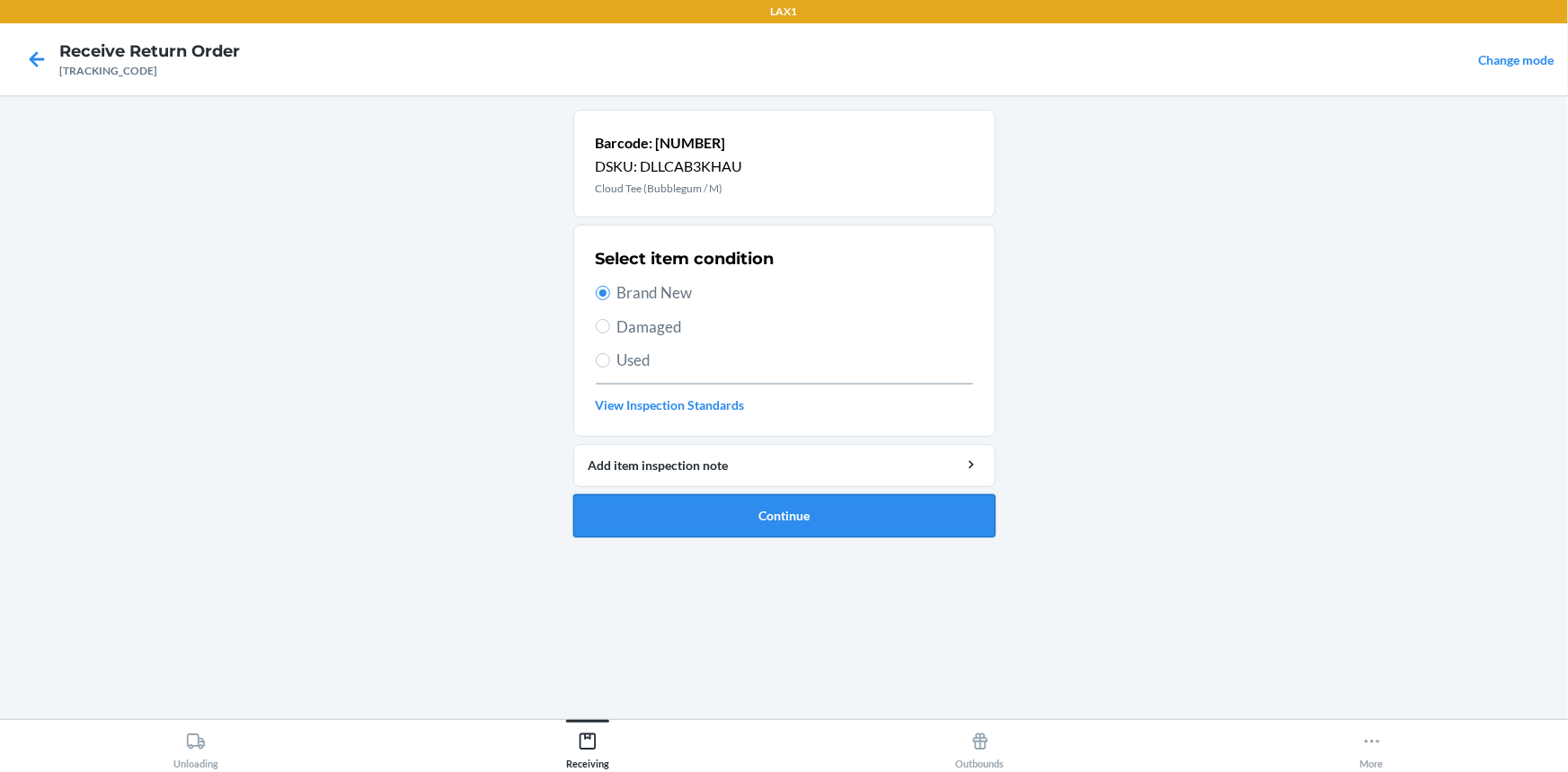 click on "Continue" at bounding box center [784, 516] 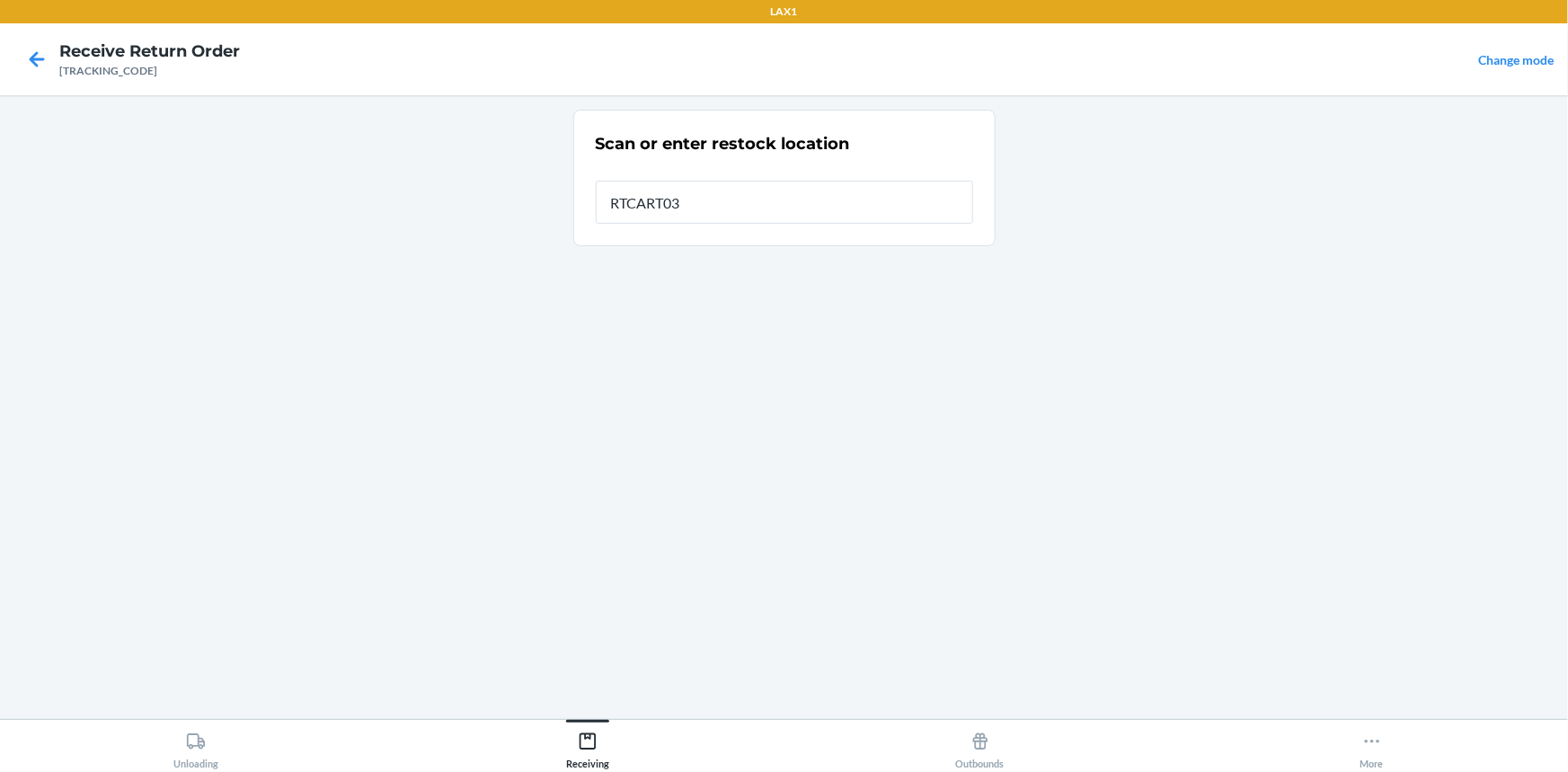 type on "RTCART038" 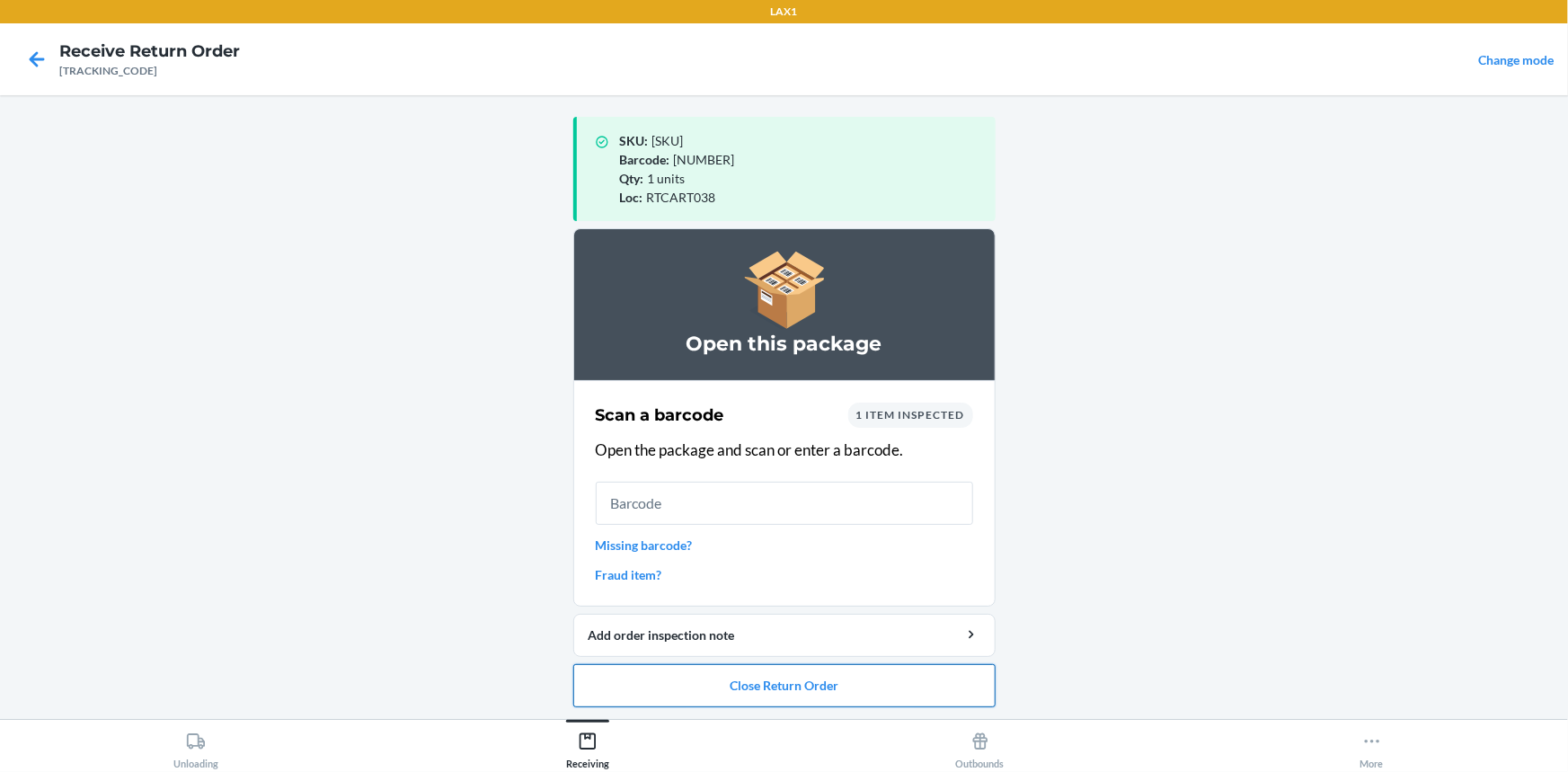 click on "Close Return Order" at bounding box center [784, 686] 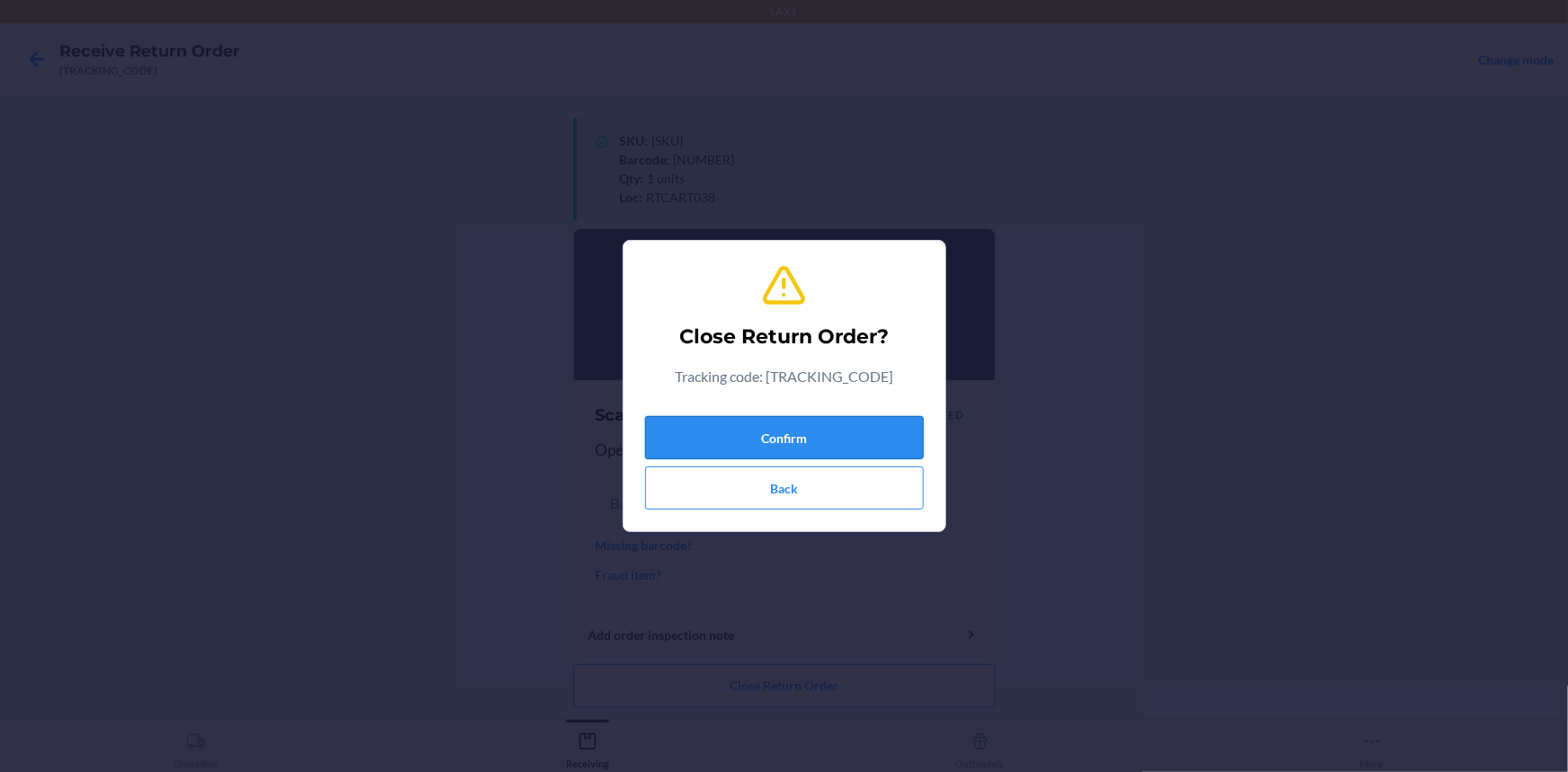 click on "Confirm" at bounding box center [784, 438] 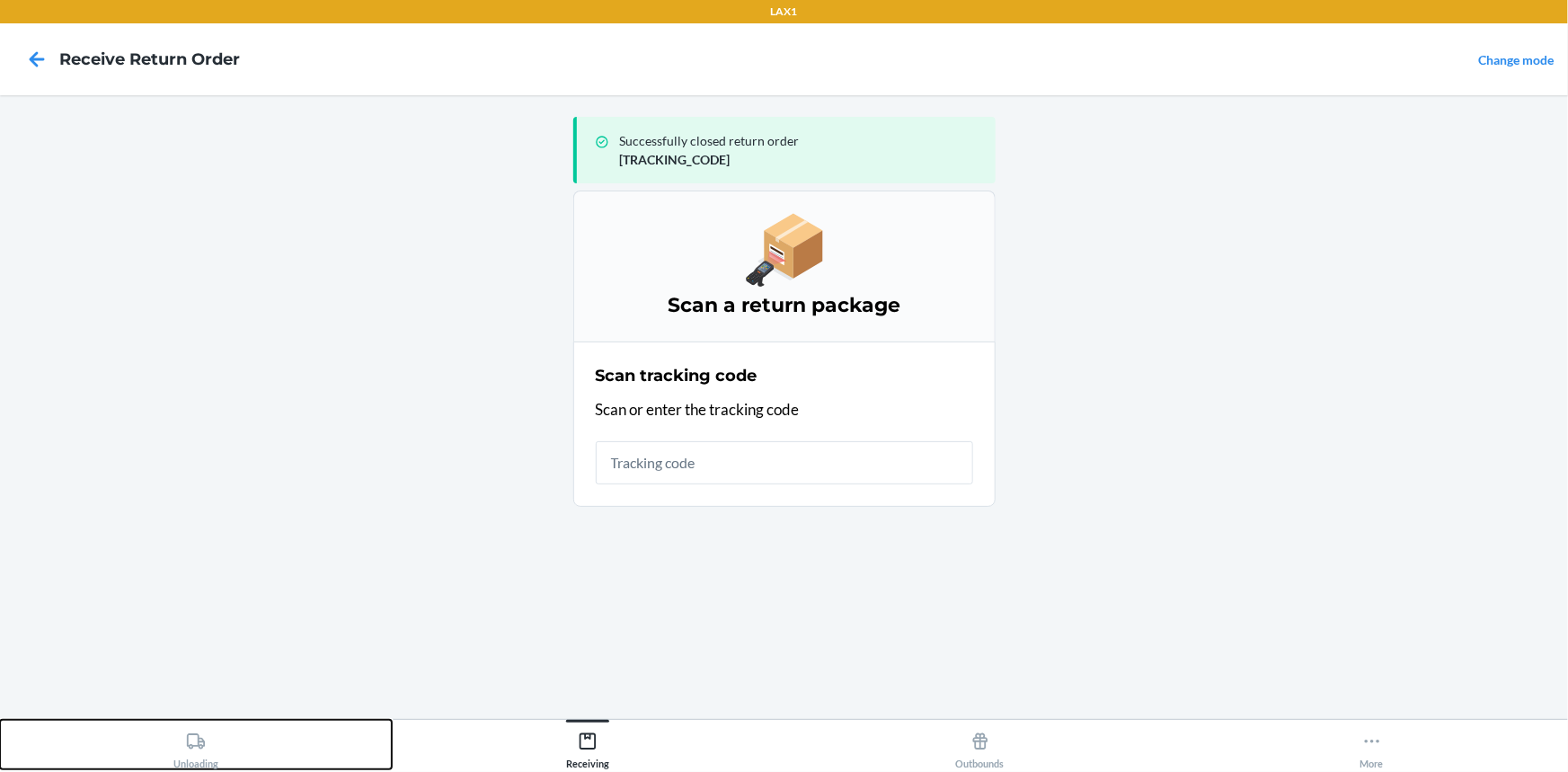 click on "Unloading" at bounding box center [196, 747] 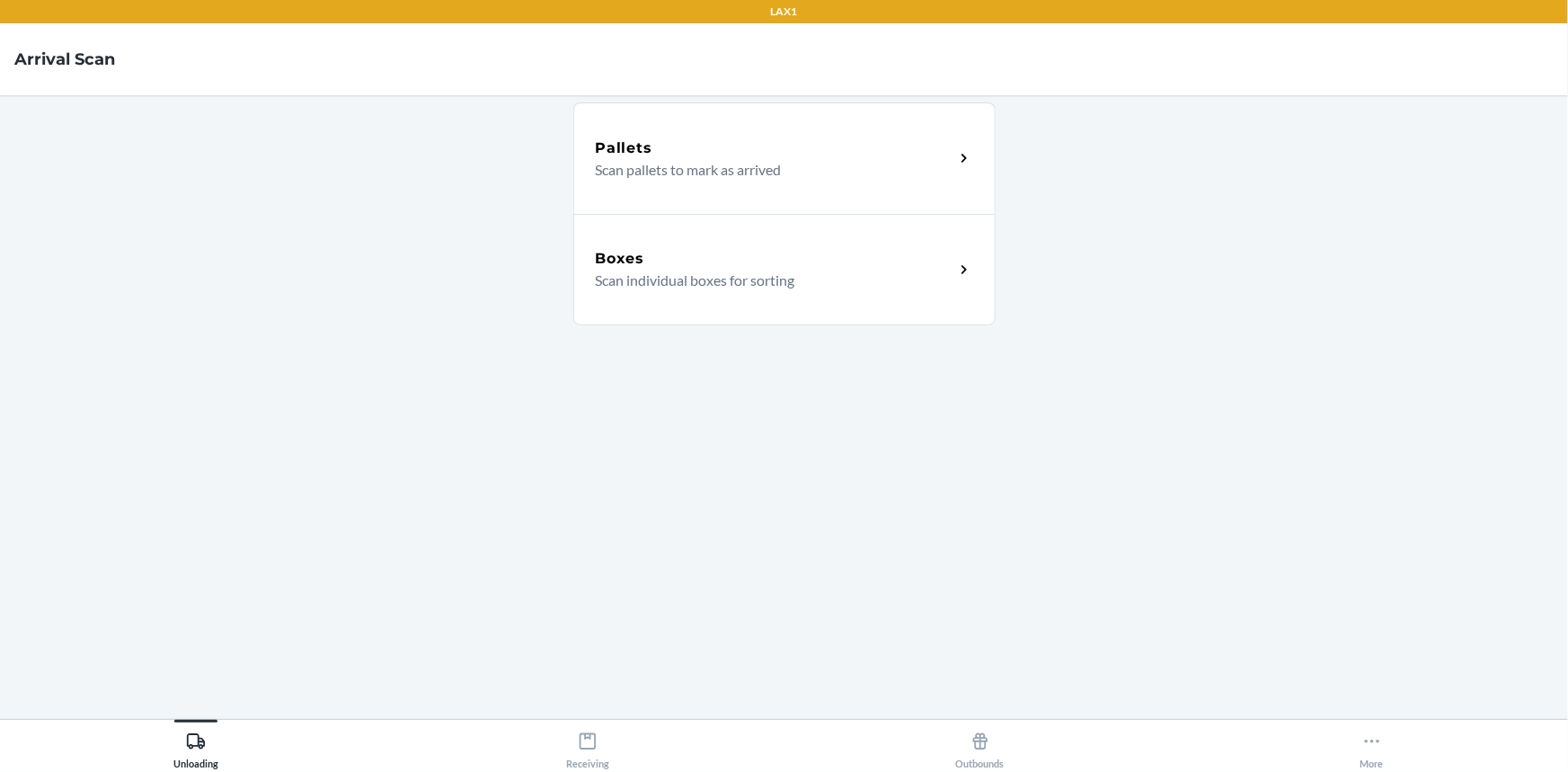 click on "Scan individual boxes for sorting" at bounding box center (767, 280) 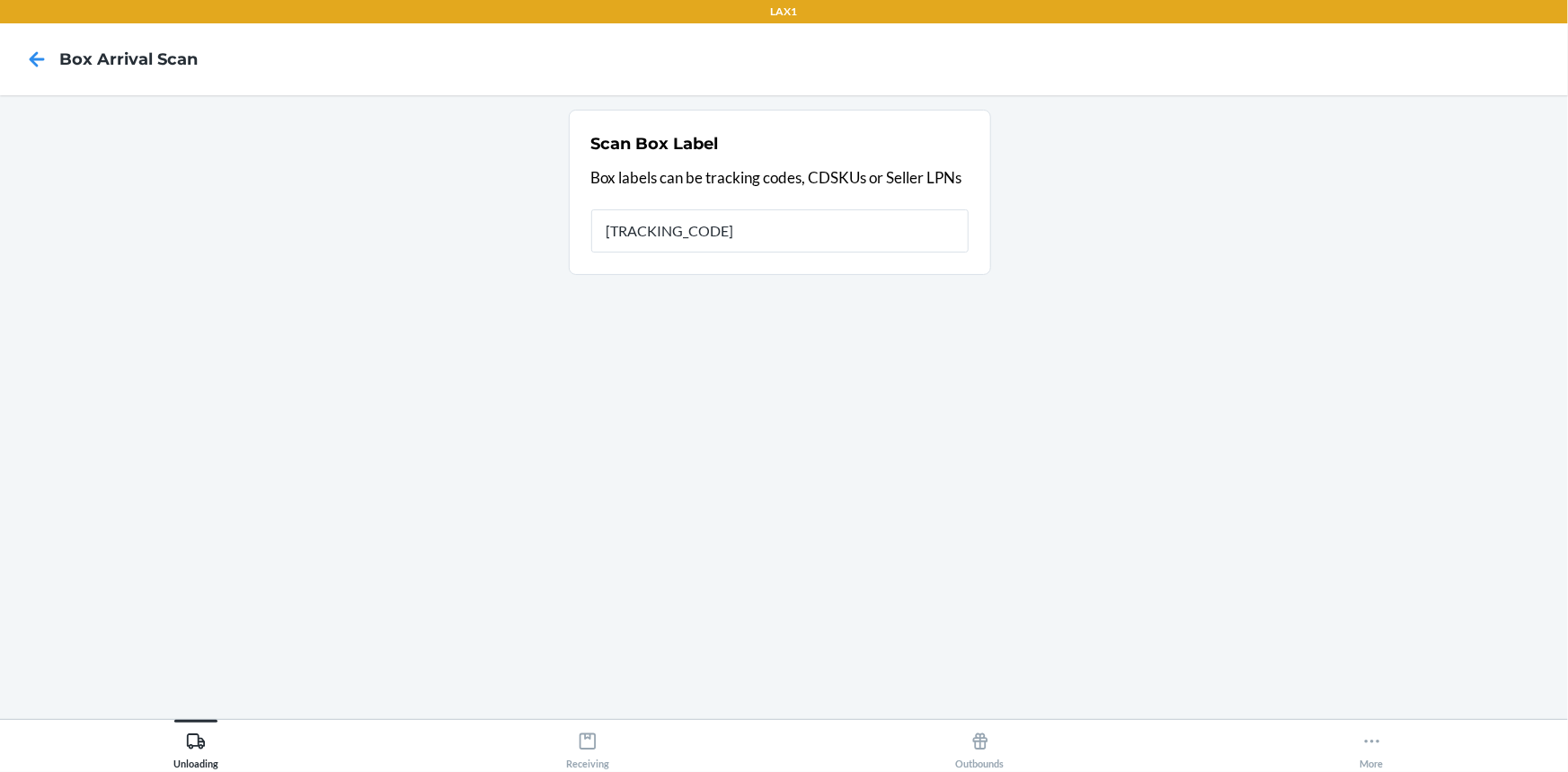 type on "[TRACKING_CODE]" 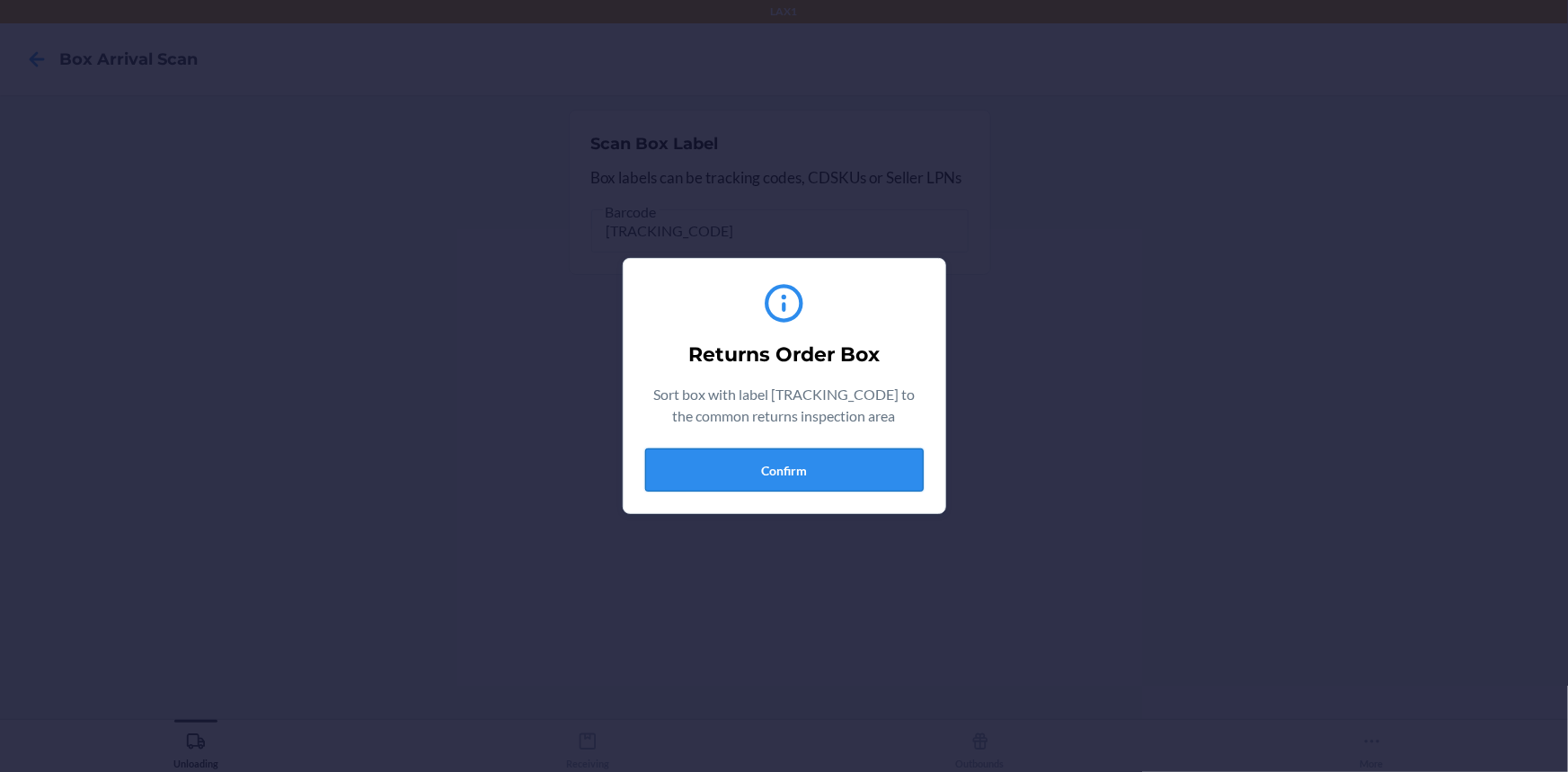 click on "Confirm" at bounding box center [784, 470] 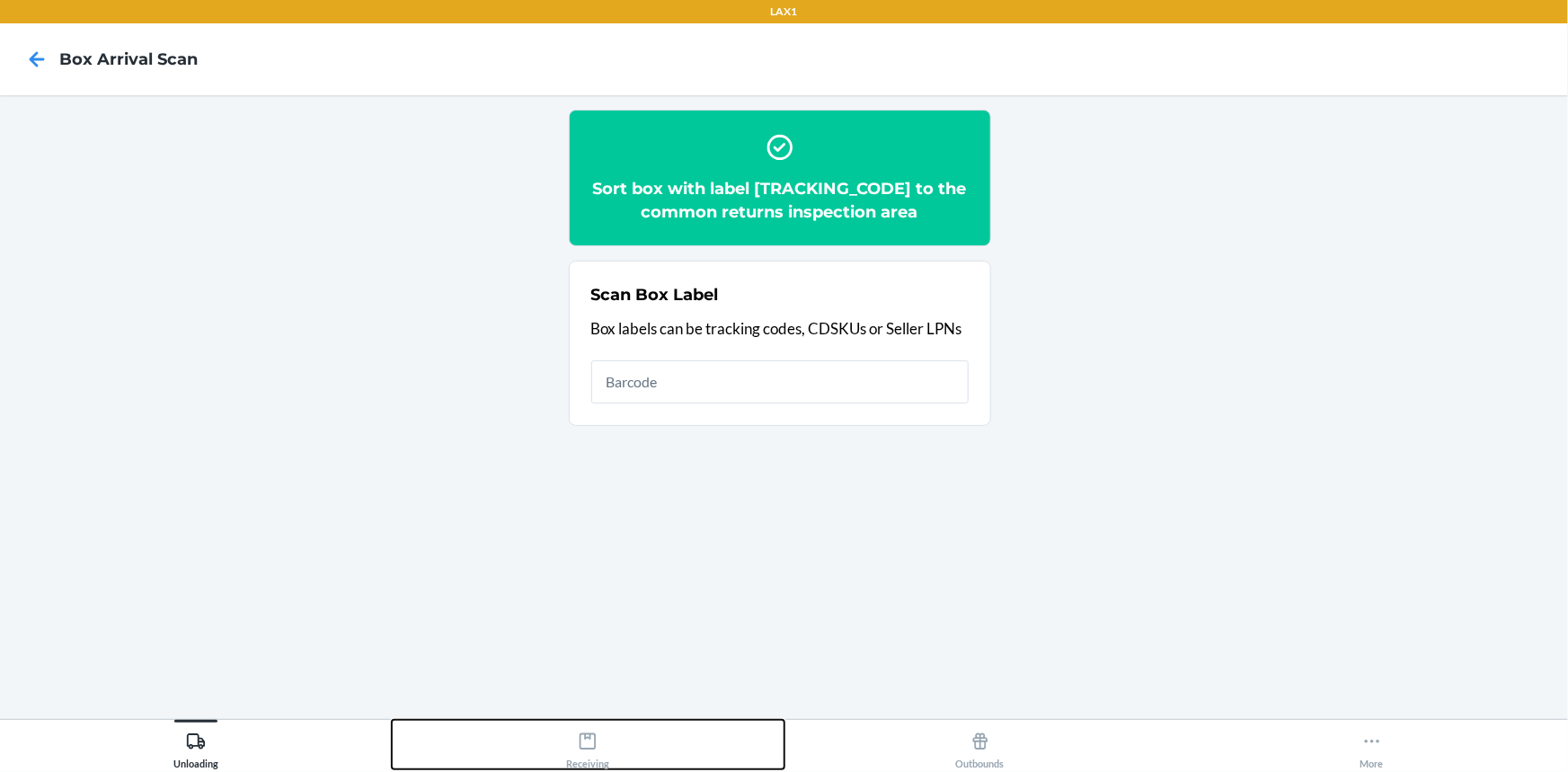 click on "Receiving" at bounding box center (588, 744) 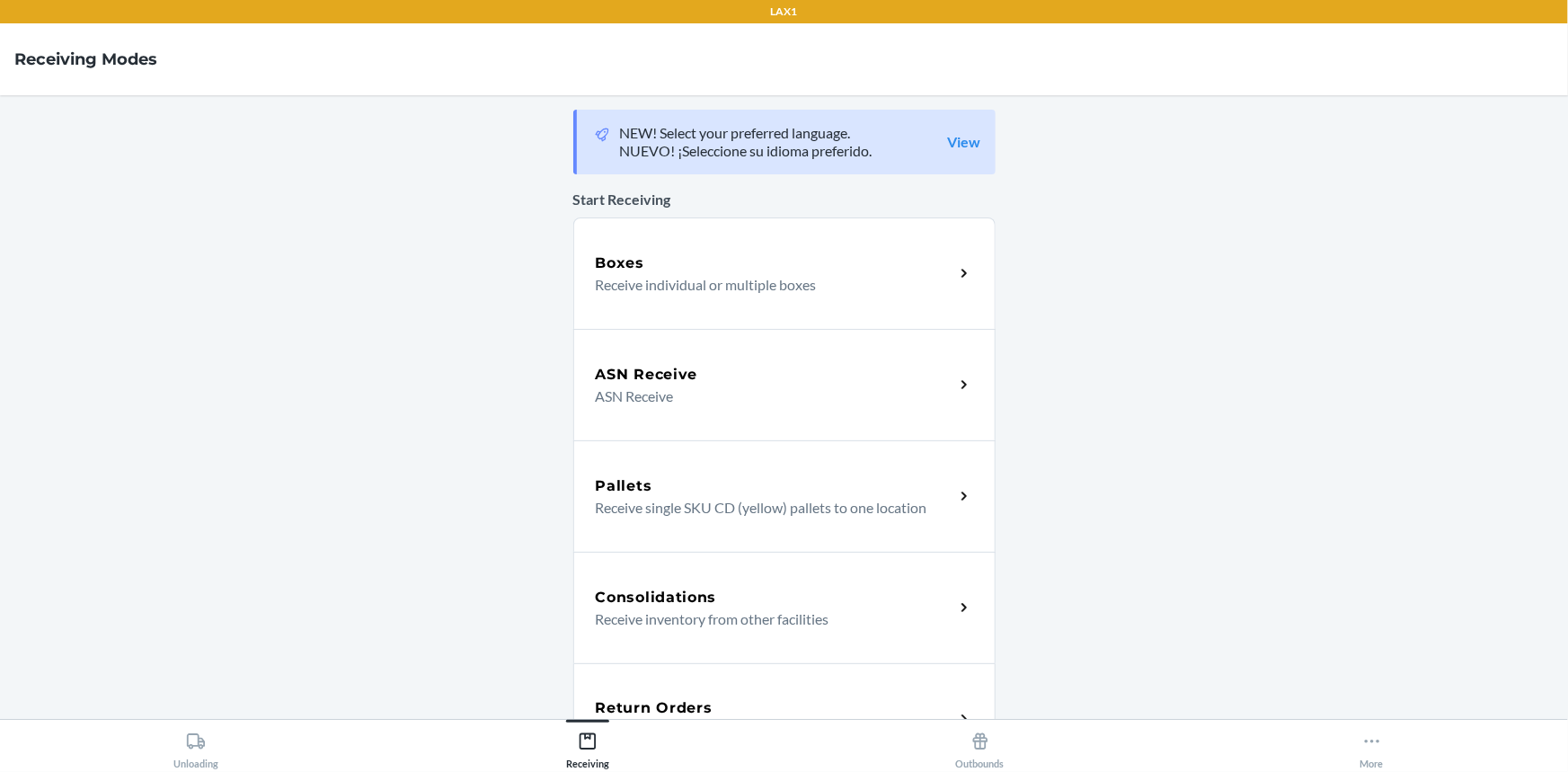 drag, startPoint x: 749, startPoint y: 686, endPoint x: 754, endPoint y: 678, distance: 9.43398 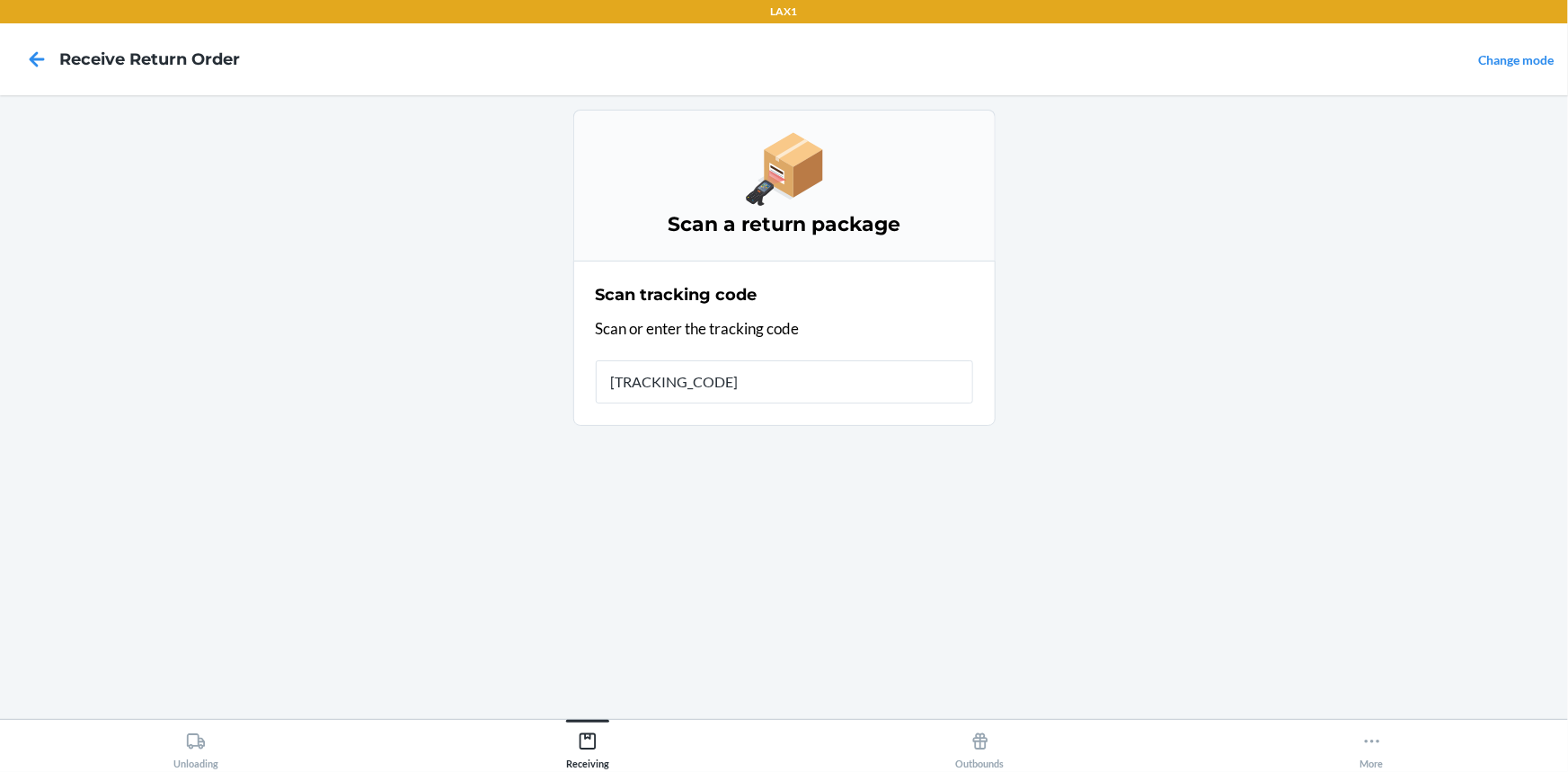 type on "[TRACKING_CODE]" 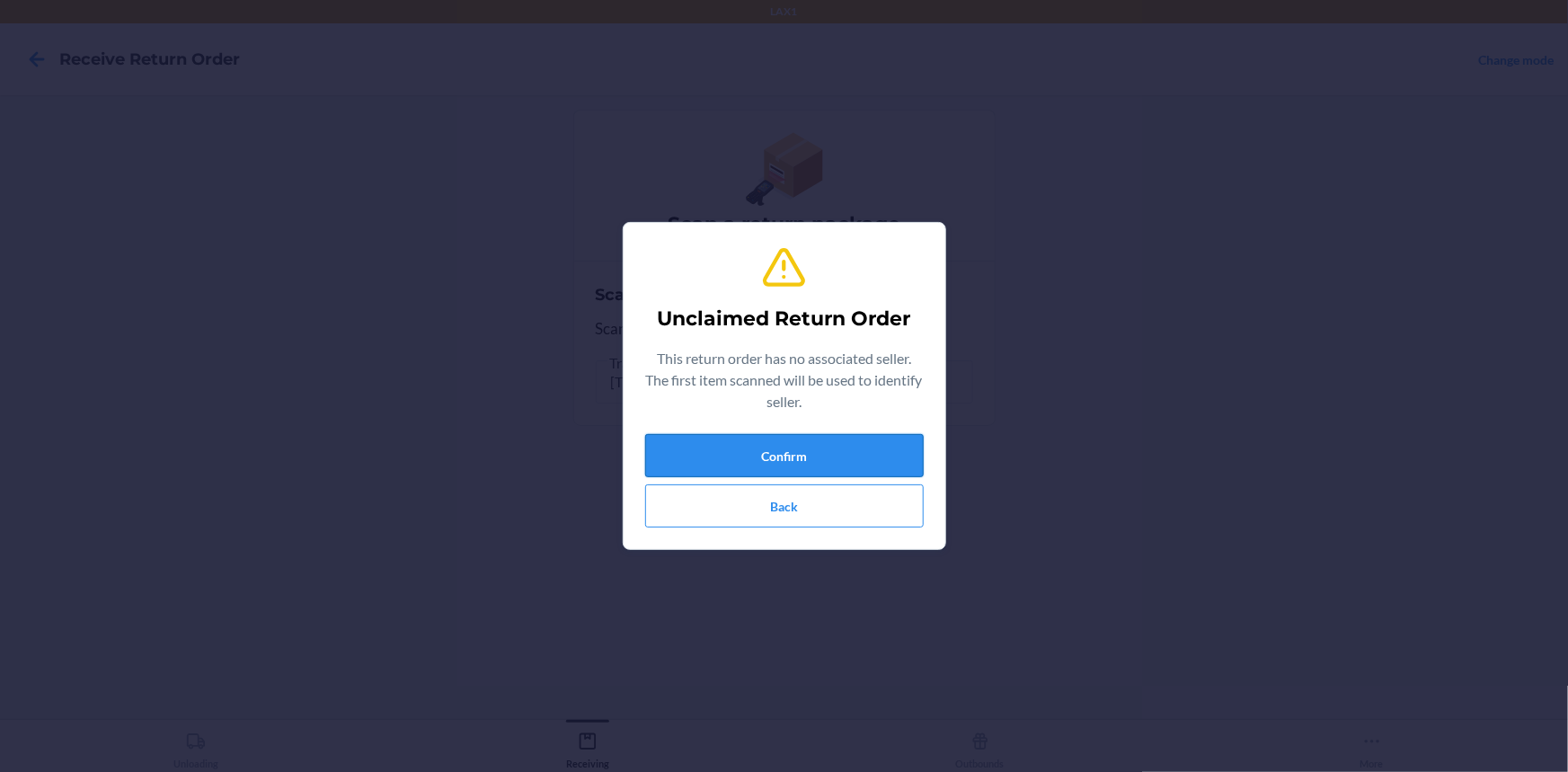 click on "Confirm" at bounding box center [784, 456] 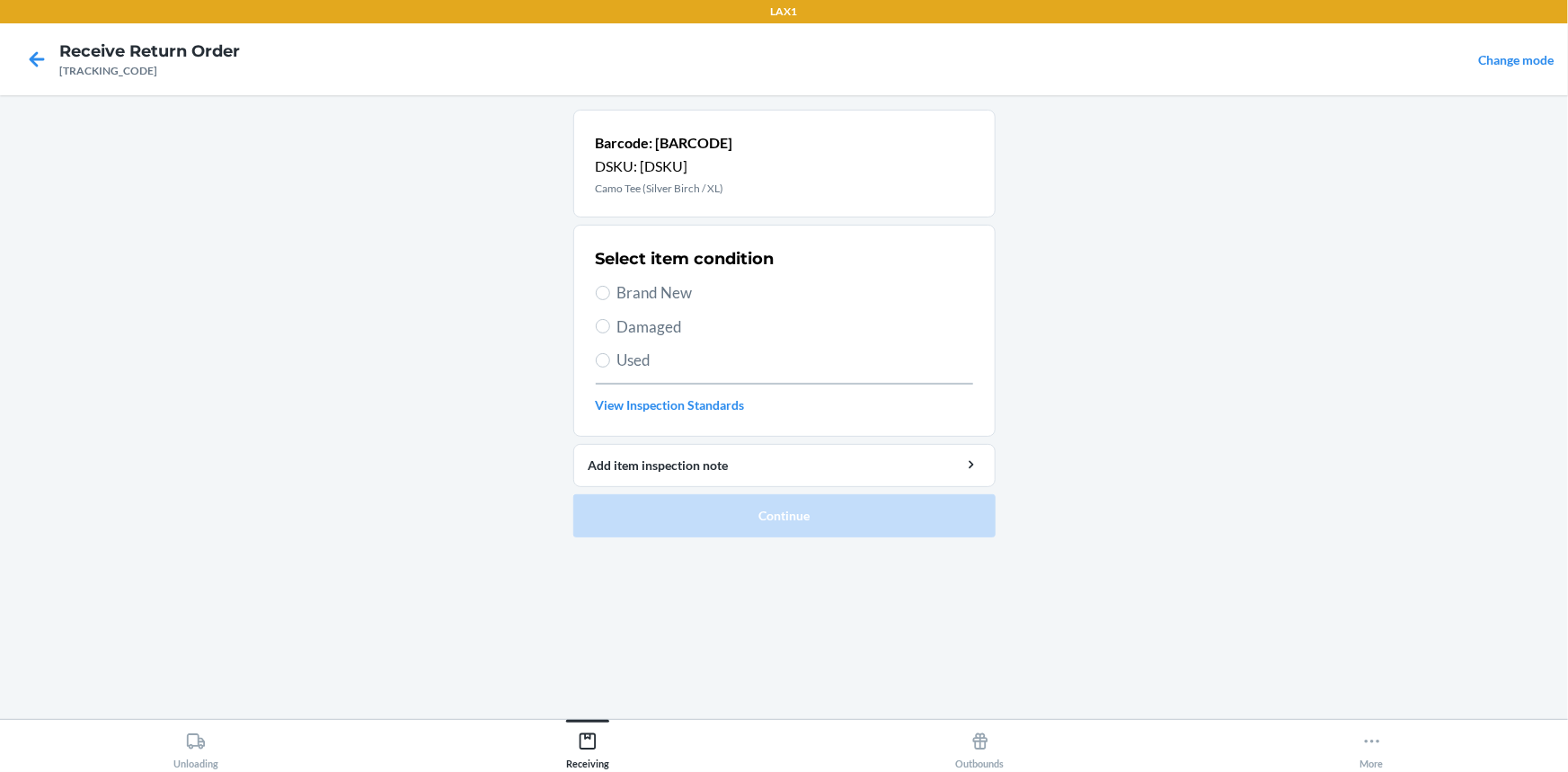 click on "Brand New" at bounding box center (795, 293) 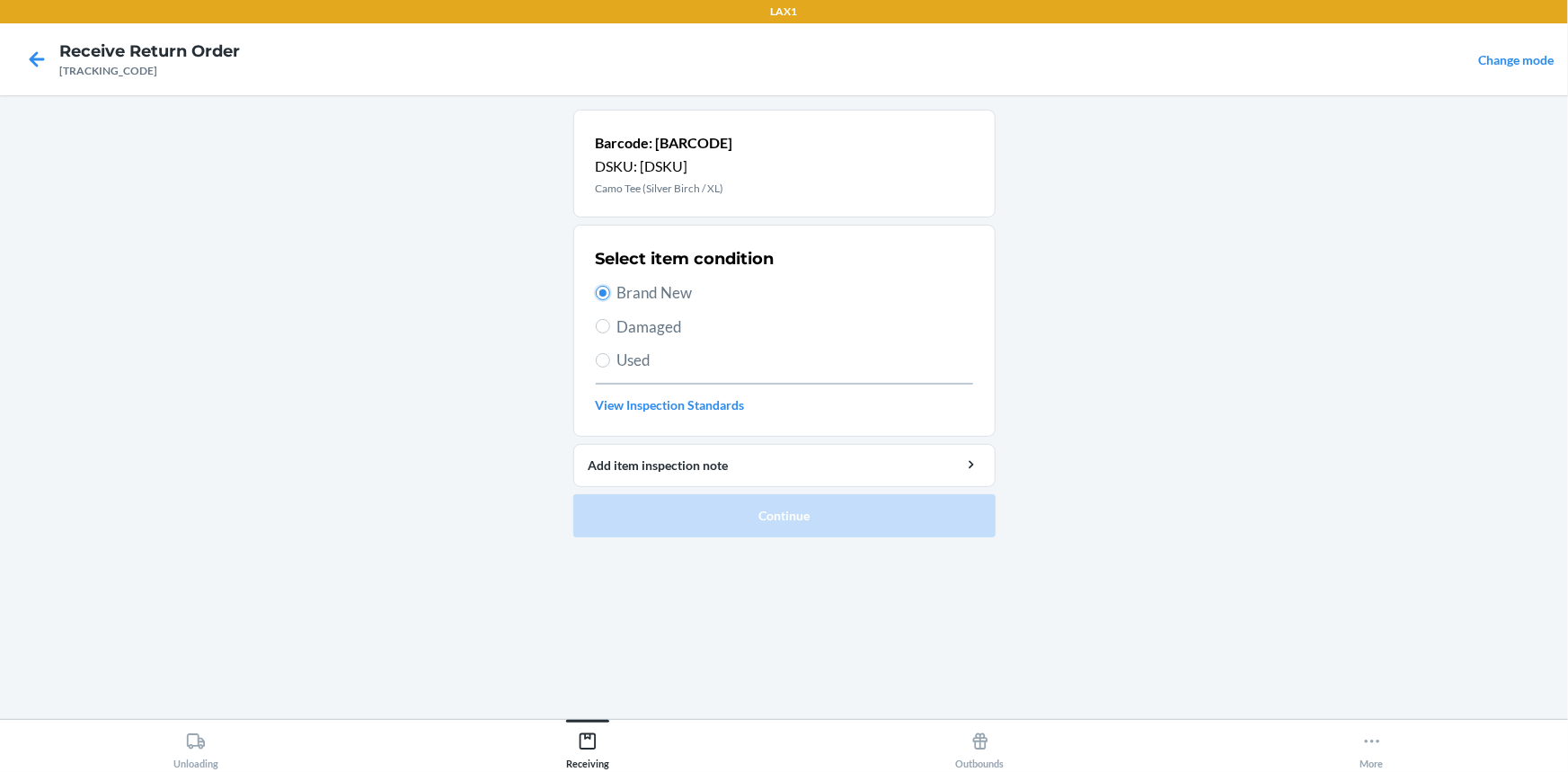 radio on "true" 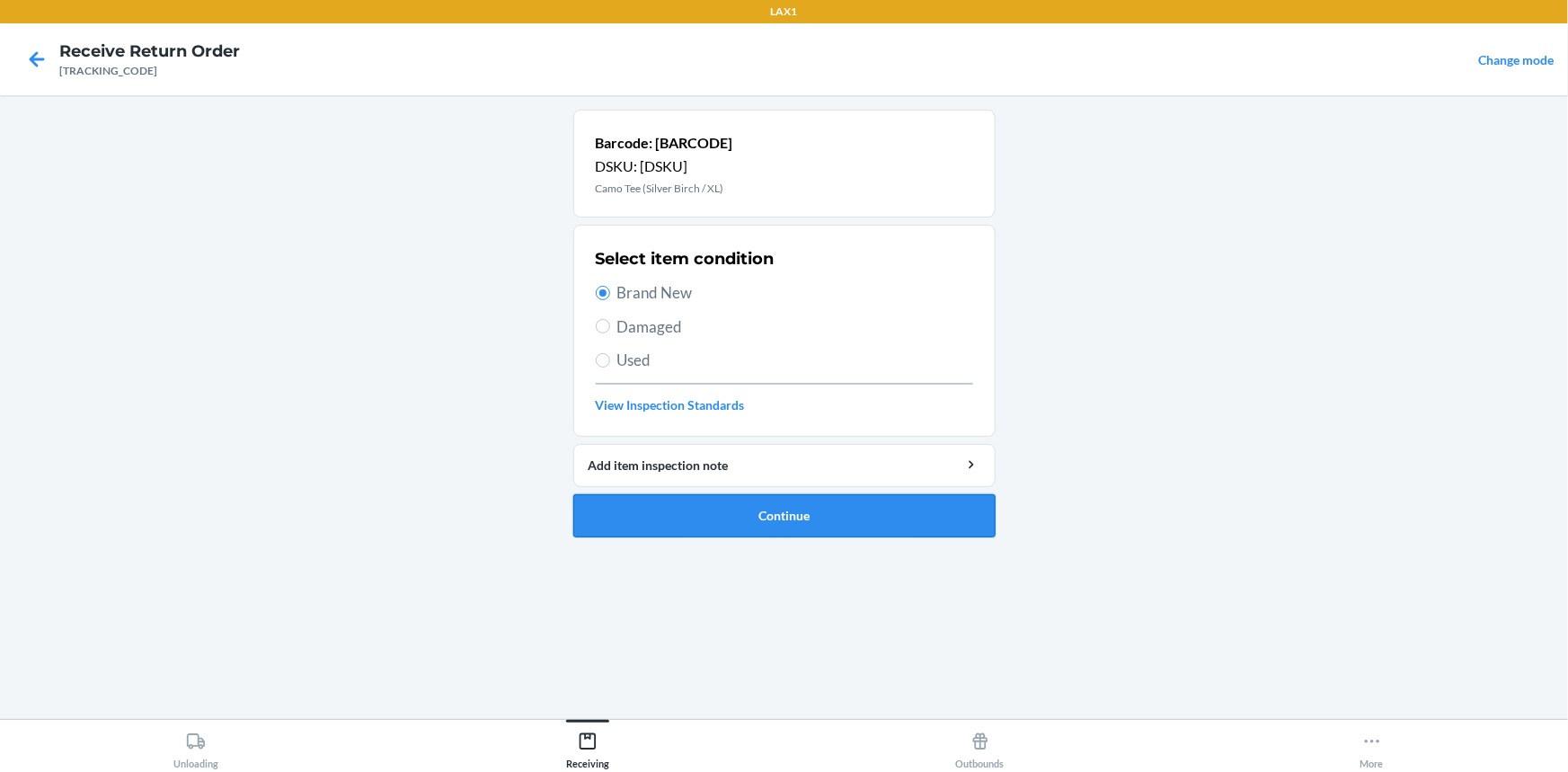 click on "Continue" at bounding box center (784, 516) 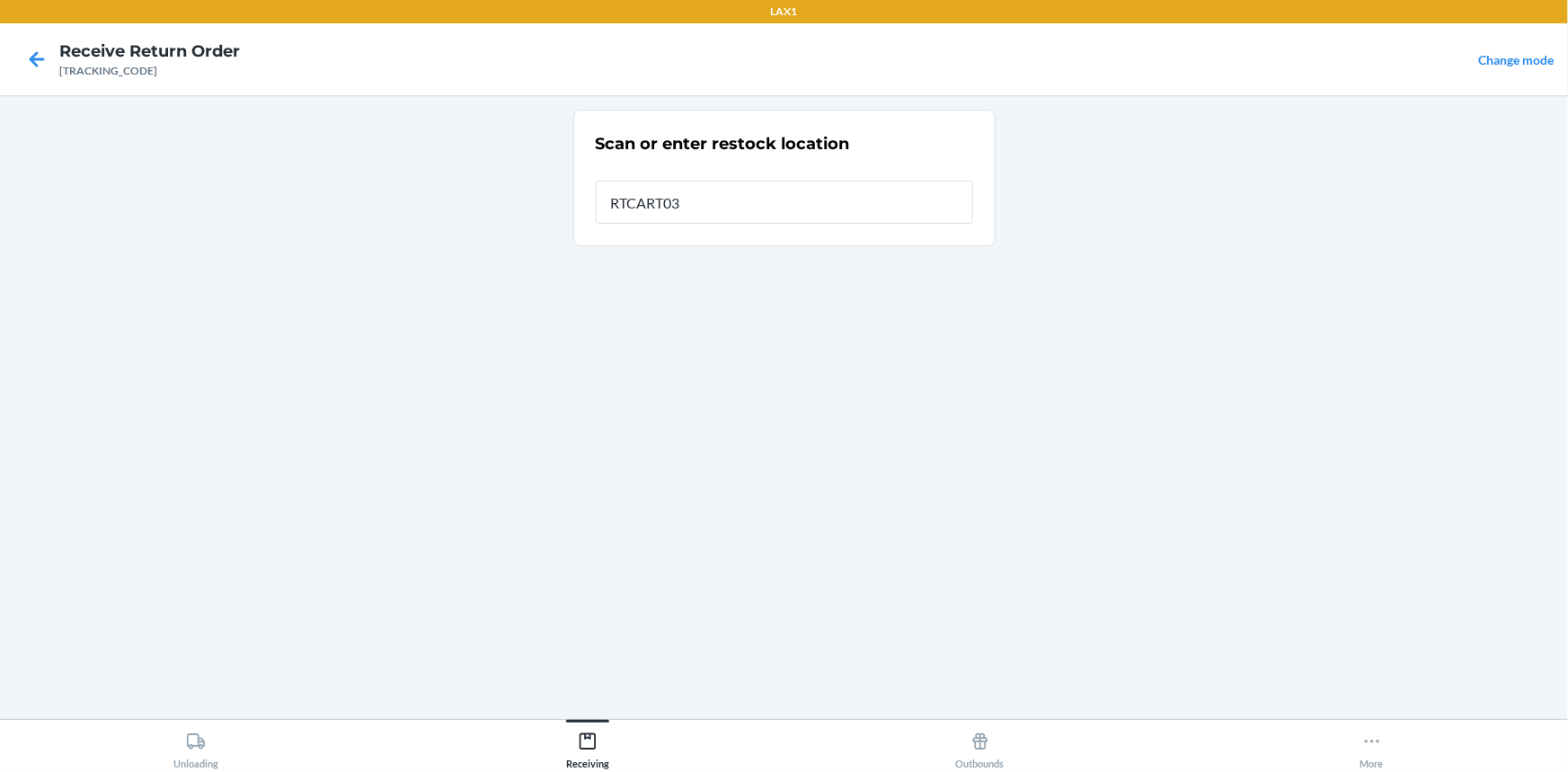 type on "RTCART038" 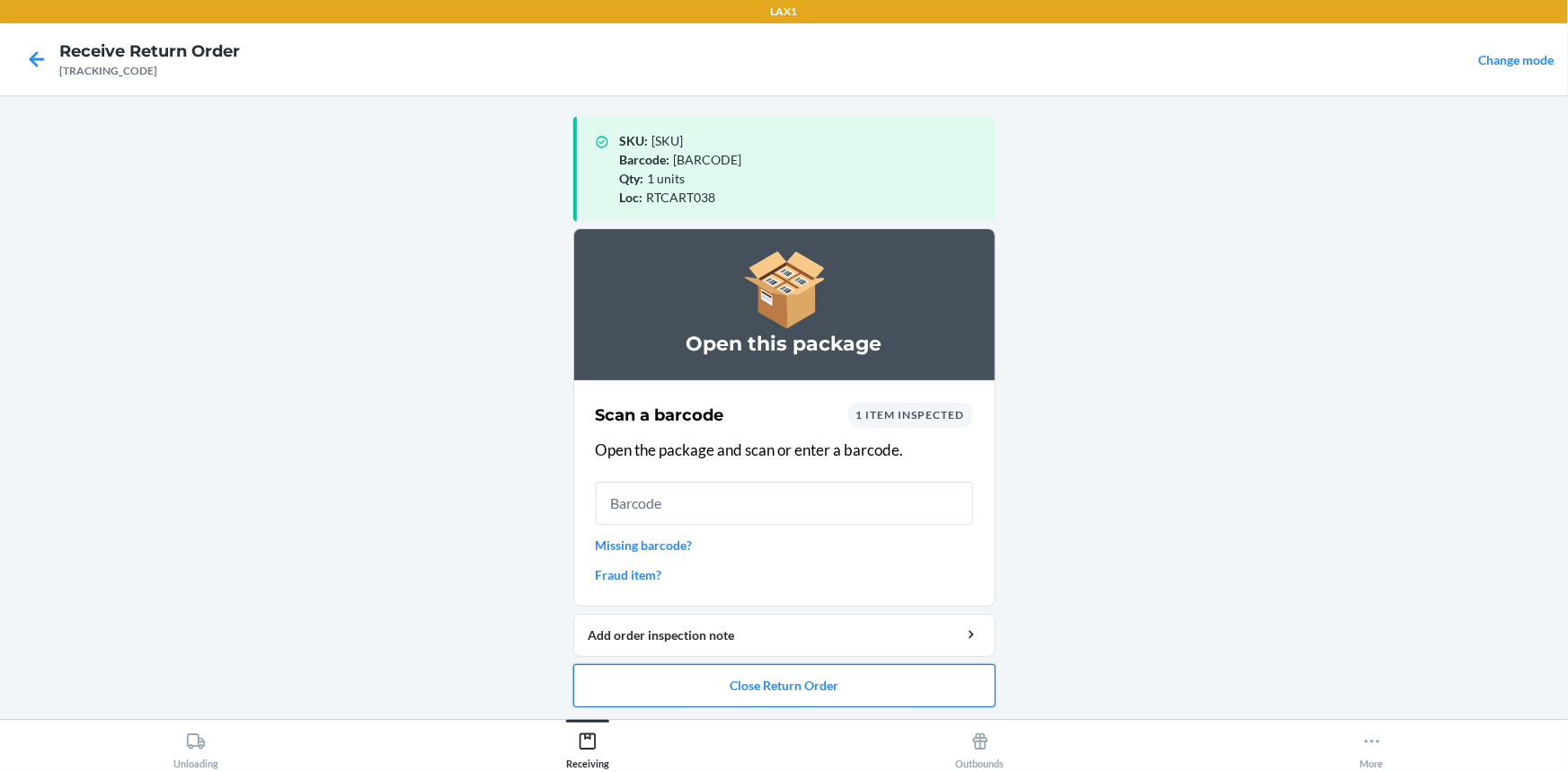 click on "Close Return Order" at bounding box center (784, 686) 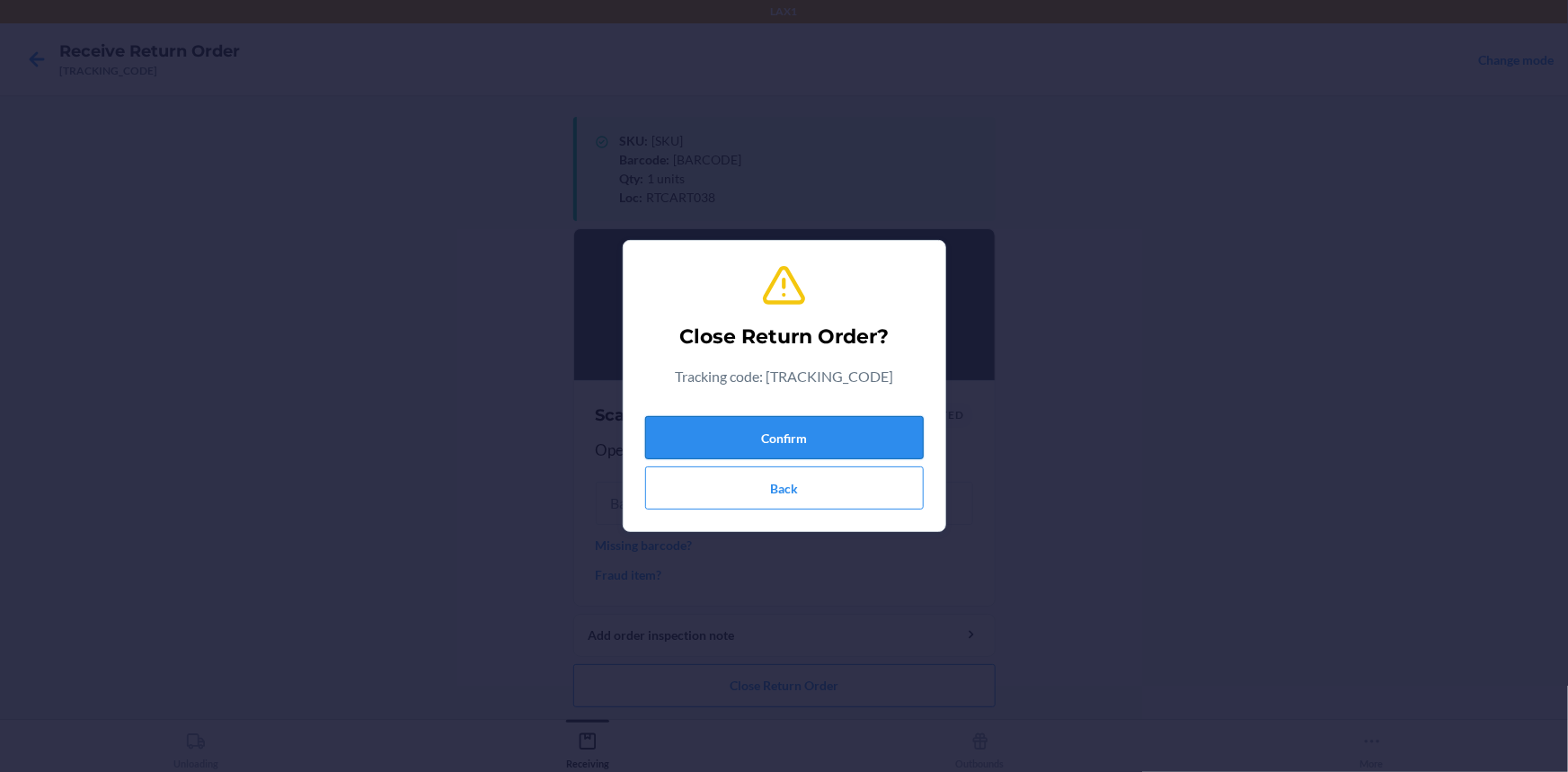 click on "Confirm" at bounding box center [784, 438] 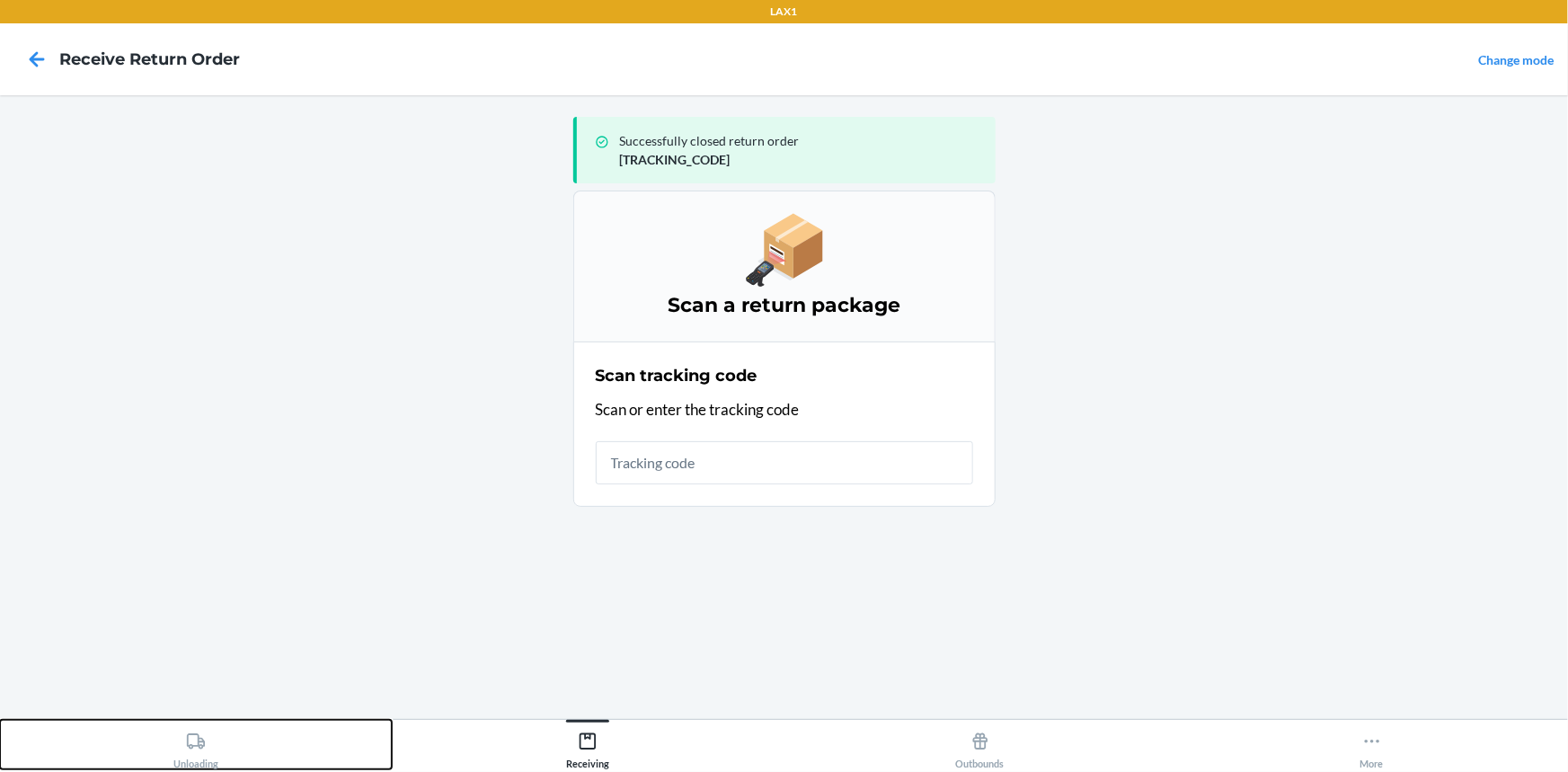 click on "Unloading" at bounding box center (196, 744) 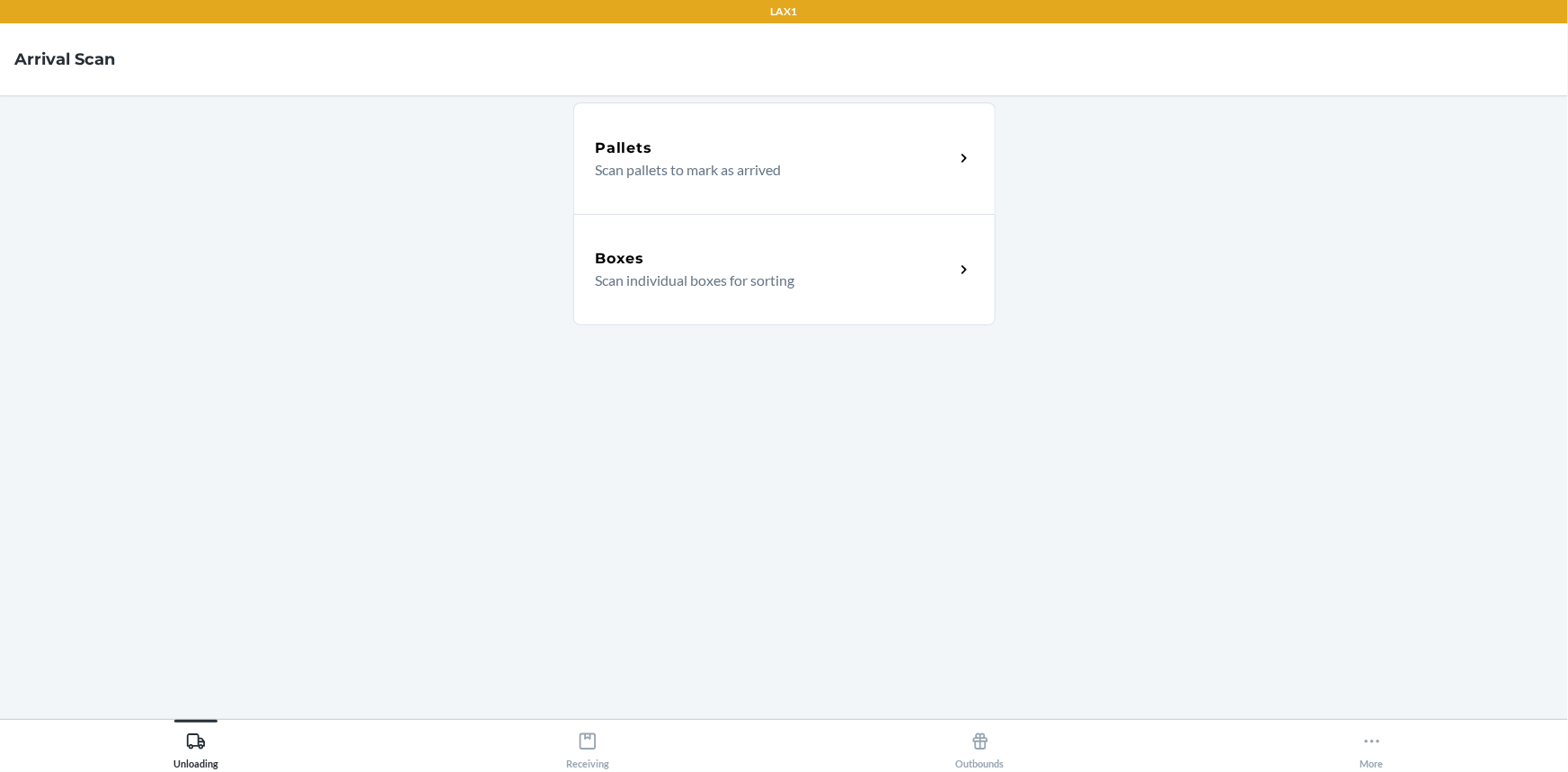 click on "Boxes Scan individual boxes for sorting" at bounding box center (784, 270) 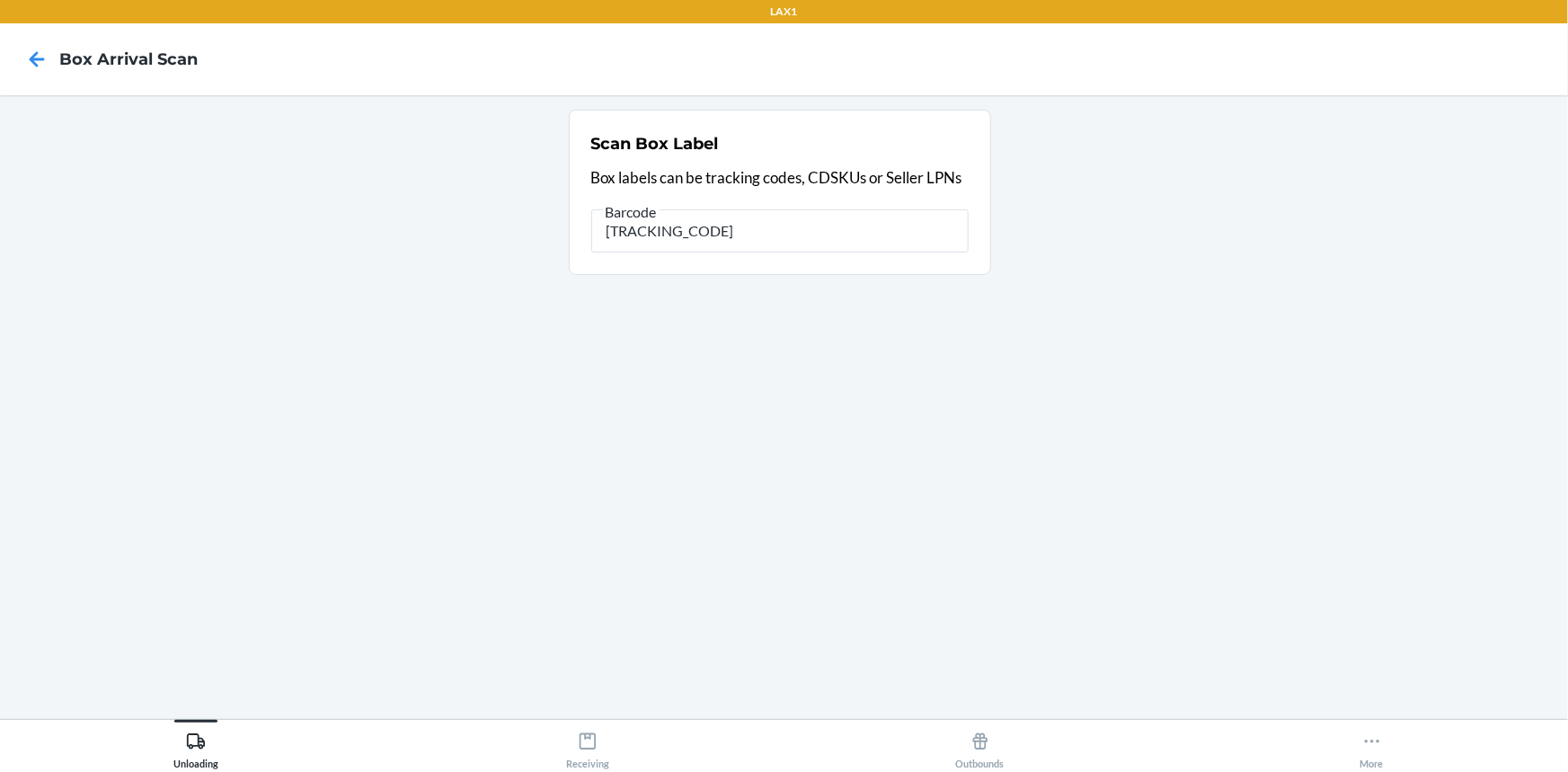type on "[TRACKING_CODE]" 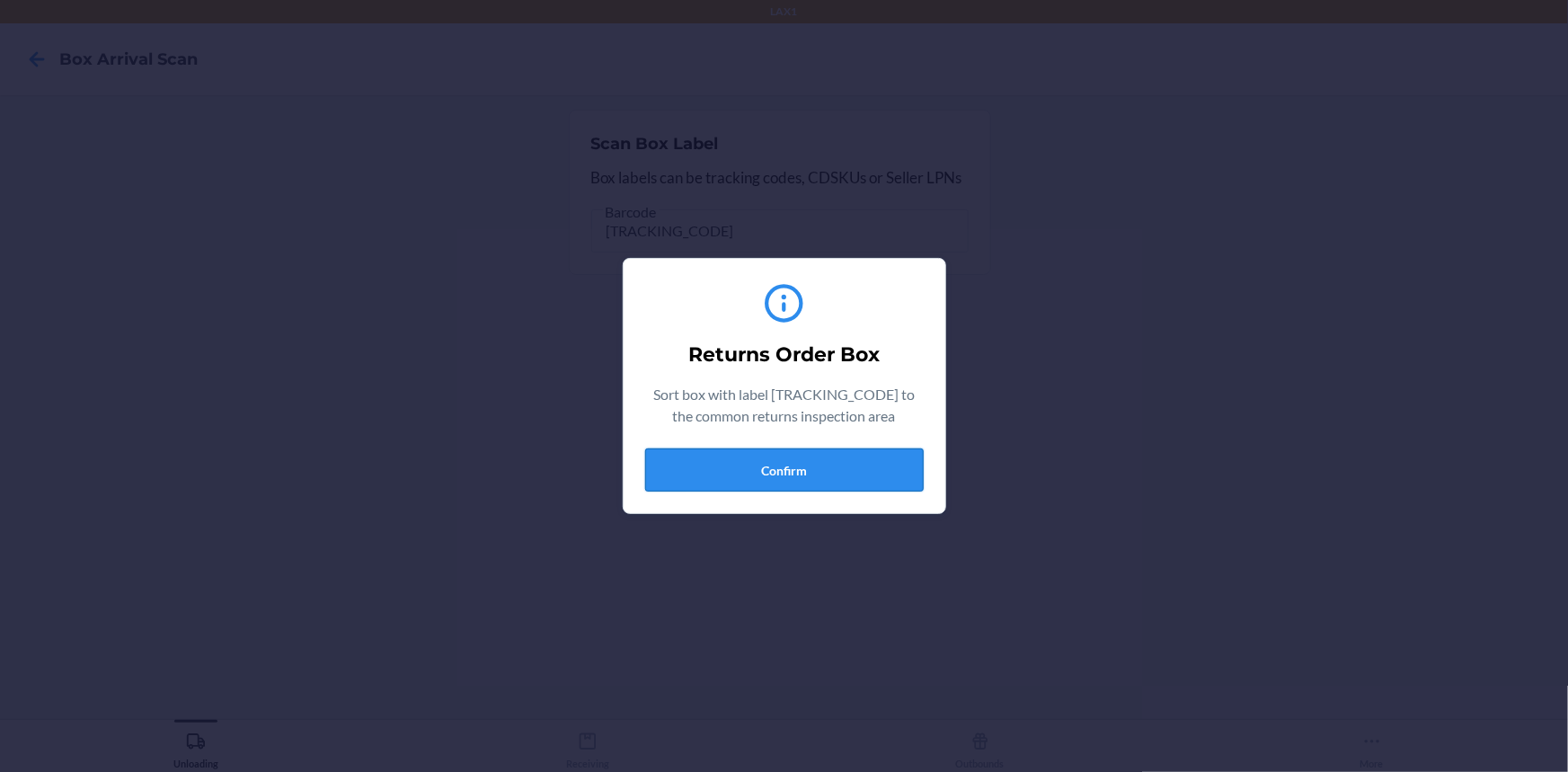 click on "Confirm" at bounding box center (784, 470) 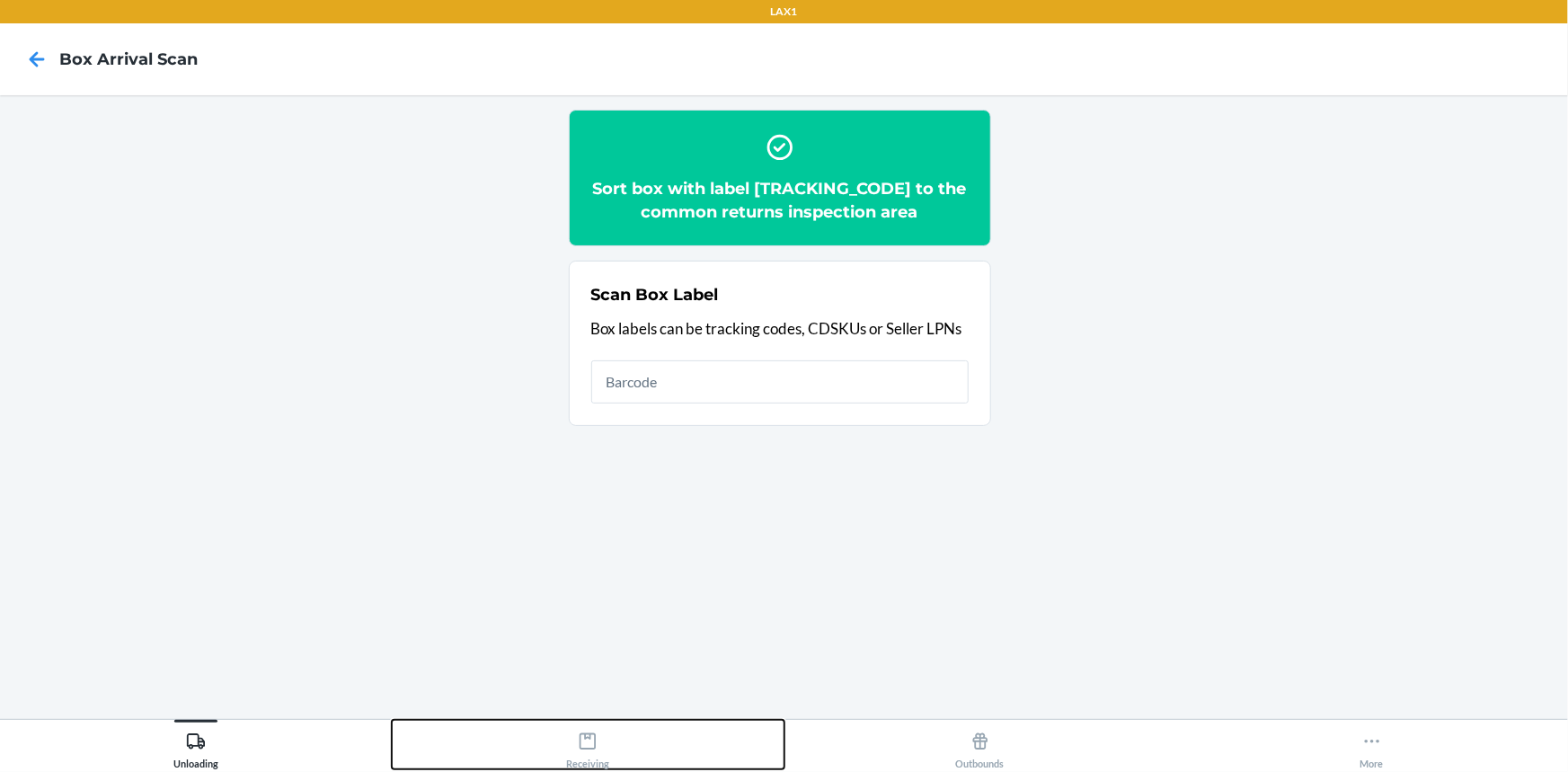 click 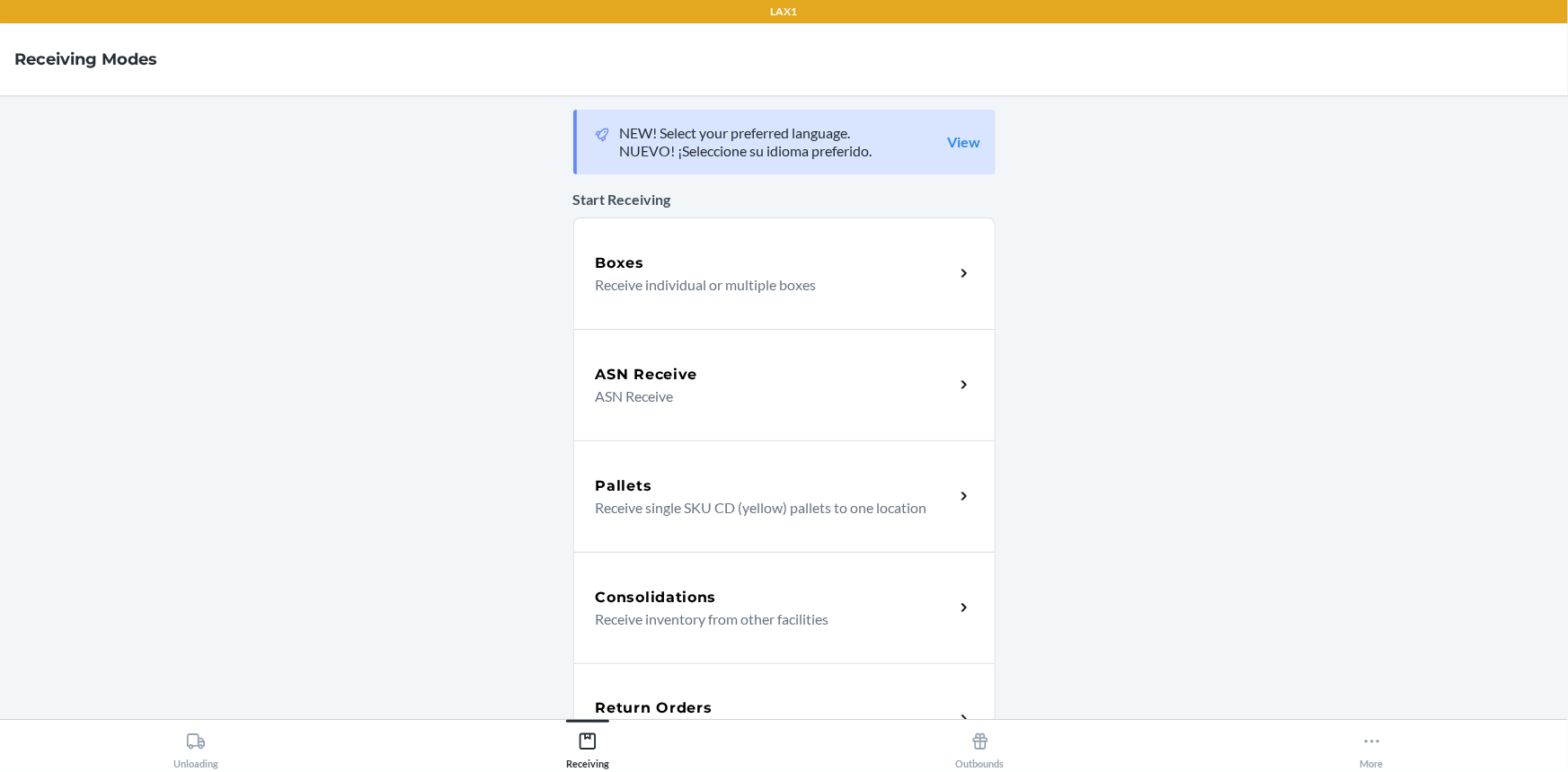 click on "Return Orders Receive return order package items" at bounding box center (784, 719) 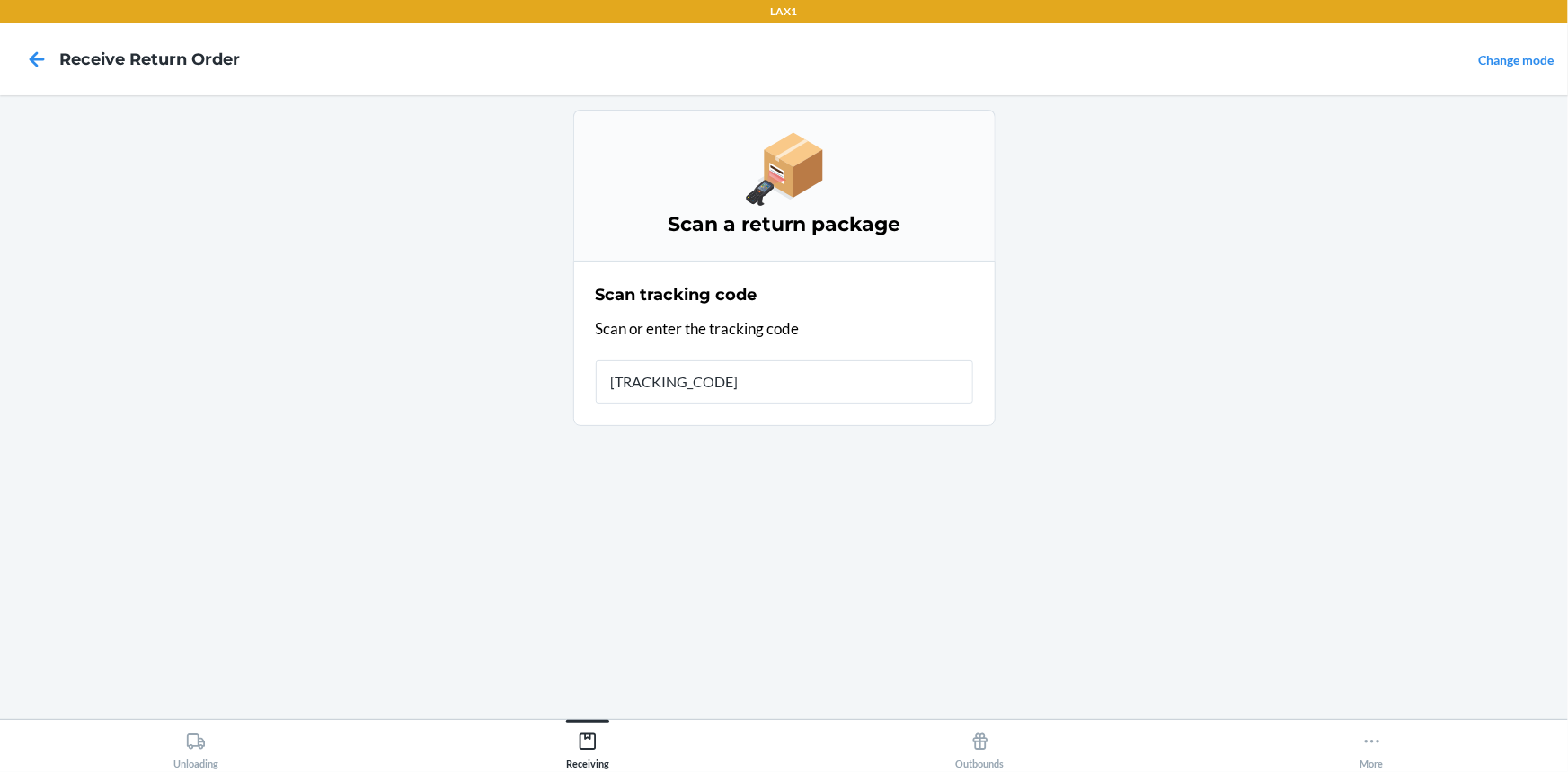 type on "[TRACKING_CODE]" 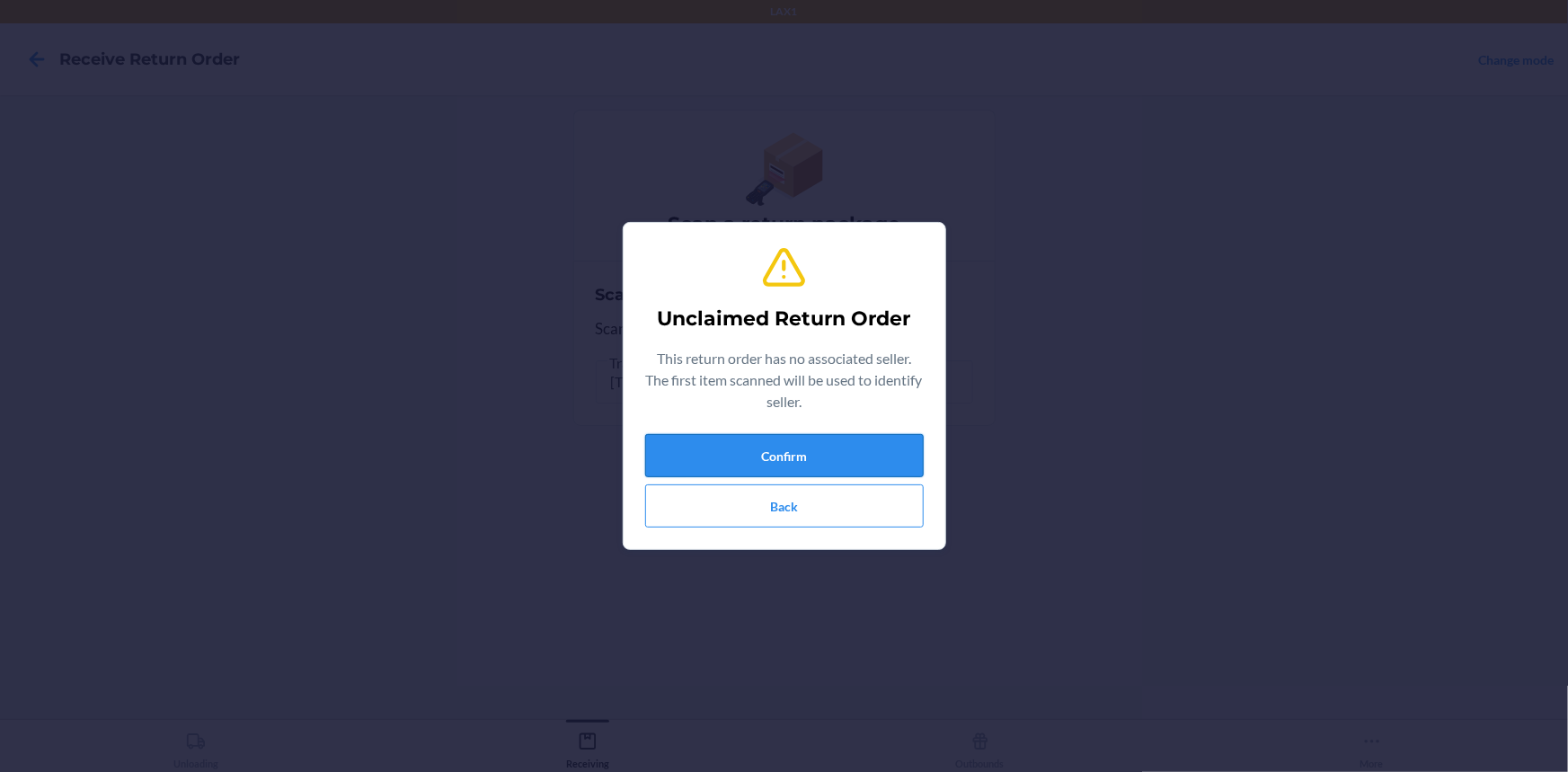 click on "Confirm" at bounding box center (784, 456) 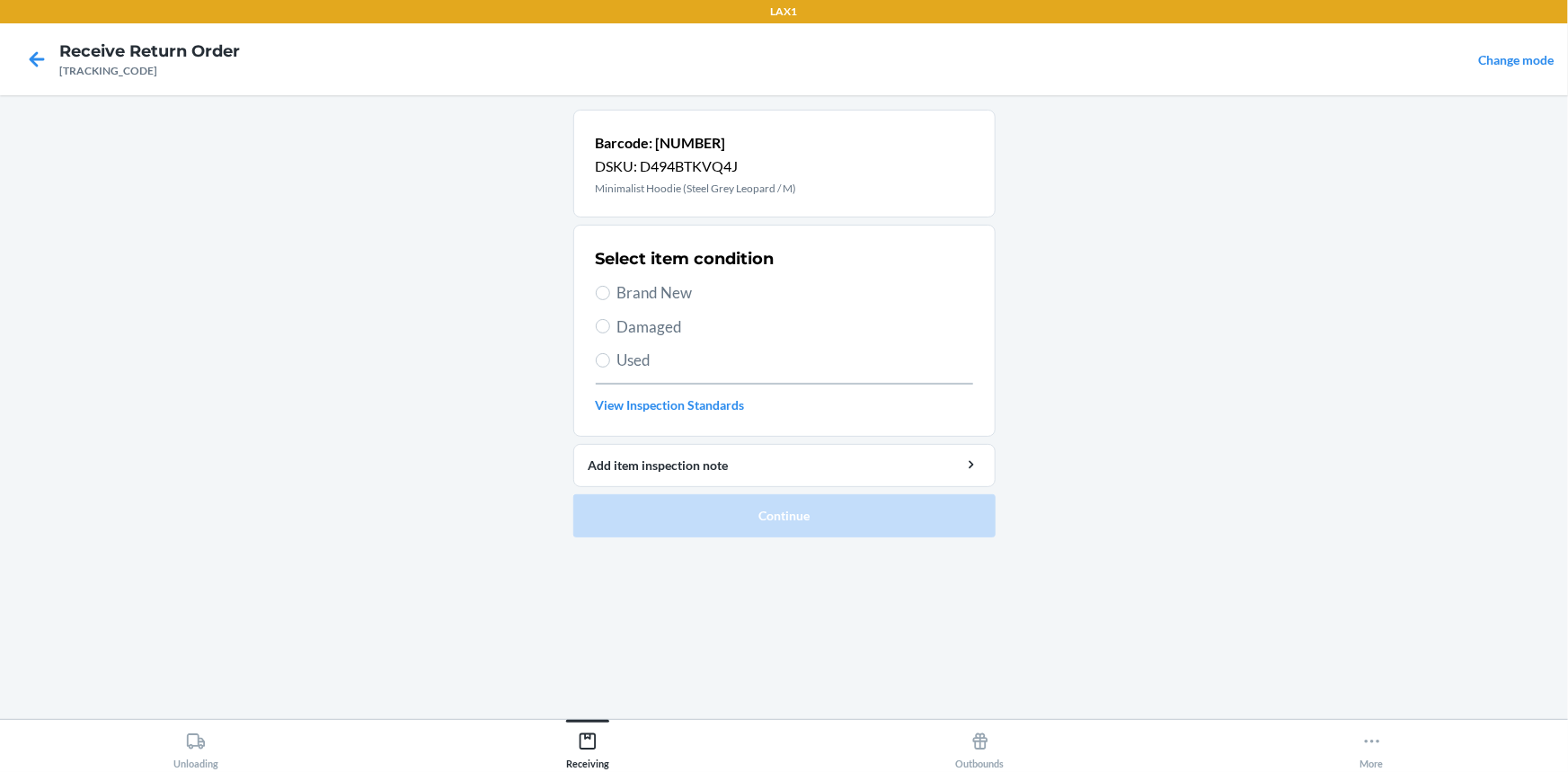 click on "Brand New" at bounding box center [795, 293] 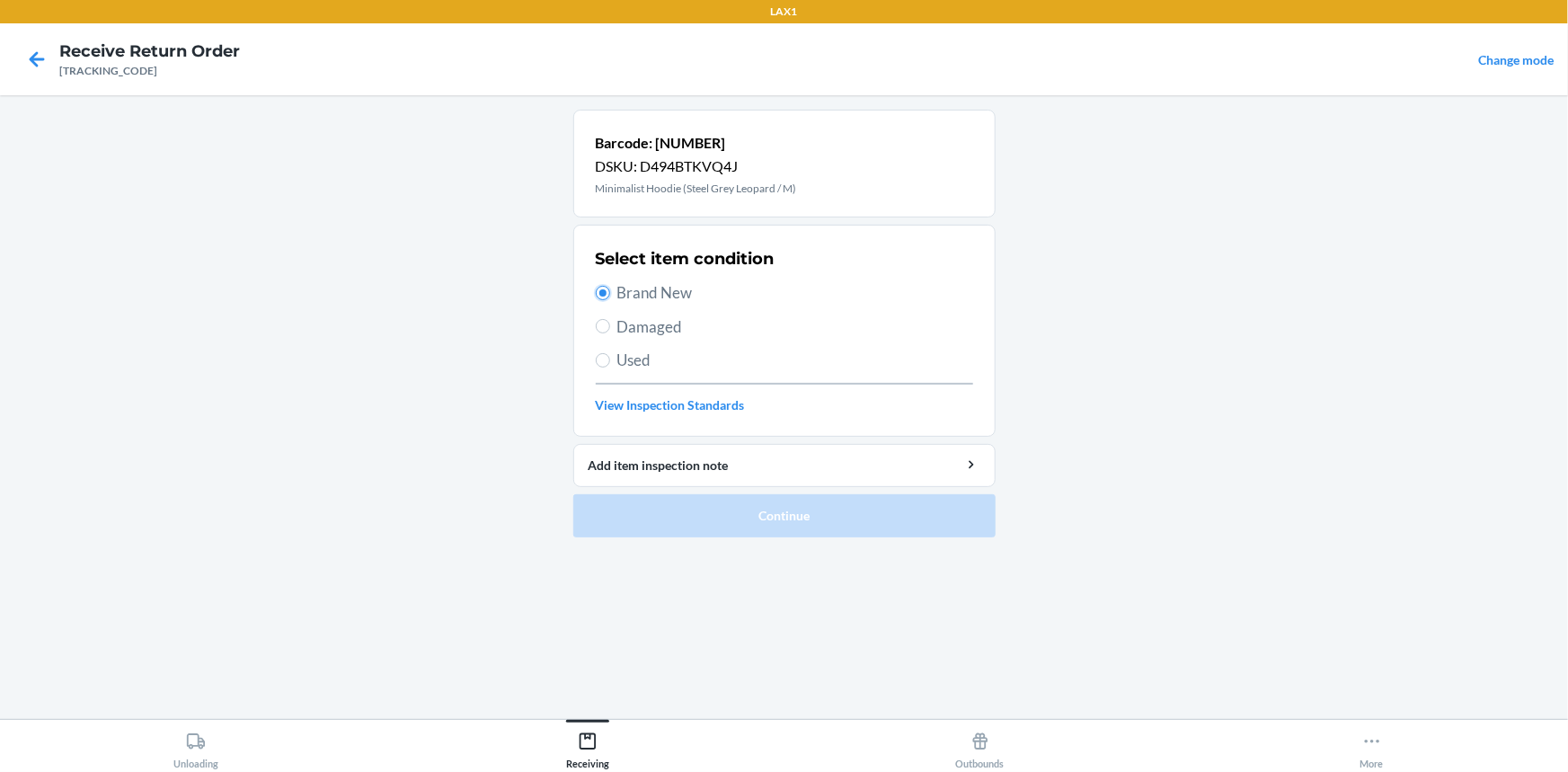 radio on "true" 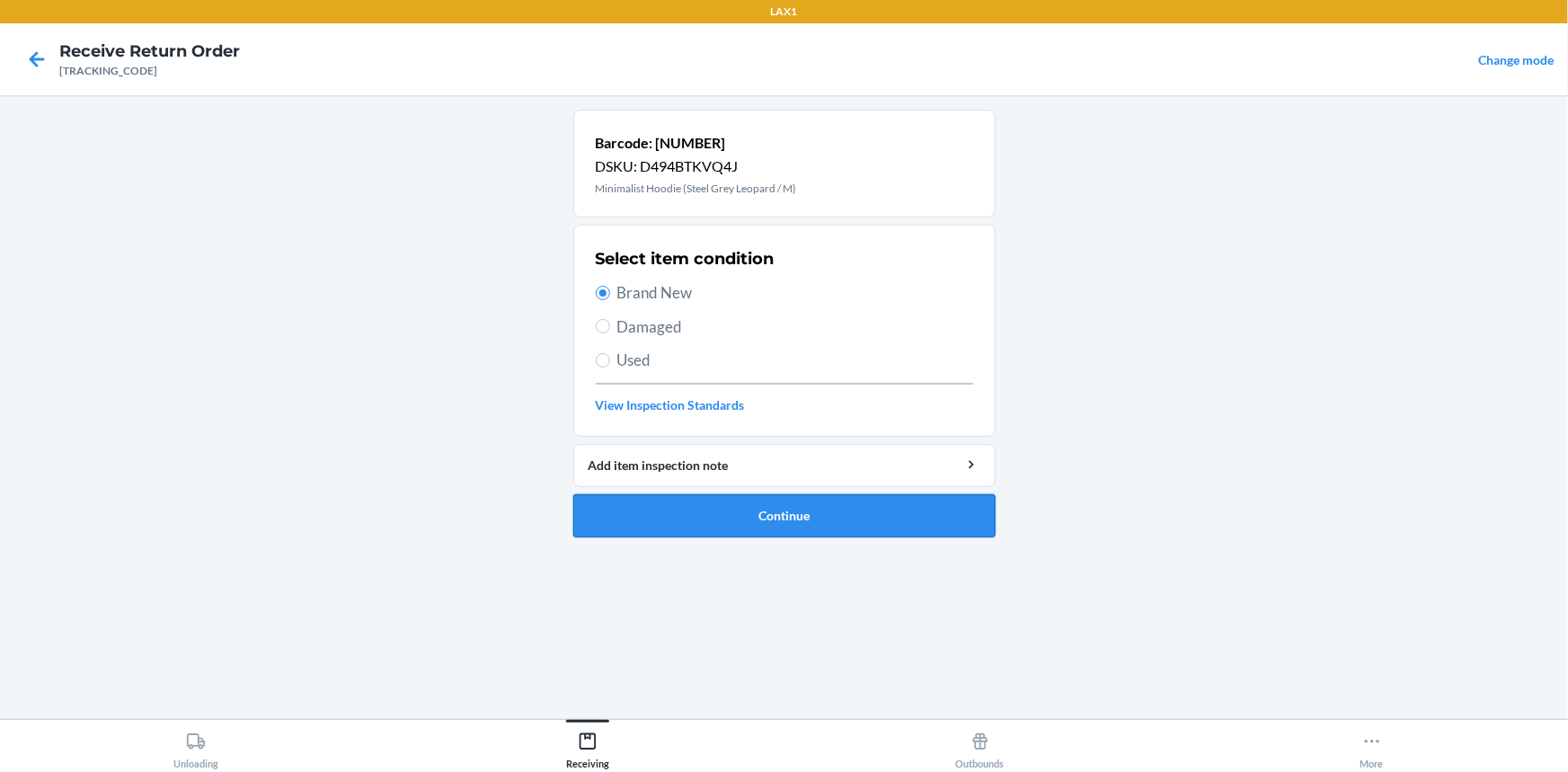 click on "Continue" at bounding box center [784, 516] 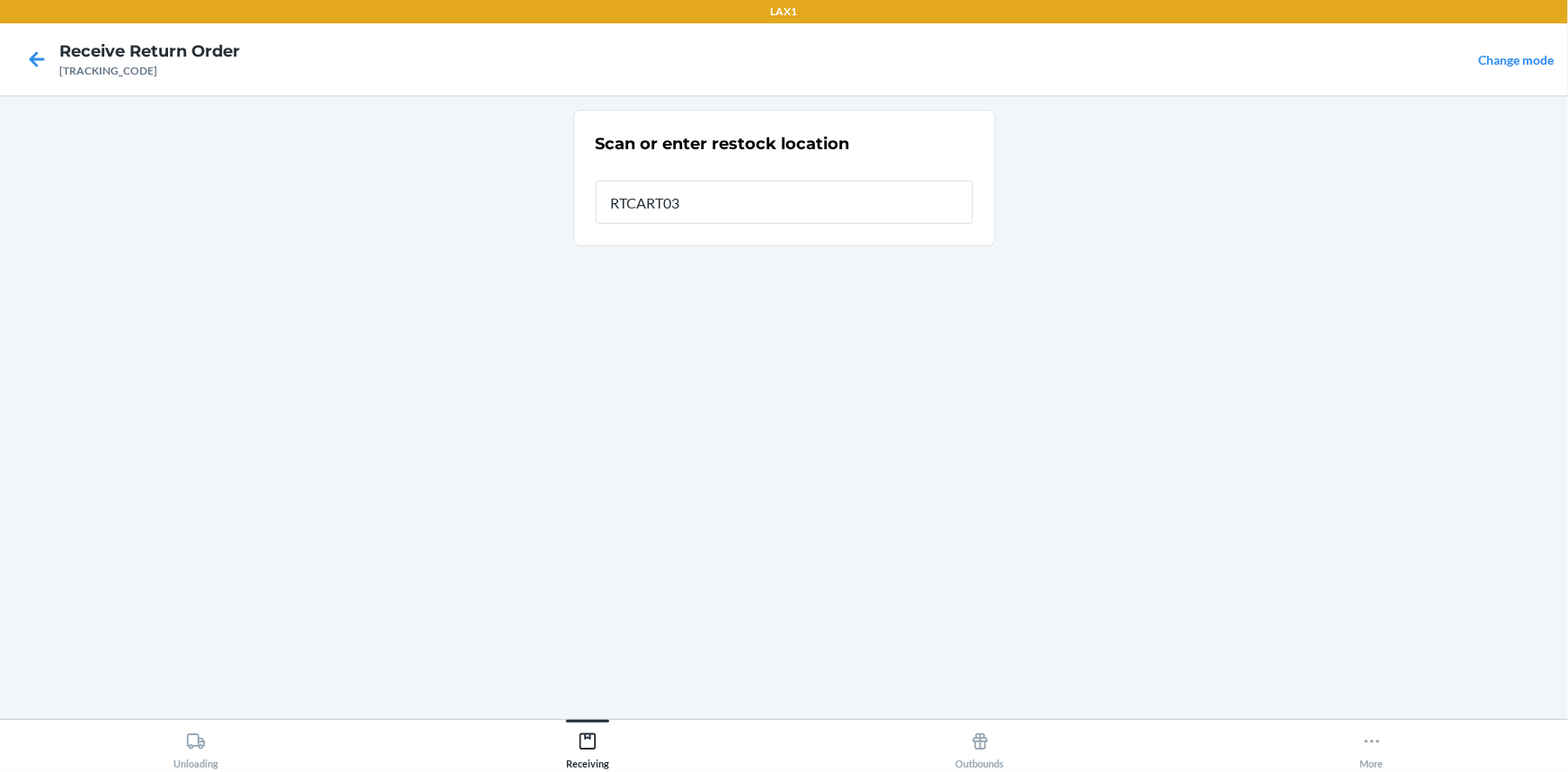 type on "RTCART038" 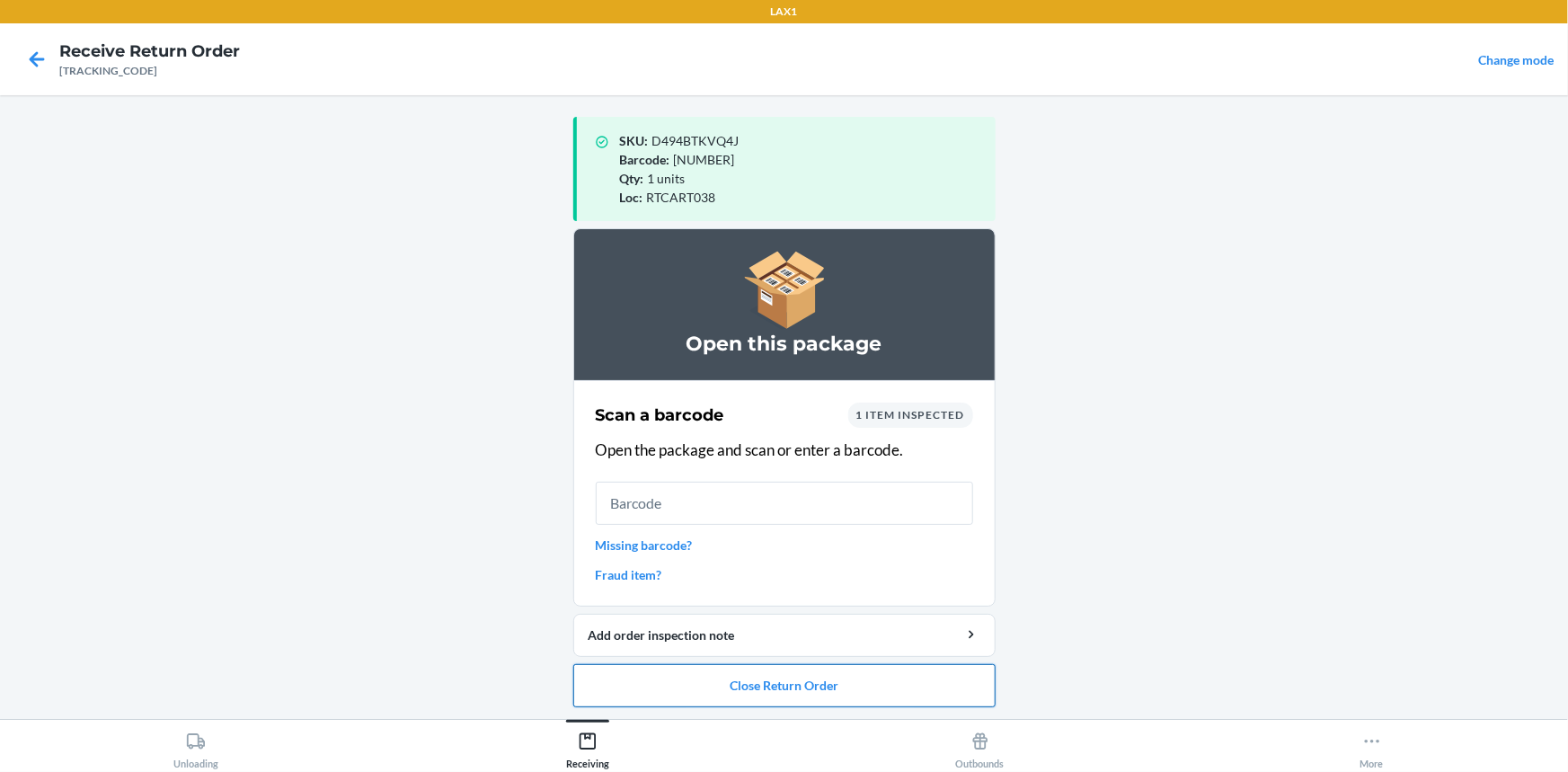click on "Close Return Order" at bounding box center (784, 686) 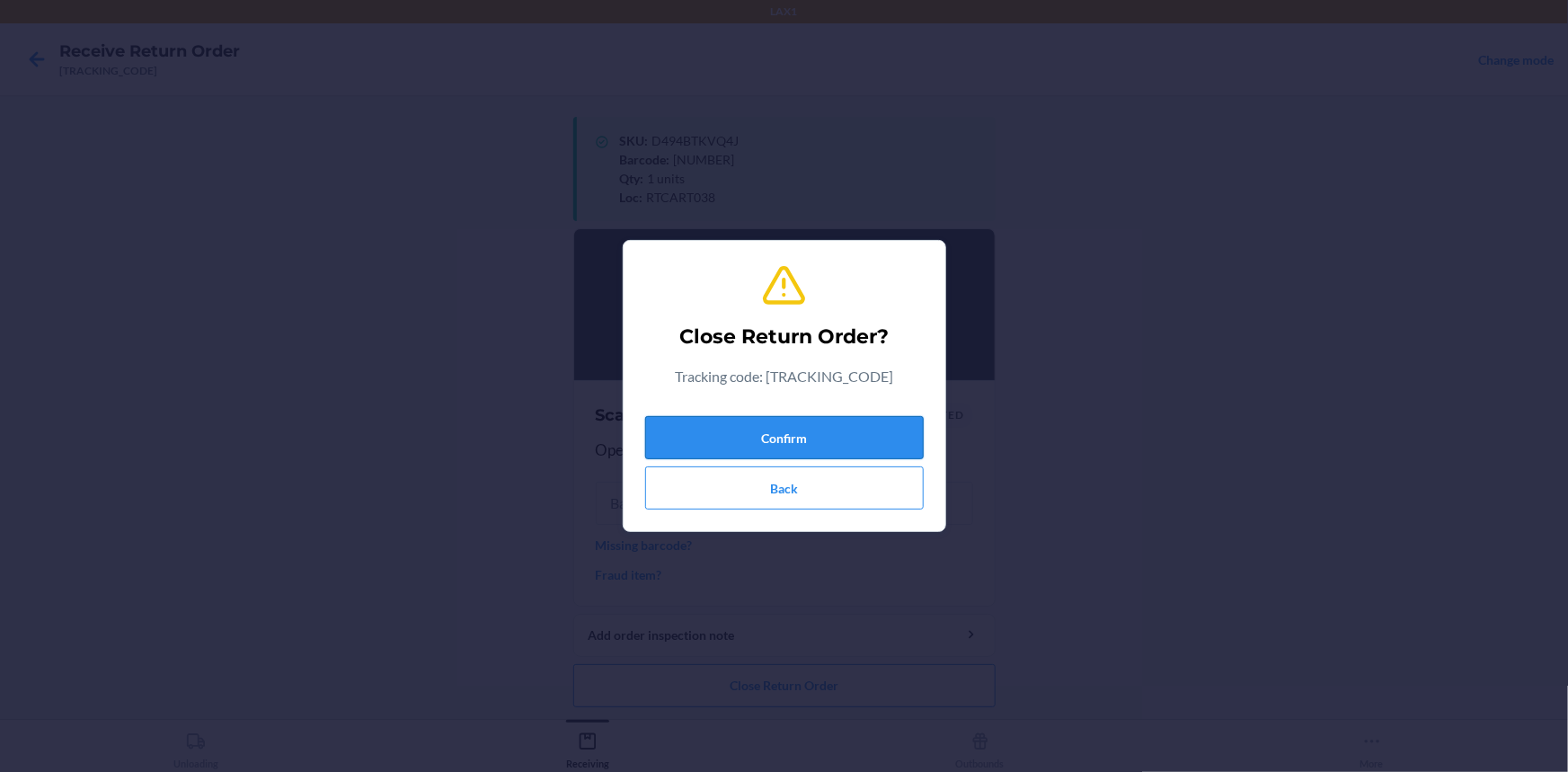 click on "Confirm" at bounding box center (784, 438) 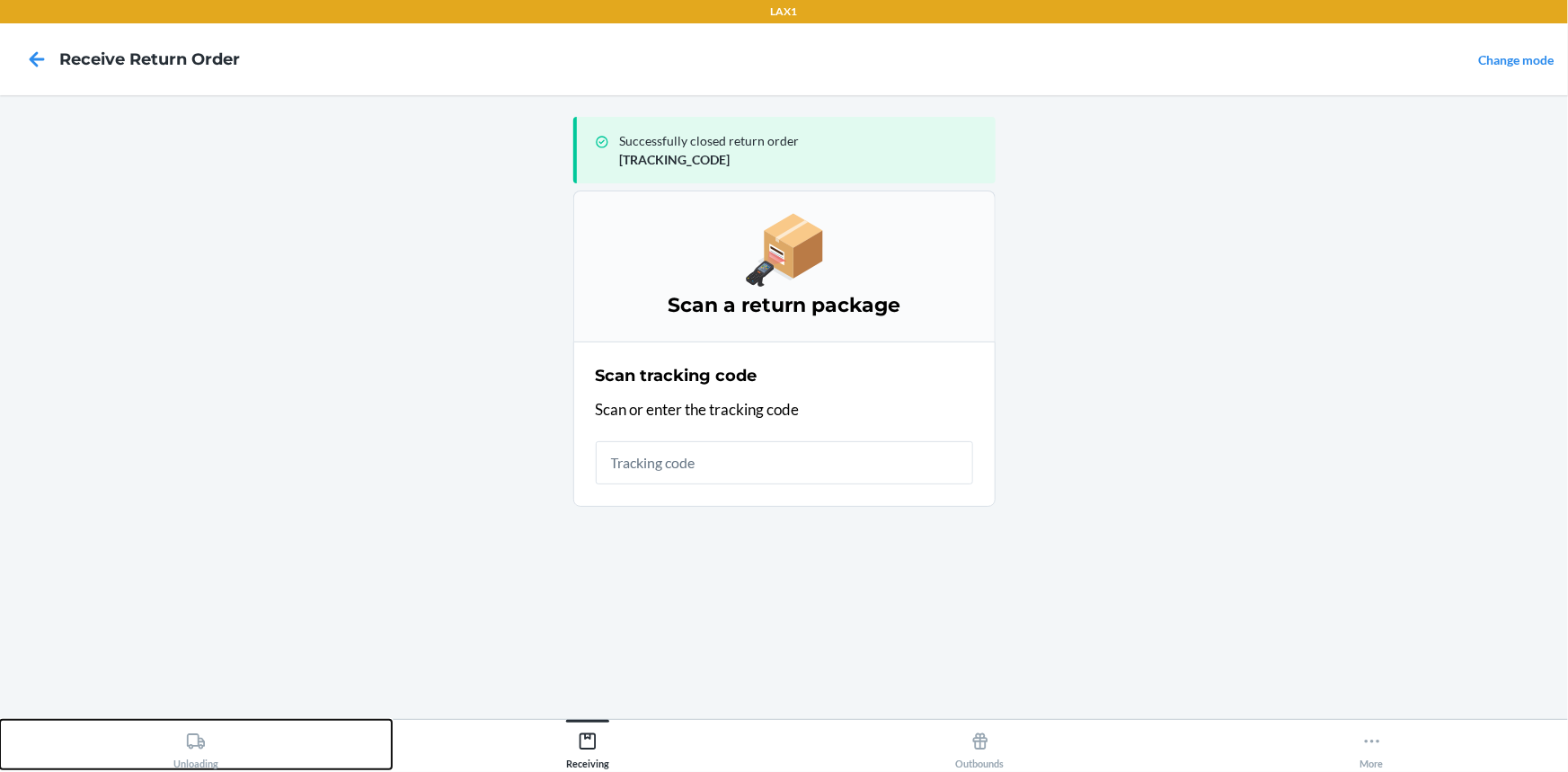 drag, startPoint x: 195, startPoint y: 740, endPoint x: 244, endPoint y: 703, distance: 61.40033 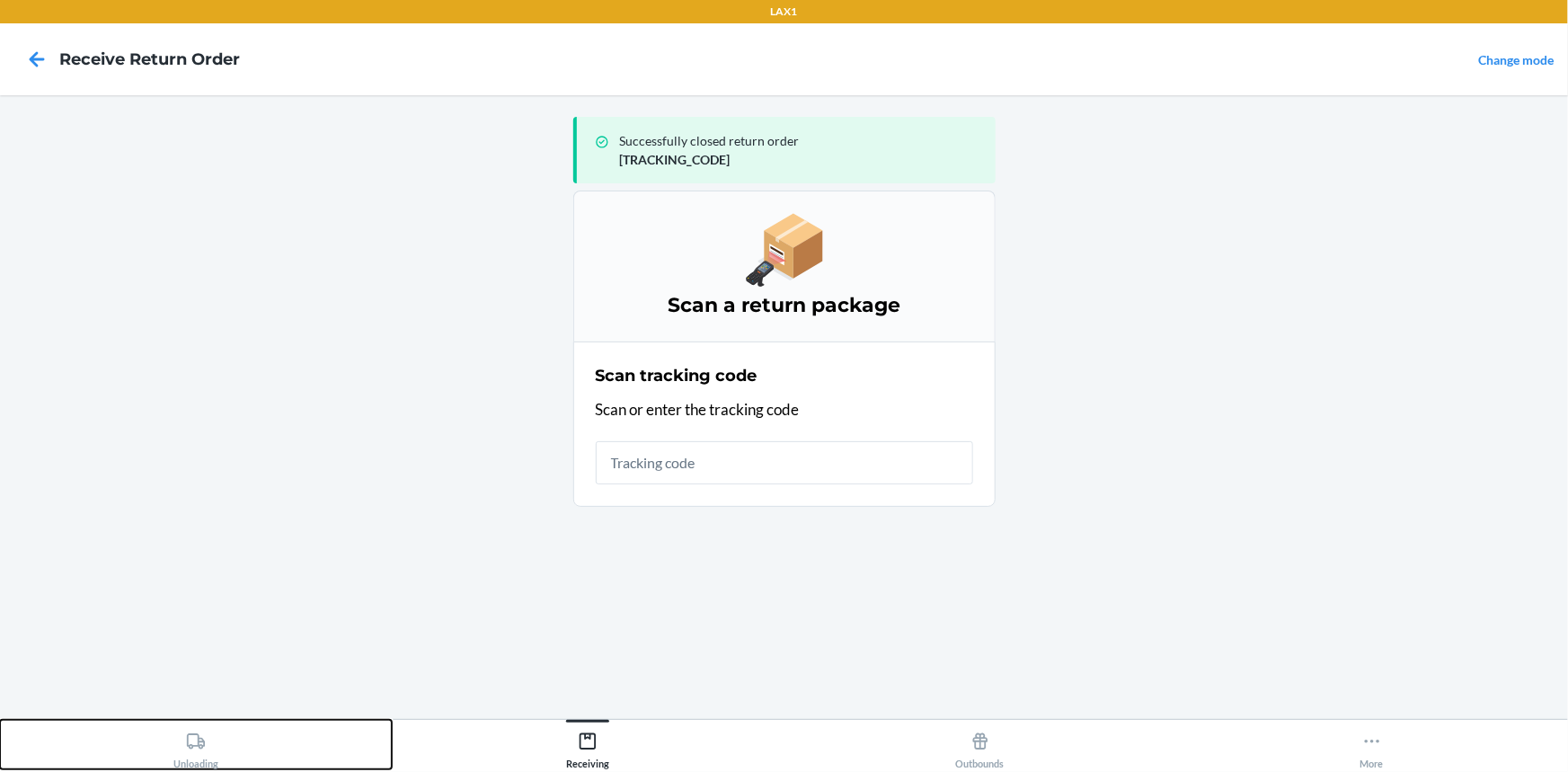 click on "Unloading" at bounding box center (196, 744) 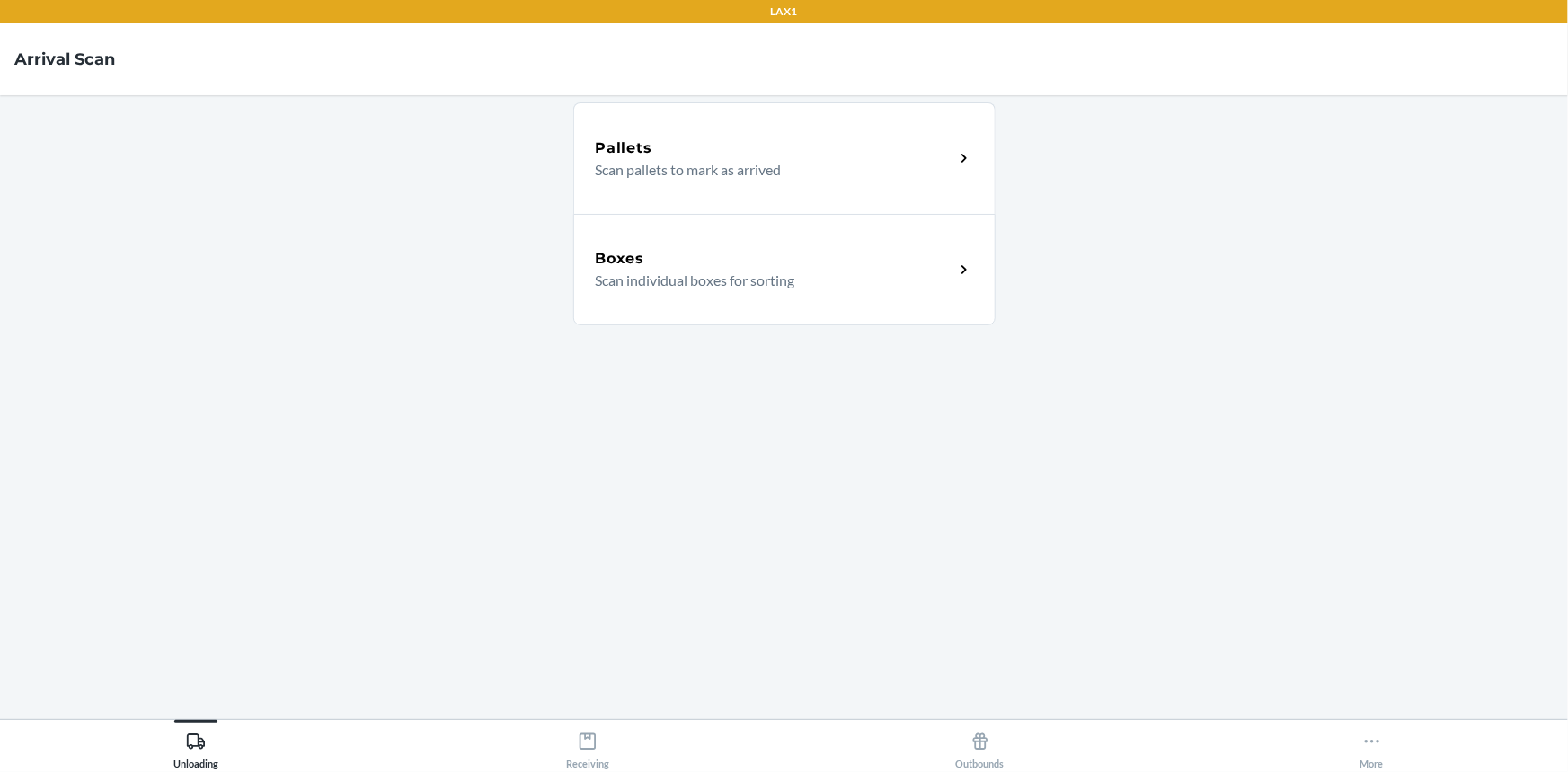 click on "Boxes Scan individual boxes for sorting" at bounding box center [784, 270] 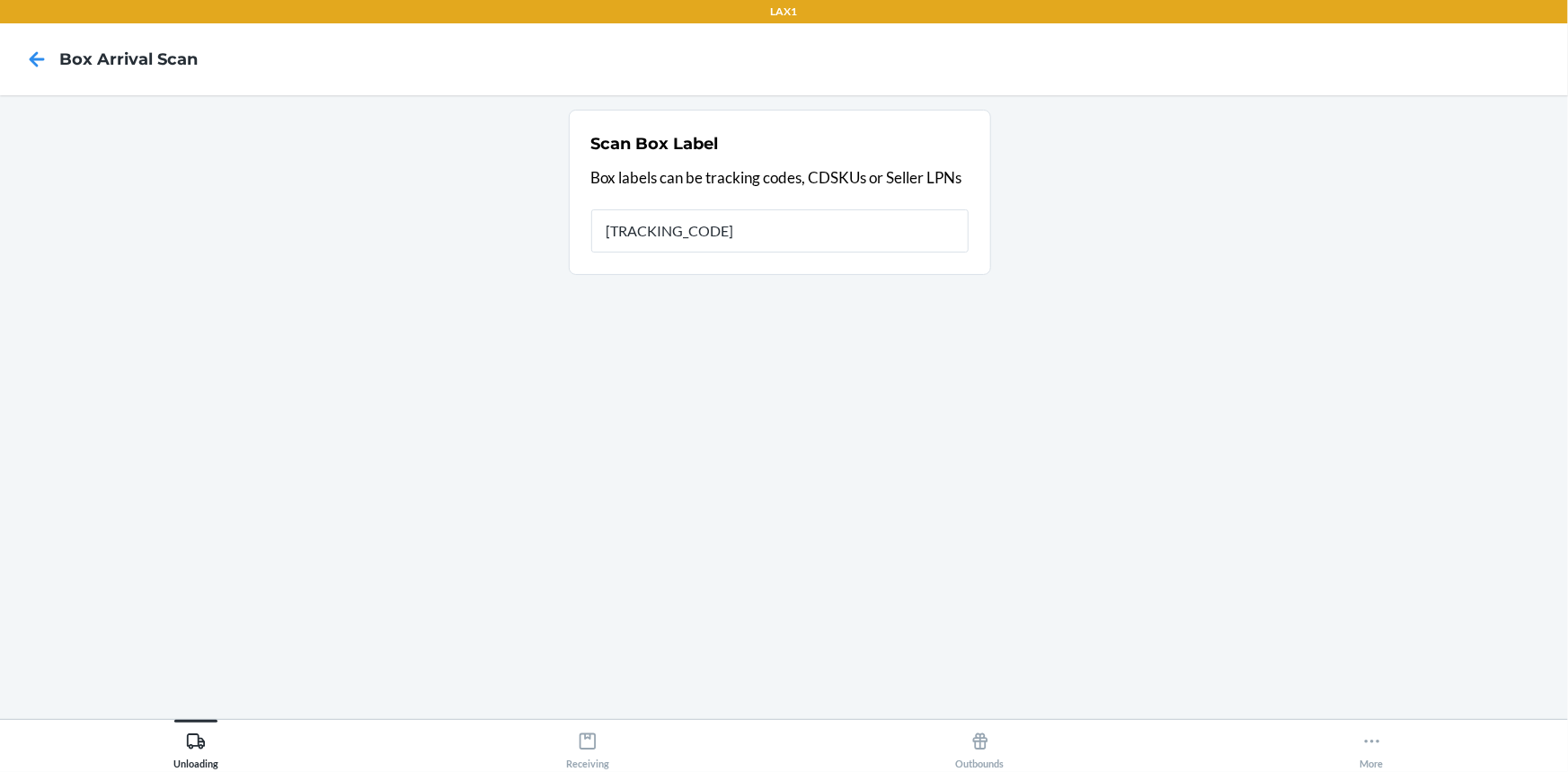 type on "[TRACKING_CODE]" 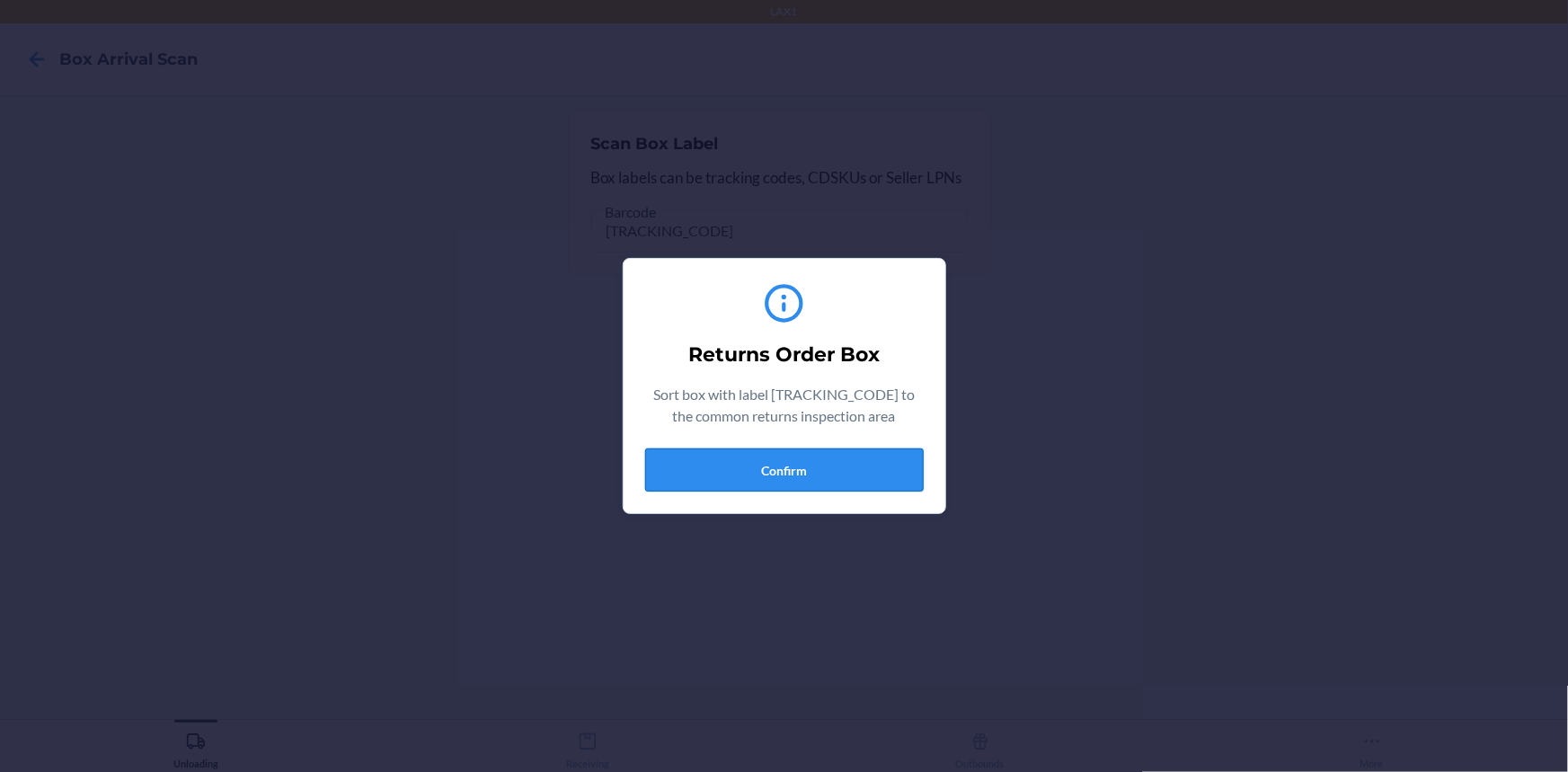 click on "Confirm" at bounding box center (784, 470) 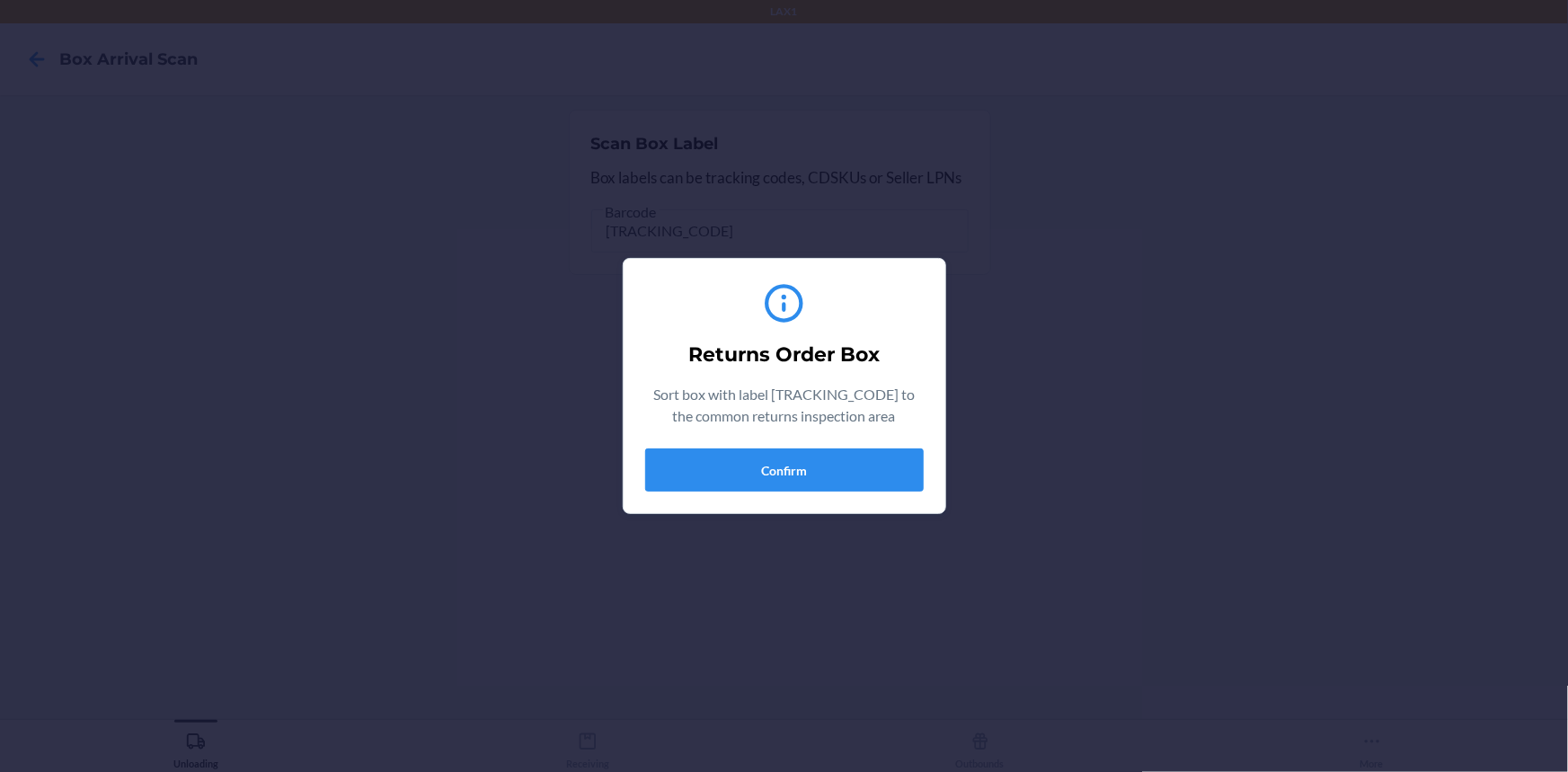 type 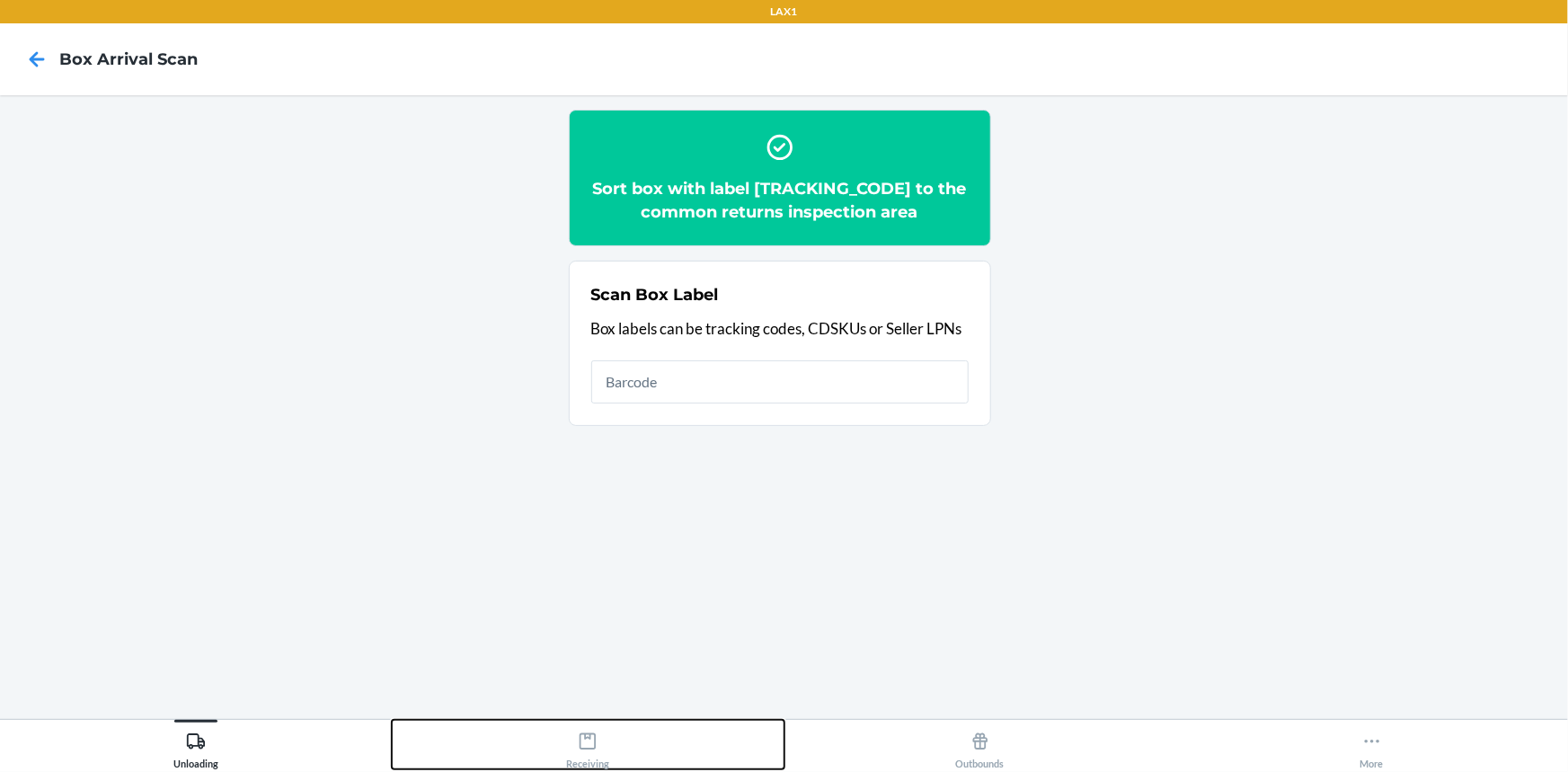 click on "Receiving" at bounding box center (588, 744) 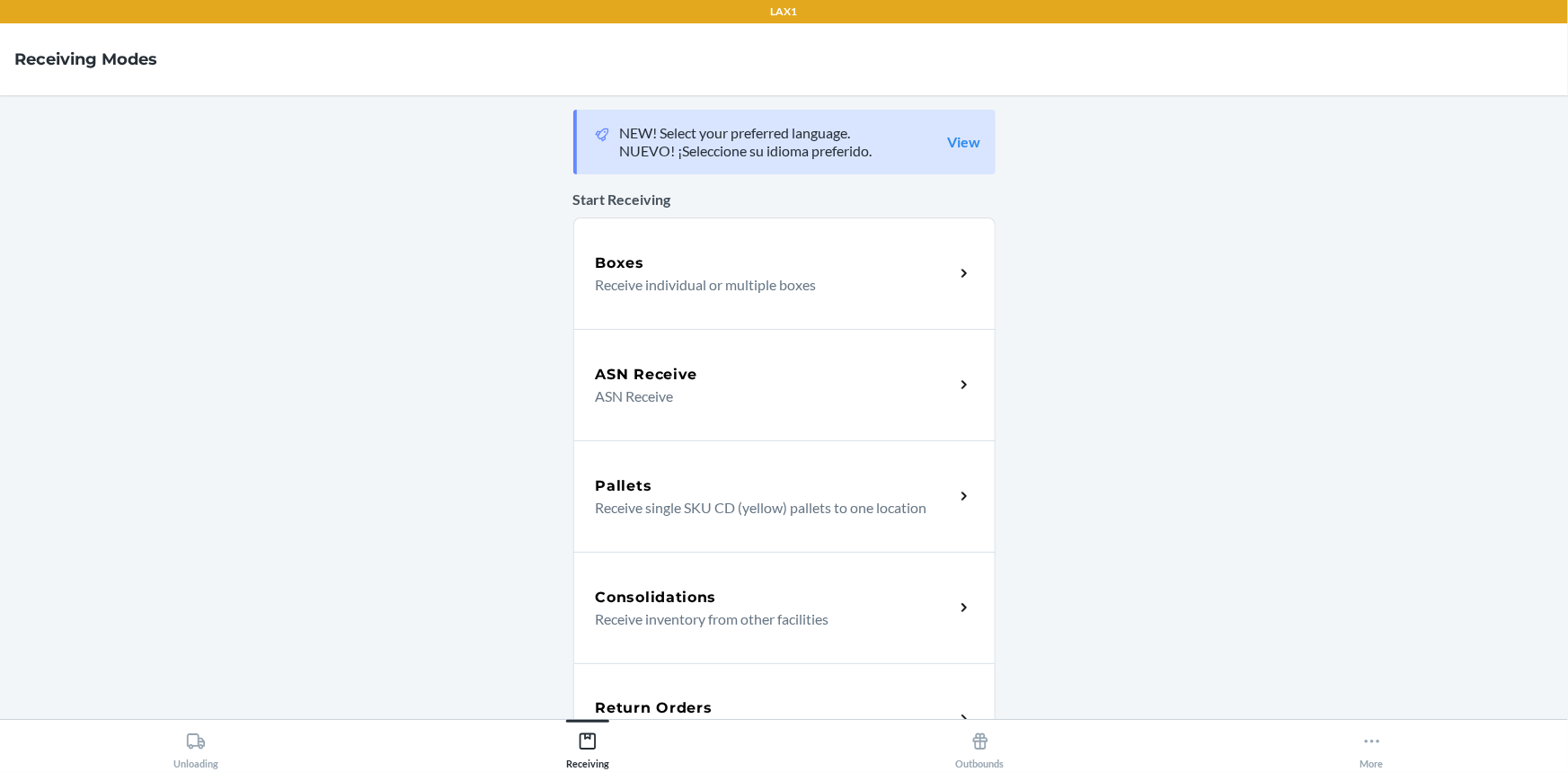 click on "Return Orders Receive return order package items" at bounding box center (784, 719) 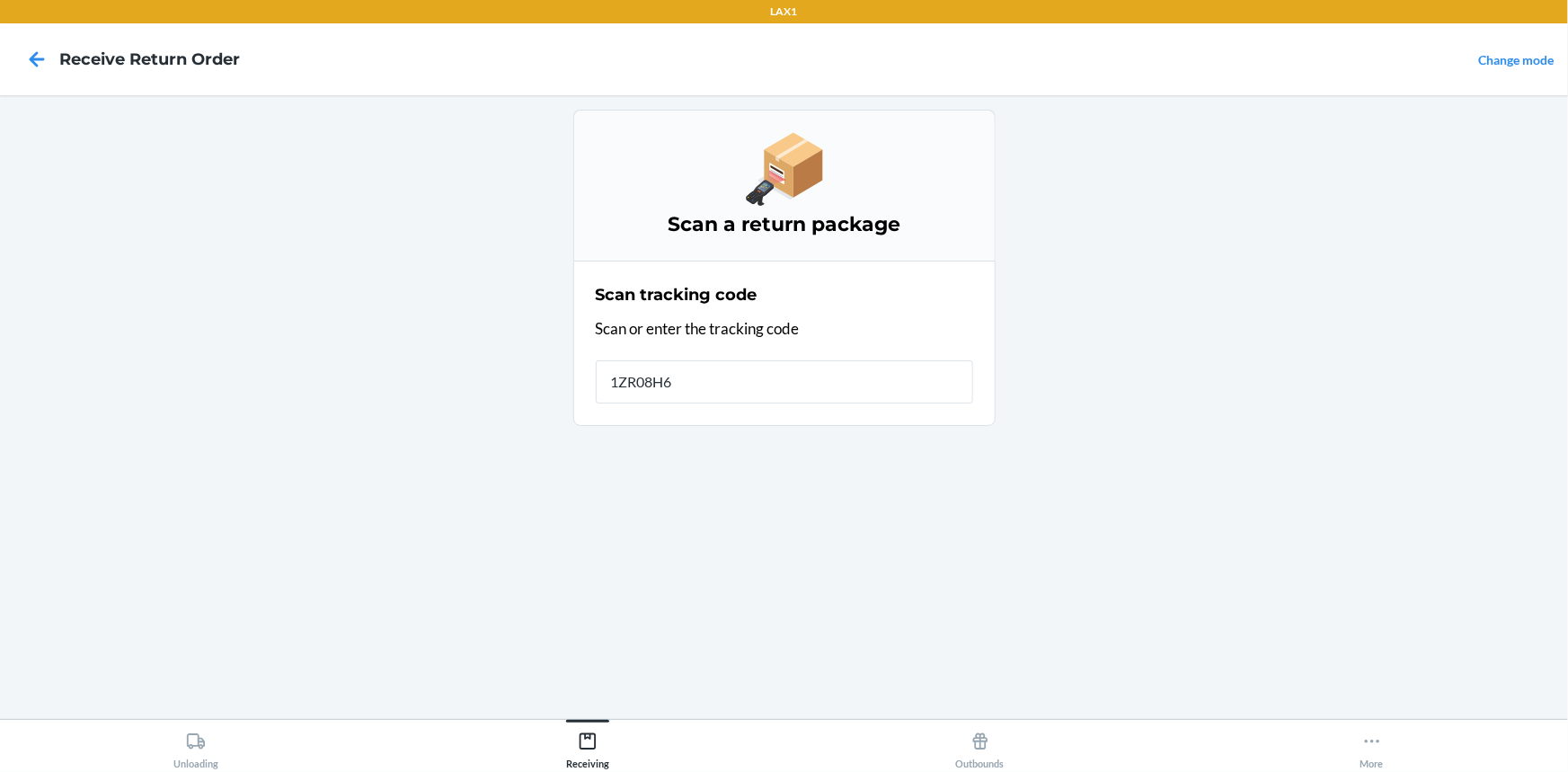 type on "1ZR08H69" 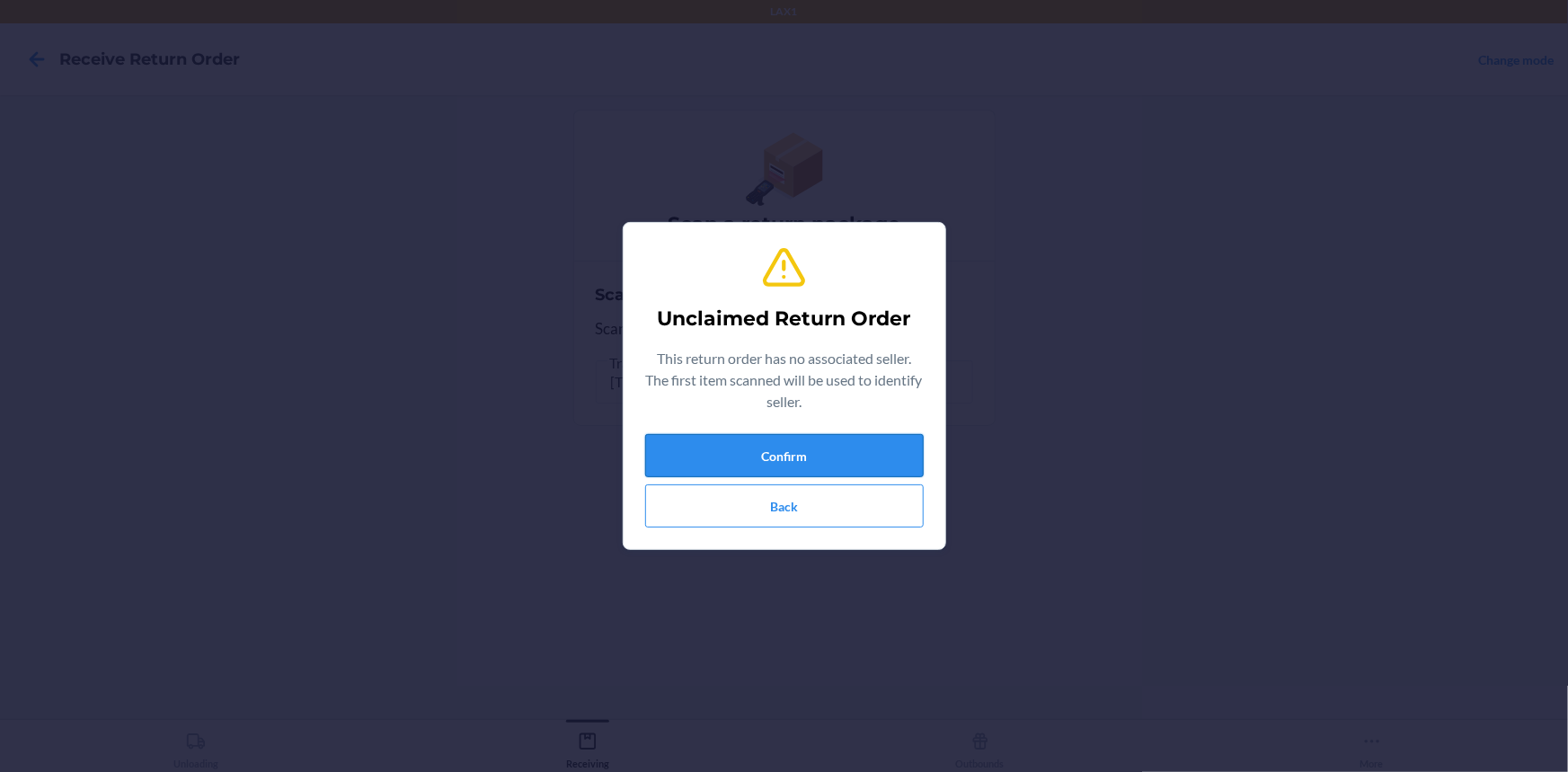 click on "Confirm" at bounding box center (784, 456) 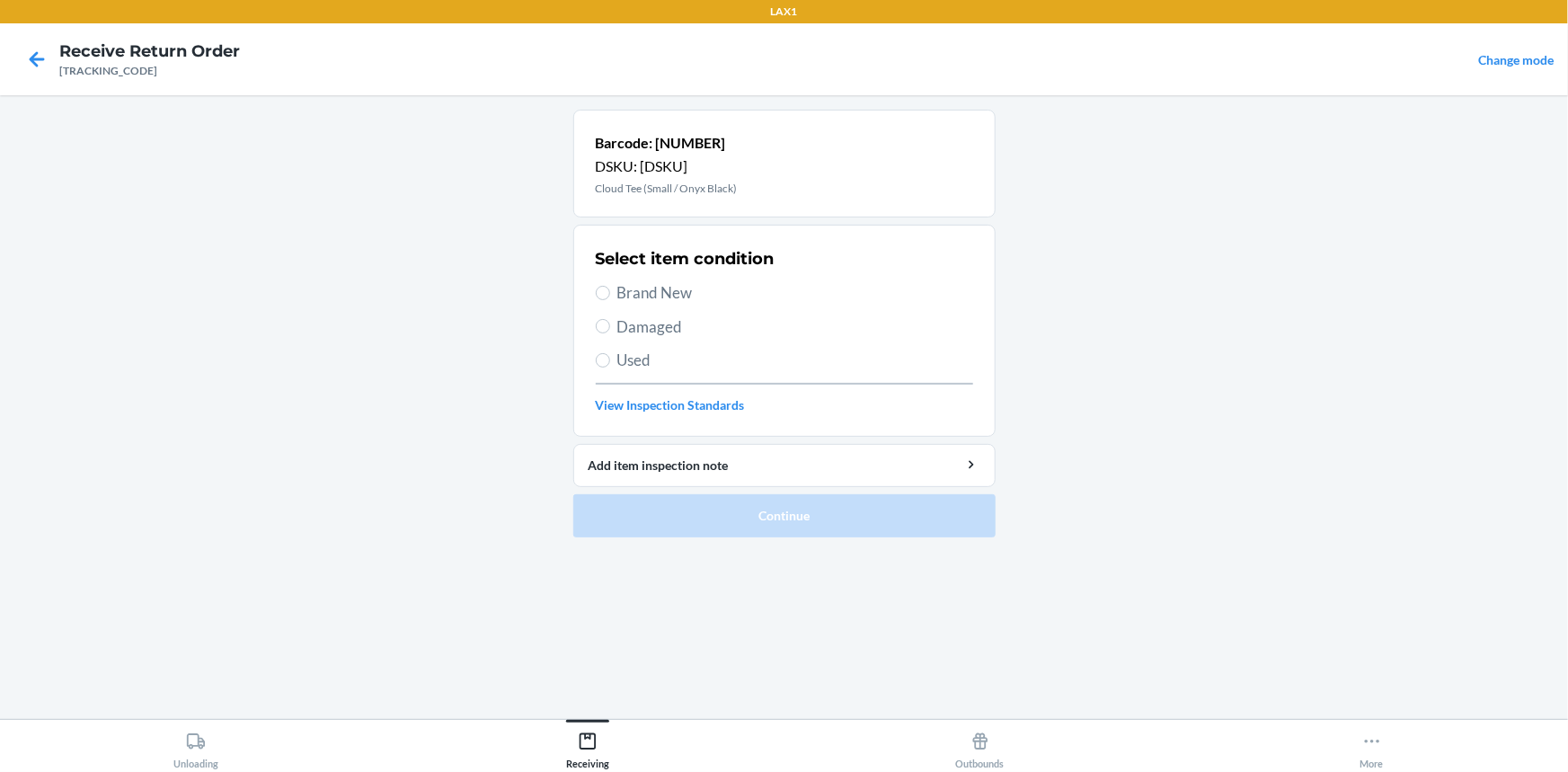 click on "Damaged" at bounding box center [795, 327] 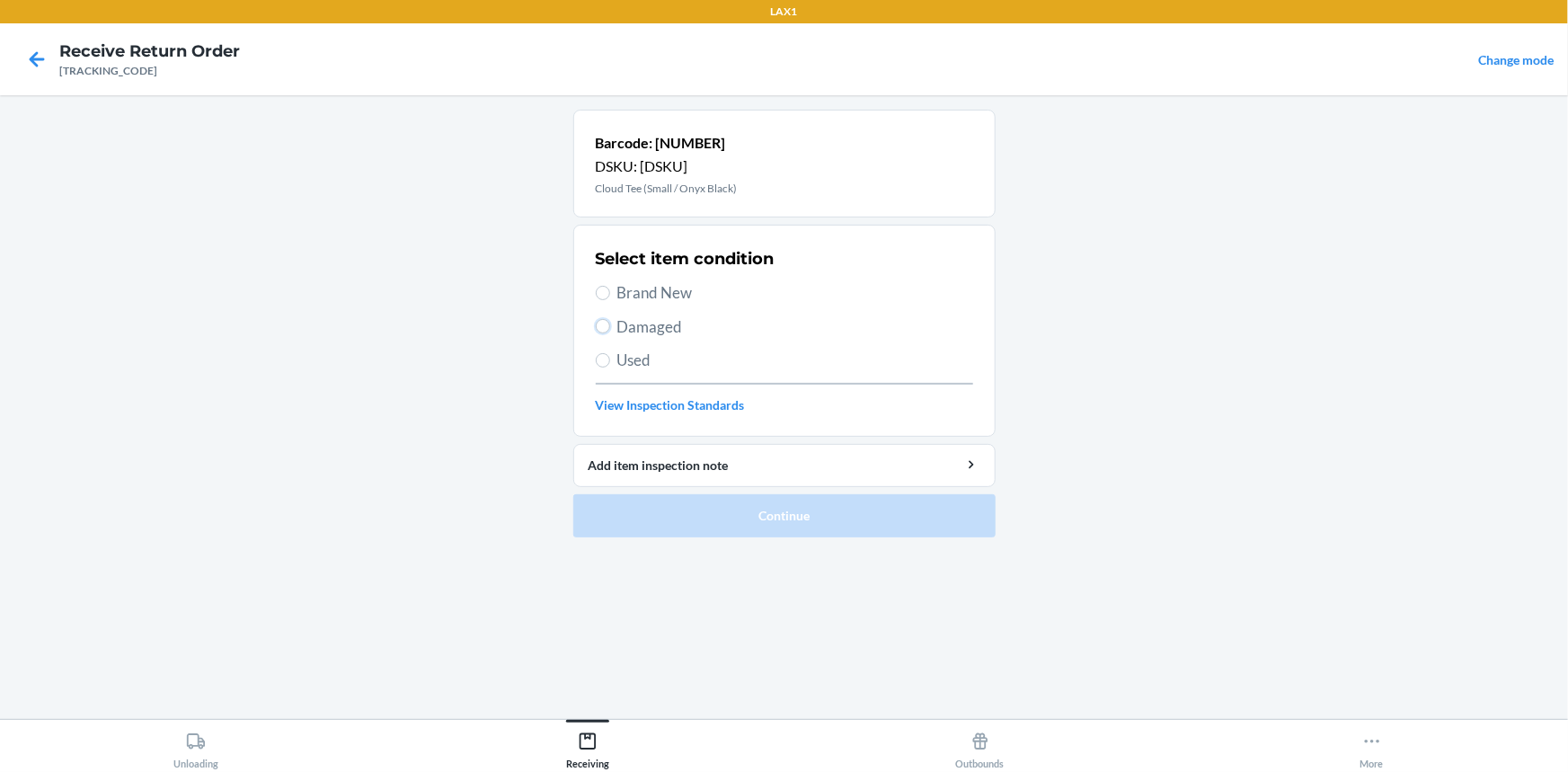 click on "Damaged" at bounding box center (603, 326) 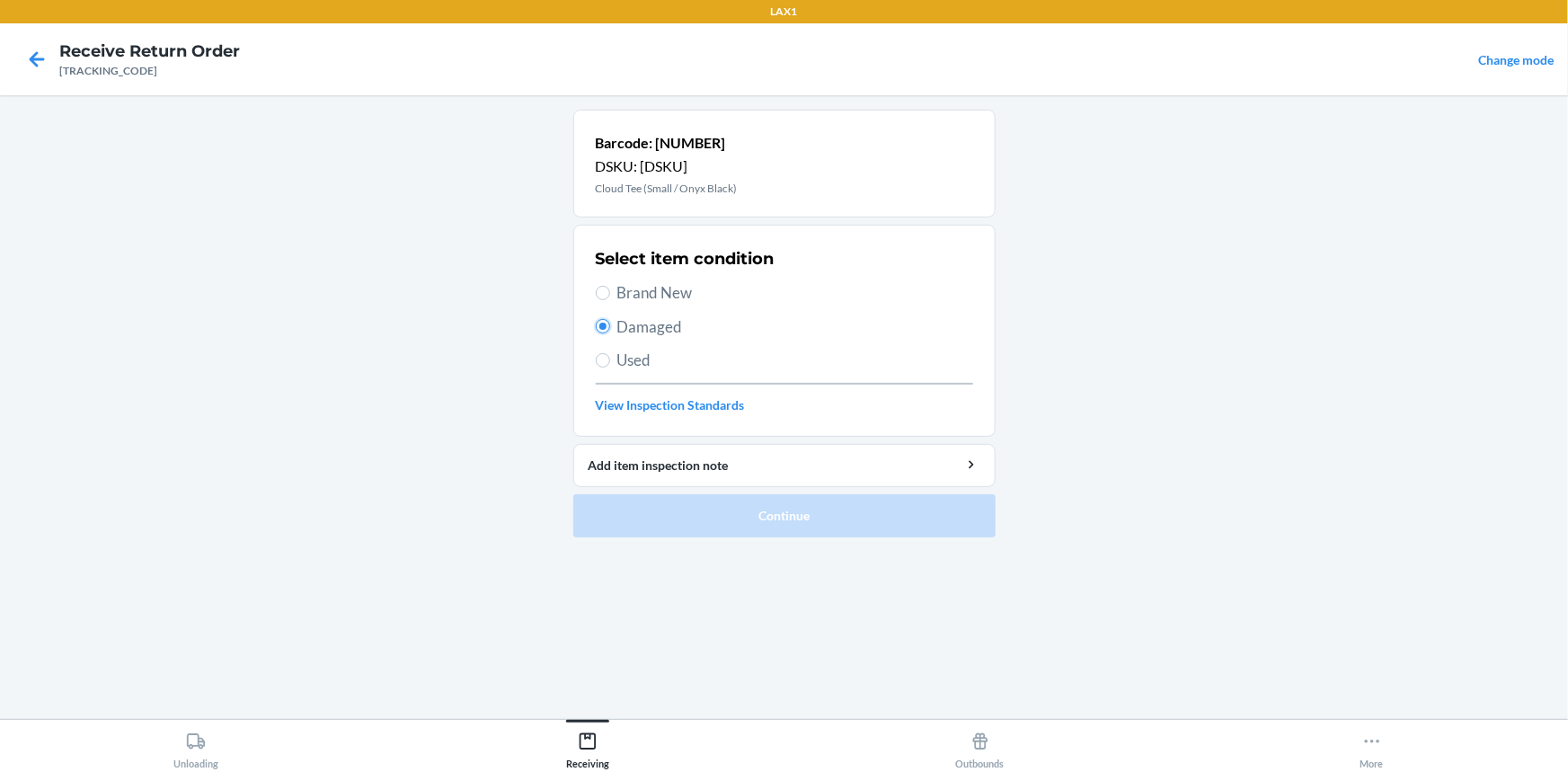 radio on "true" 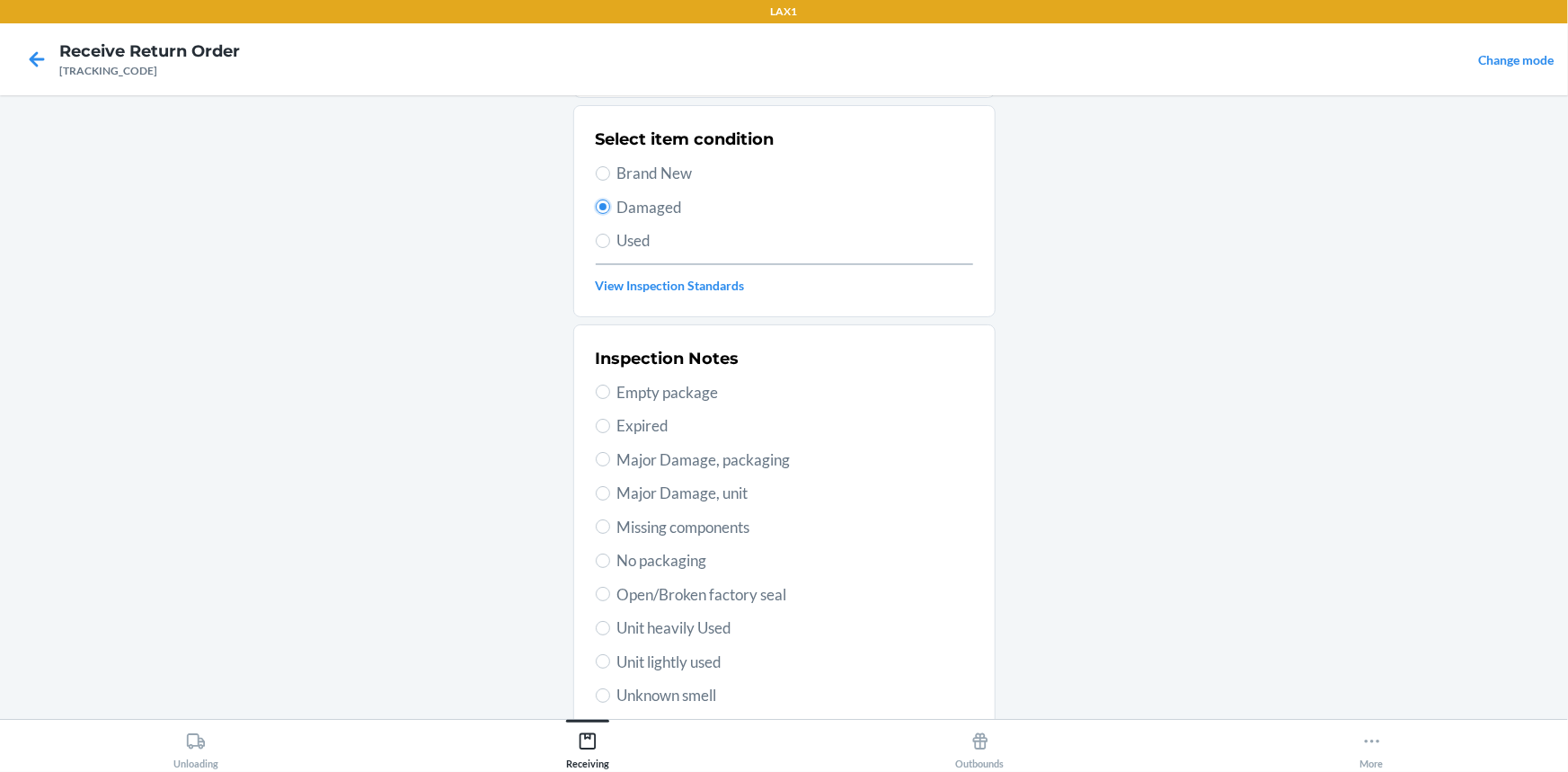 scroll, scrollTop: 163, scrollLeft: 0, axis: vertical 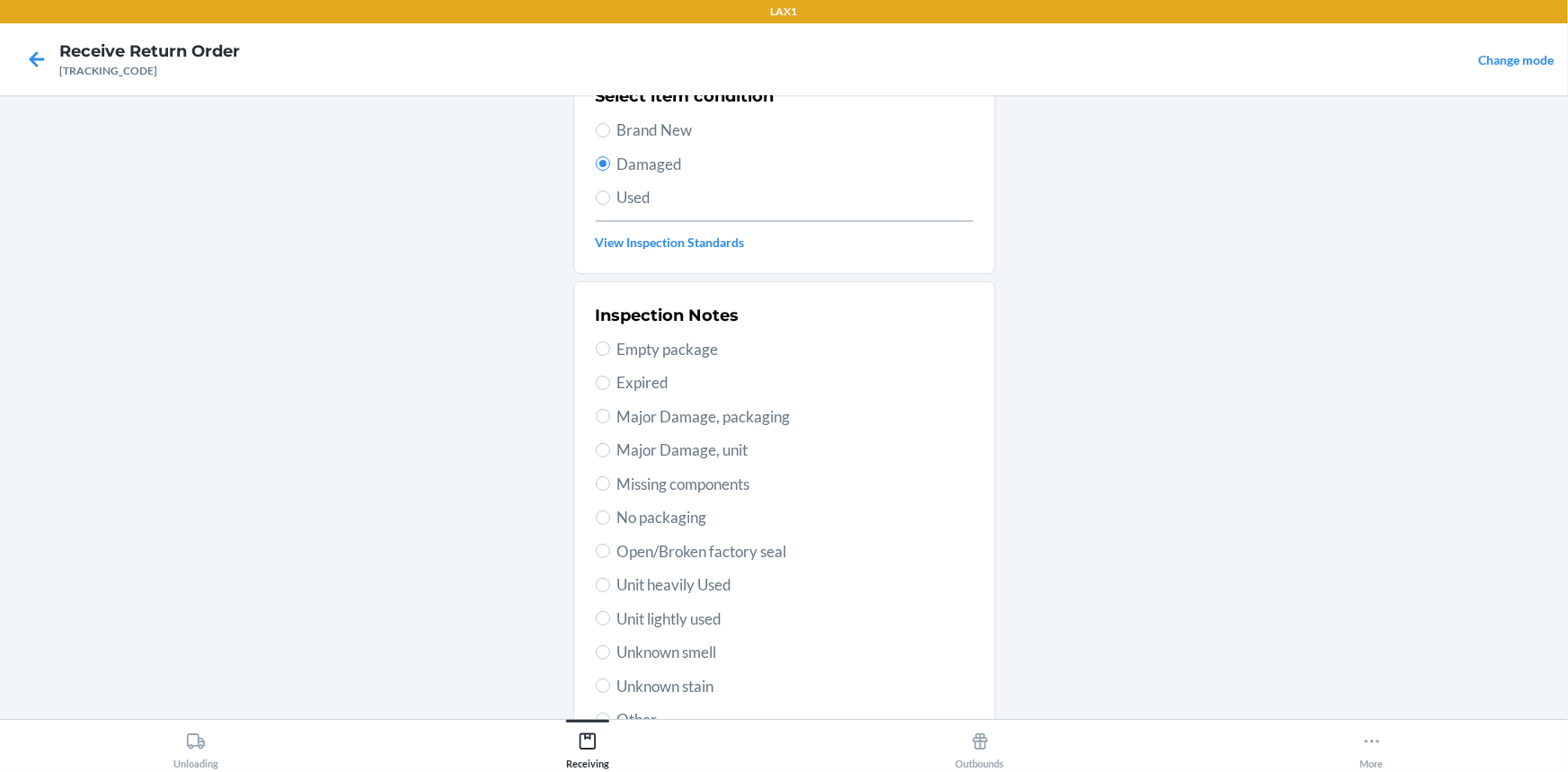 click on "Unit lightly used" at bounding box center [795, 619] 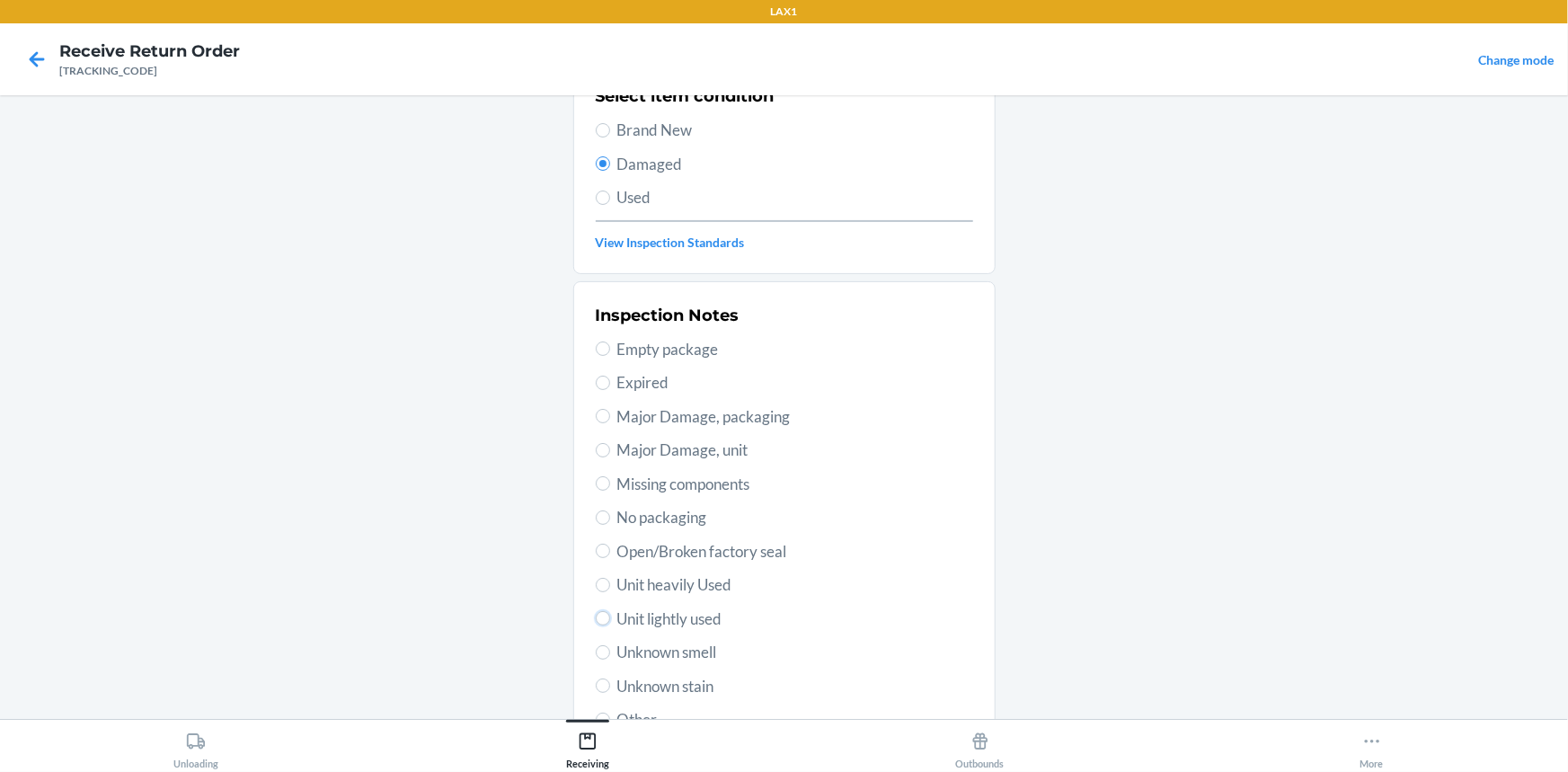 click on "Unit lightly used" at bounding box center (603, 618) 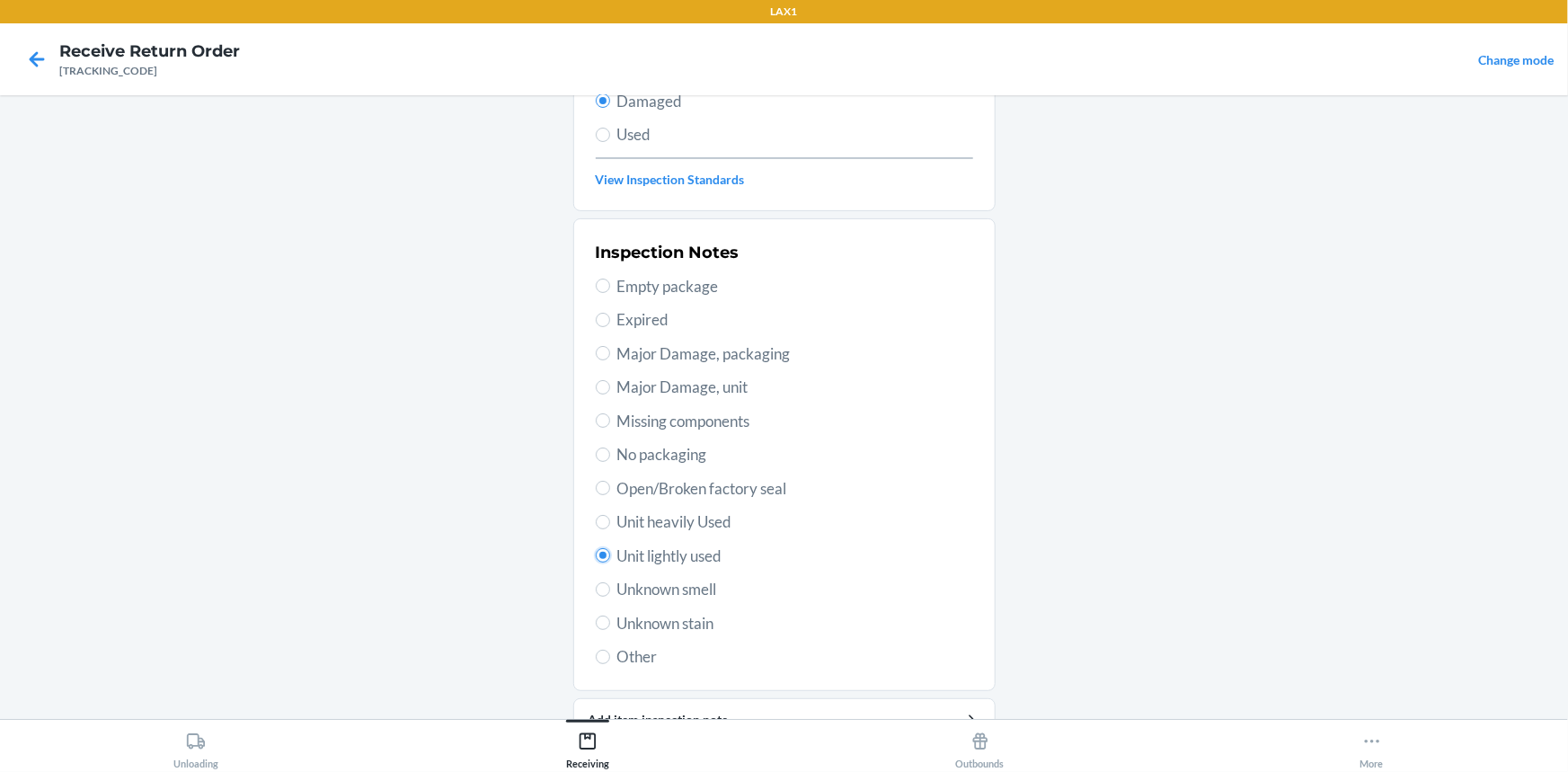 scroll, scrollTop: 310, scrollLeft: 0, axis: vertical 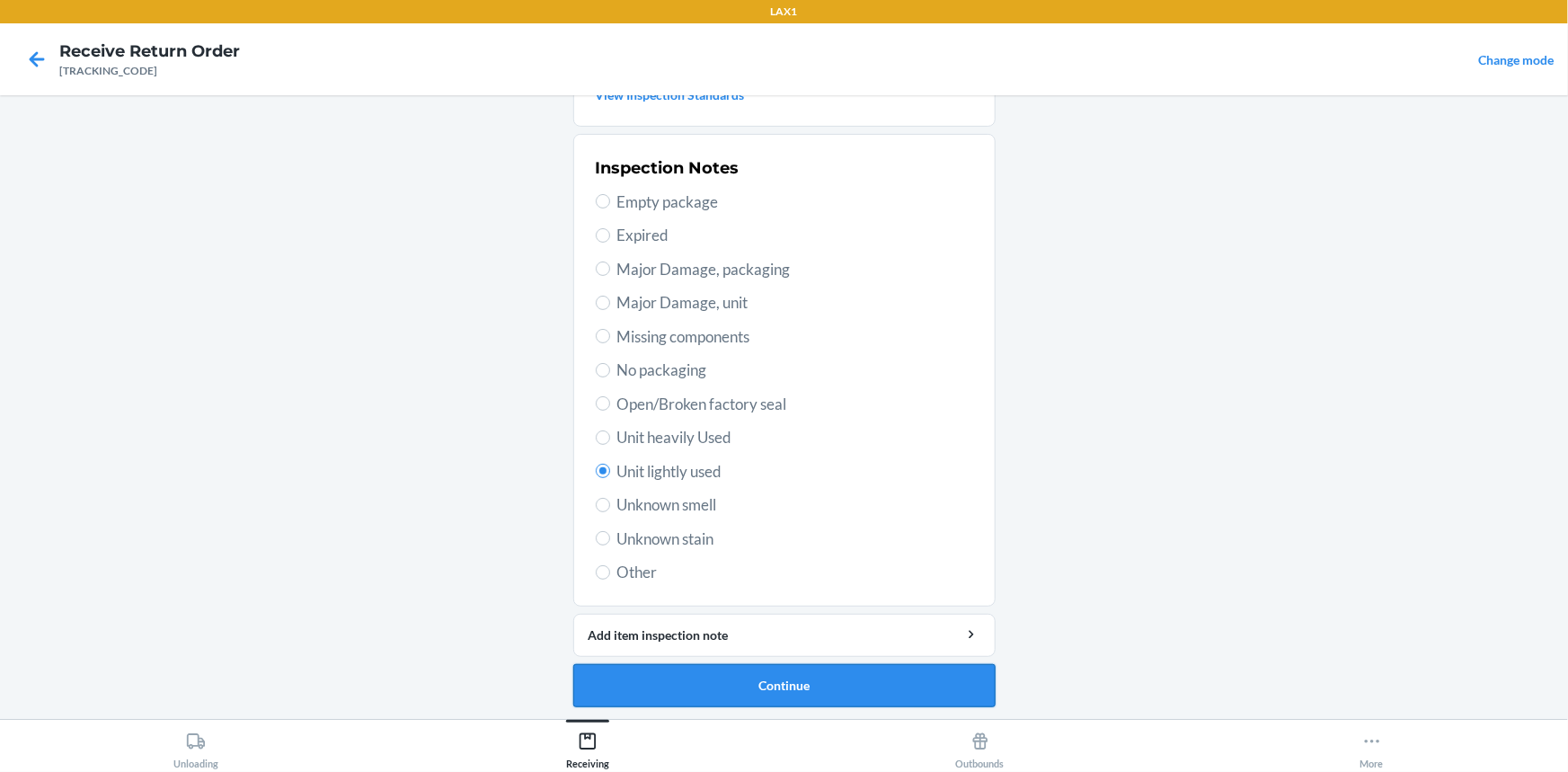 click on "Continue" at bounding box center (784, 686) 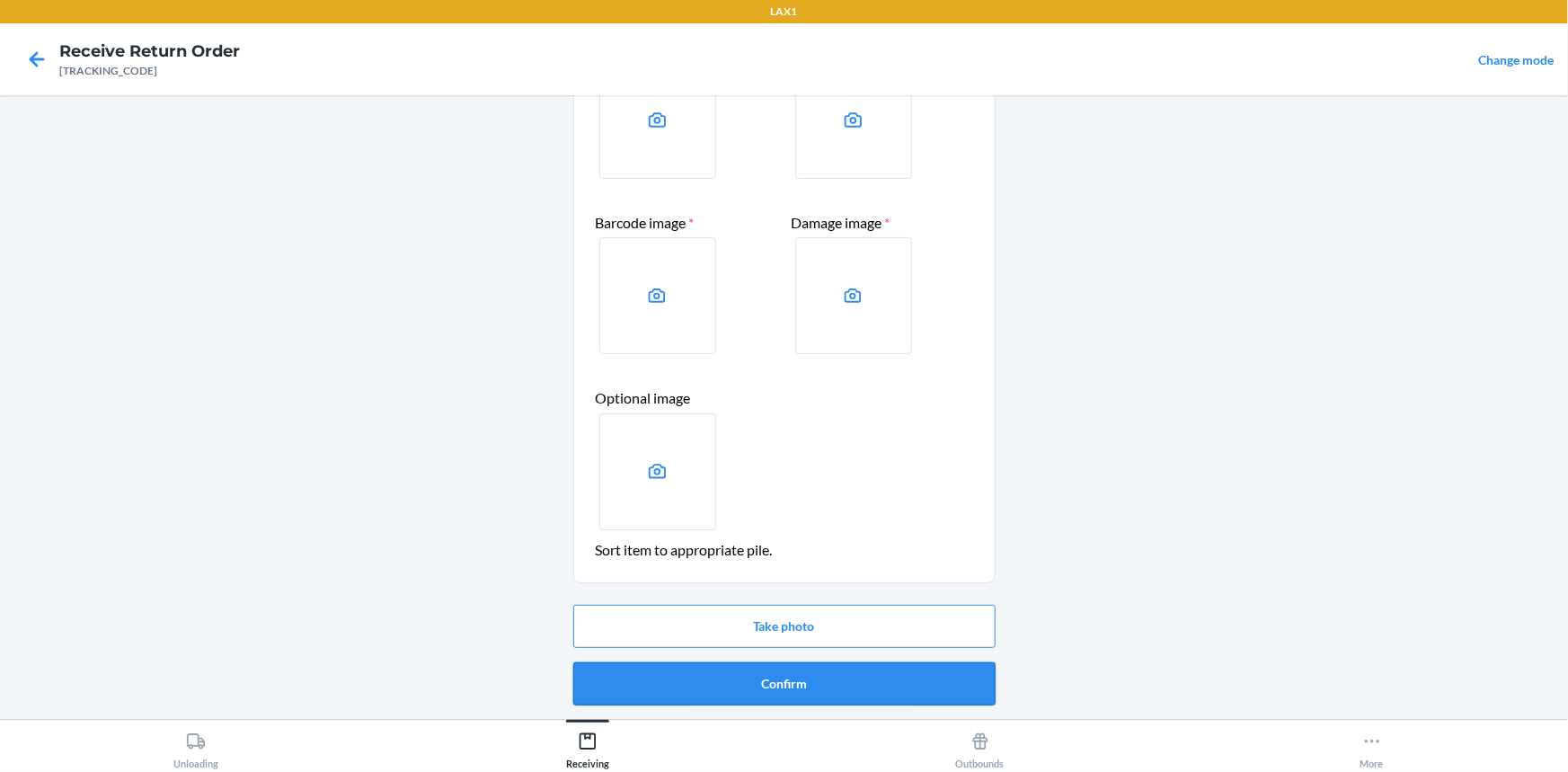 click on "Confirm" at bounding box center (784, 684) 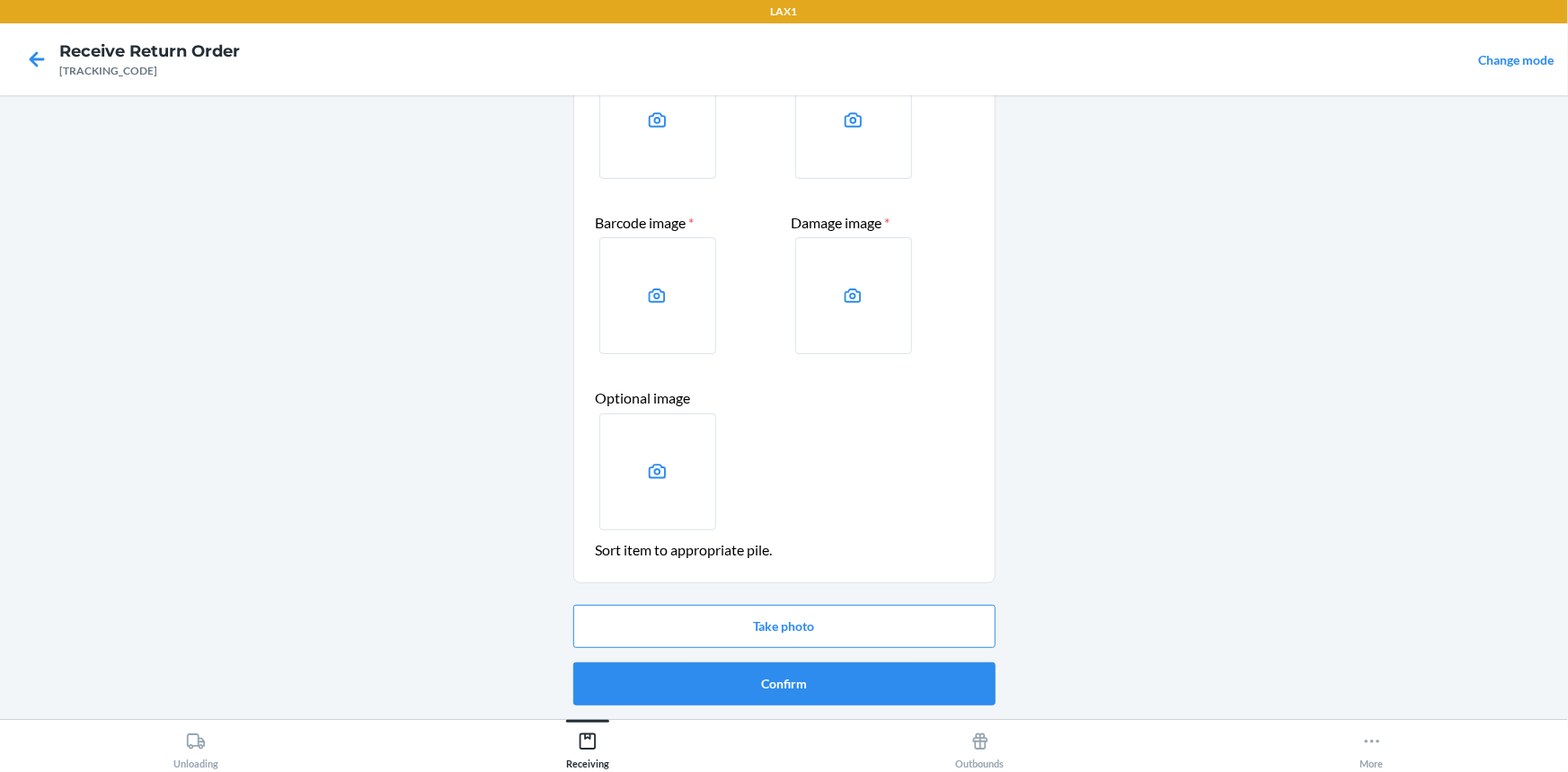 scroll, scrollTop: 0, scrollLeft: 0, axis: both 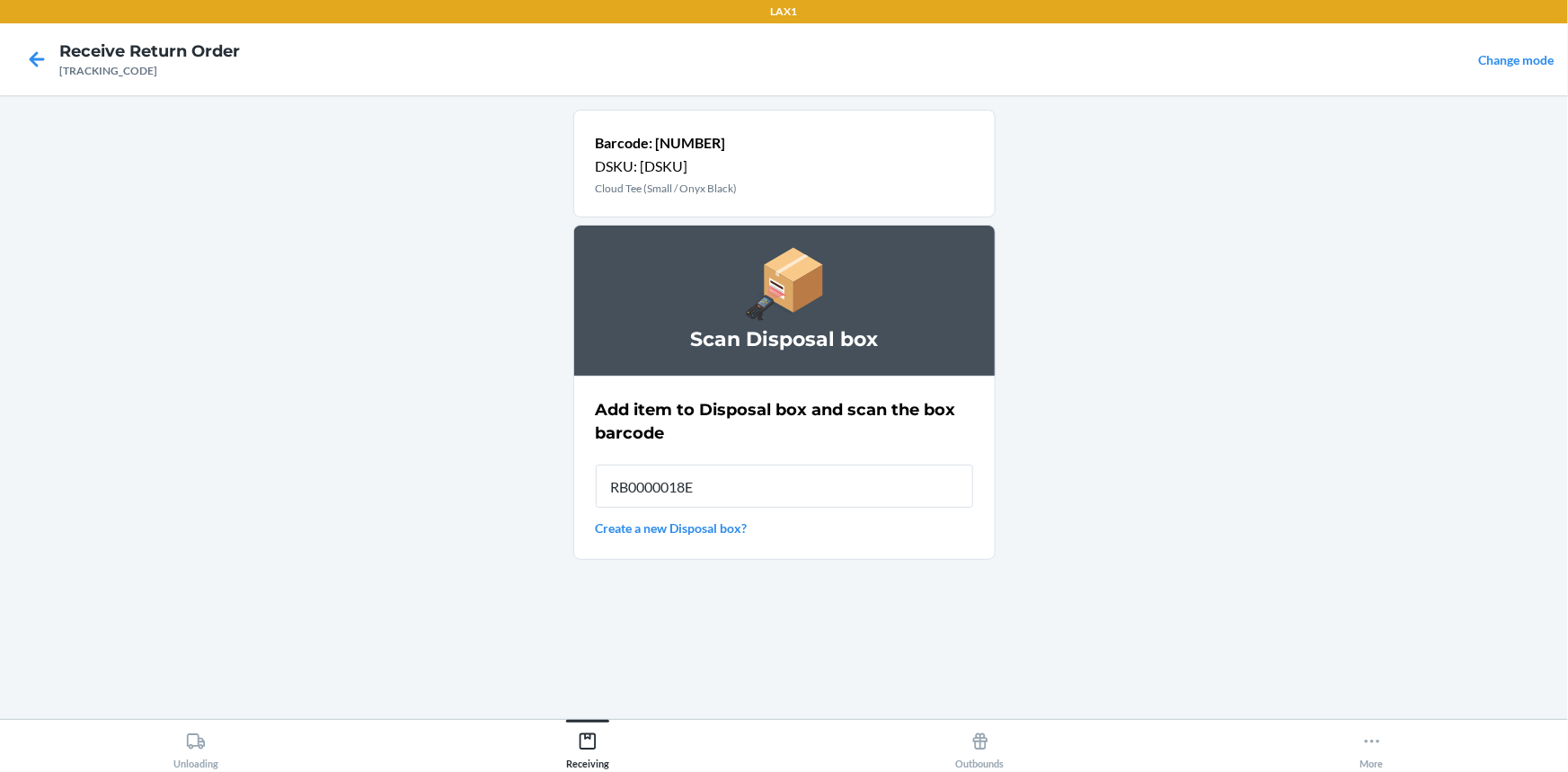 type on "RB0000018E3" 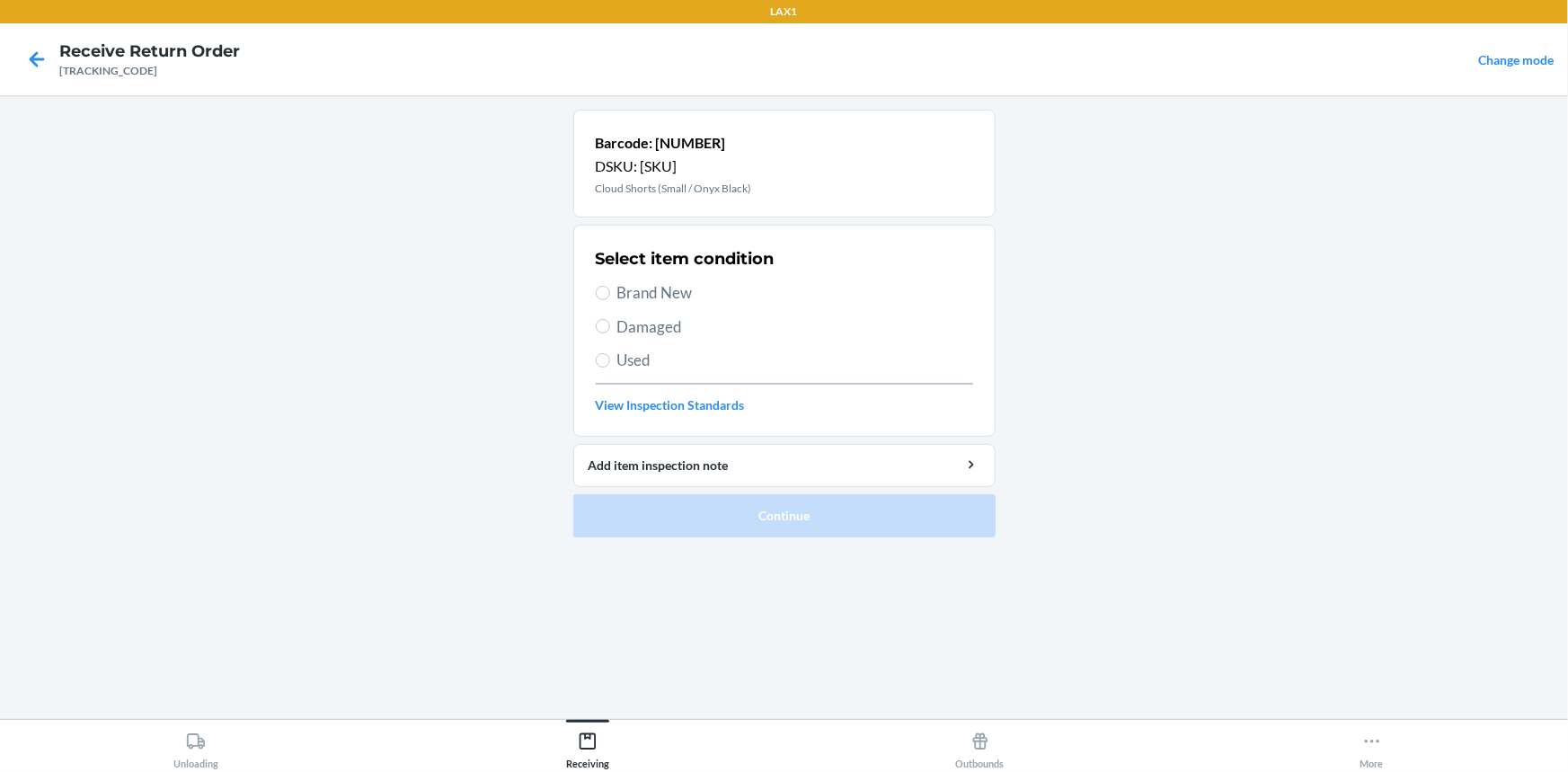 click on "Damaged" at bounding box center (795, 327) 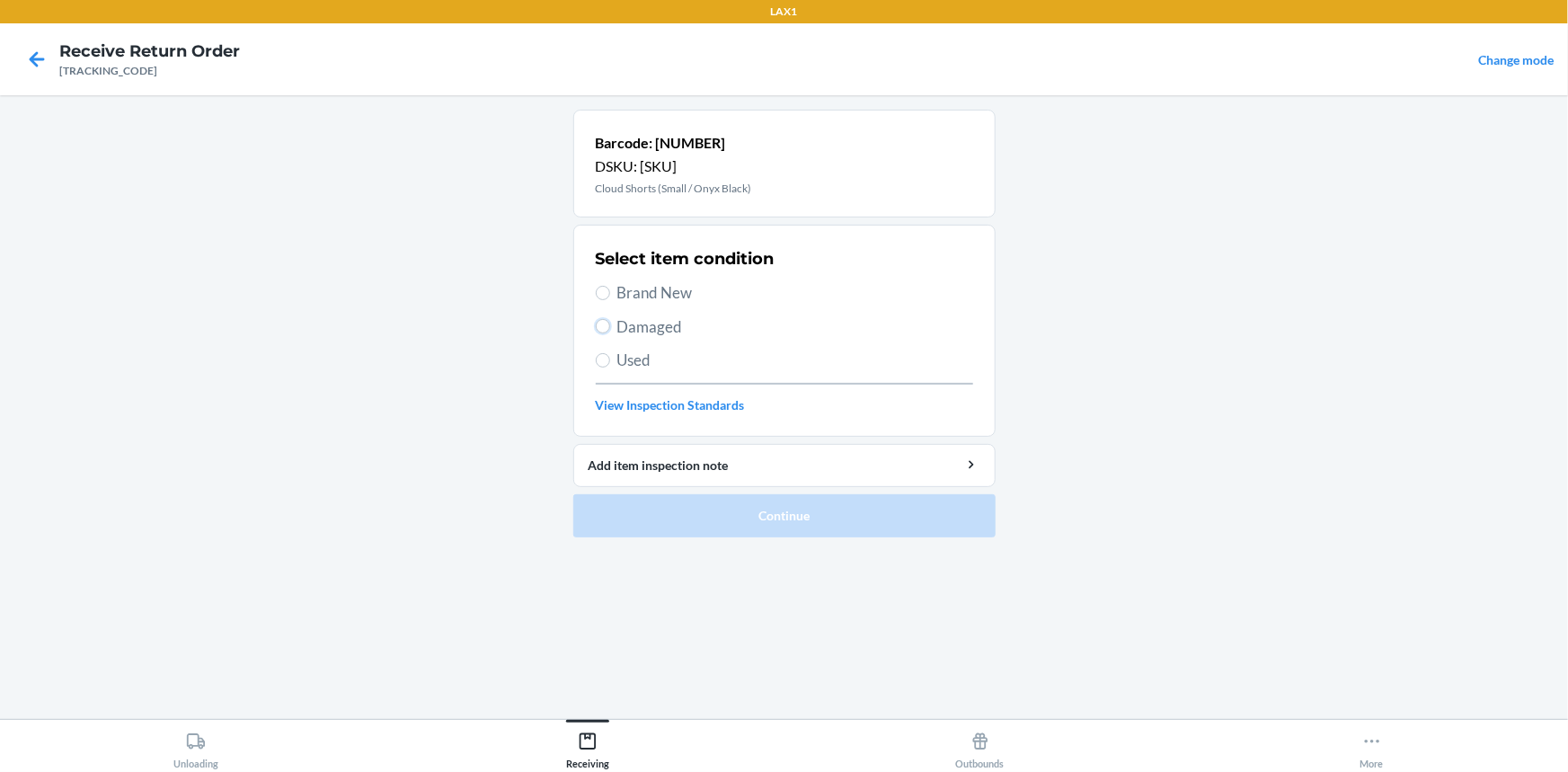 radio on "true" 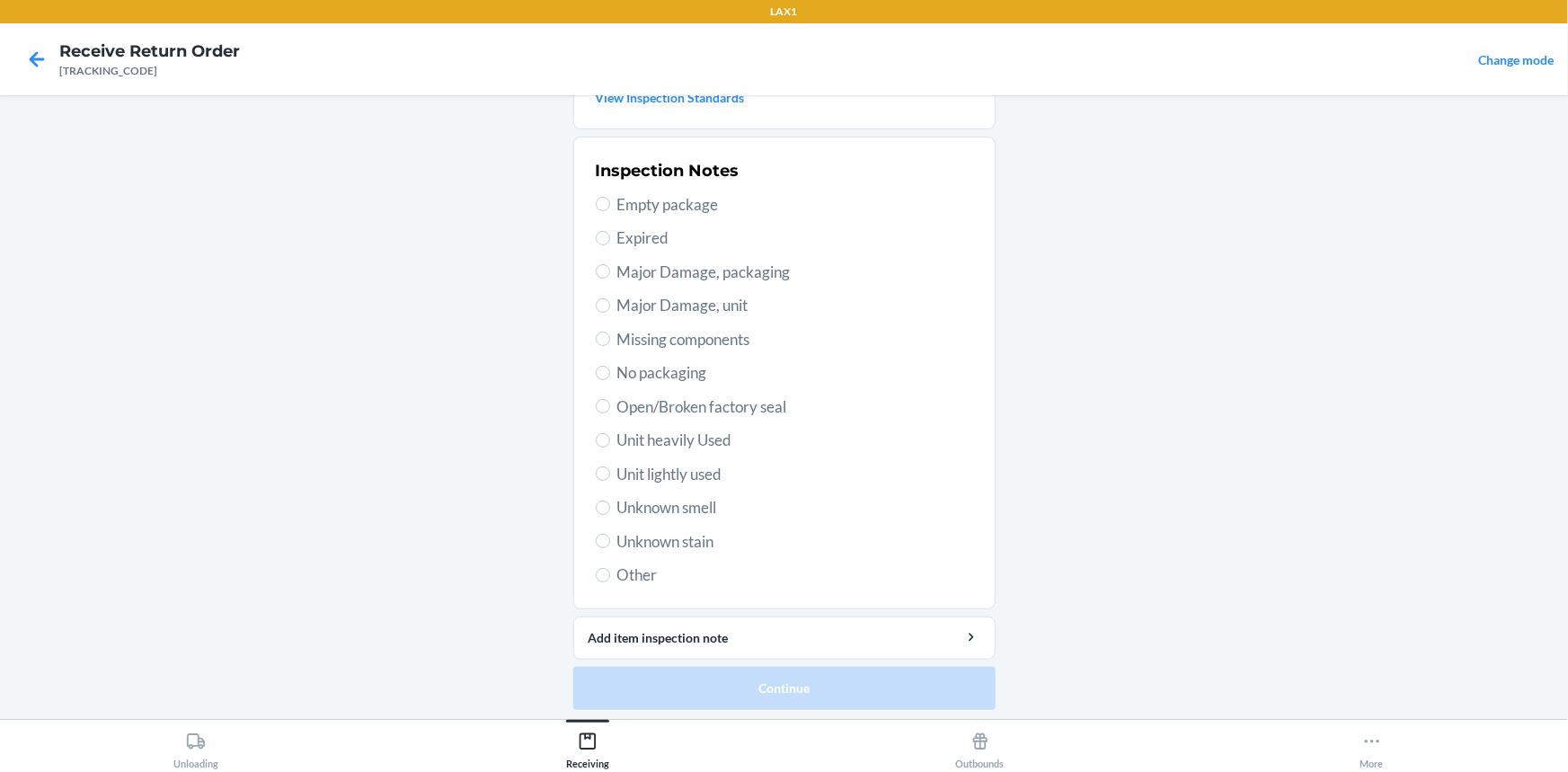 scroll, scrollTop: 310, scrollLeft: 0, axis: vertical 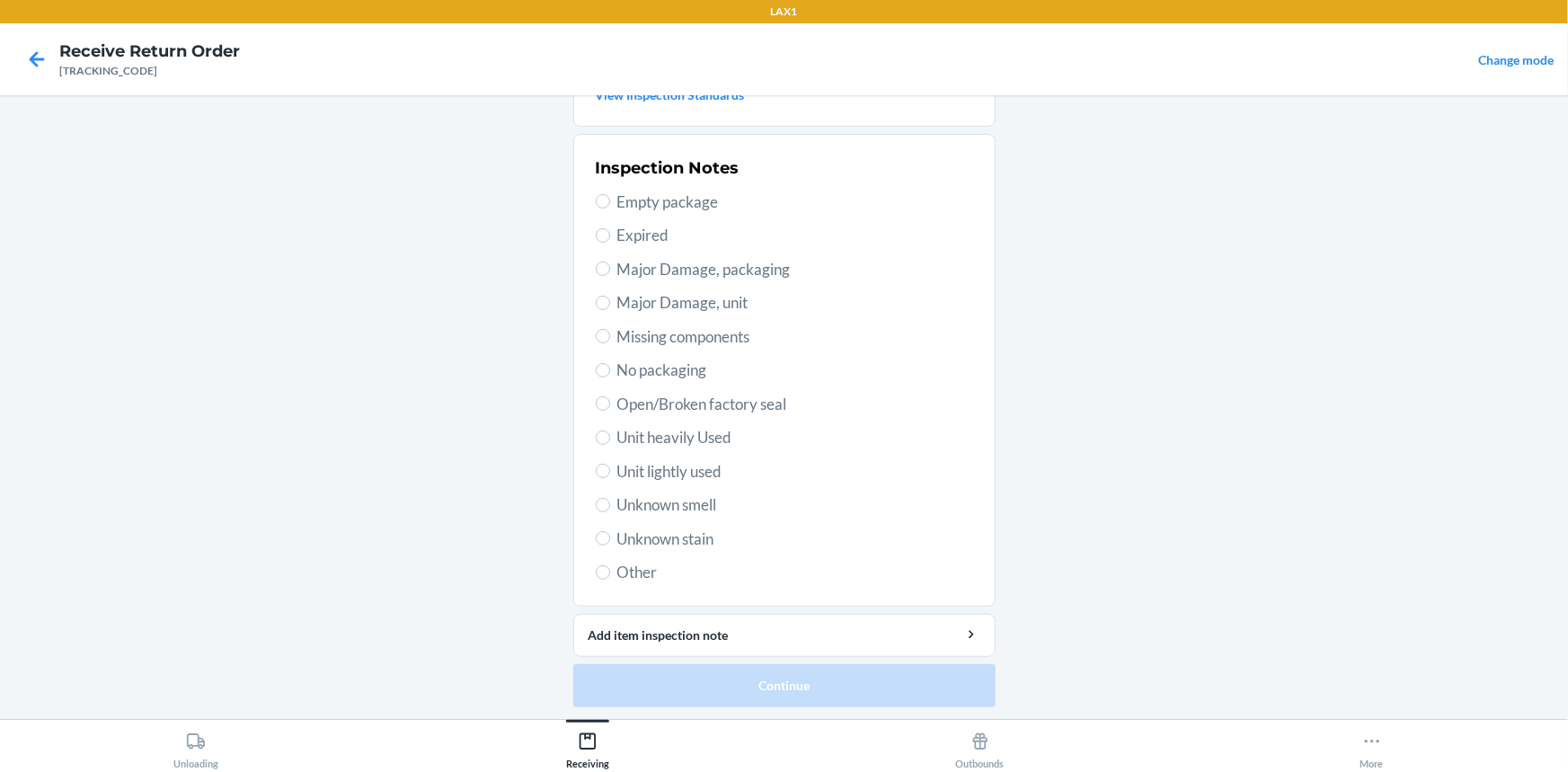 click on "Unit lightly used" at bounding box center [795, 472] 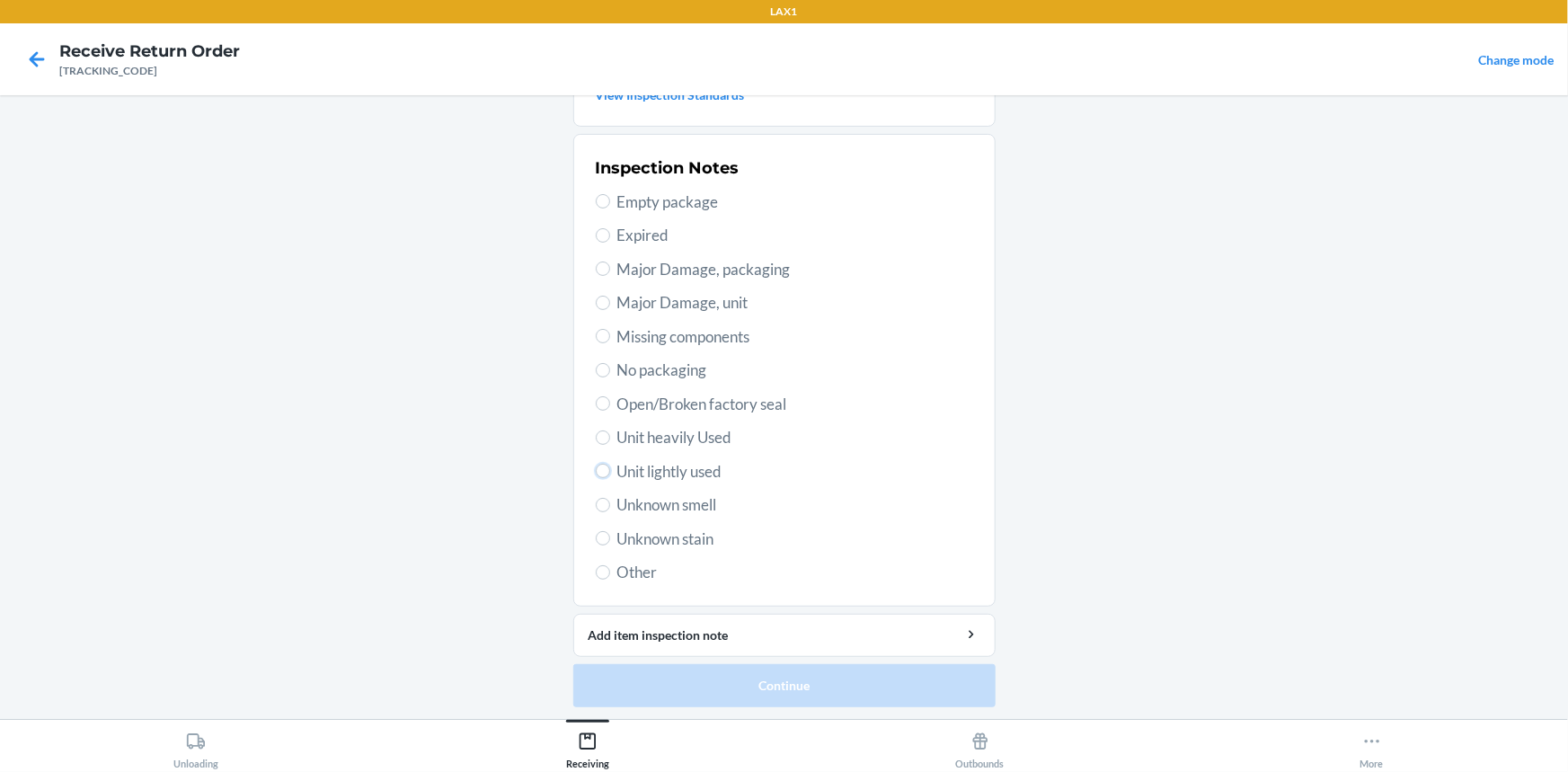 click on "Unit lightly used" at bounding box center (603, 471) 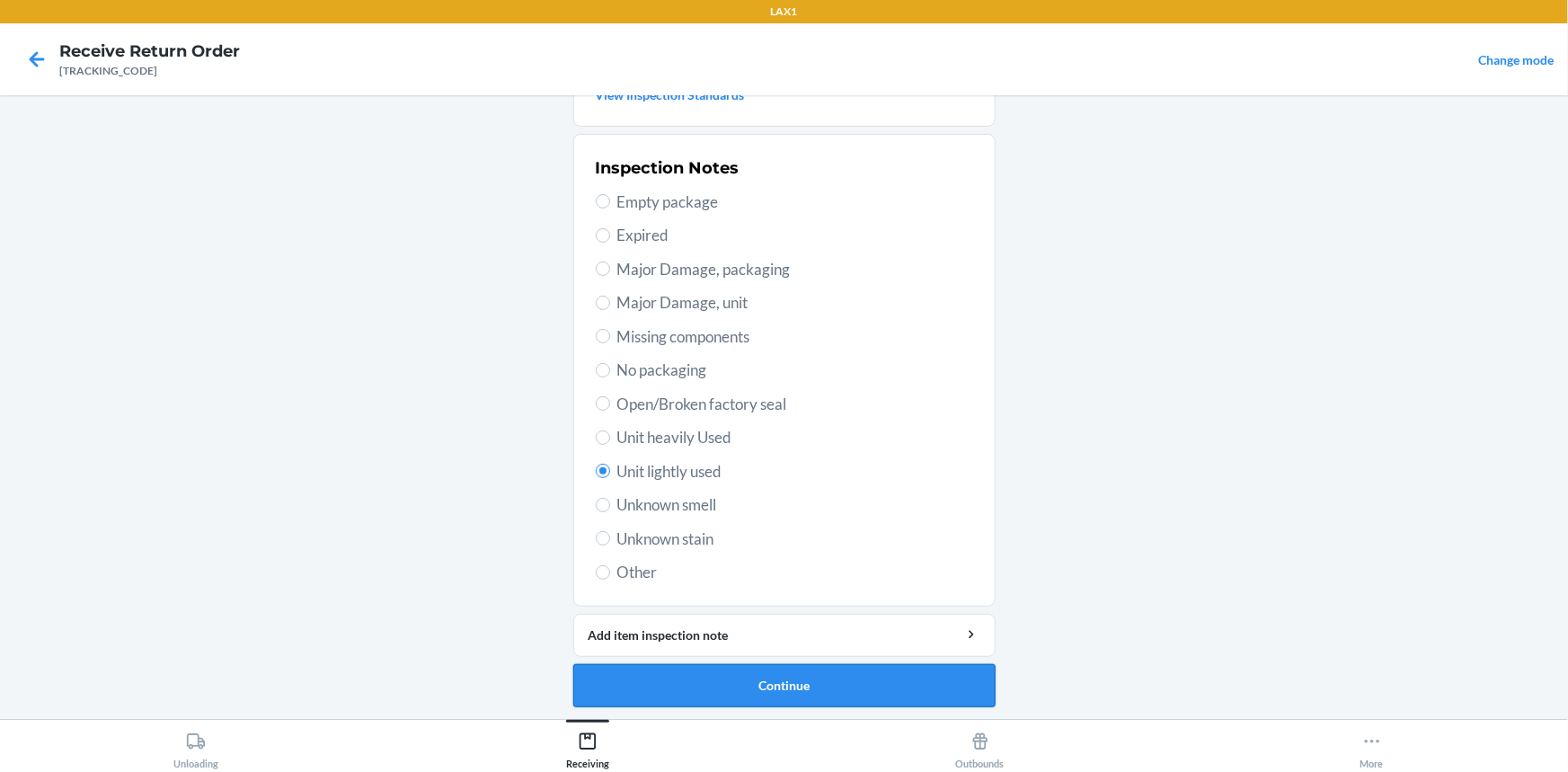 click on "Continue" at bounding box center [784, 686] 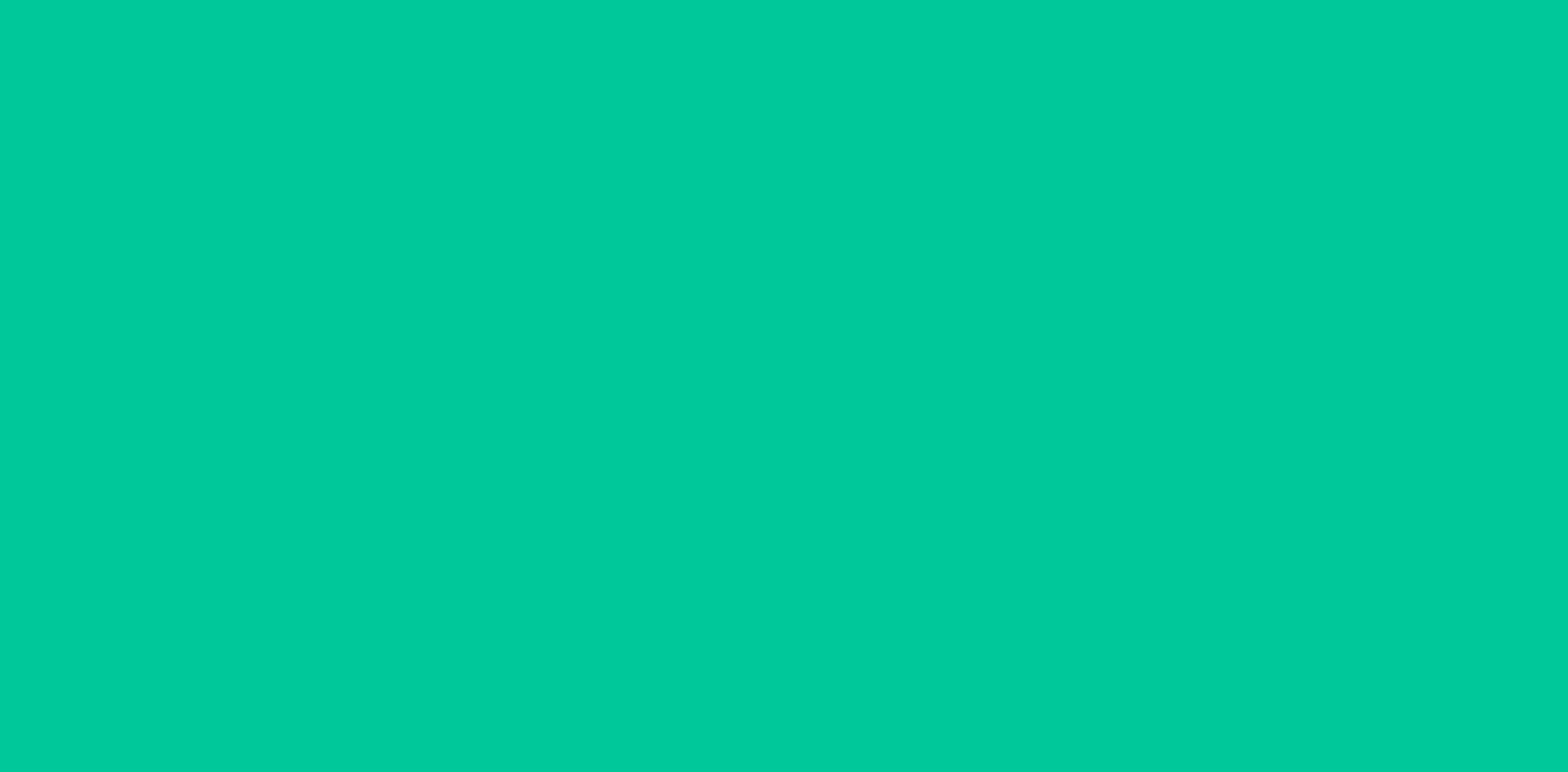 scroll, scrollTop: 153, scrollLeft: 0, axis: vertical 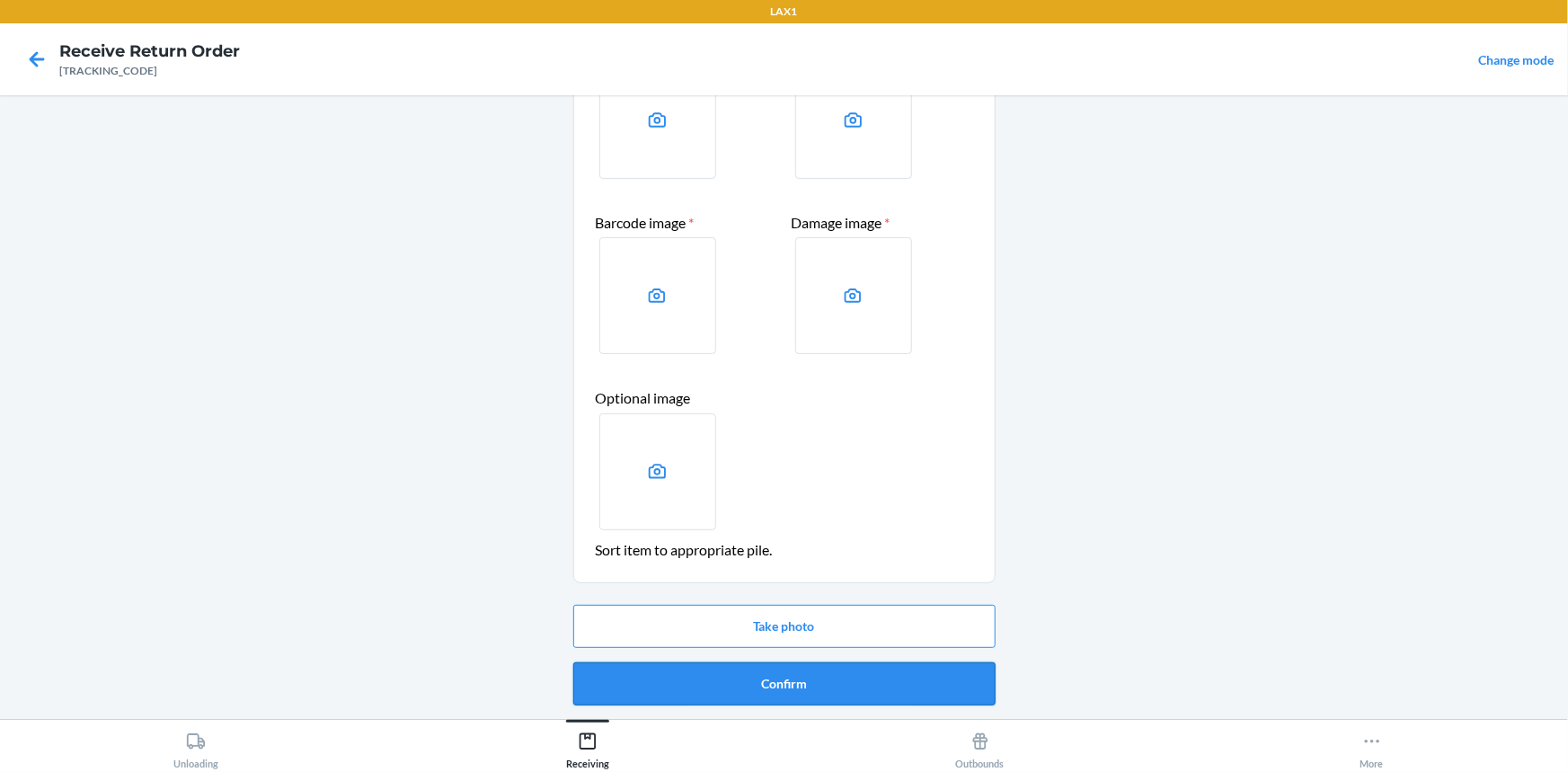 click on "Confirm" at bounding box center [784, 684] 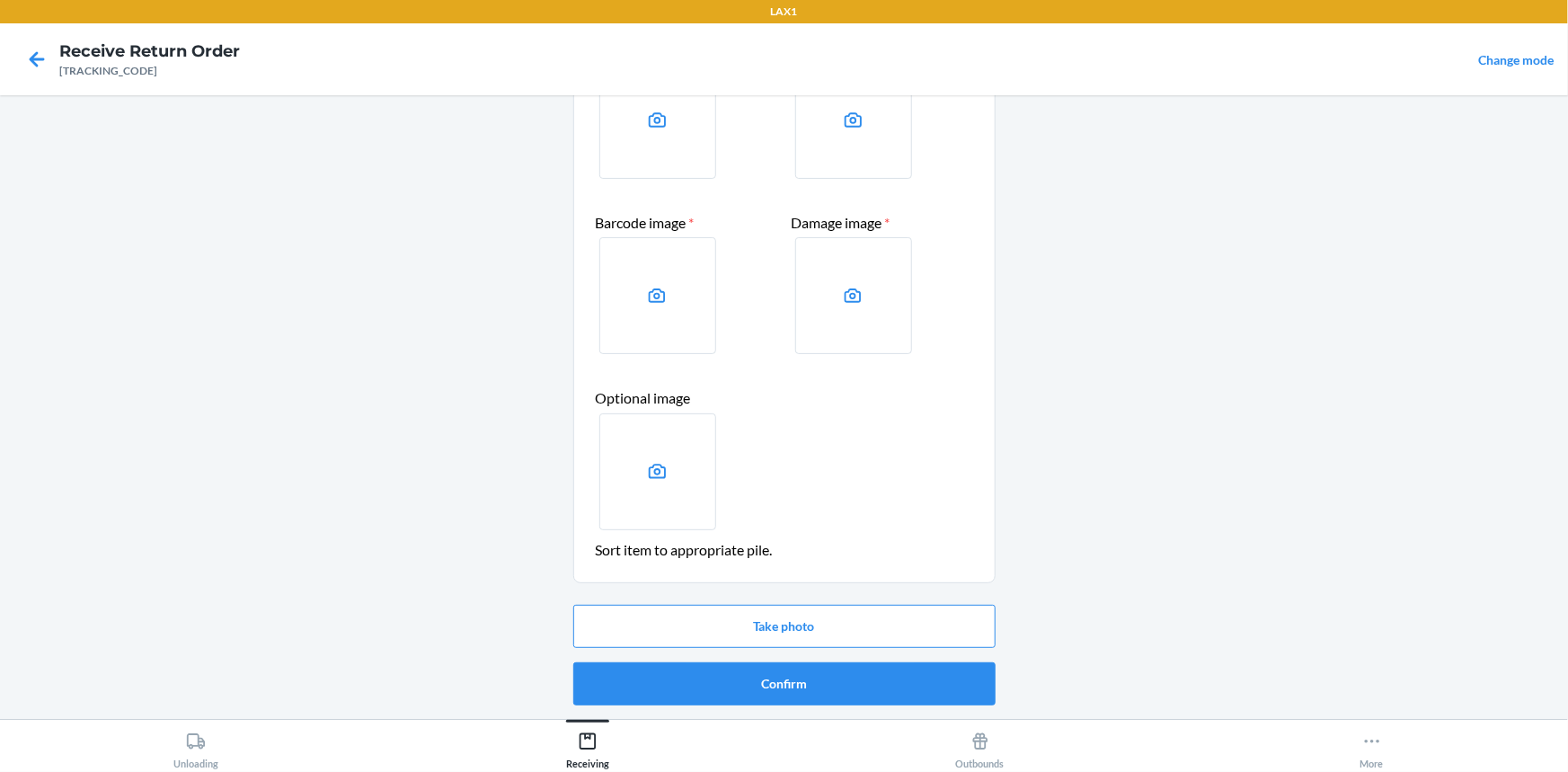 scroll, scrollTop: 0, scrollLeft: 0, axis: both 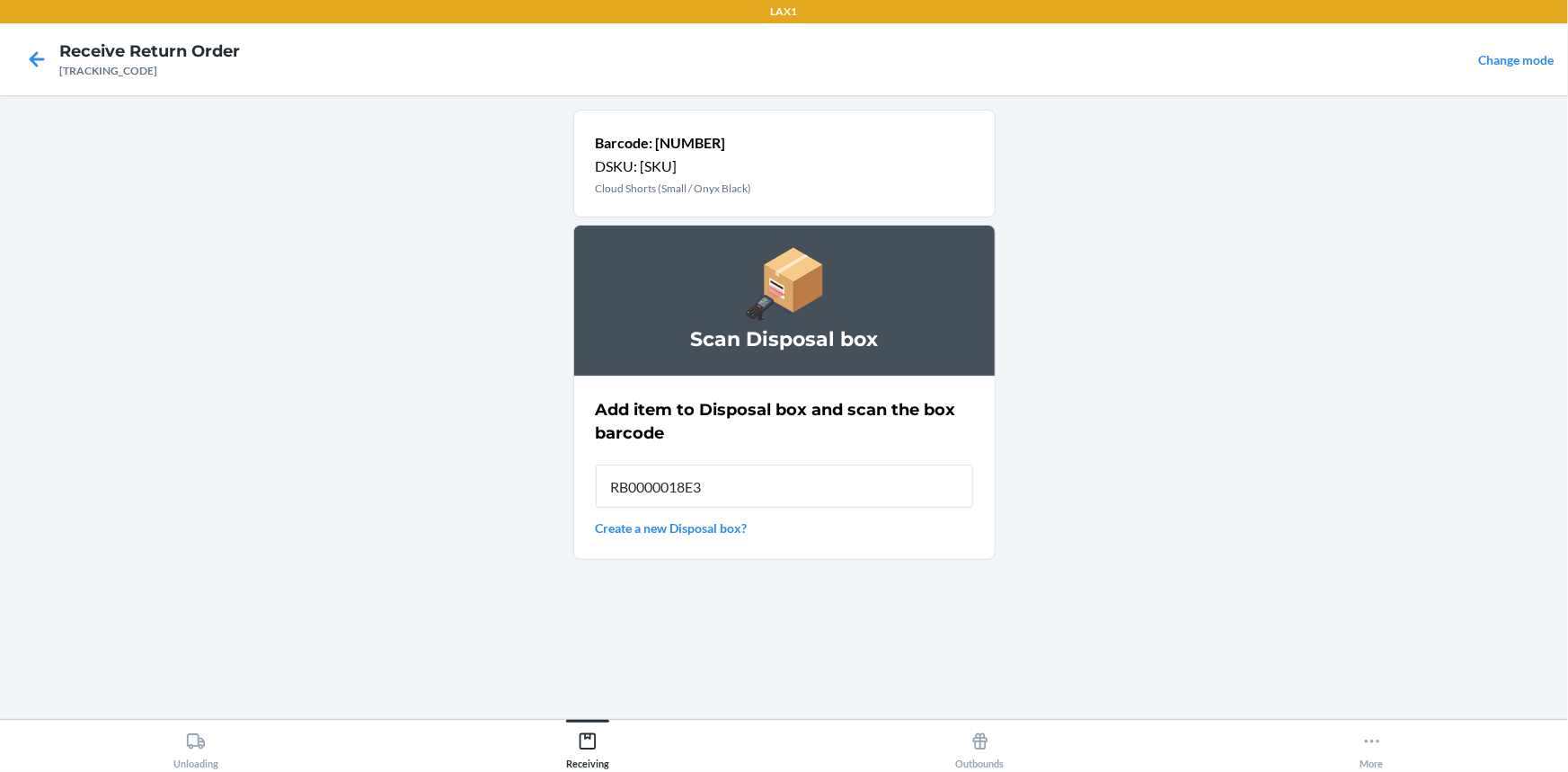 type on "RB0000018E3" 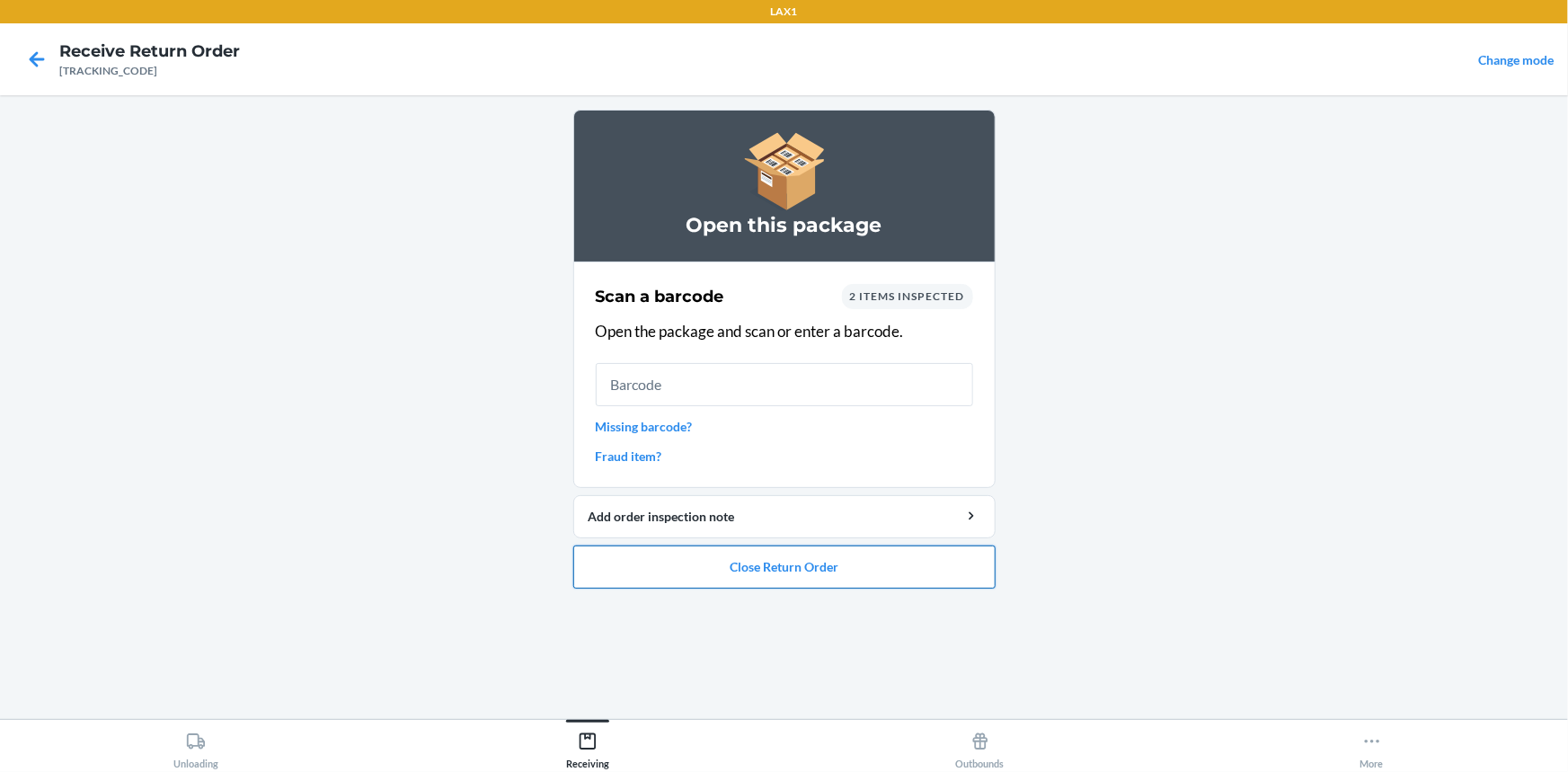 click on "Close Return Order" at bounding box center (784, 567) 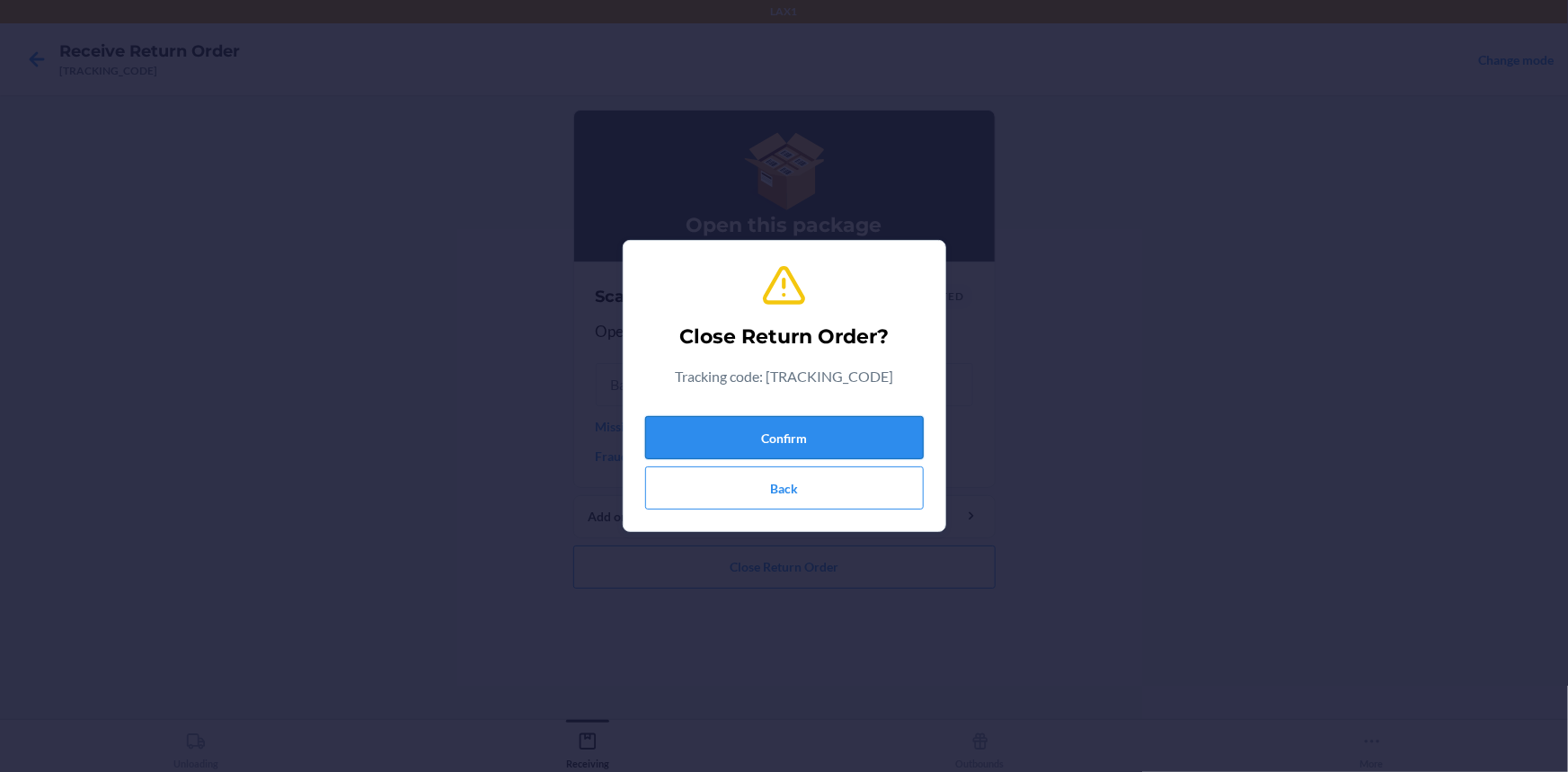 click on "Confirm" at bounding box center (784, 438) 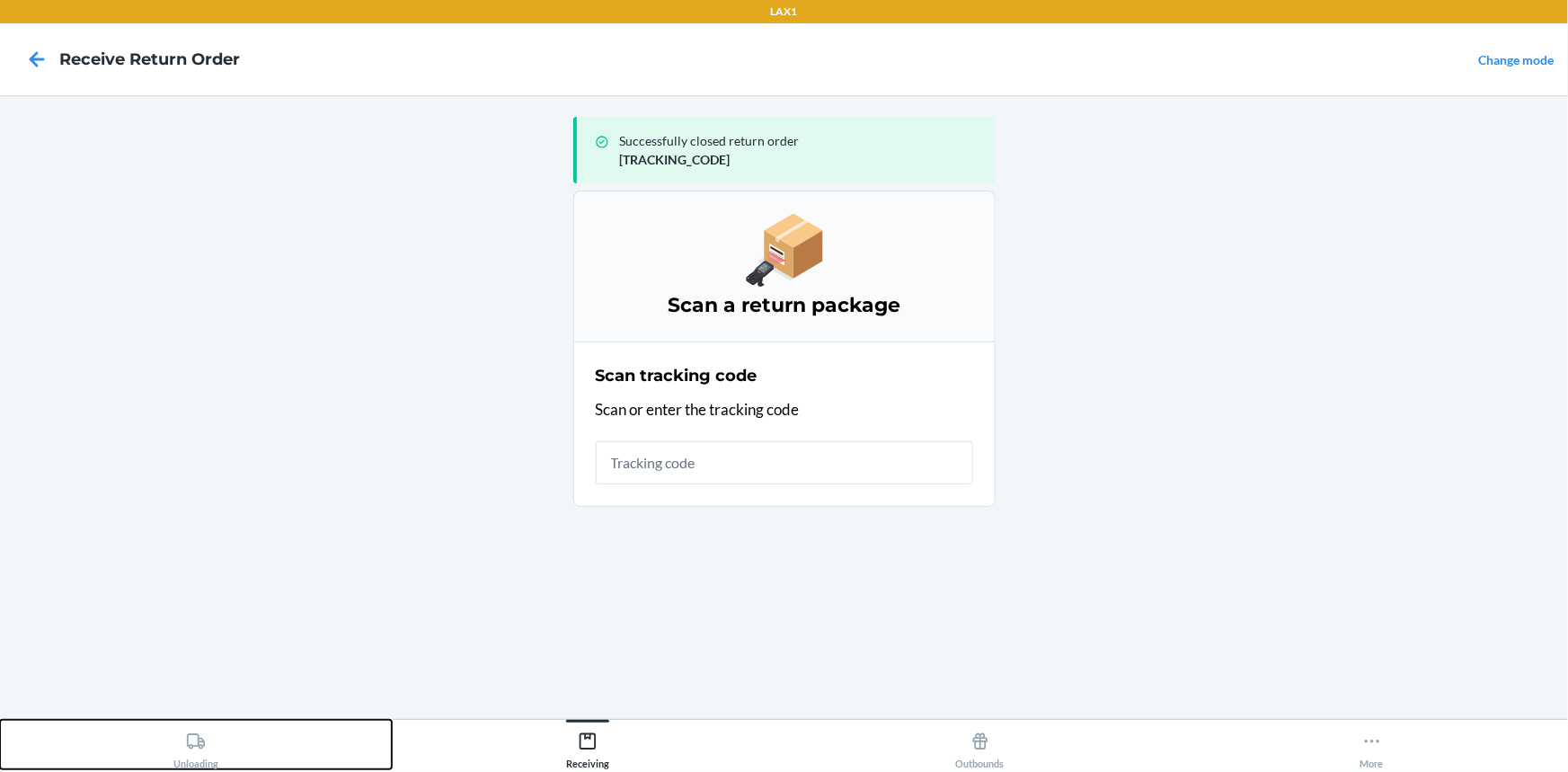 click on "Unloading" at bounding box center [196, 744] 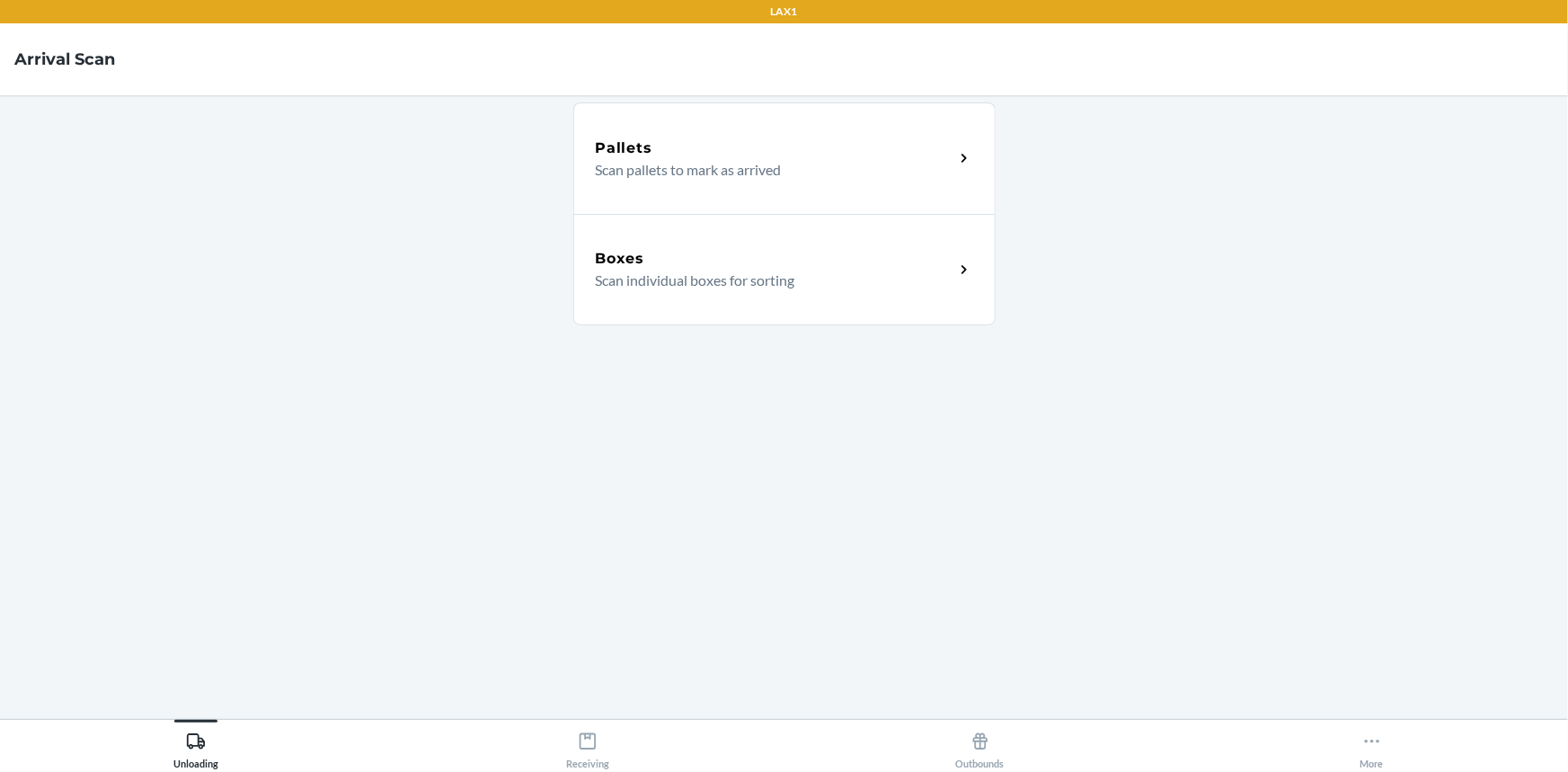 click on "Boxes" at bounding box center [775, 259] 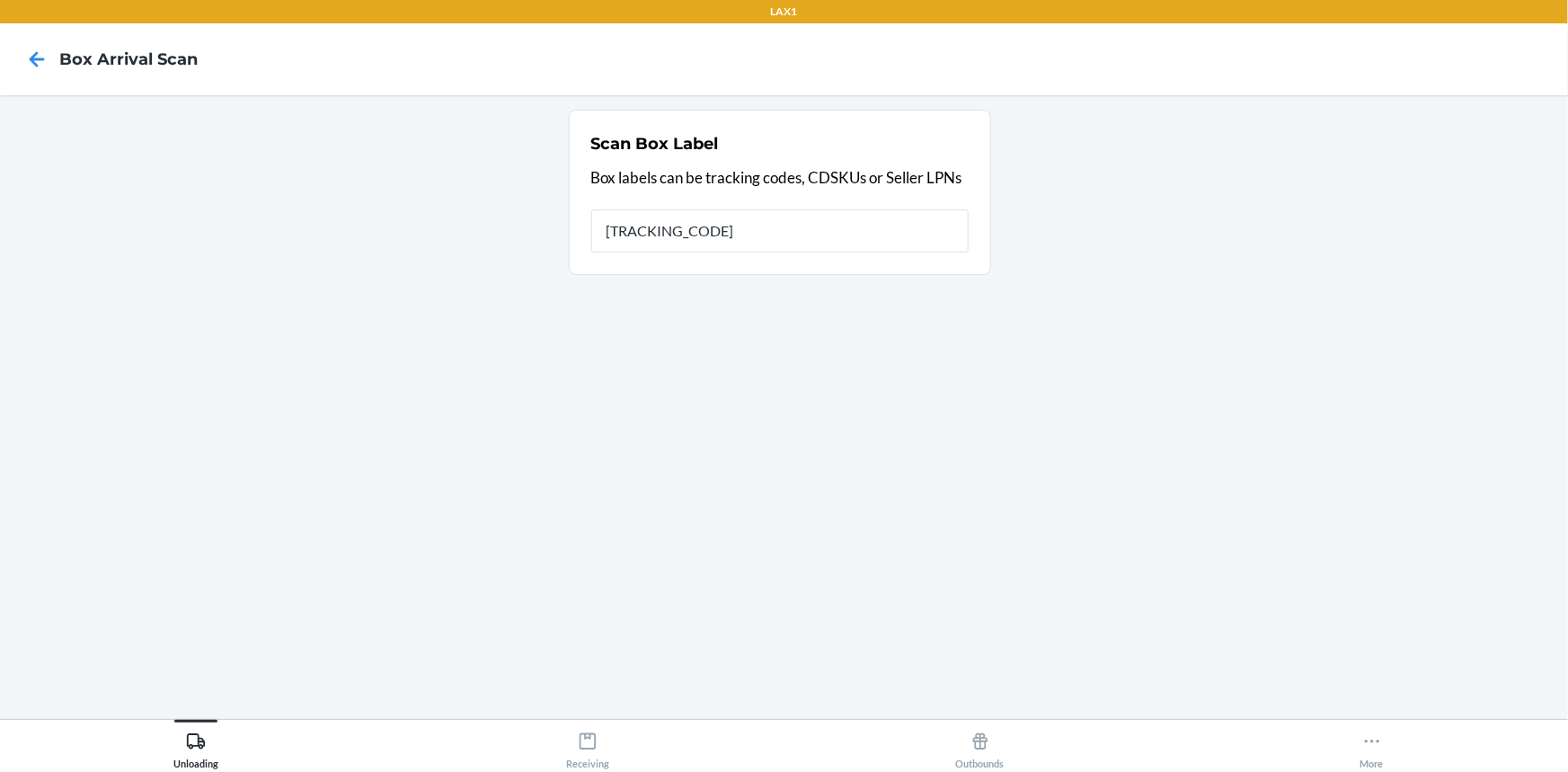 type on "[TRACKING_CODE]" 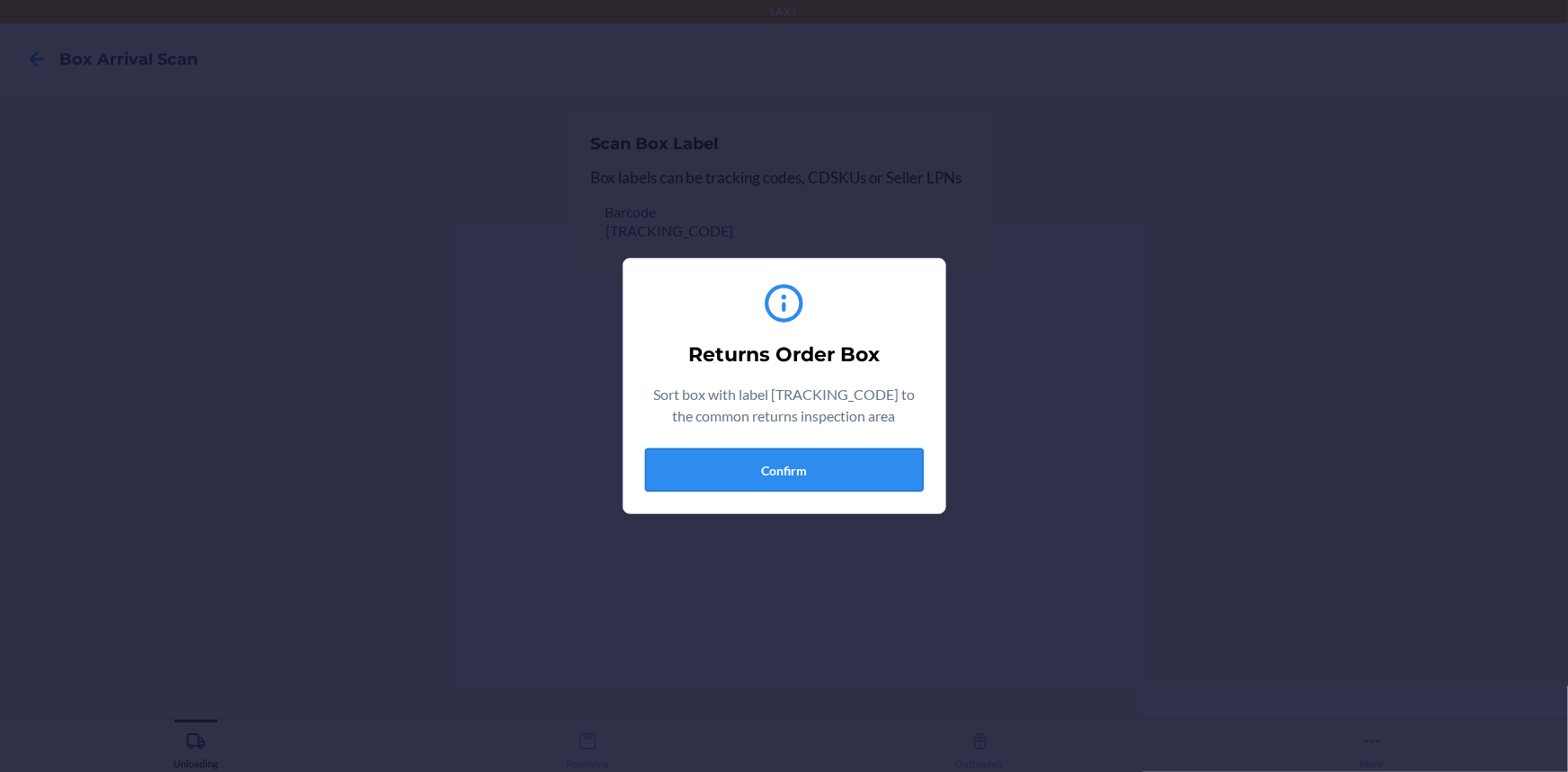 click on "Confirm" at bounding box center (784, 470) 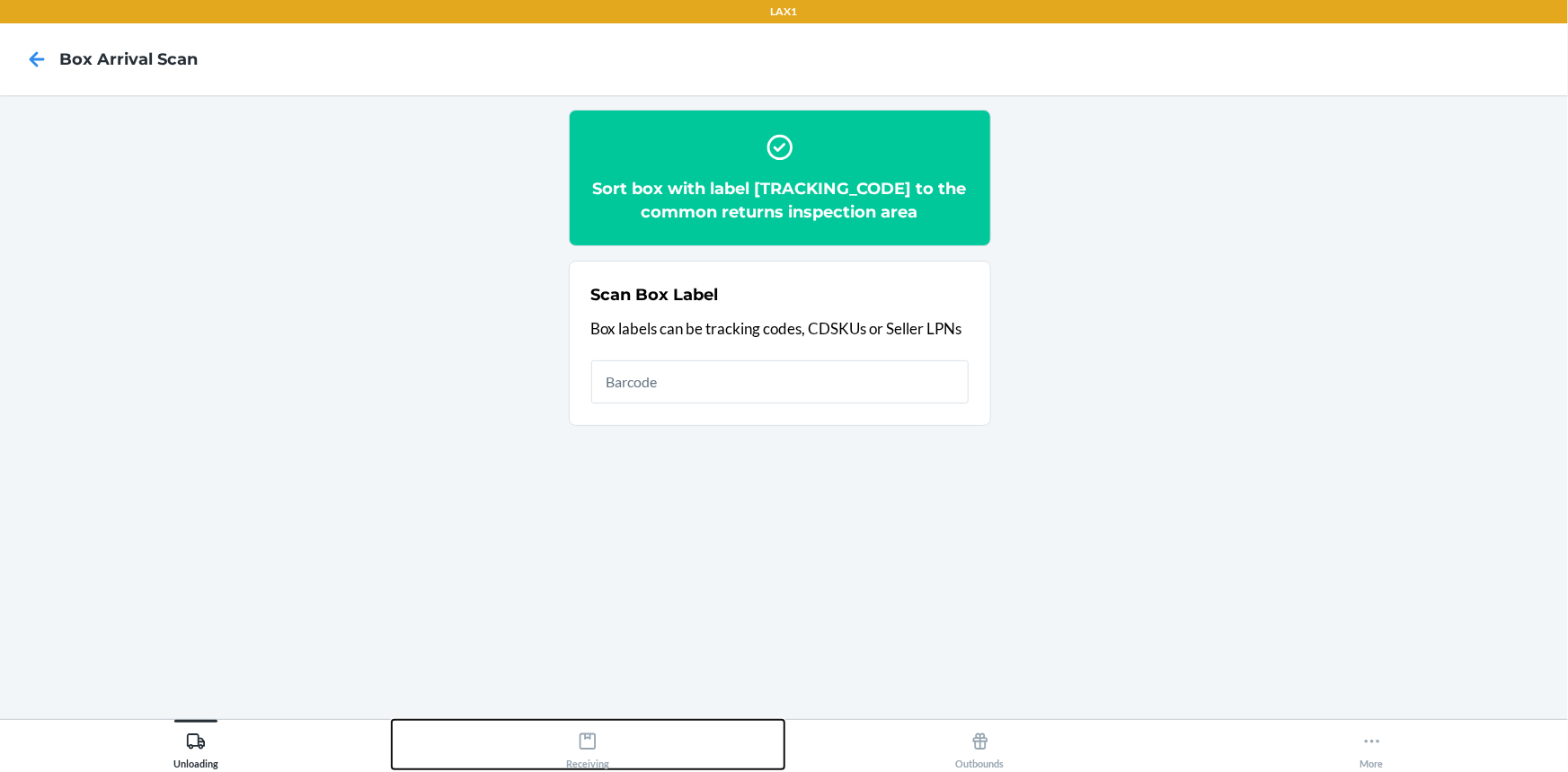 drag, startPoint x: 570, startPoint y: 751, endPoint x: 587, endPoint y: 720, distance: 35.355339 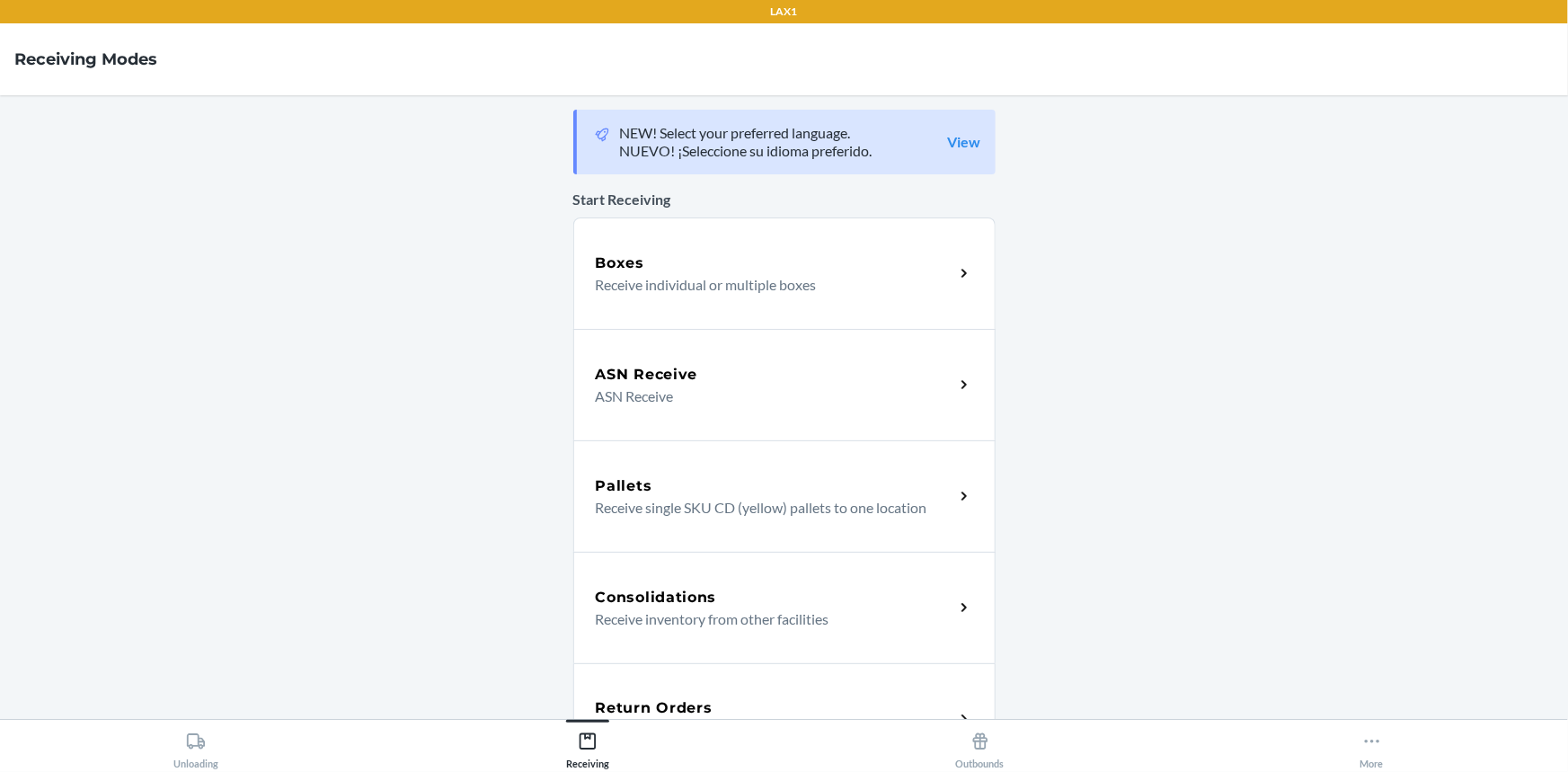 click on "Return Orders Receive return order package items" at bounding box center (784, 719) 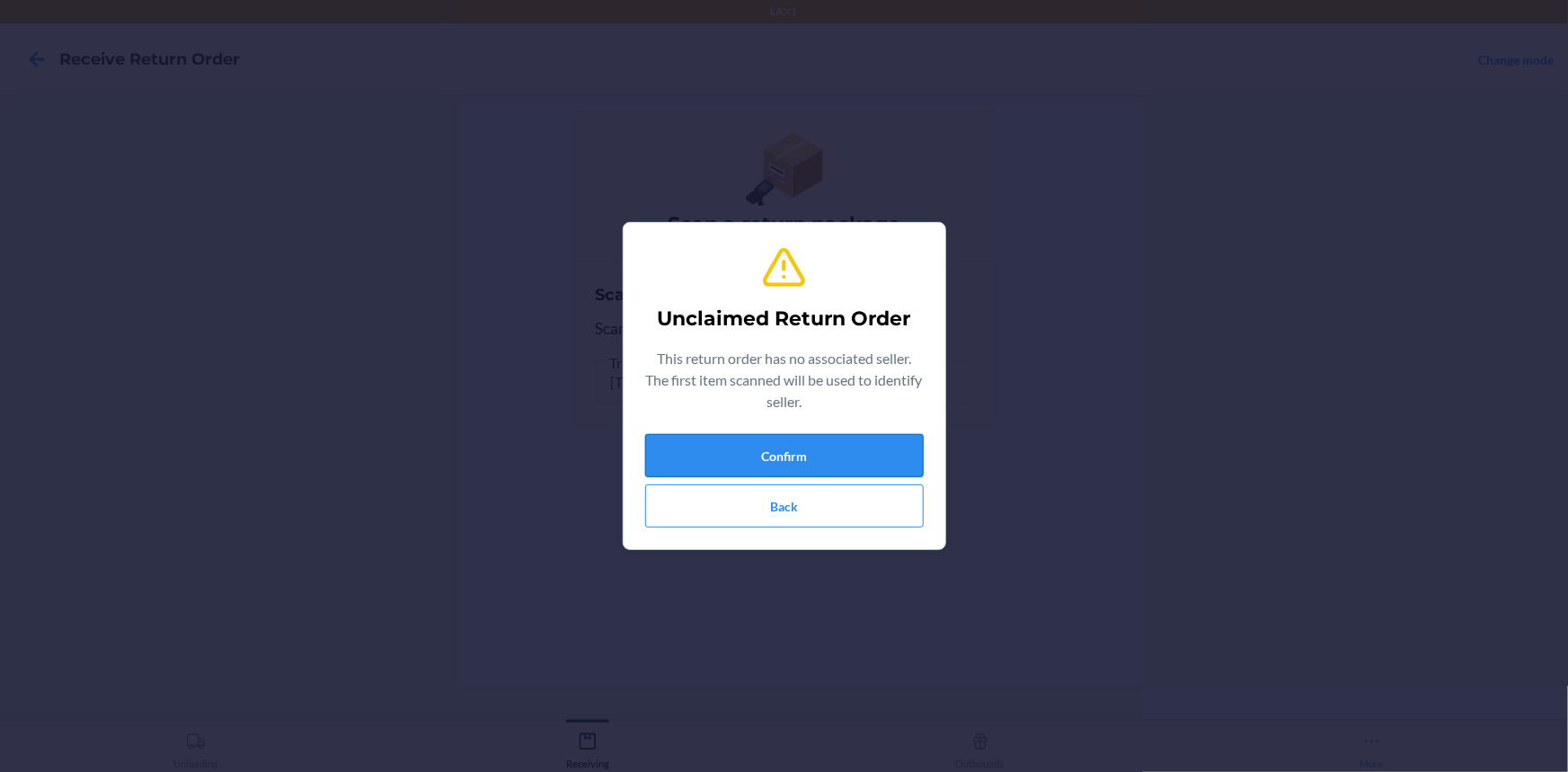 click on "Confirm" at bounding box center (784, 456) 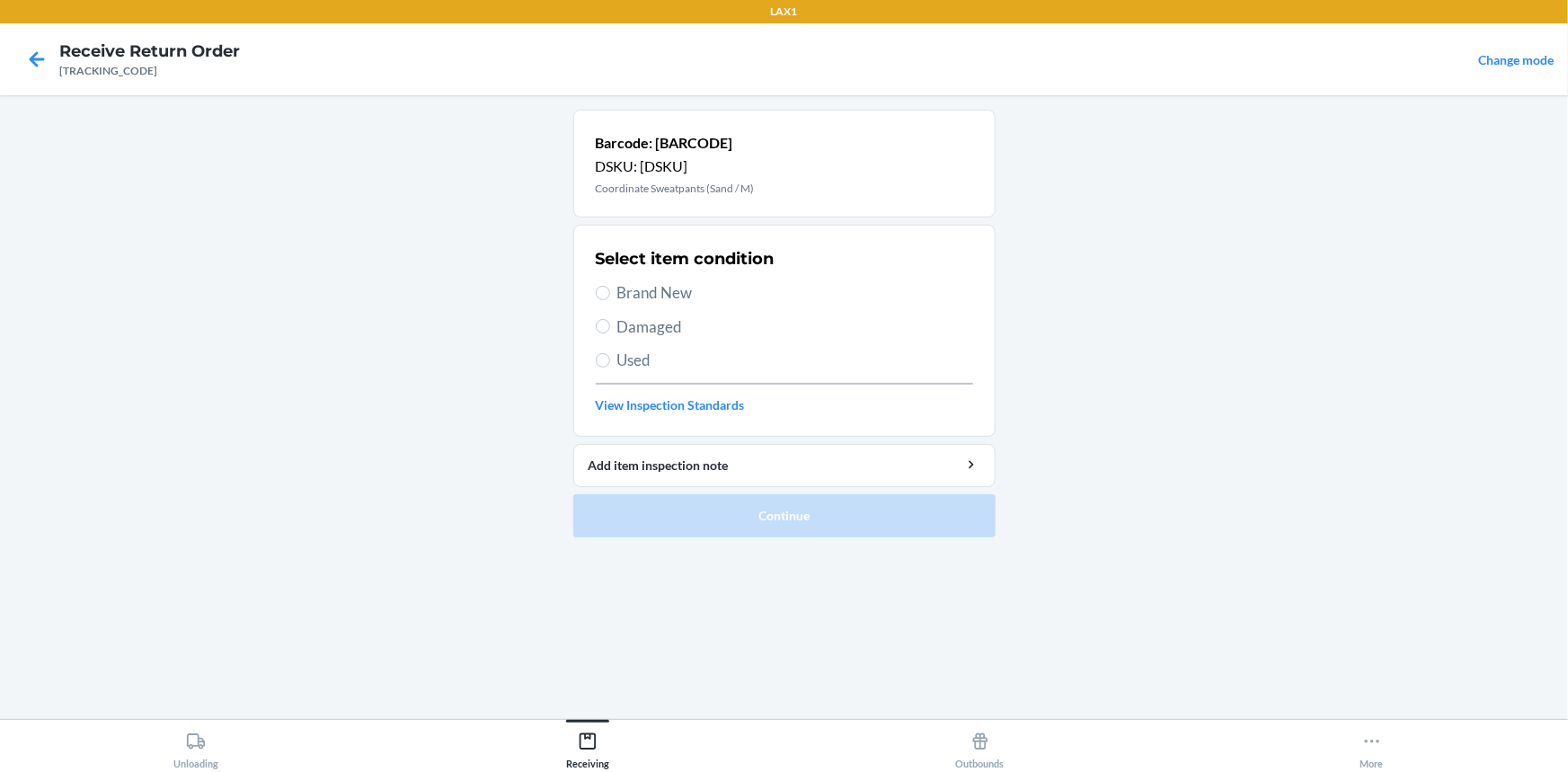 click on "Brand New" at bounding box center (795, 293) 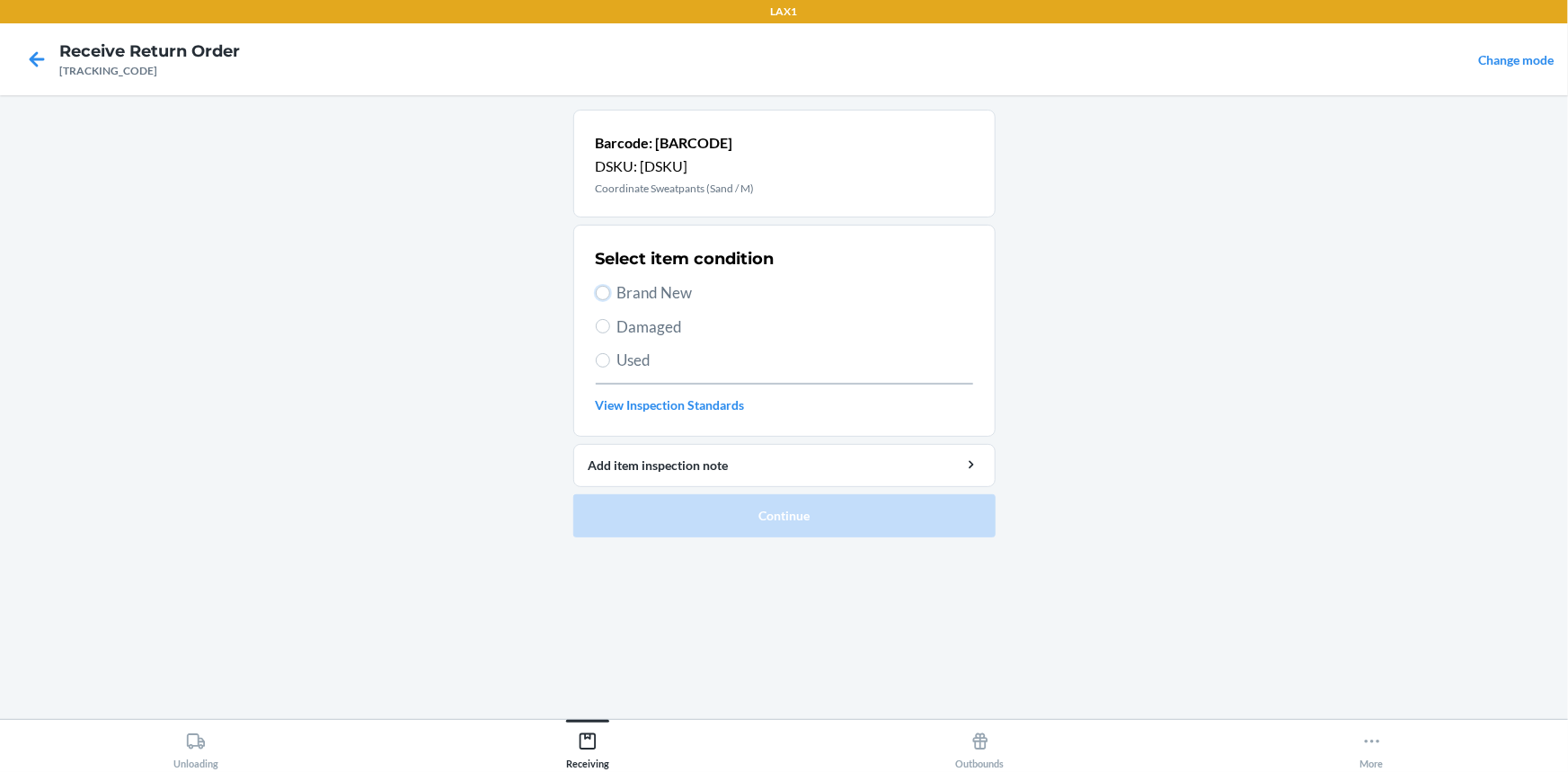 click on "Brand New" at bounding box center [603, 293] 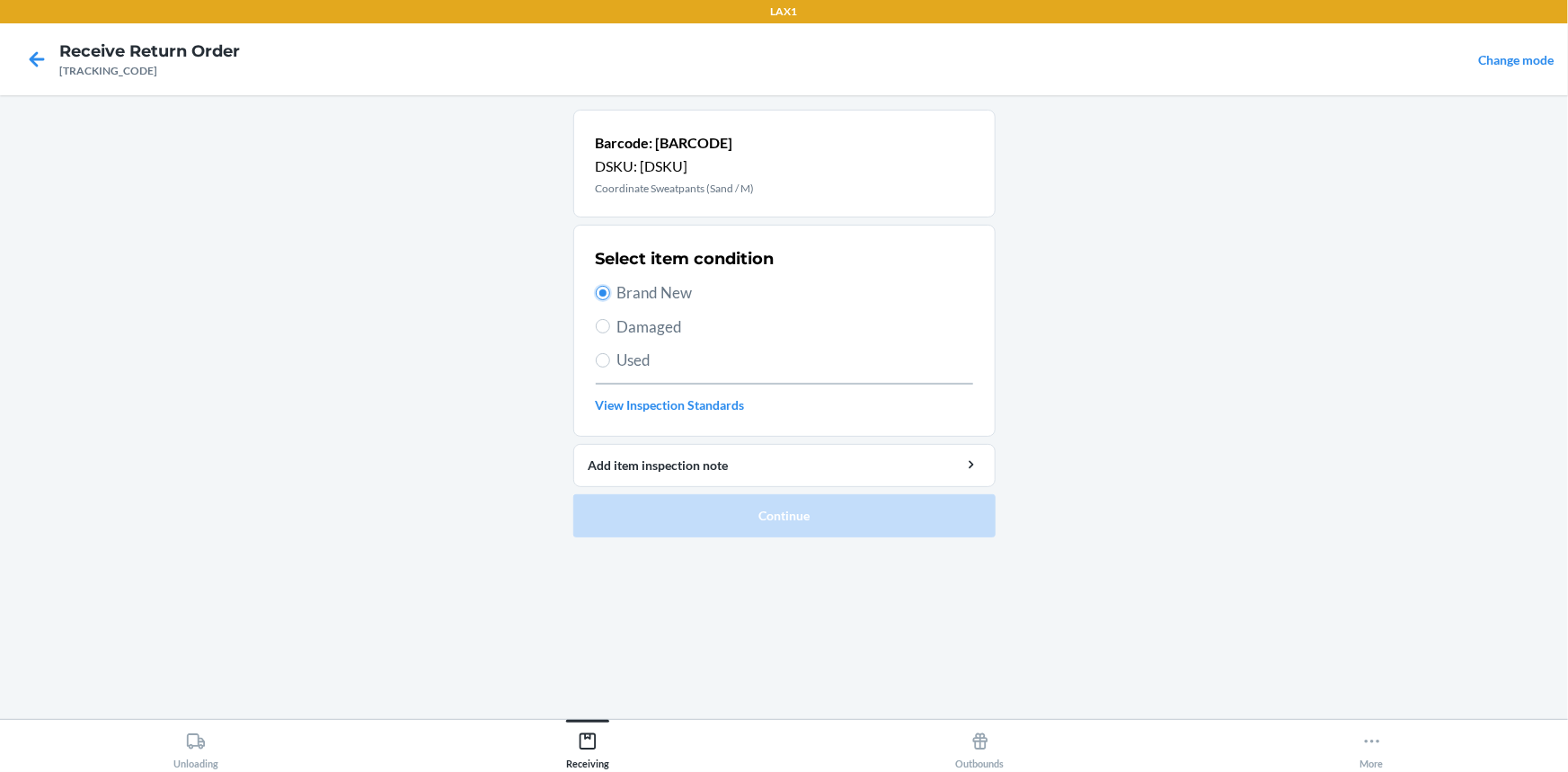 radio on "true" 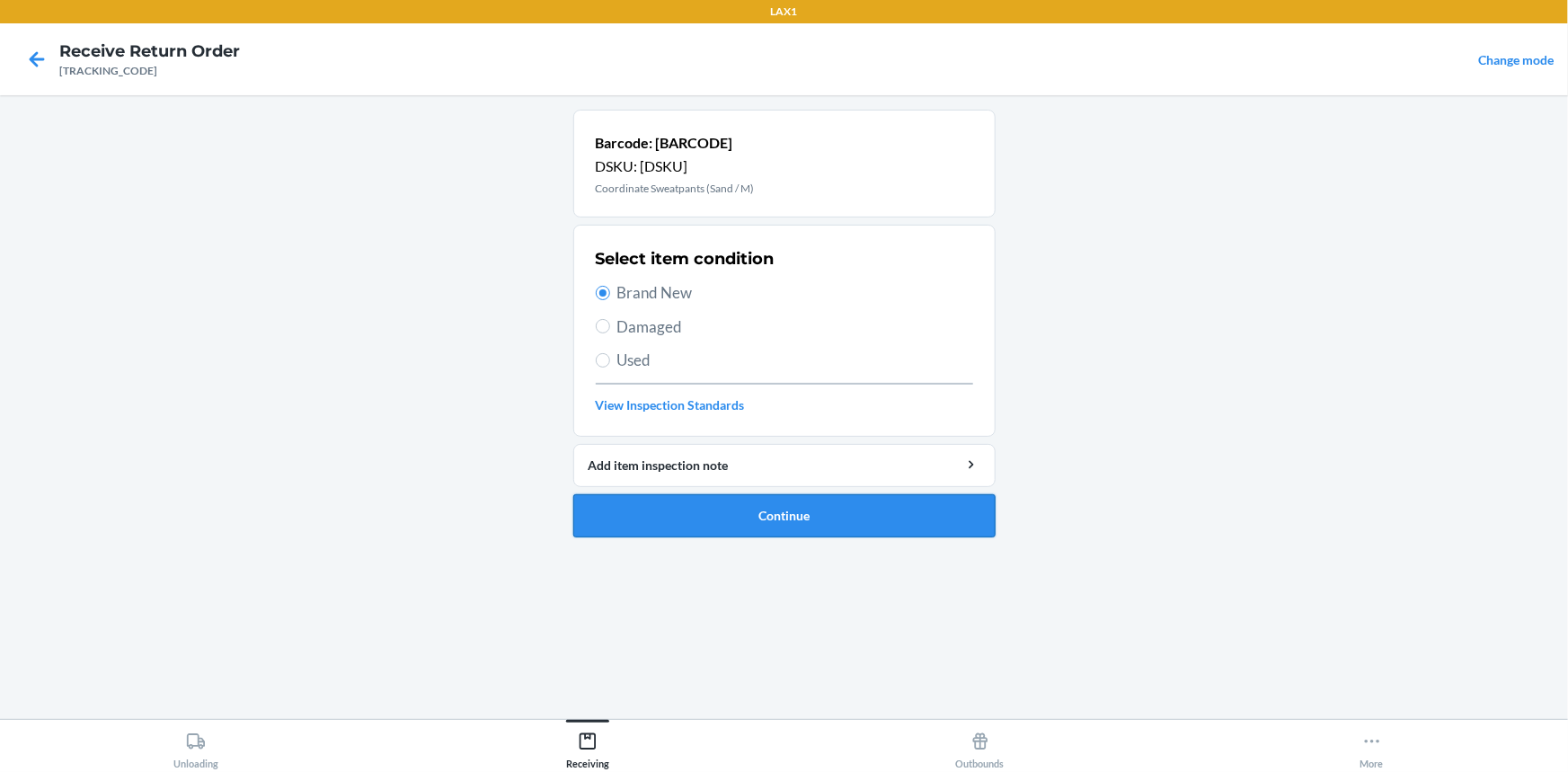 click on "Continue" at bounding box center [784, 516] 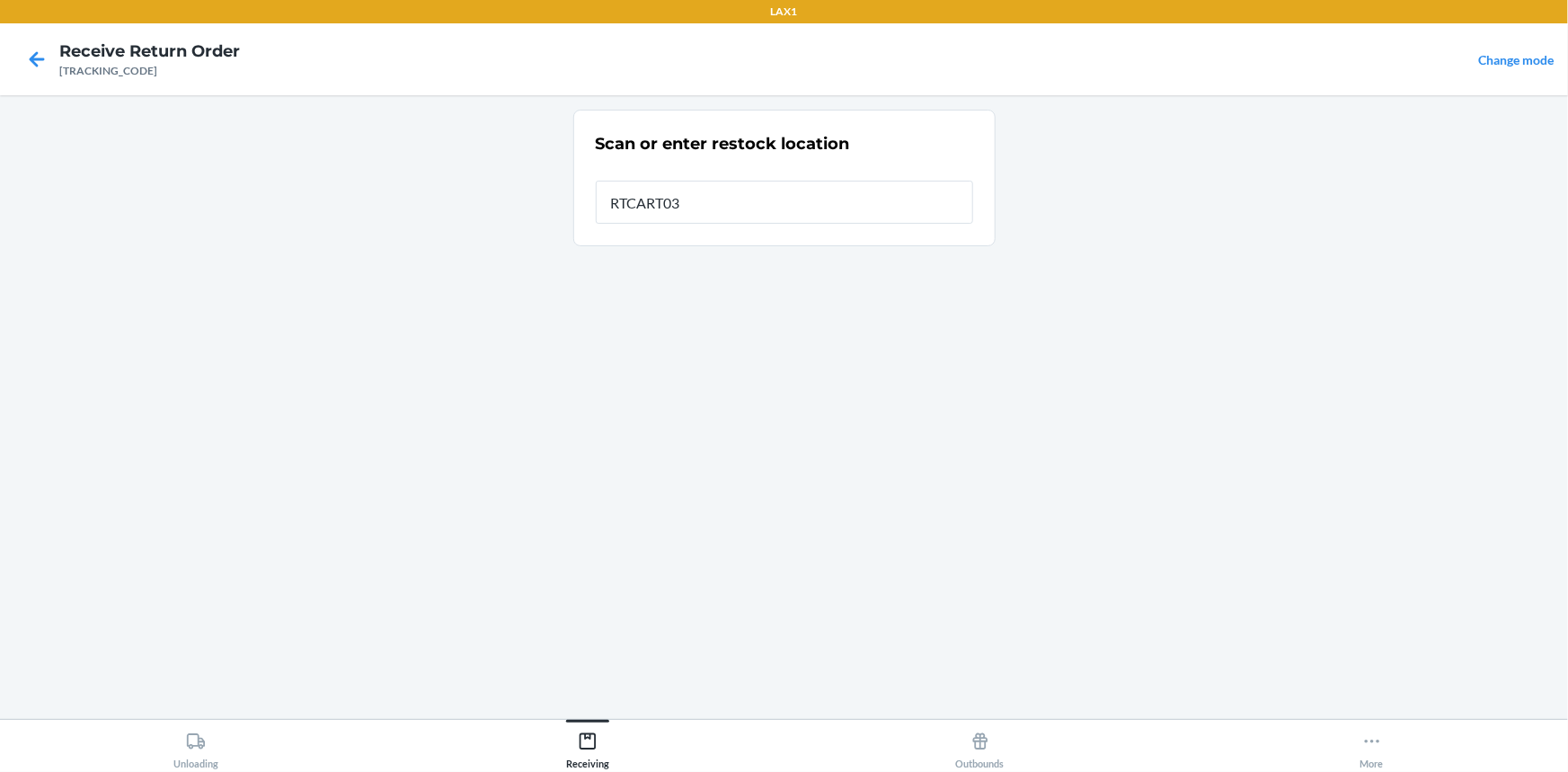 type on "RTCART038" 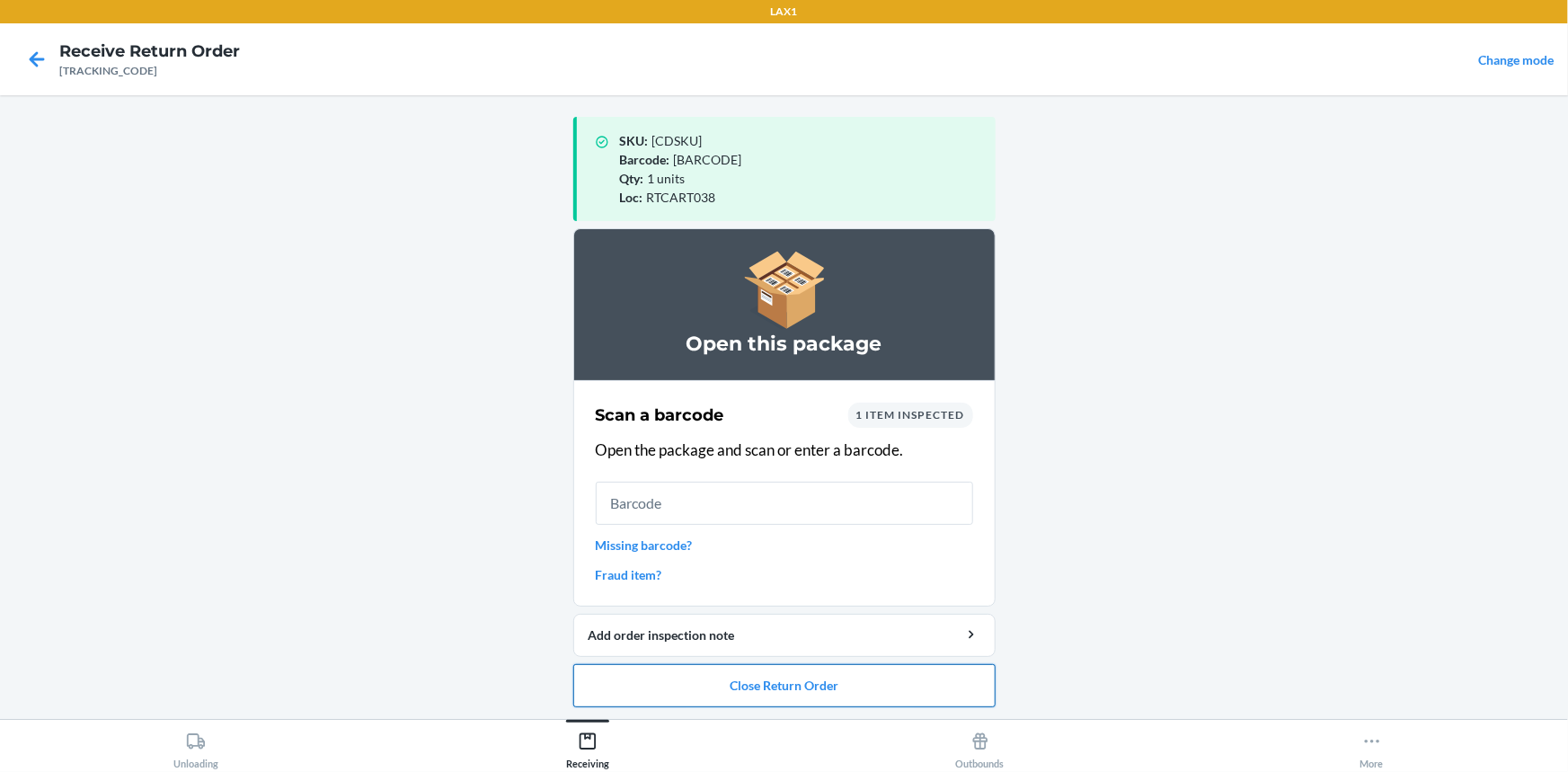 click on "Close Return Order" at bounding box center [784, 686] 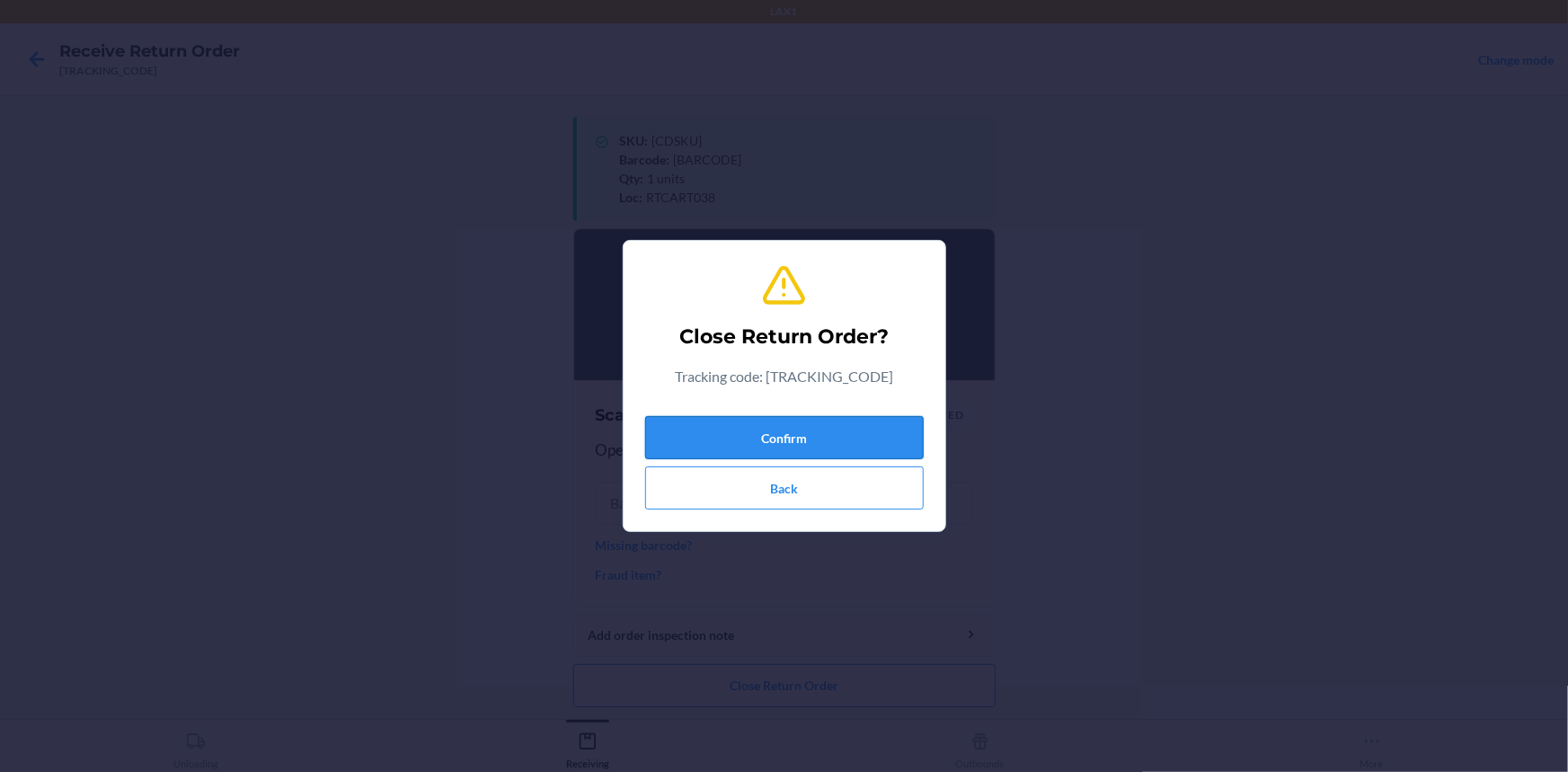 click on "Confirm" at bounding box center [784, 438] 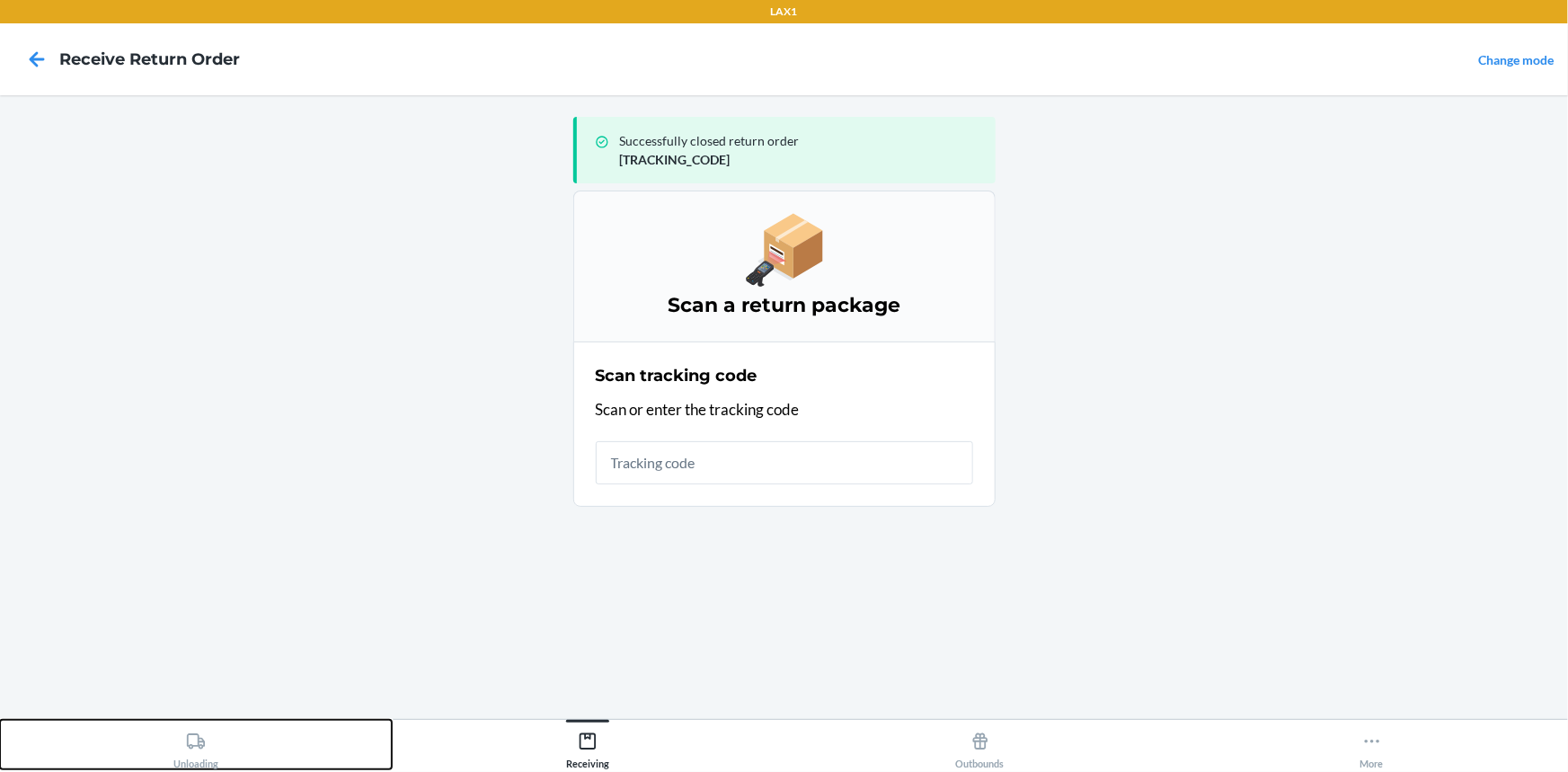 click on "Unloading" at bounding box center (196, 744) 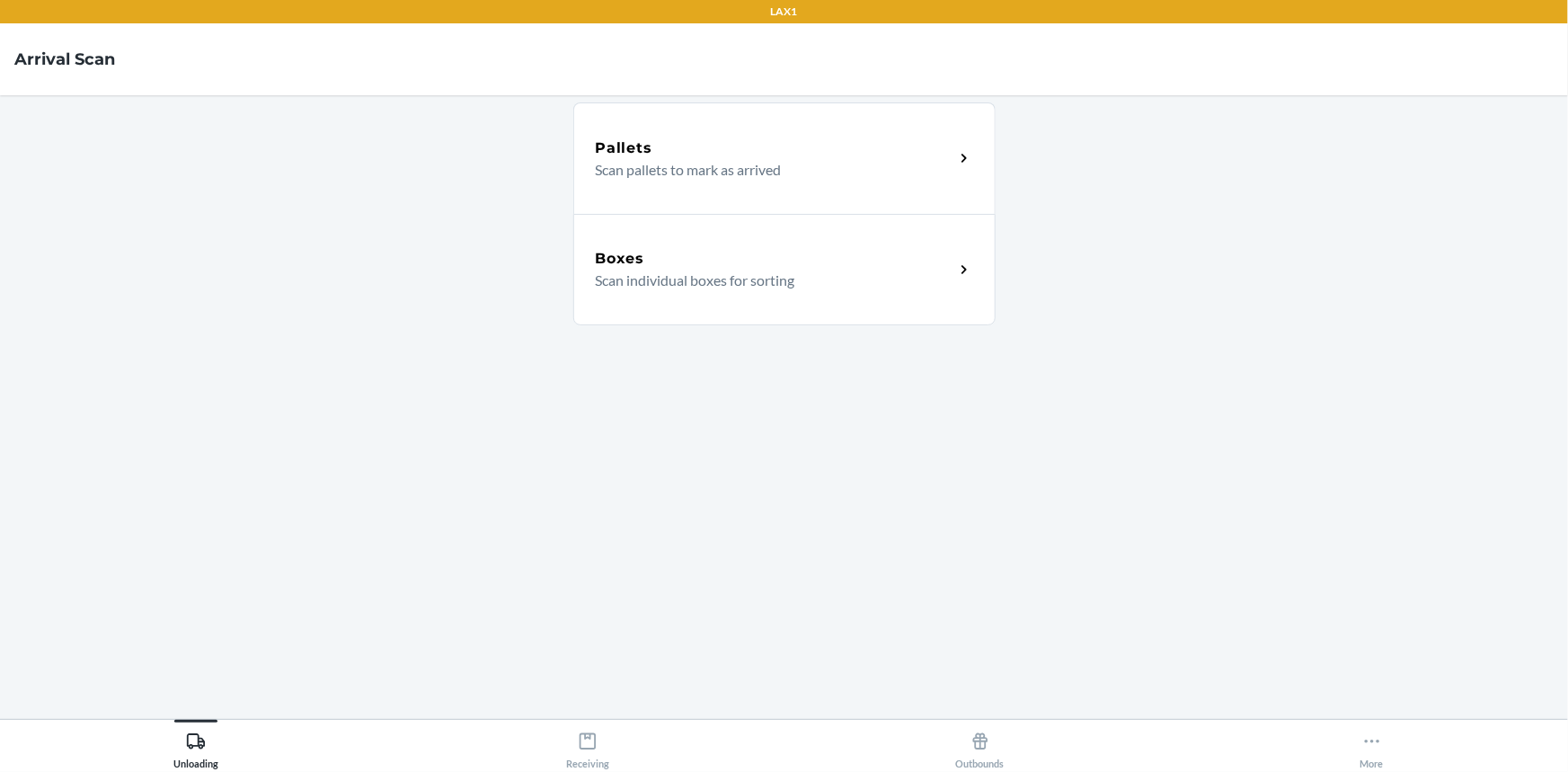 click on "Boxes" at bounding box center (775, 259) 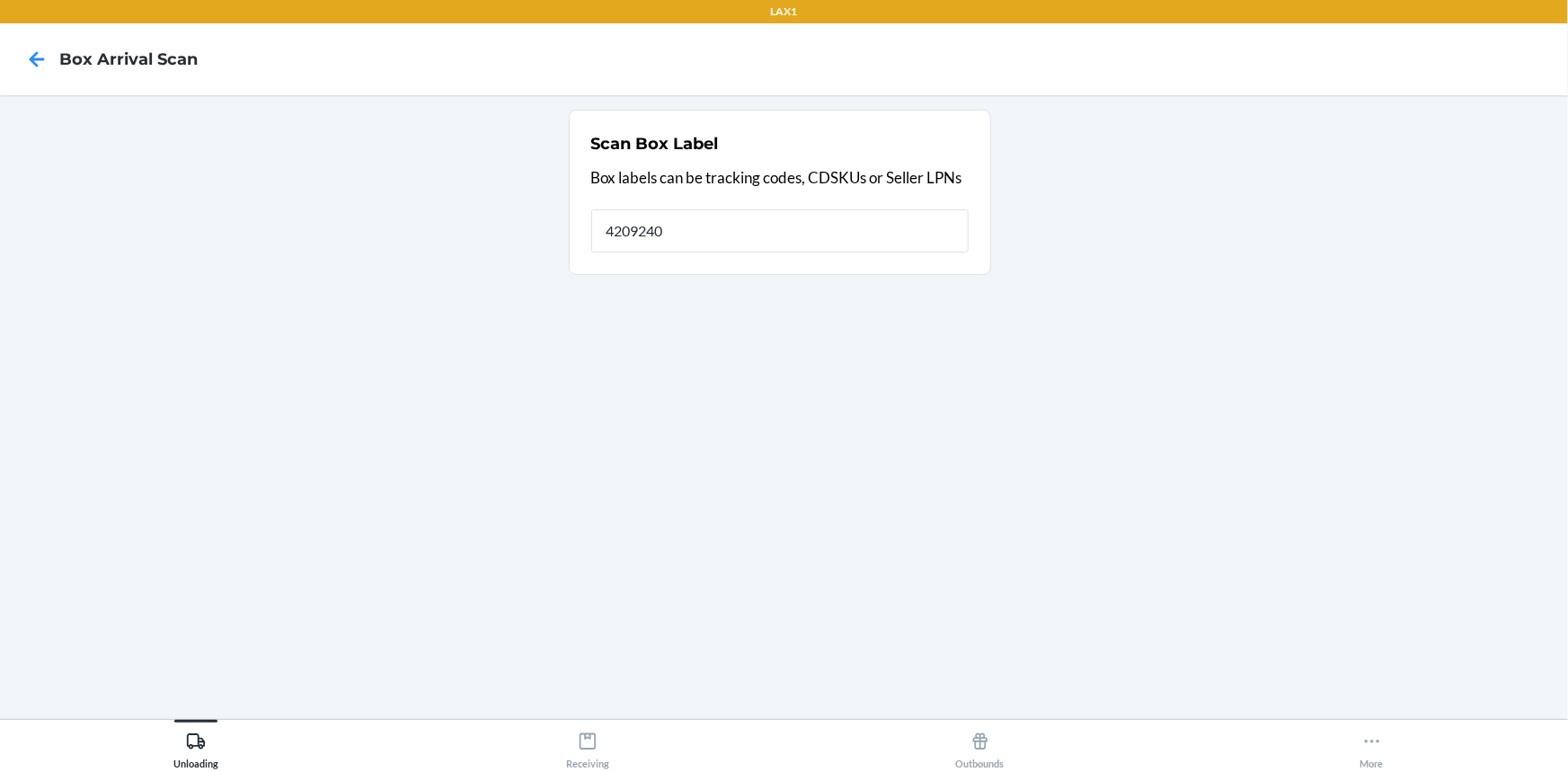 type on "42092408" 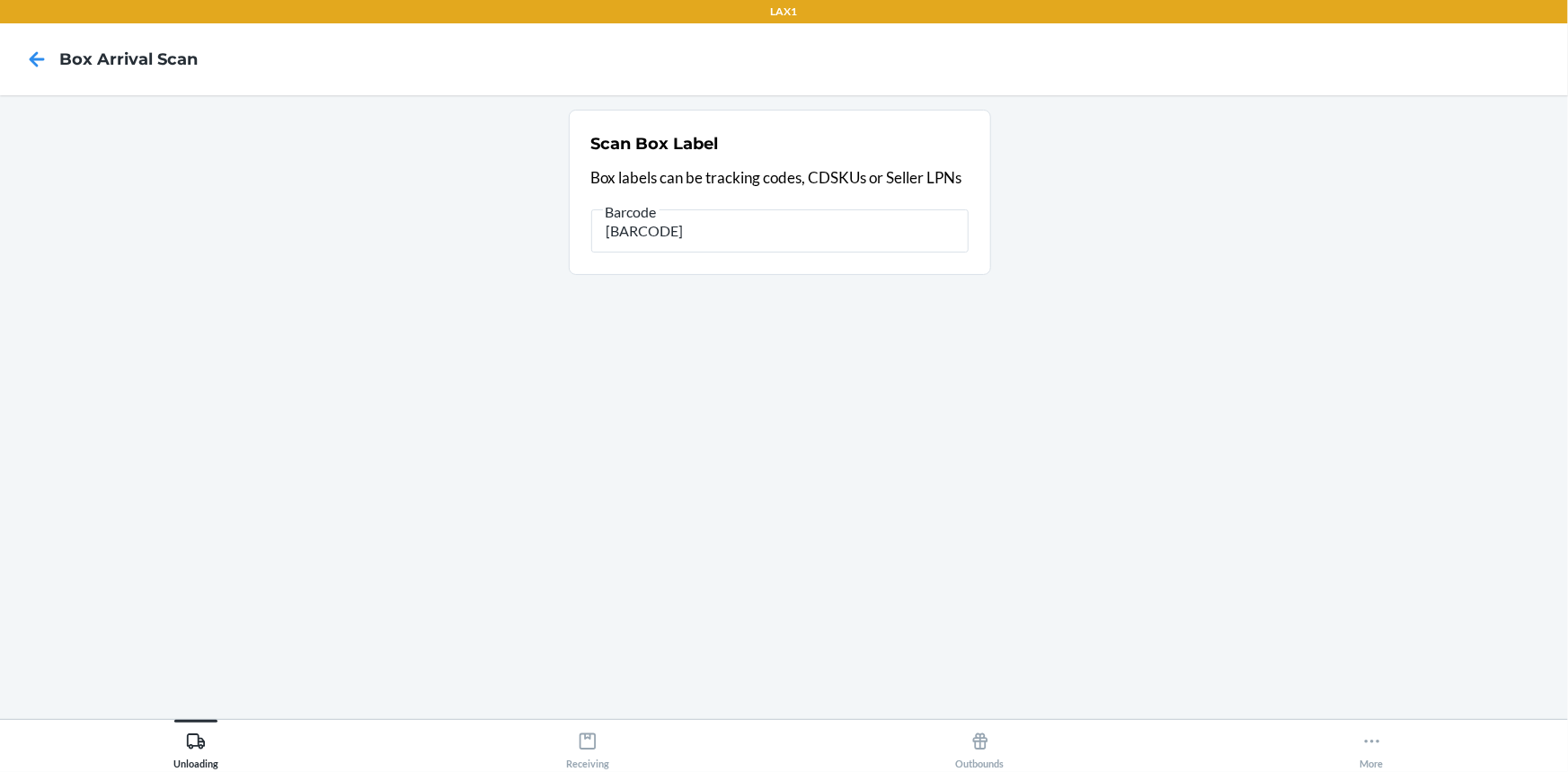 type on "[NUMBER]" 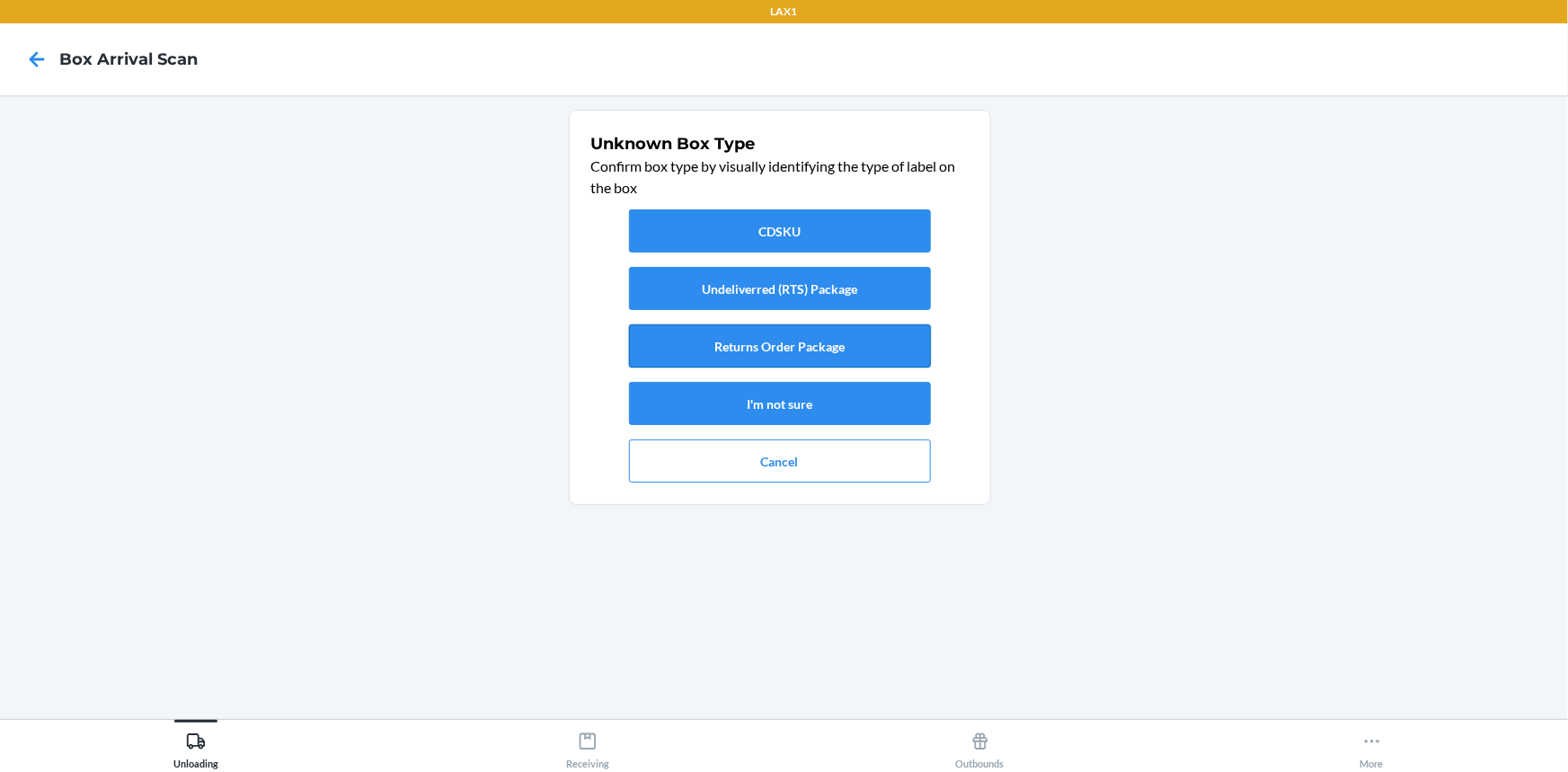 click on "Returns Order Package" at bounding box center (780, 346) 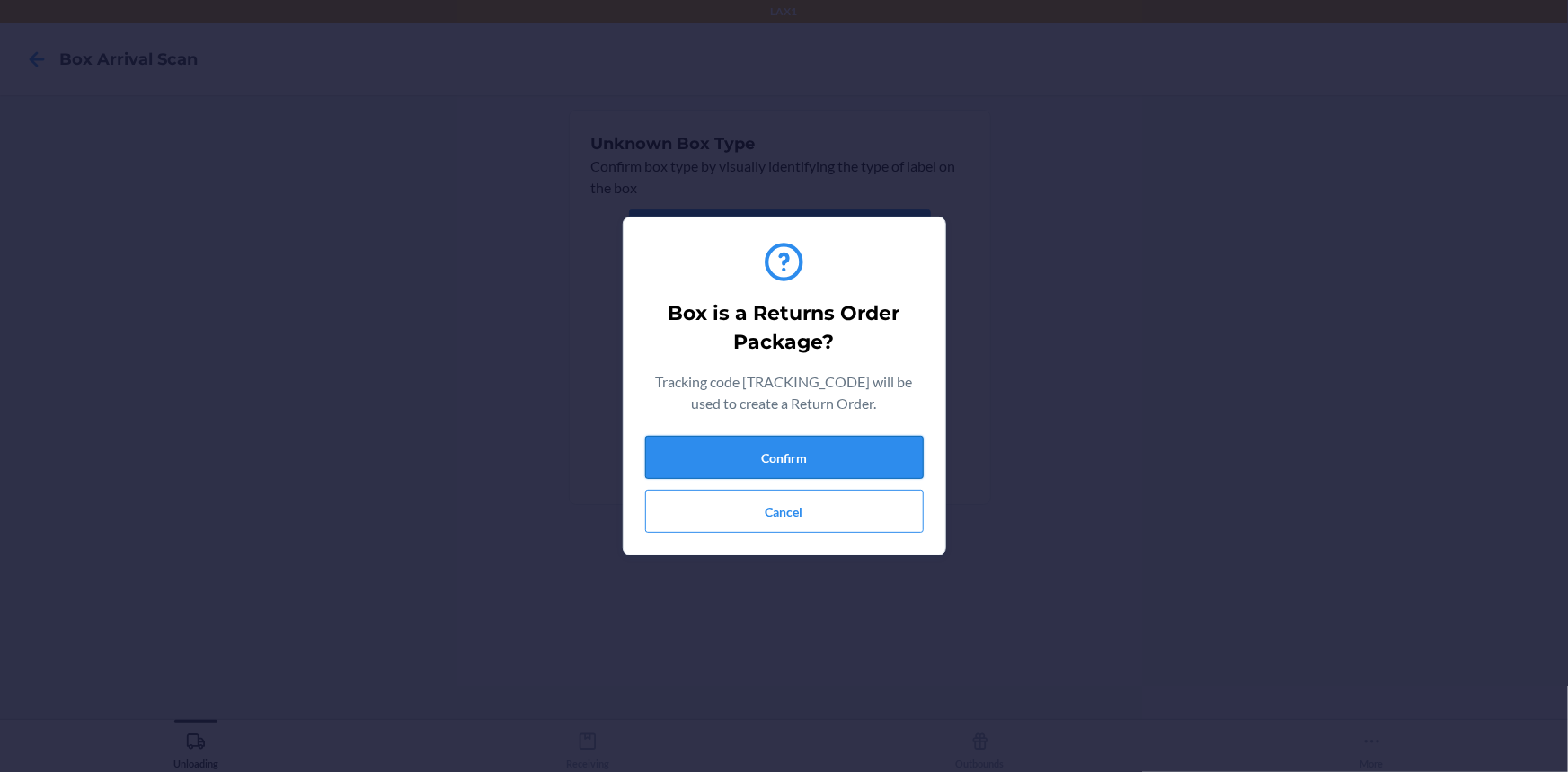 click on "Confirm" at bounding box center (784, 457) 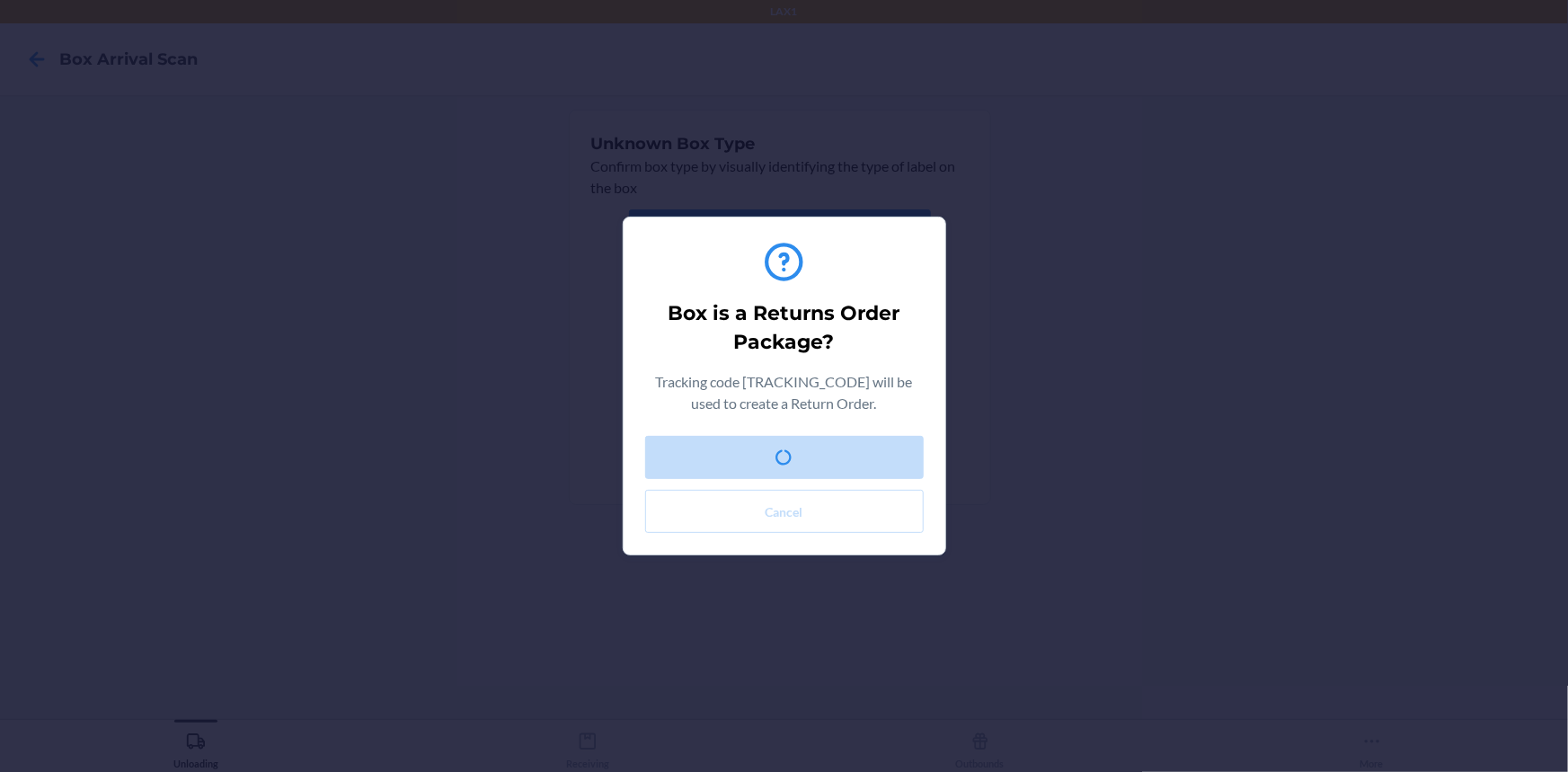 click on "Box is a Returns Order Package? Tracking code [TRACKING_CODE] will be used to create a Return Order. Confirm Cancel" at bounding box center [784, 386] 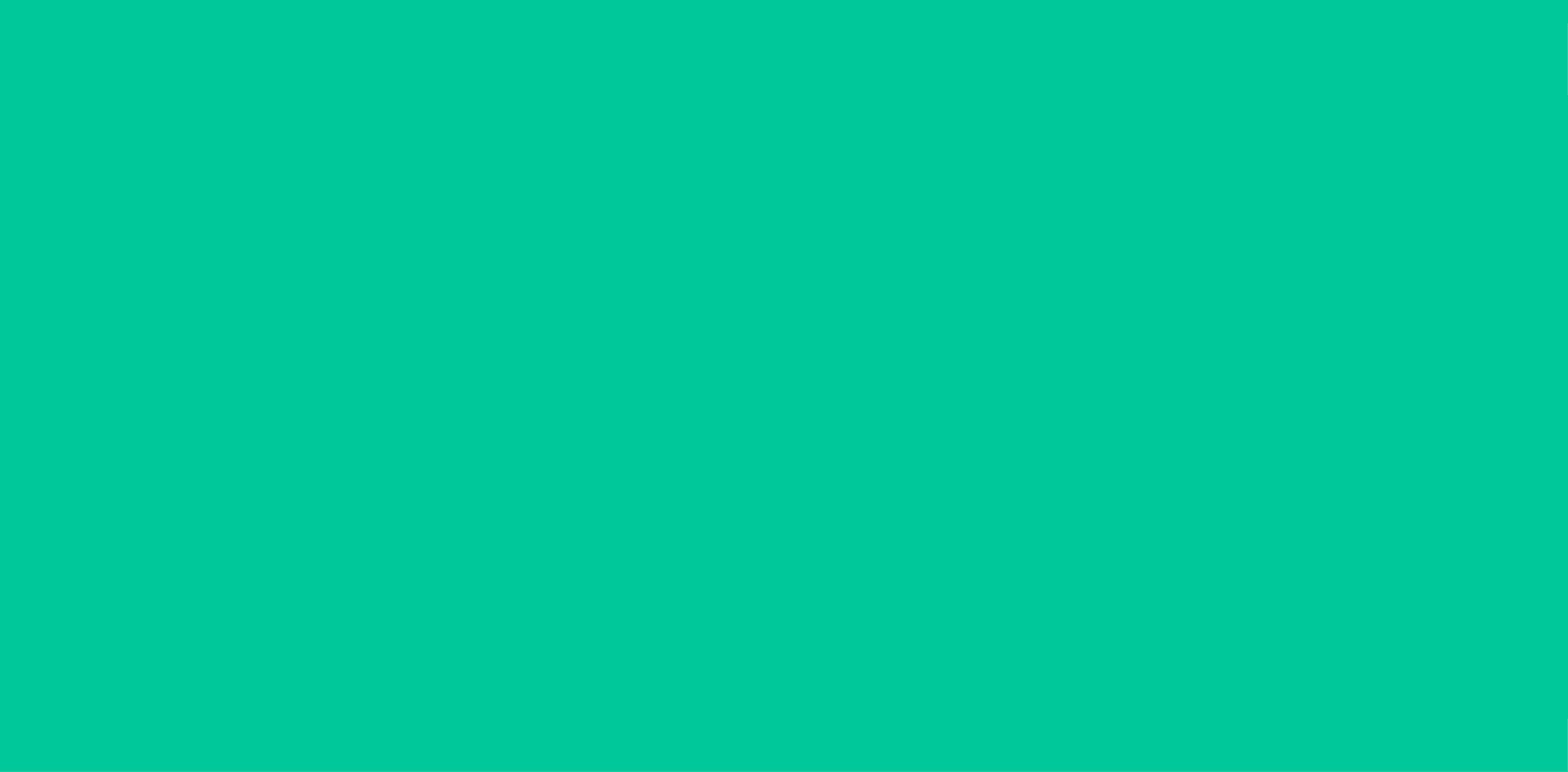 click on "Receiving" at bounding box center (588, 747) 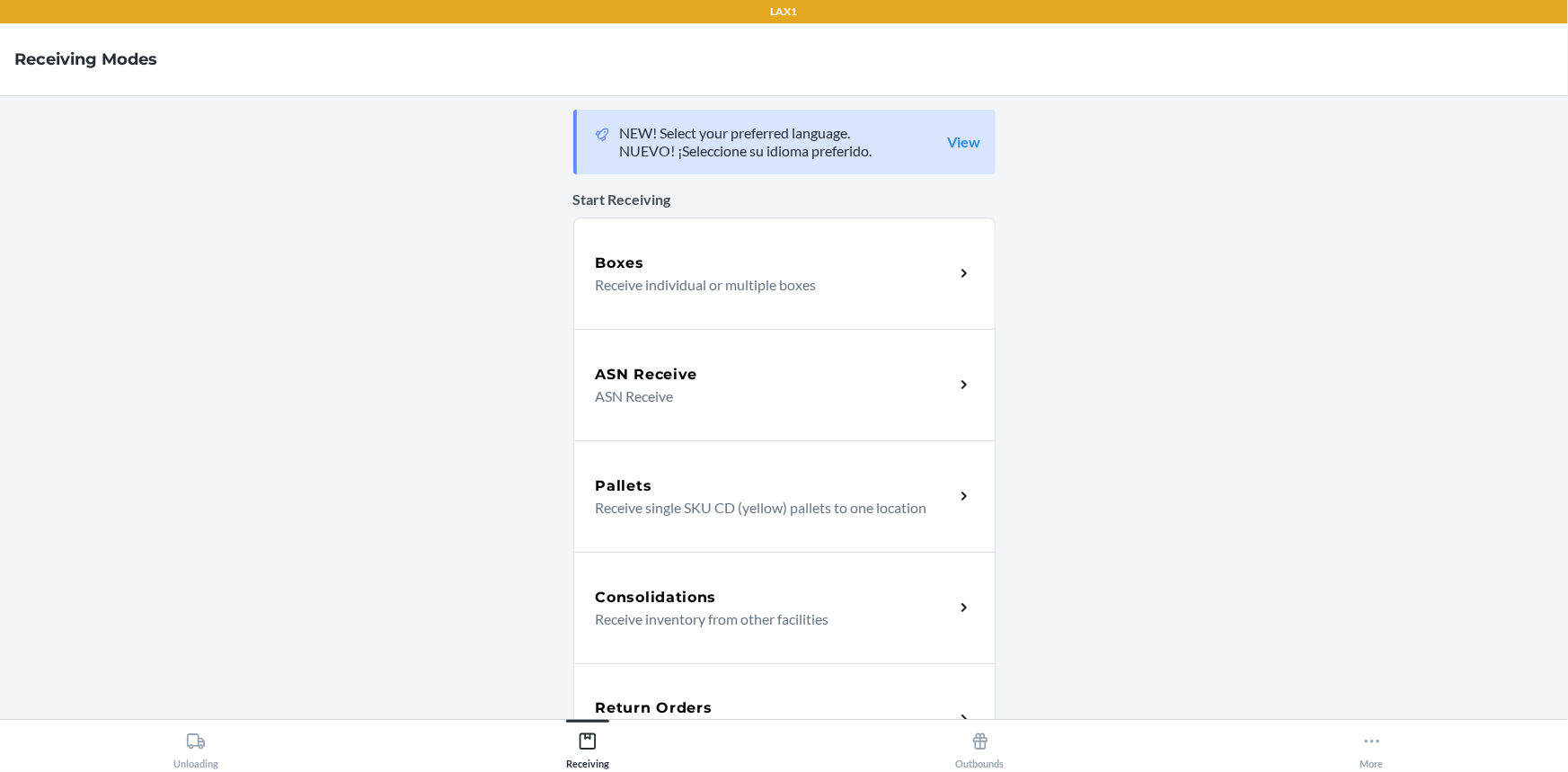 click on "Return Orders" at bounding box center [654, 708] 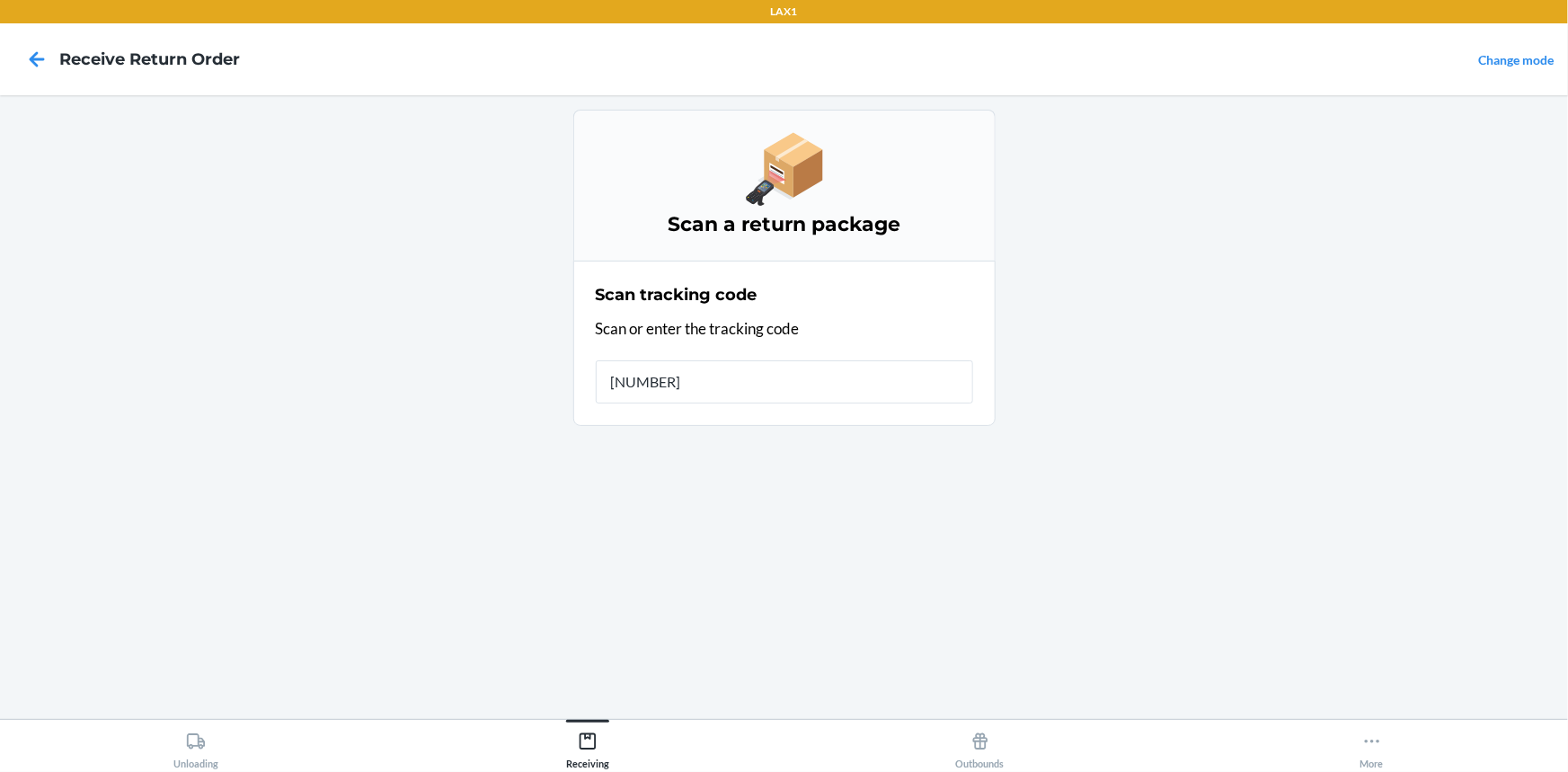 type on "[NUMBER]" 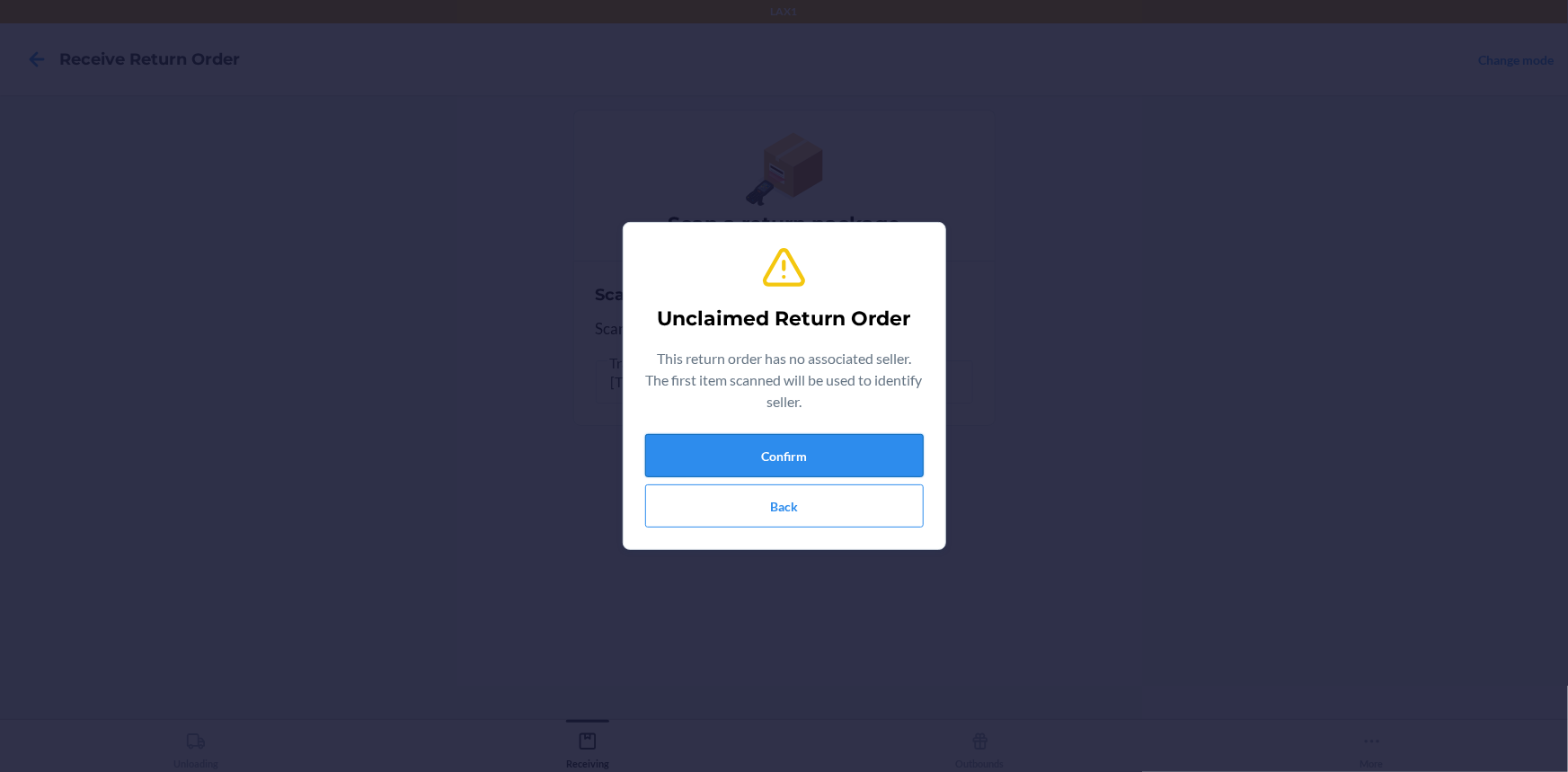click on "Confirm" at bounding box center [784, 456] 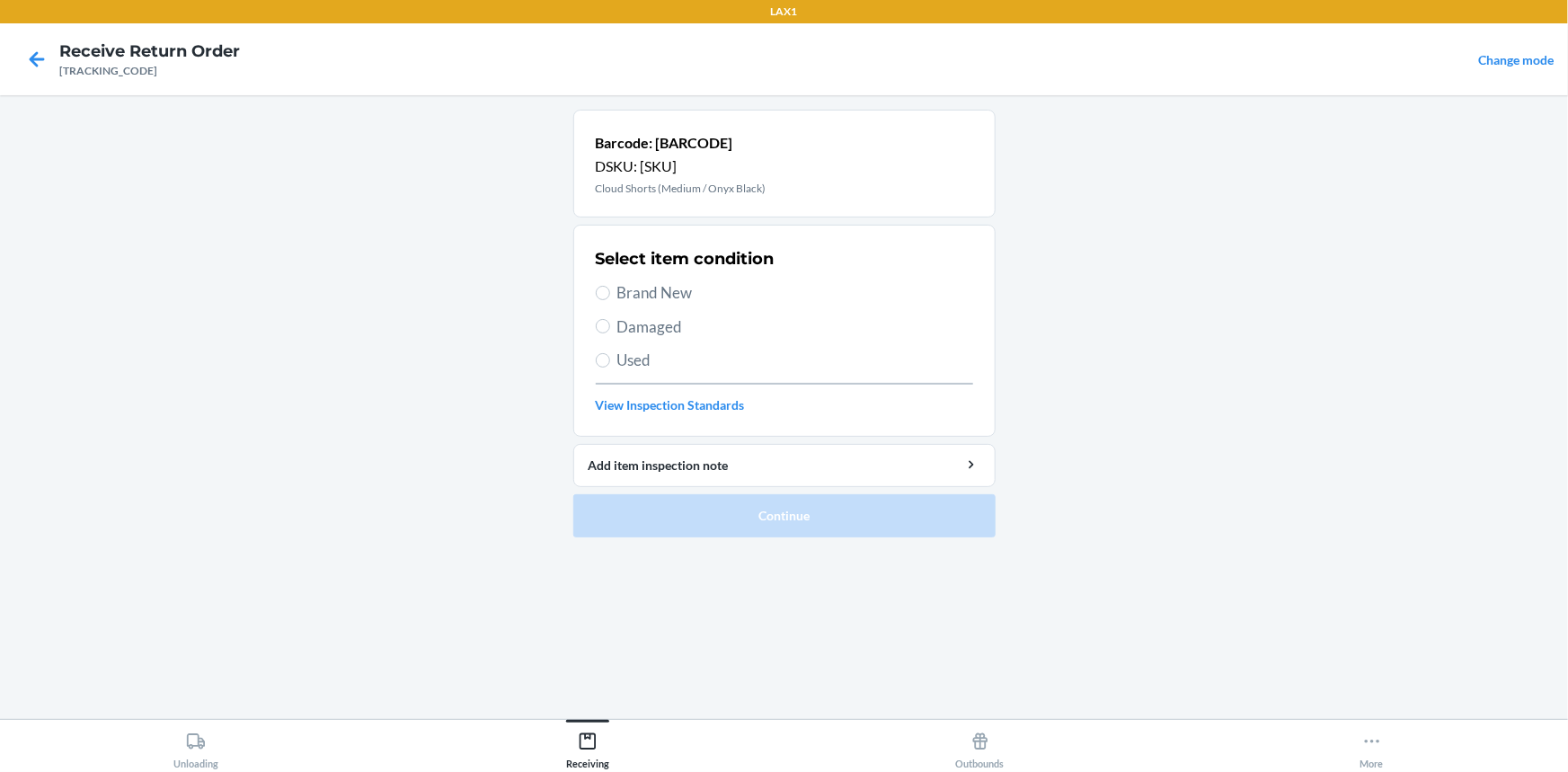click on "Damaged" at bounding box center (795, 327) 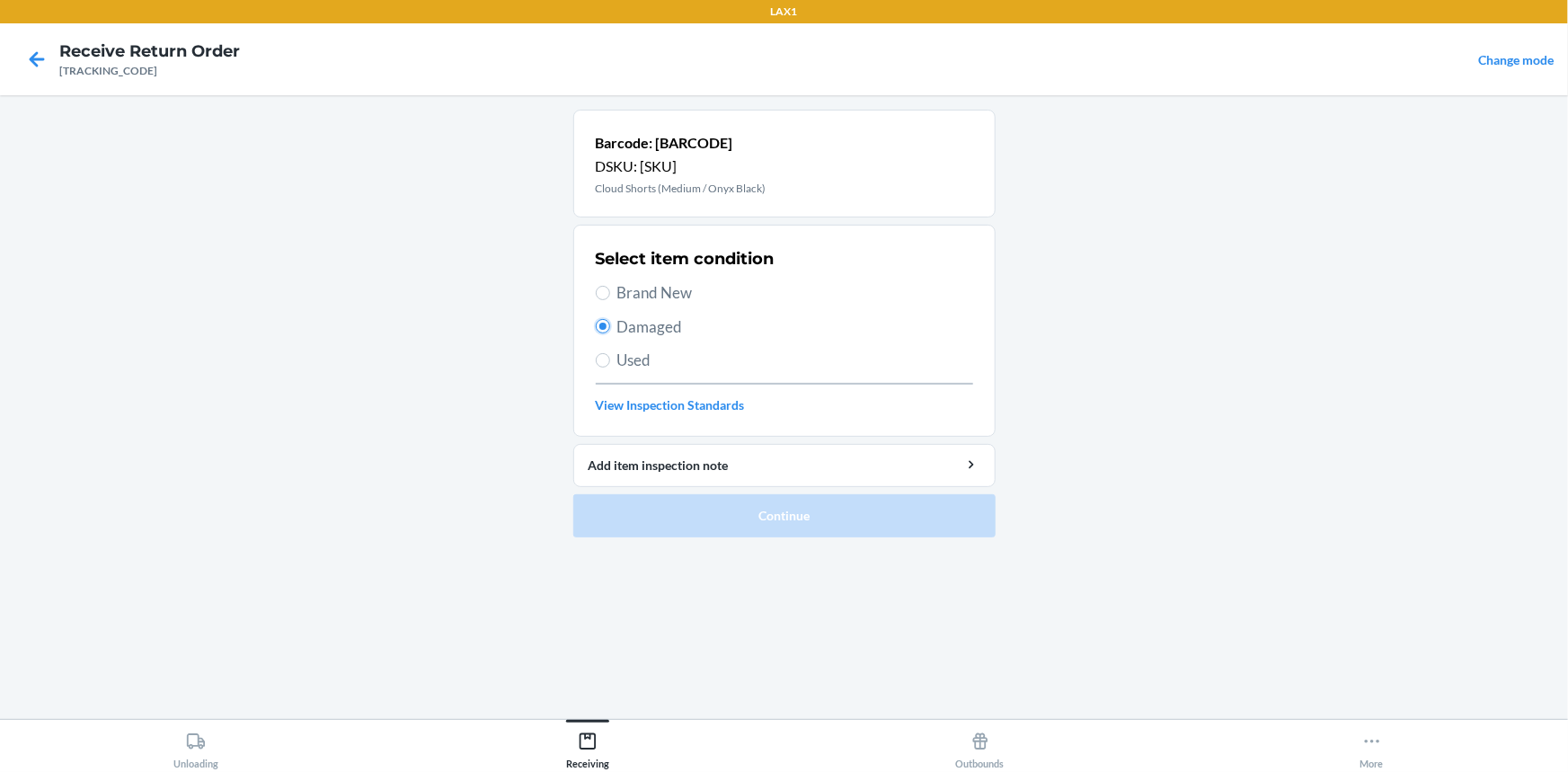 radio on "true" 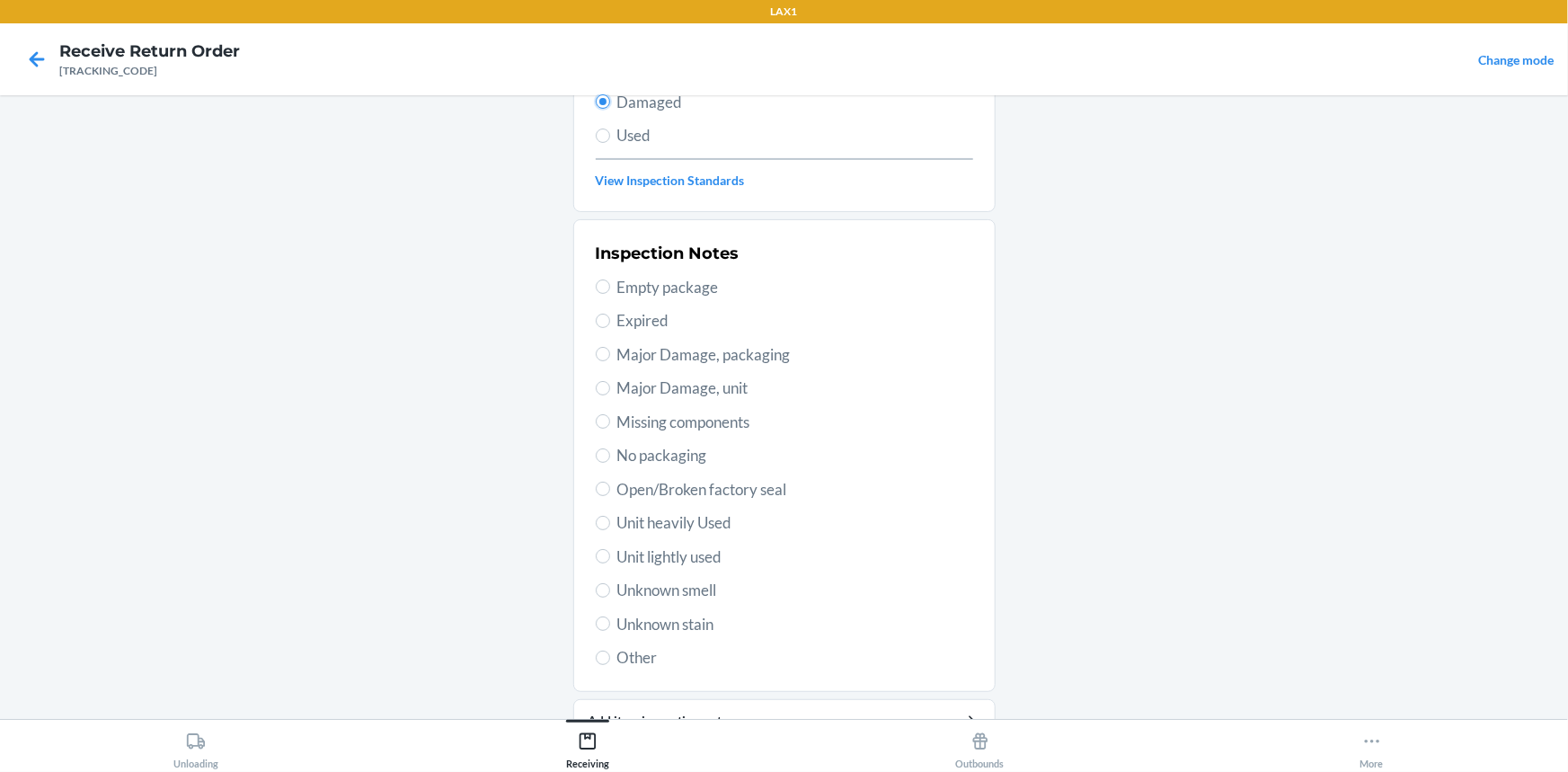 scroll, scrollTop: 244, scrollLeft: 0, axis: vertical 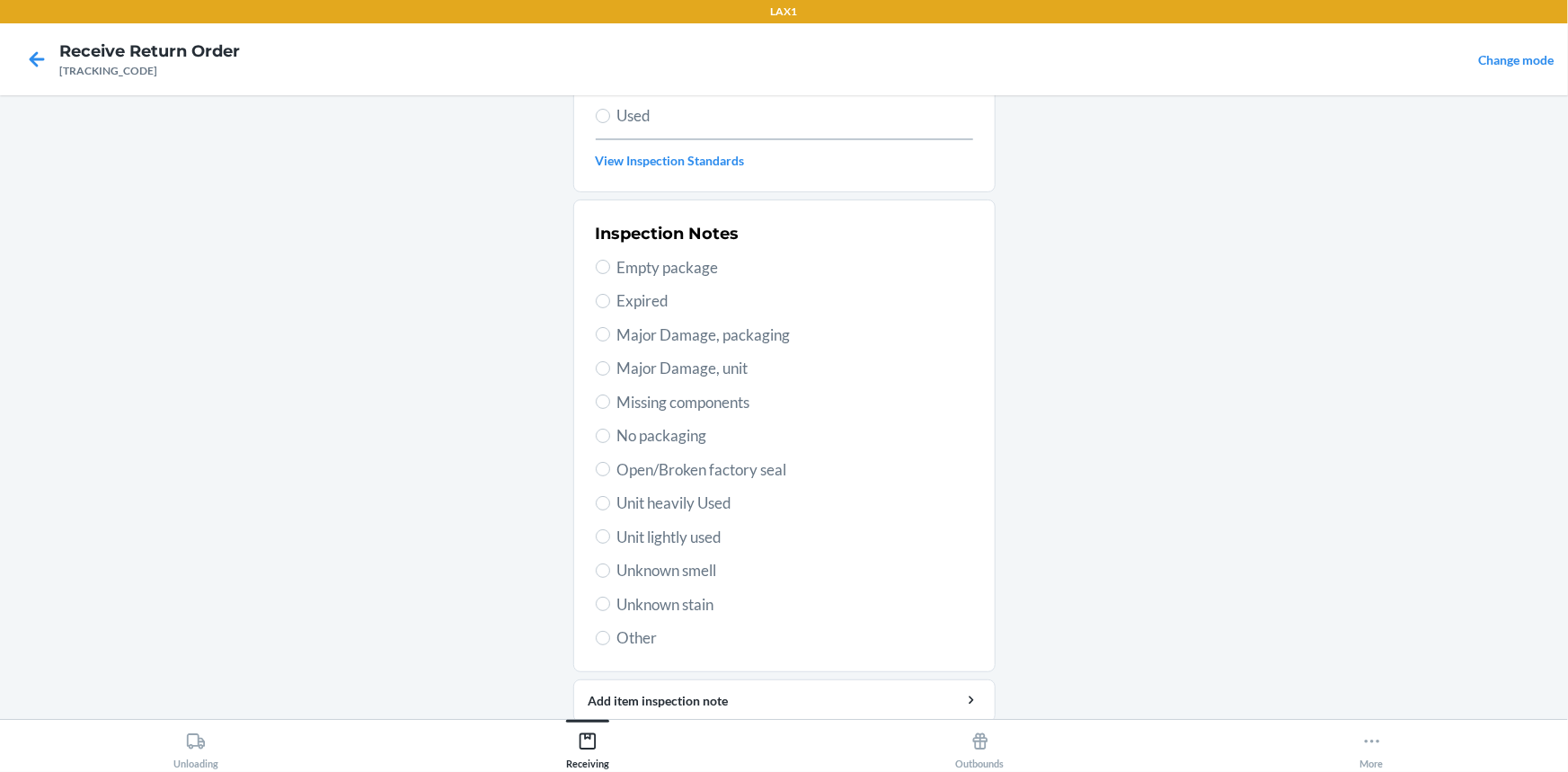 click on "Unit lightly used" at bounding box center [795, 537] 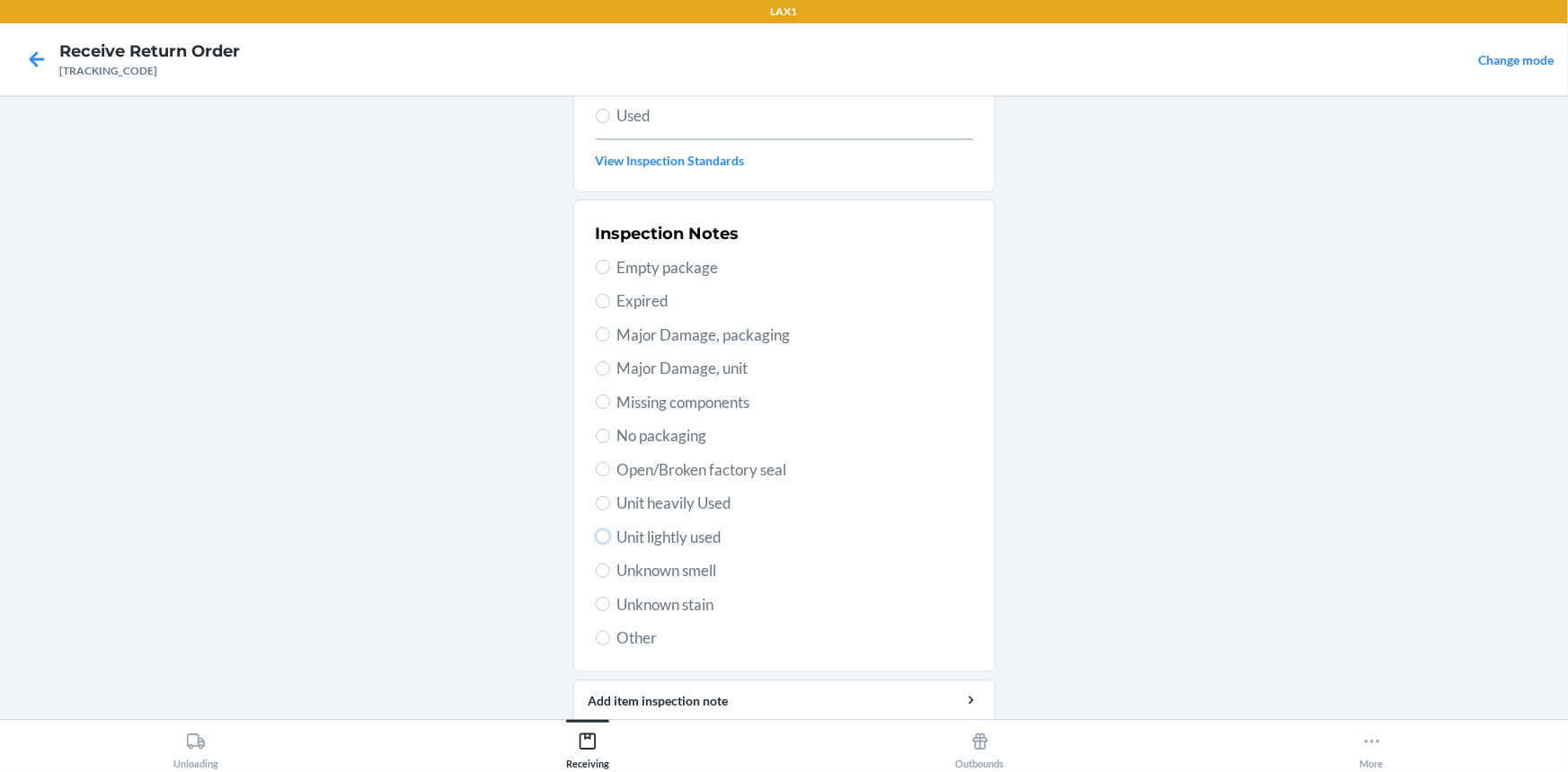 click on "Unit lightly used" at bounding box center (603, 537) 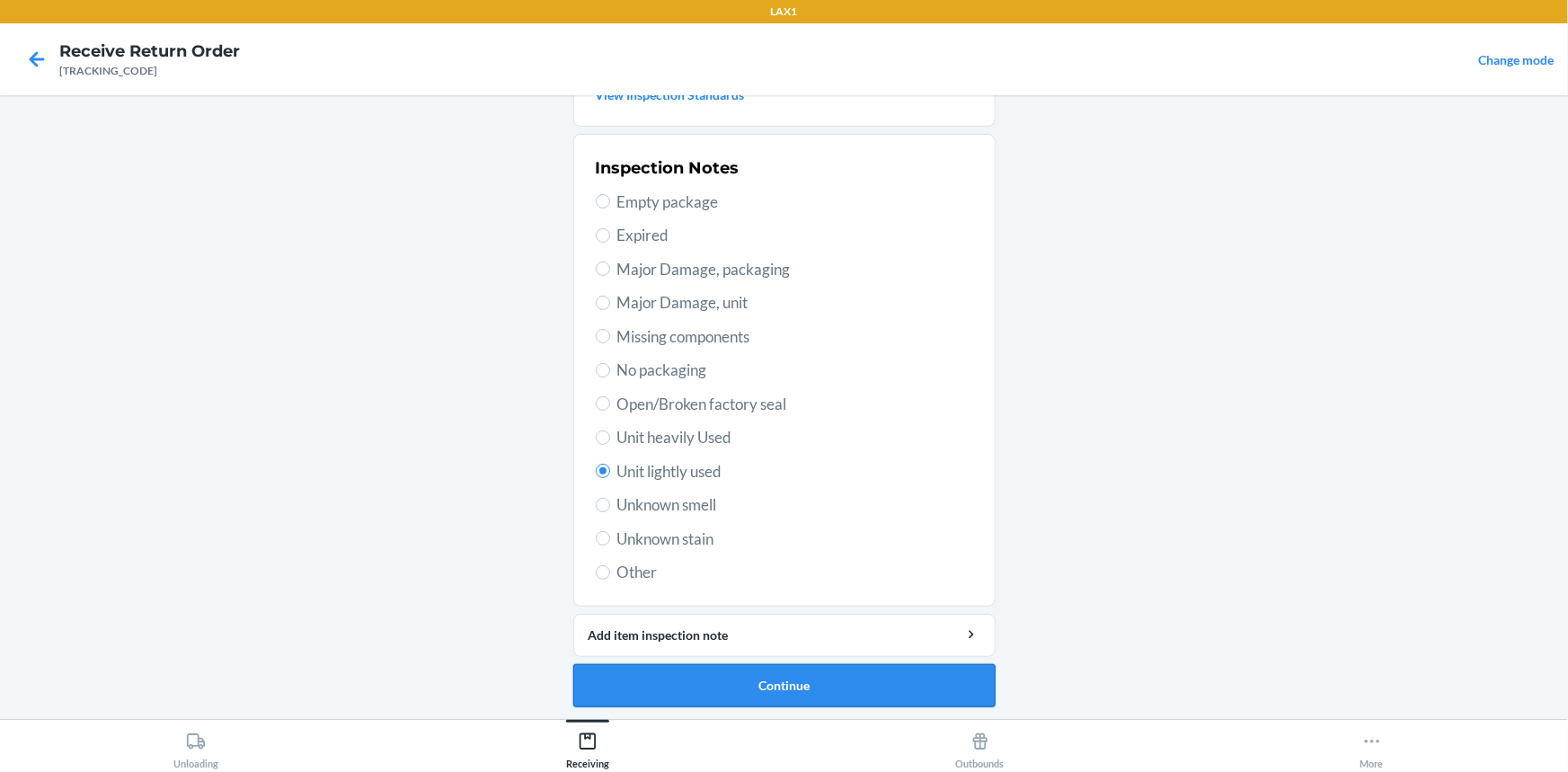 click on "Continue" at bounding box center (784, 686) 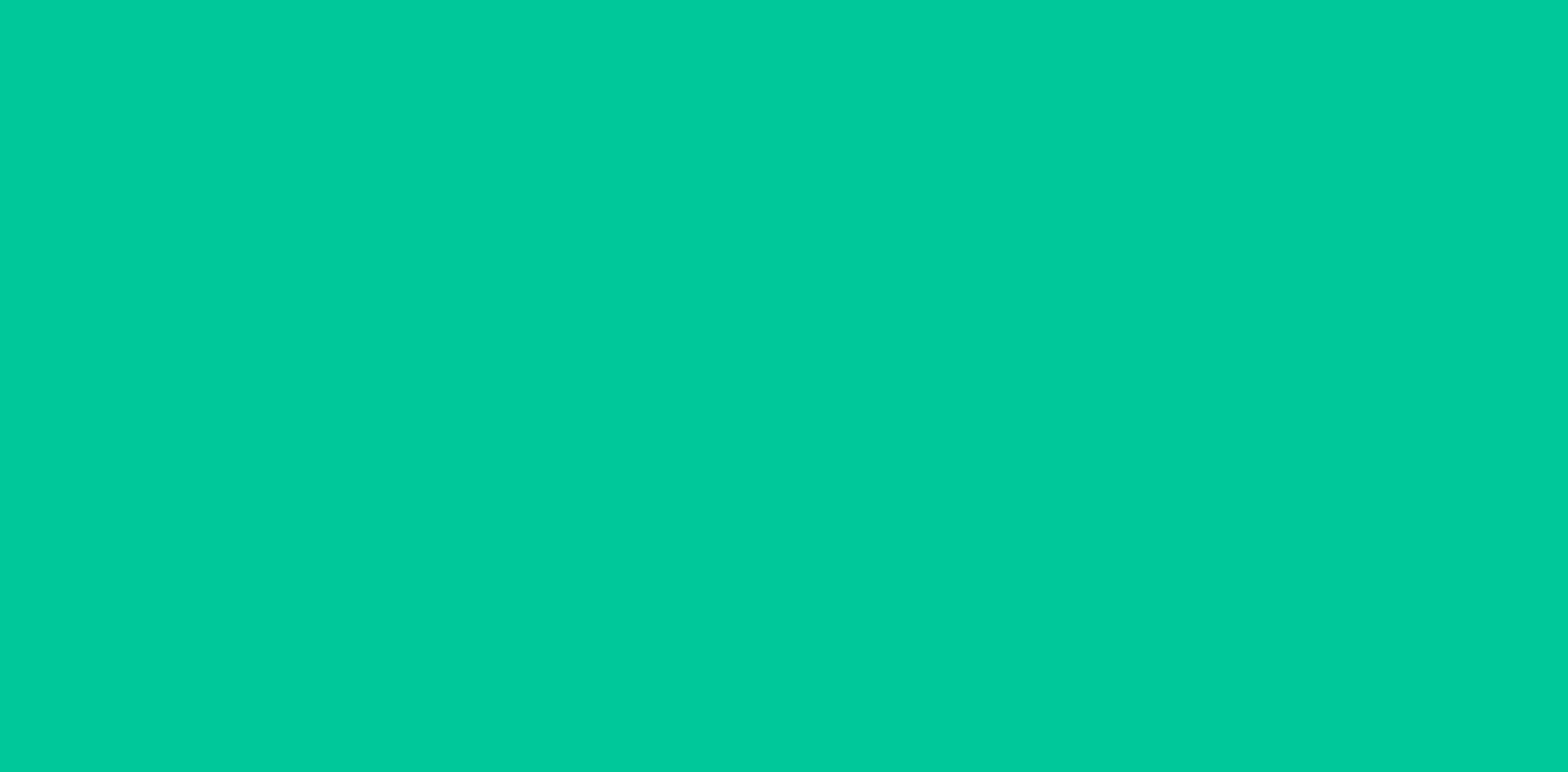 scroll, scrollTop: 153, scrollLeft: 0, axis: vertical 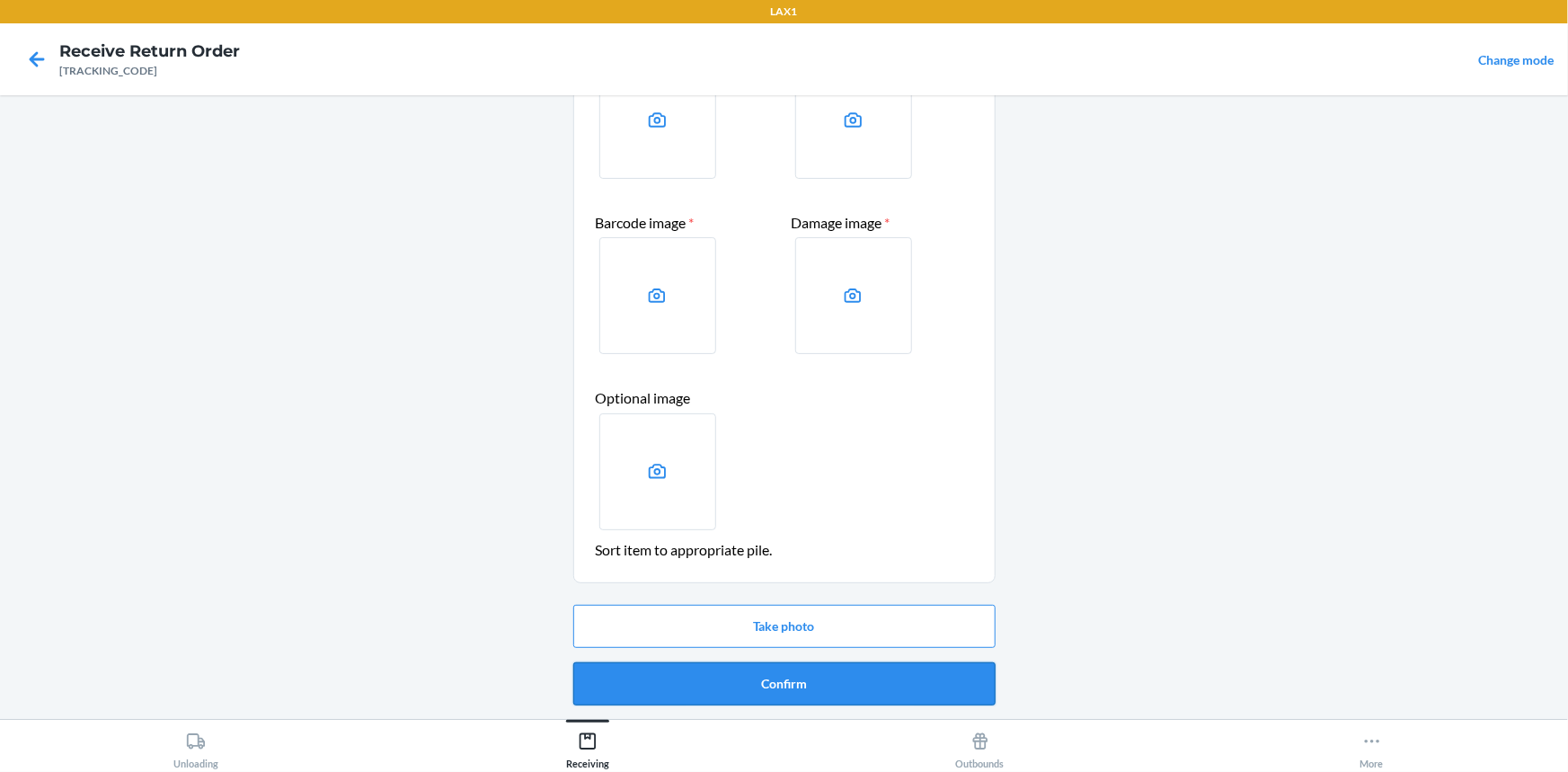 click on "Confirm" at bounding box center [784, 684] 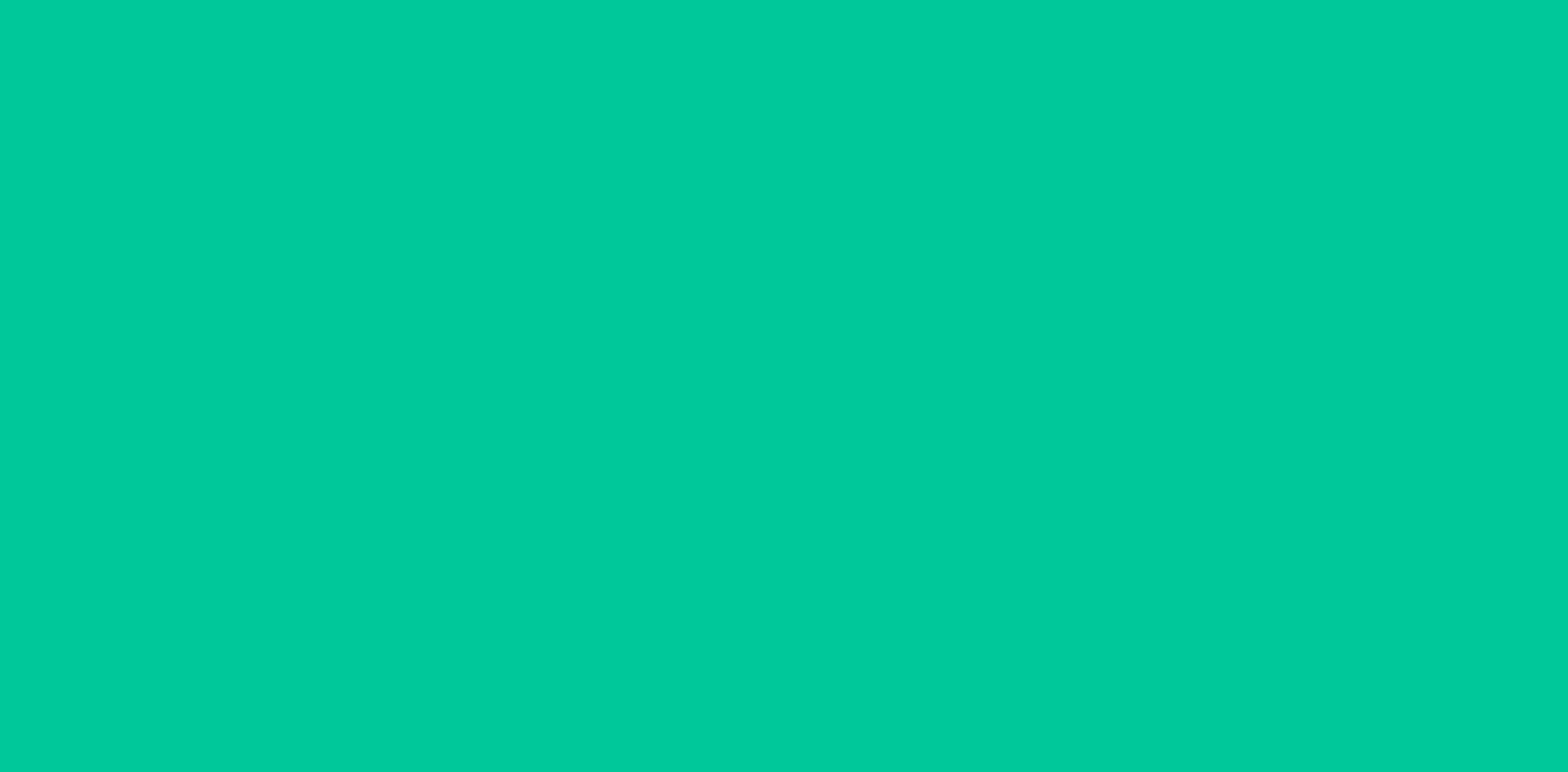 scroll, scrollTop: 0, scrollLeft: 0, axis: both 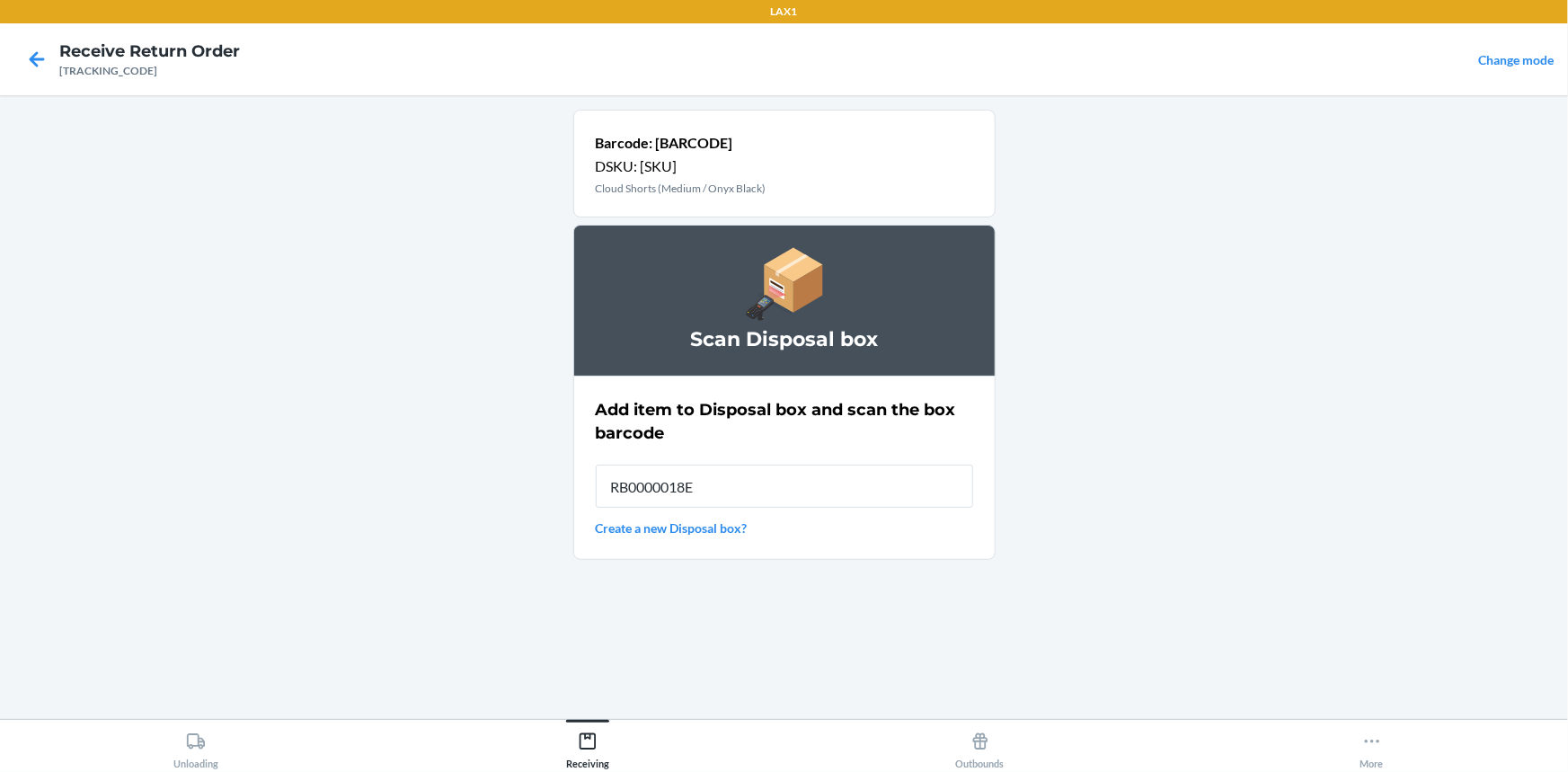 type on "RB0000018E3" 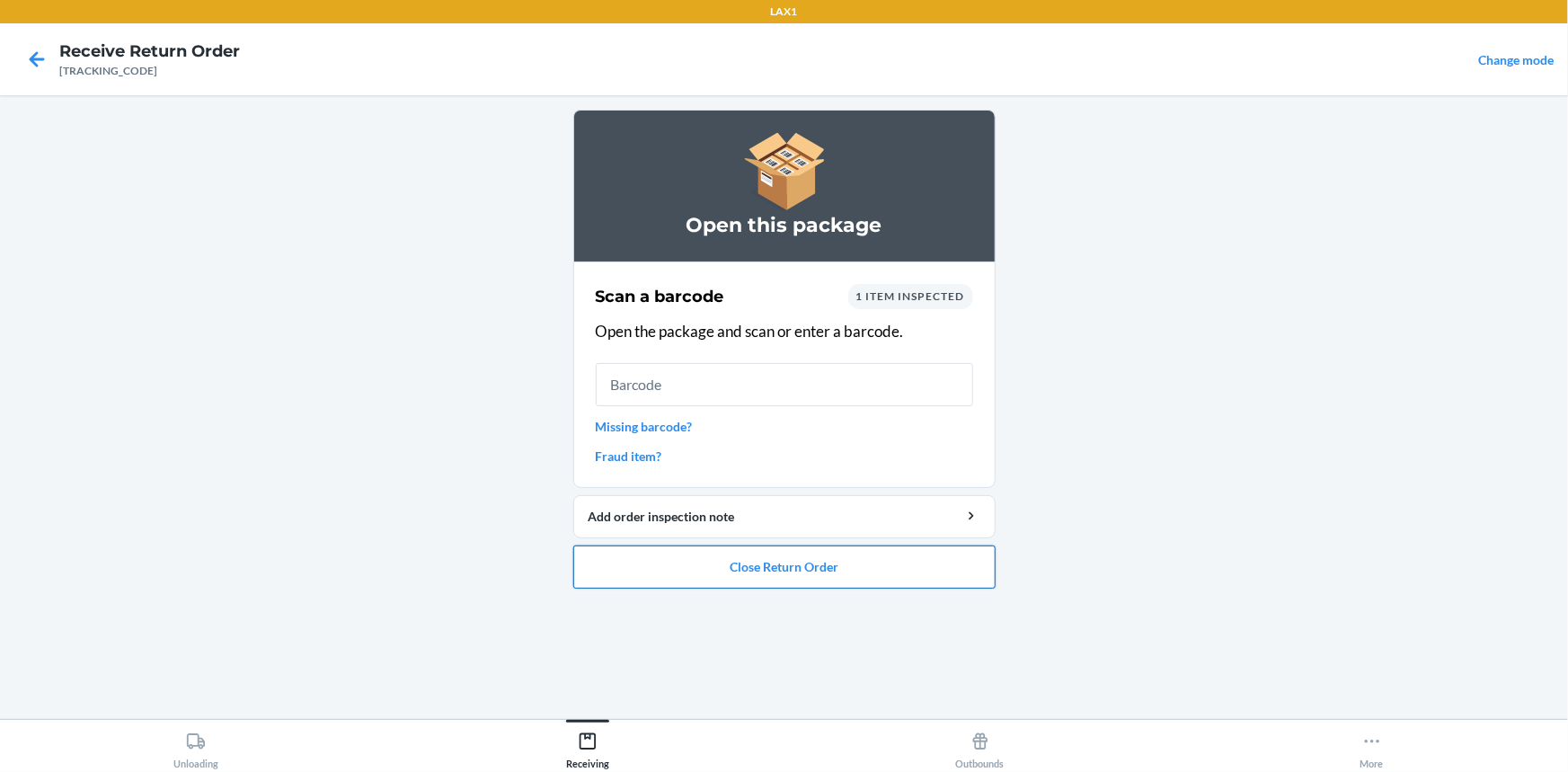 click on "Close Return Order" at bounding box center (784, 567) 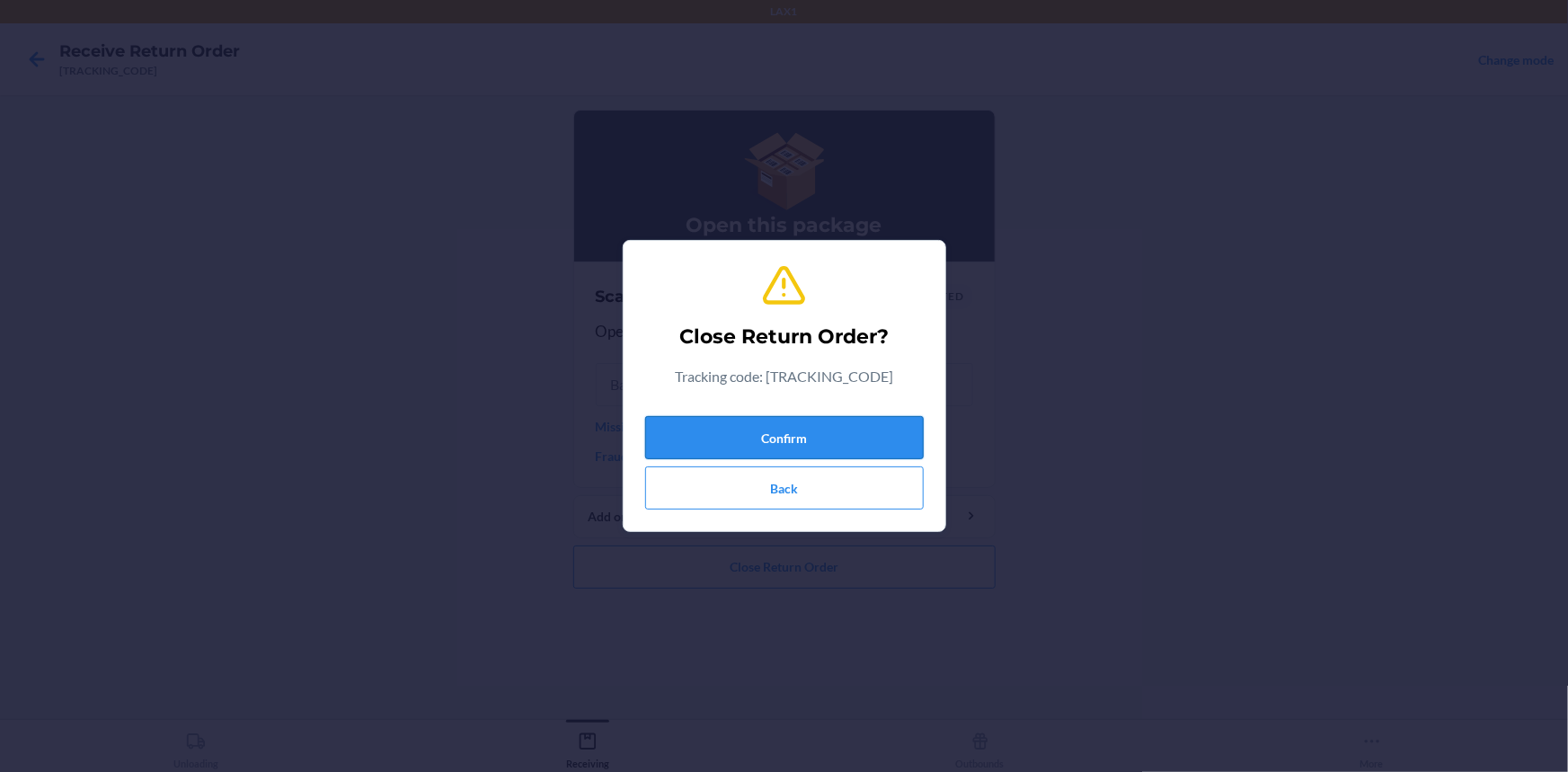click on "Confirm" at bounding box center [784, 438] 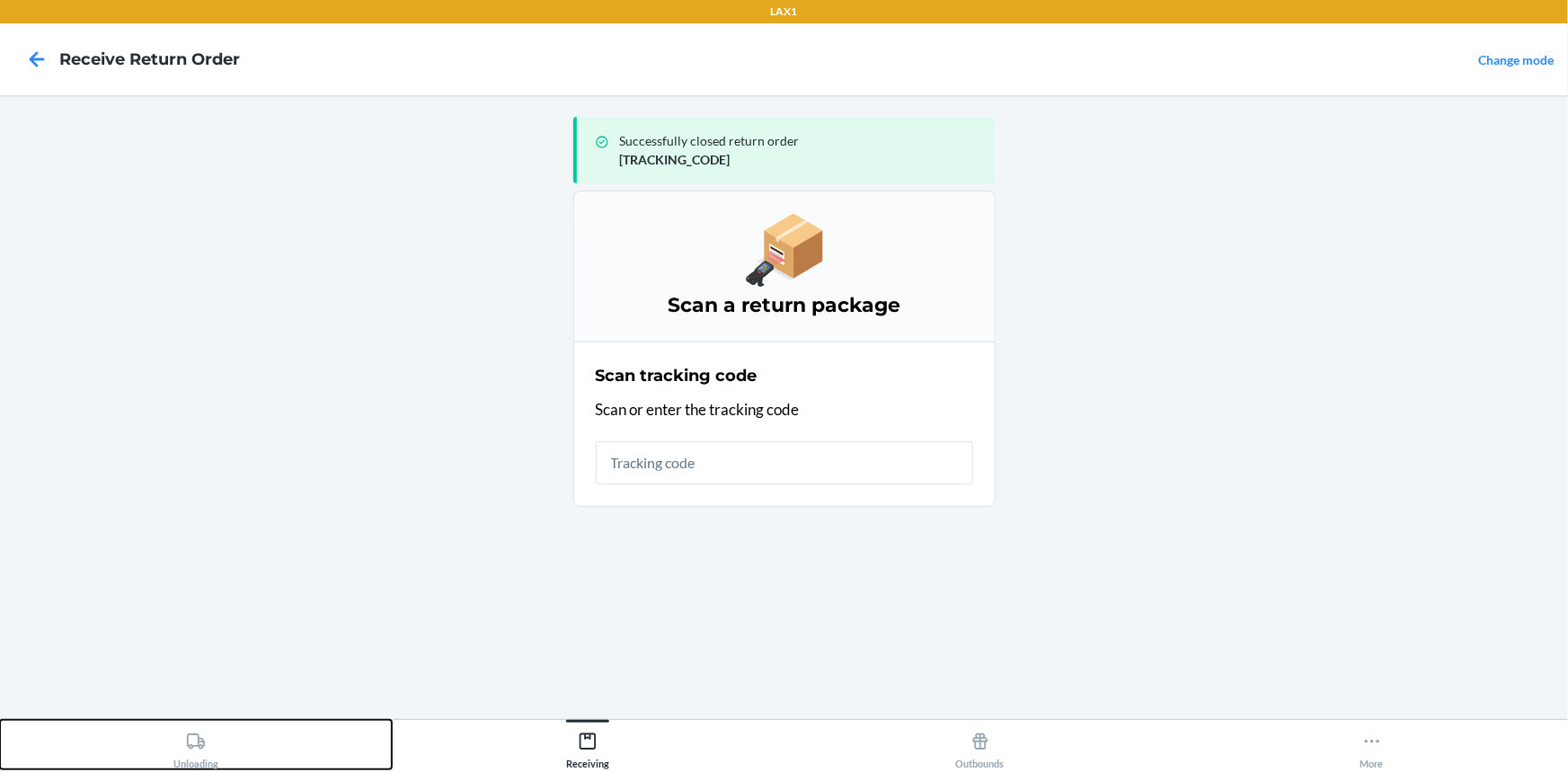 click on "Unloading" at bounding box center [196, 744] 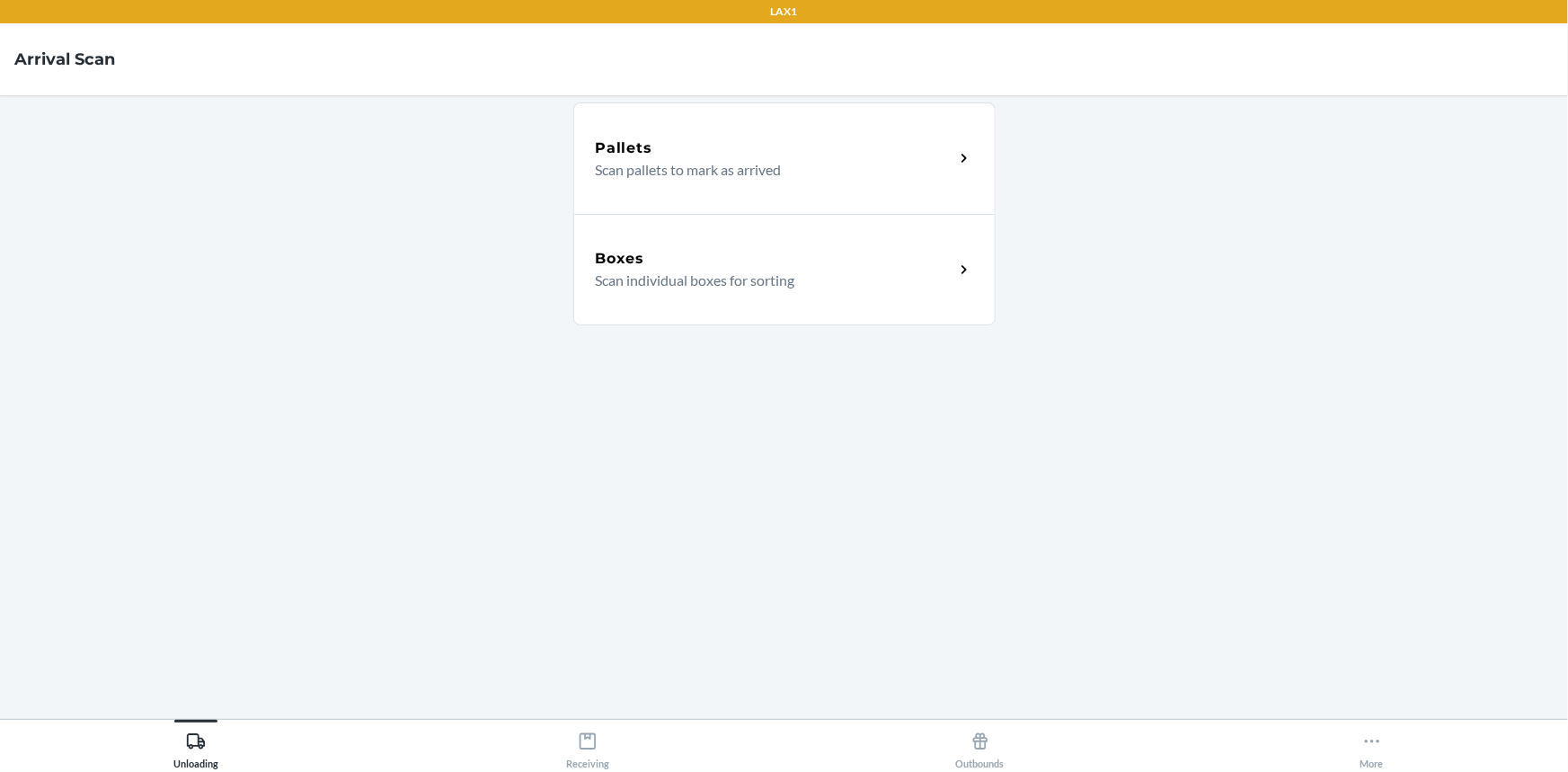 click on "Boxes Scan individual boxes for sorting" at bounding box center (784, 270) 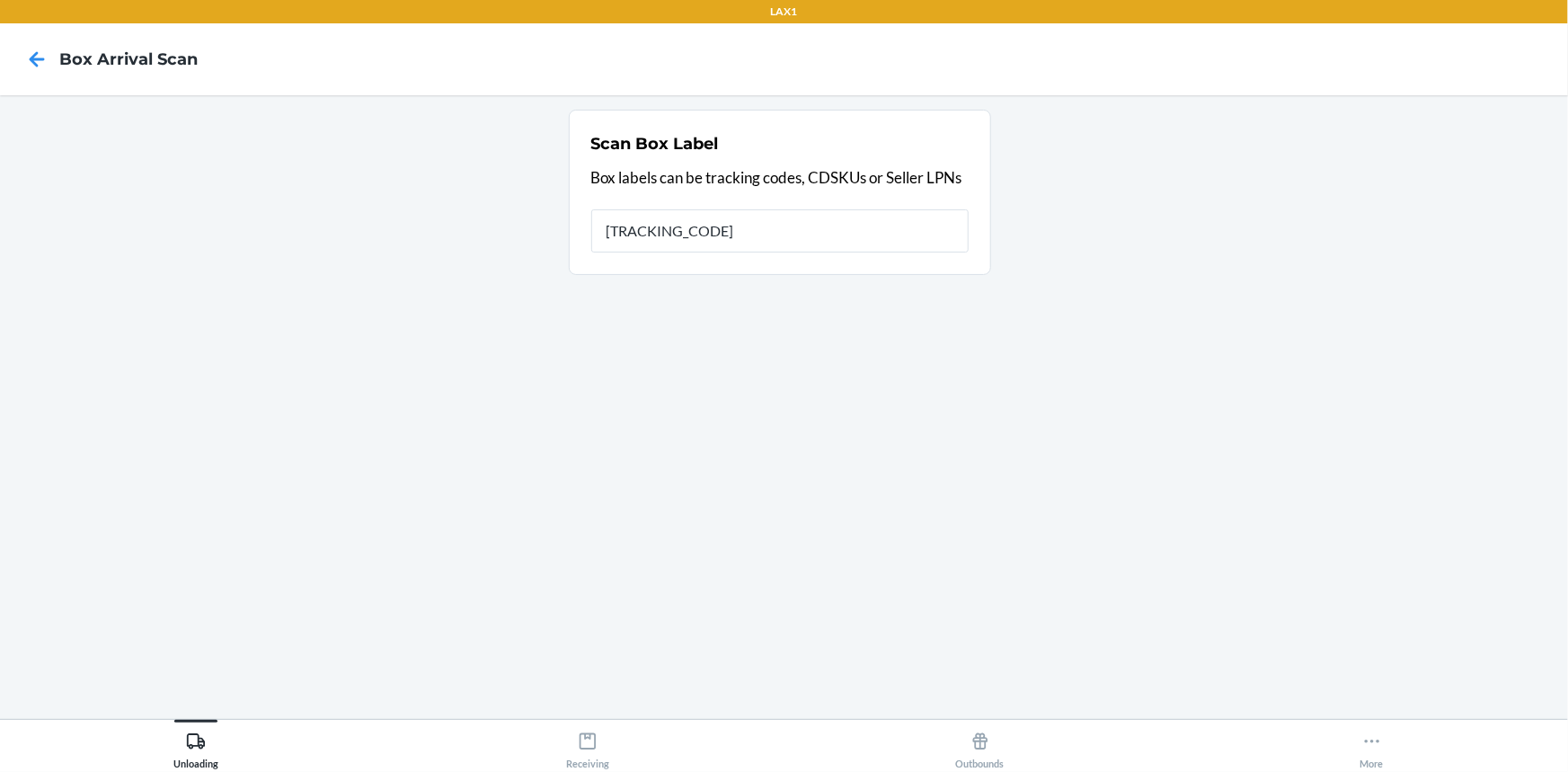type on "[TRACKING_CODE]" 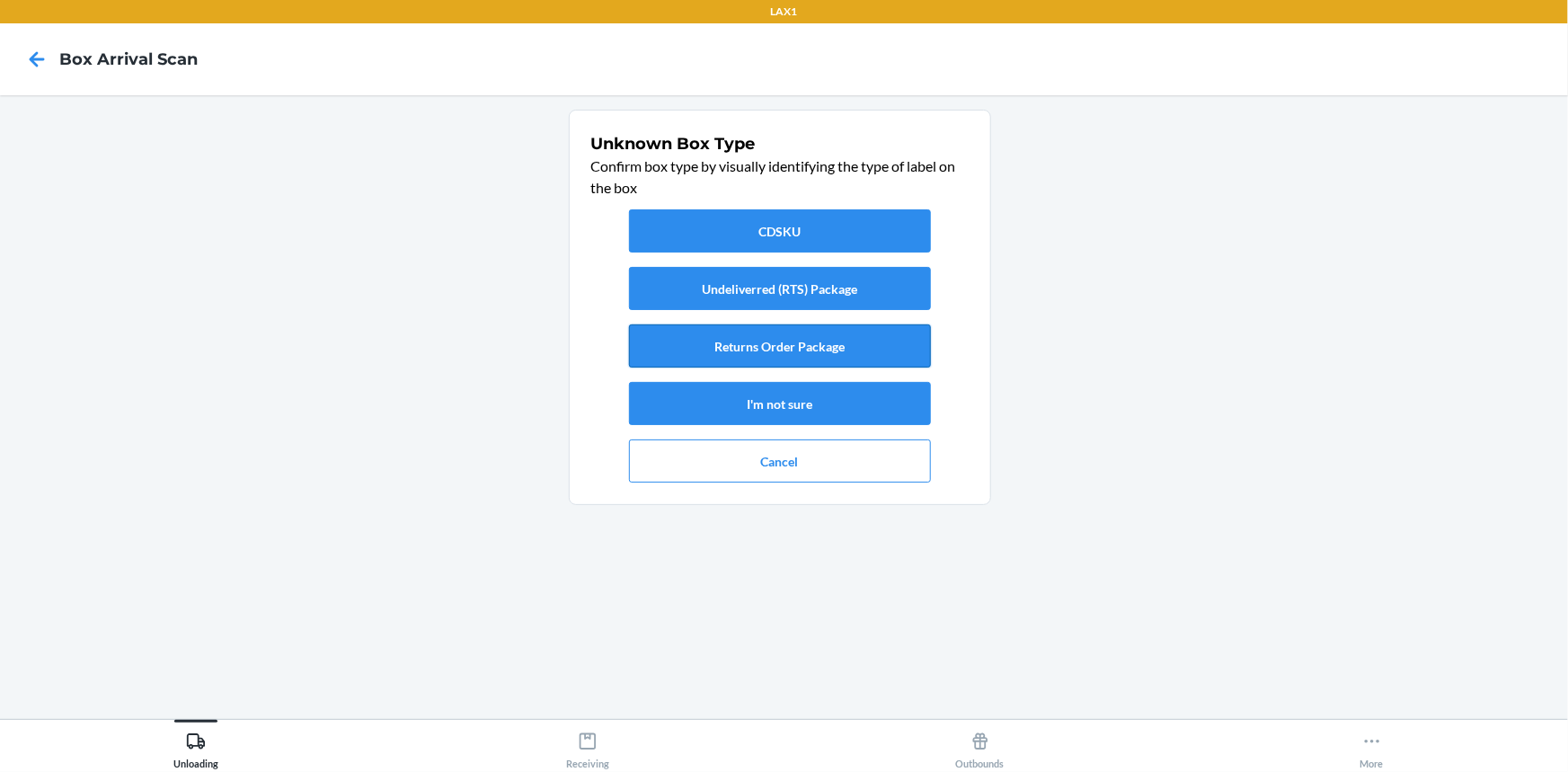 click on "Returns Order Package" at bounding box center [780, 346] 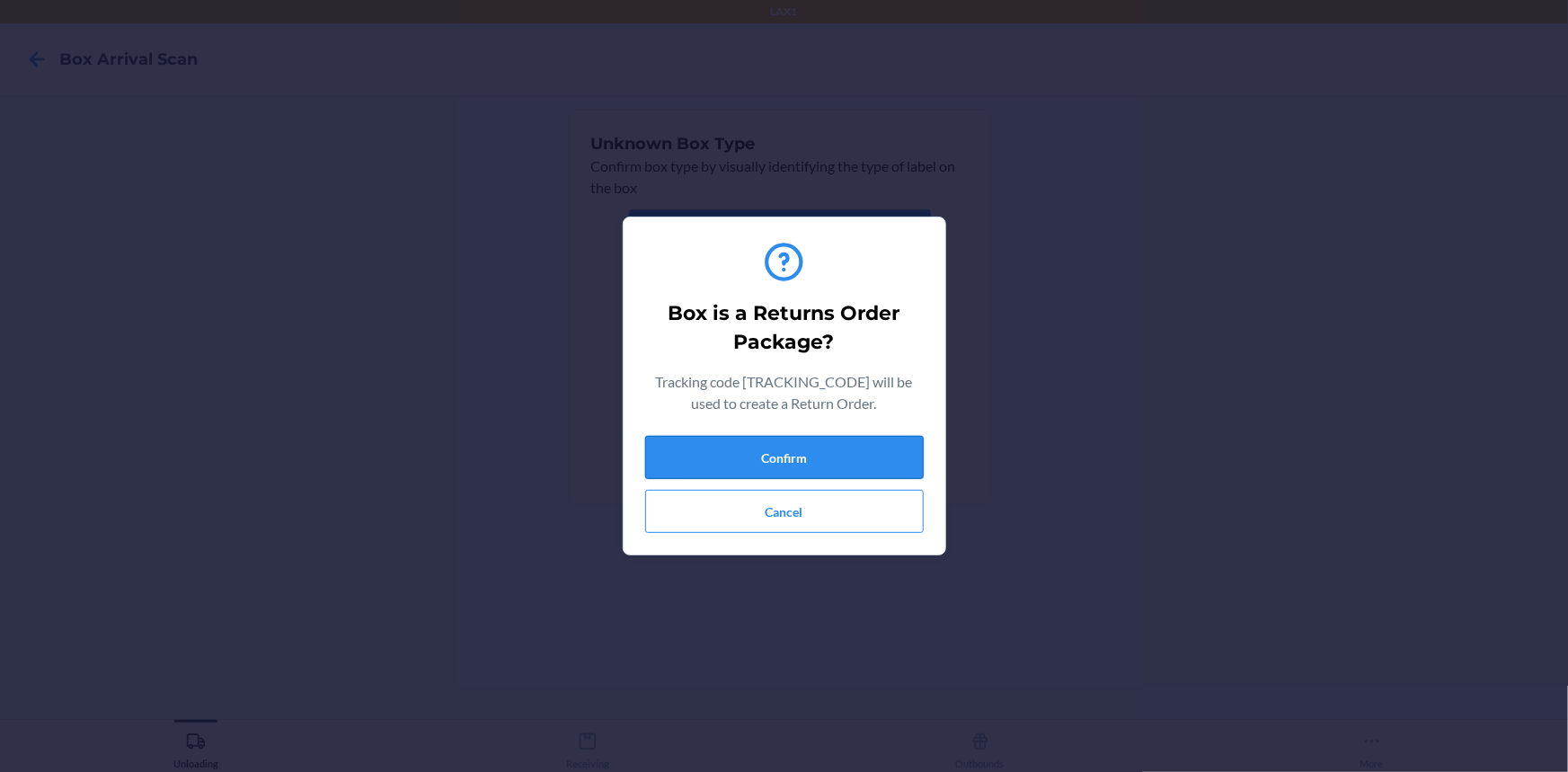 click on "Confirm" at bounding box center (784, 457) 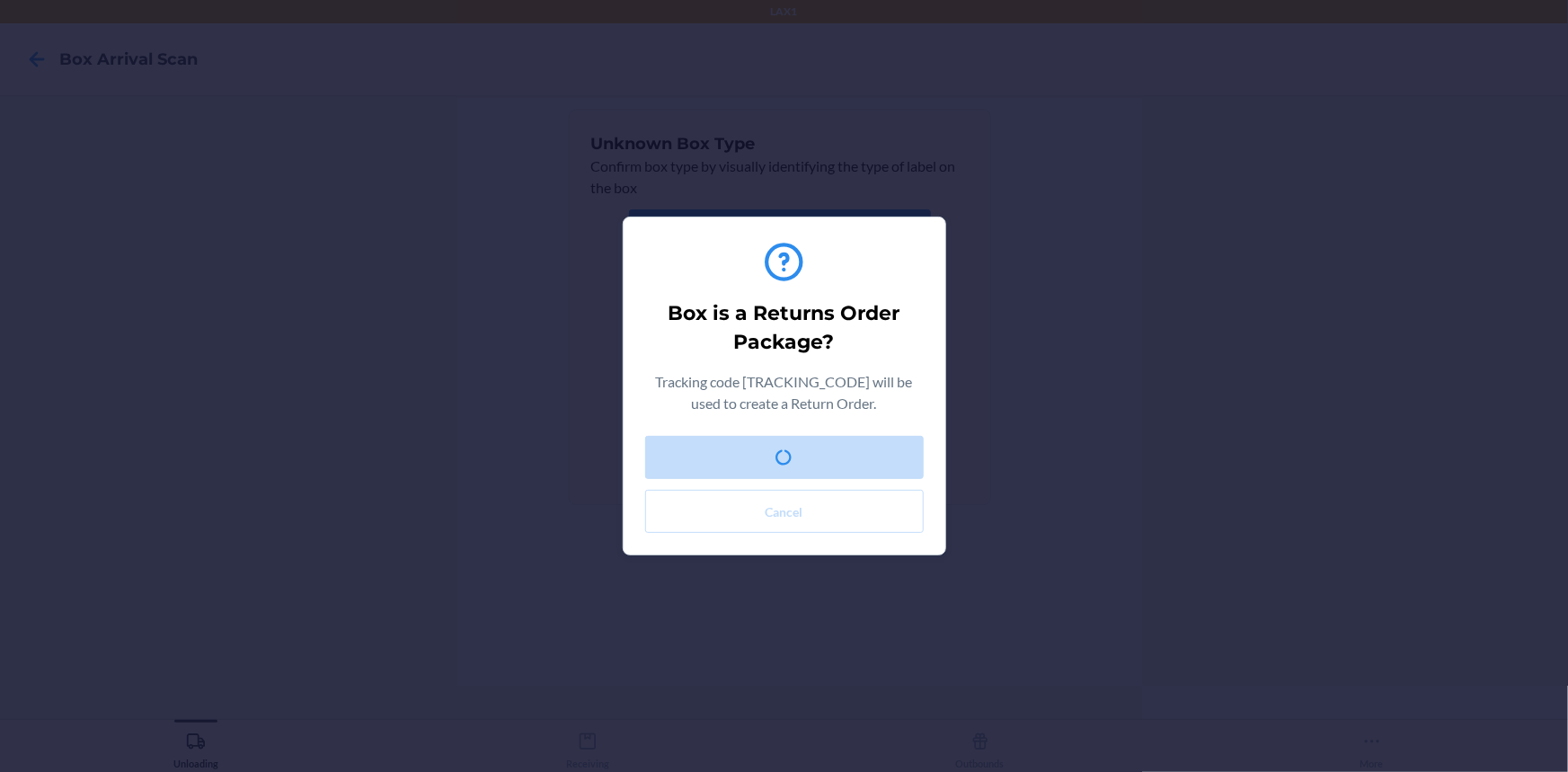 click on "Box is a Returns Order Package? Tracking code [TRACKING_CODE] will be used to create a Return Order. Confirm Cancel" at bounding box center [784, 386] 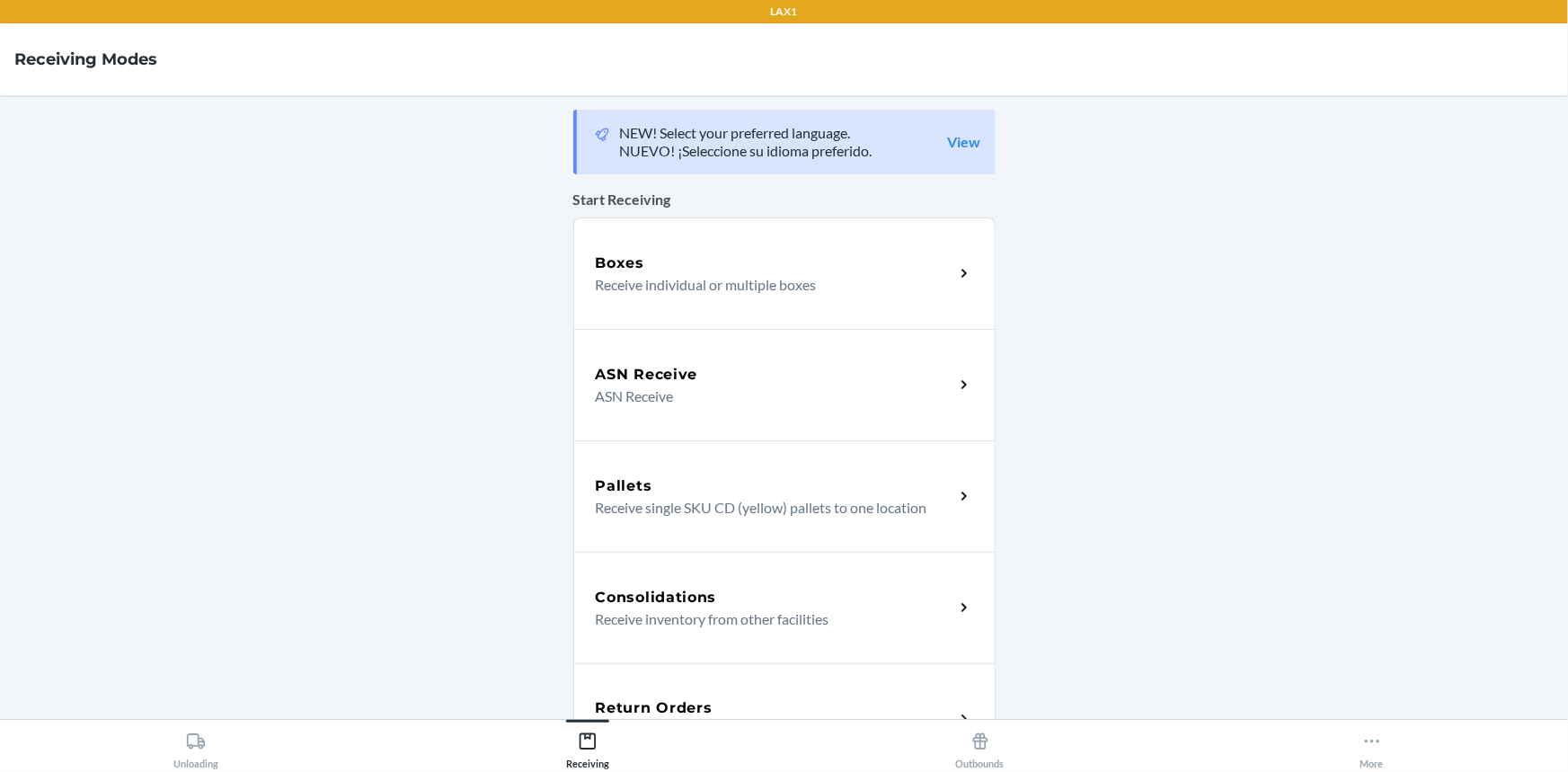 click on "Return Orders" at bounding box center (654, 708) 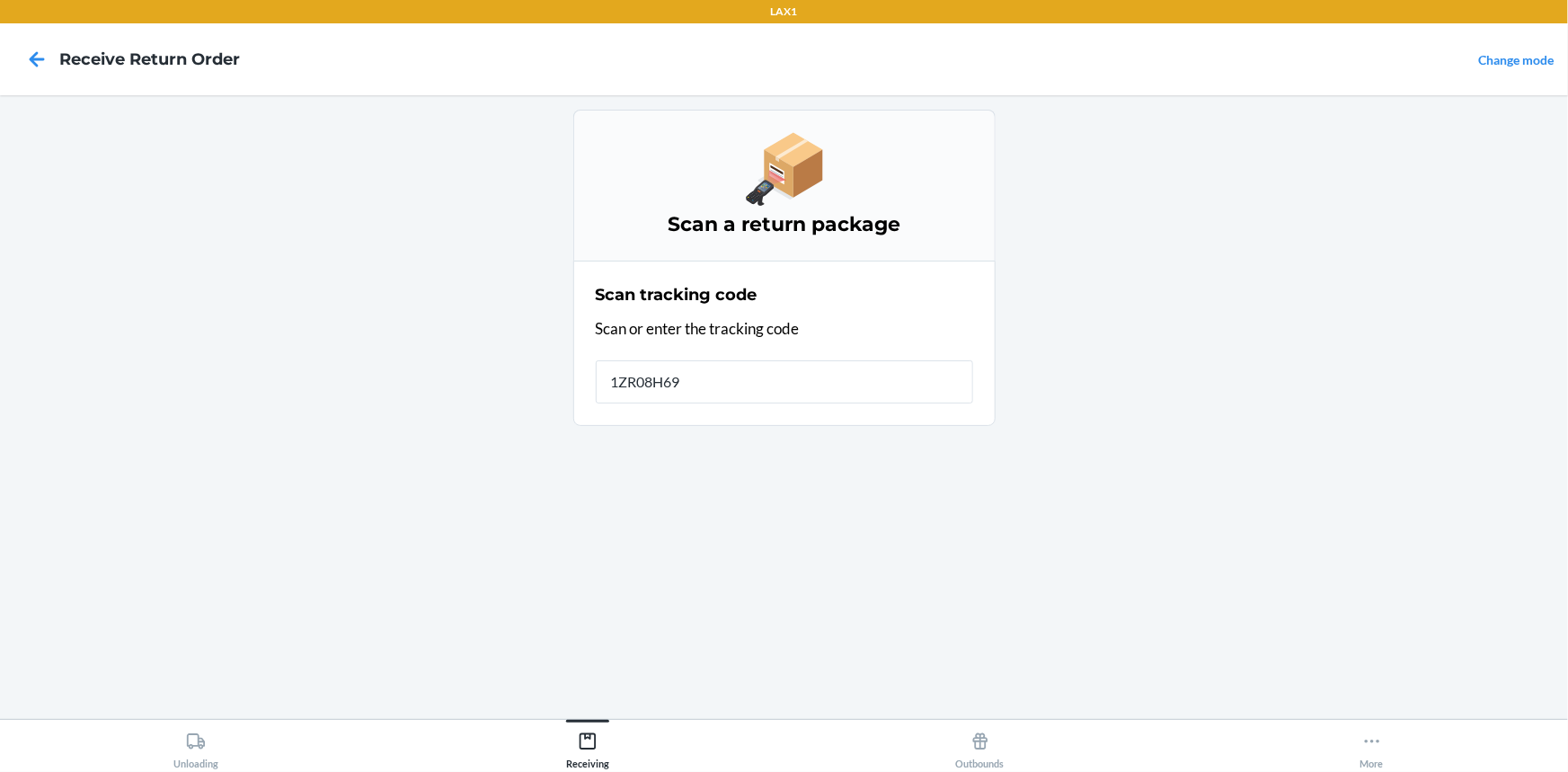 type on "1ZR08H699" 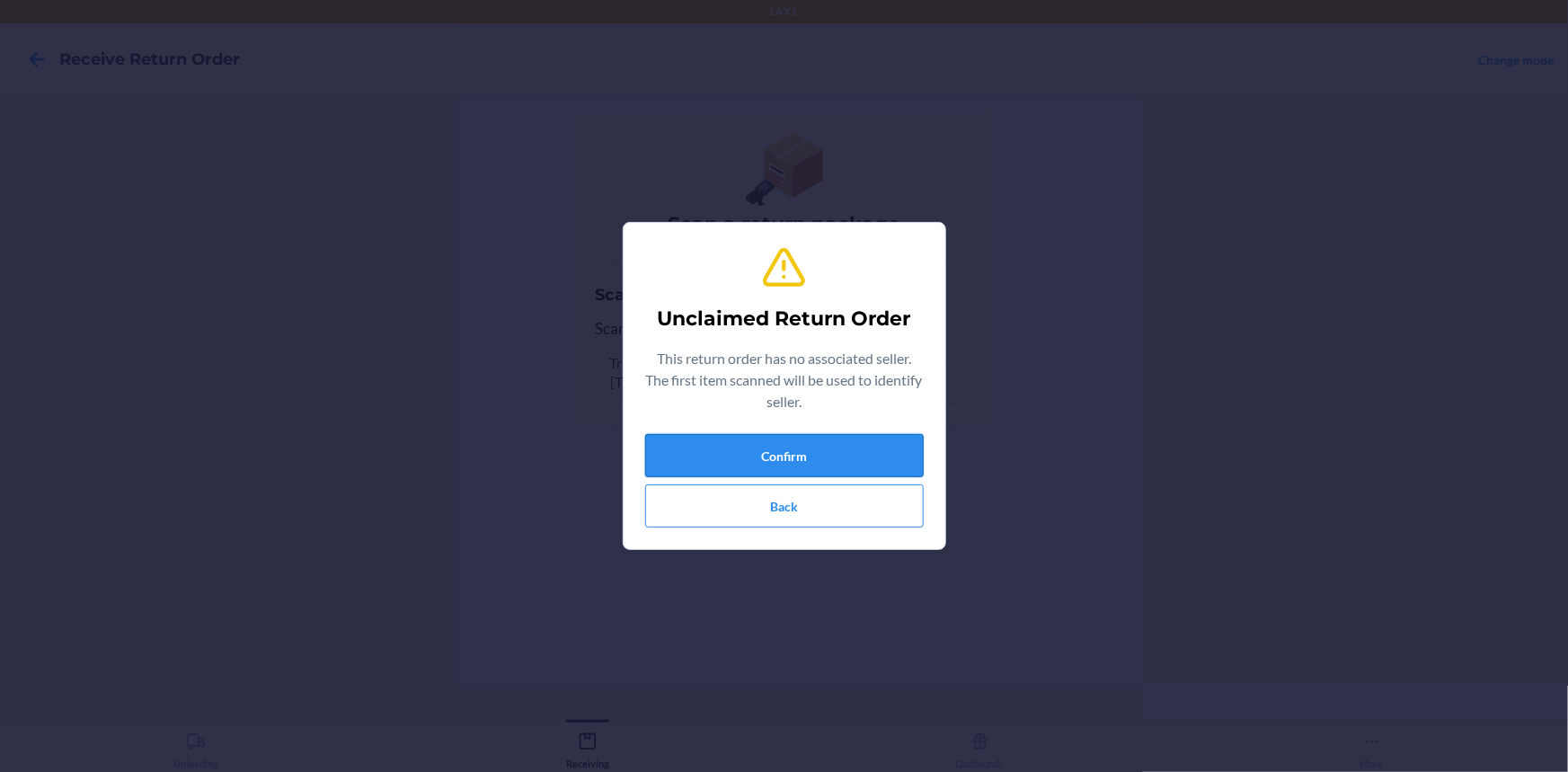 click on "Confirm" at bounding box center (784, 456) 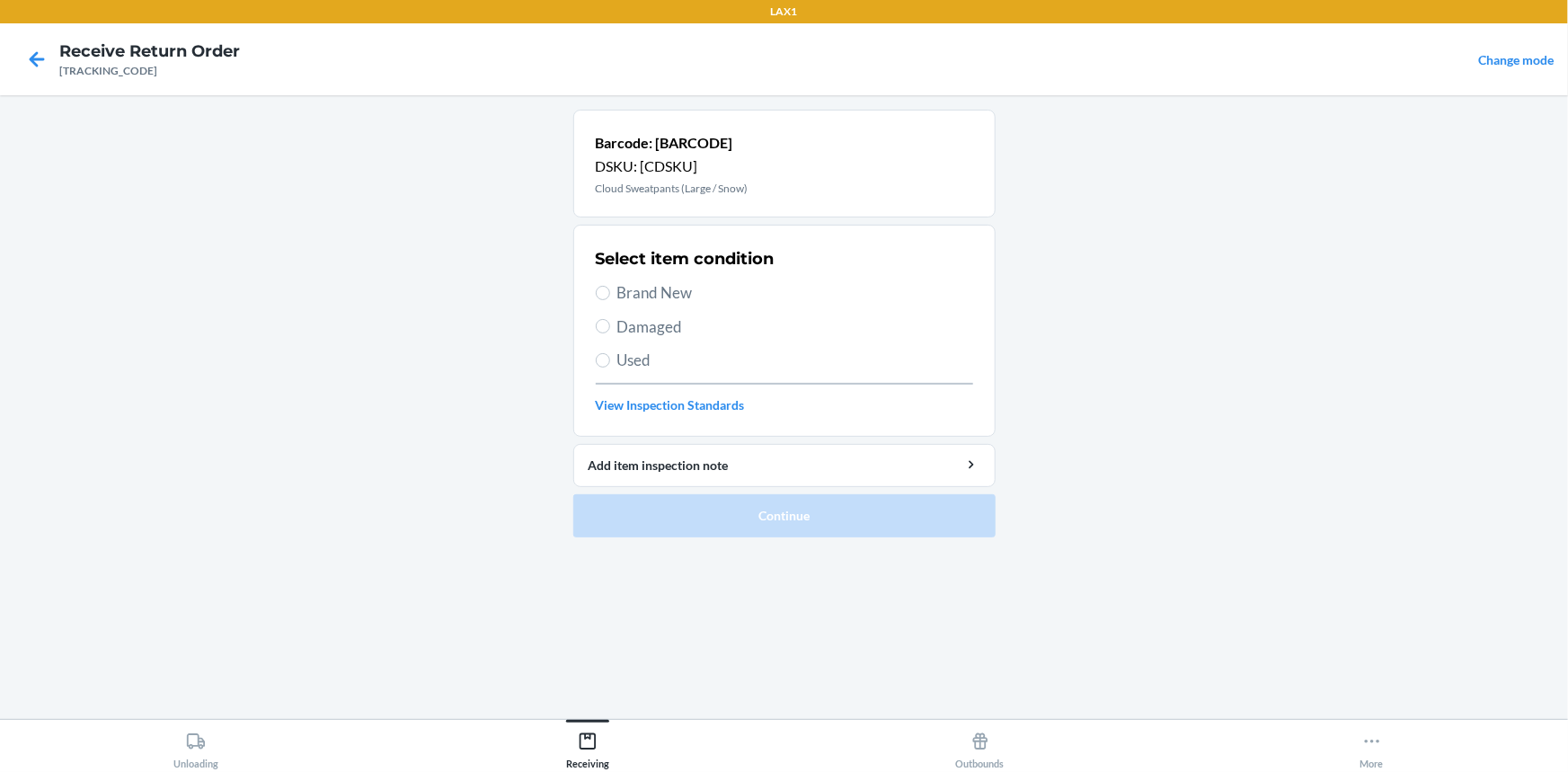 click on "Damaged" at bounding box center [795, 327] 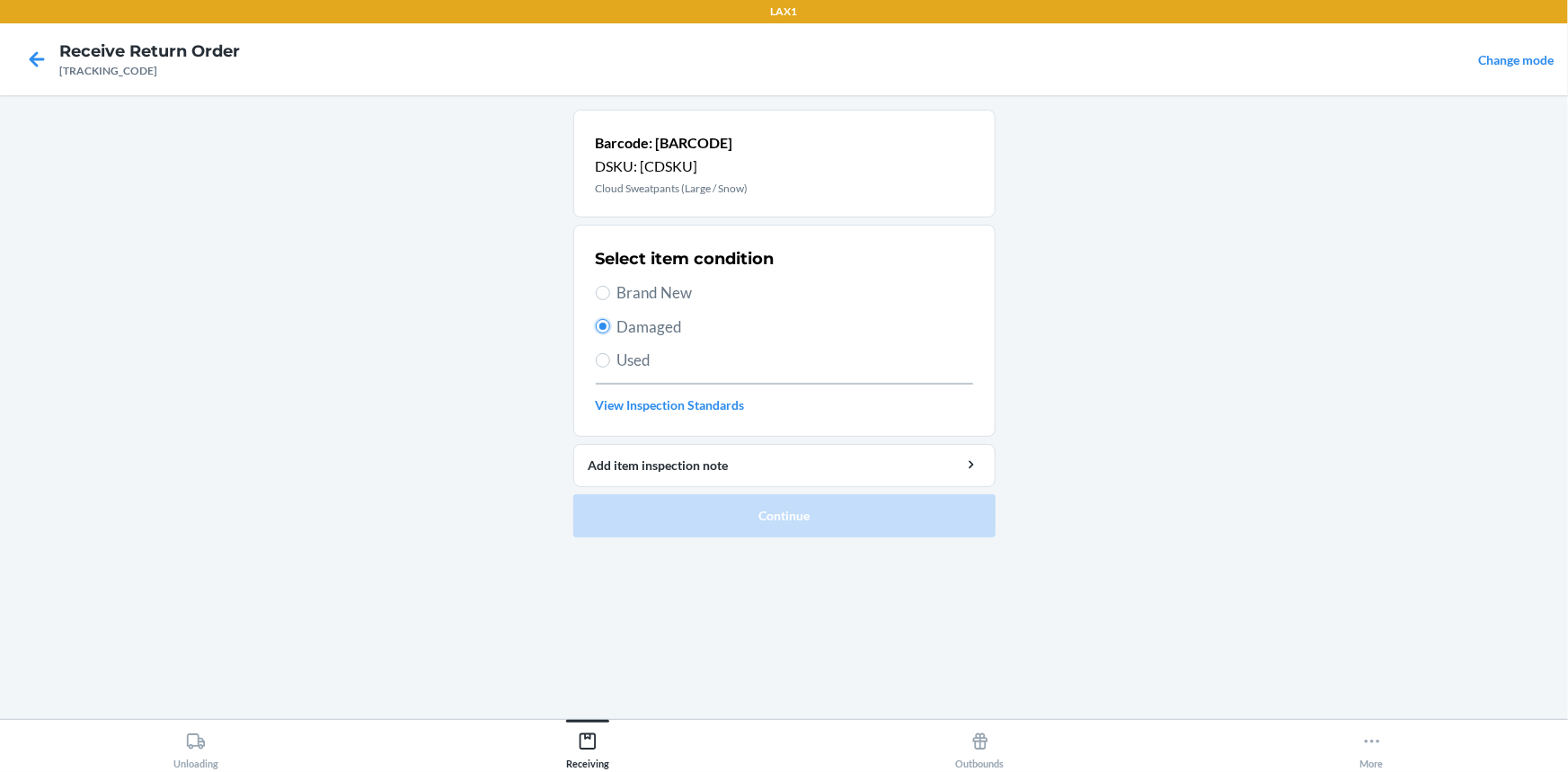 radio on "true" 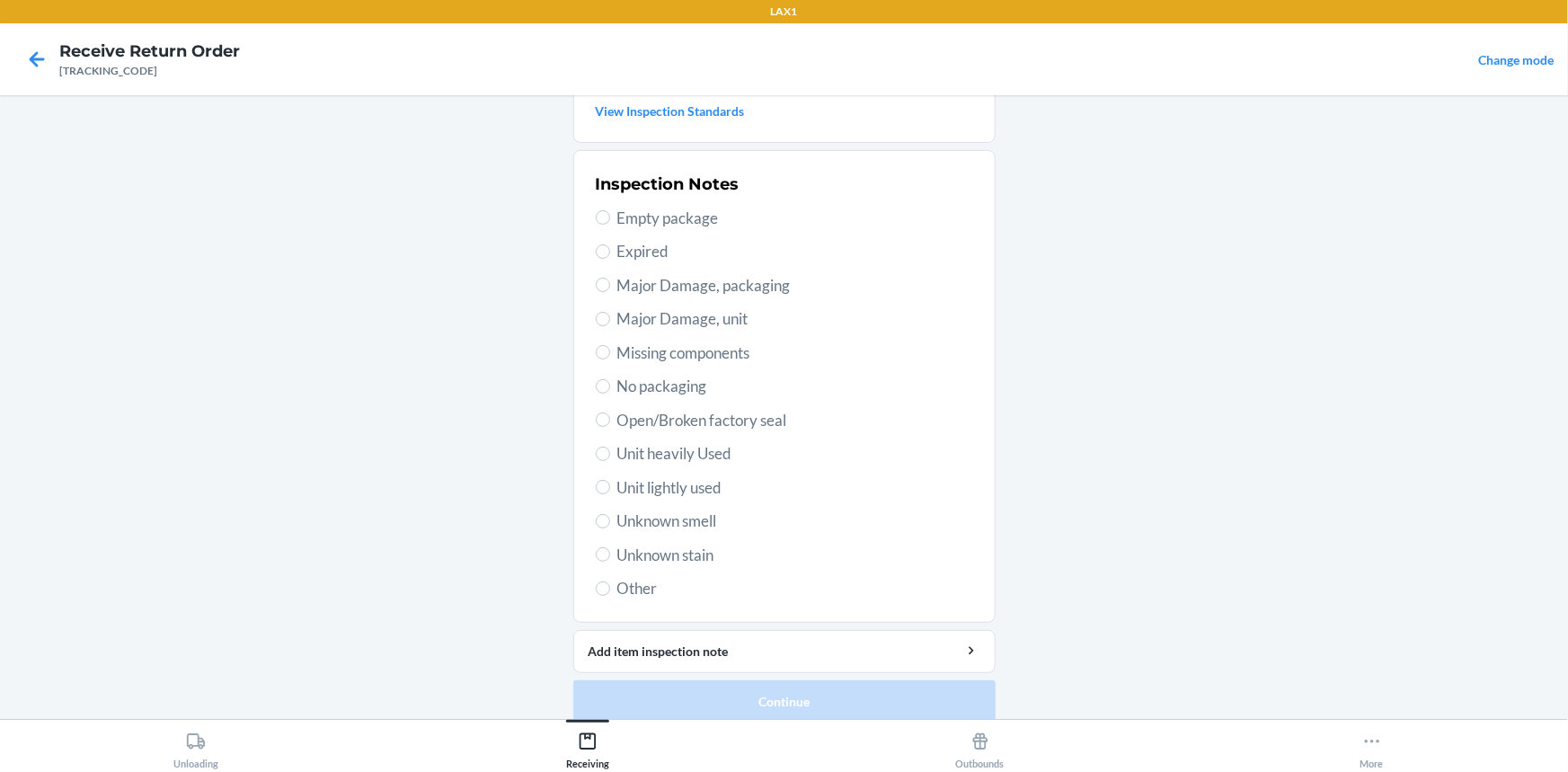 scroll, scrollTop: 310, scrollLeft: 0, axis: vertical 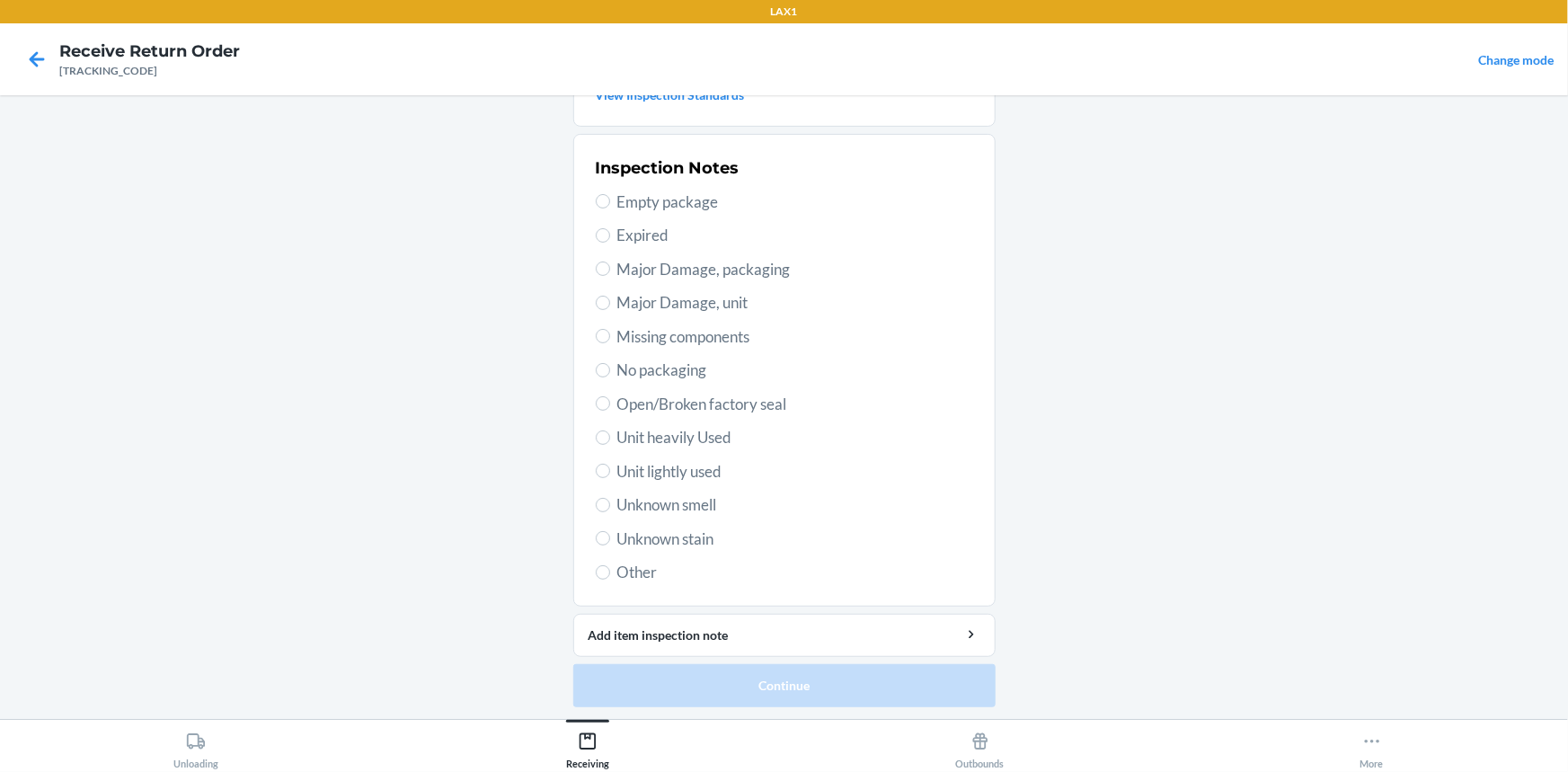 click on "Unit lightly used" at bounding box center [795, 472] 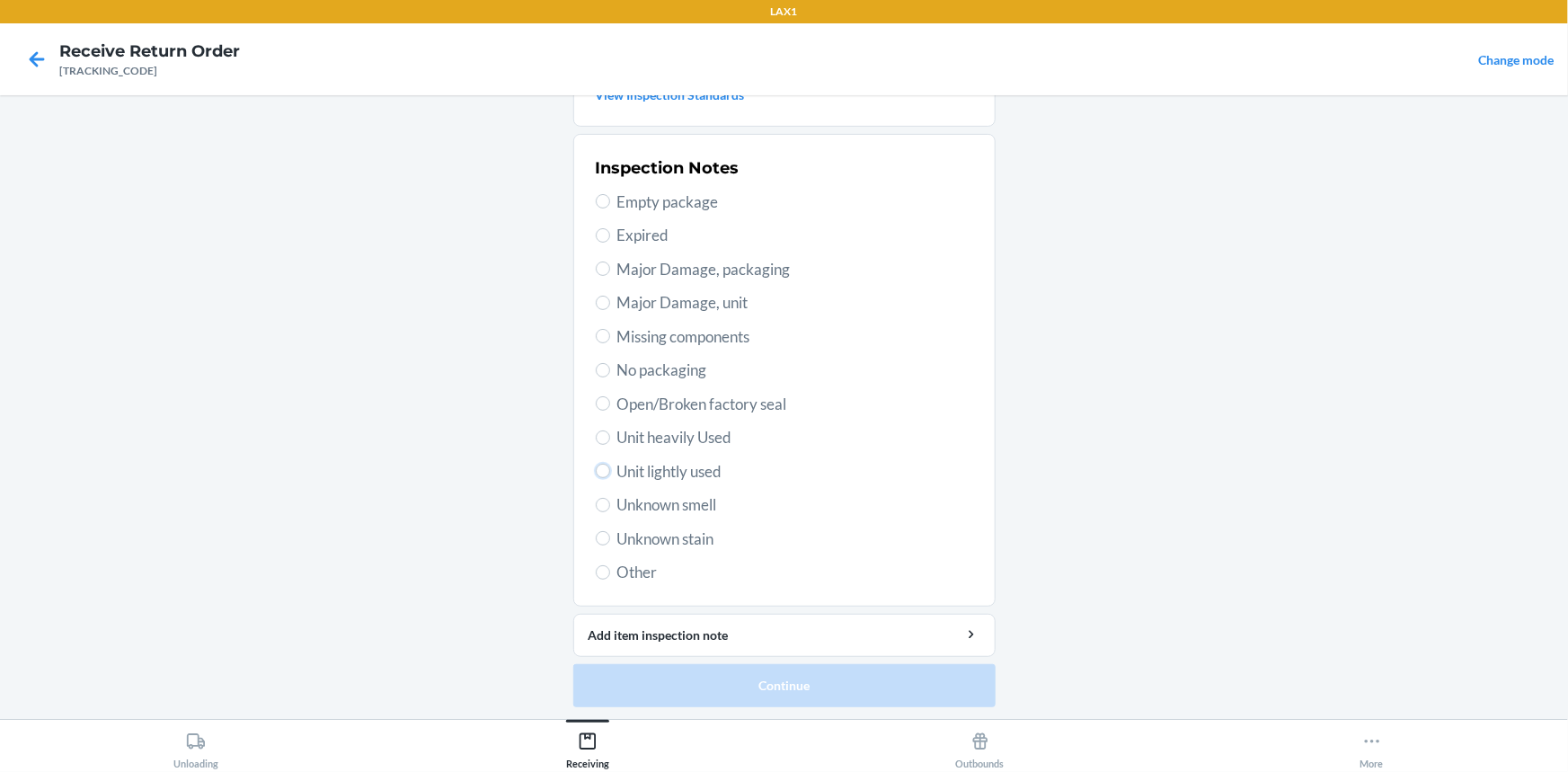 click on "Unit lightly used" at bounding box center (603, 471) 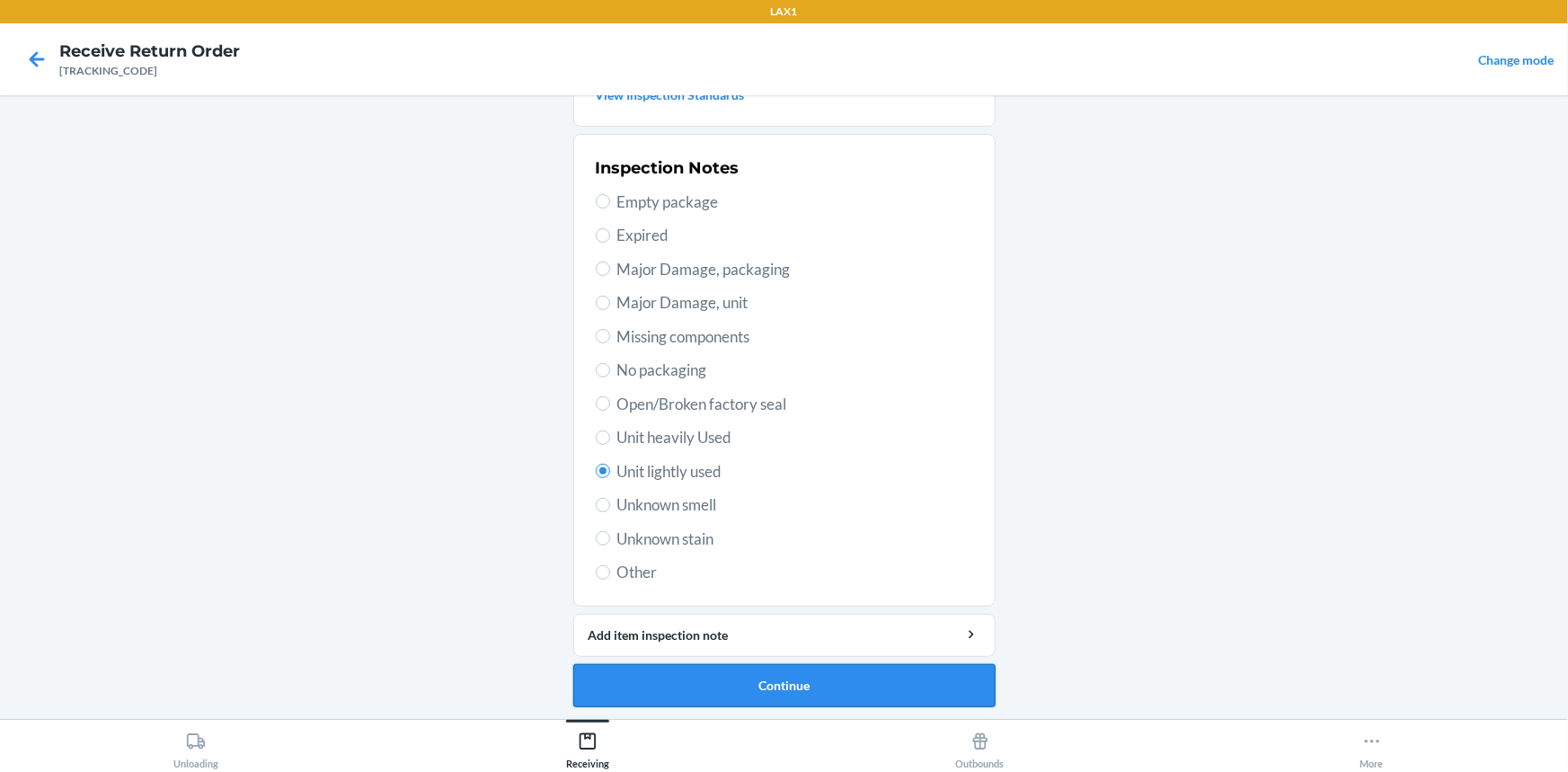 click on "Continue" at bounding box center (784, 686) 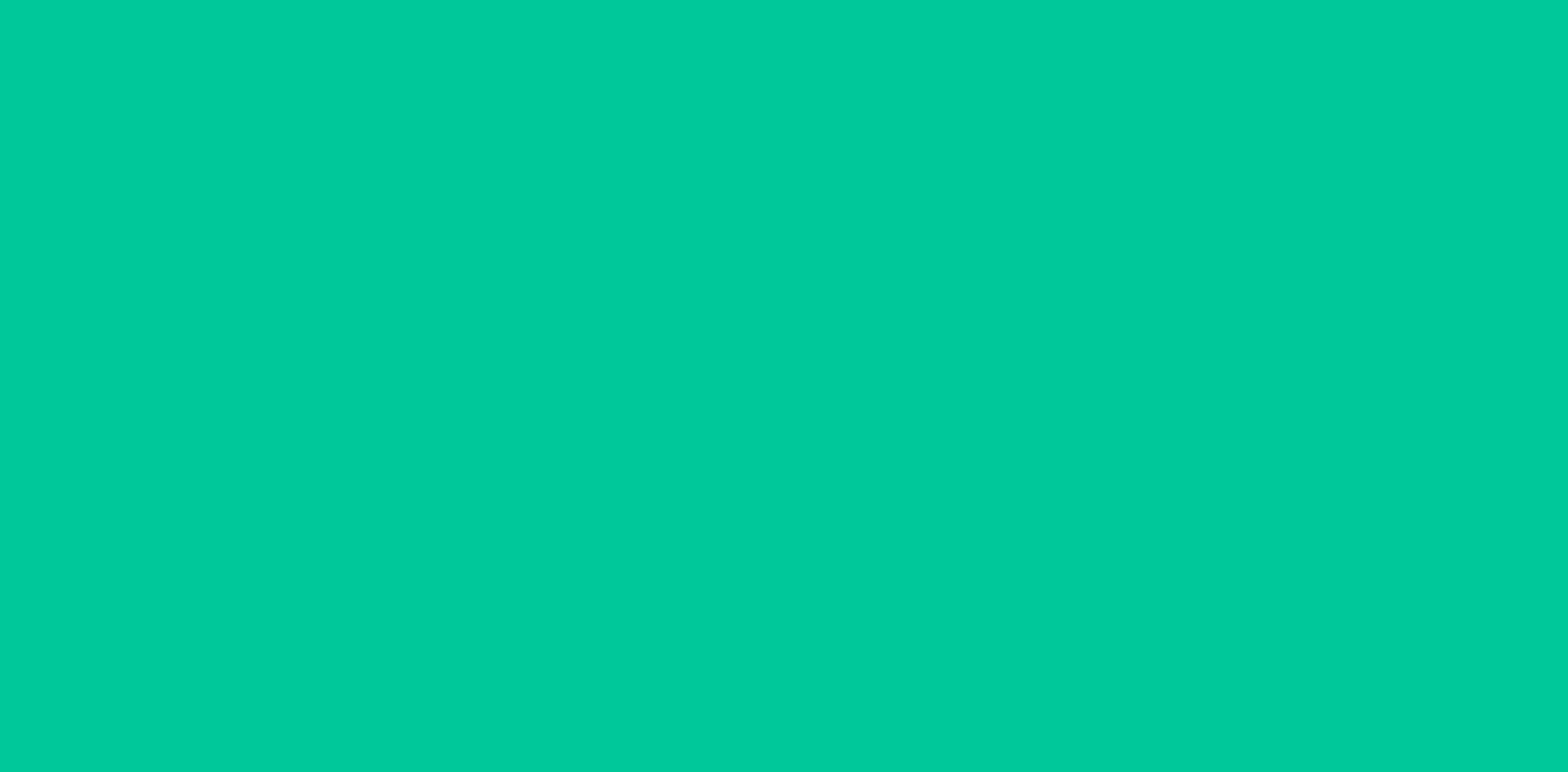 scroll, scrollTop: 153, scrollLeft: 0, axis: vertical 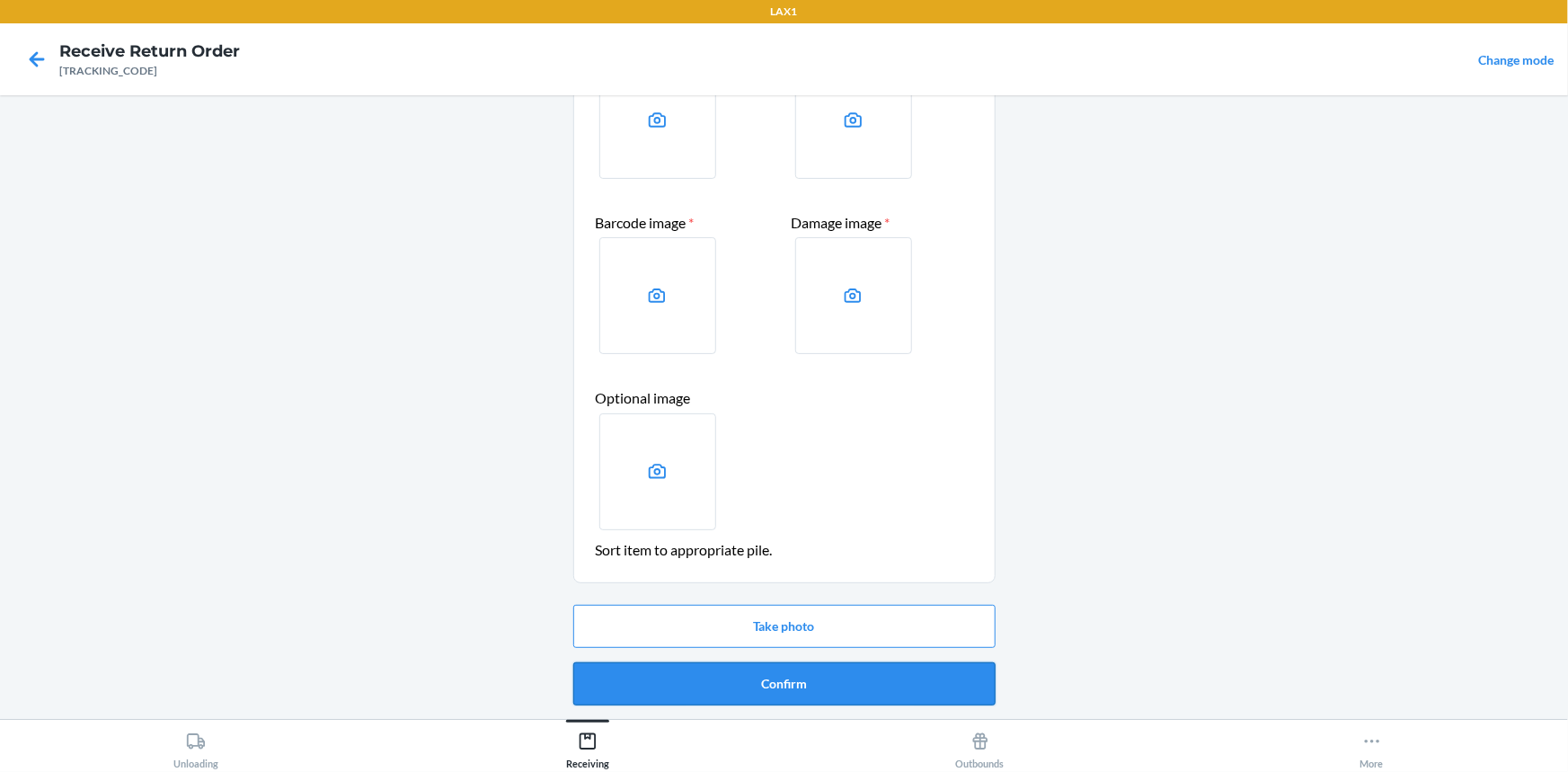 click on "Confirm" at bounding box center [784, 684] 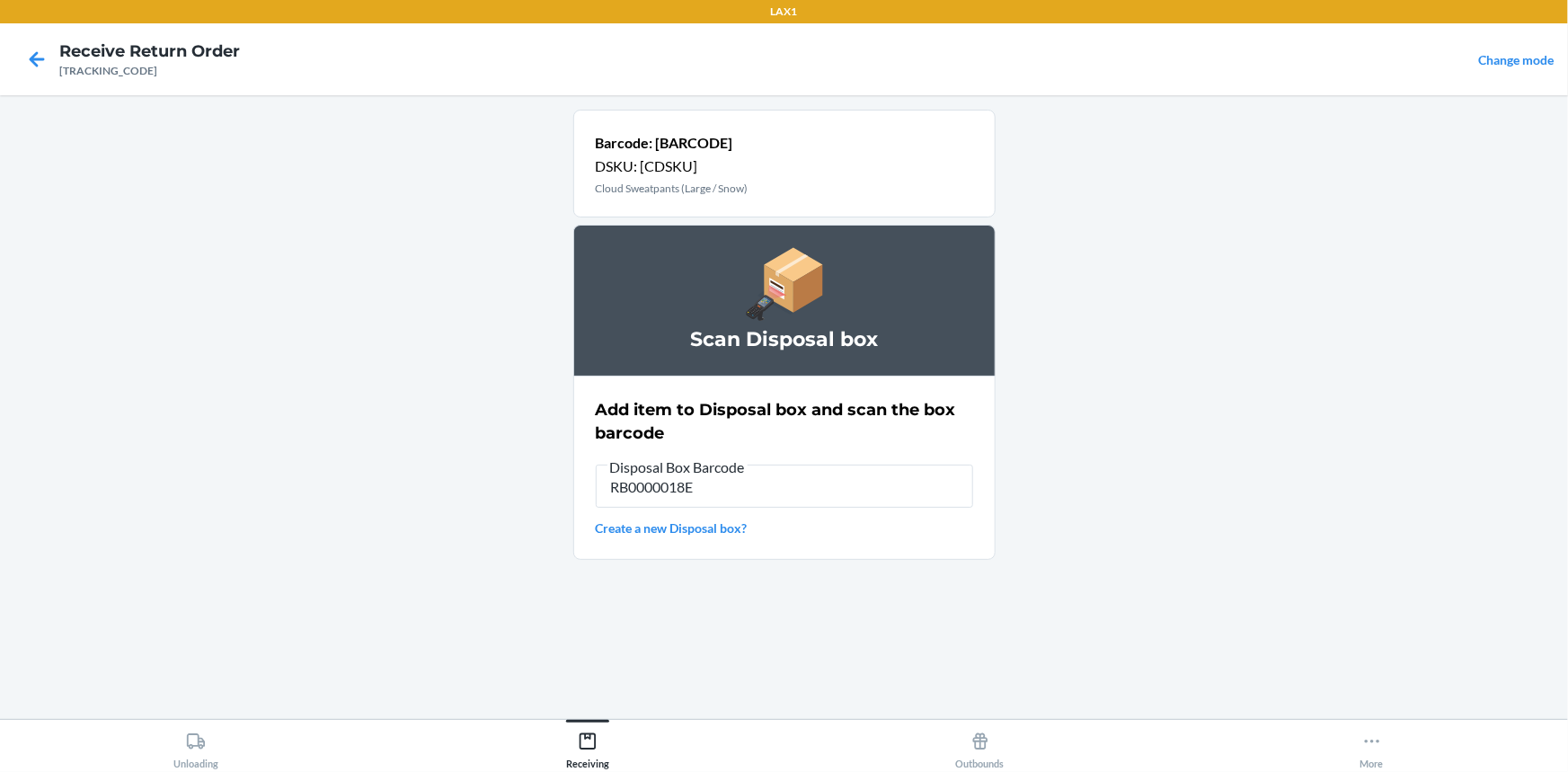 type on "RB0000018E3" 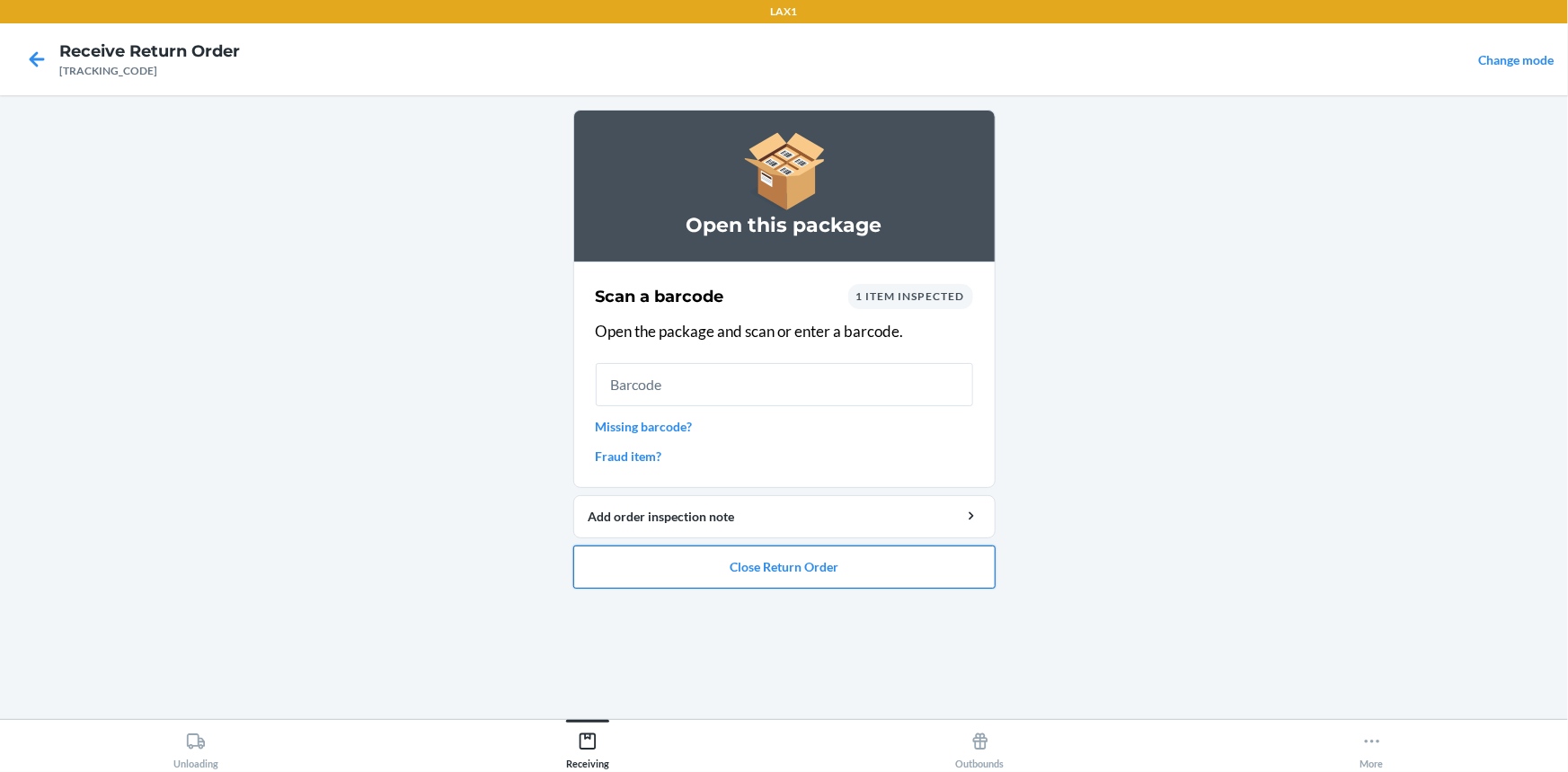 click on "Close Return Order" at bounding box center [784, 567] 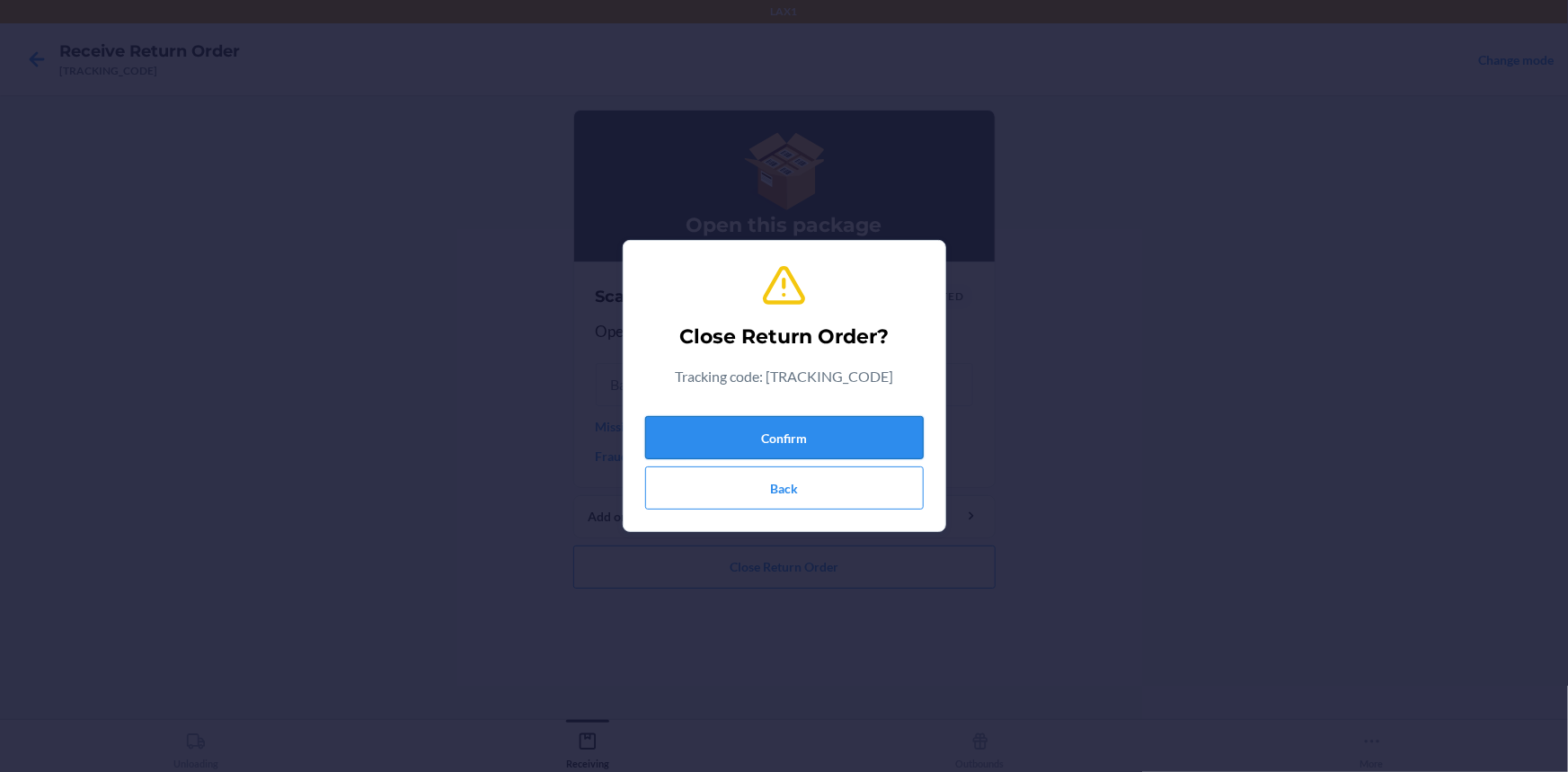 click on "Confirm" at bounding box center (784, 438) 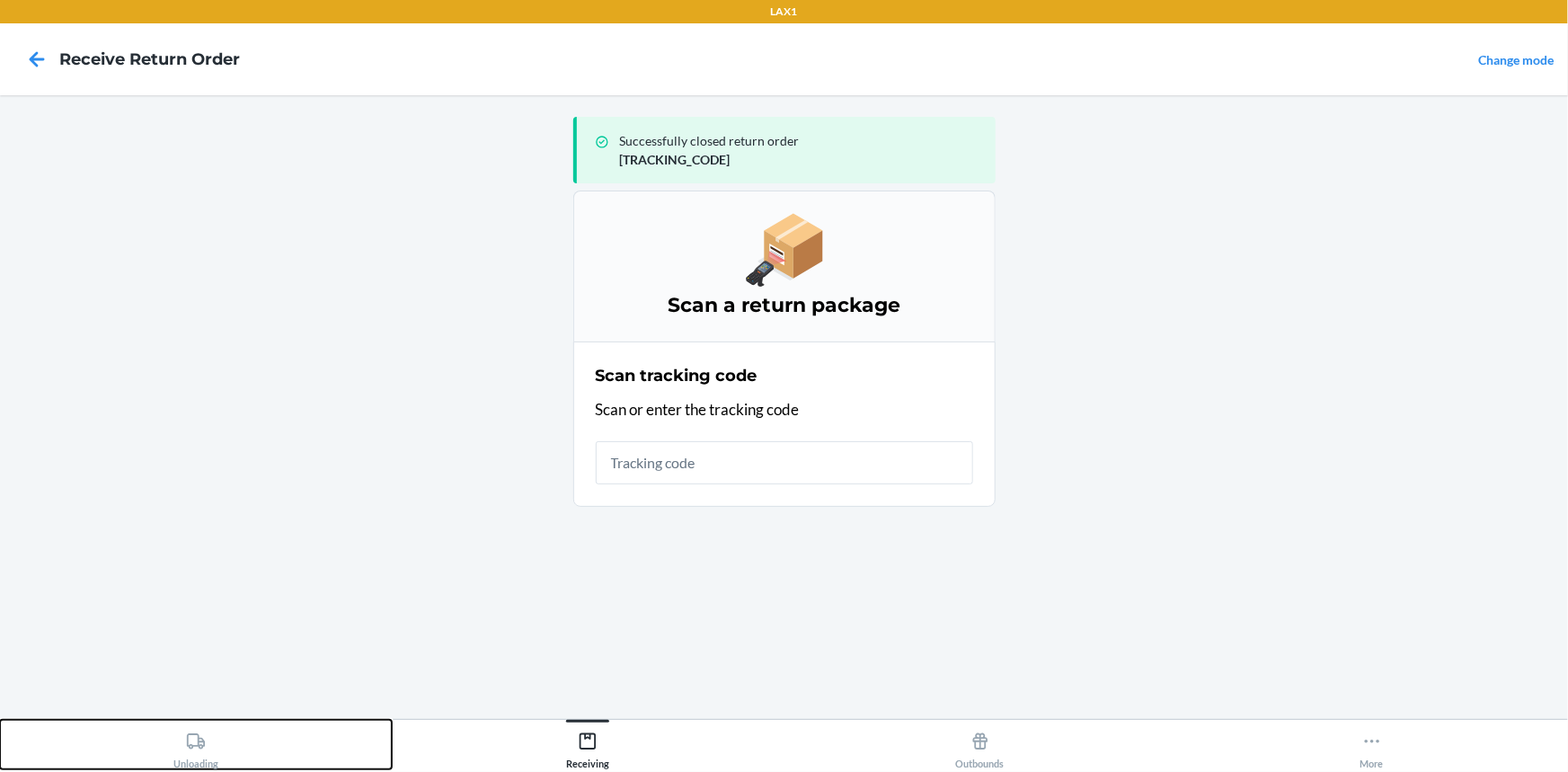 click on "Unloading" at bounding box center [196, 744] 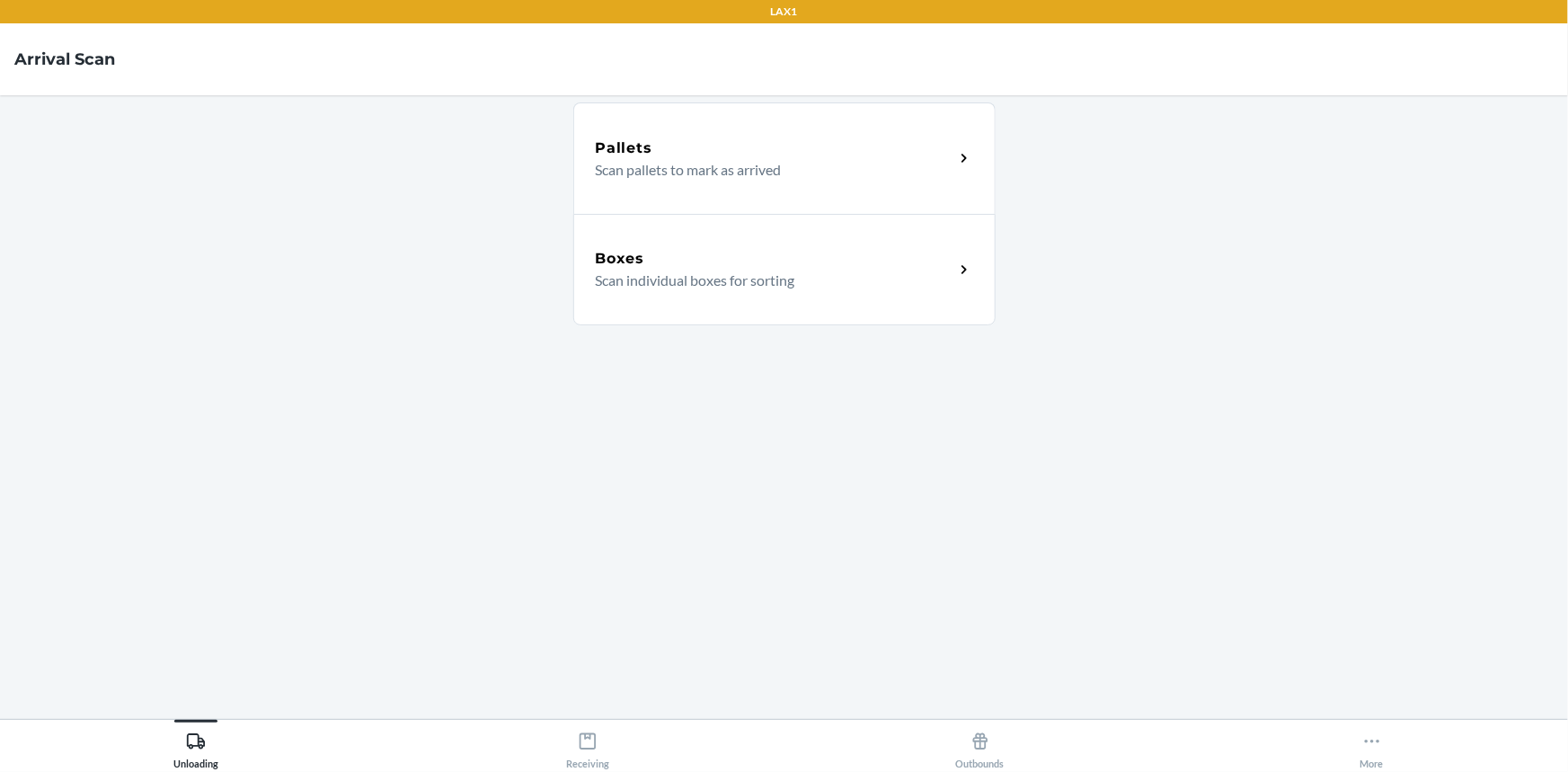 click on "Boxes Scan individual boxes for sorting" at bounding box center [784, 270] 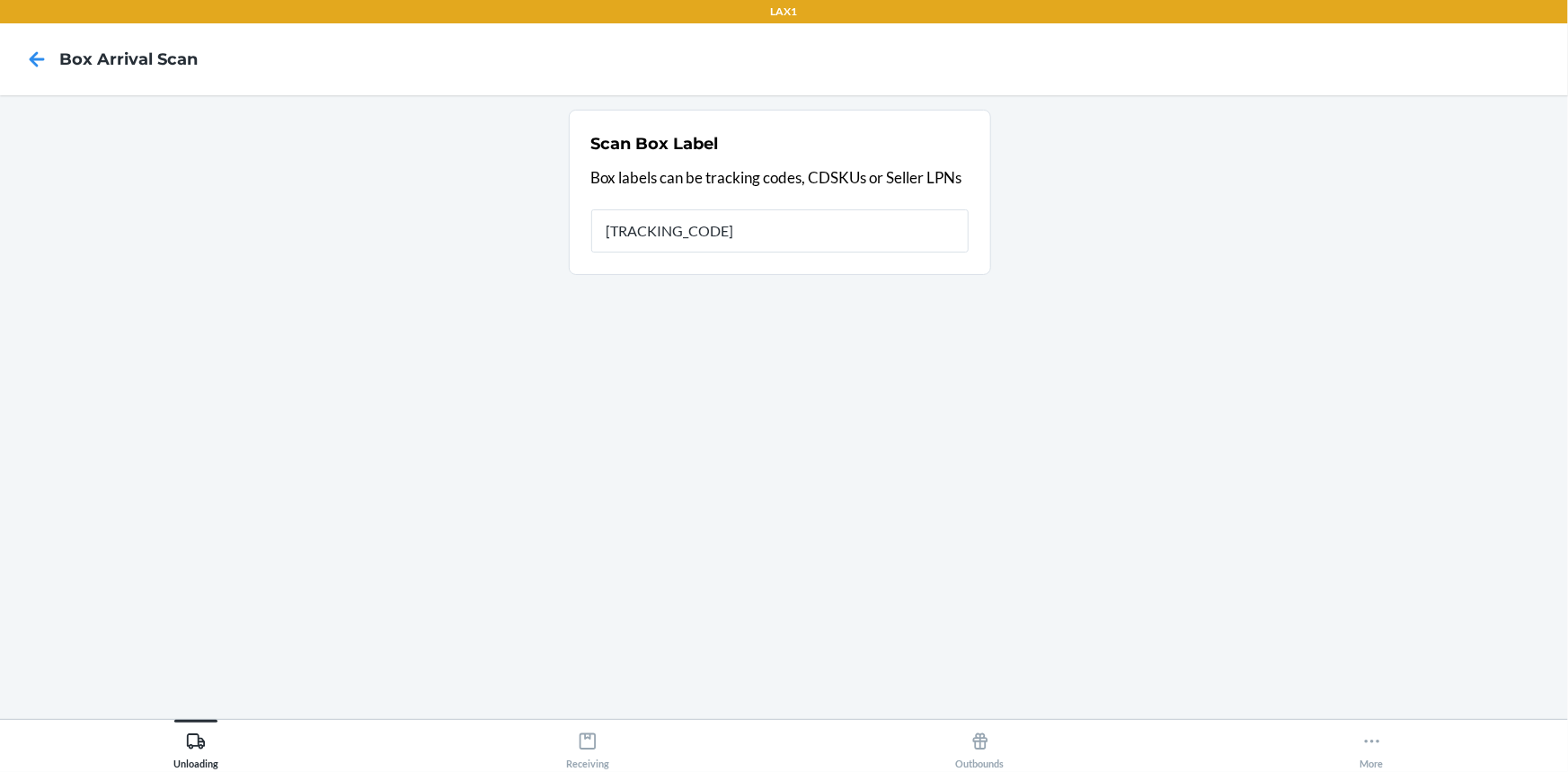 type on "[TRACKING_CODE]" 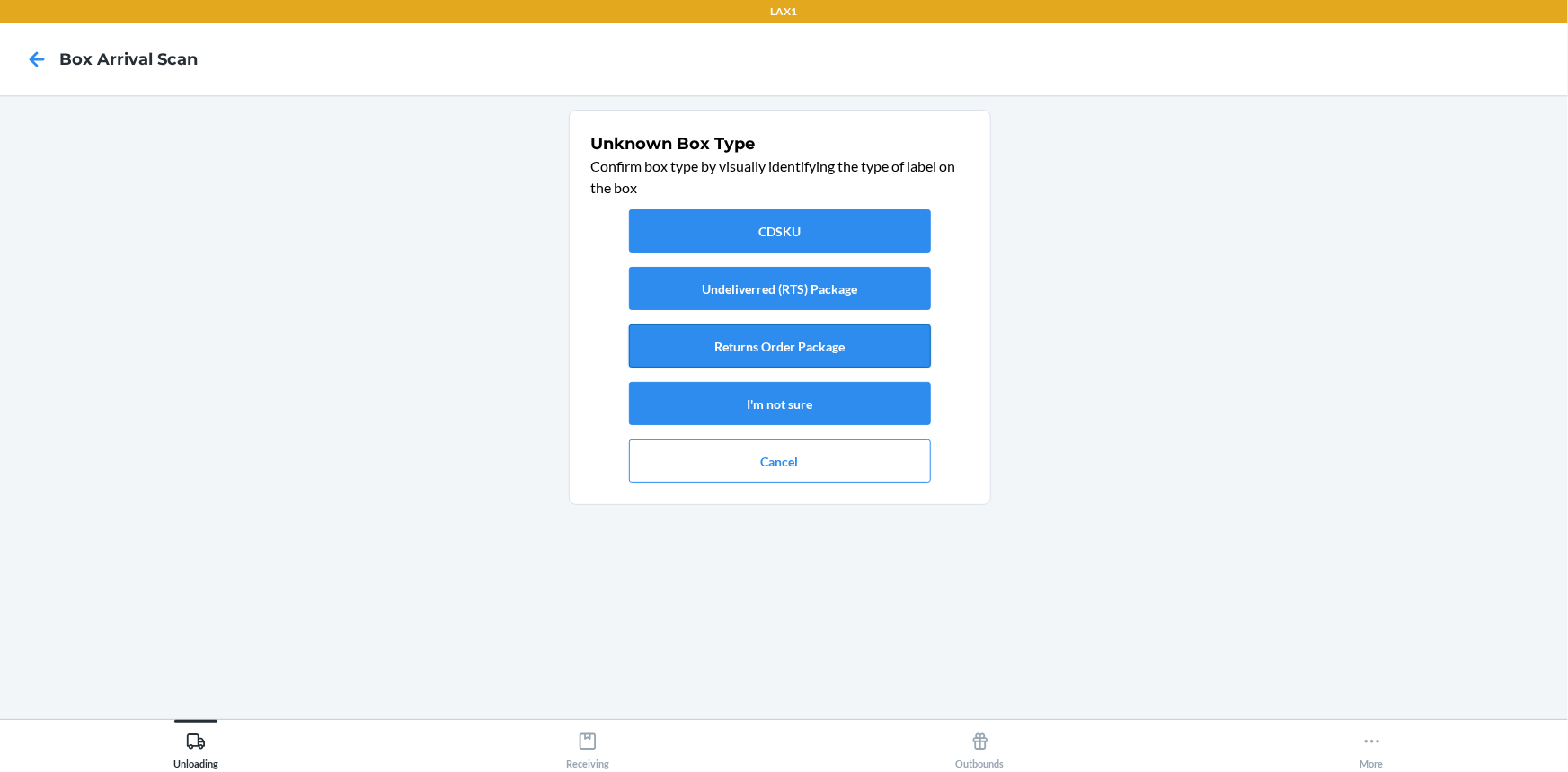 click on "Returns Order Package" at bounding box center (780, 346) 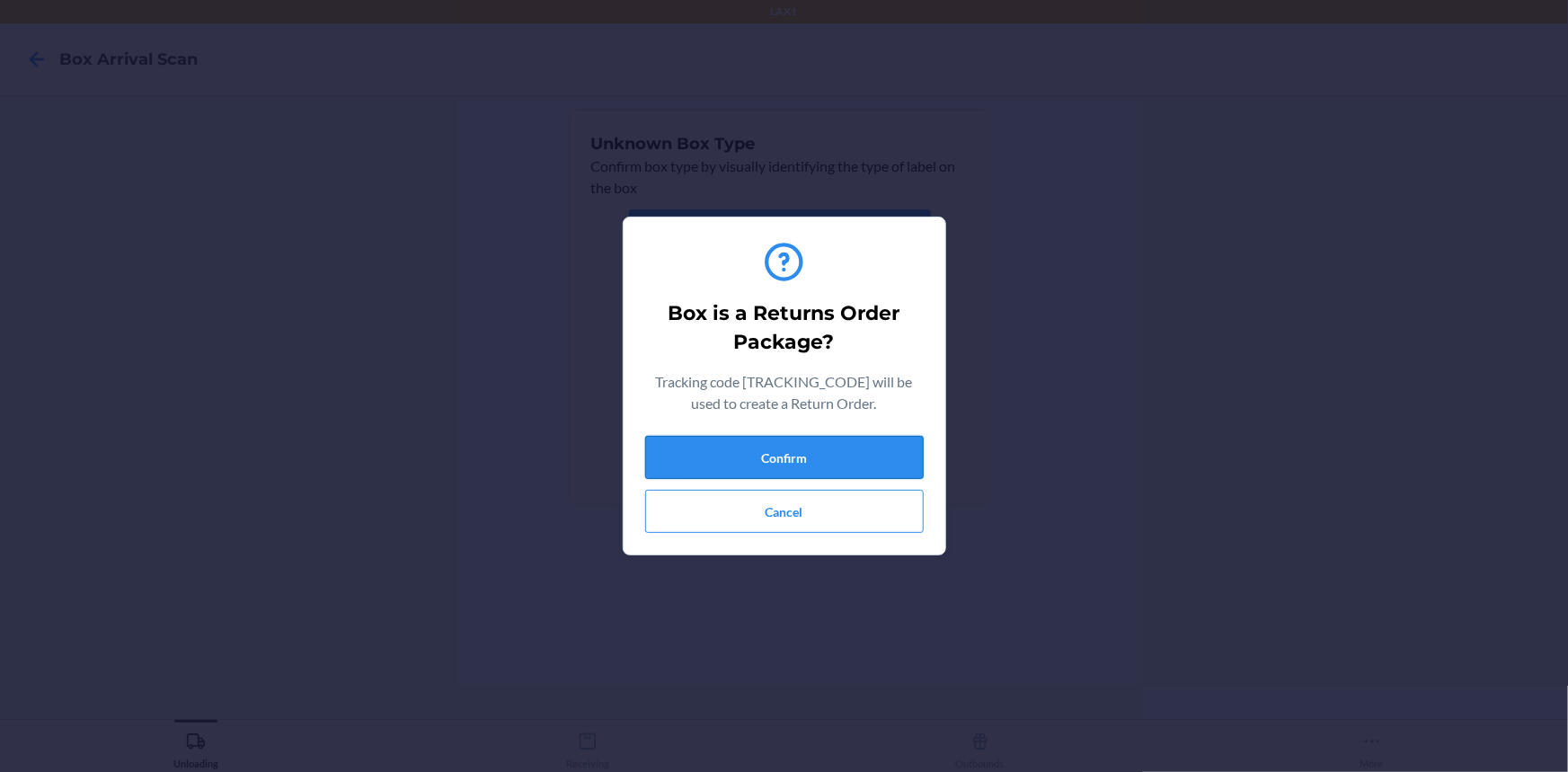 click on "Confirm" at bounding box center (784, 457) 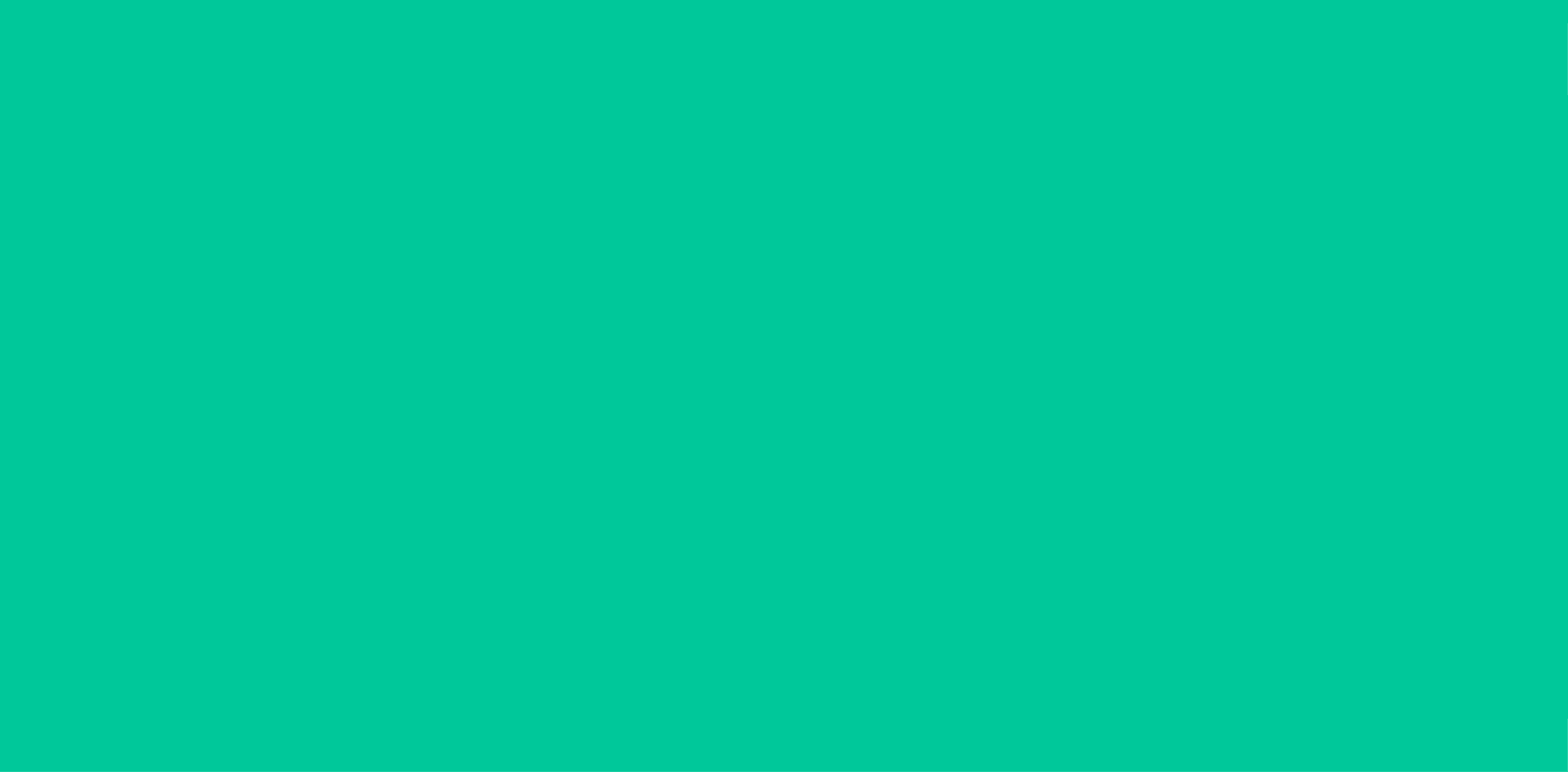 drag, startPoint x: 701, startPoint y: 688, endPoint x: 687, endPoint y: 698, distance: 17.204651 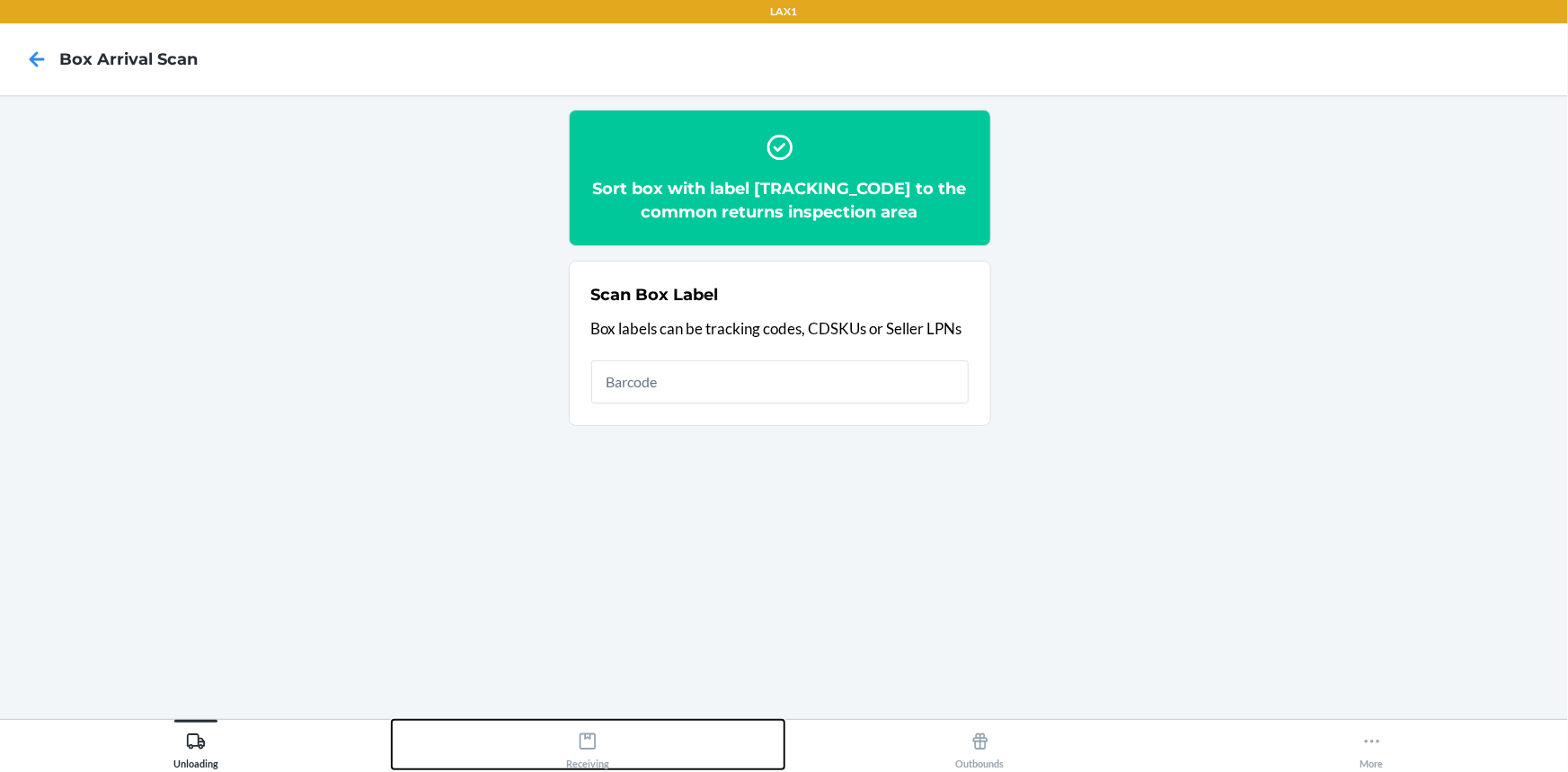 click on "Receiving" at bounding box center (588, 747) 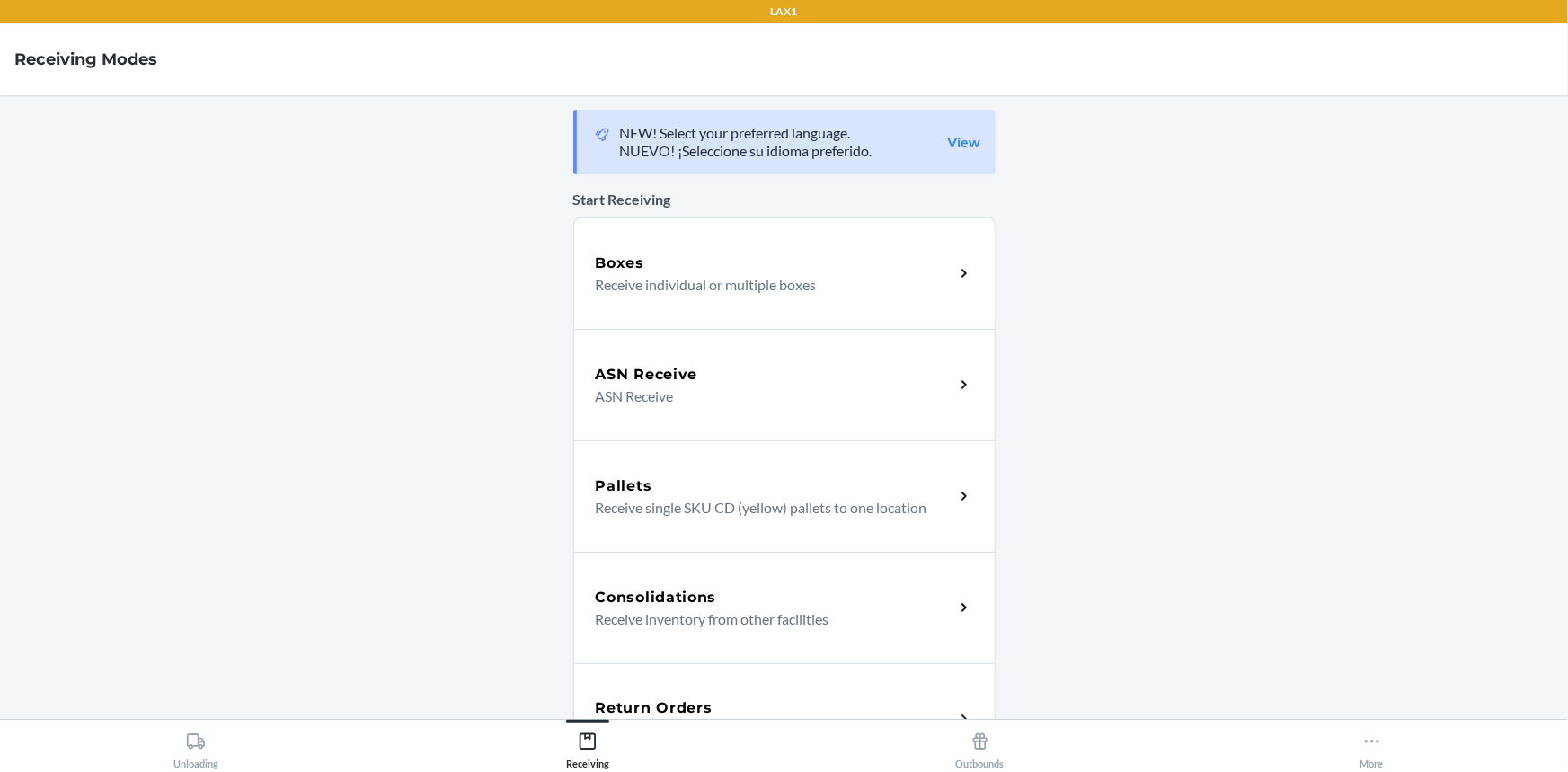 click on "Consolidations Receive inventory from other facilities" at bounding box center [784, 608] 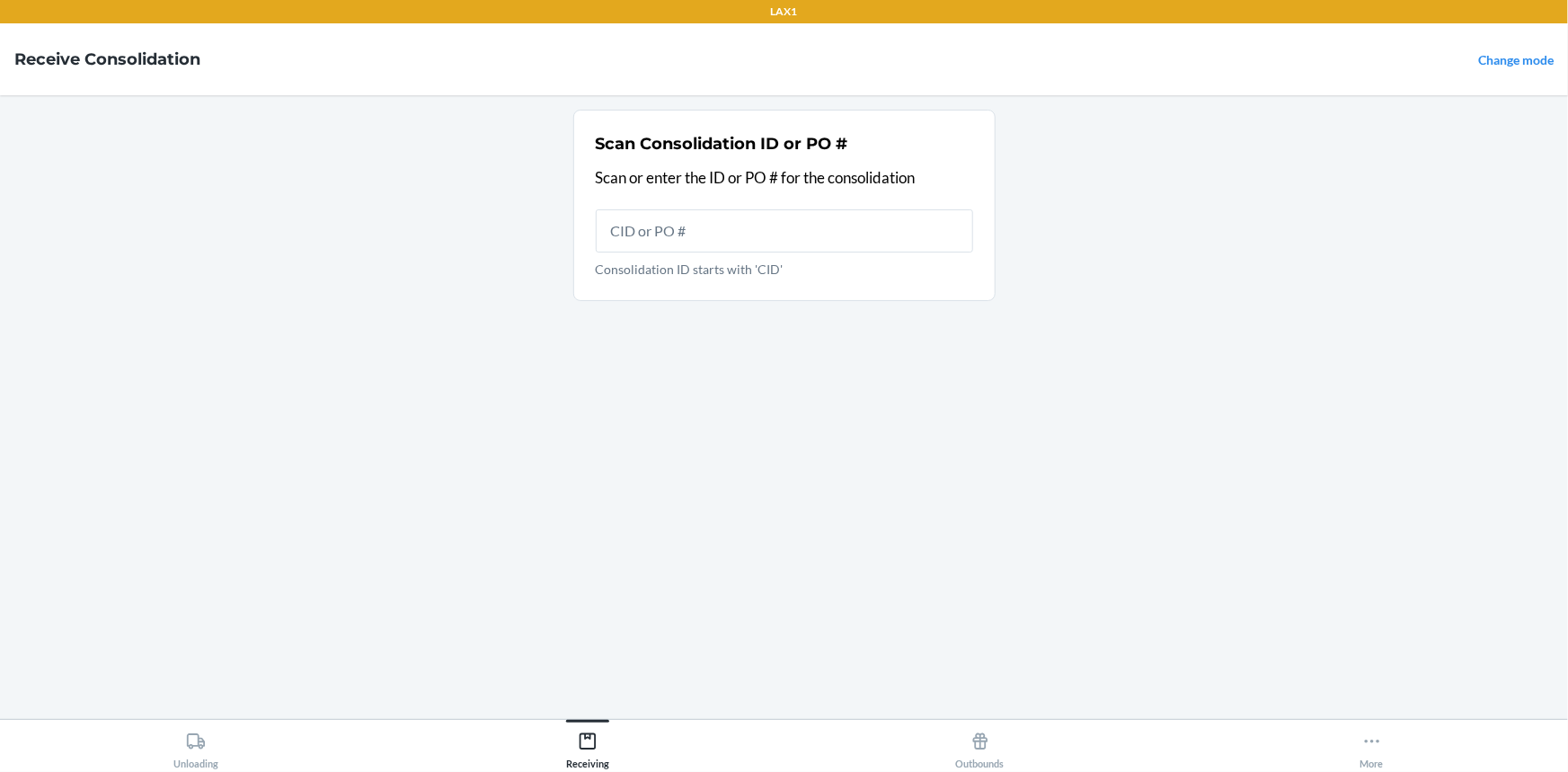 drag, startPoint x: 412, startPoint y: 293, endPoint x: 323, endPoint y: 200, distance: 128.72451 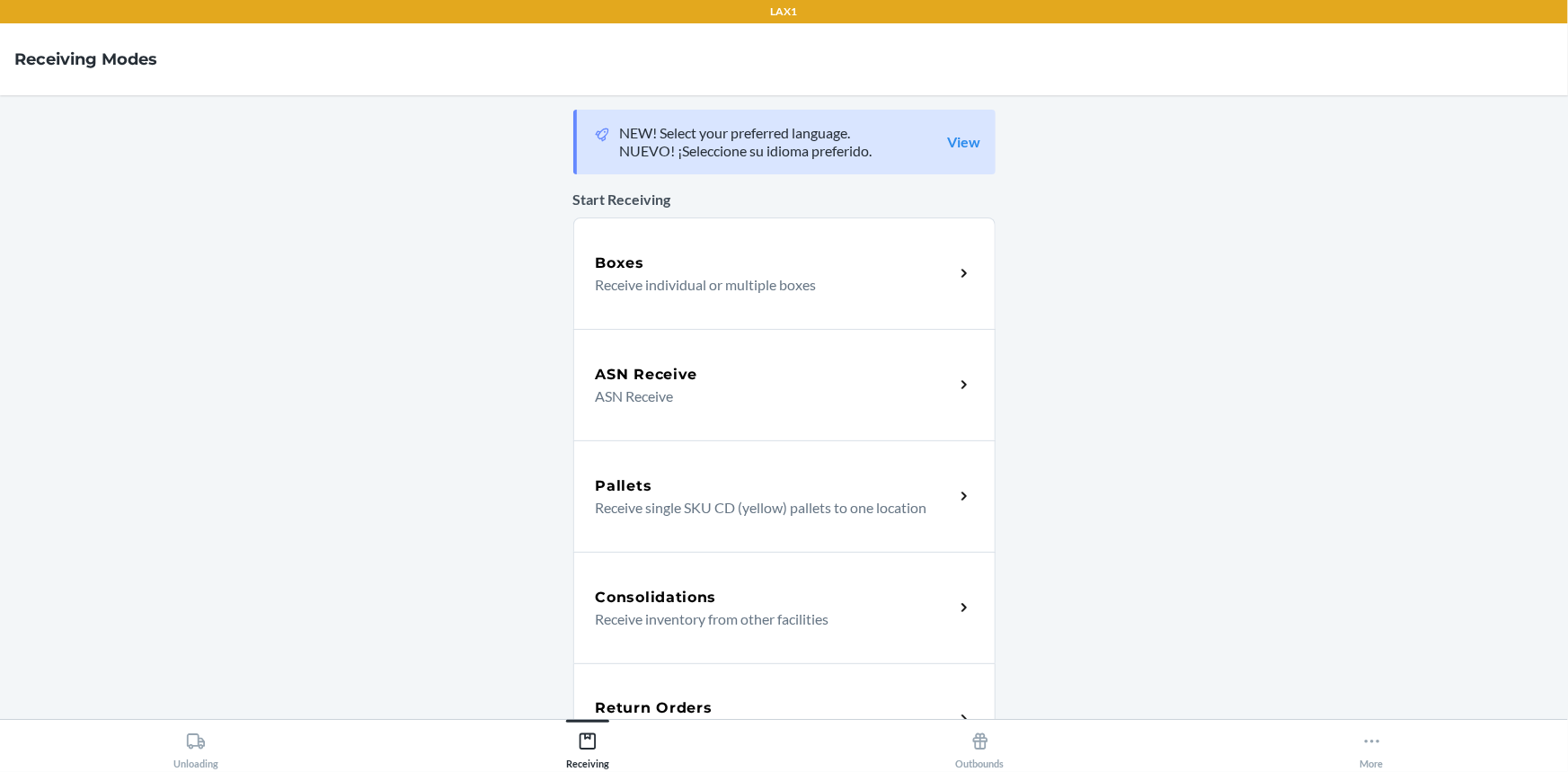 click on "Return Orders" at bounding box center [654, 708] 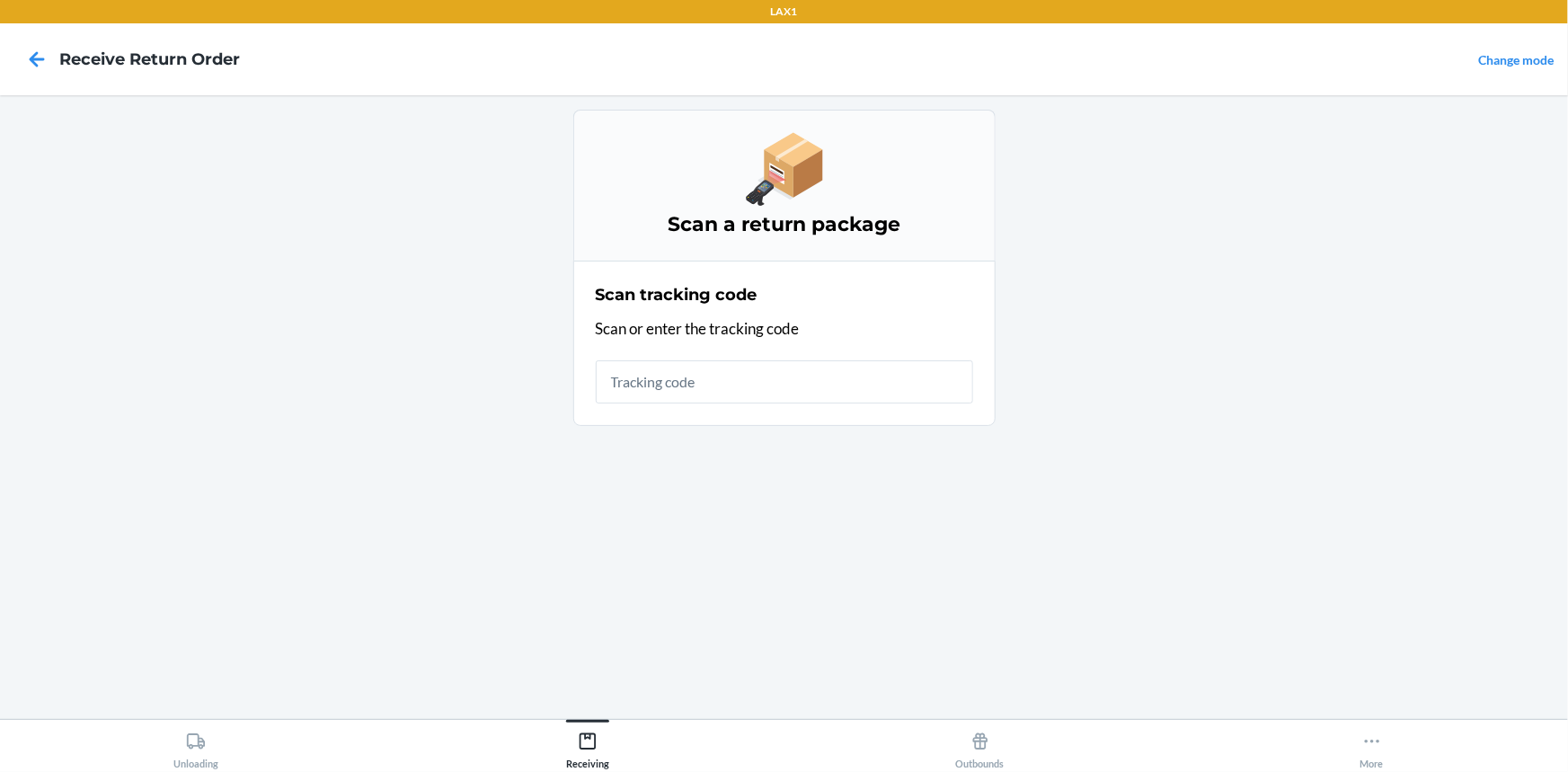 click at bounding box center (784, 382) 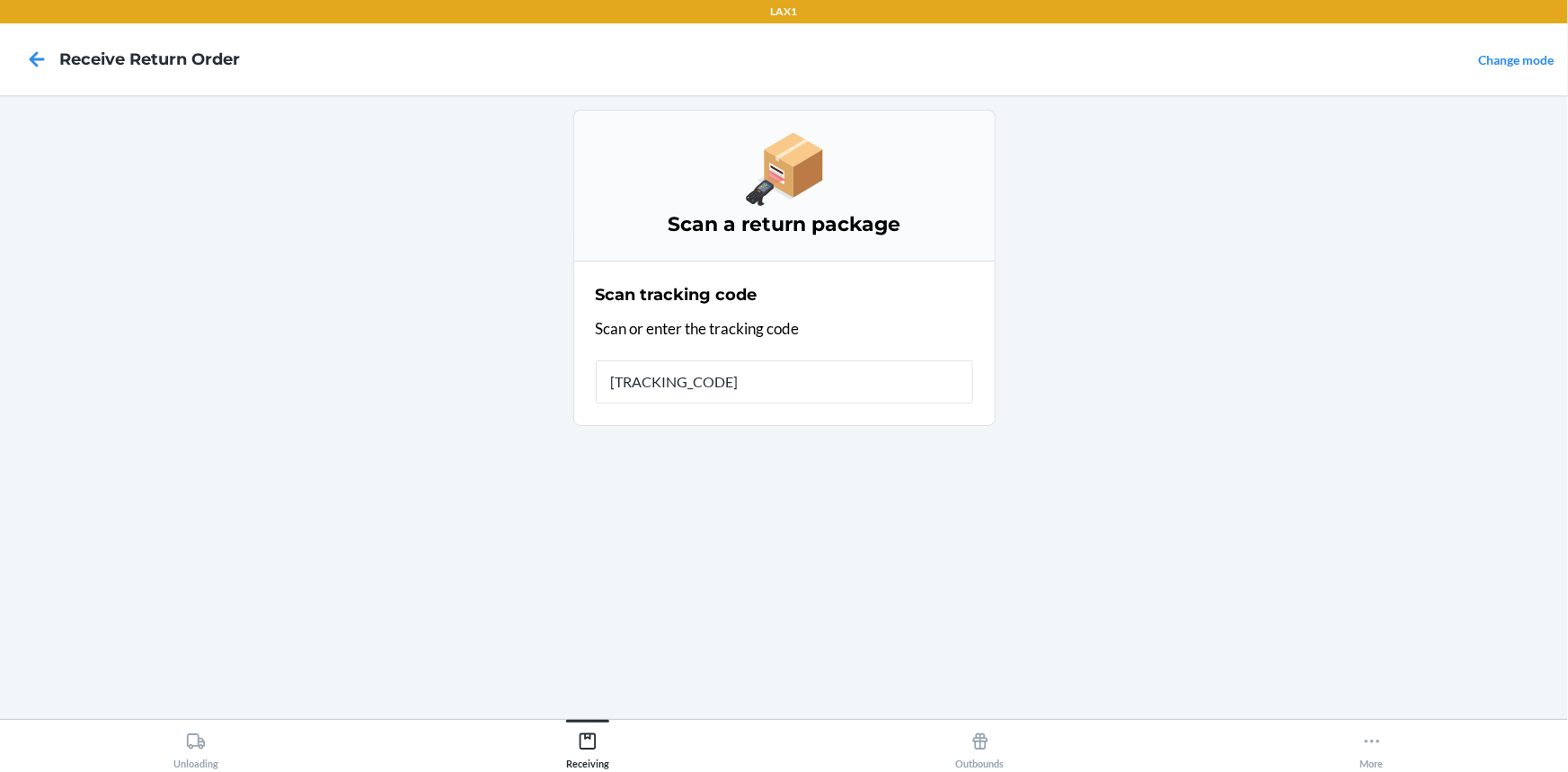 type on "[TRACKING_CODE]" 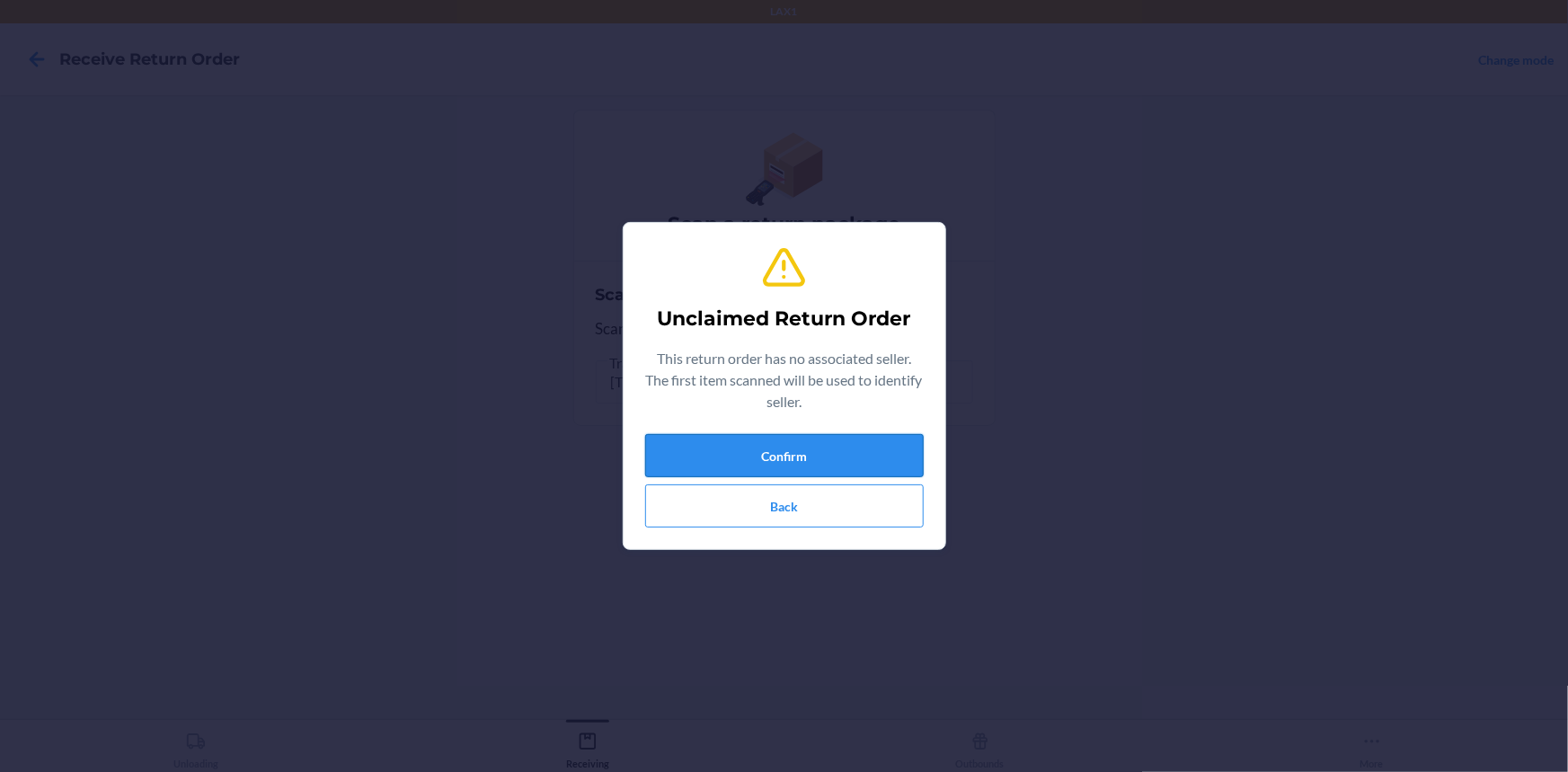 click on "Confirm" at bounding box center [784, 456] 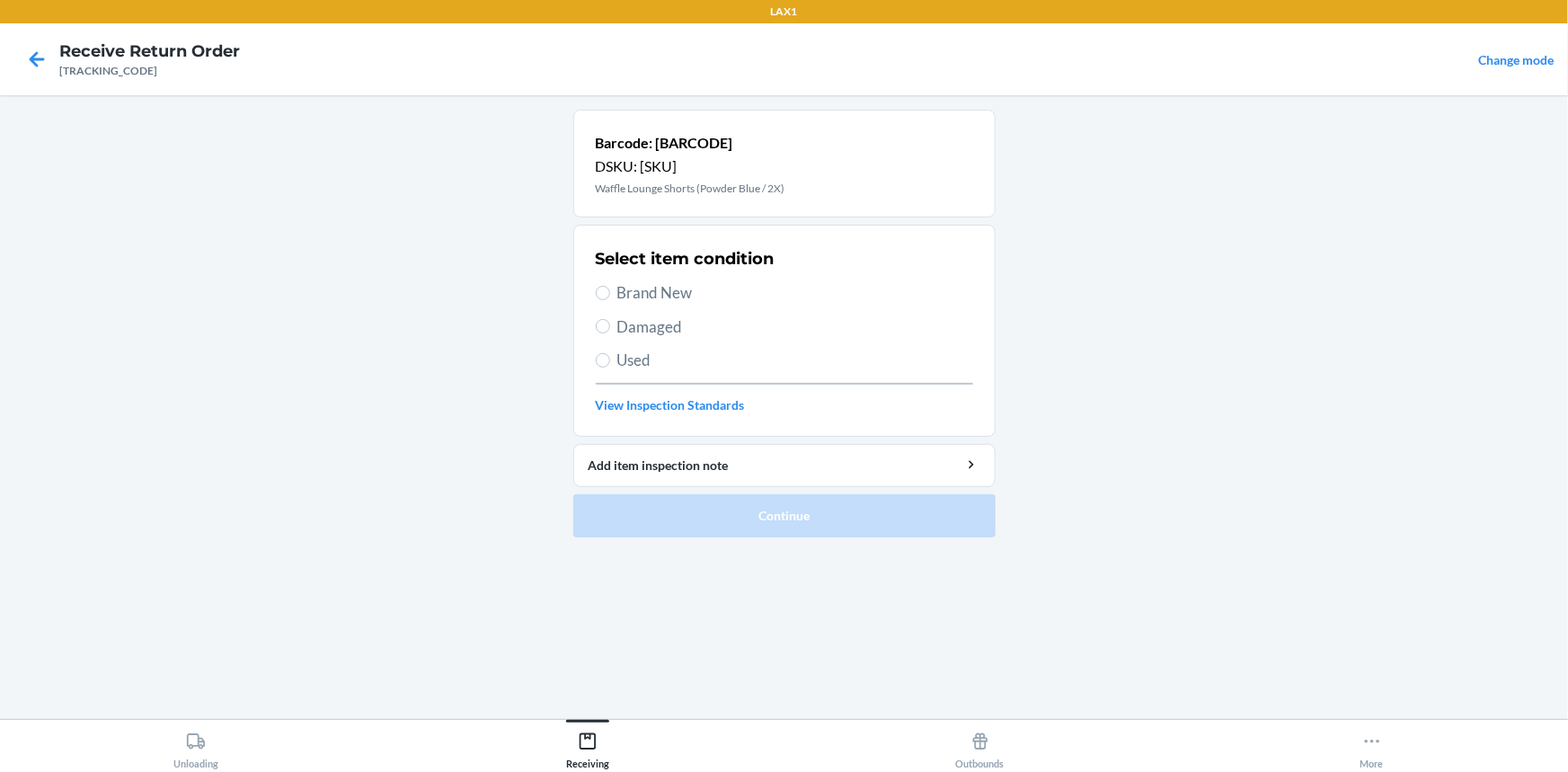 click on "Brand New" at bounding box center [784, 293] 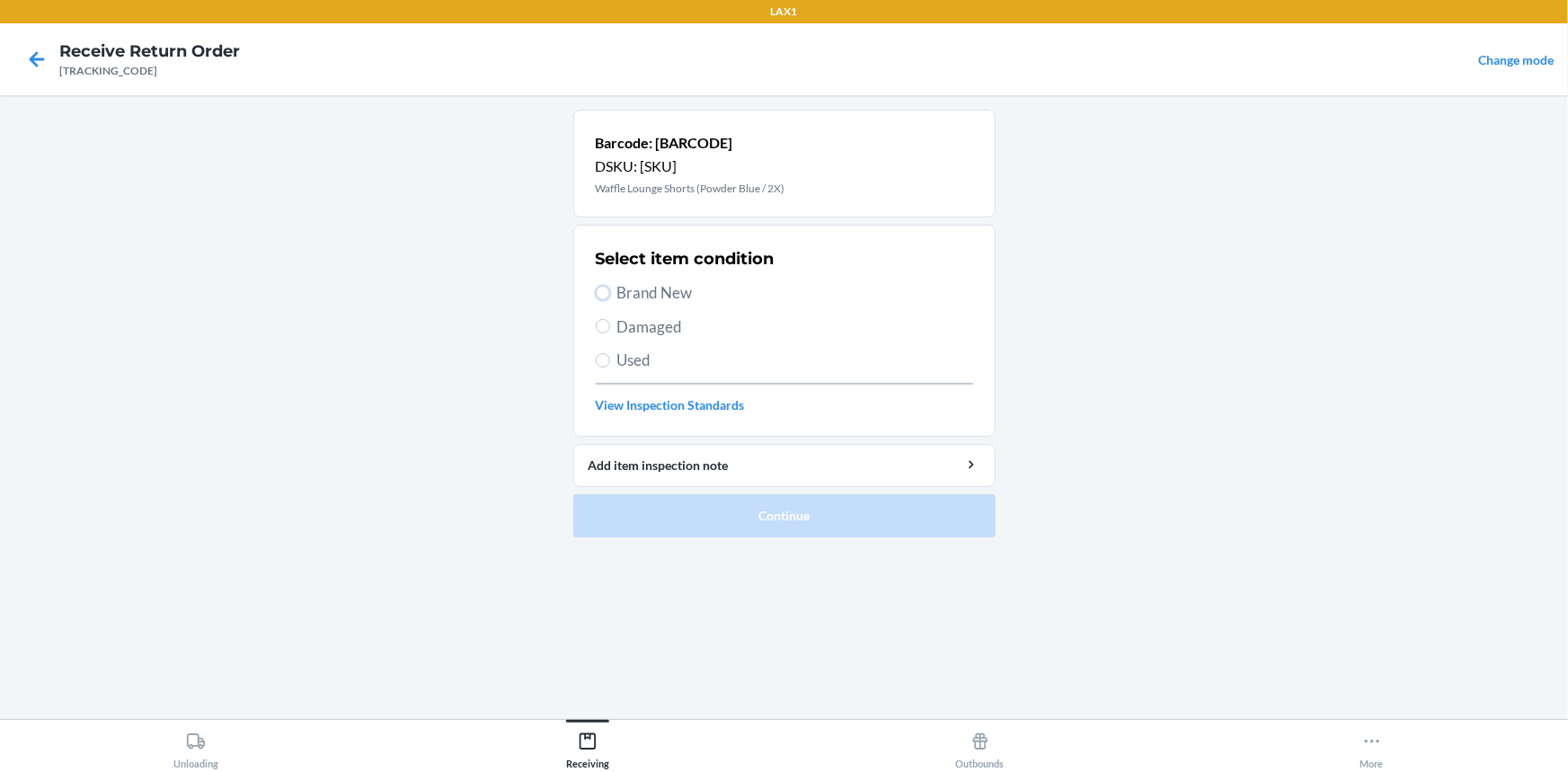 click on "Brand New" at bounding box center [603, 293] 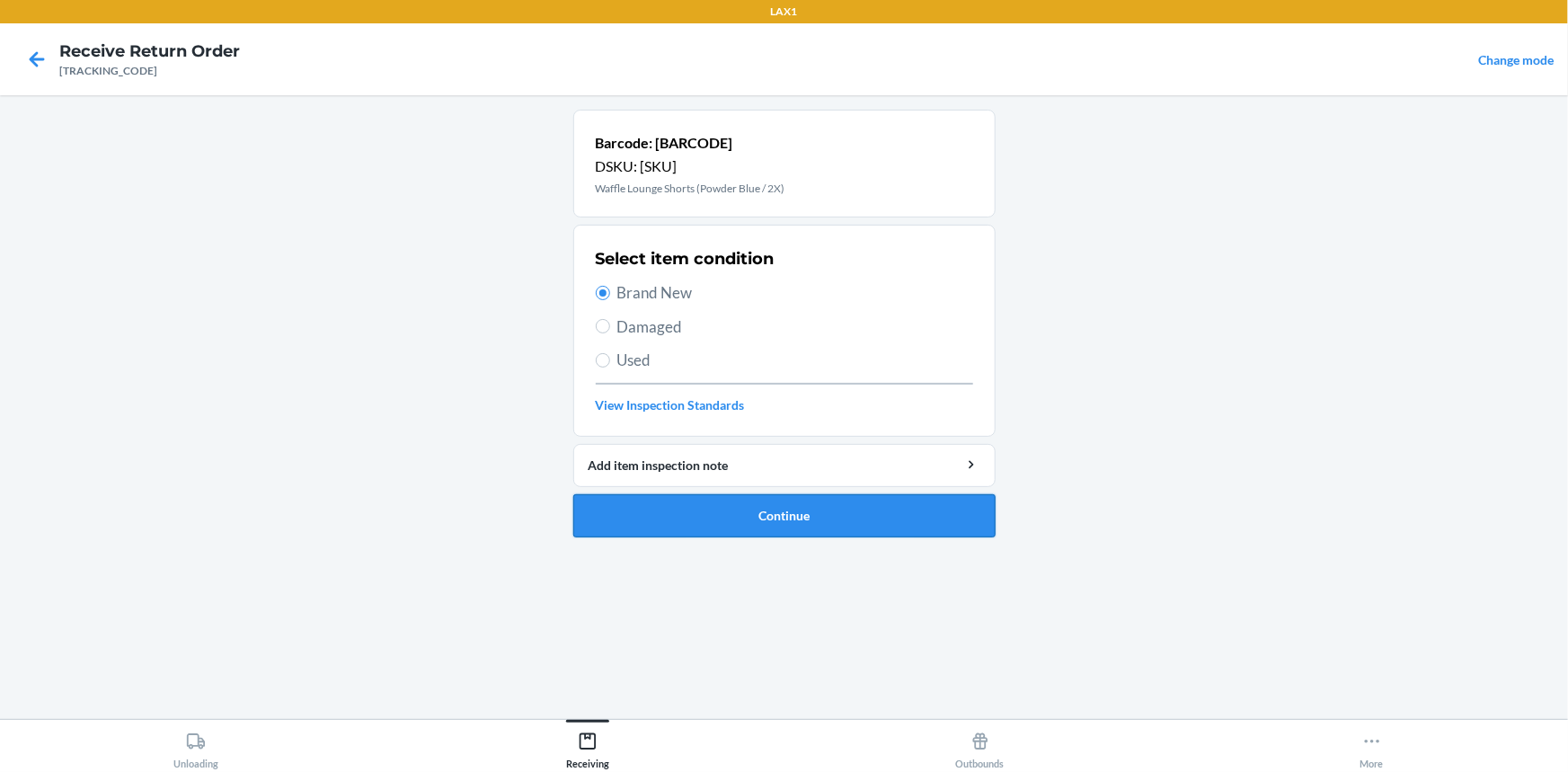 click on "Continue" at bounding box center [784, 516] 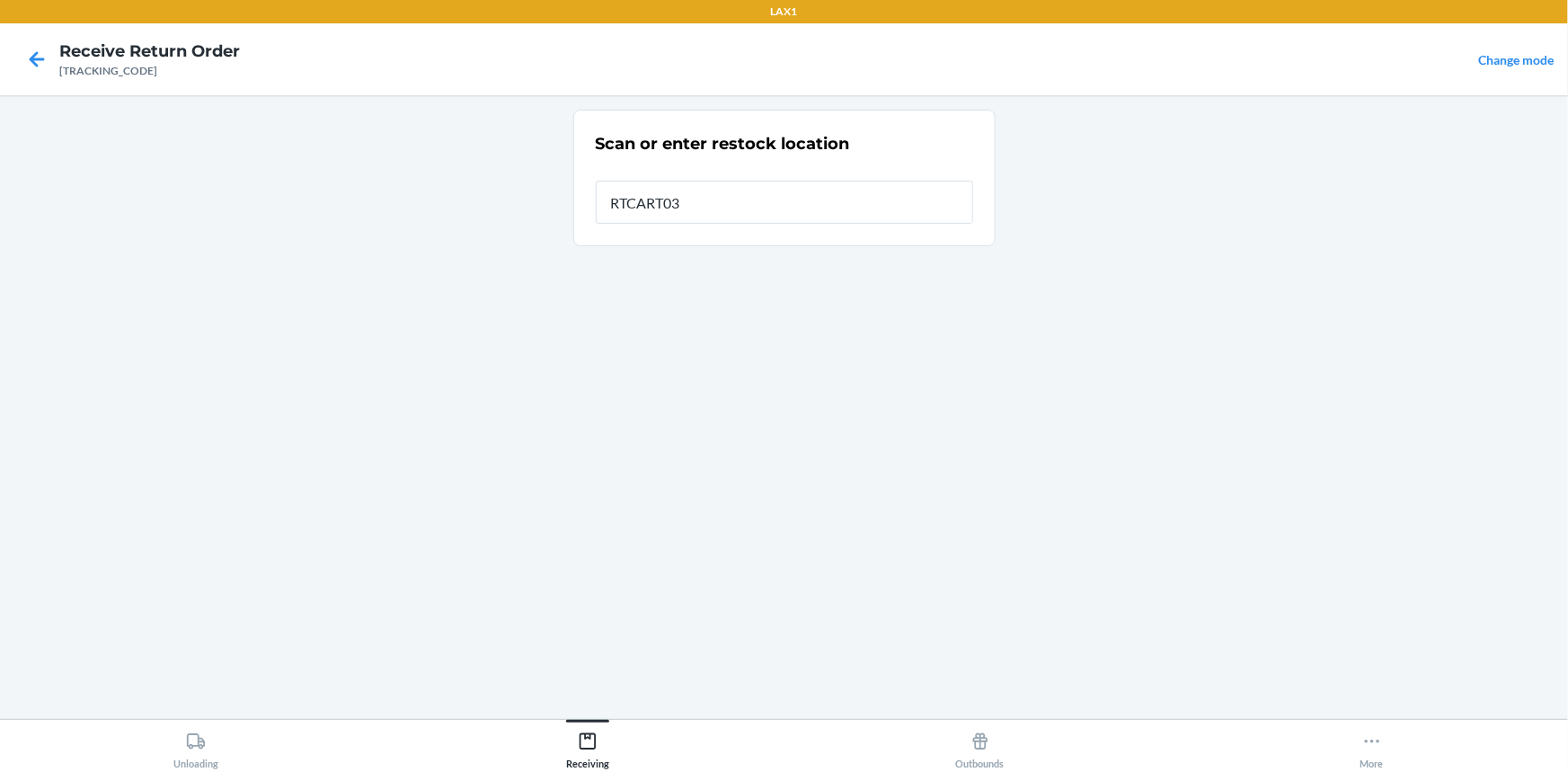 type on "RTCART038" 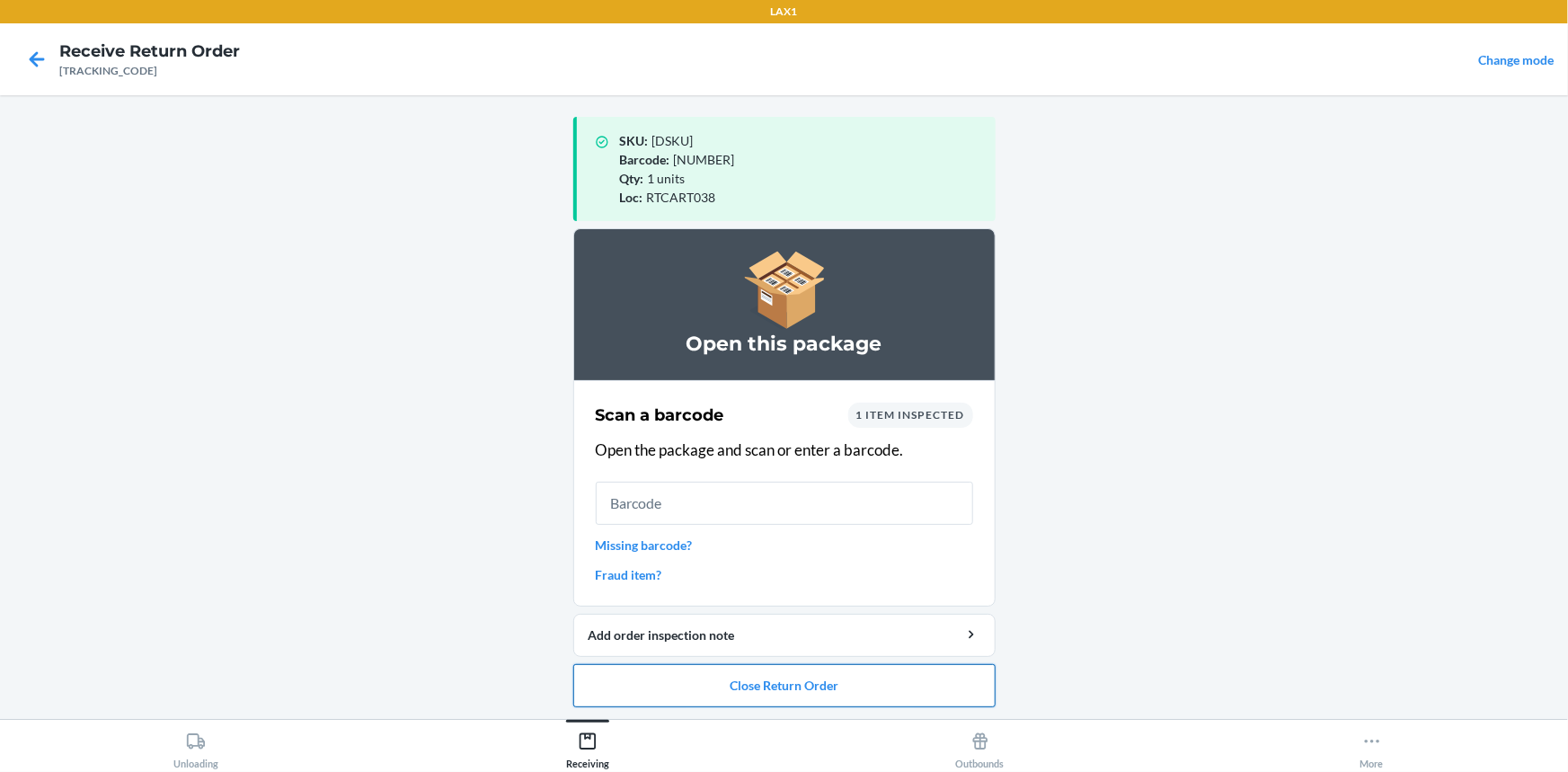 click on "Close Return Order" at bounding box center [784, 686] 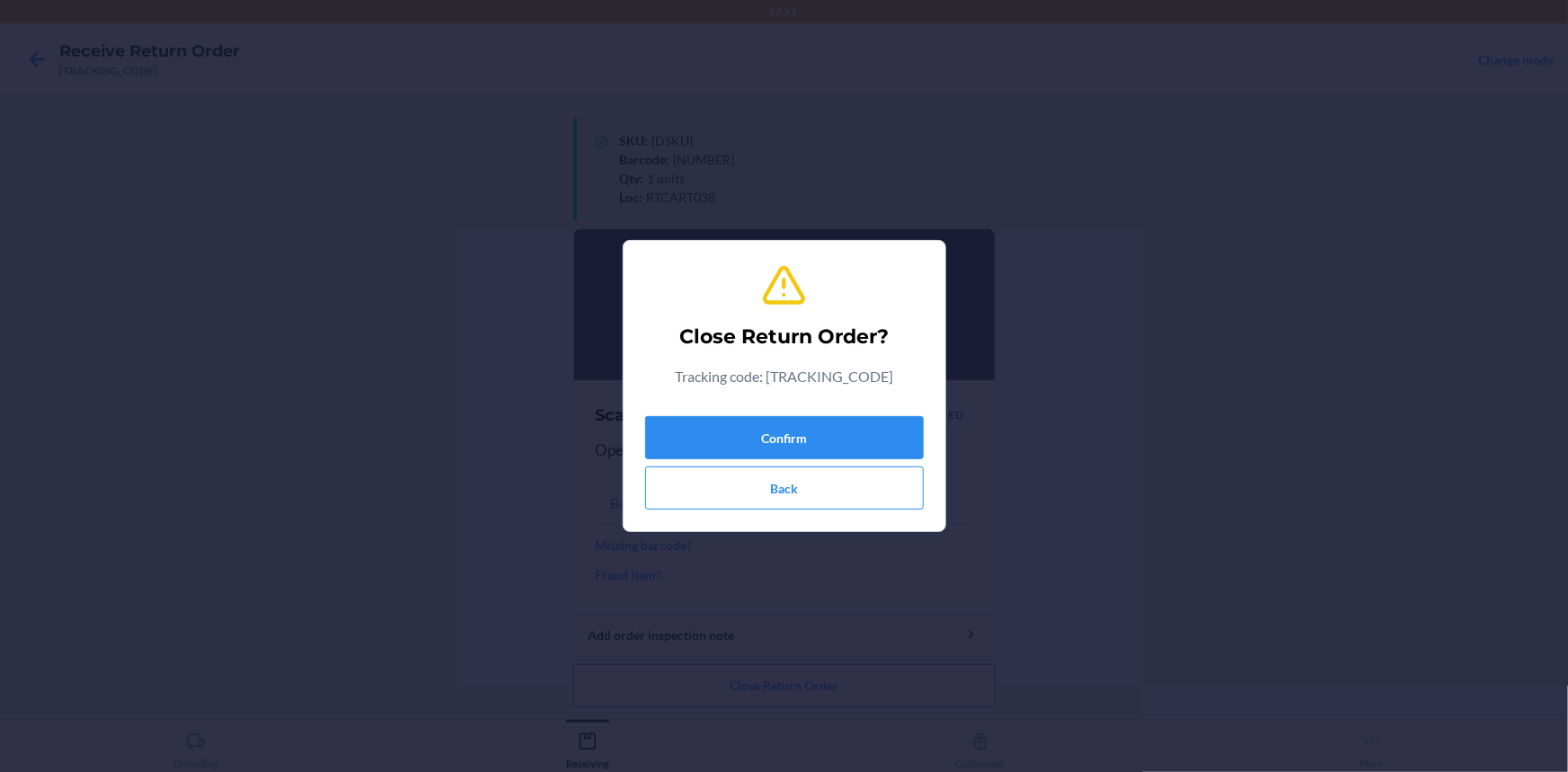 drag, startPoint x: 467, startPoint y: 574, endPoint x: 647, endPoint y: 545, distance: 182.32115 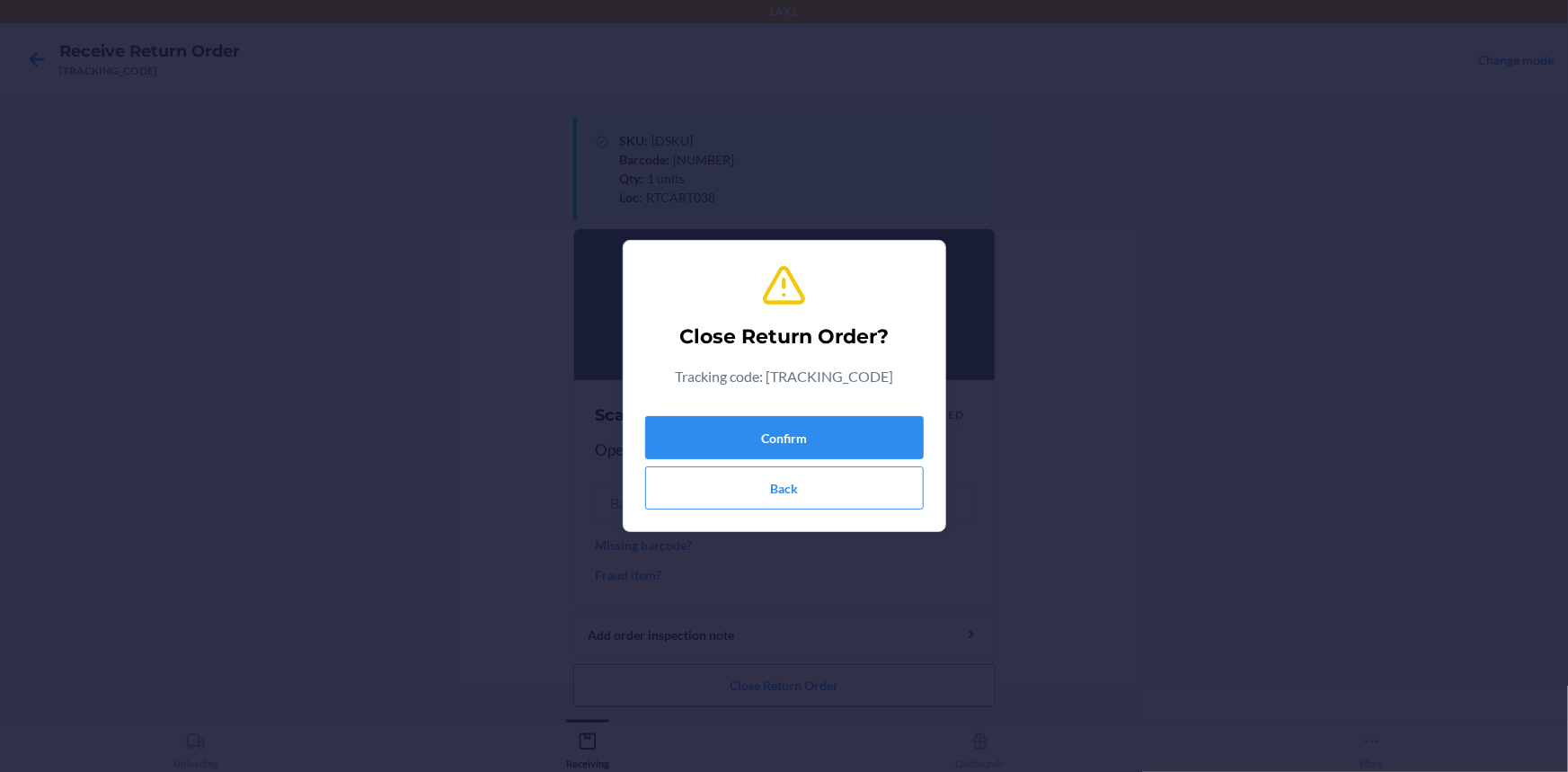 click on "Close Return Order? Tracking code: [TRACKING_CODE] Confirm Back" at bounding box center [784, 386] 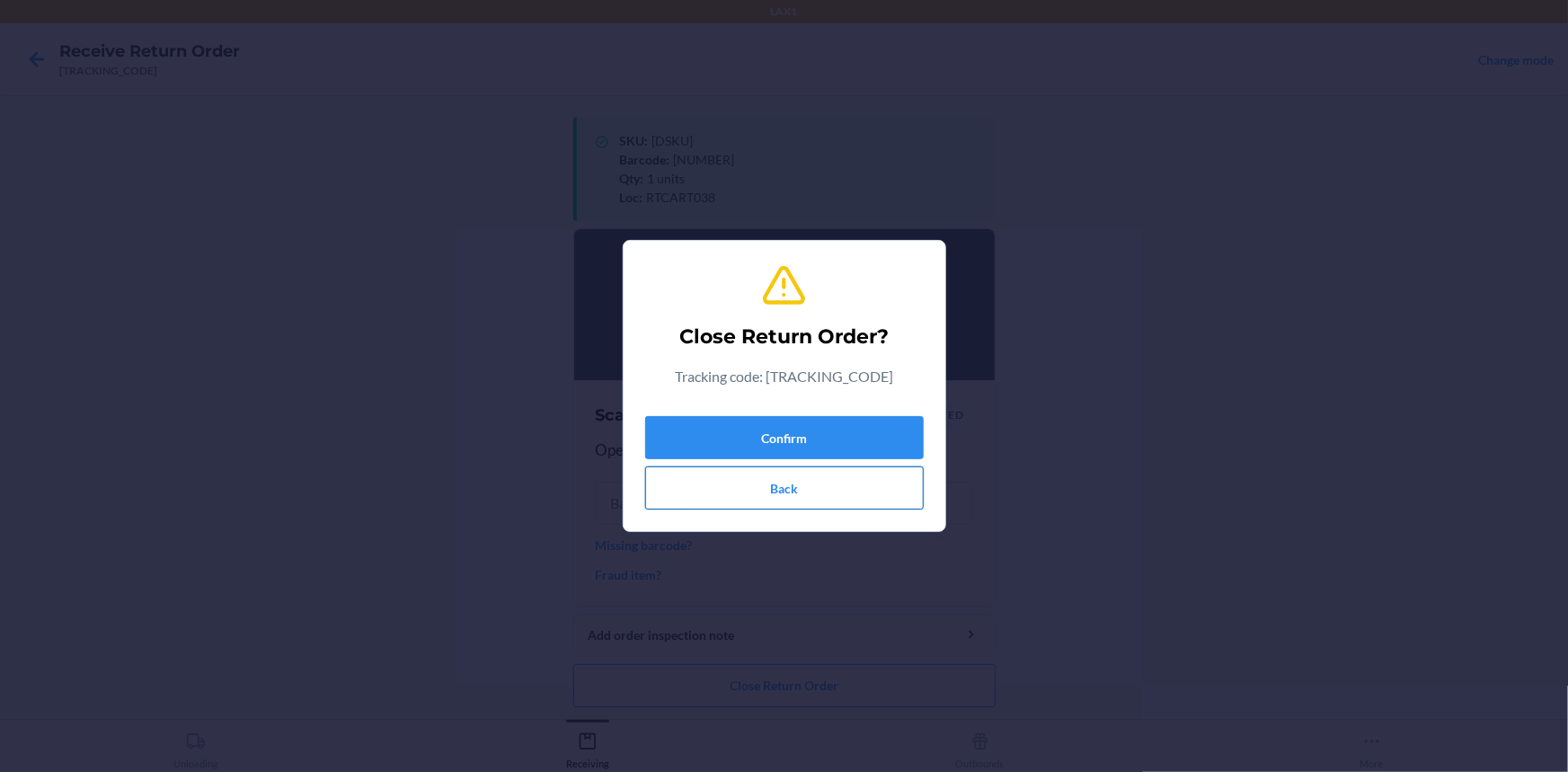 click on "Back" at bounding box center [784, 488] 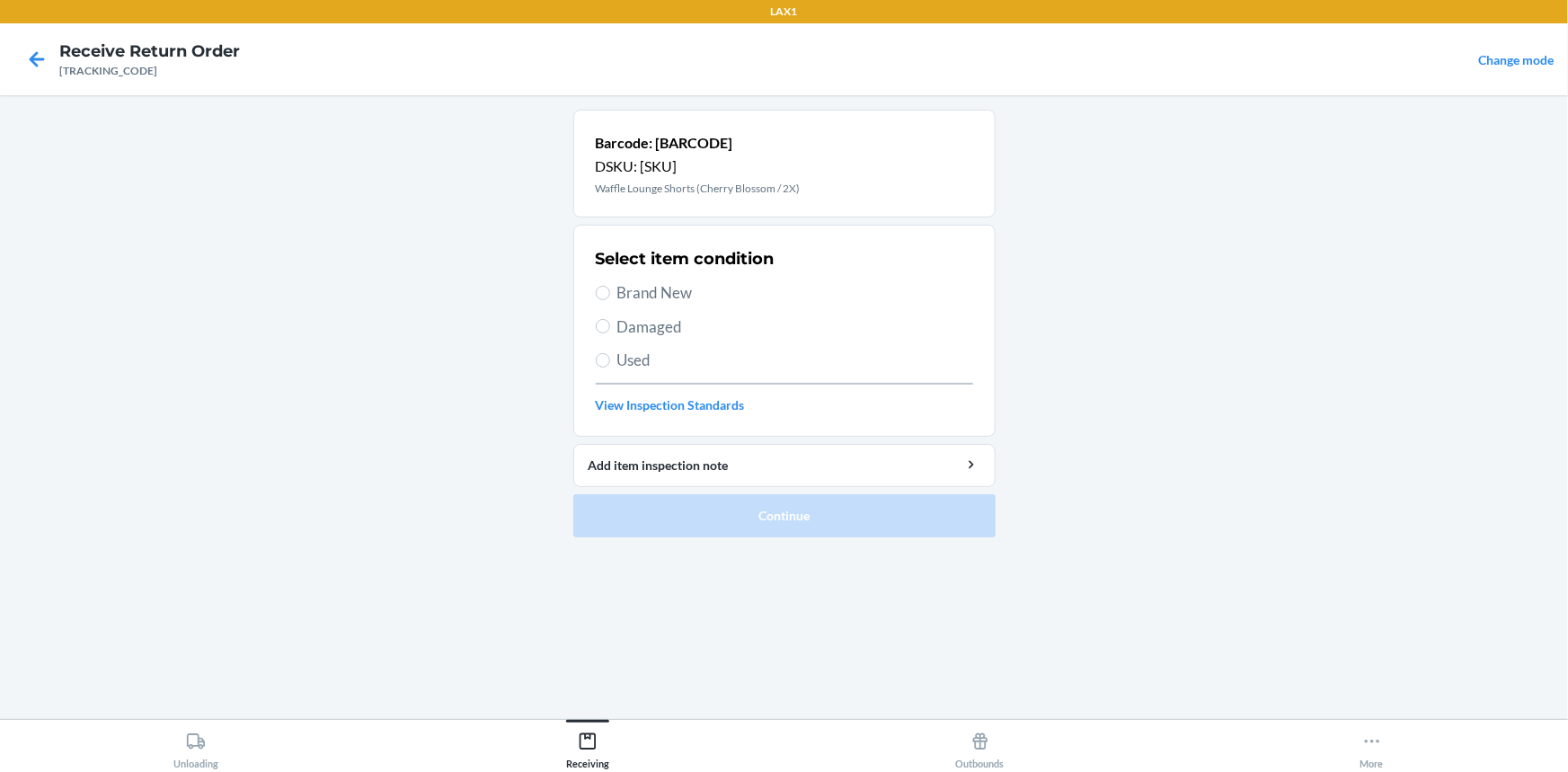 click on "Brand New" at bounding box center [795, 293] 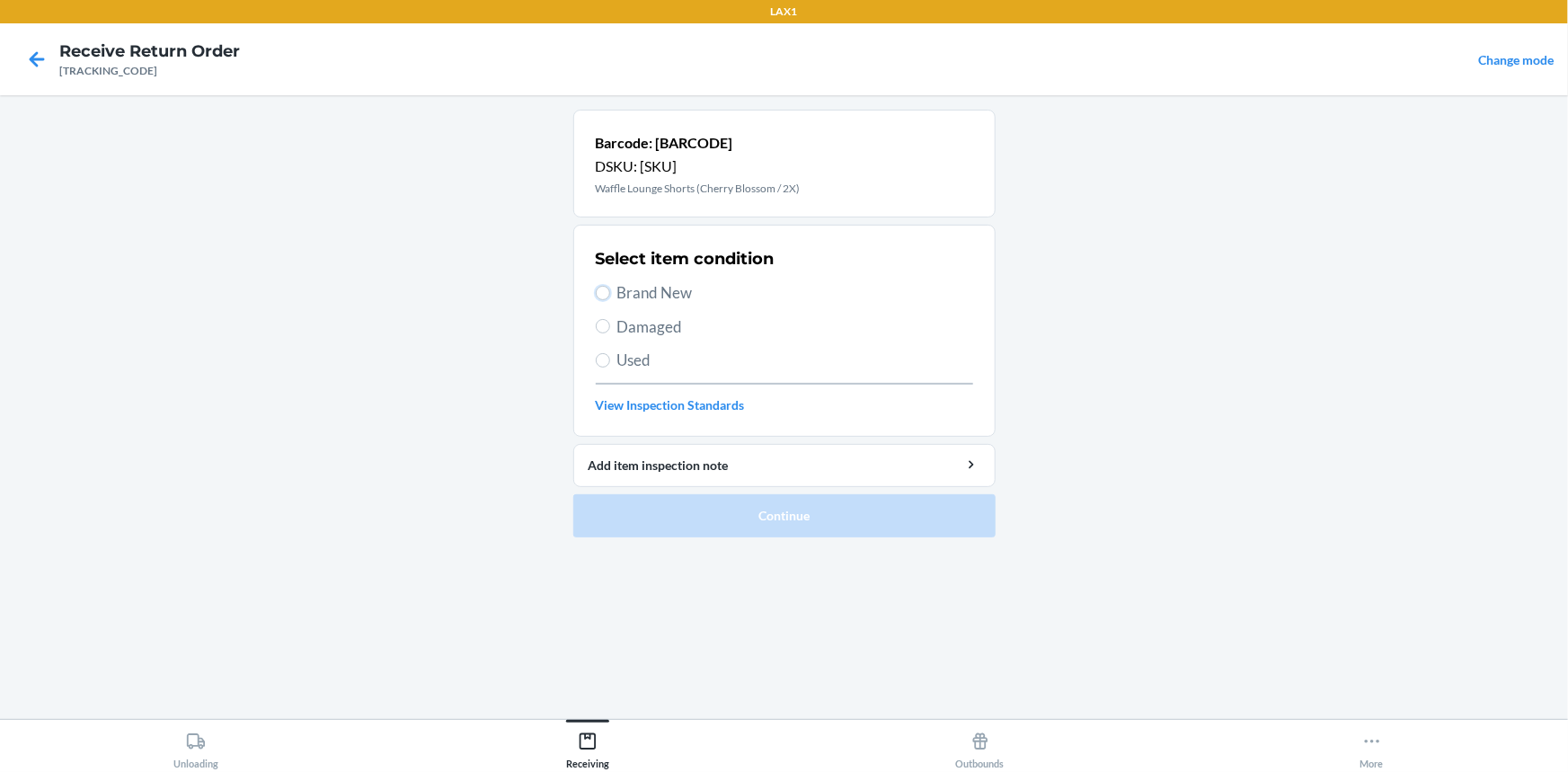 radio on "true" 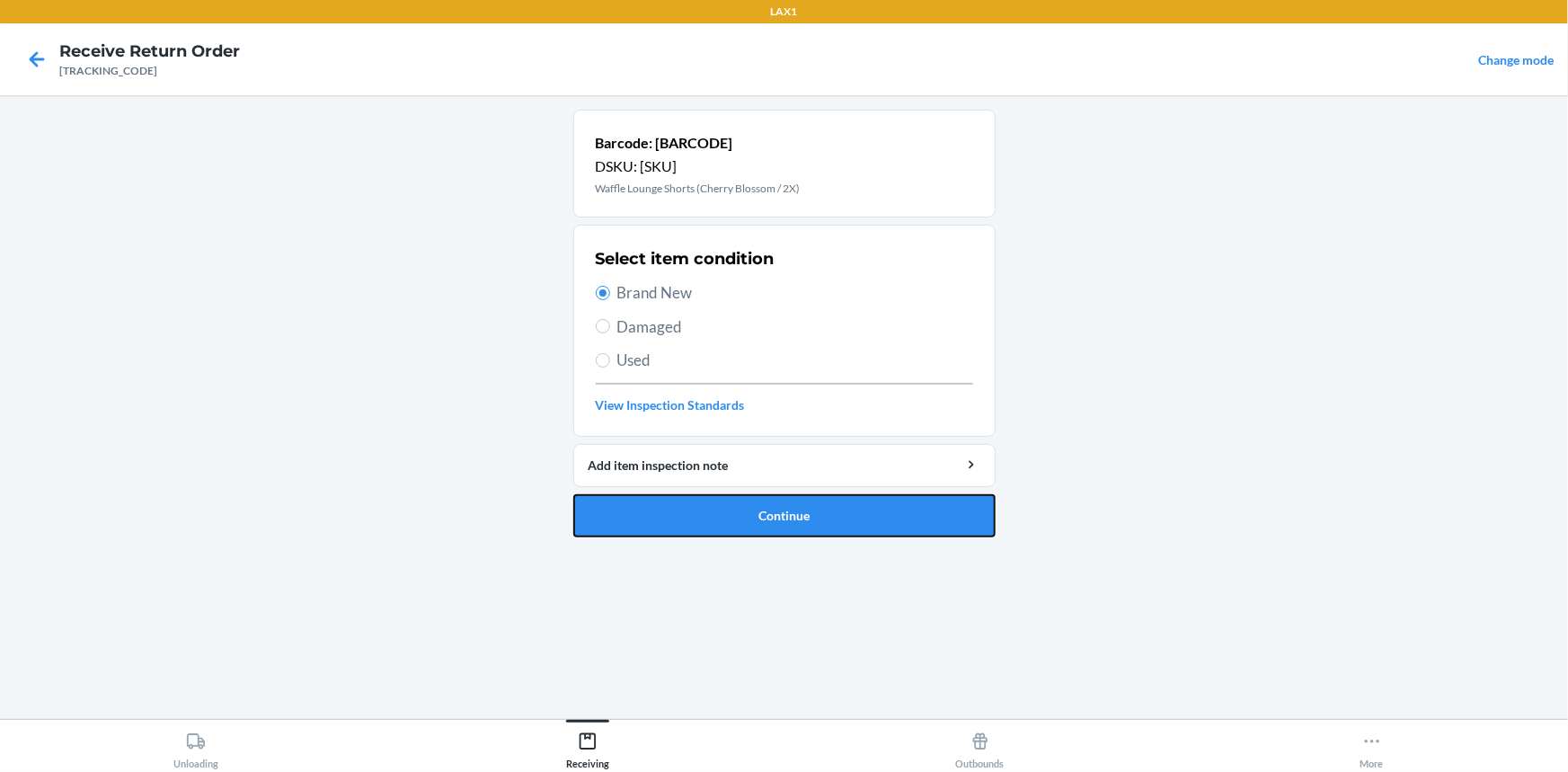 drag, startPoint x: 761, startPoint y: 517, endPoint x: 762, endPoint y: 500, distance: 17.029386 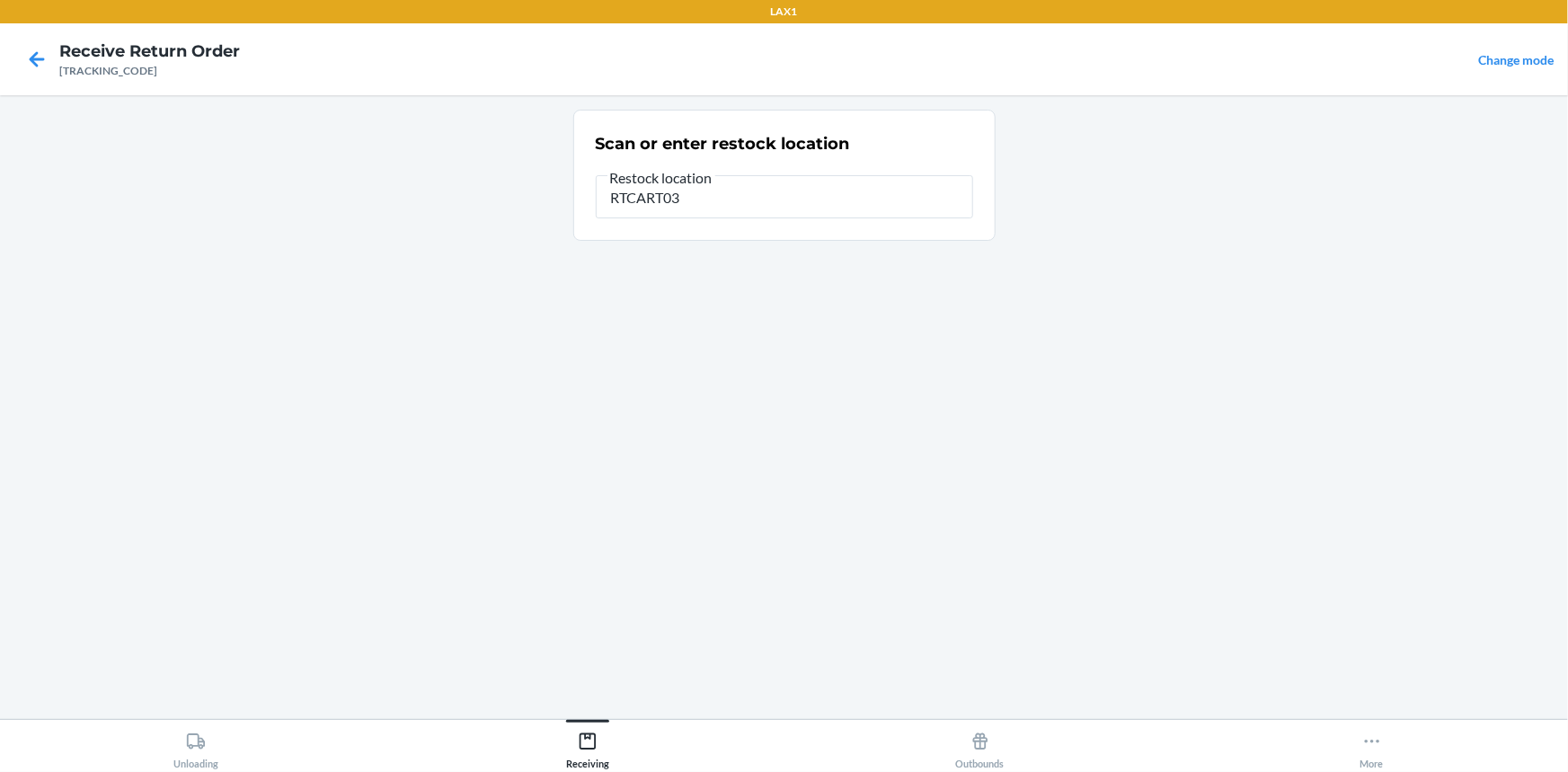type on "RTCART038" 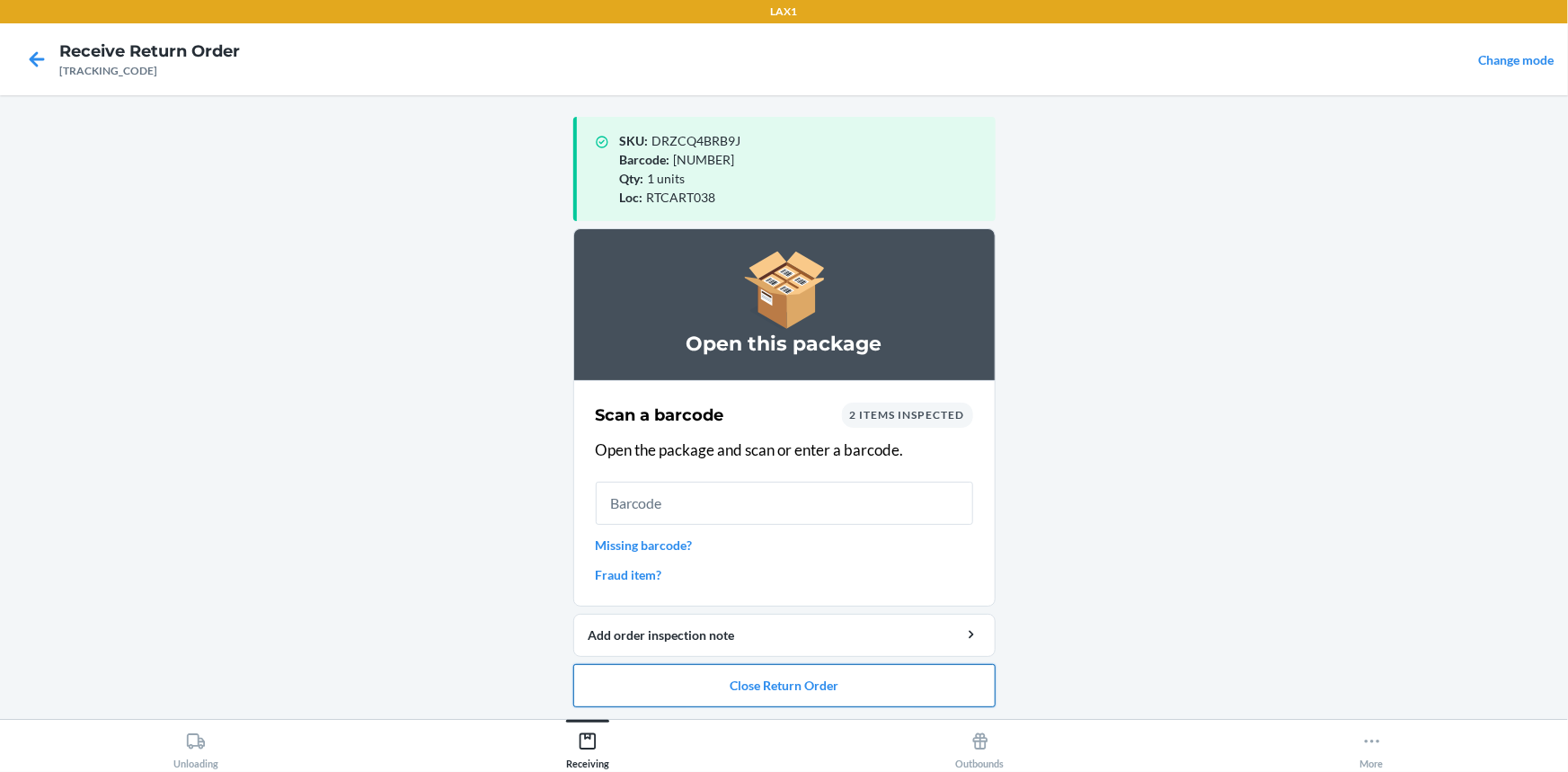 click on "Close Return Order" at bounding box center [784, 686] 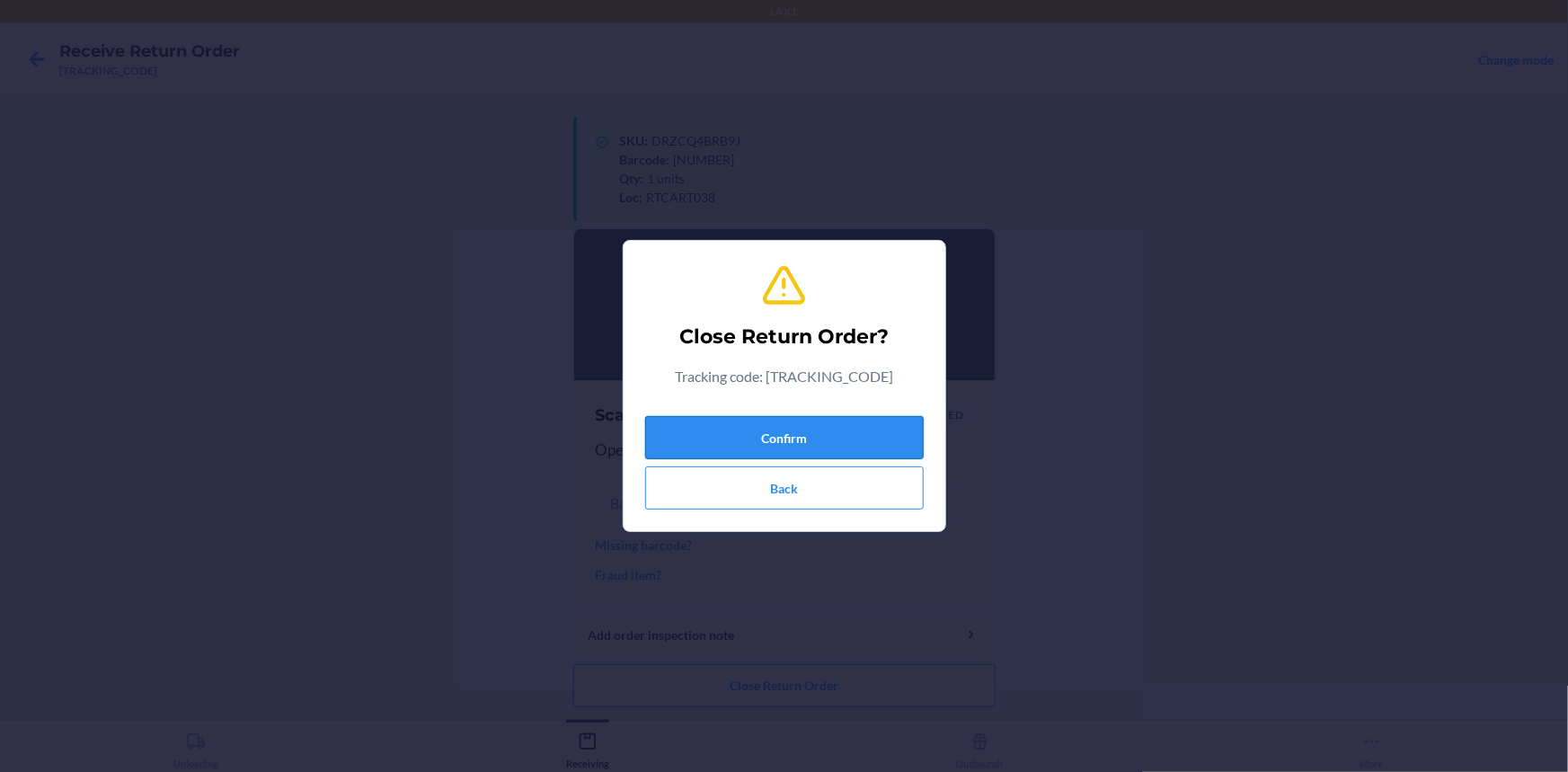 click on "Confirm" at bounding box center [784, 438] 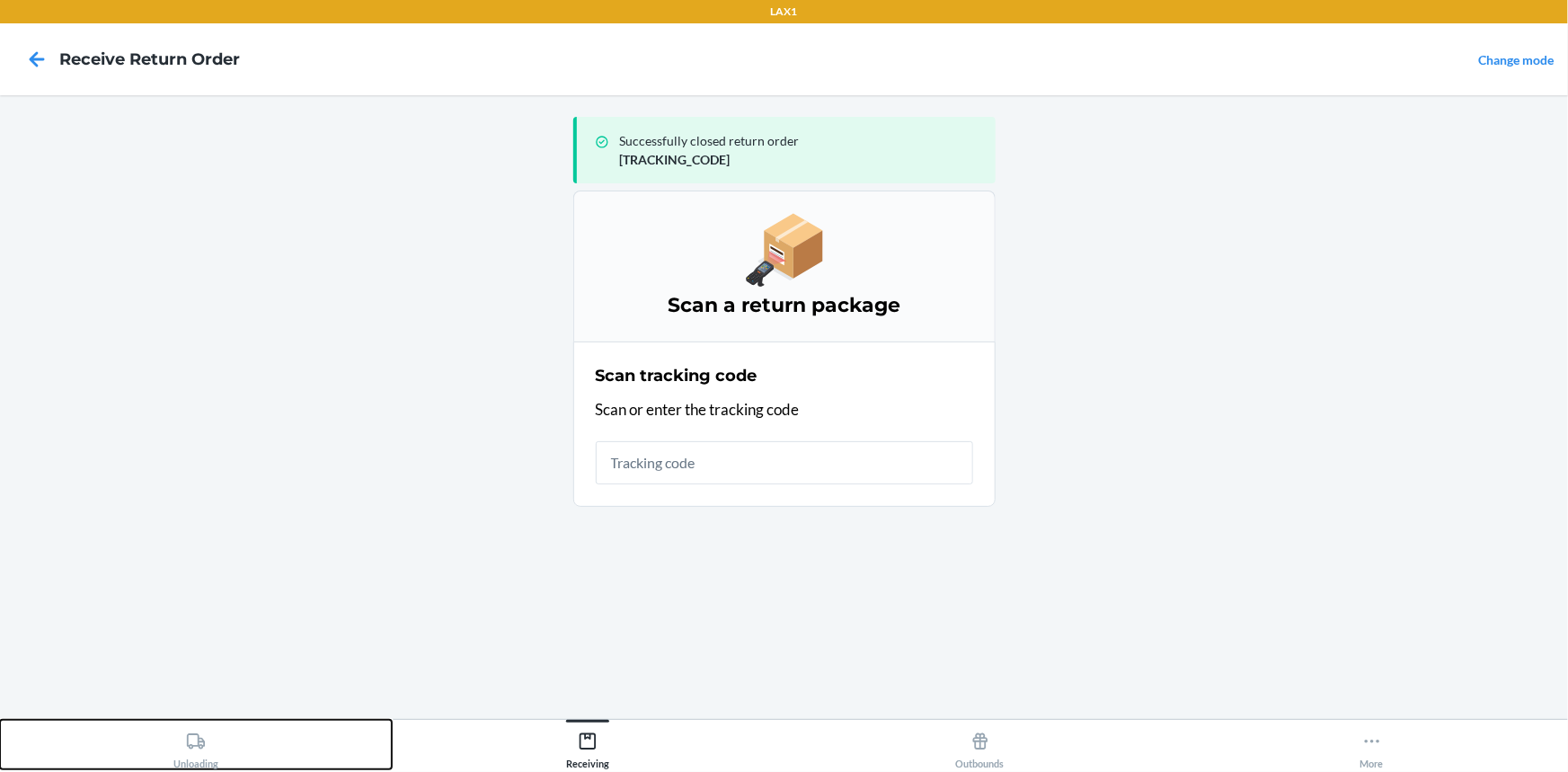 click on "Unloading" at bounding box center (196, 744) 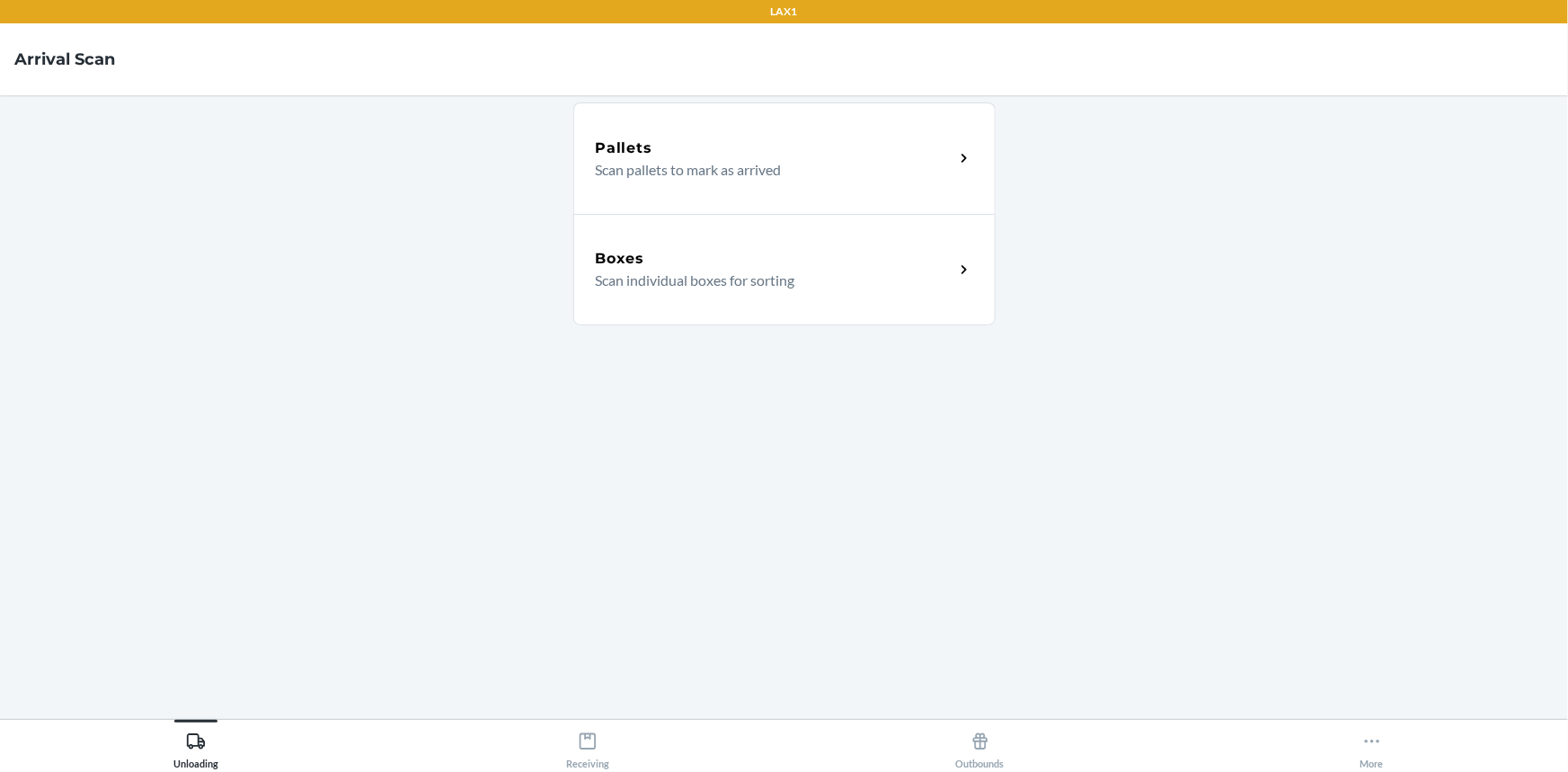 click on "Scan individual boxes for sorting" at bounding box center [767, 280] 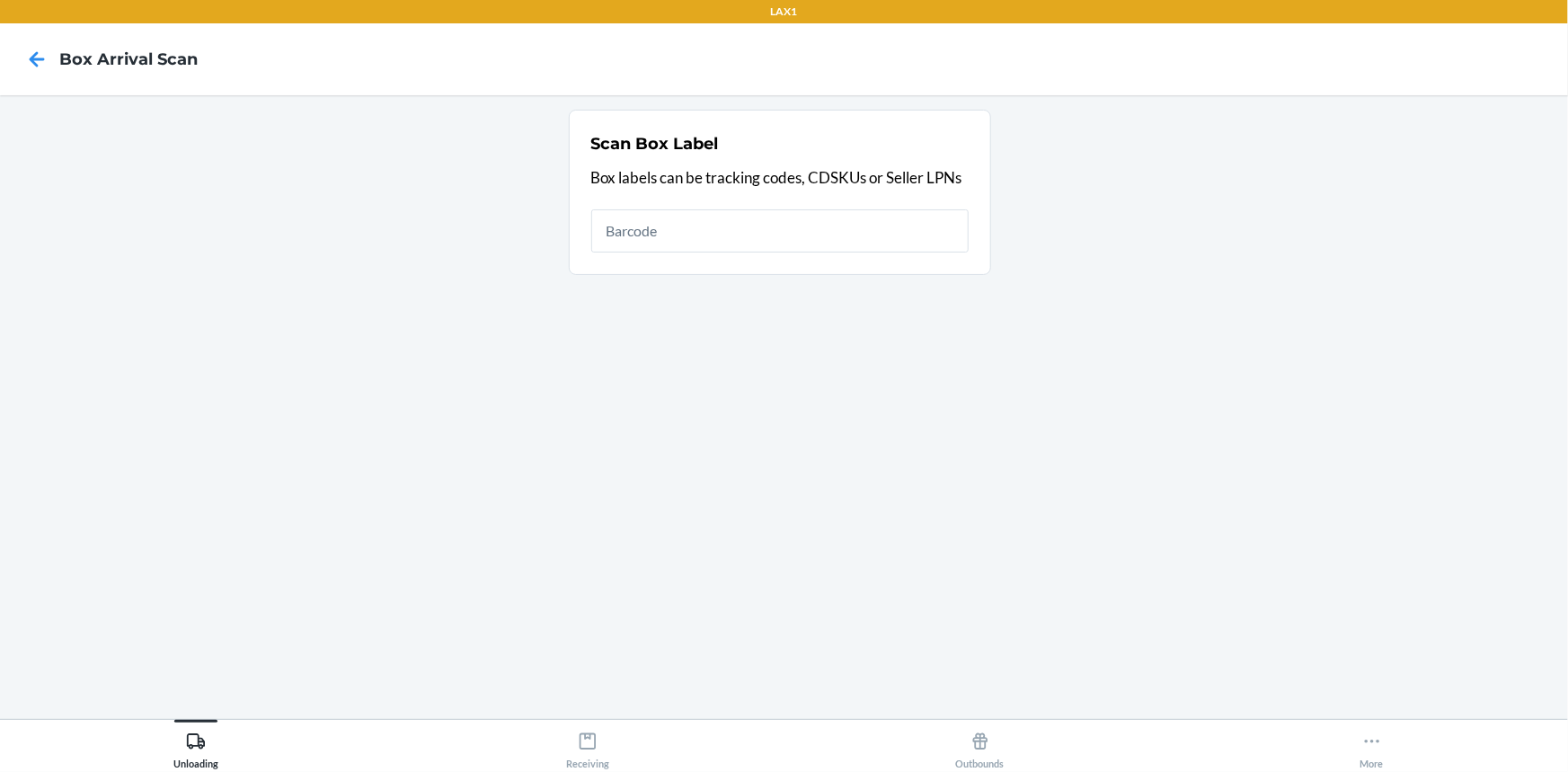 click at bounding box center [780, 231] 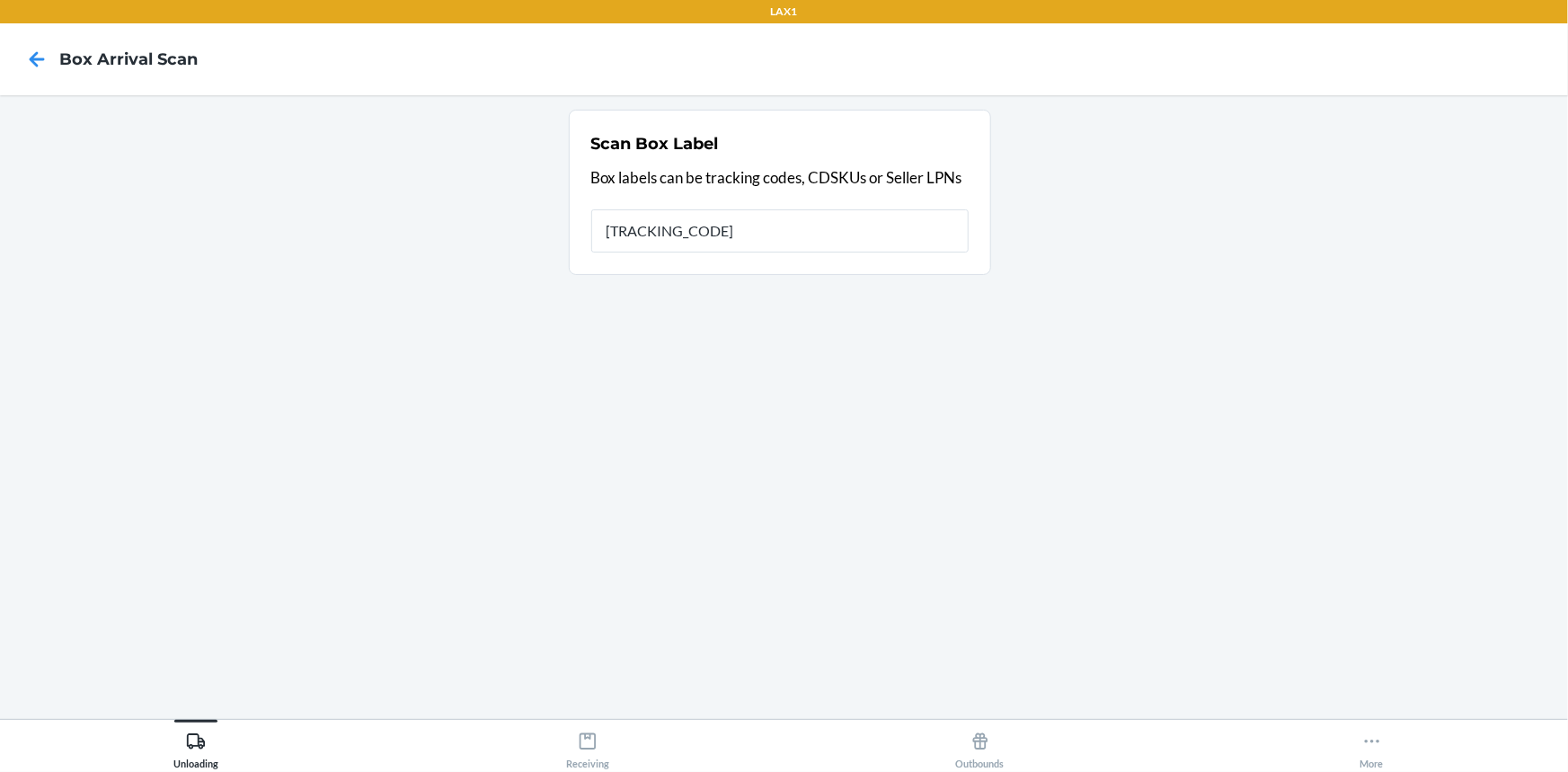 type on "[TRACKING_CODE]" 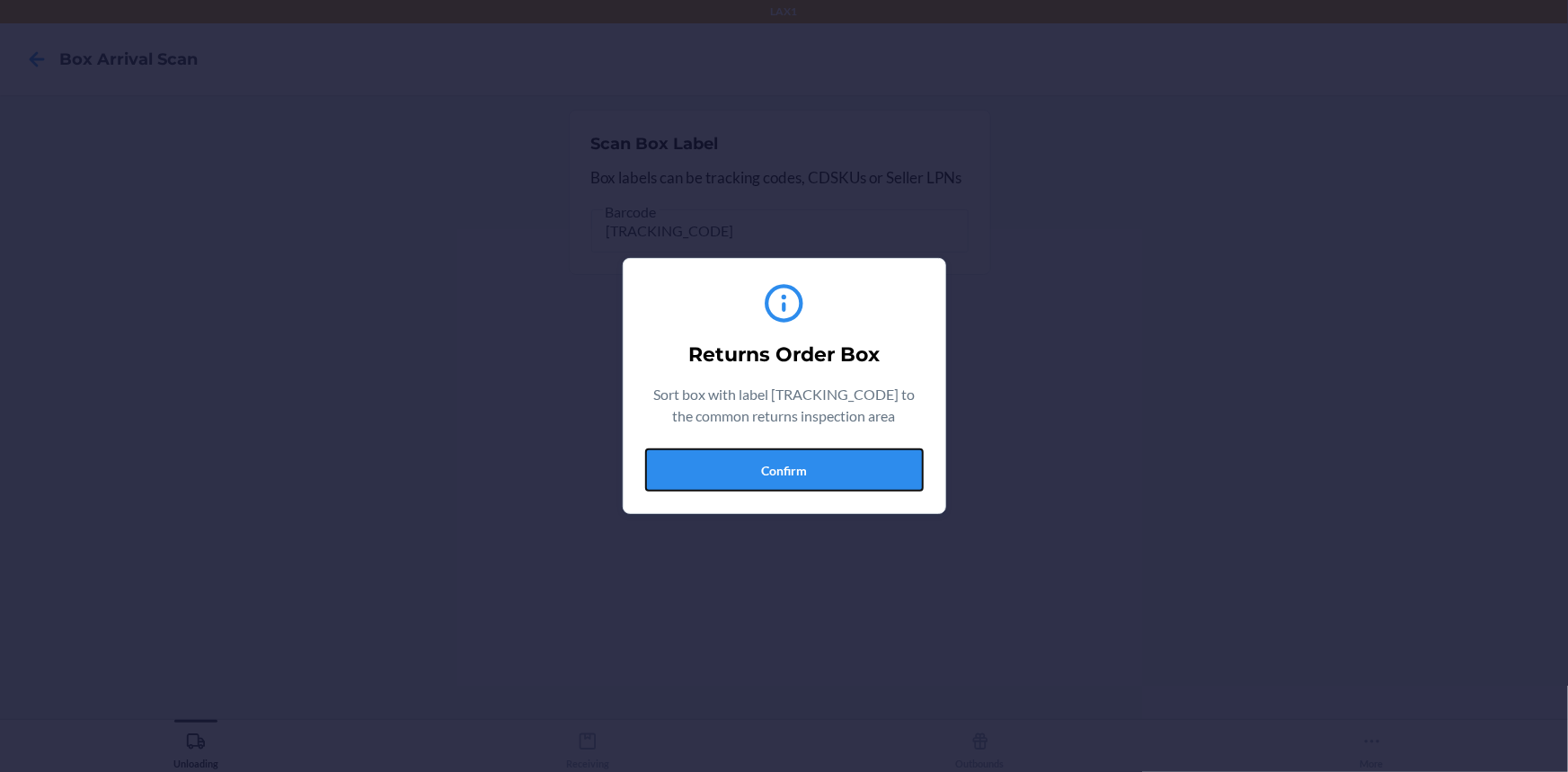 drag, startPoint x: 828, startPoint y: 448, endPoint x: 835, endPoint y: 463, distance: 16.552945 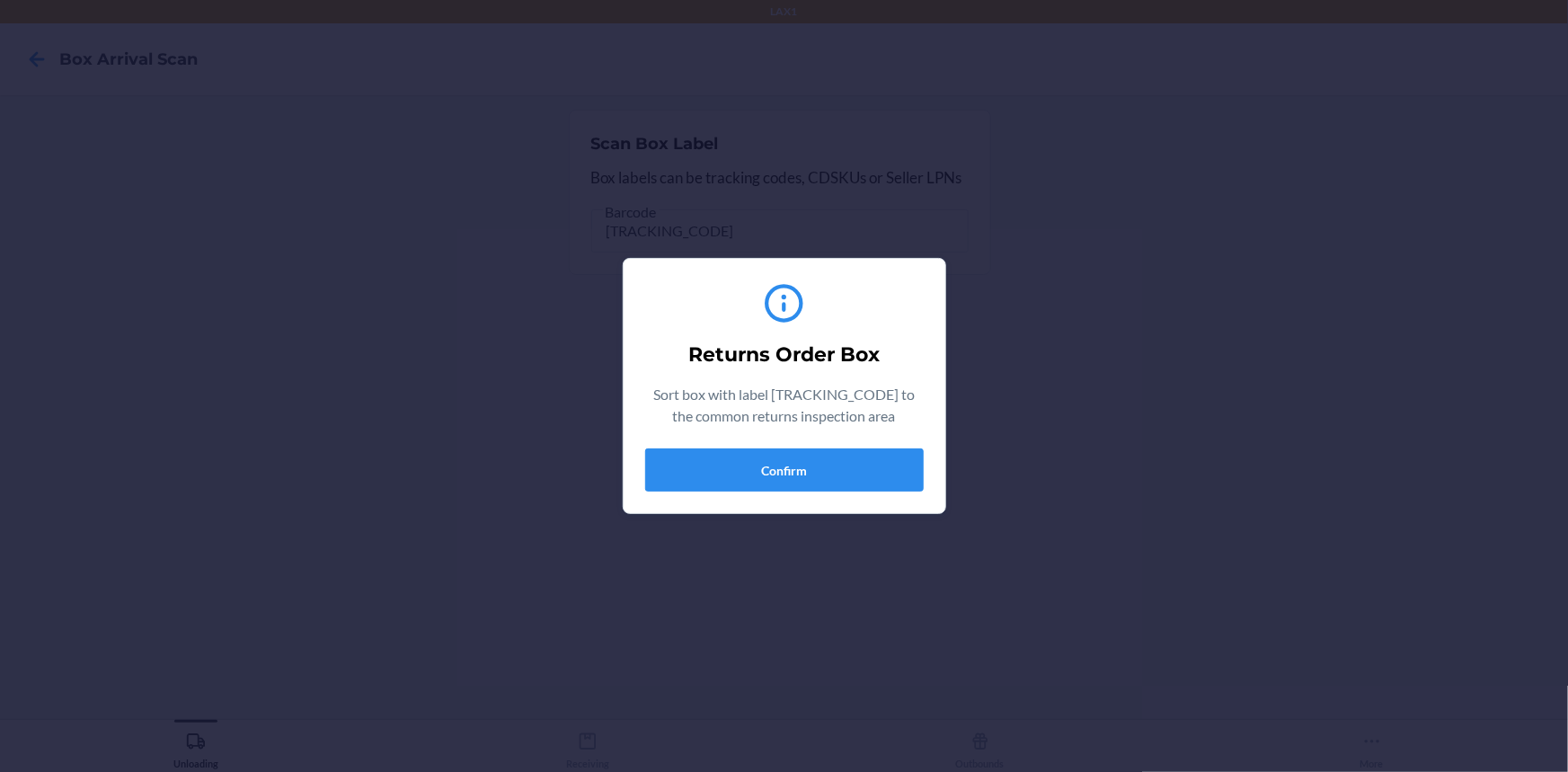 type 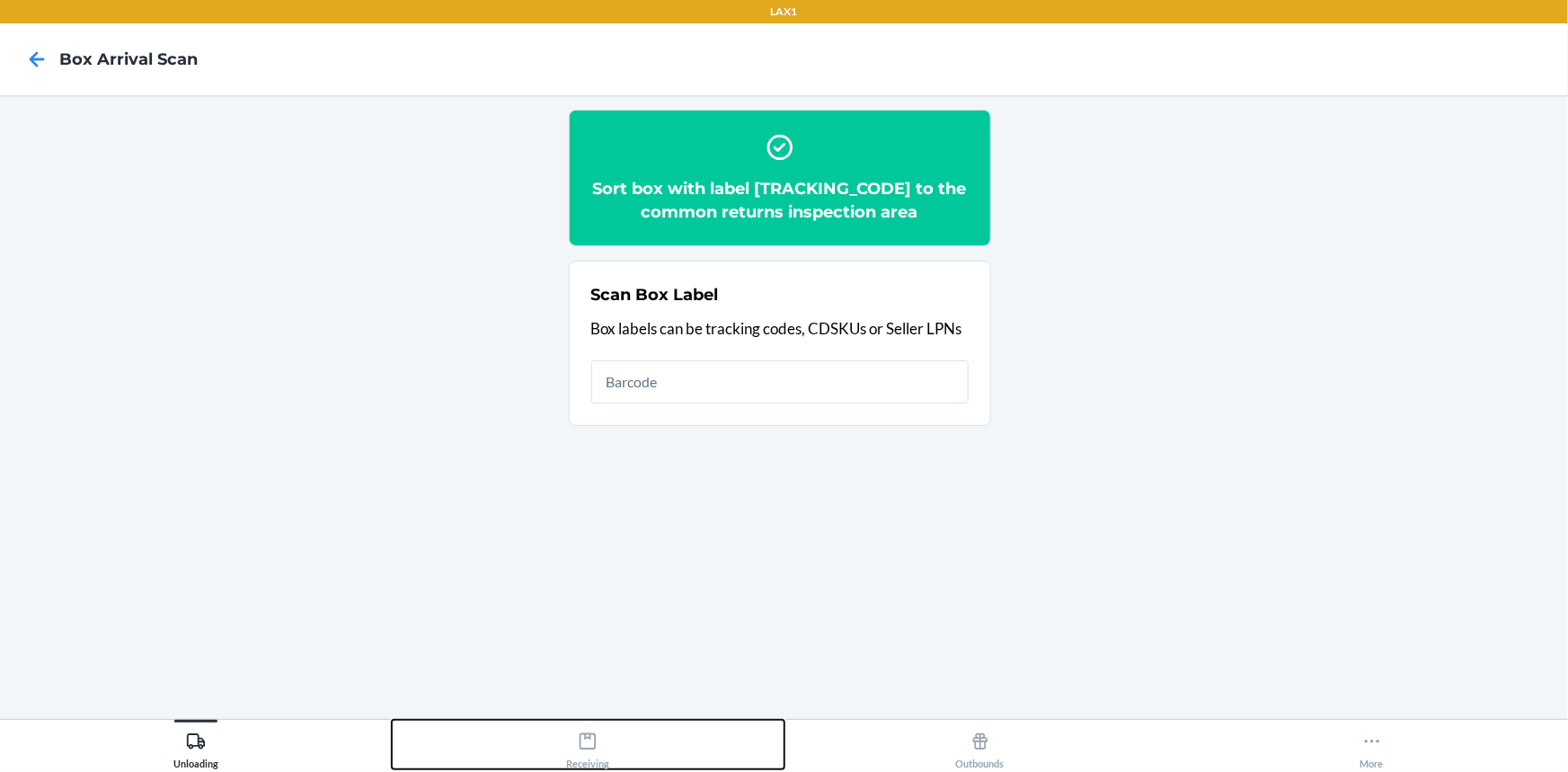 click on "Receiving" at bounding box center (588, 744) 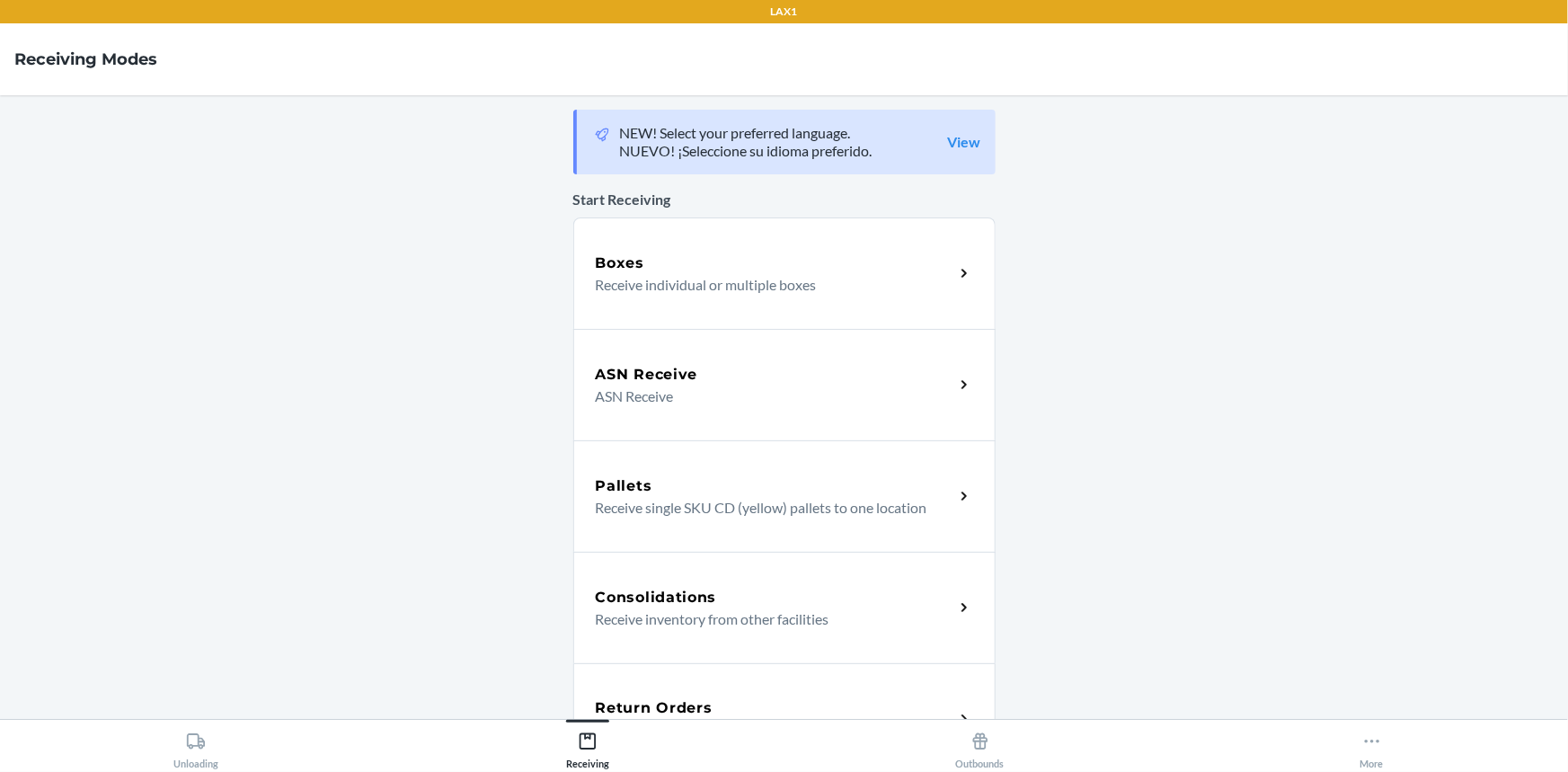 click on "Return Orders Receive return order package items" at bounding box center [784, 719] 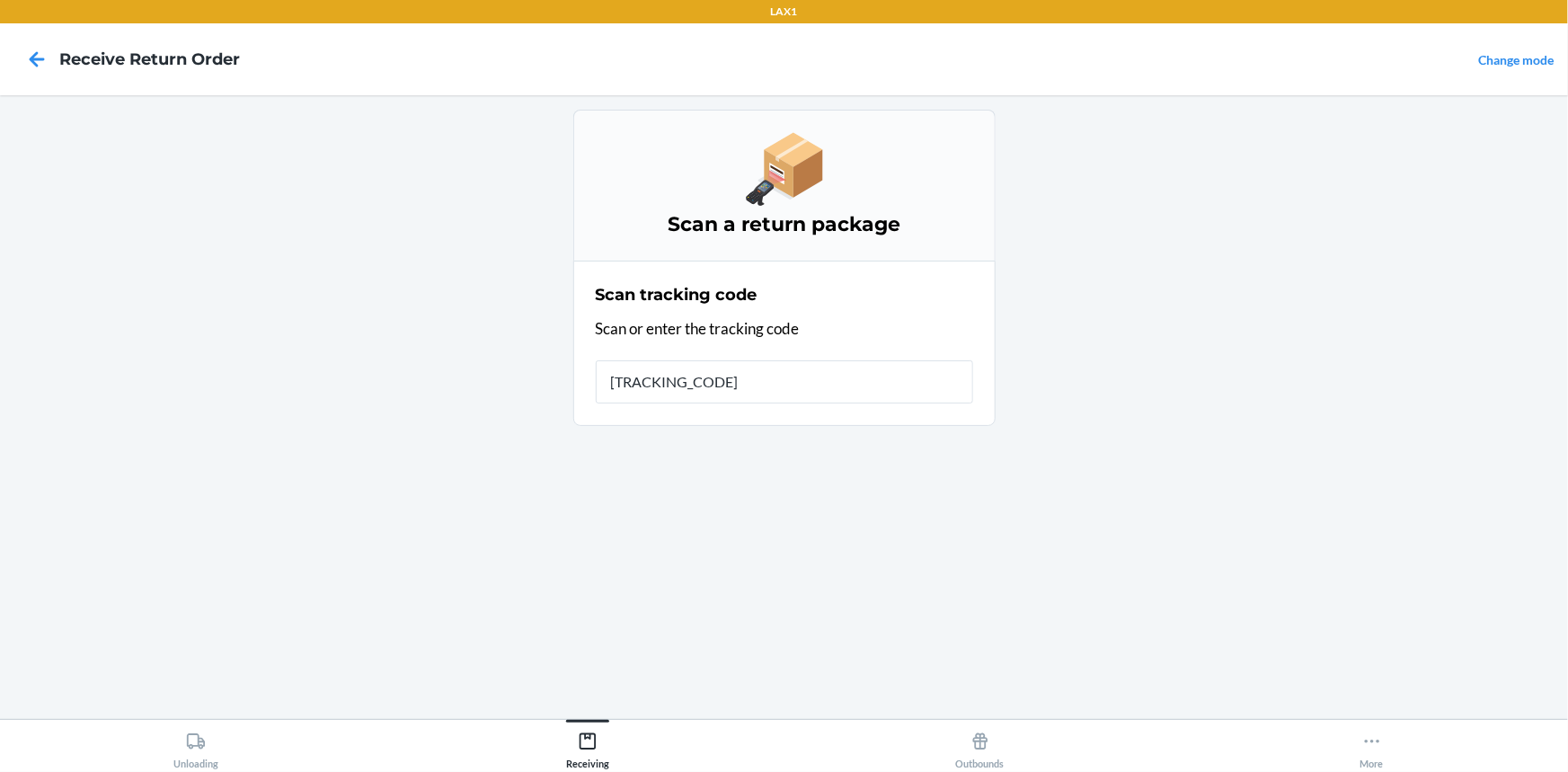 type on "[TRACKING_CODE]" 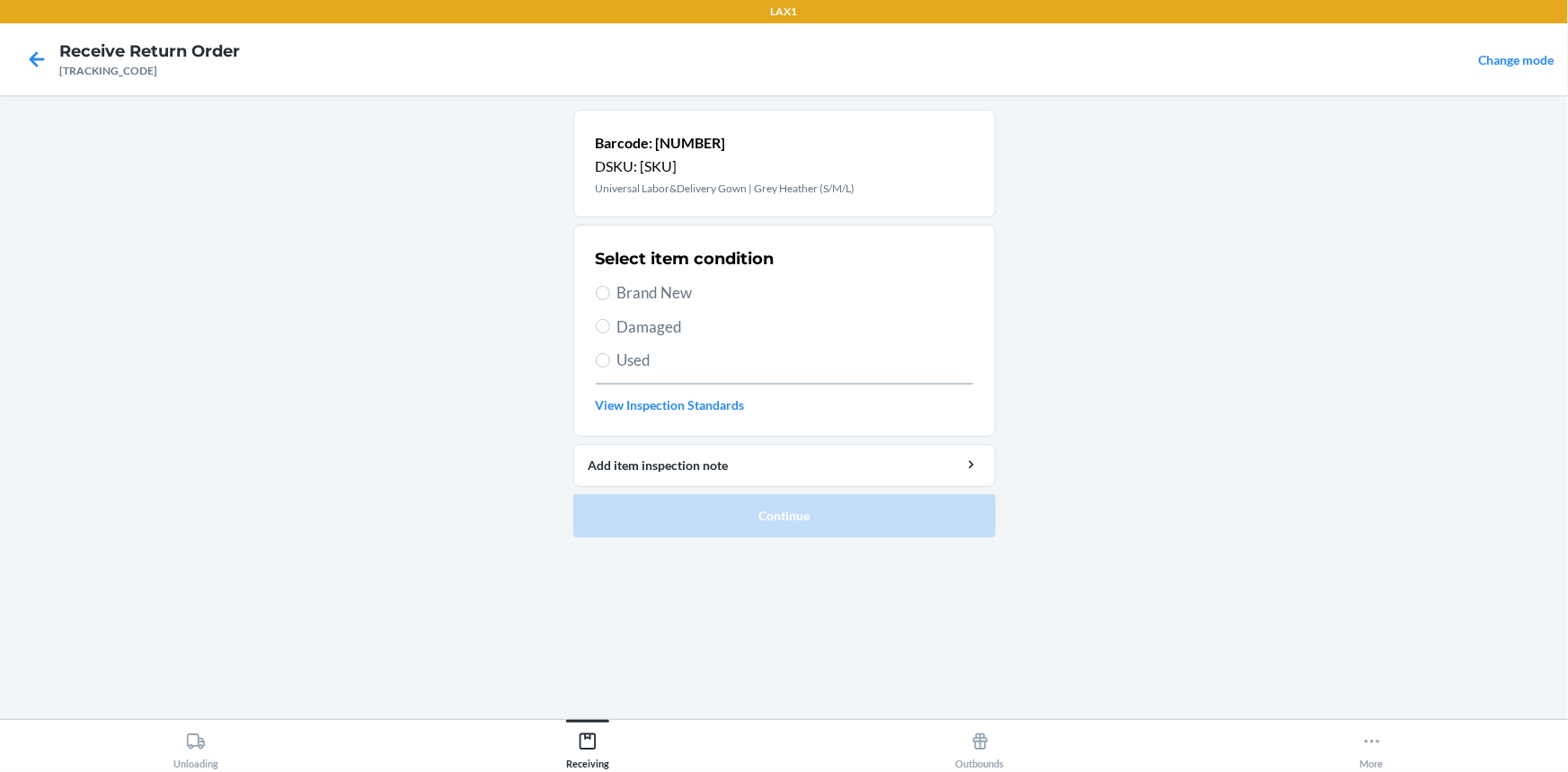 click on "Brand New" at bounding box center [795, 293] 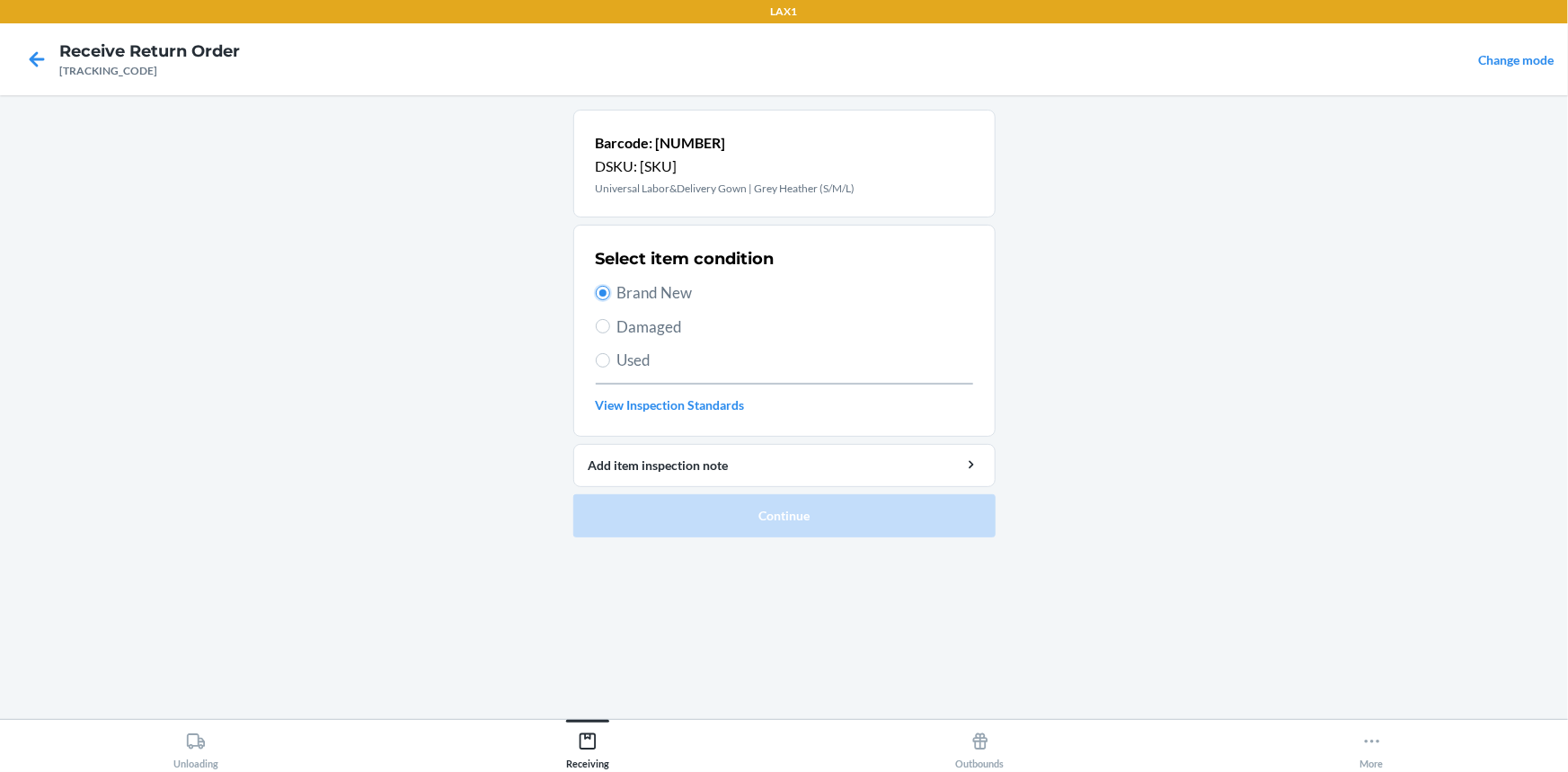 radio on "true" 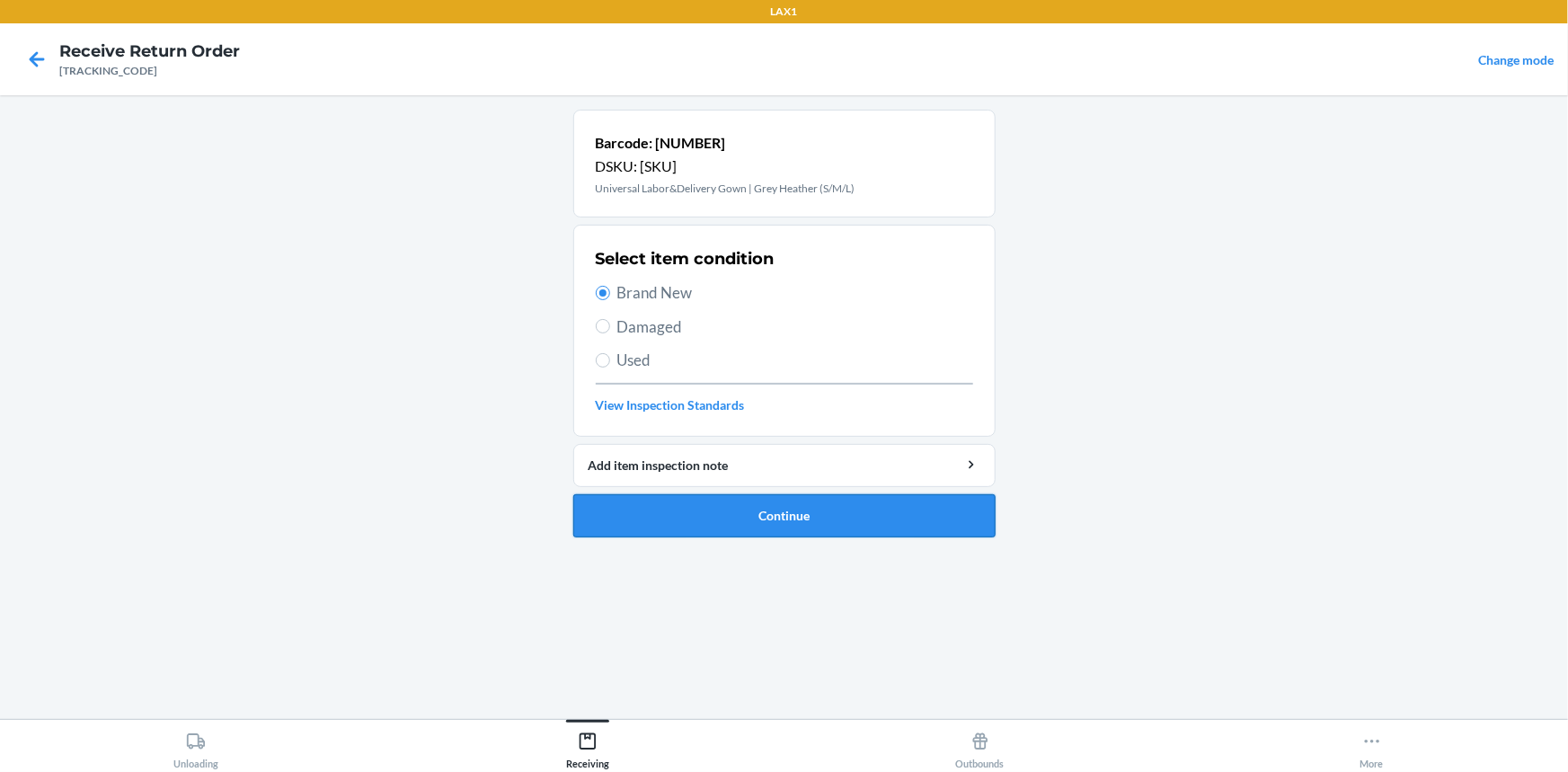 click on "Continue" at bounding box center [784, 516] 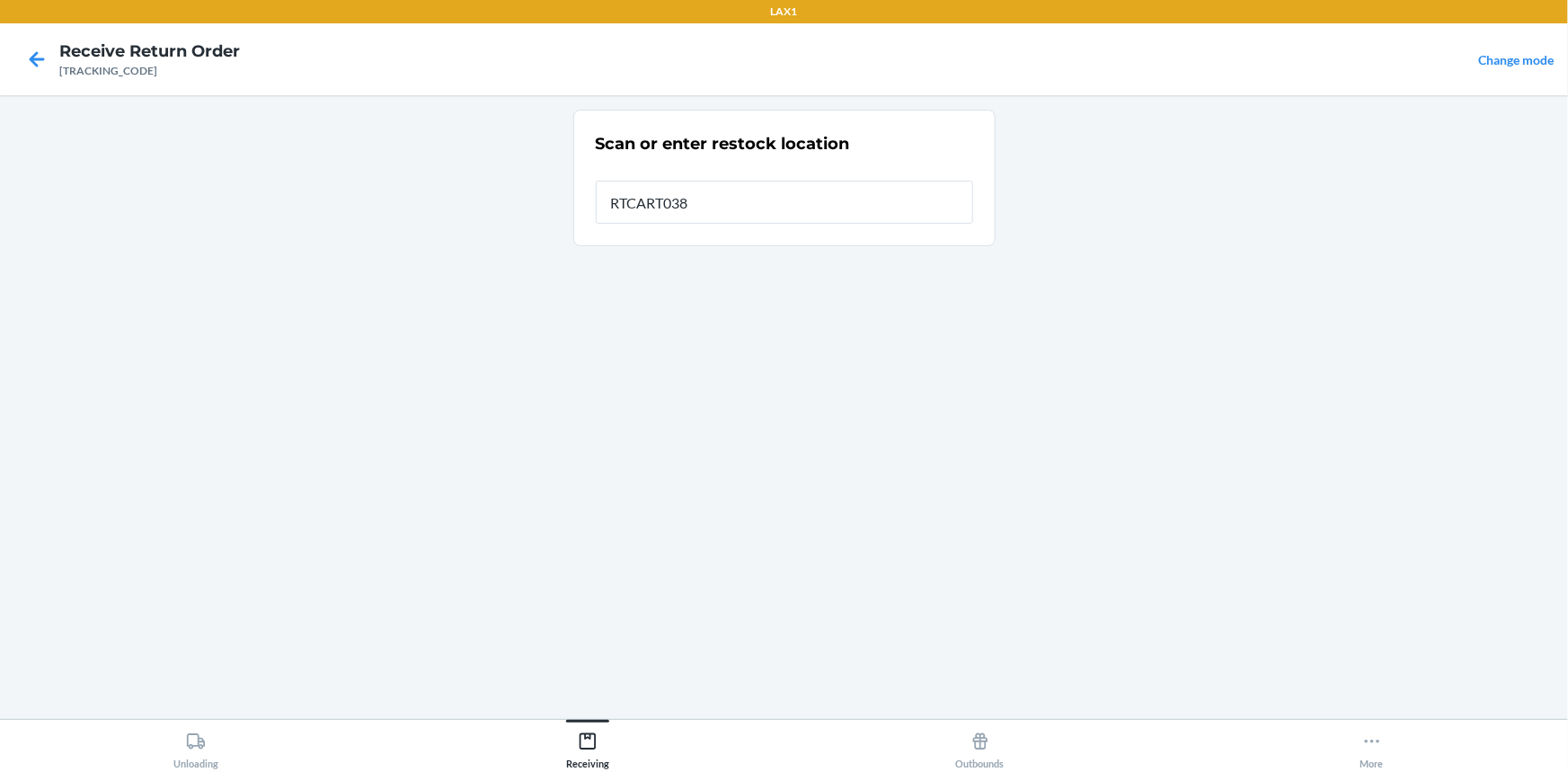 type on "RTCART038" 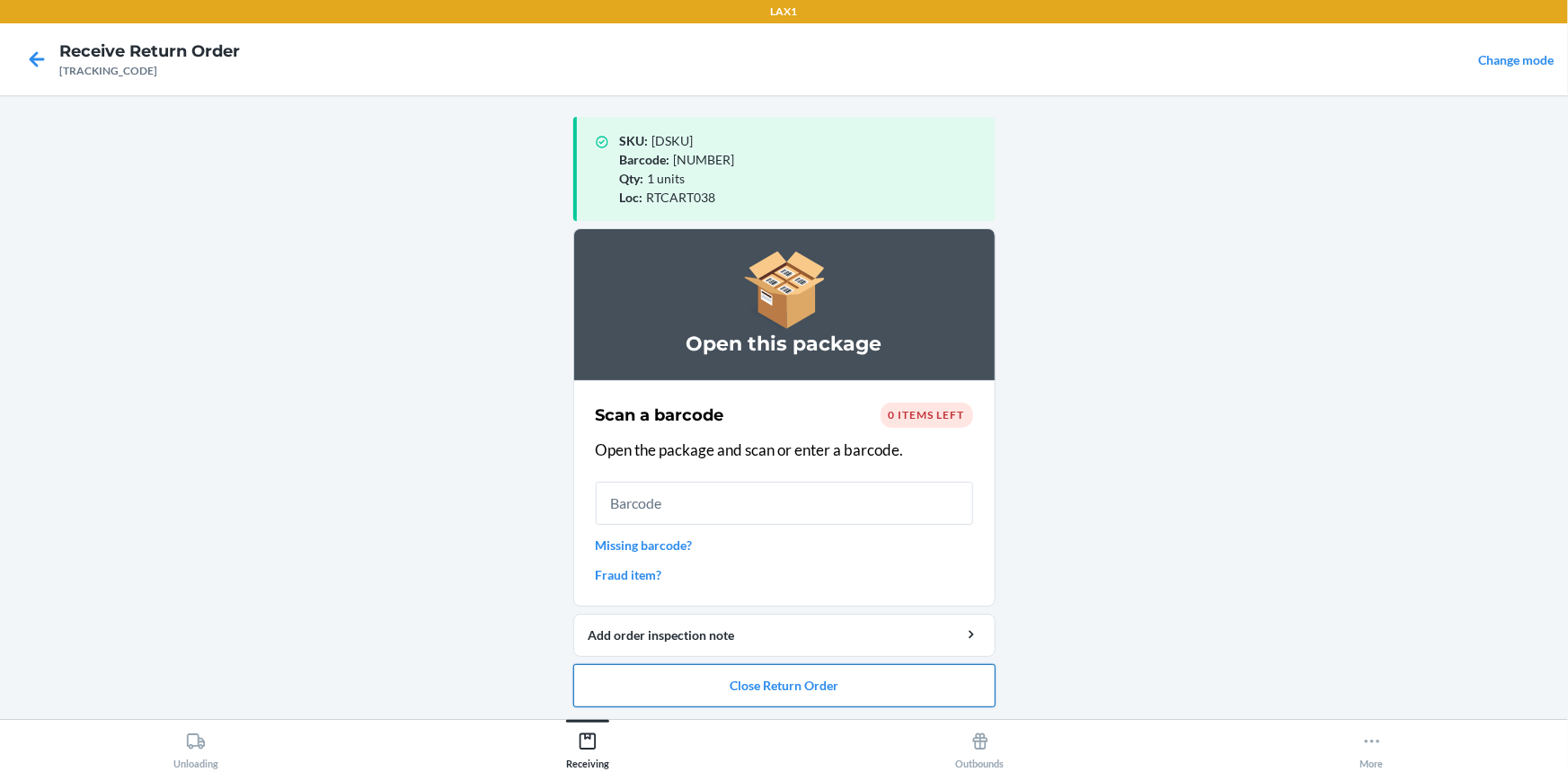 click on "Close Return Order" at bounding box center (784, 686) 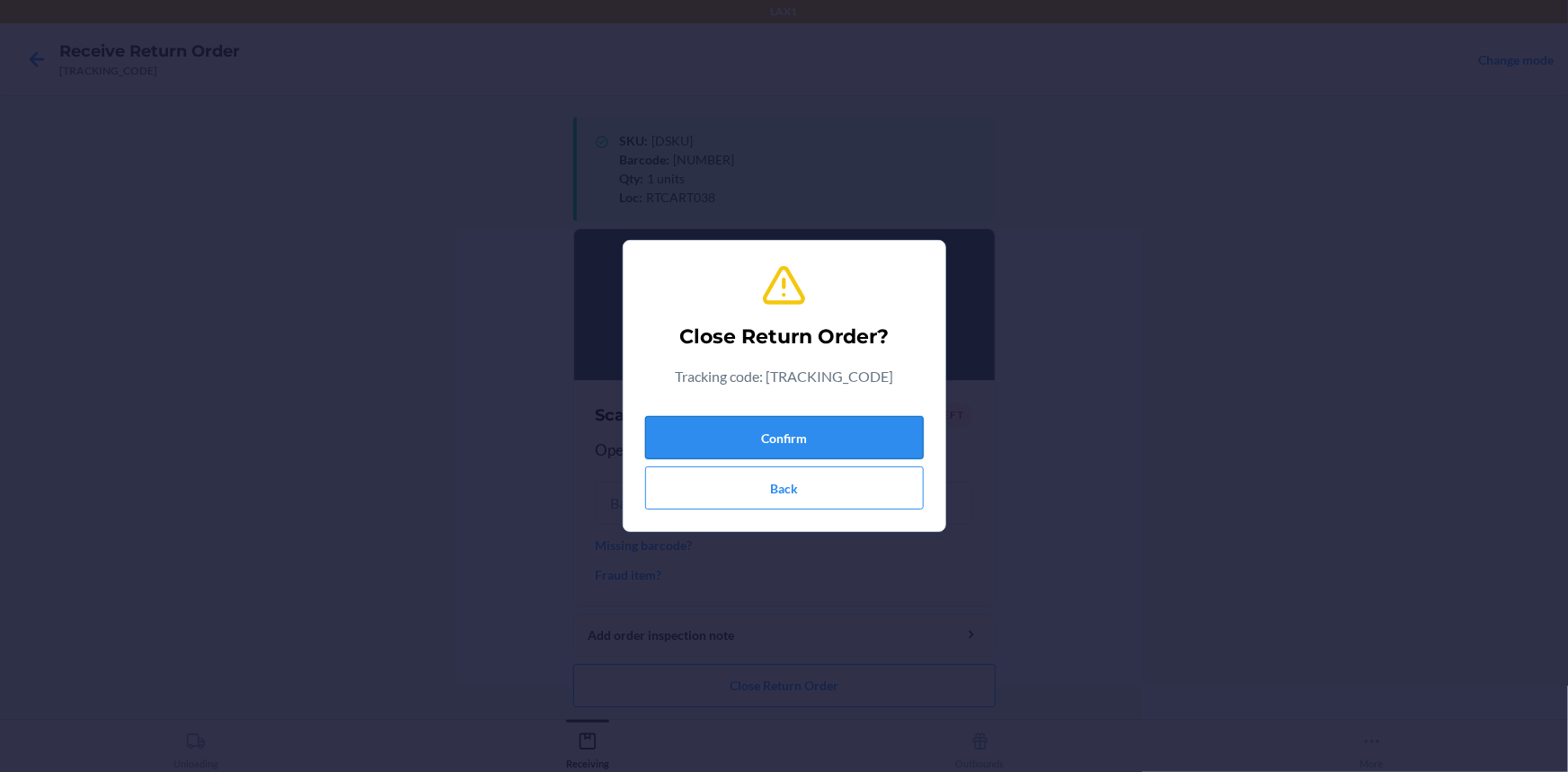 click on "Confirm" at bounding box center (784, 438) 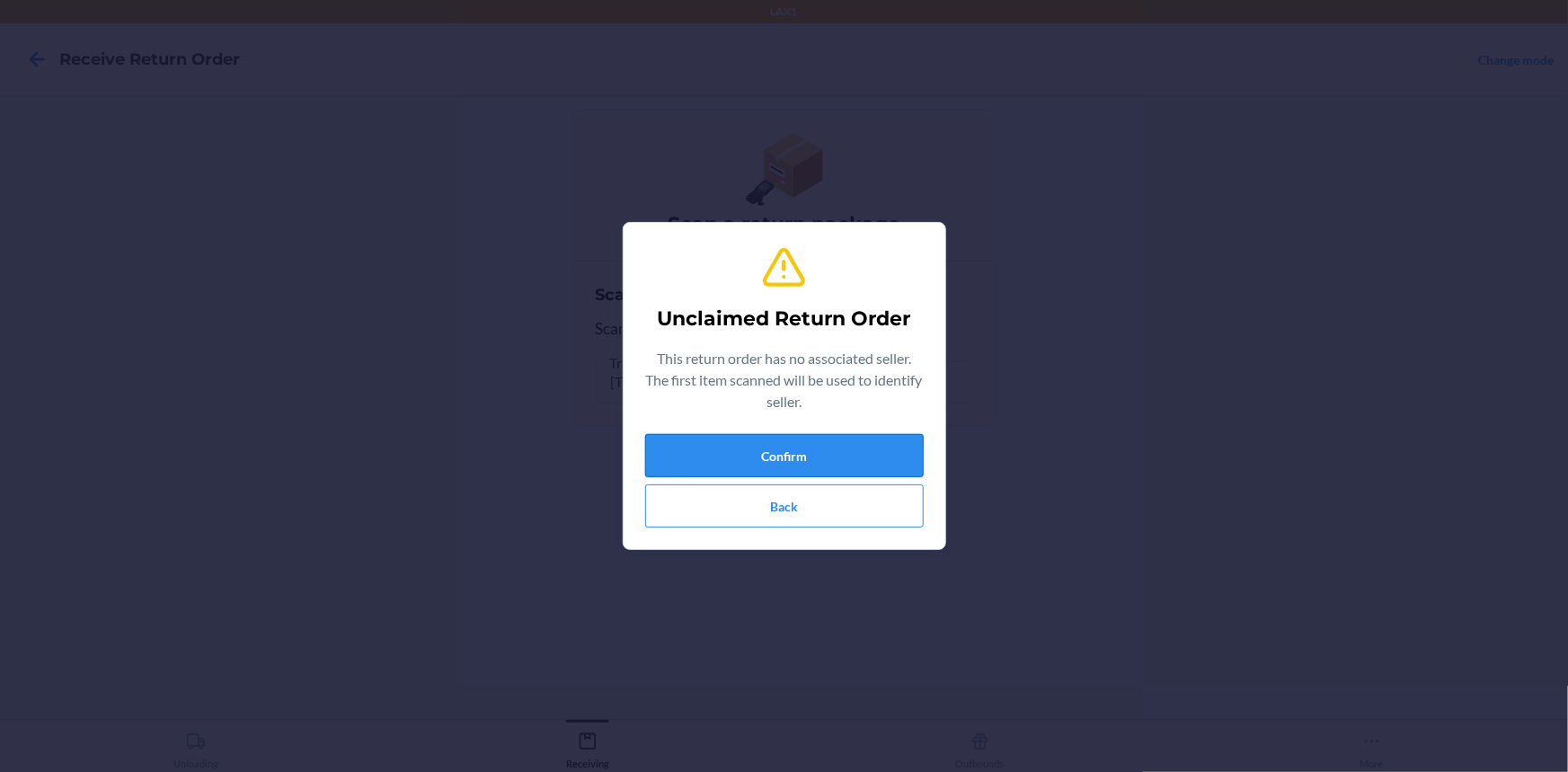 click on "Confirm" at bounding box center [784, 456] 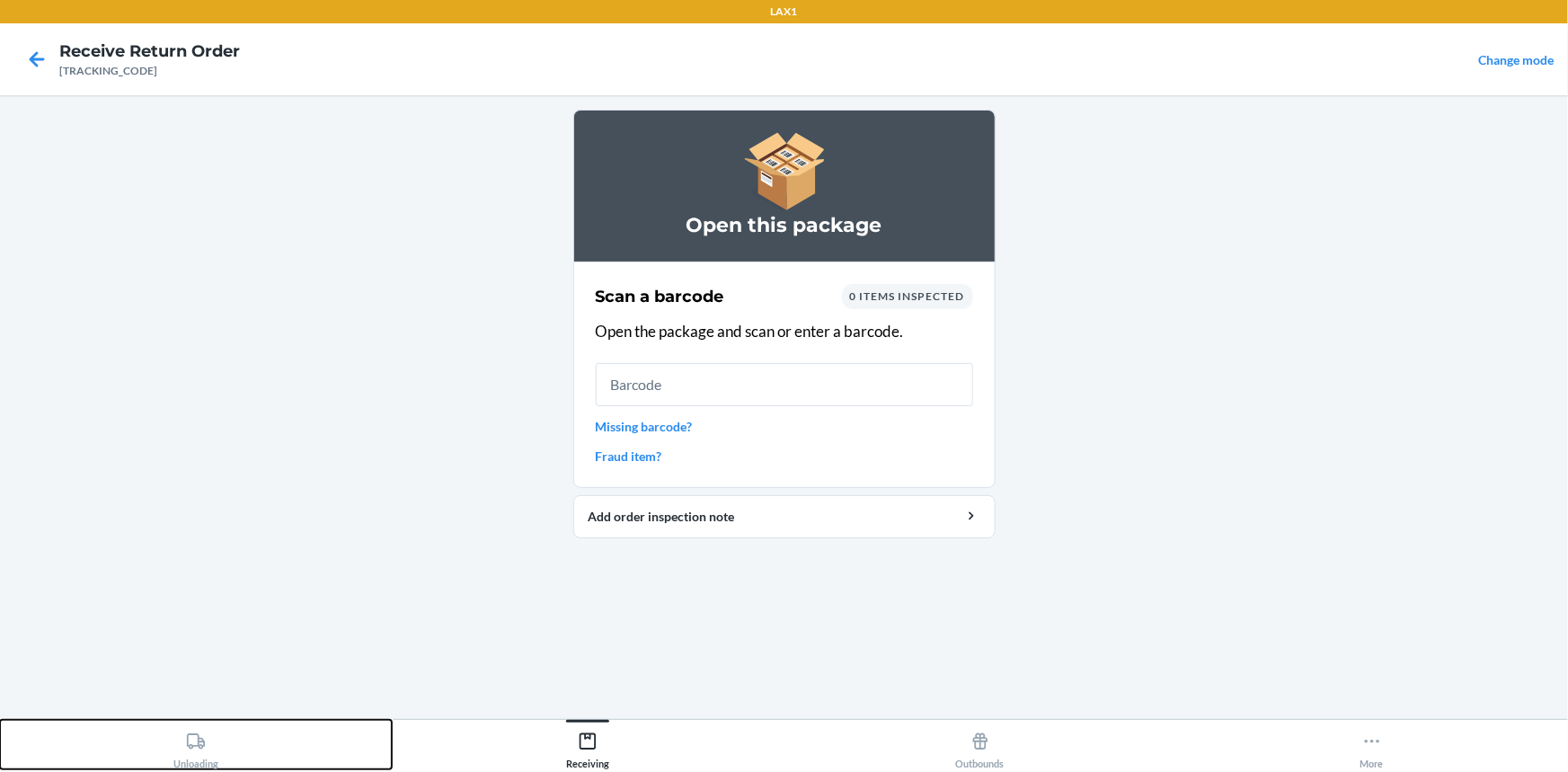 click on "Unloading" at bounding box center (196, 747) 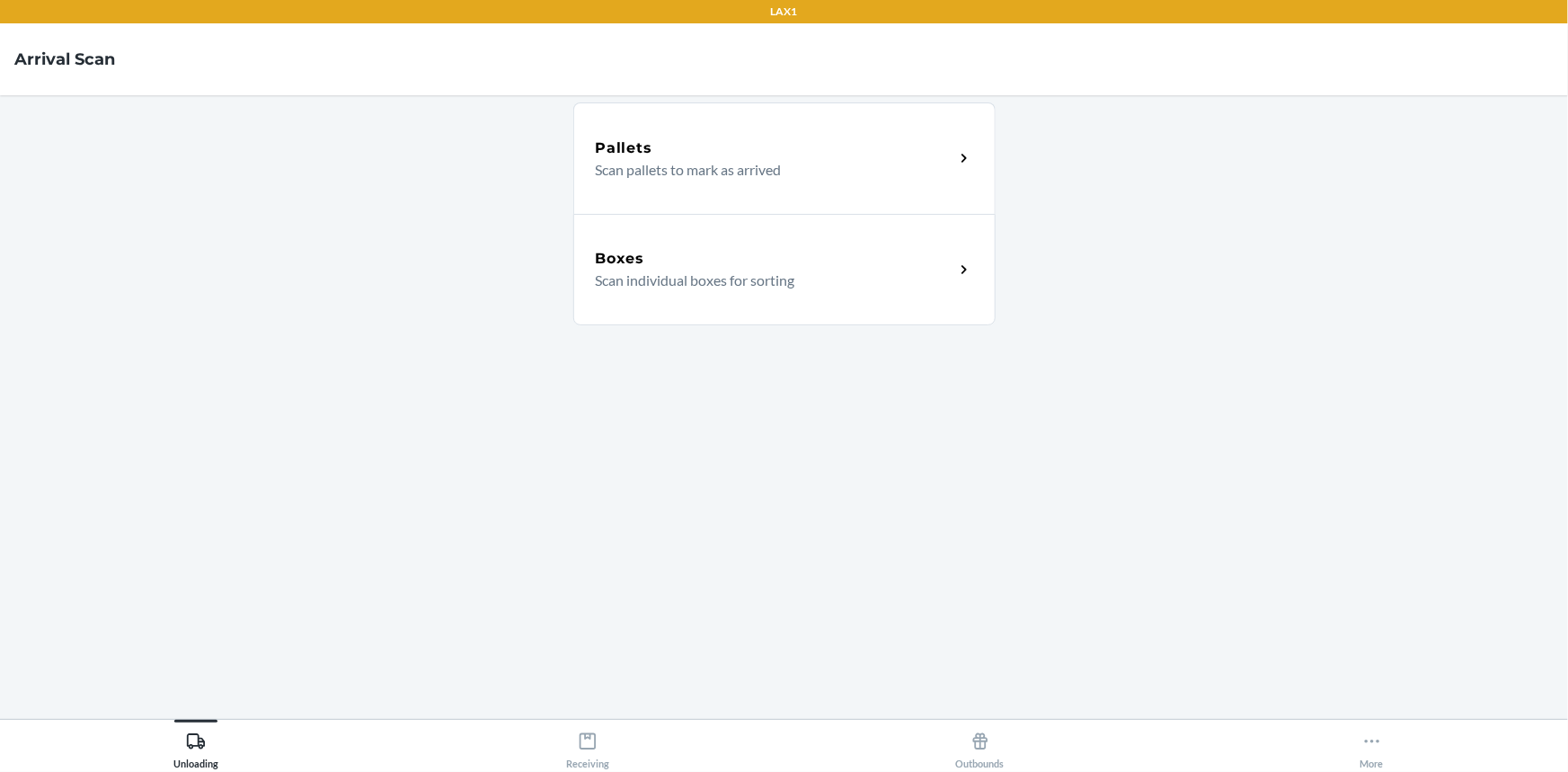 click on "Scan individual boxes for sorting" at bounding box center [767, 280] 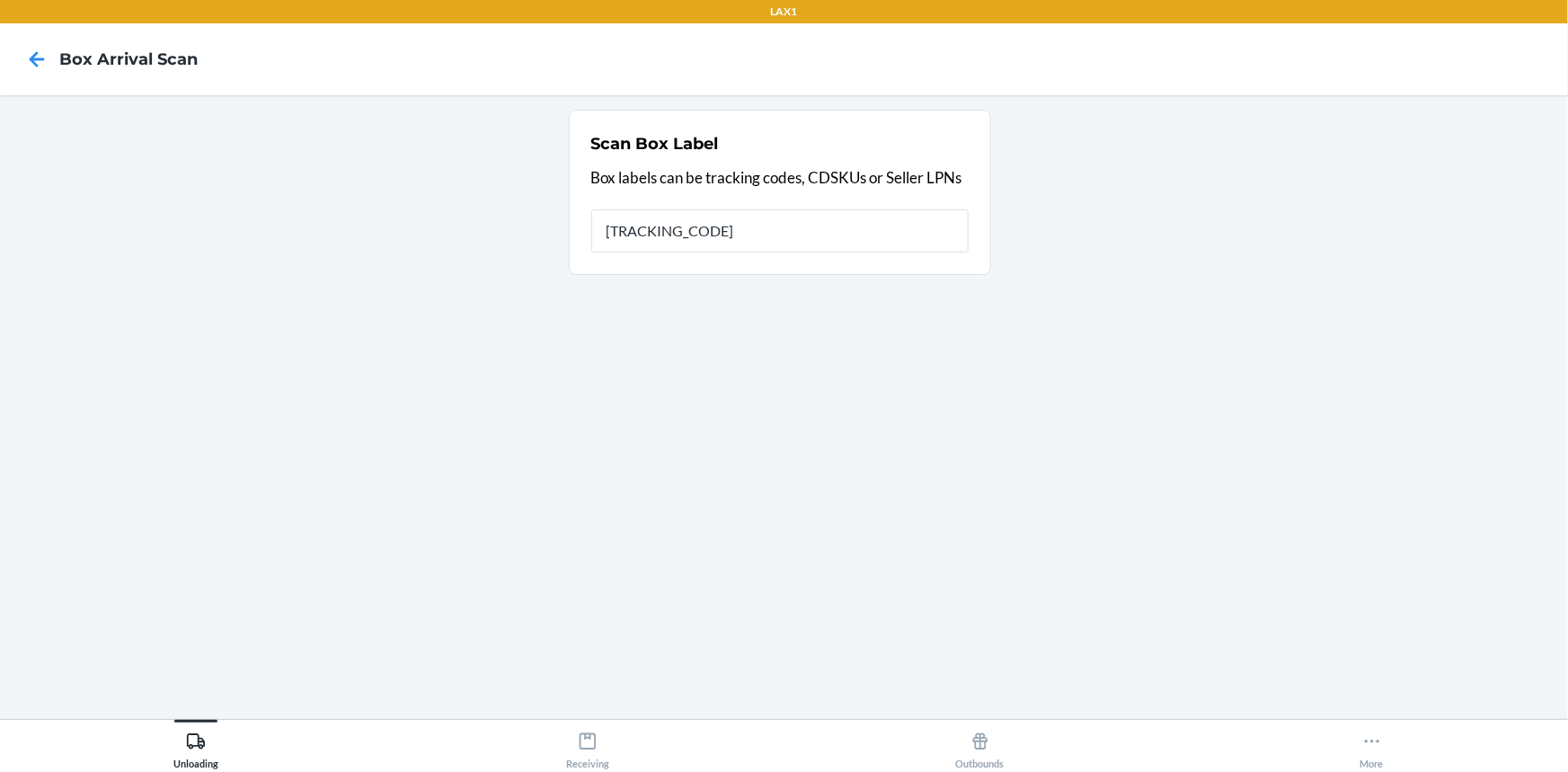 type on "[TRACKING_CODE]" 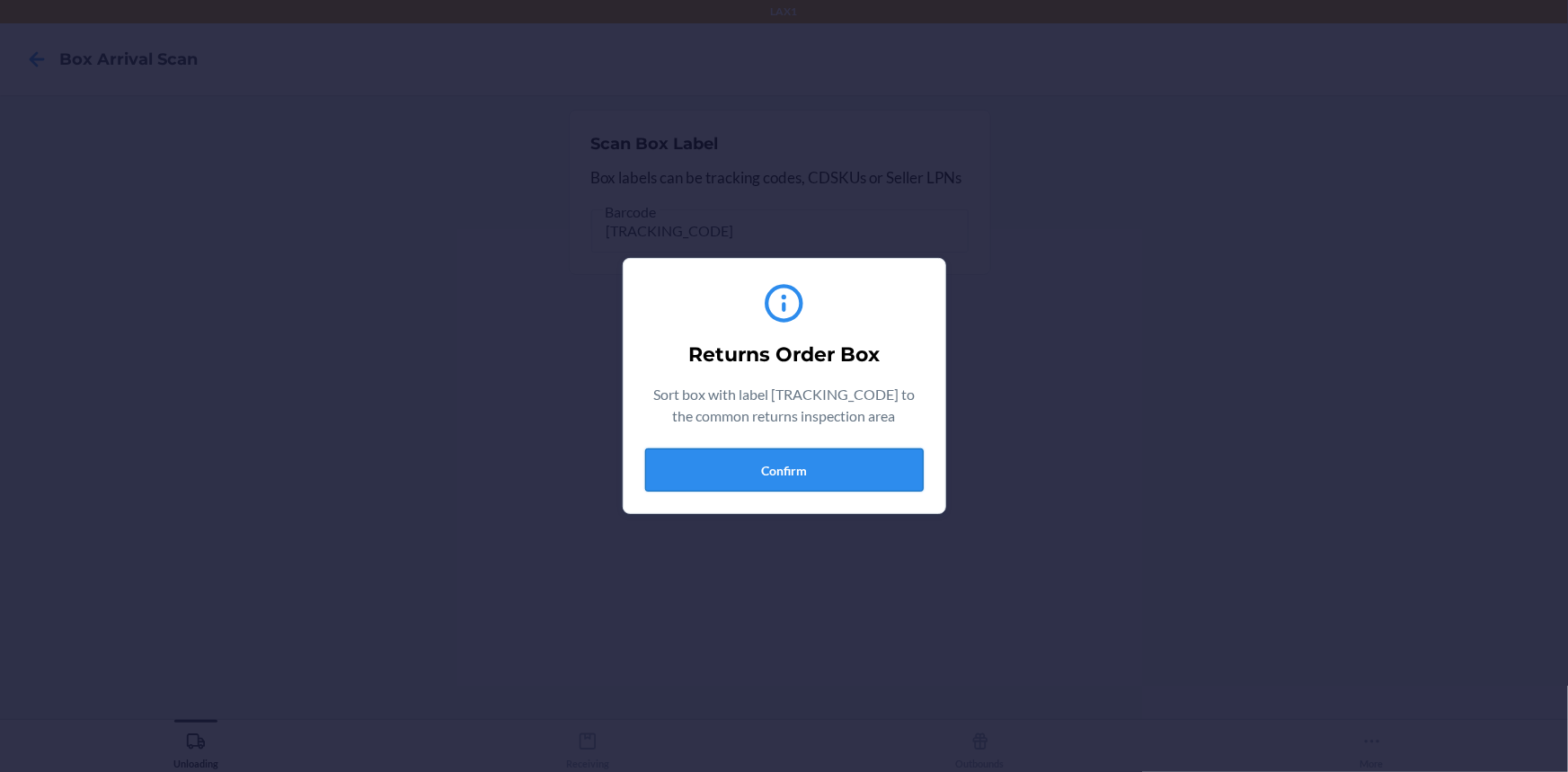 click on "Confirm" at bounding box center (784, 470) 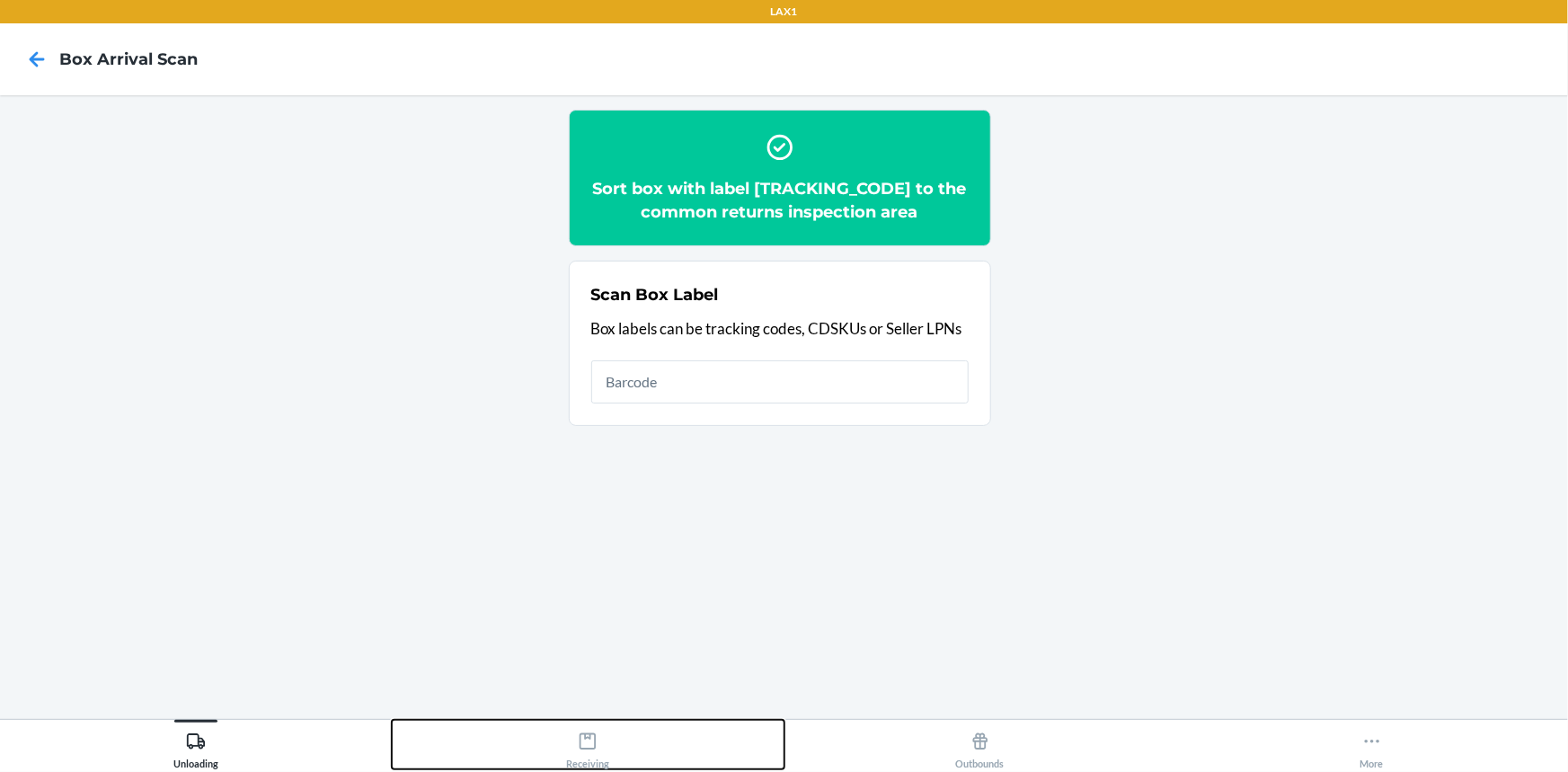 drag, startPoint x: 594, startPoint y: 743, endPoint x: 633, endPoint y: 698, distance: 59.5483 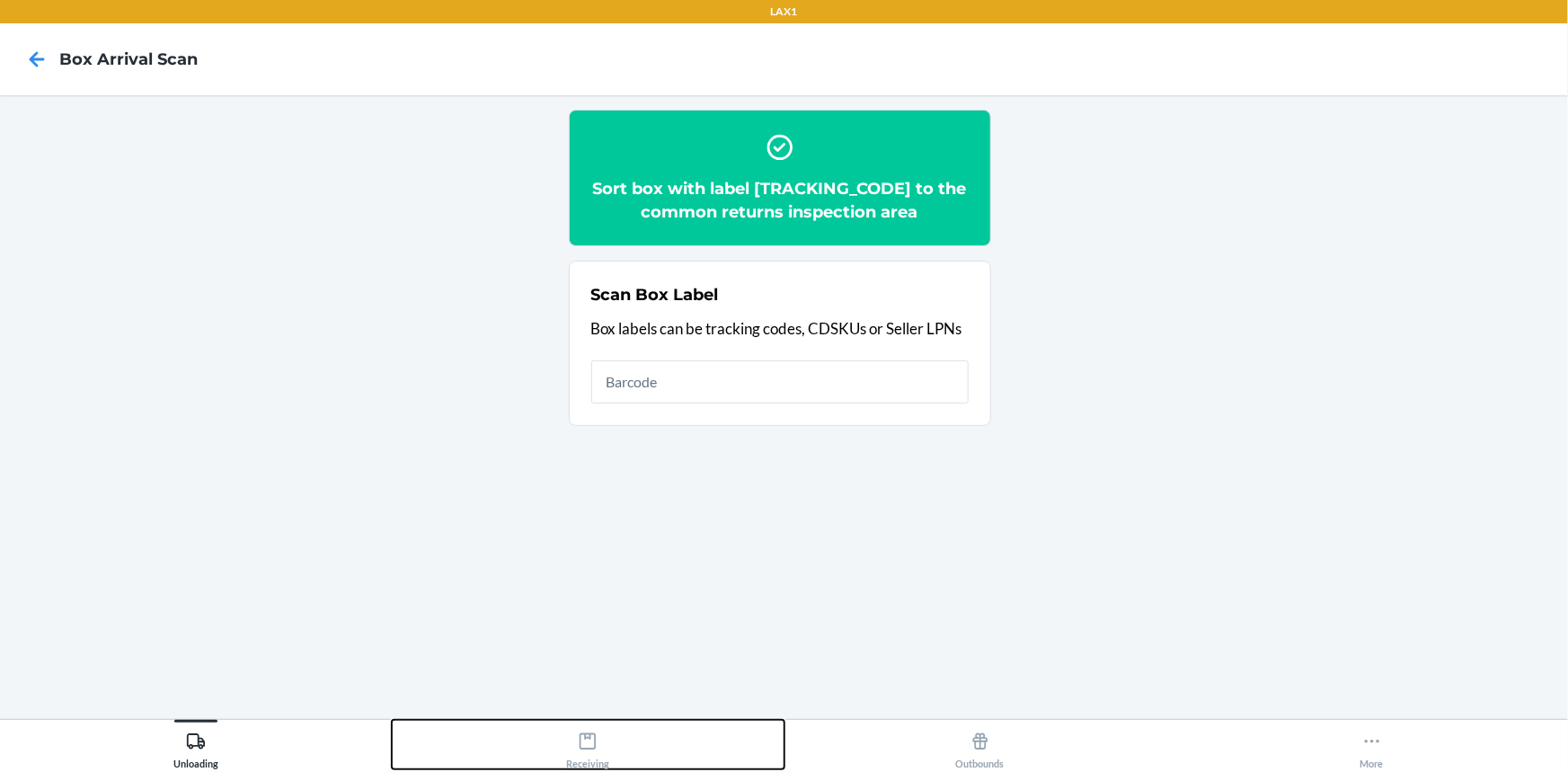 click on "Receiving" at bounding box center (588, 744) 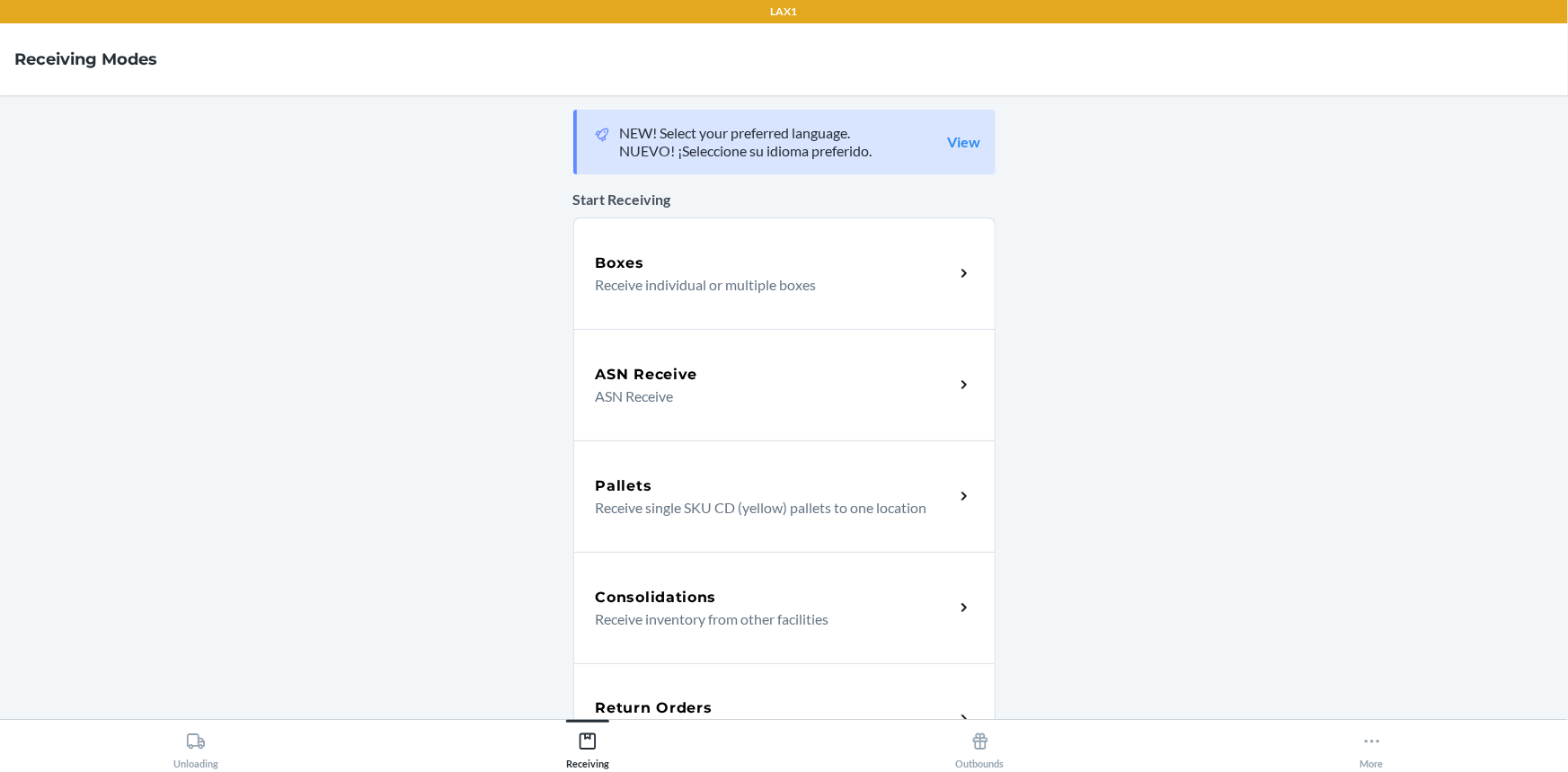 click on "Return Orders Receive return order package items" at bounding box center (784, 719) 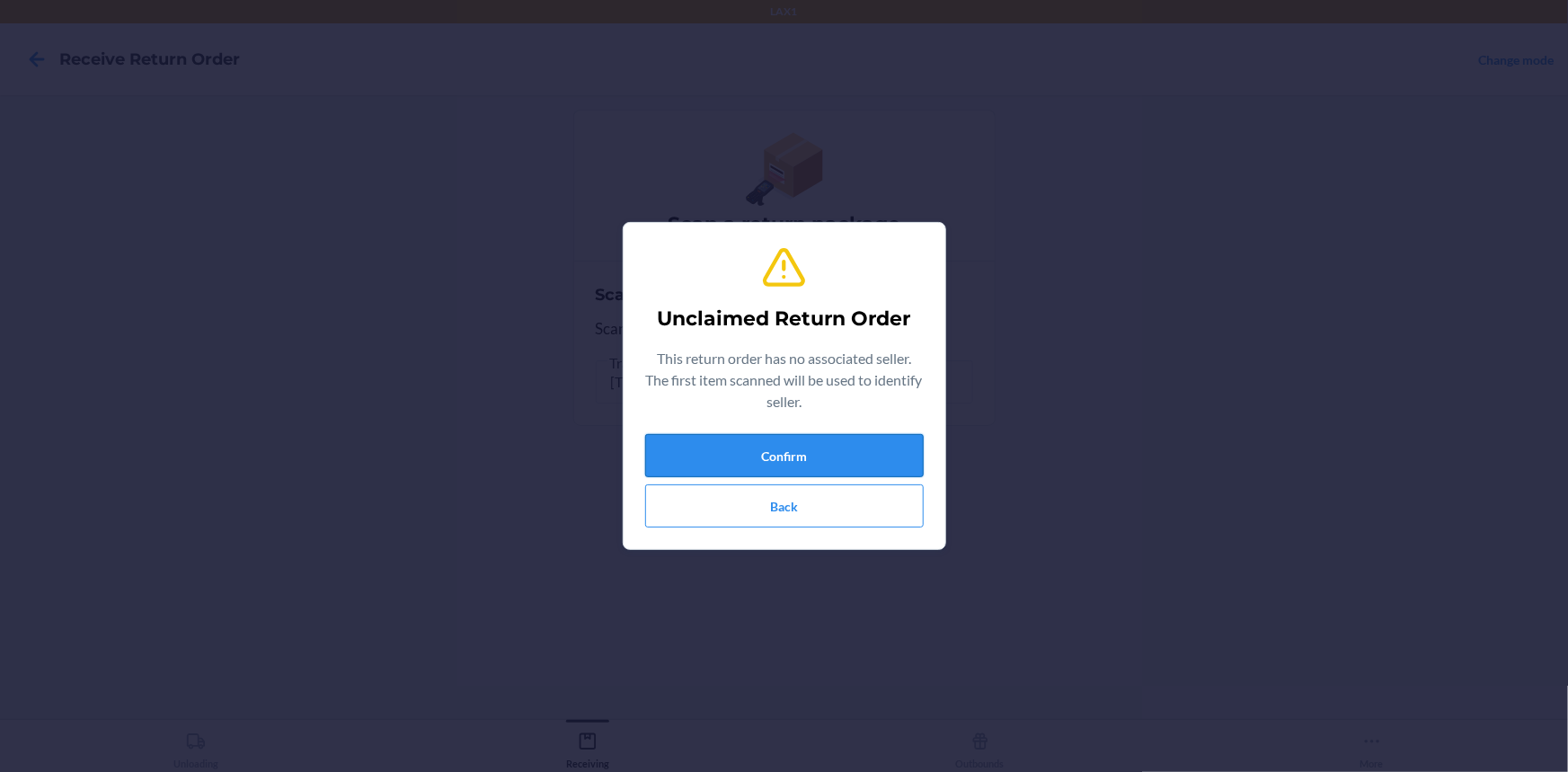 click on "Confirm" at bounding box center (784, 456) 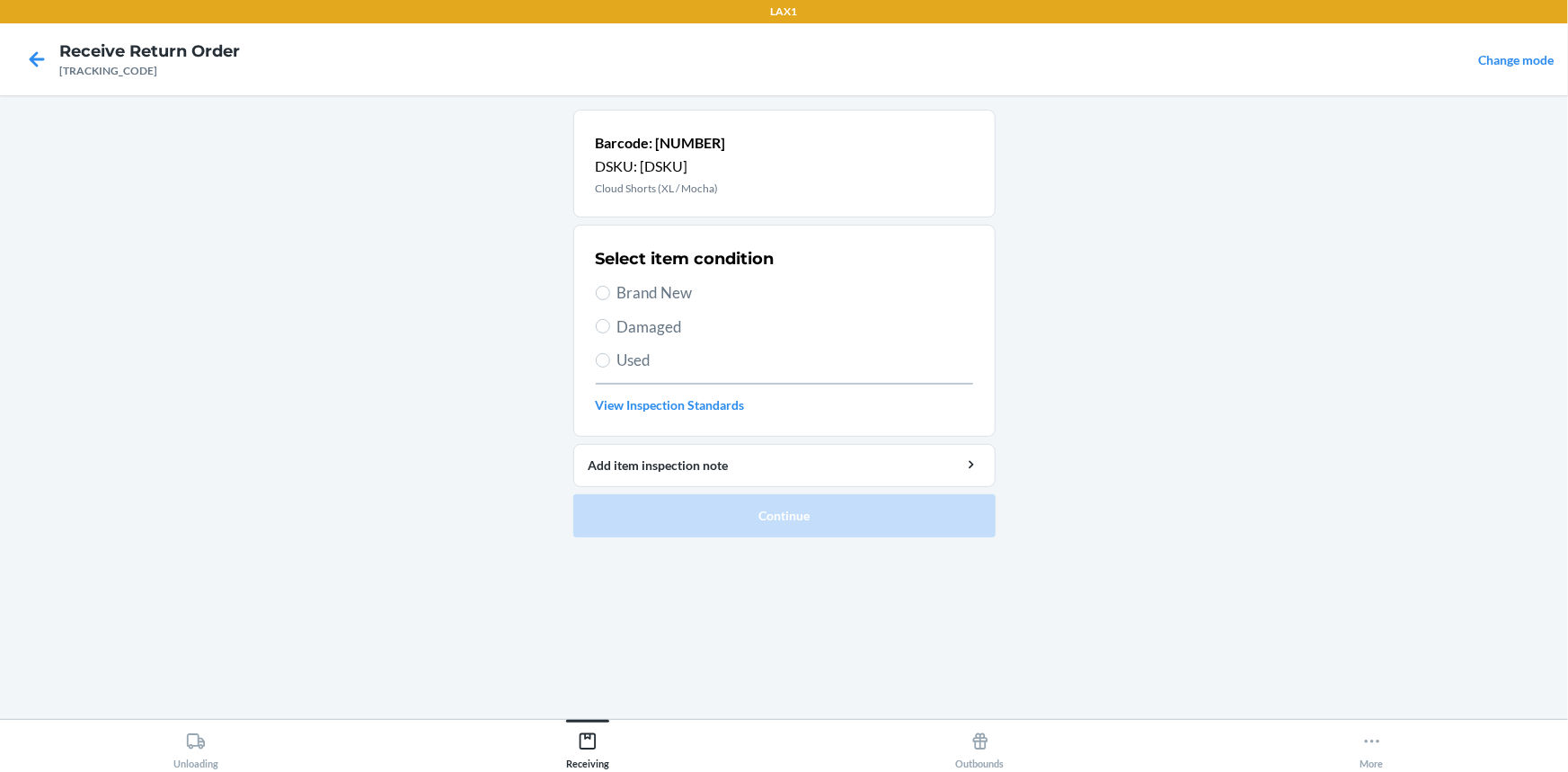 click on "Brand New" at bounding box center [795, 293] 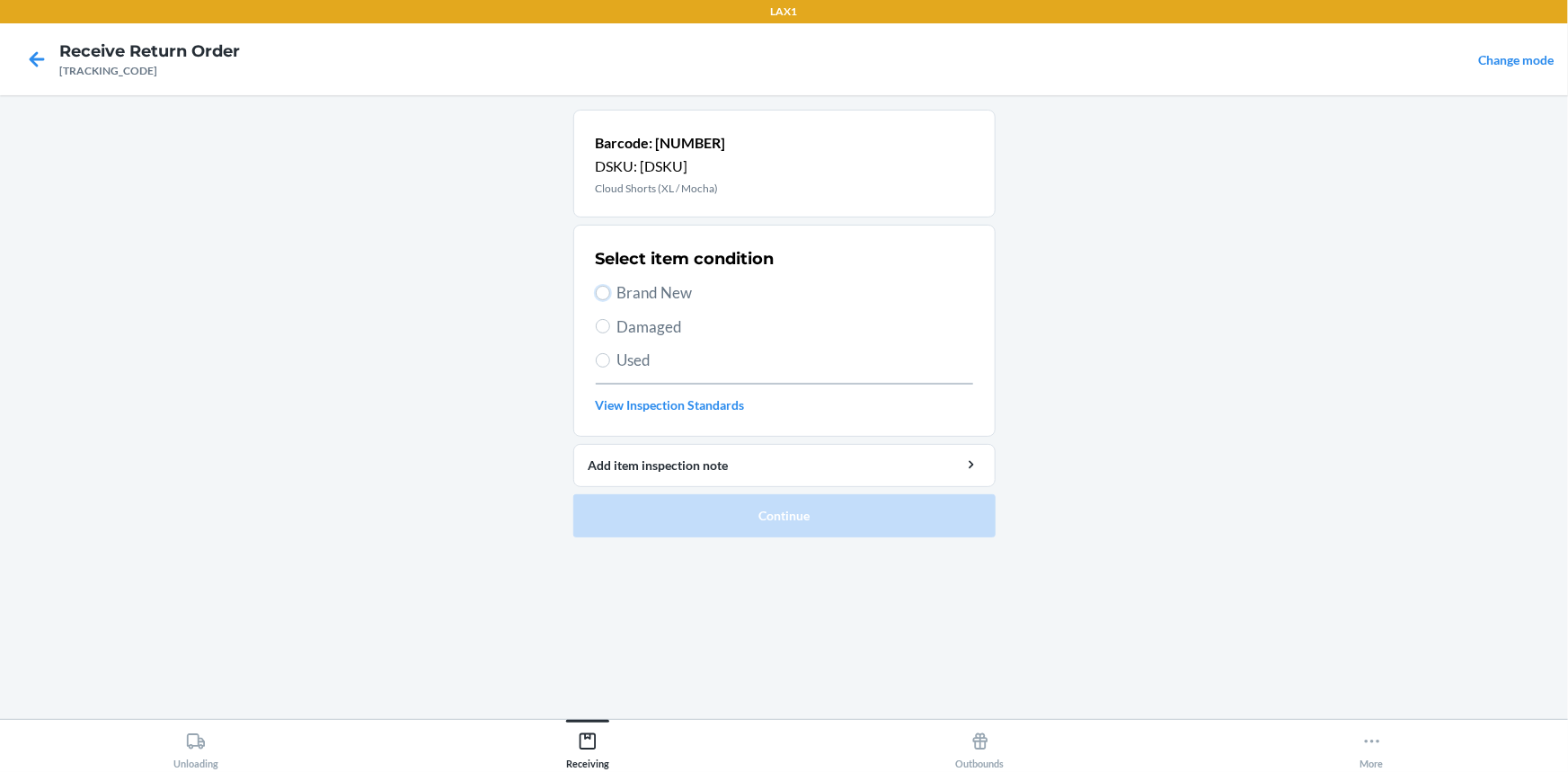 click on "Brand New" at bounding box center (603, 293) 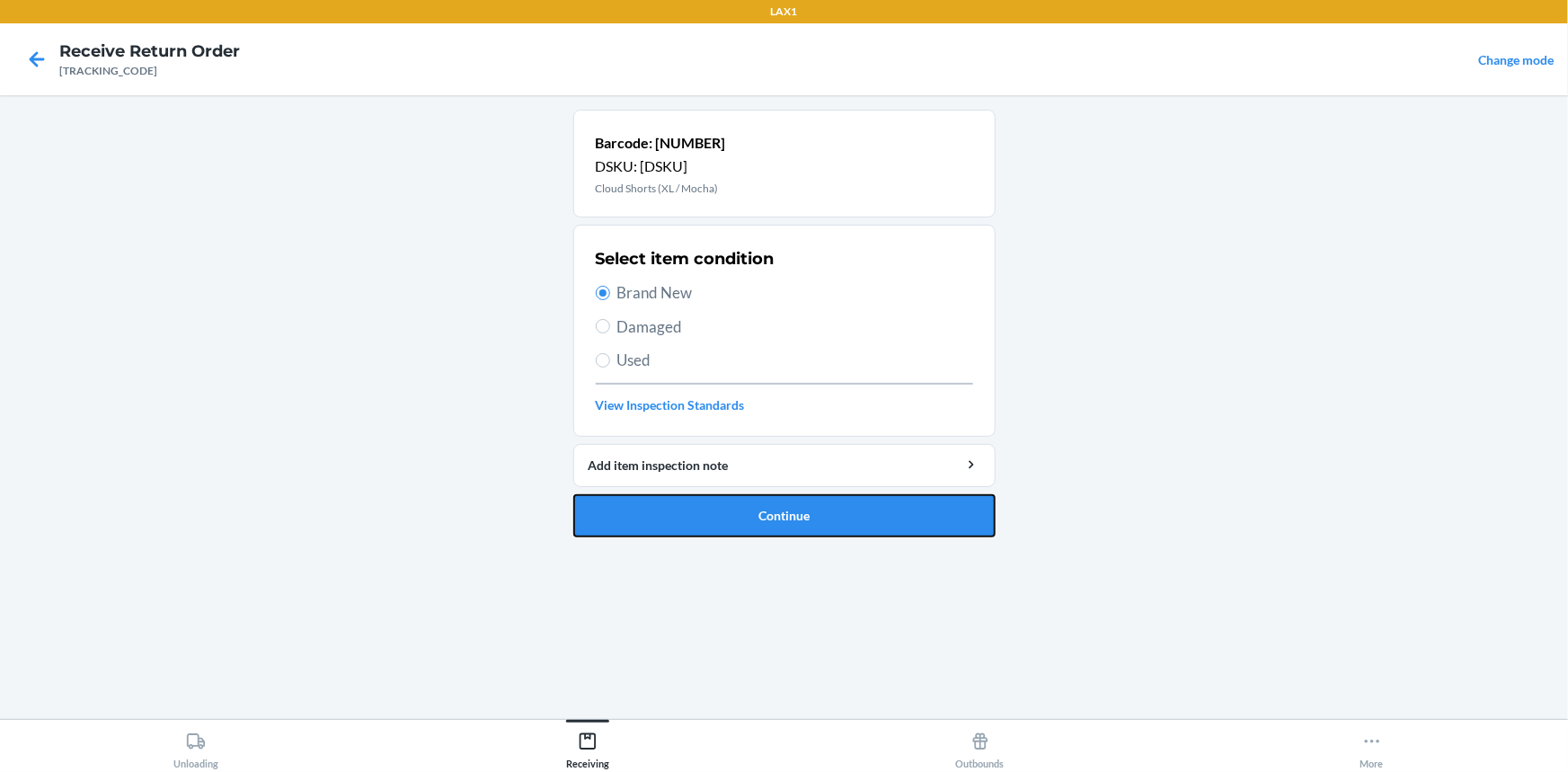 click on "Continue" at bounding box center (784, 516) 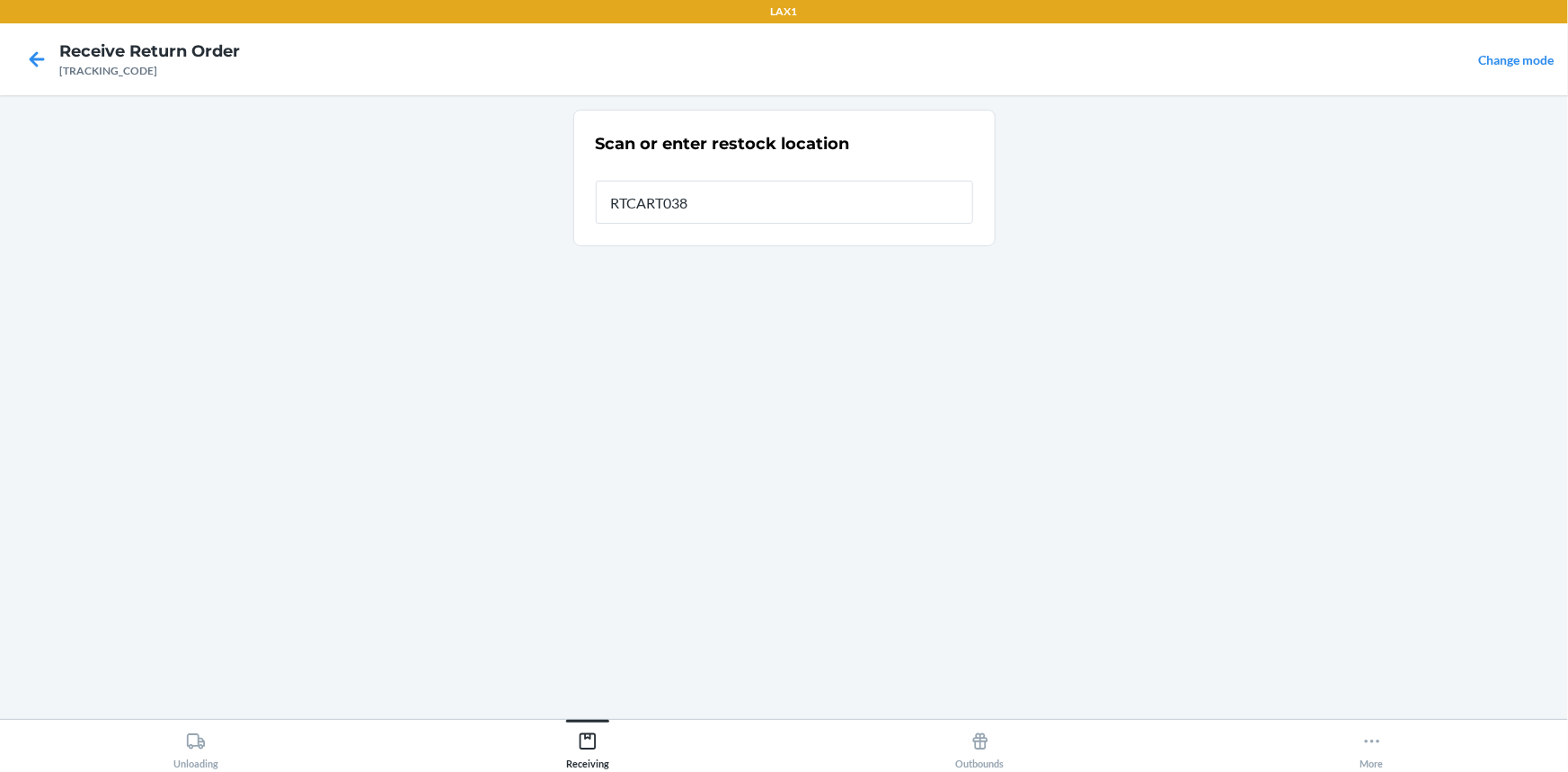 type on "RTCART038" 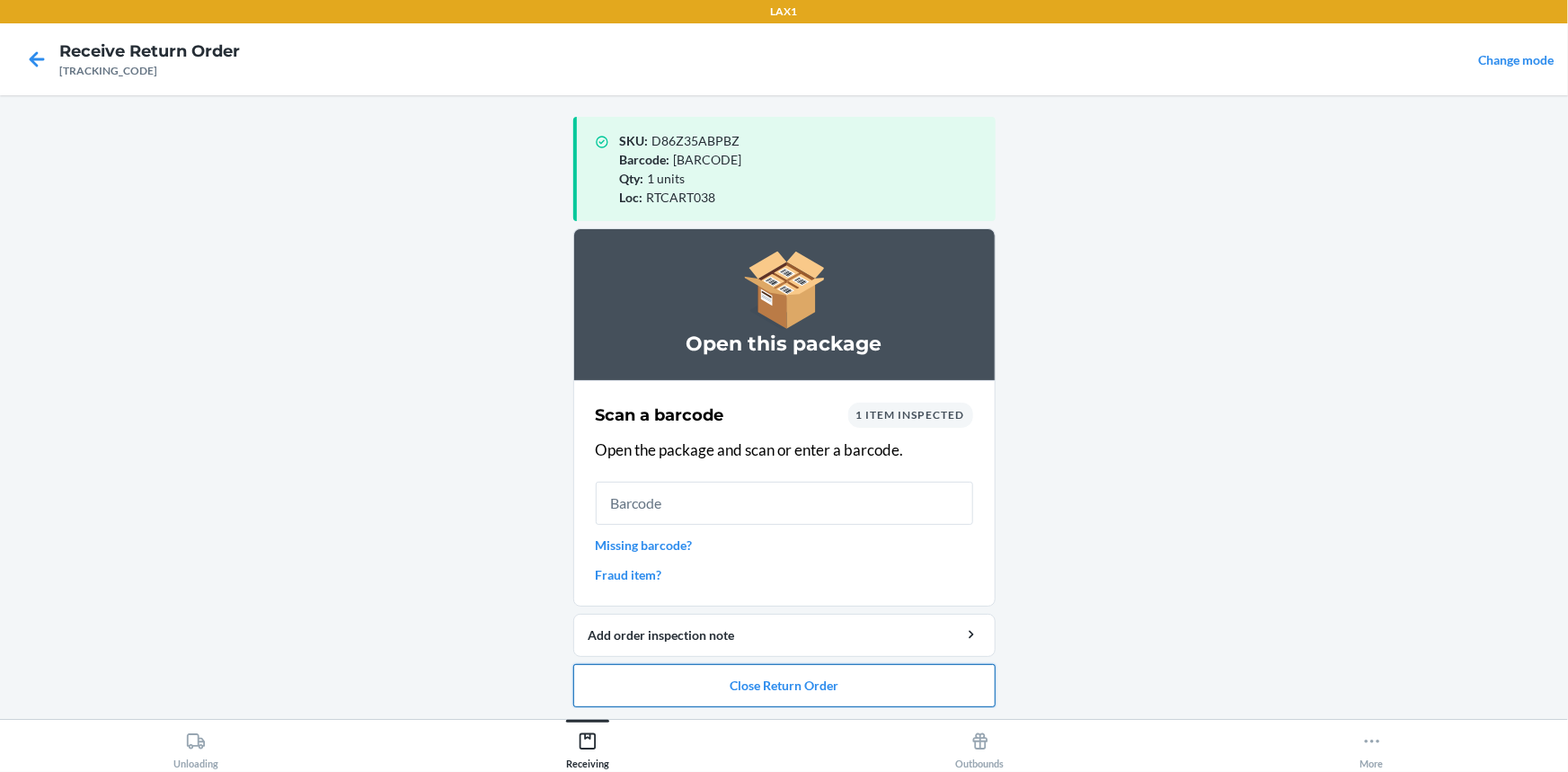 click on "Close Return Order" at bounding box center [784, 686] 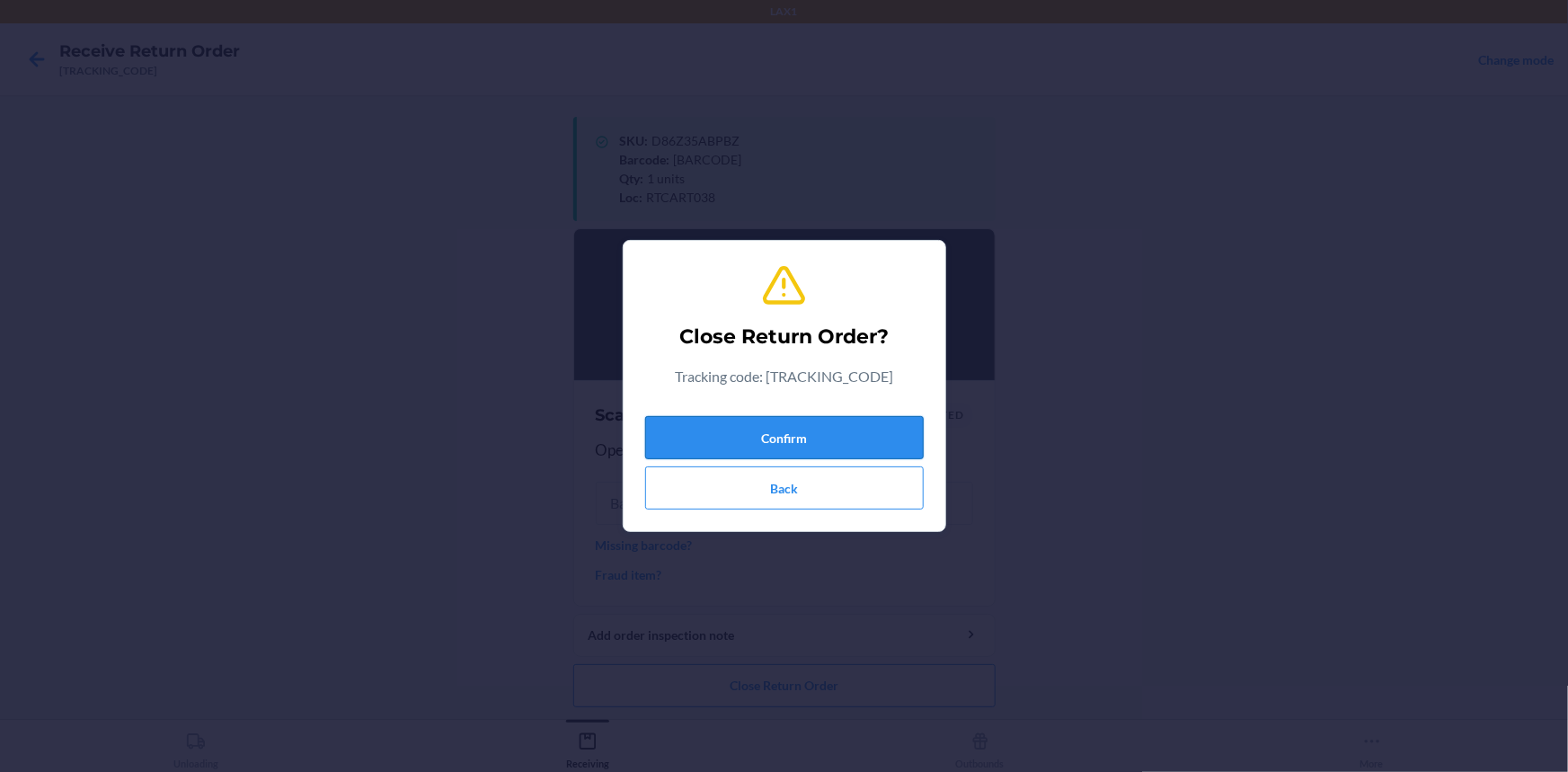 click on "Confirm" at bounding box center (784, 438) 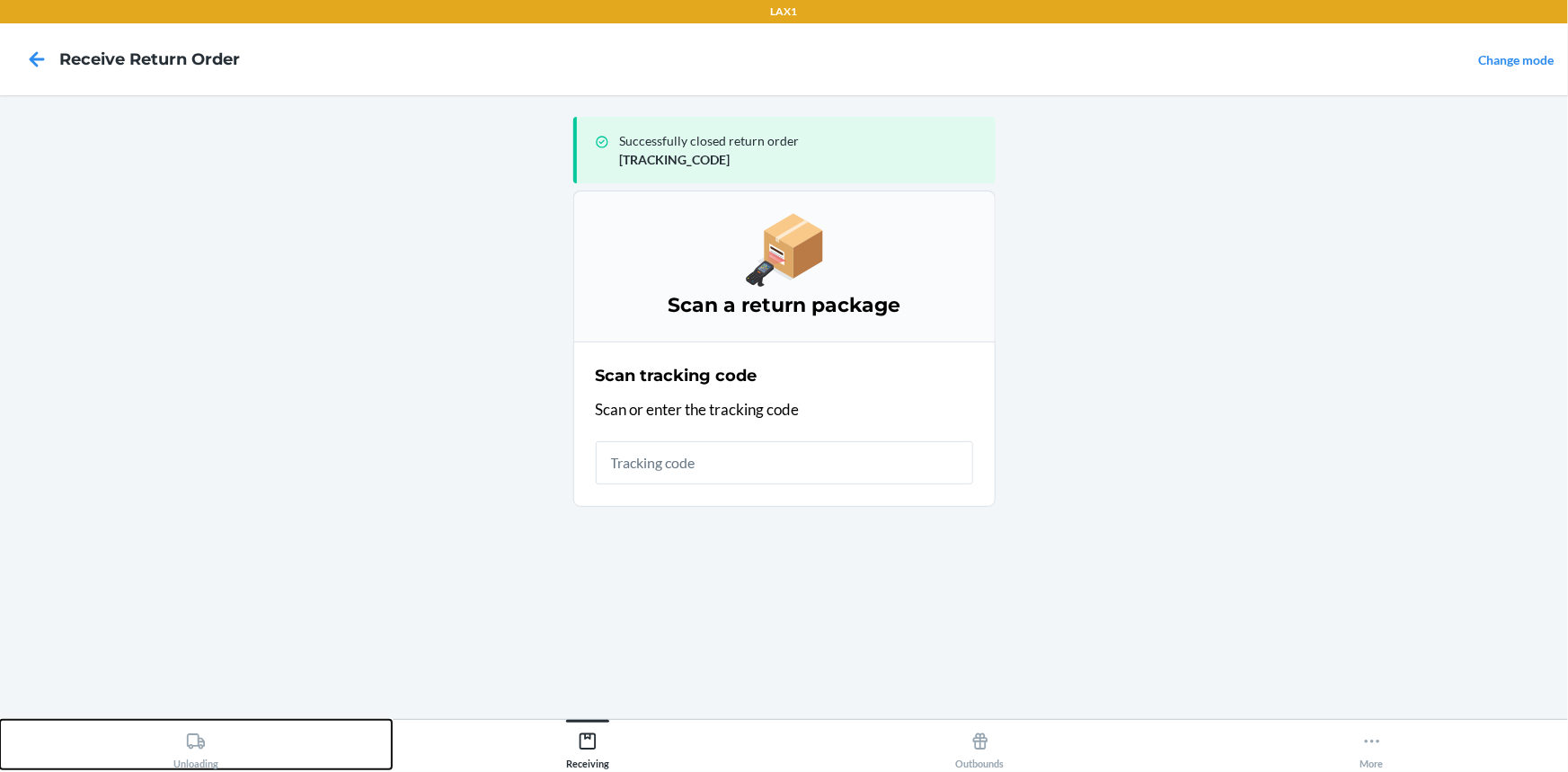 click on "Unloading" at bounding box center [196, 744] 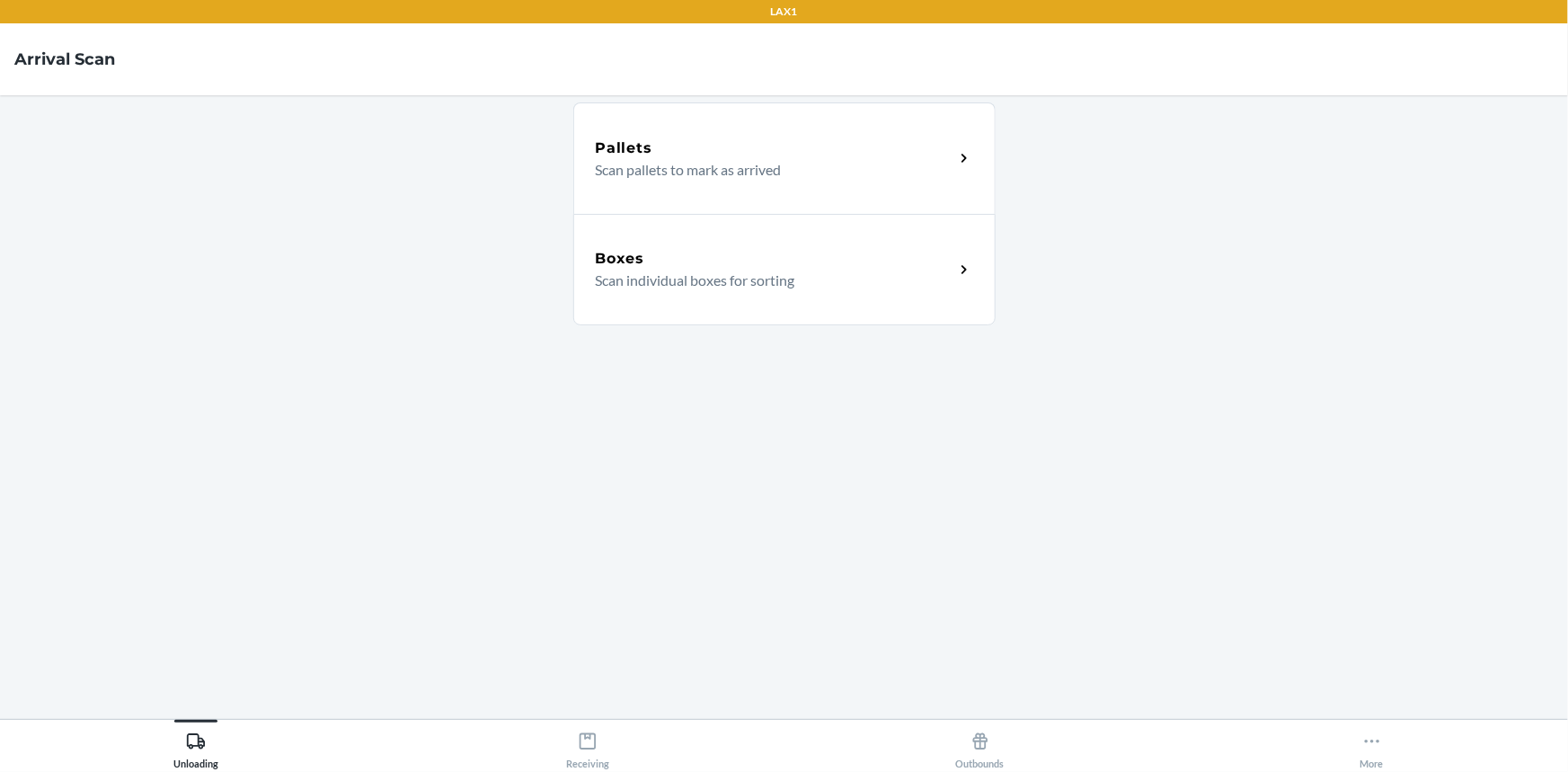 click on "Boxes" at bounding box center [775, 259] 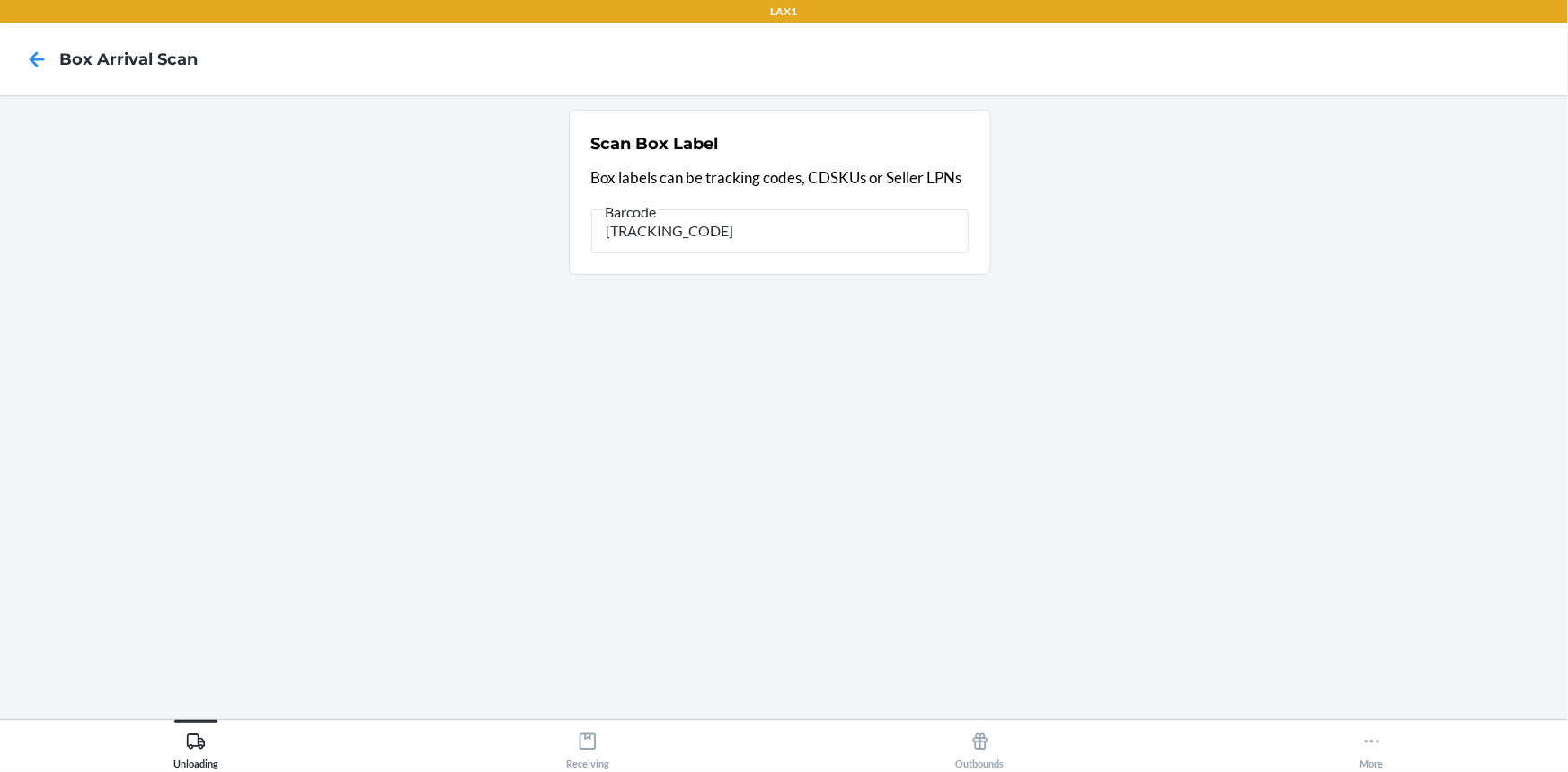 type on "[TRACKING_CODE]" 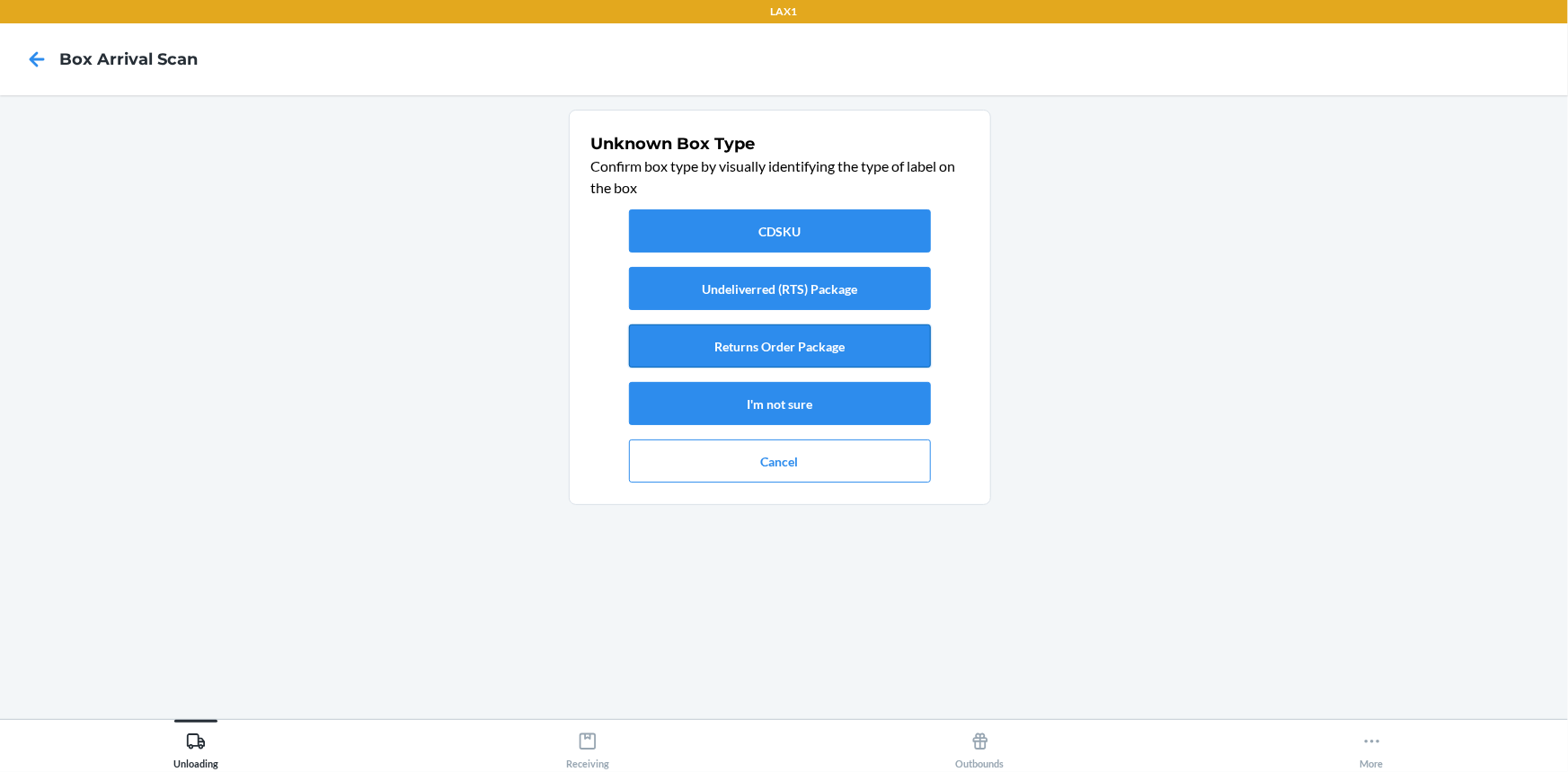 click on "Returns Order Package" at bounding box center (780, 346) 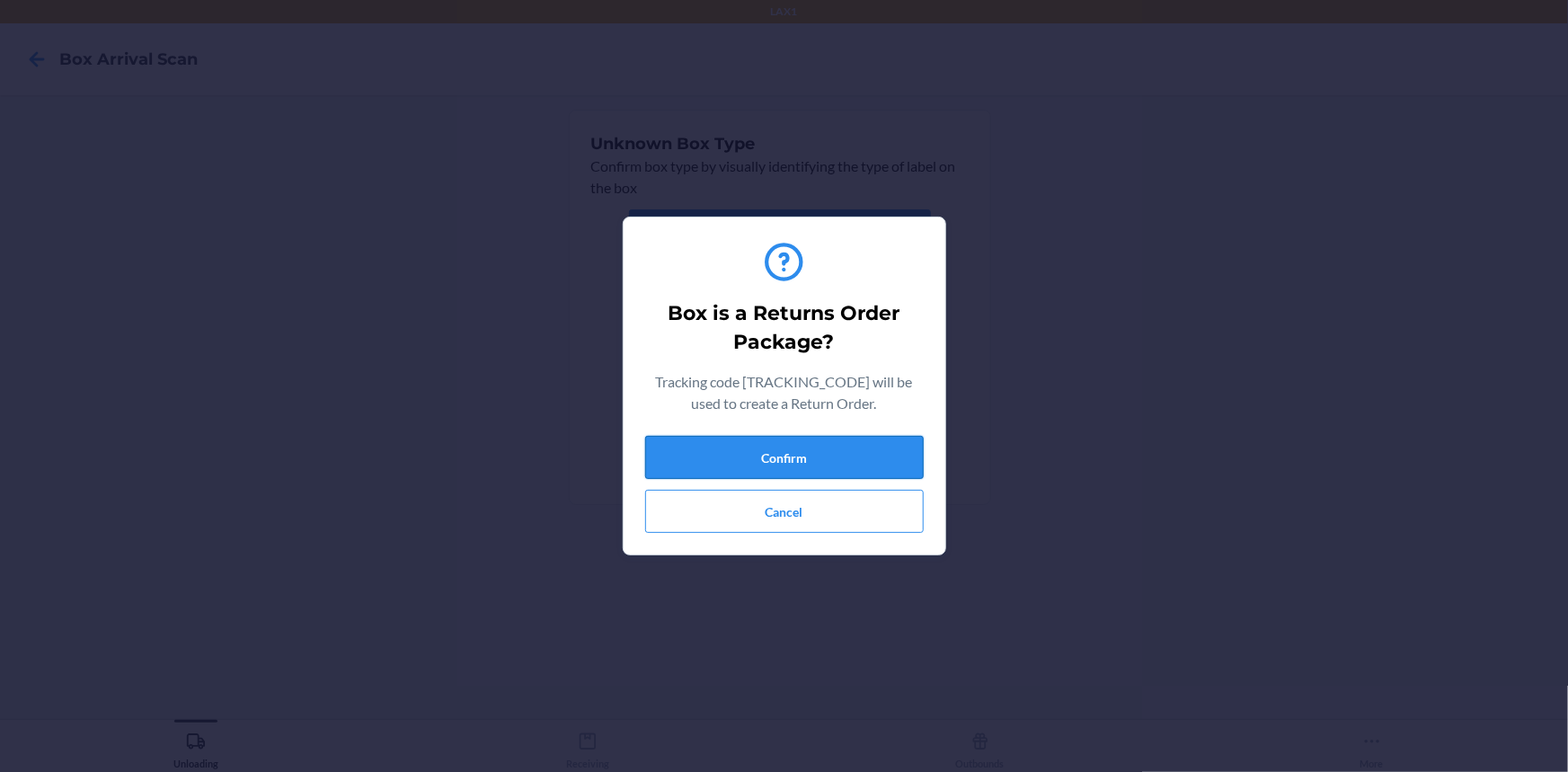 click on "Confirm" at bounding box center [784, 457] 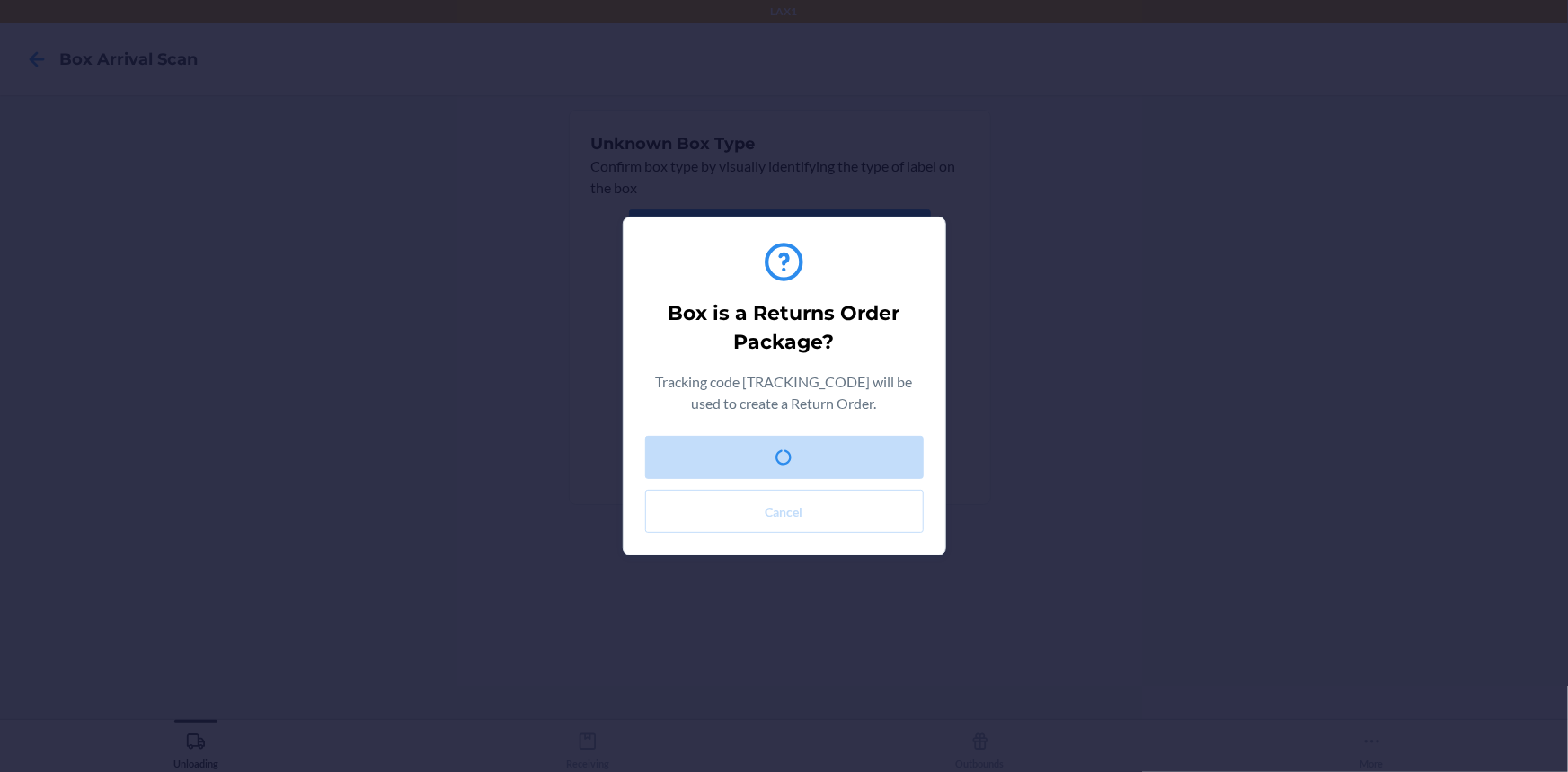click on "Box is a Returns Order Package? Tracking code [TRACKING_CODE] will be used to create a Return Order. Confirm Cancel" at bounding box center (784, 386) 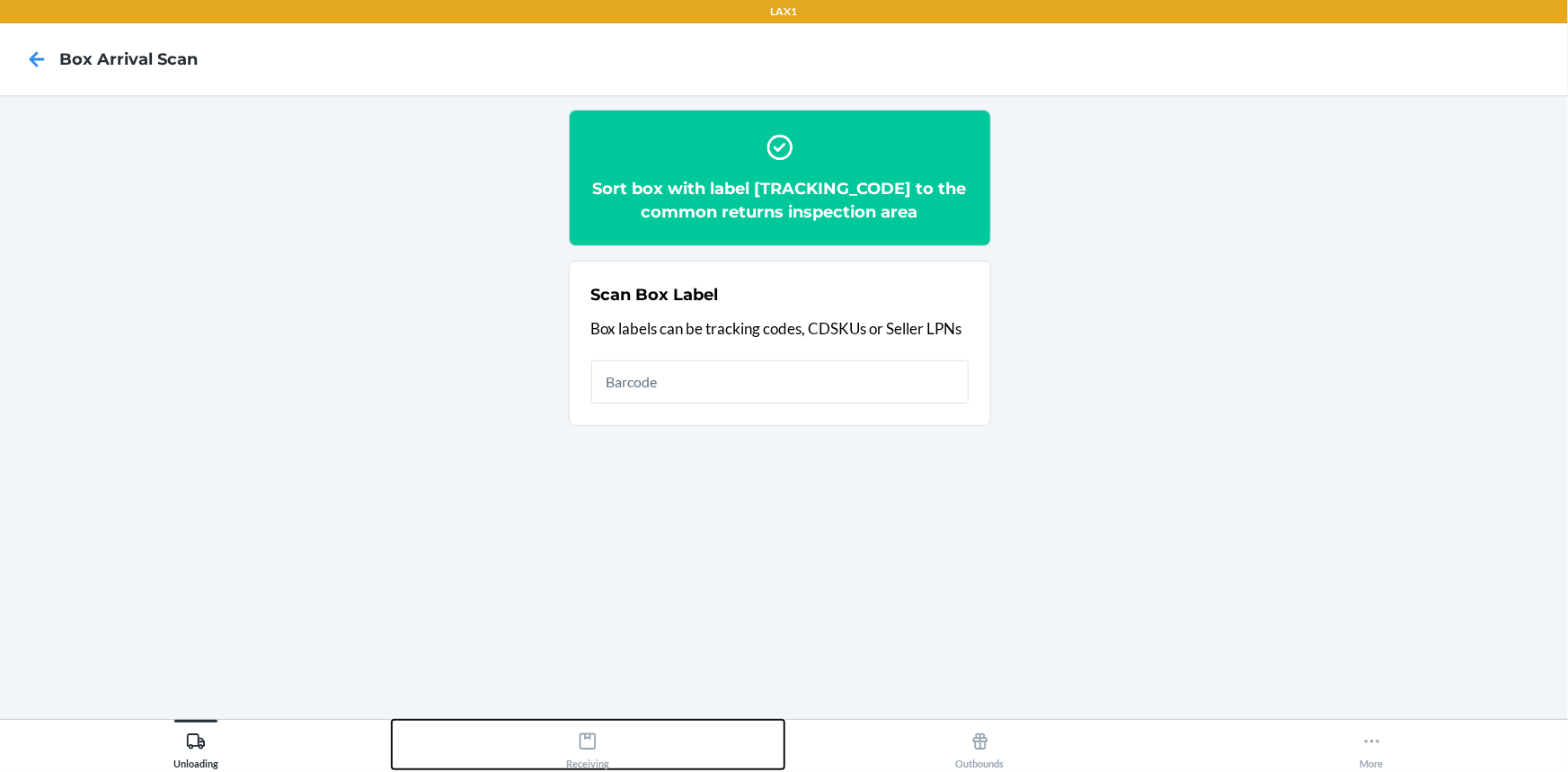 click on "Receiving" at bounding box center [588, 744] 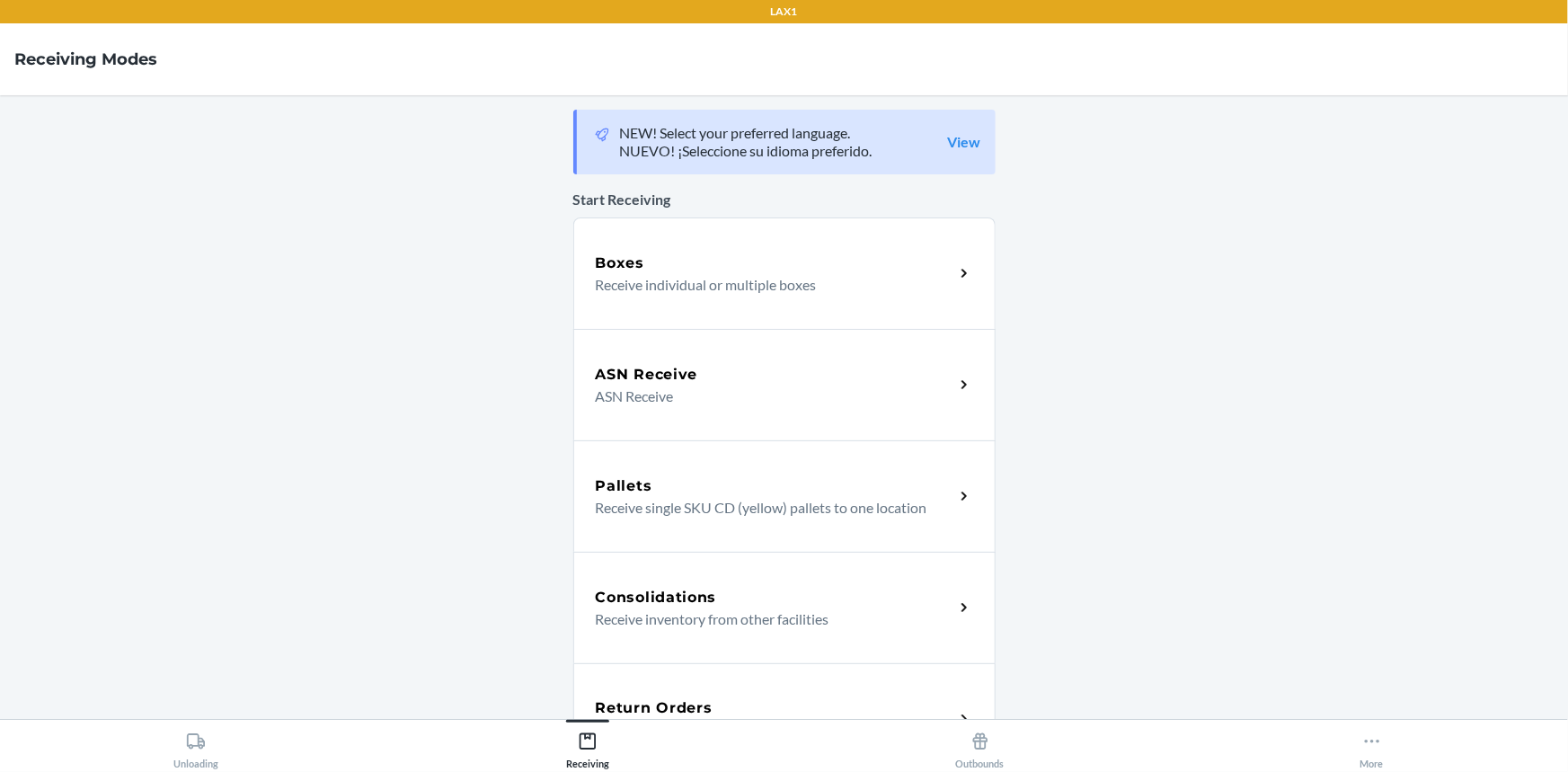 click on "Return Orders Receive return order package items" at bounding box center (784, 719) 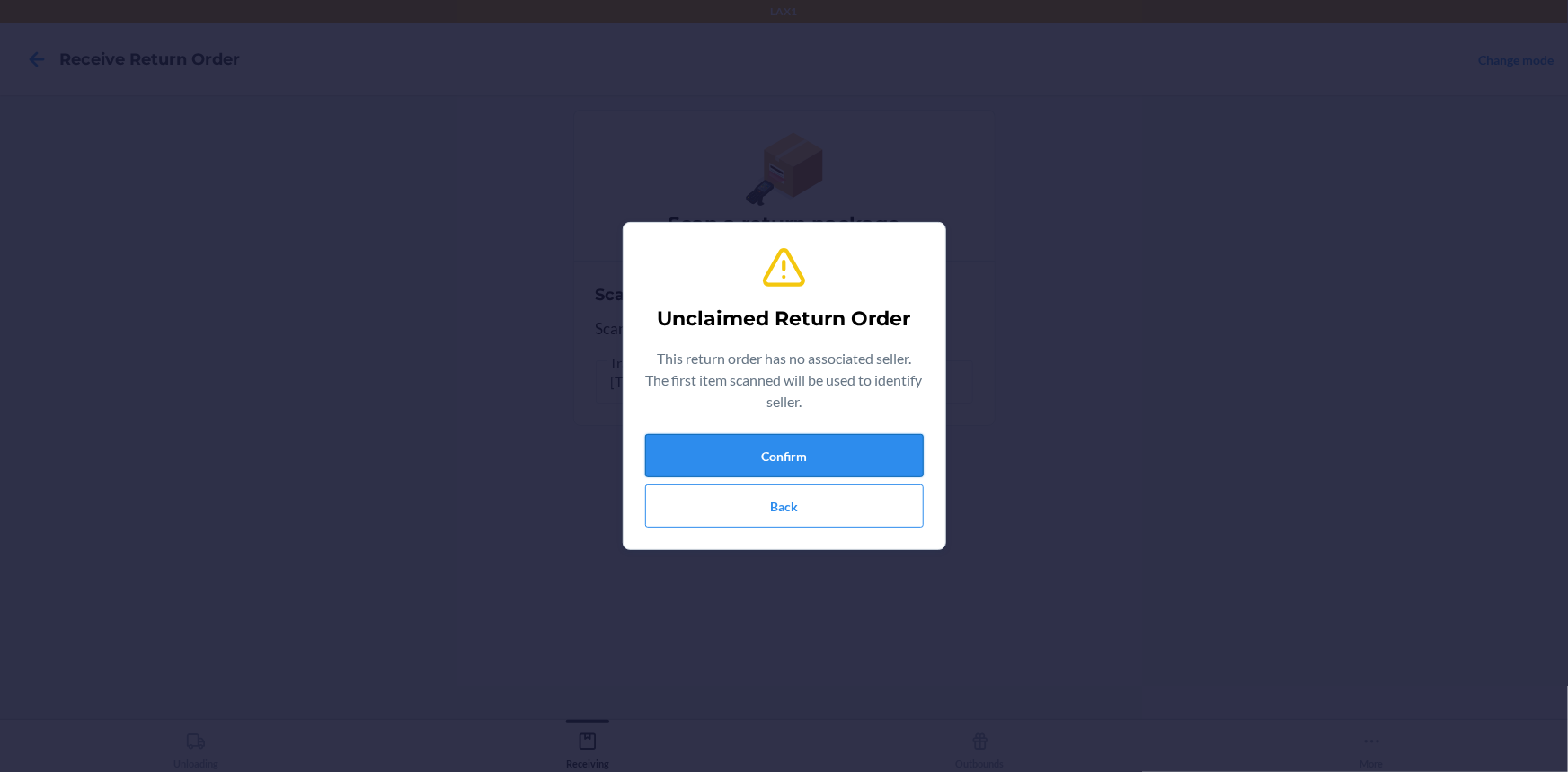 drag, startPoint x: 772, startPoint y: 430, endPoint x: 778, endPoint y: 437, distance: 9.219544 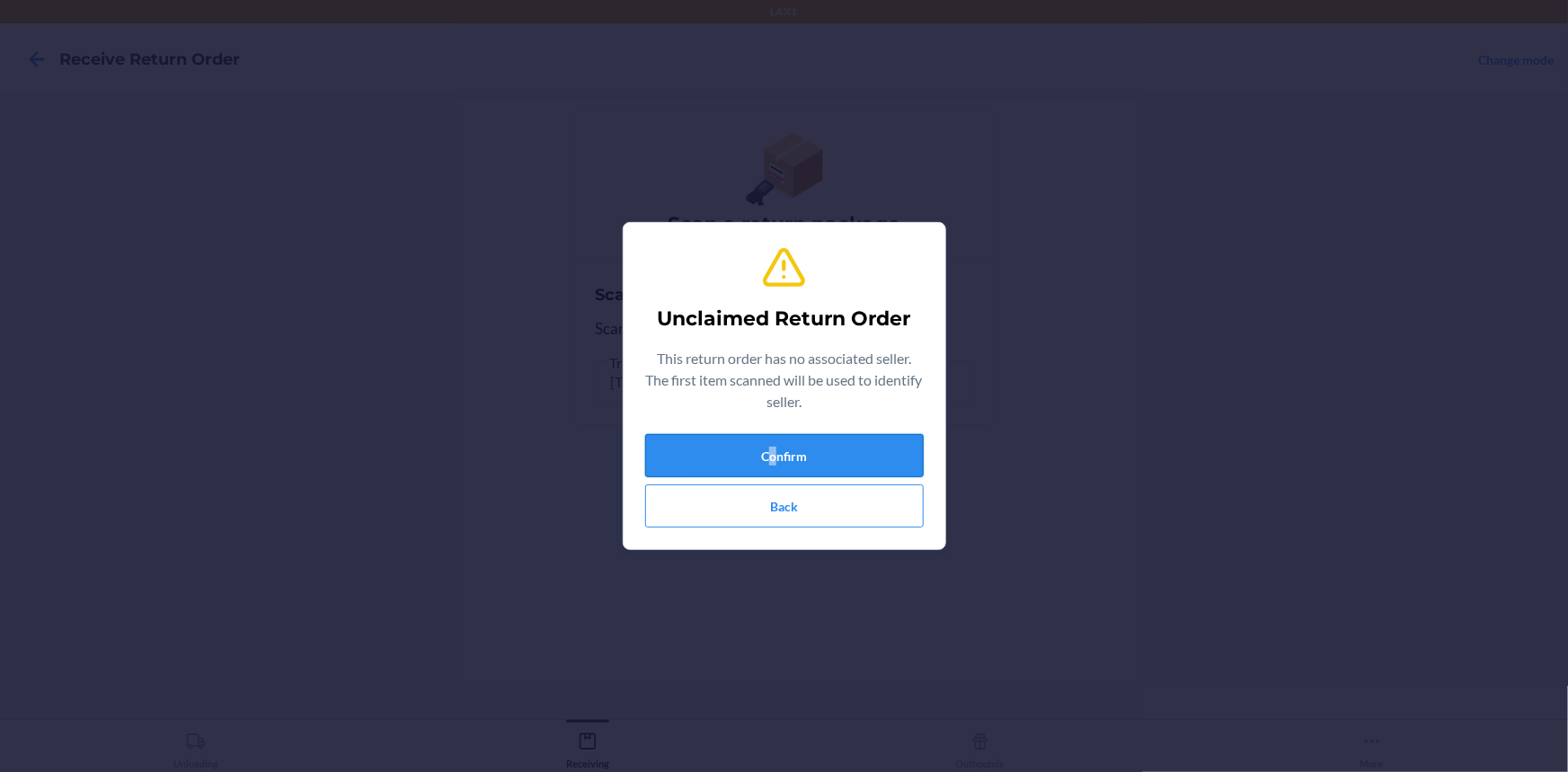 click on "Confirm" at bounding box center (784, 456) 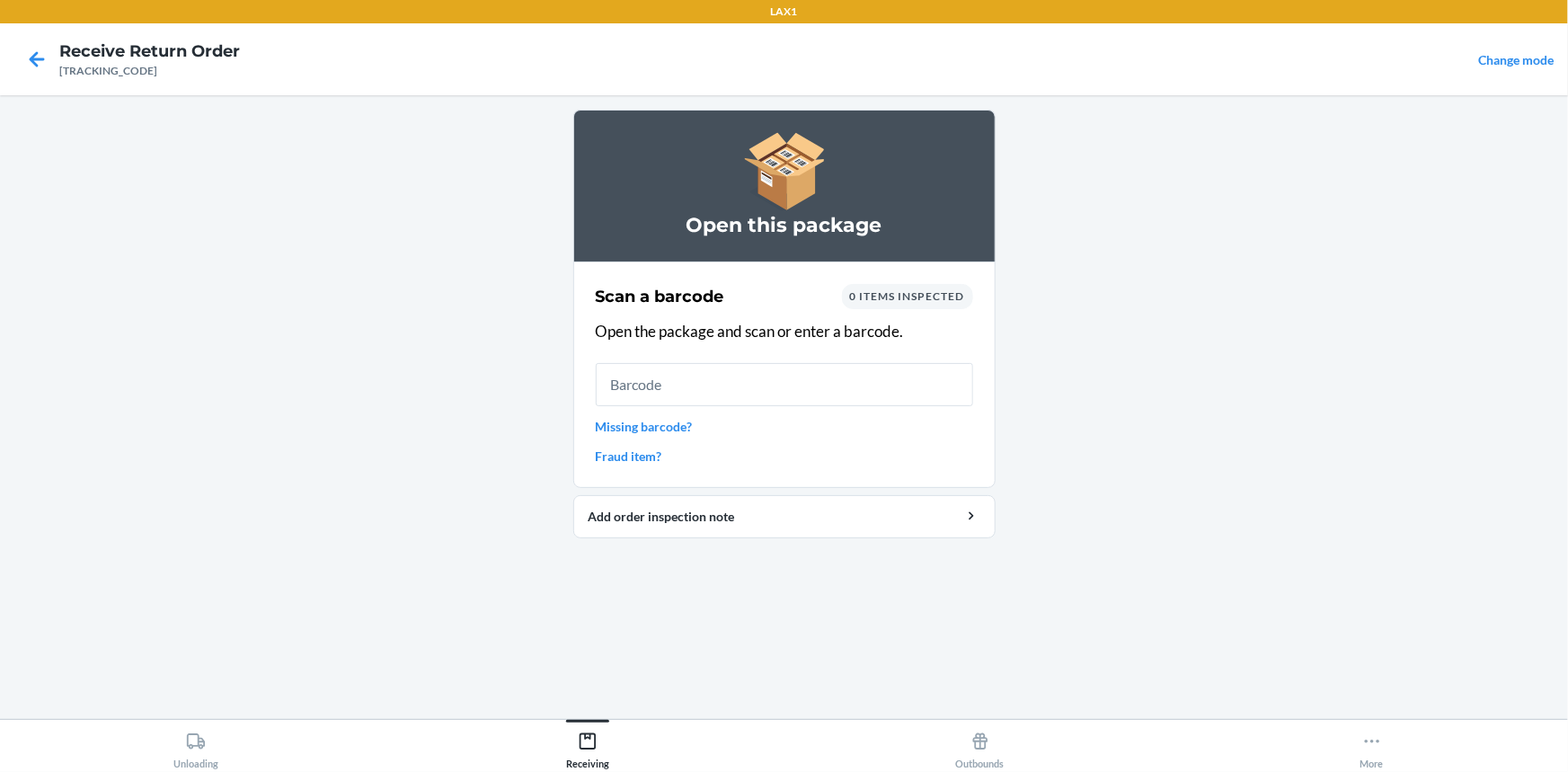 click on "Missing barcode?" at bounding box center (784, 426) 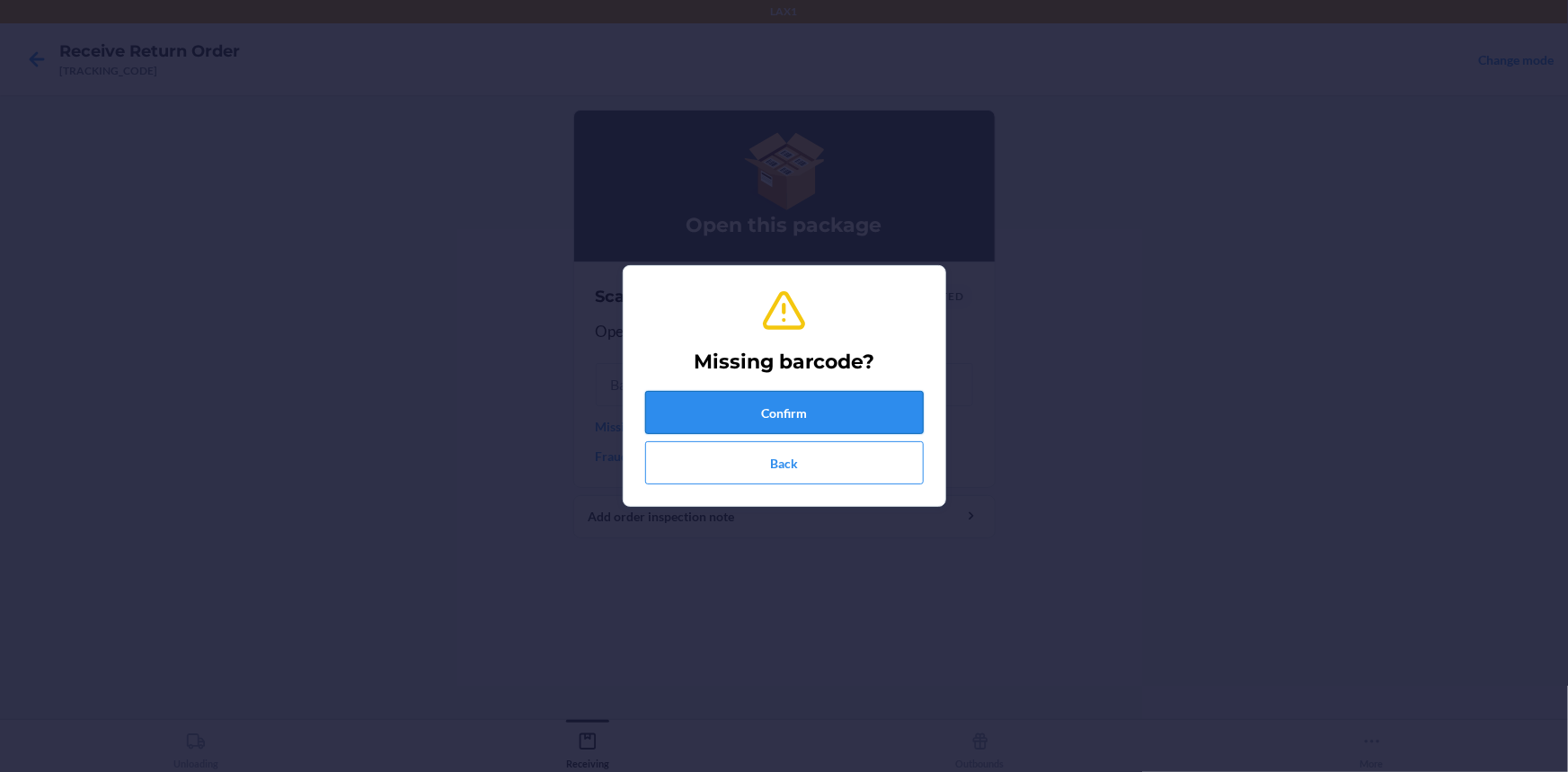 click on "Confirm" at bounding box center (784, 413) 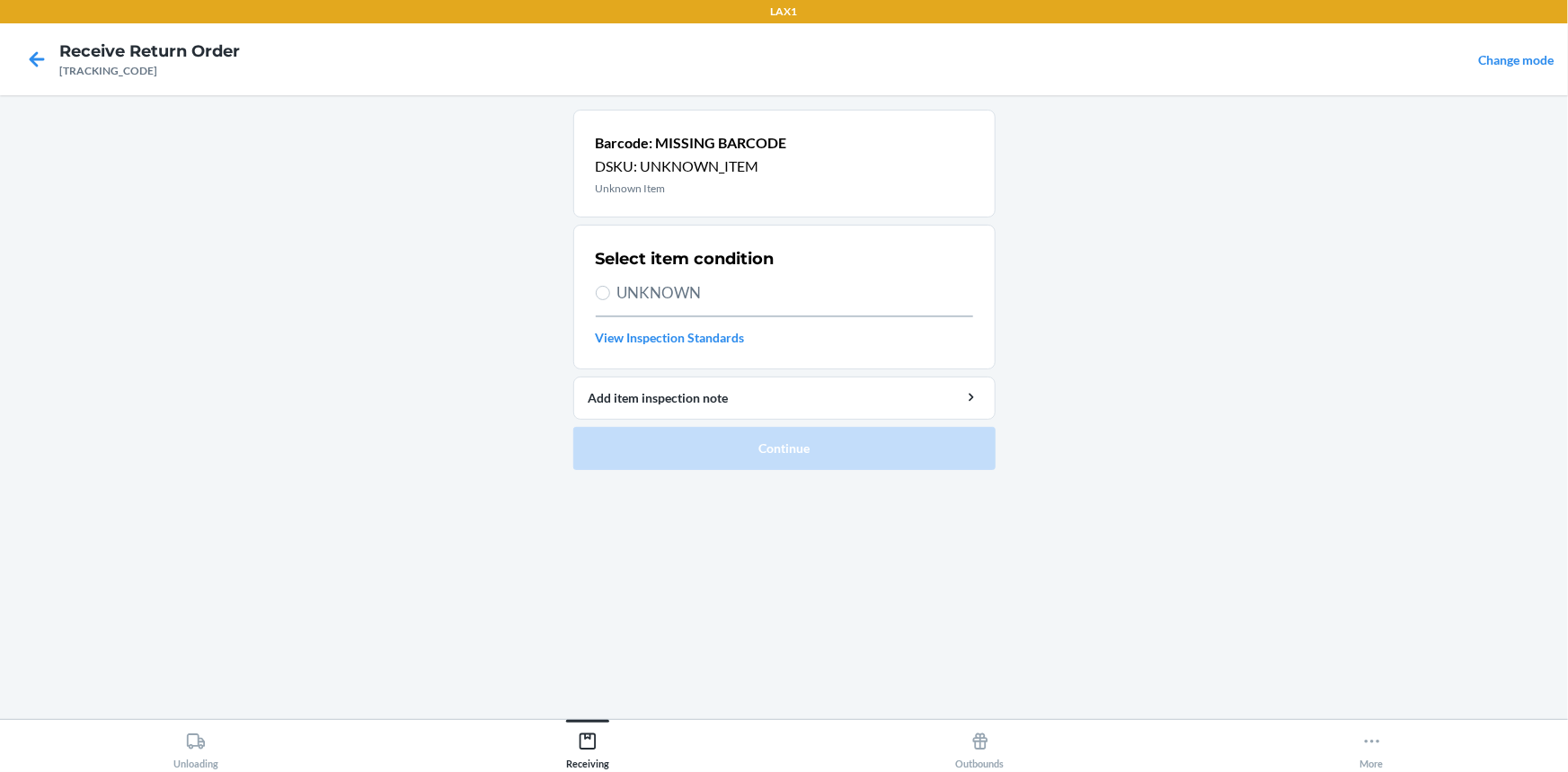 click on "UNKNOWN" at bounding box center [795, 293] 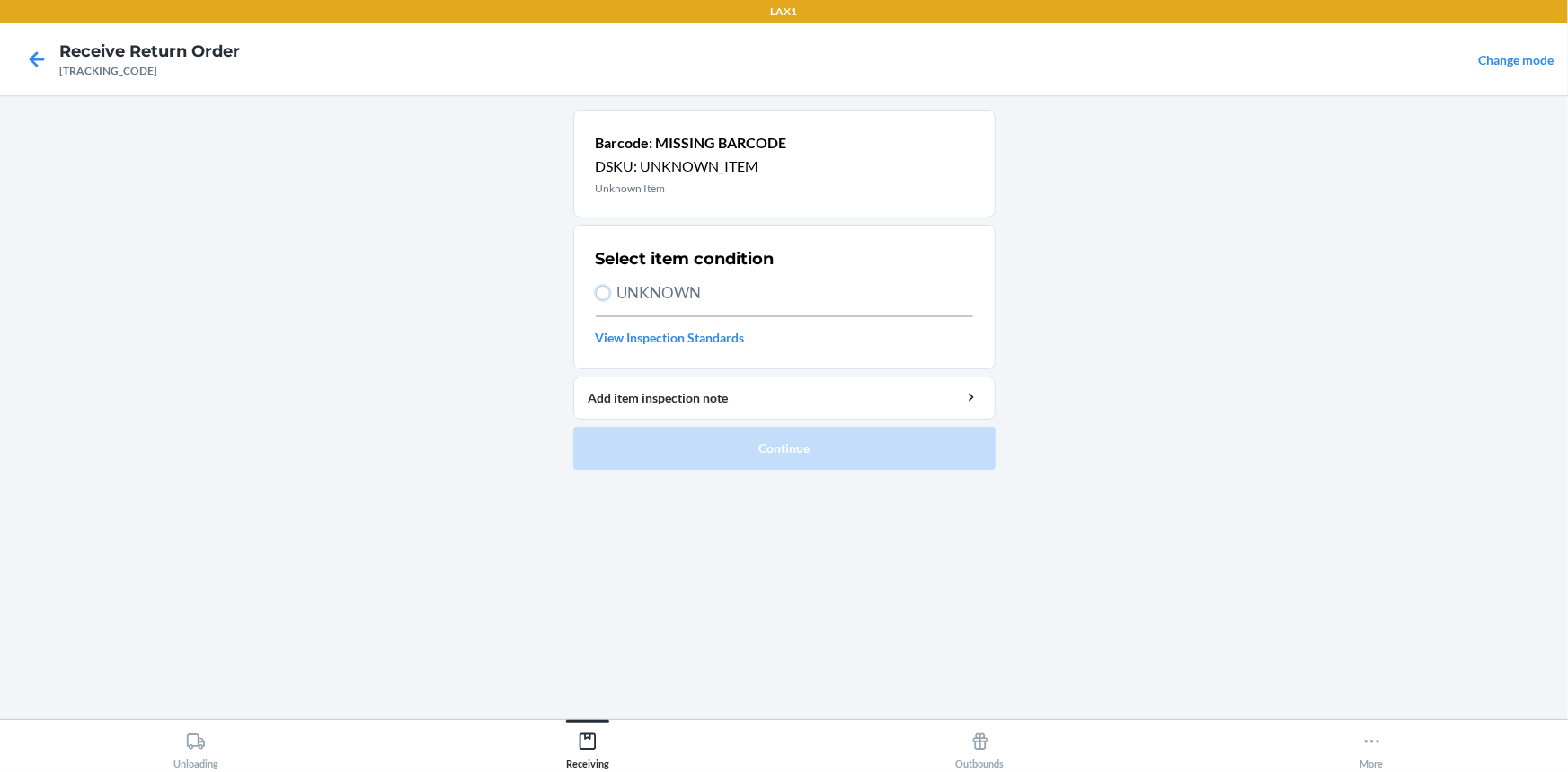 radio on "true" 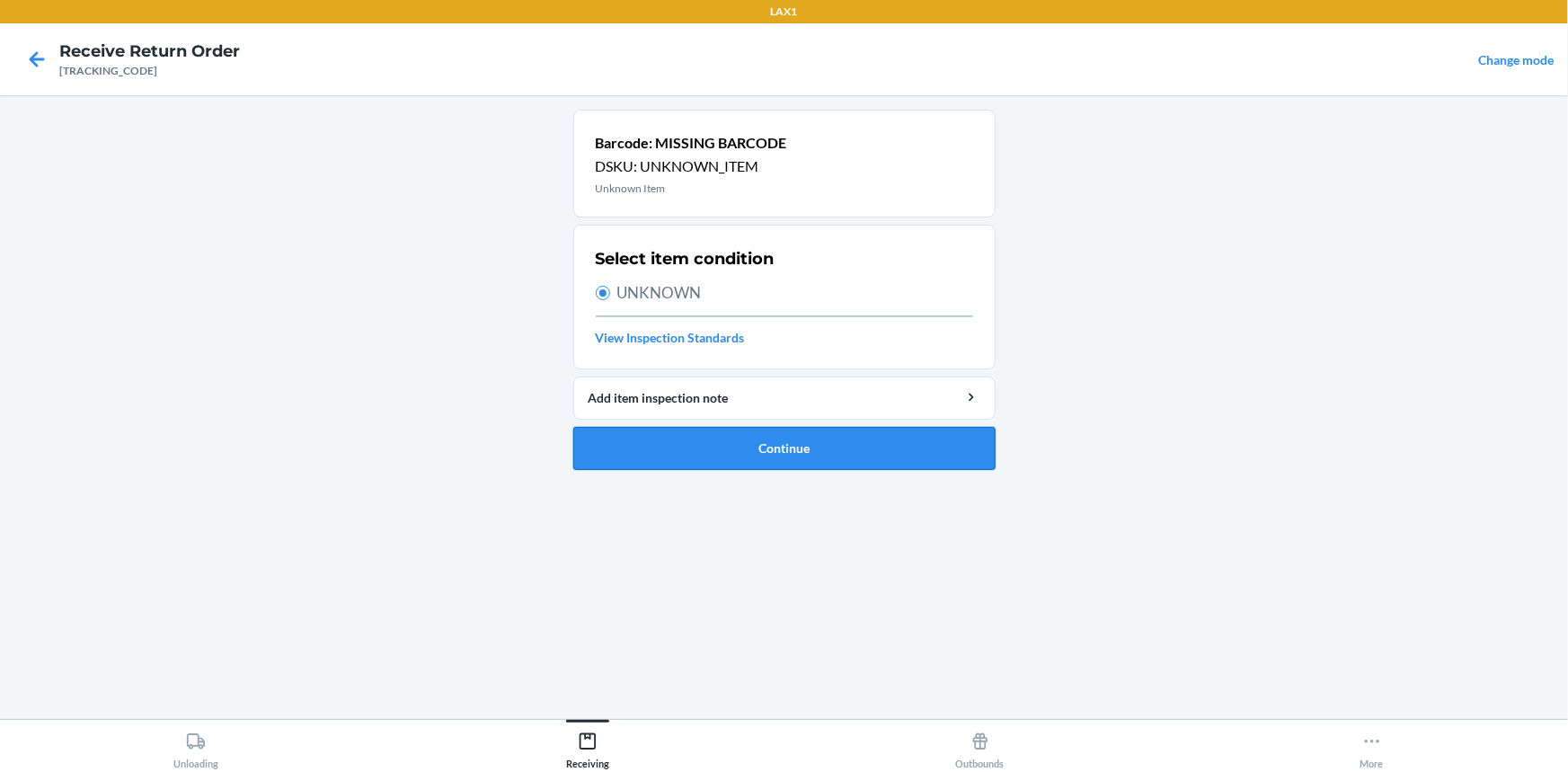 click on "Continue" at bounding box center [784, 448] 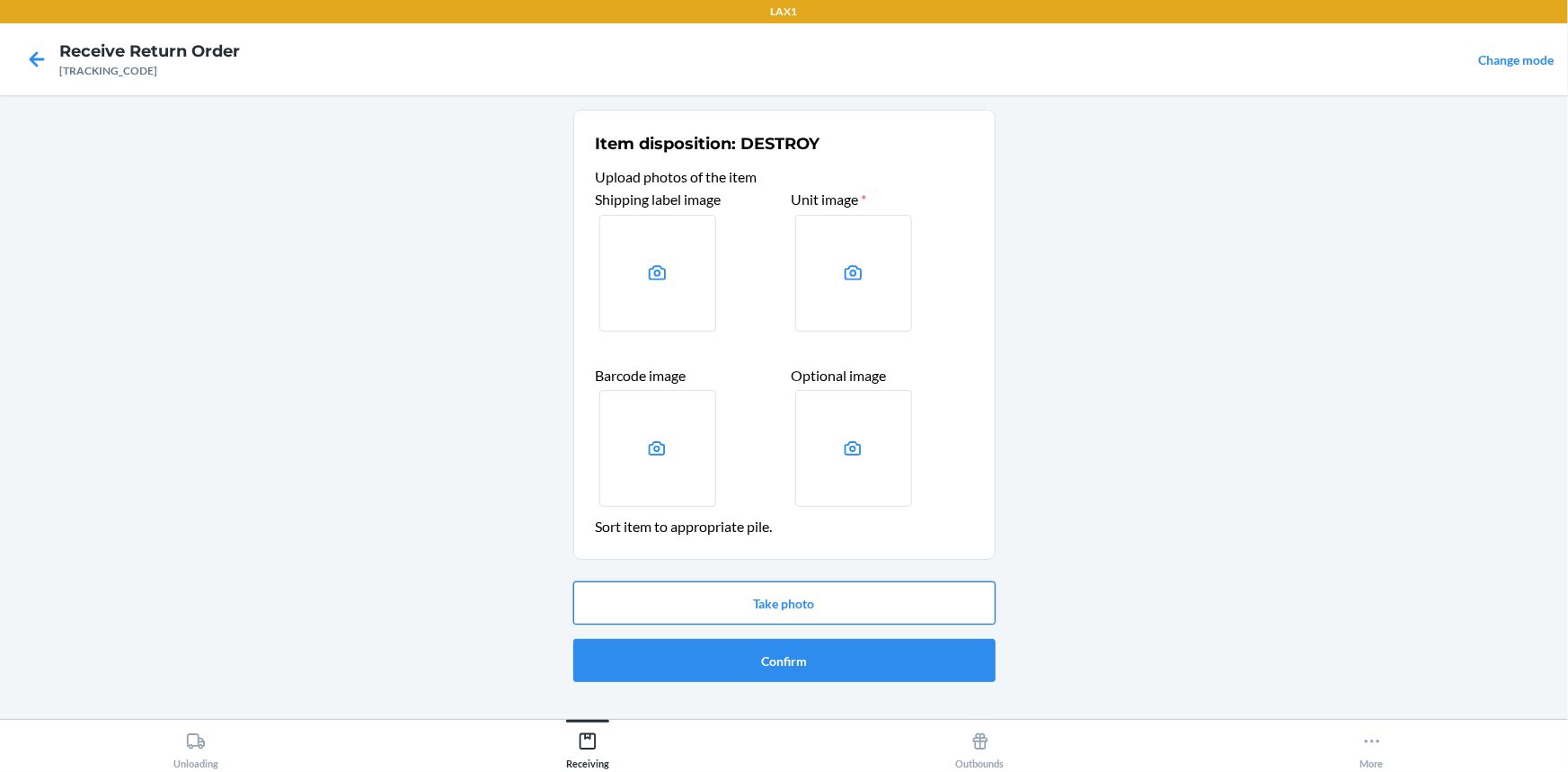 click on "Take photo" at bounding box center [784, 603] 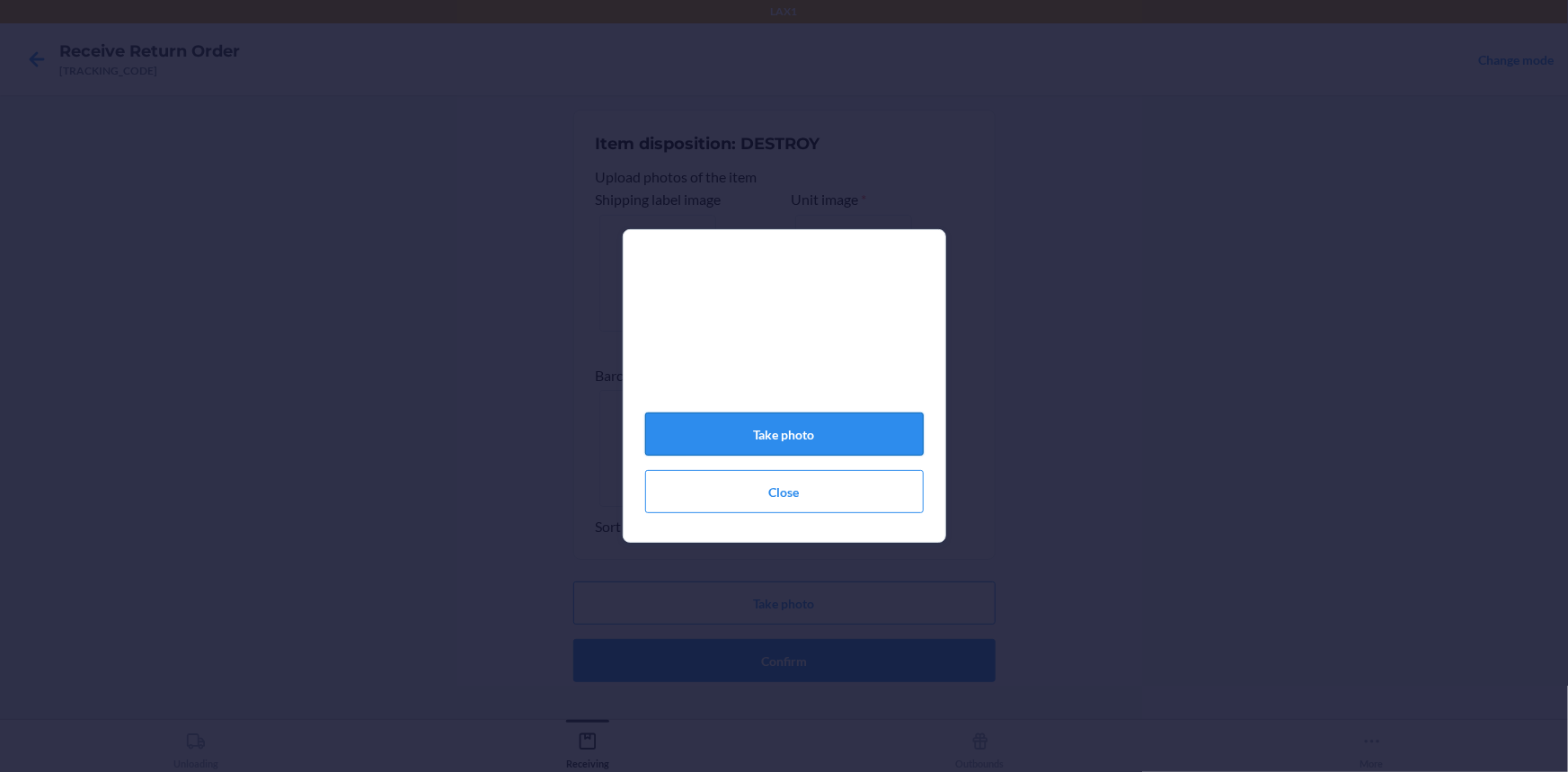 click on "Take photo" 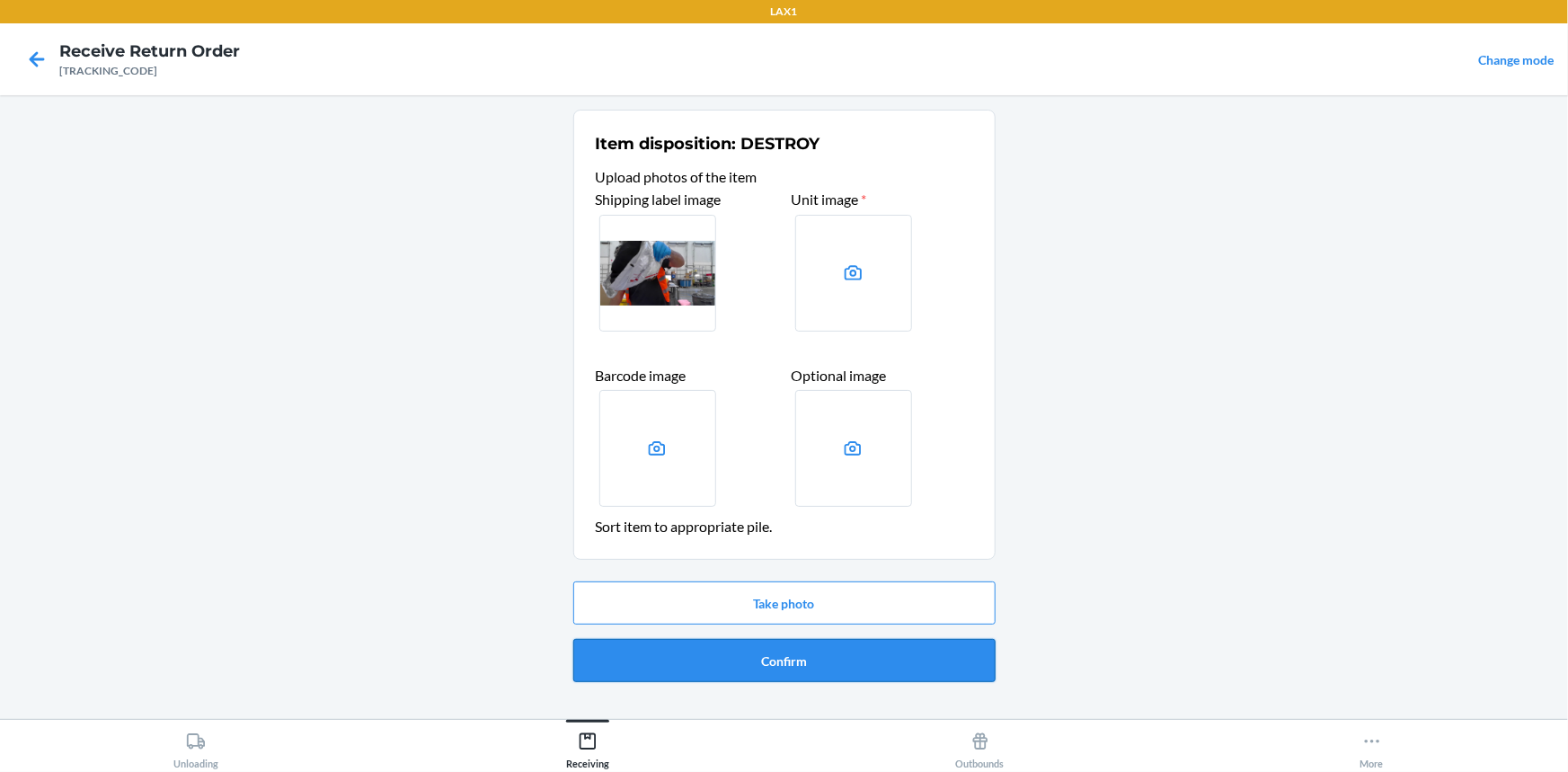 click on "Confirm" at bounding box center [784, 661] 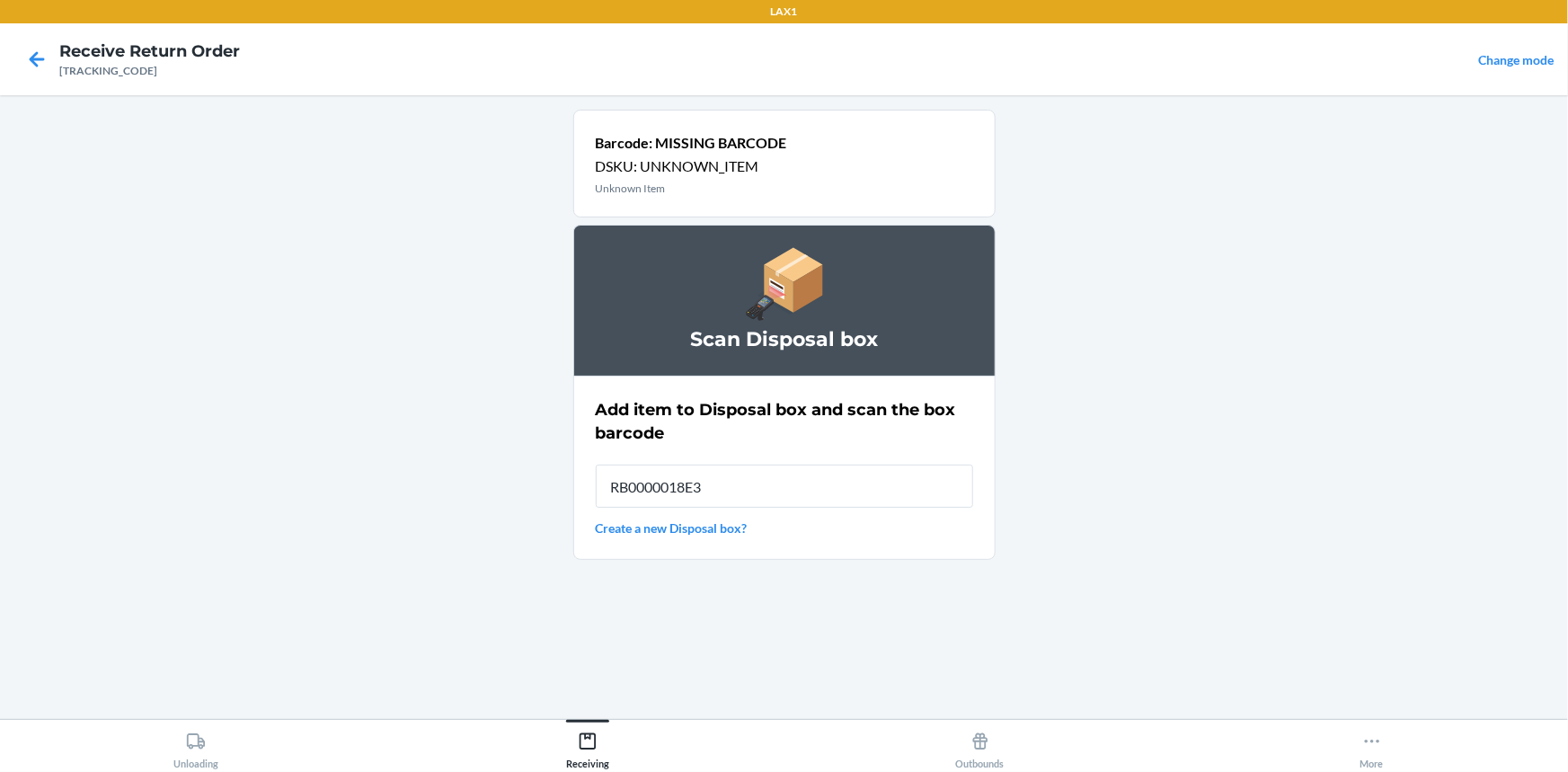 type on "RB0000018E3" 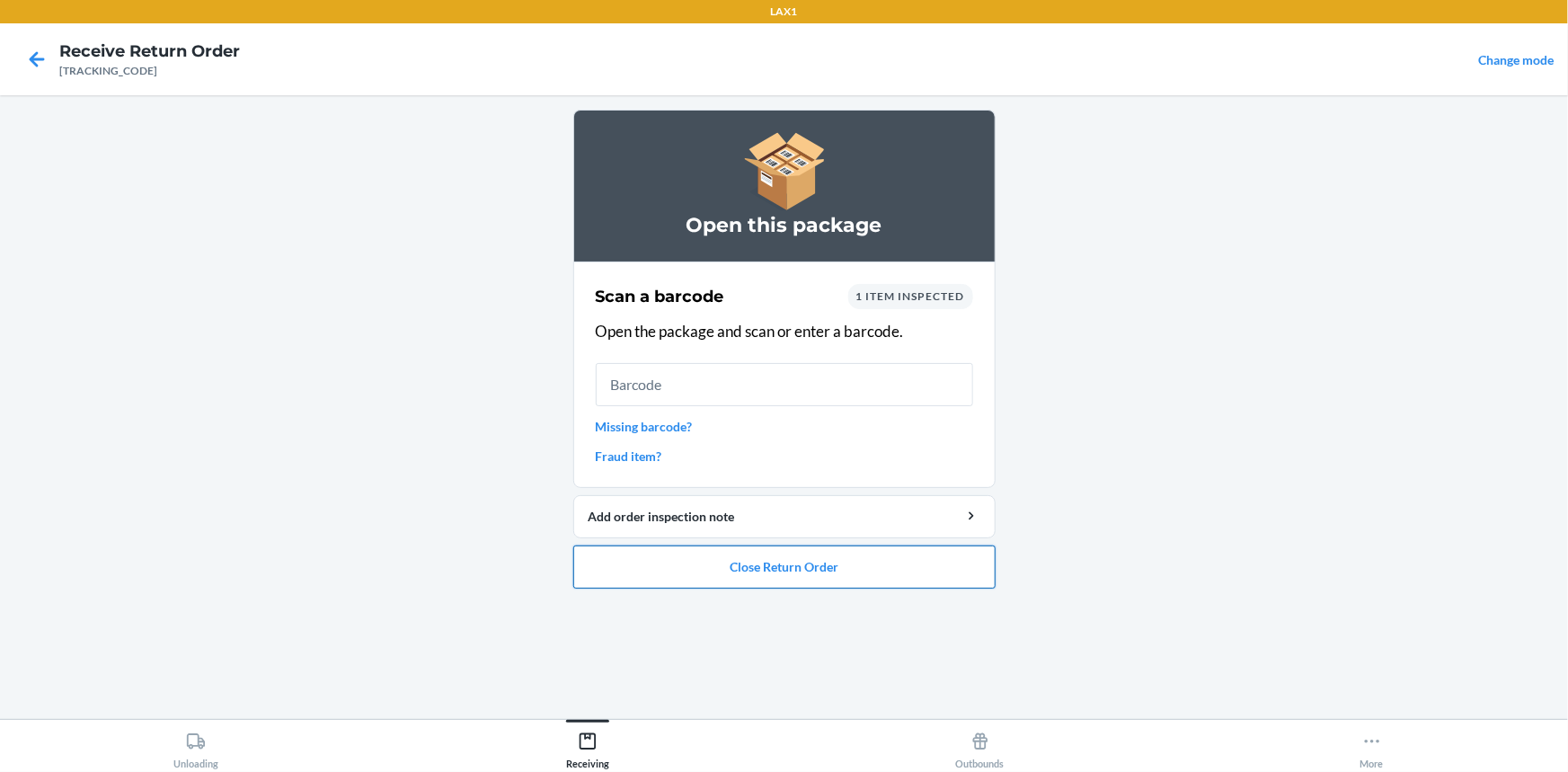 click on "Close Return Order" at bounding box center [784, 567] 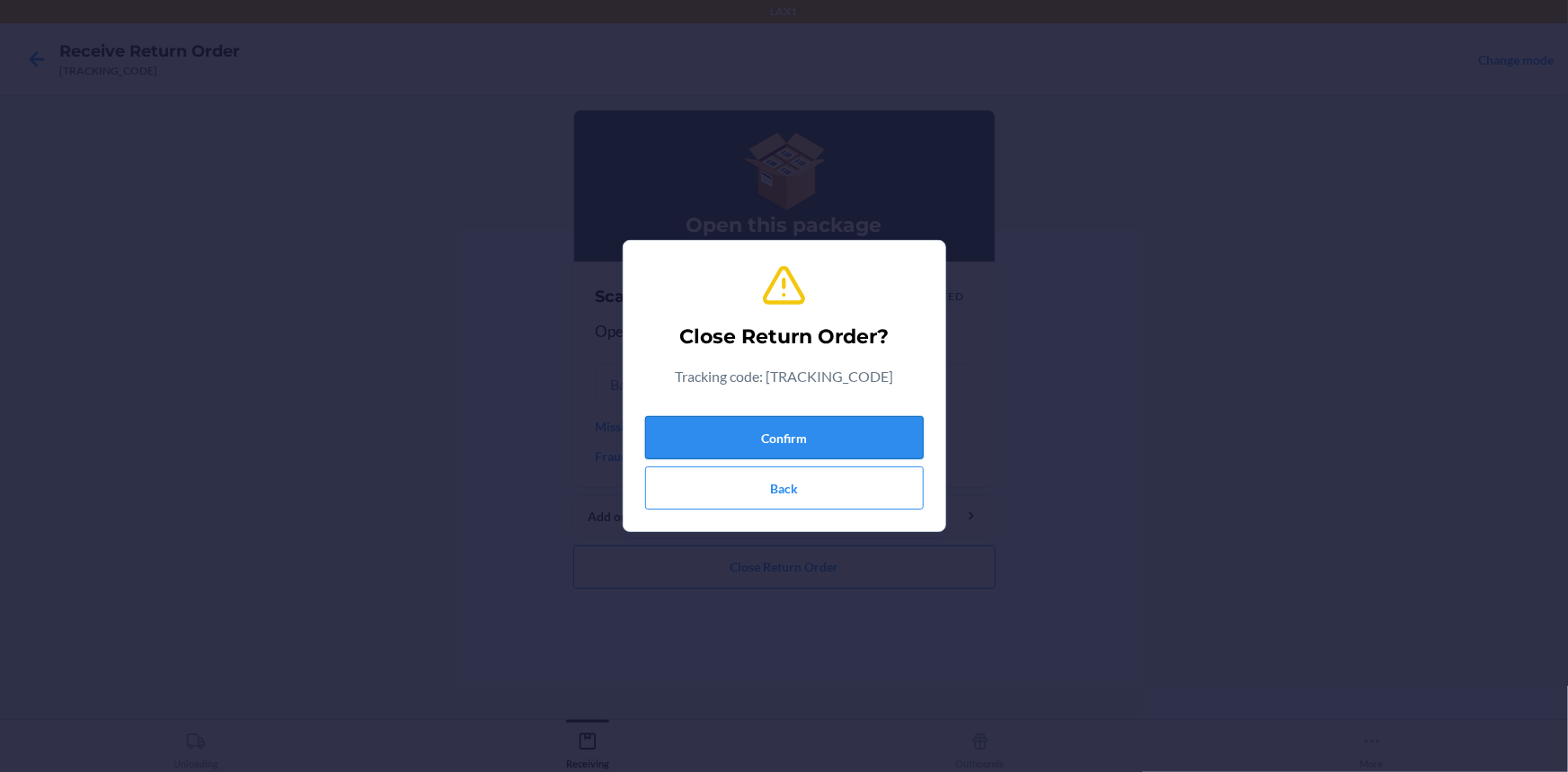 click on "Confirm" at bounding box center [784, 438] 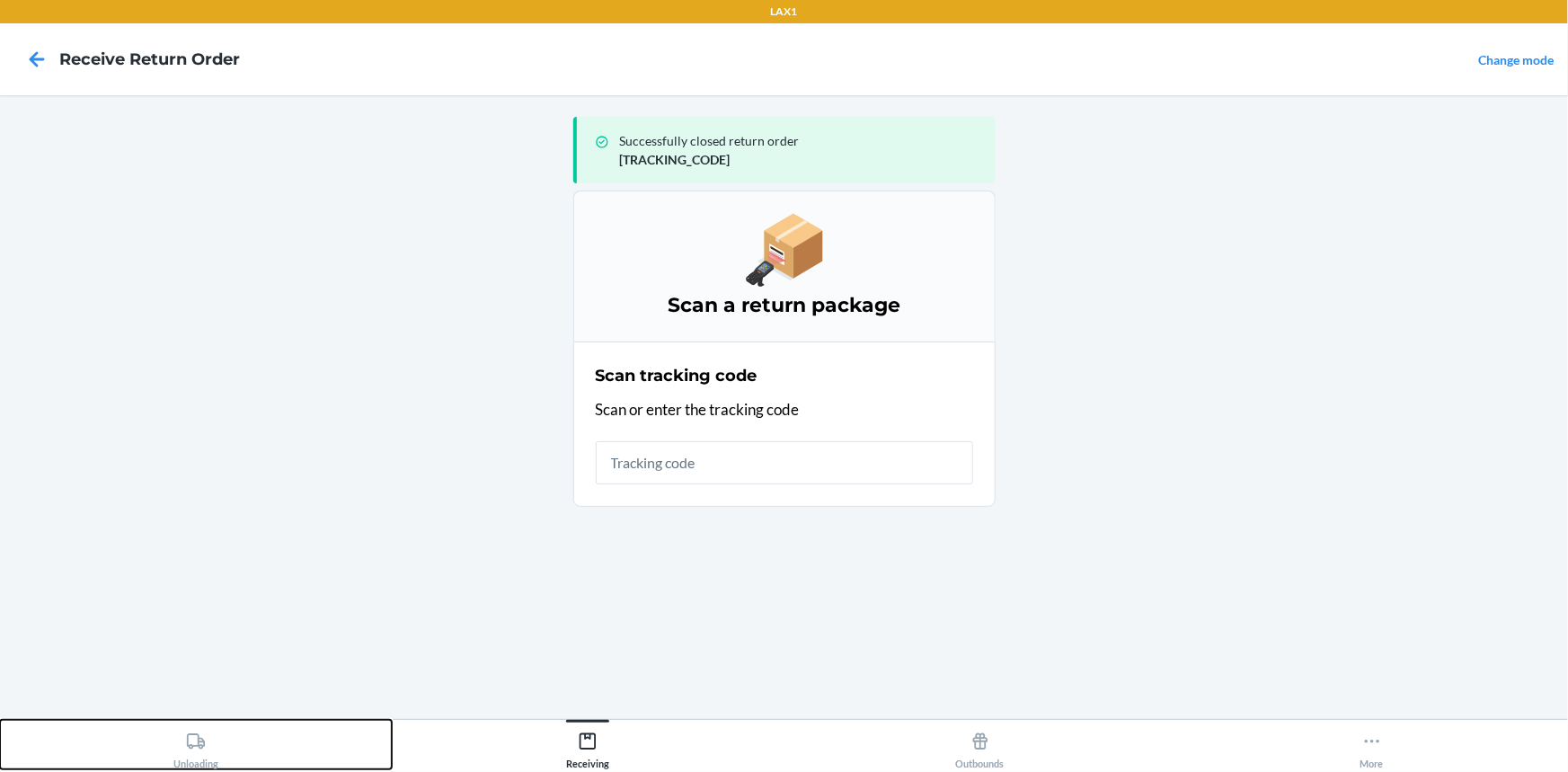 click on "Unloading" at bounding box center (196, 744) 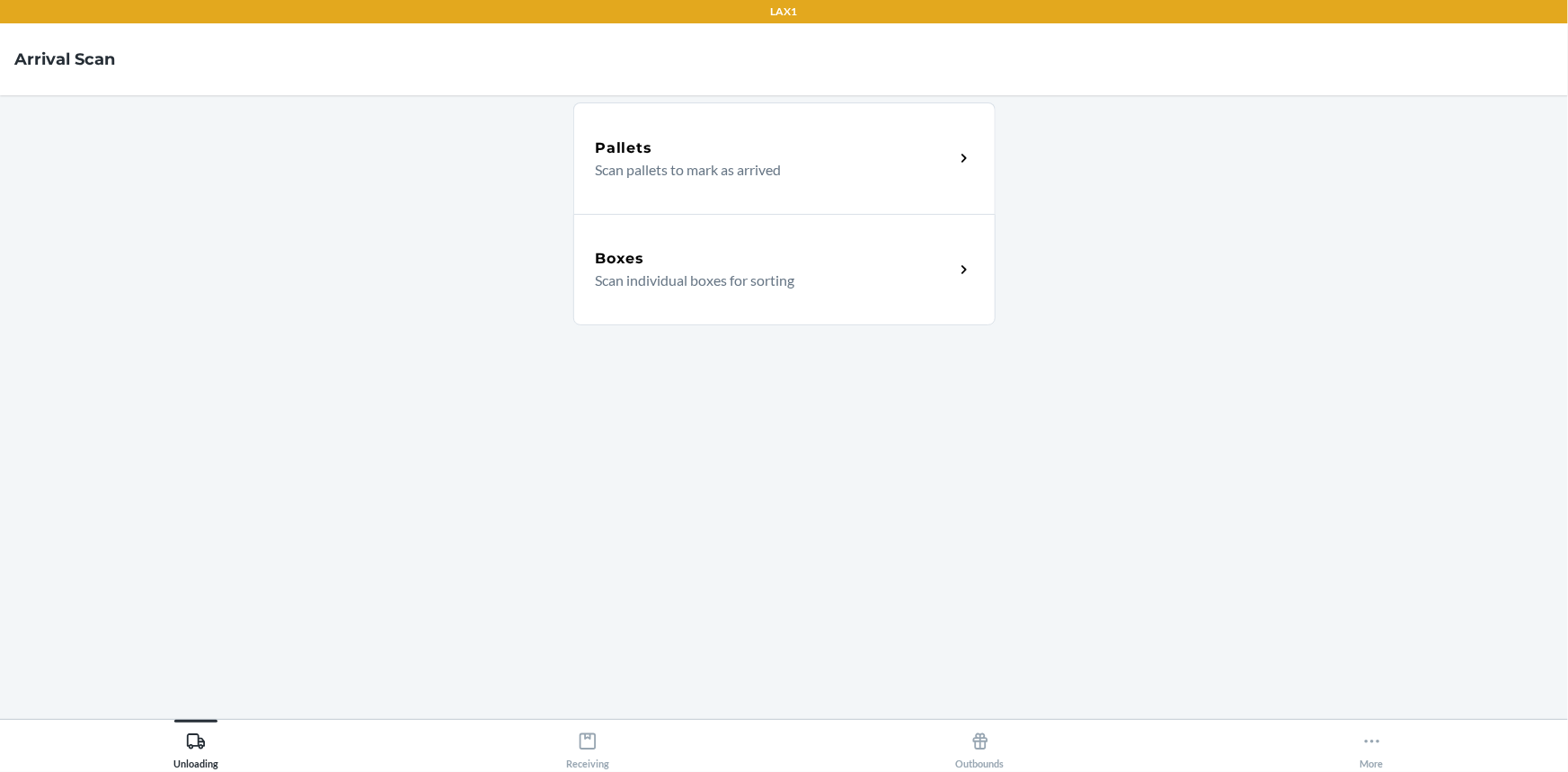 click on "Boxes Scan individual boxes for sorting" at bounding box center (784, 270) 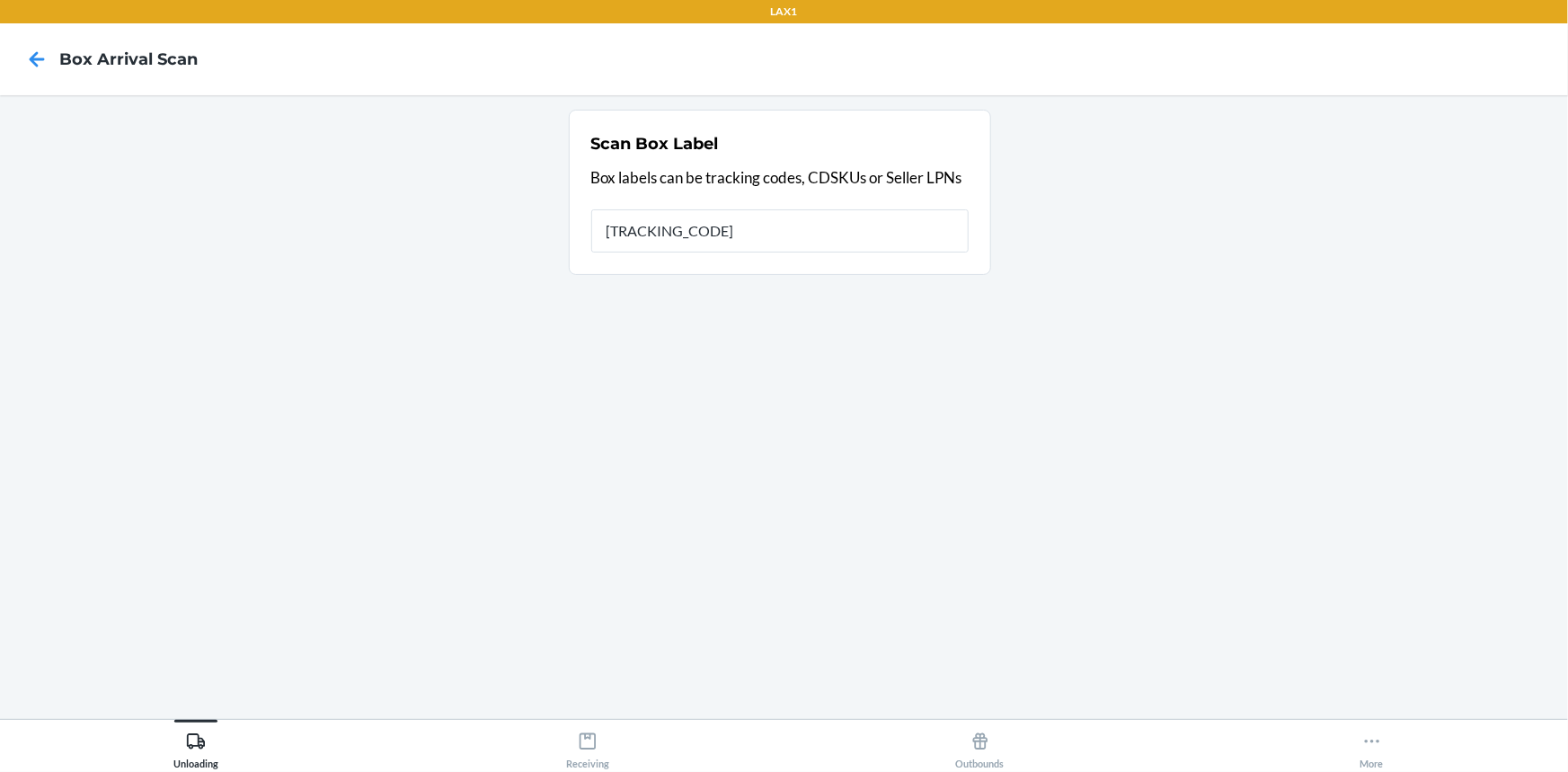 type on "[TRACKING_CODE]" 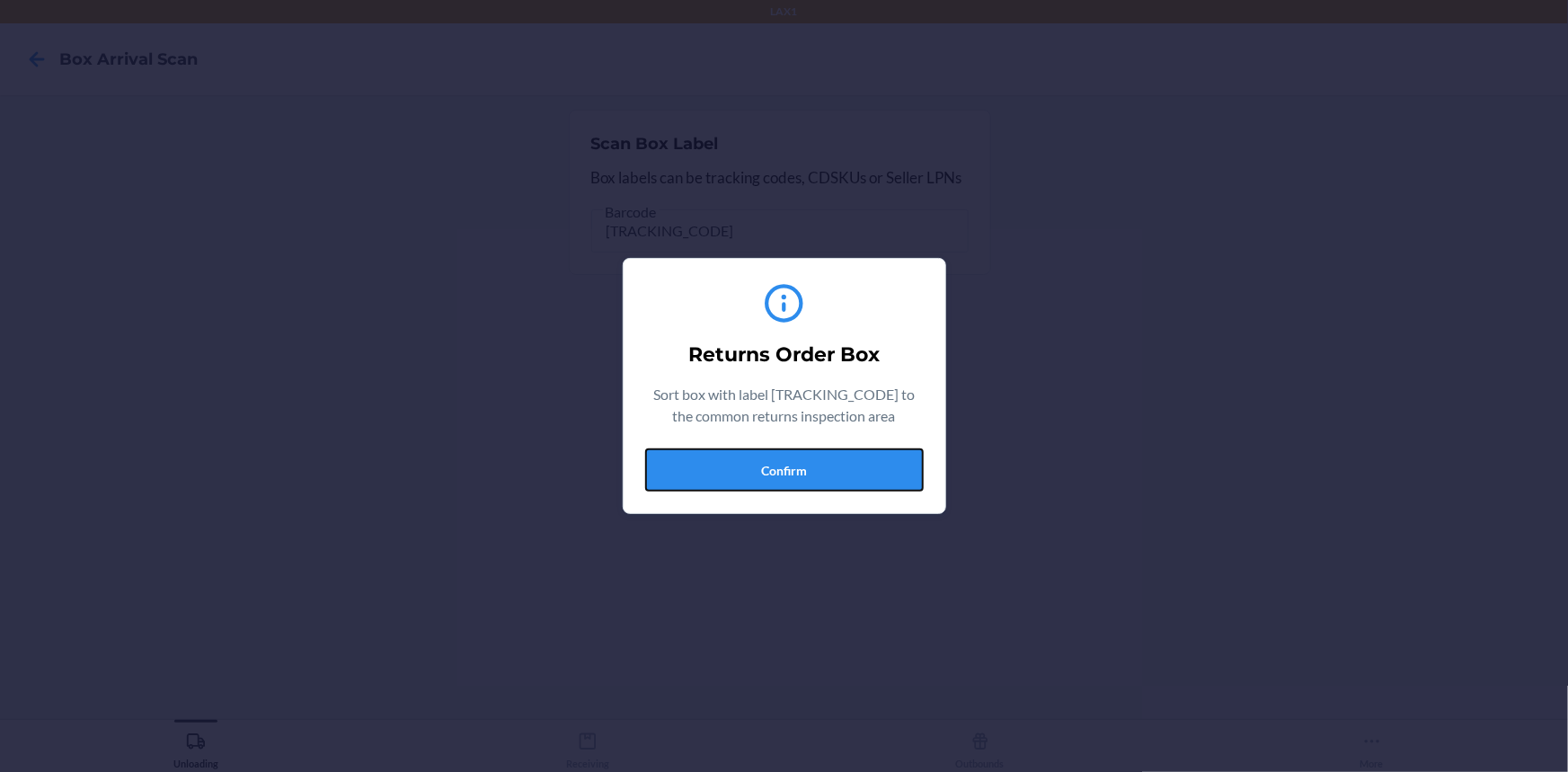click on "Confirm" at bounding box center [784, 470] 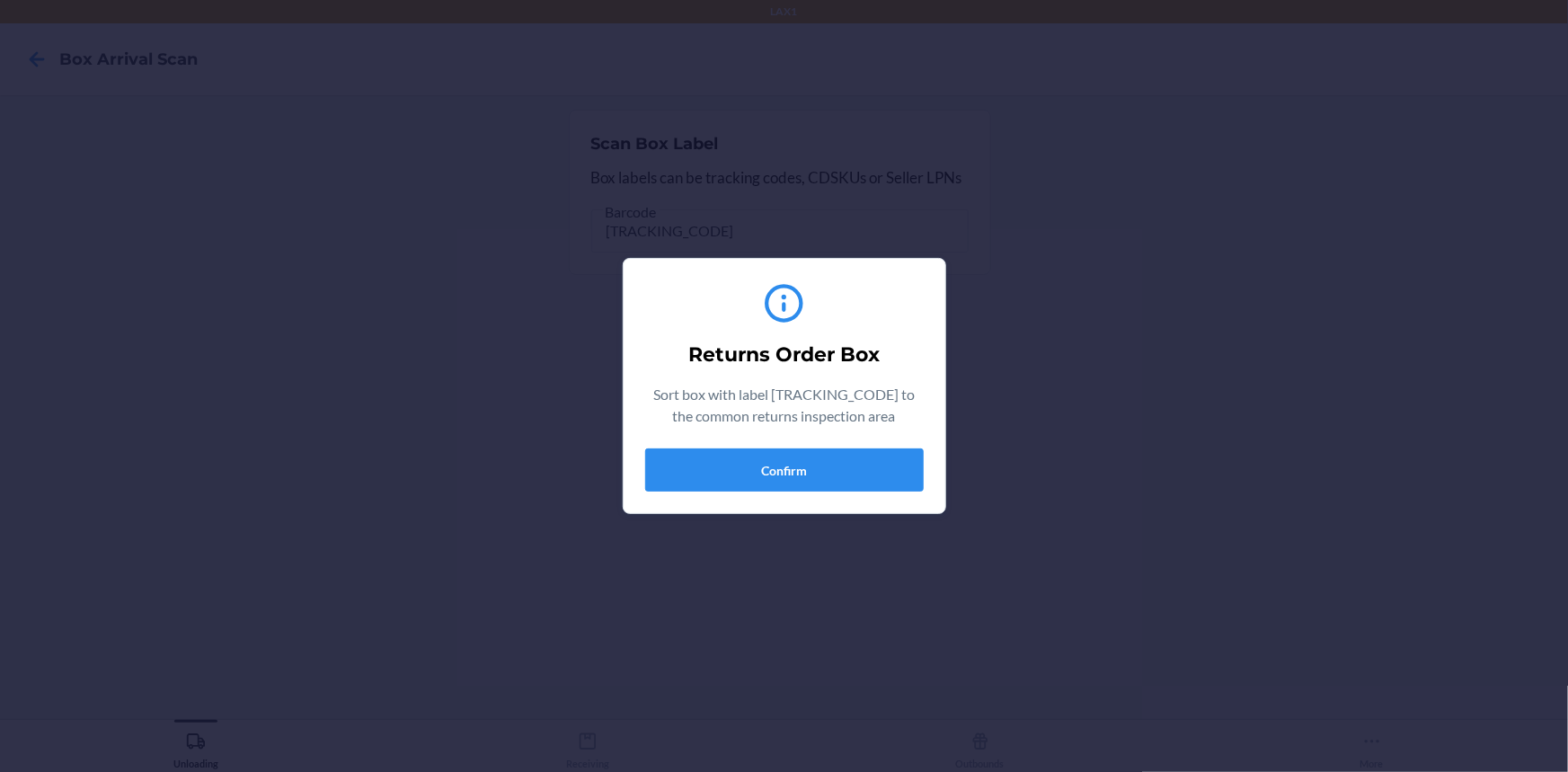 type 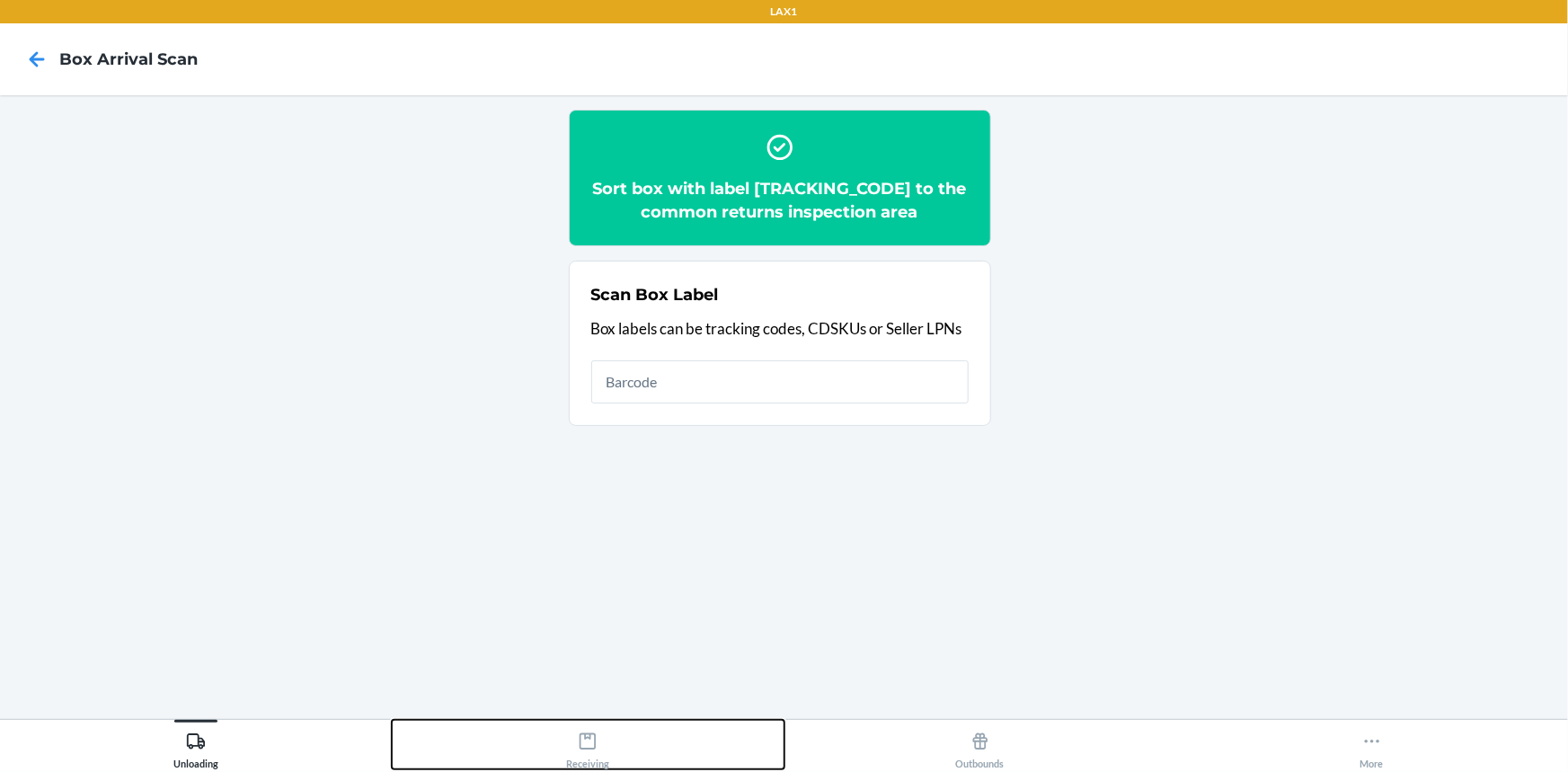 click on "Receiving" at bounding box center [588, 744] 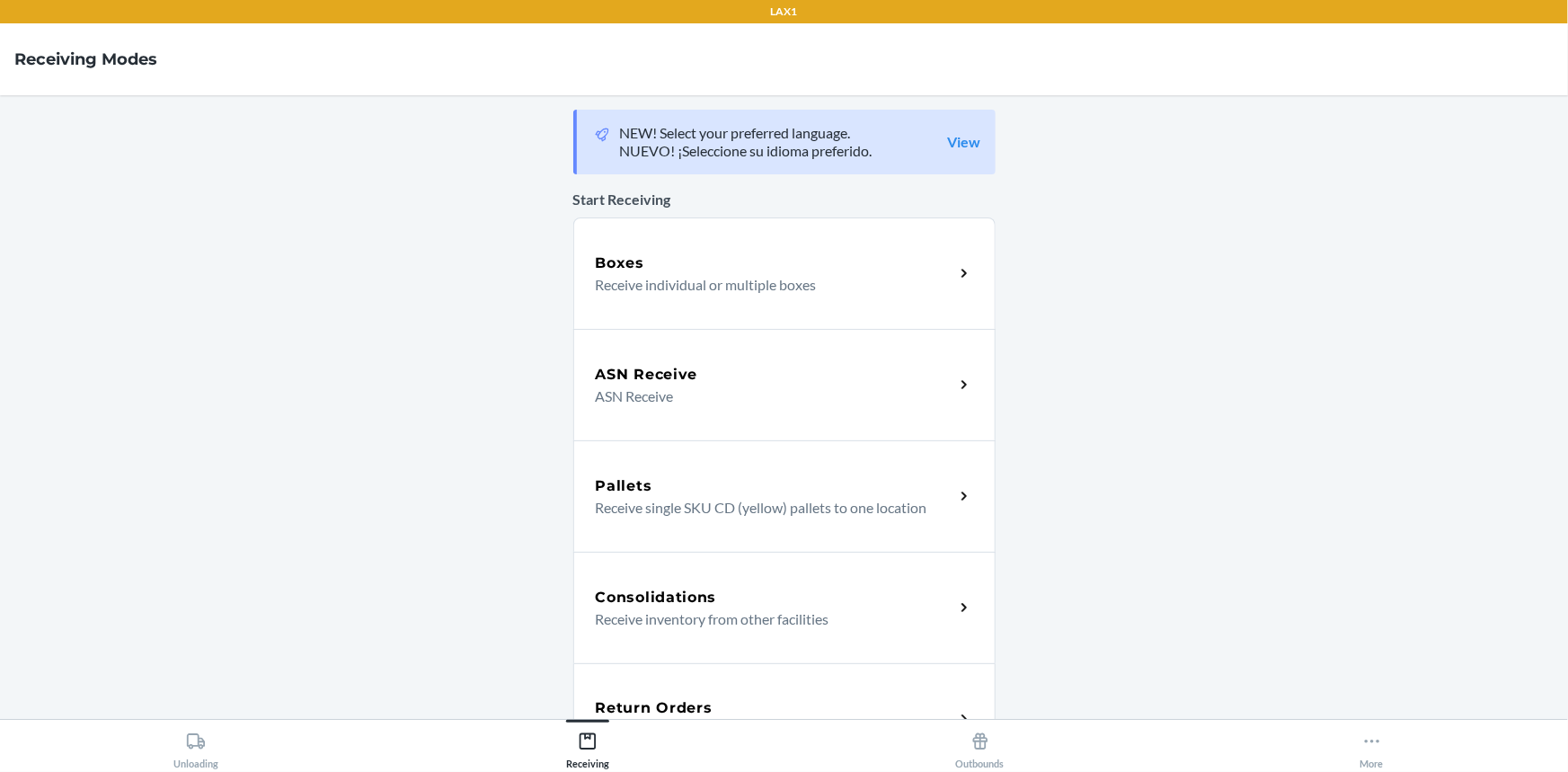 click on "Return Orders Receive return order package items" at bounding box center [784, 719] 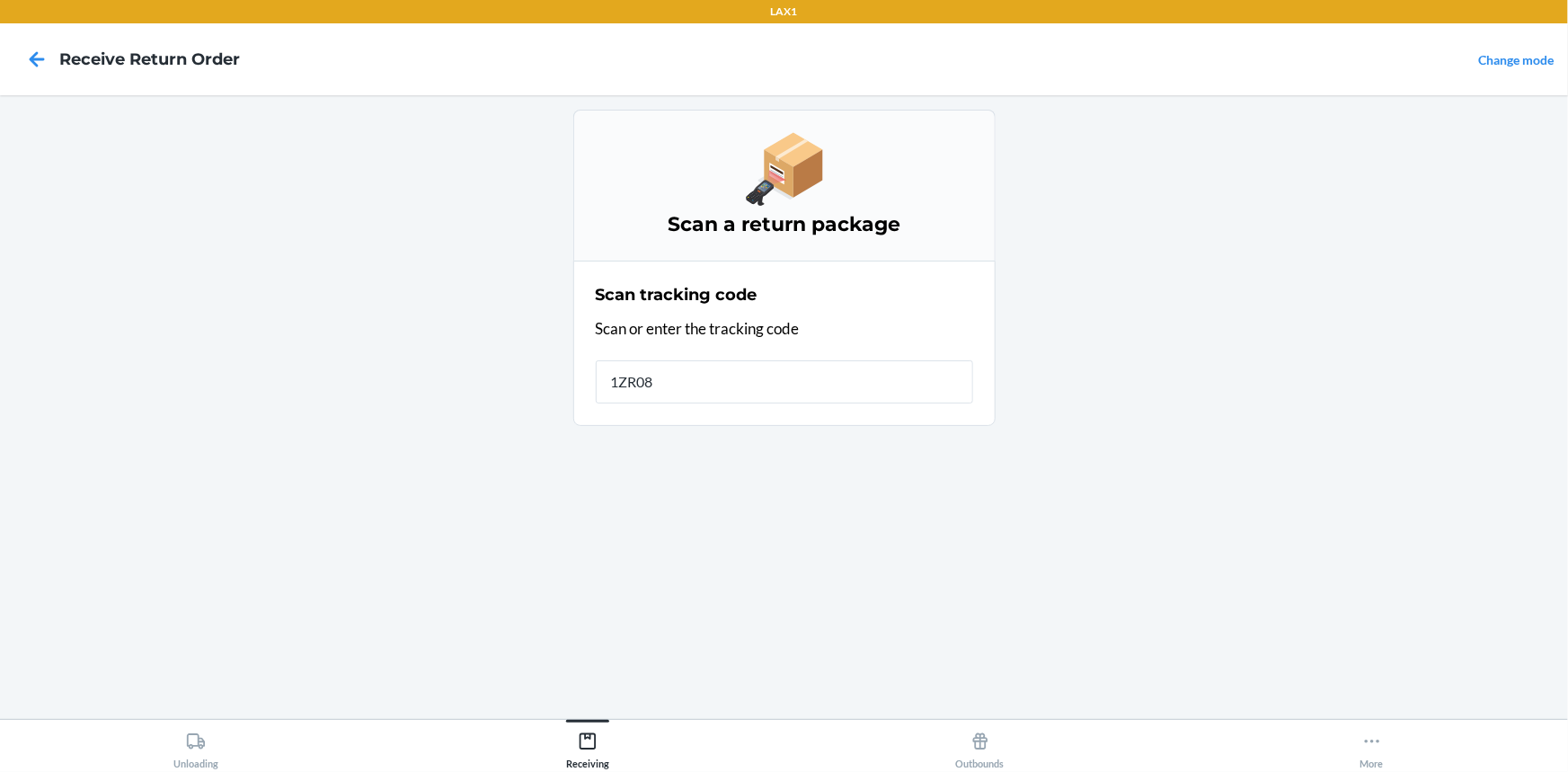 type on "1ZR08H" 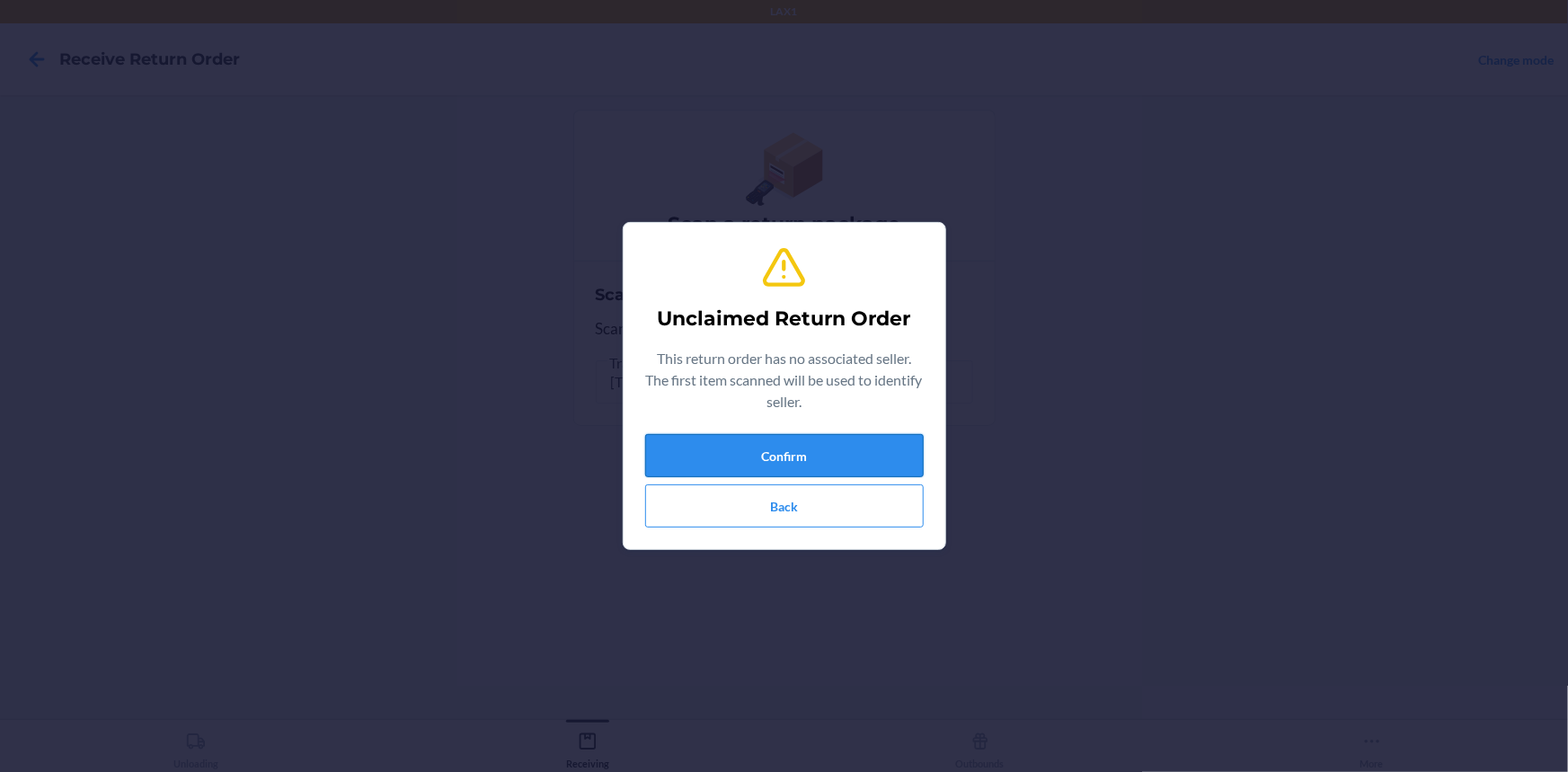 click on "Confirm" at bounding box center (784, 456) 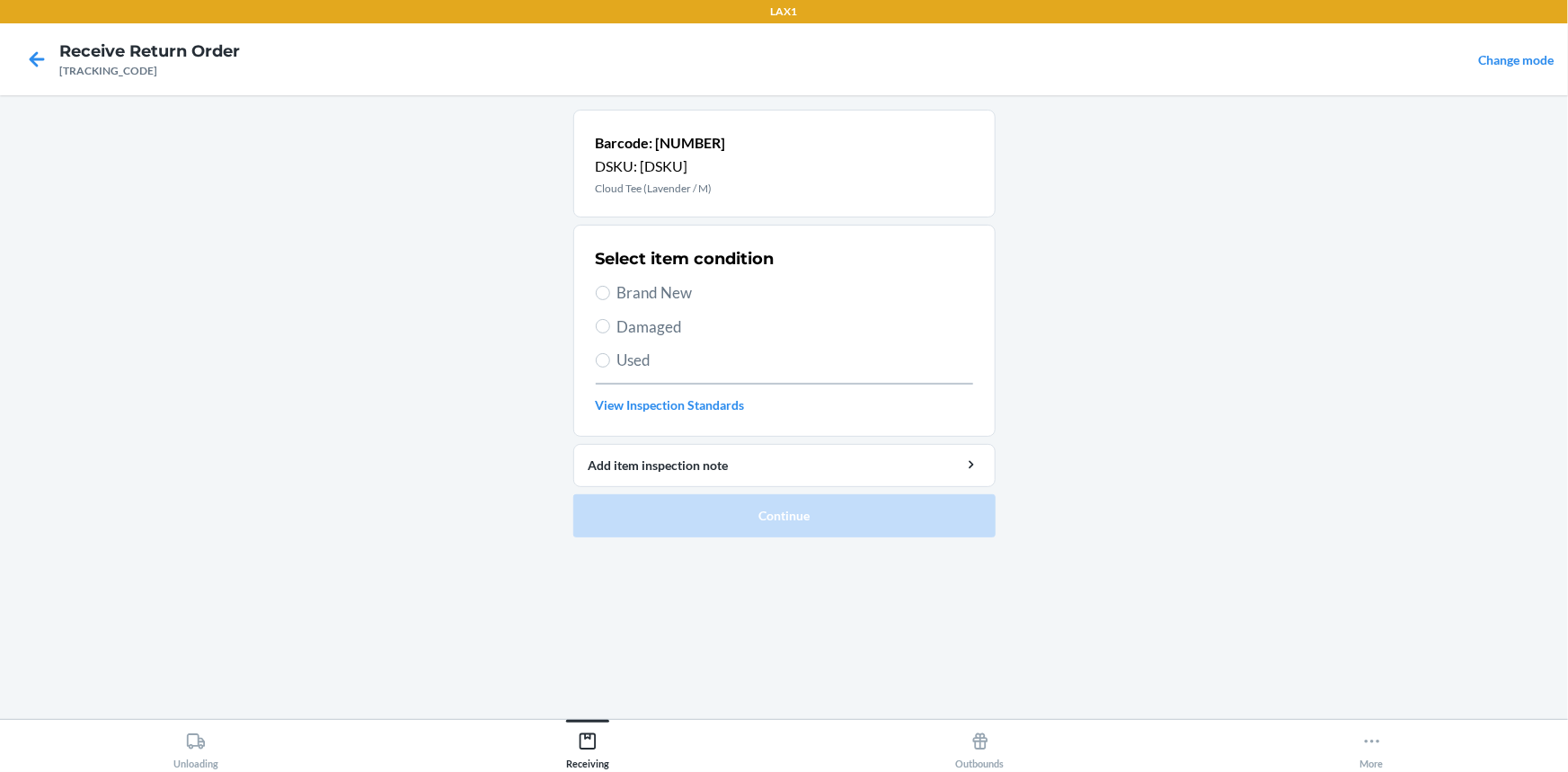 click on "Brand New" at bounding box center [795, 293] 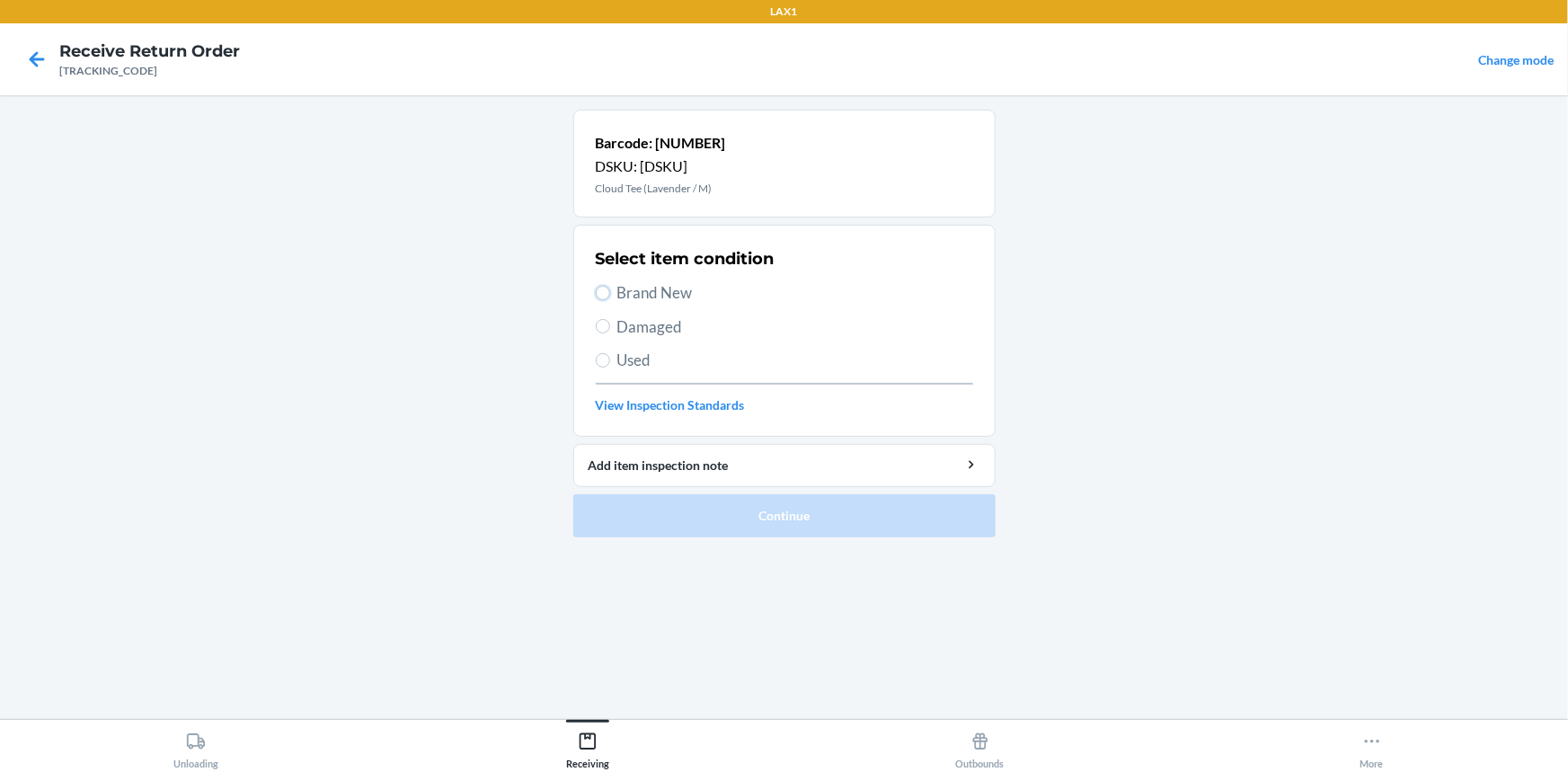 click on "Brand New" at bounding box center (603, 293) 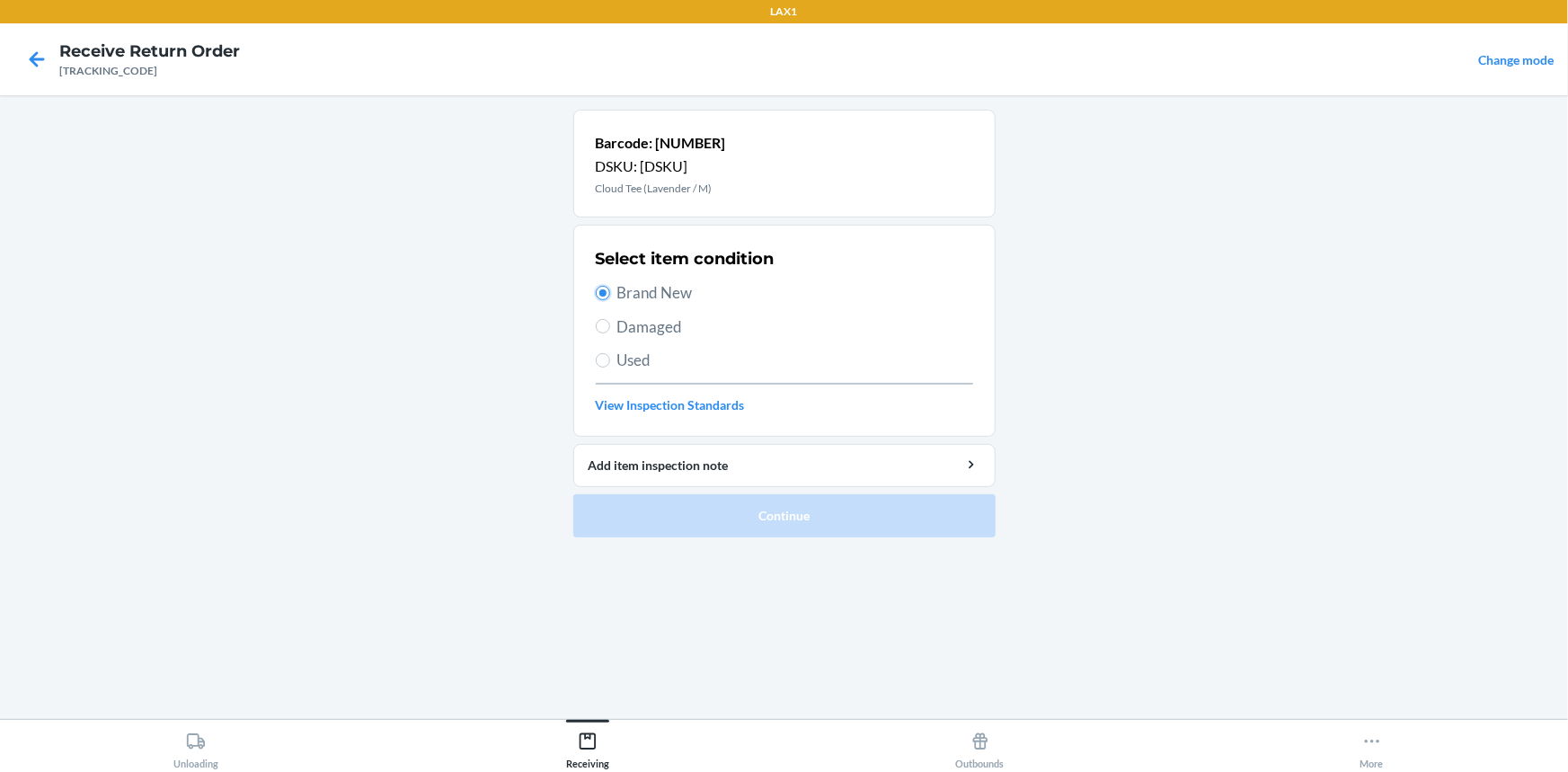 radio on "true" 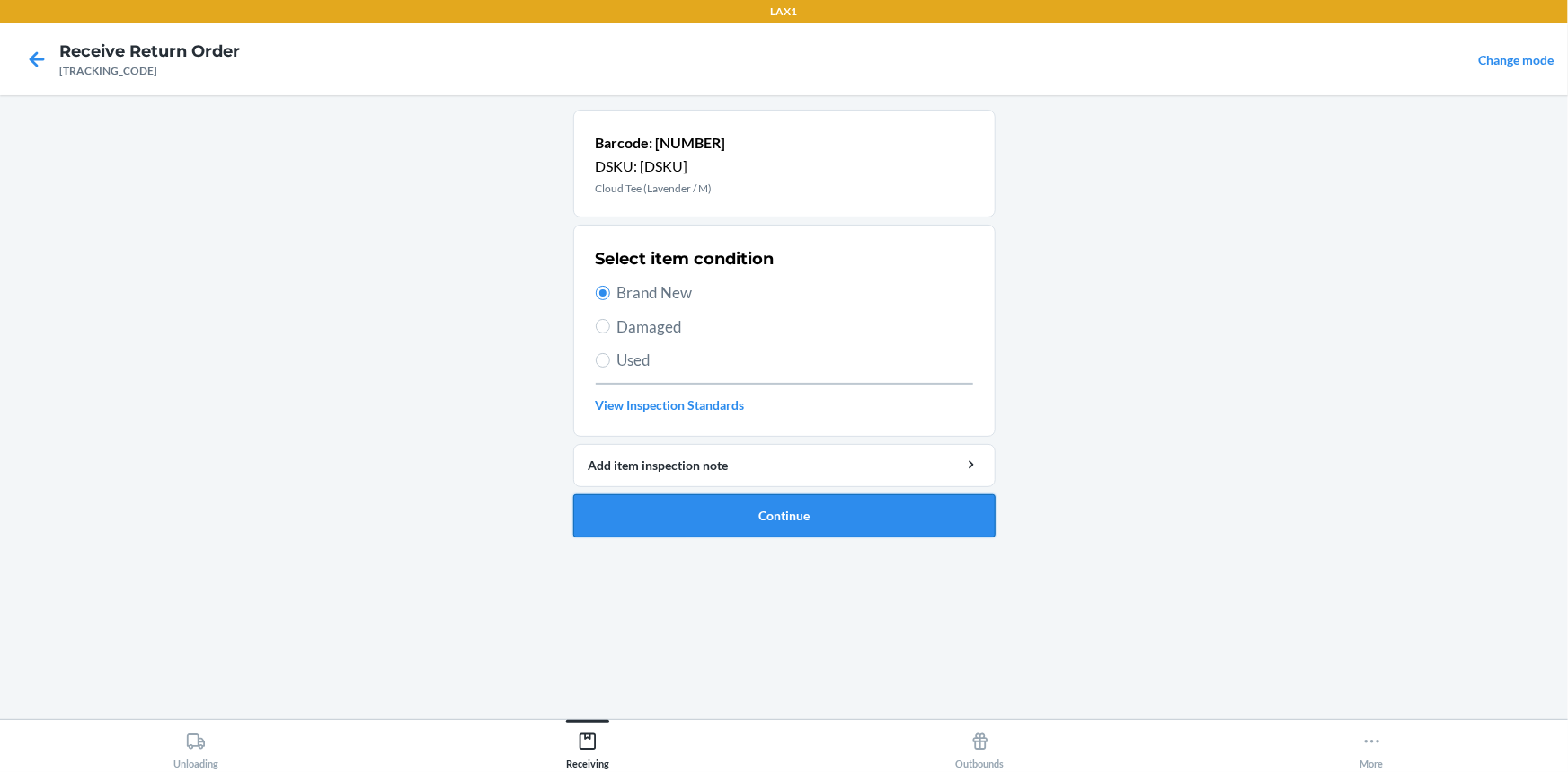 click on "Continue" at bounding box center (784, 516) 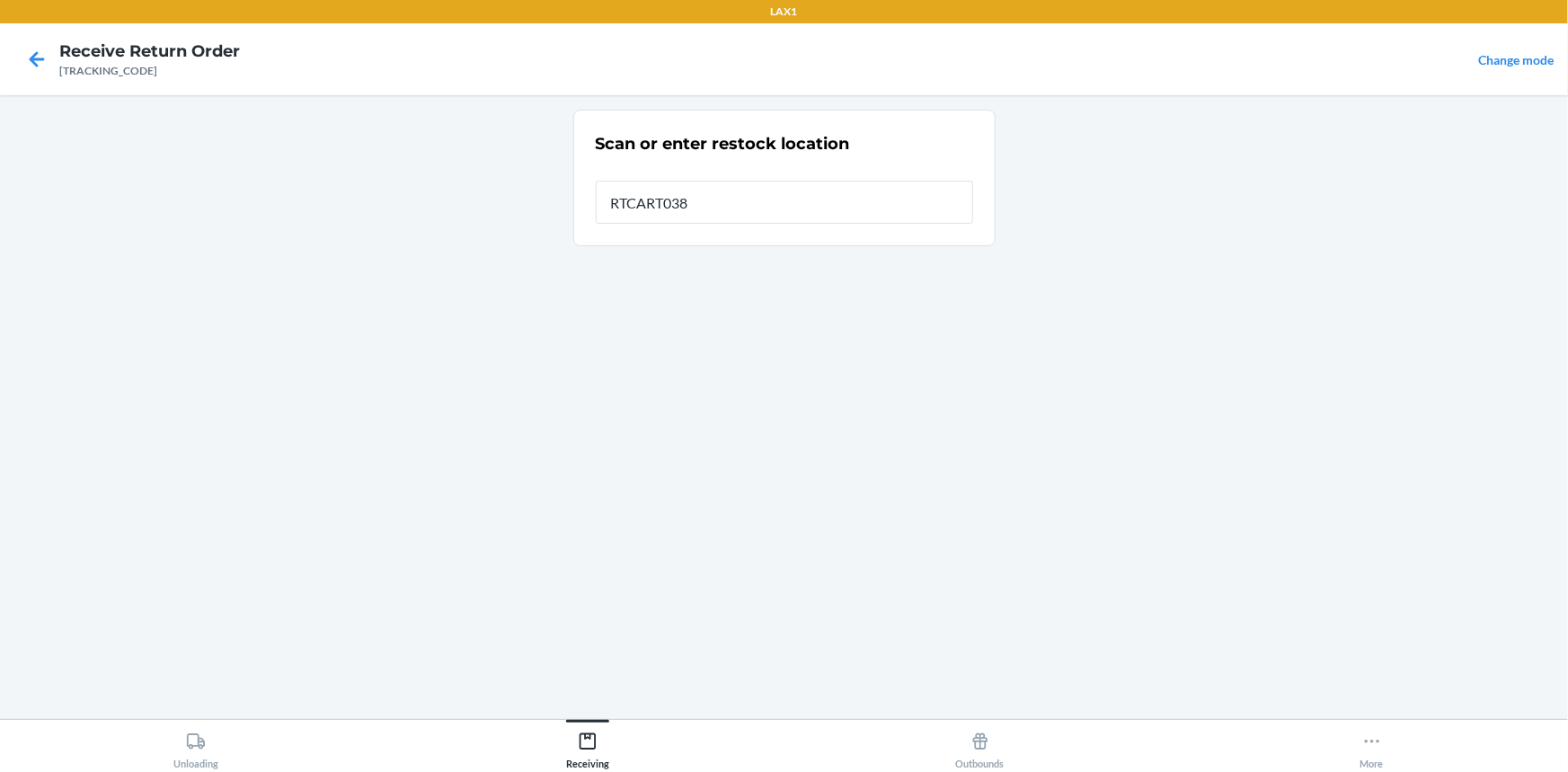type on "RTCART038" 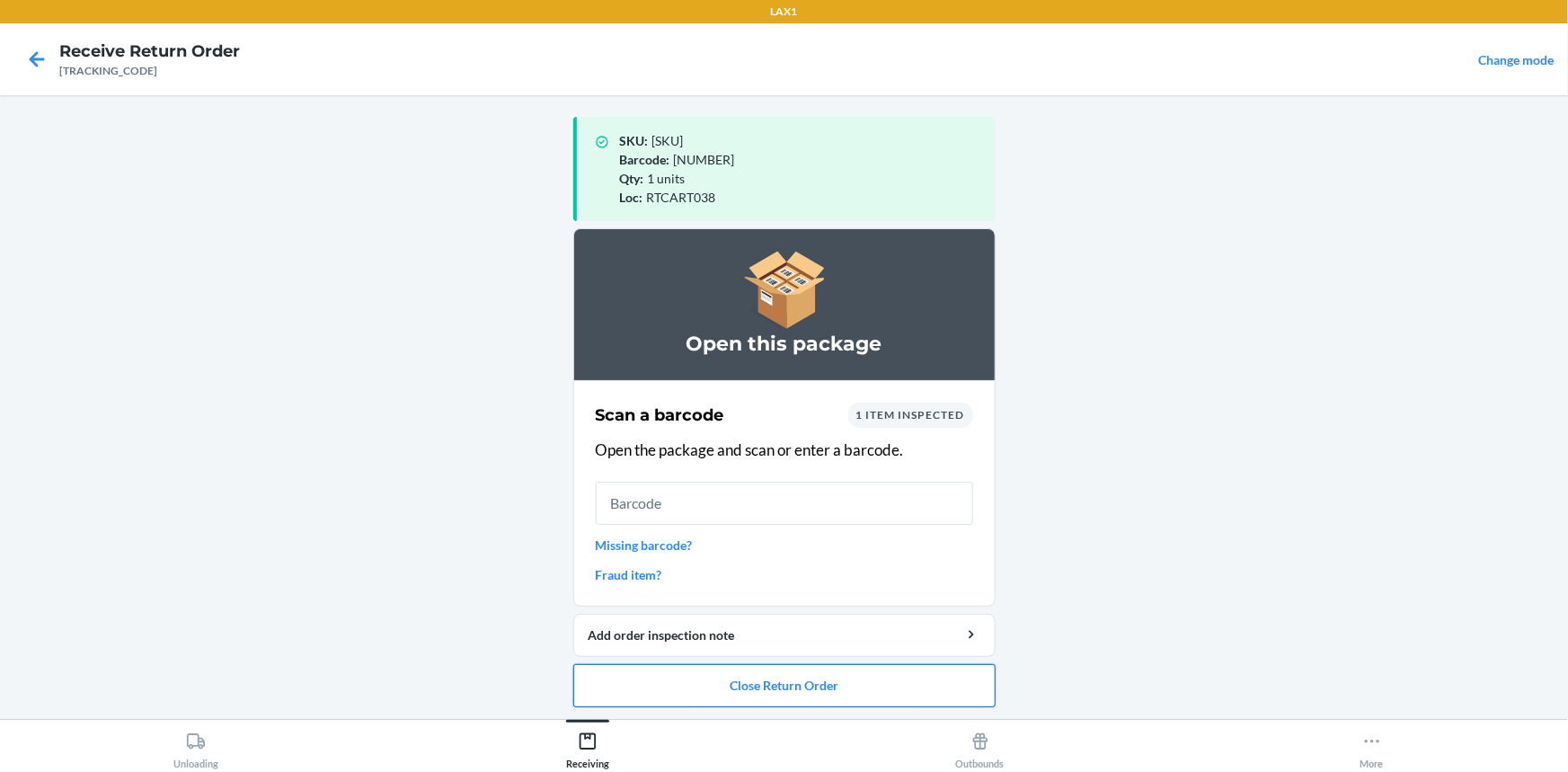 click on "Close Return Order" at bounding box center (784, 686) 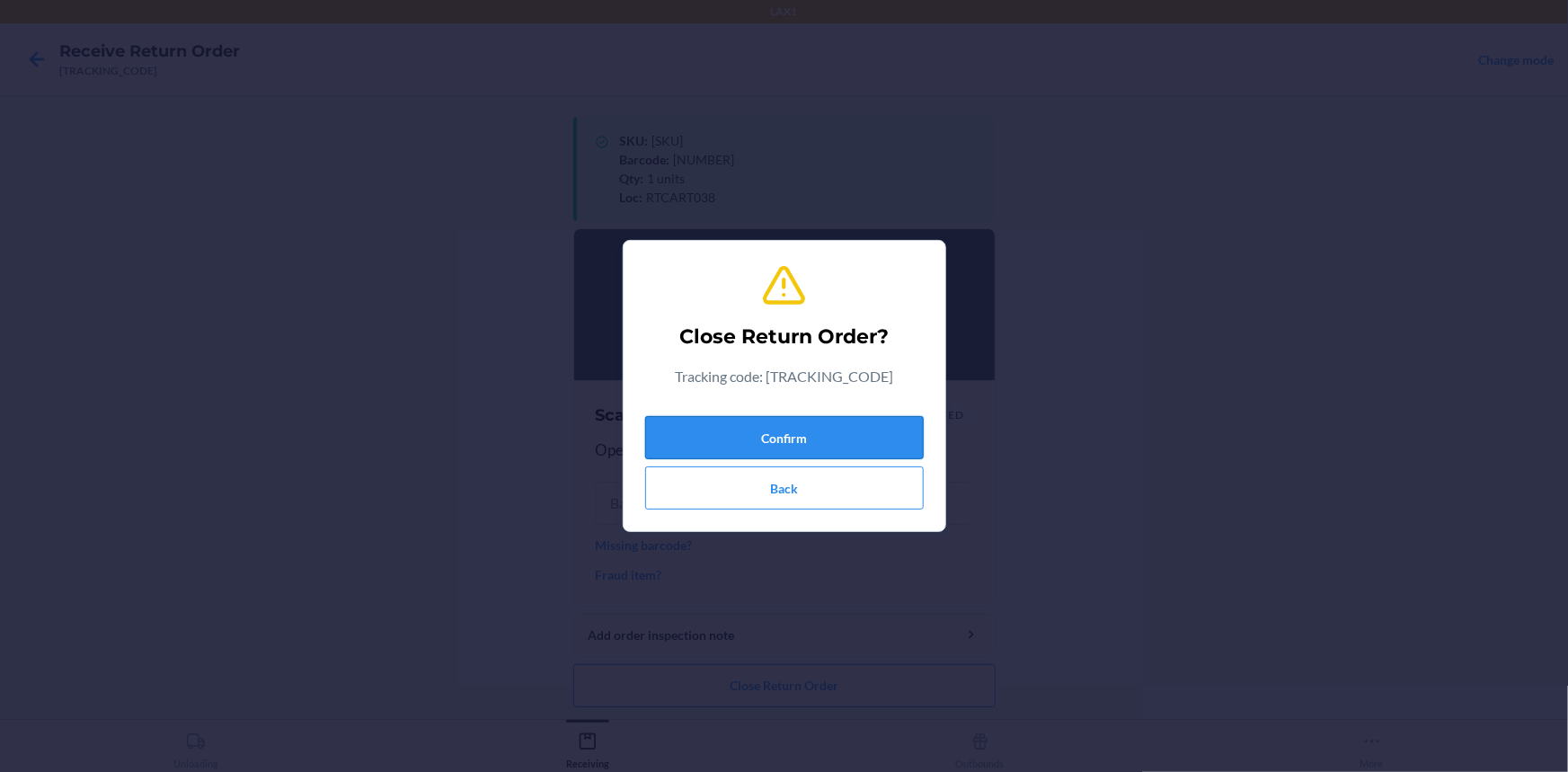 click on "Confirm" at bounding box center (784, 438) 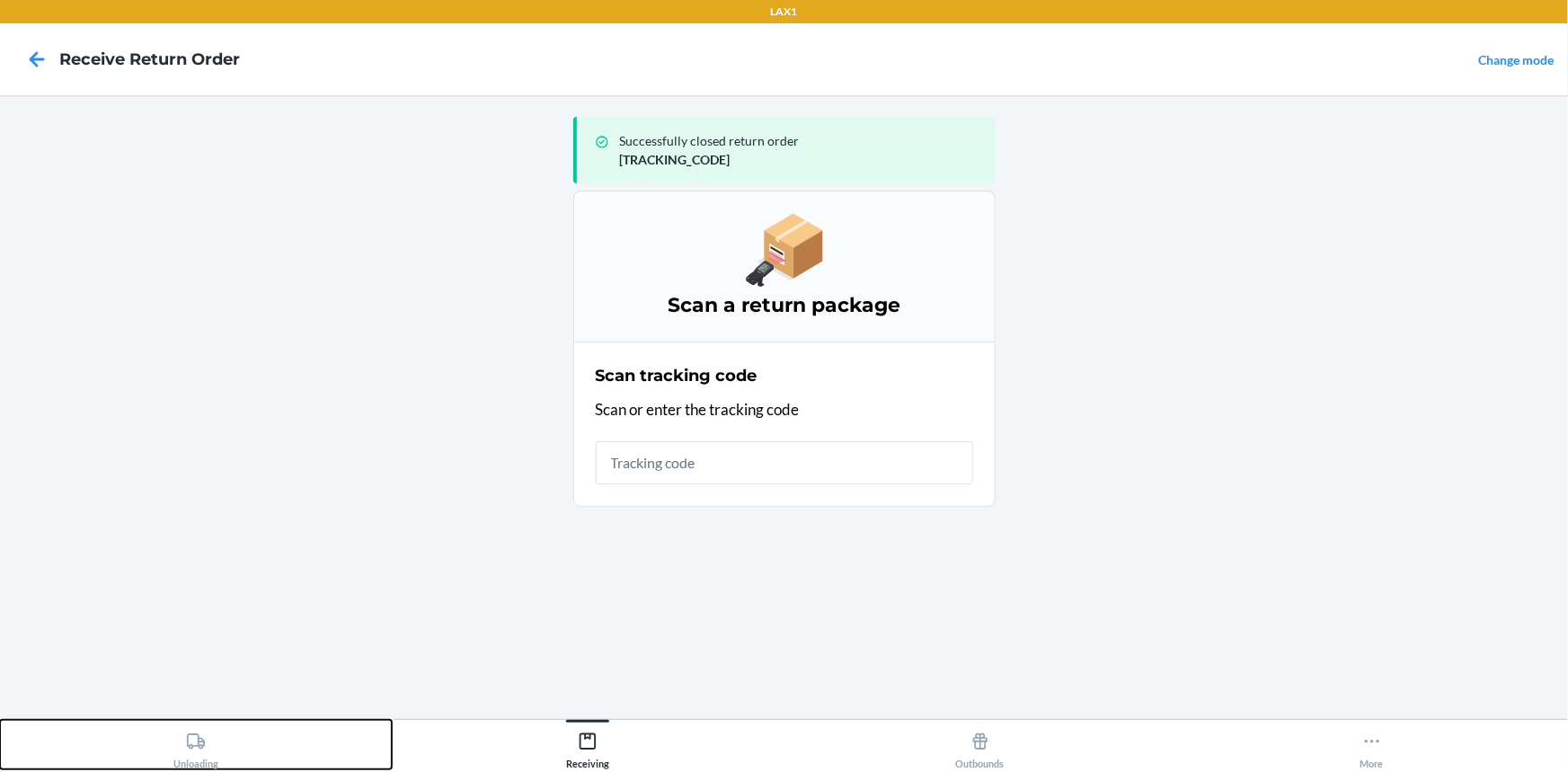 click on "Unloading" at bounding box center (196, 744) 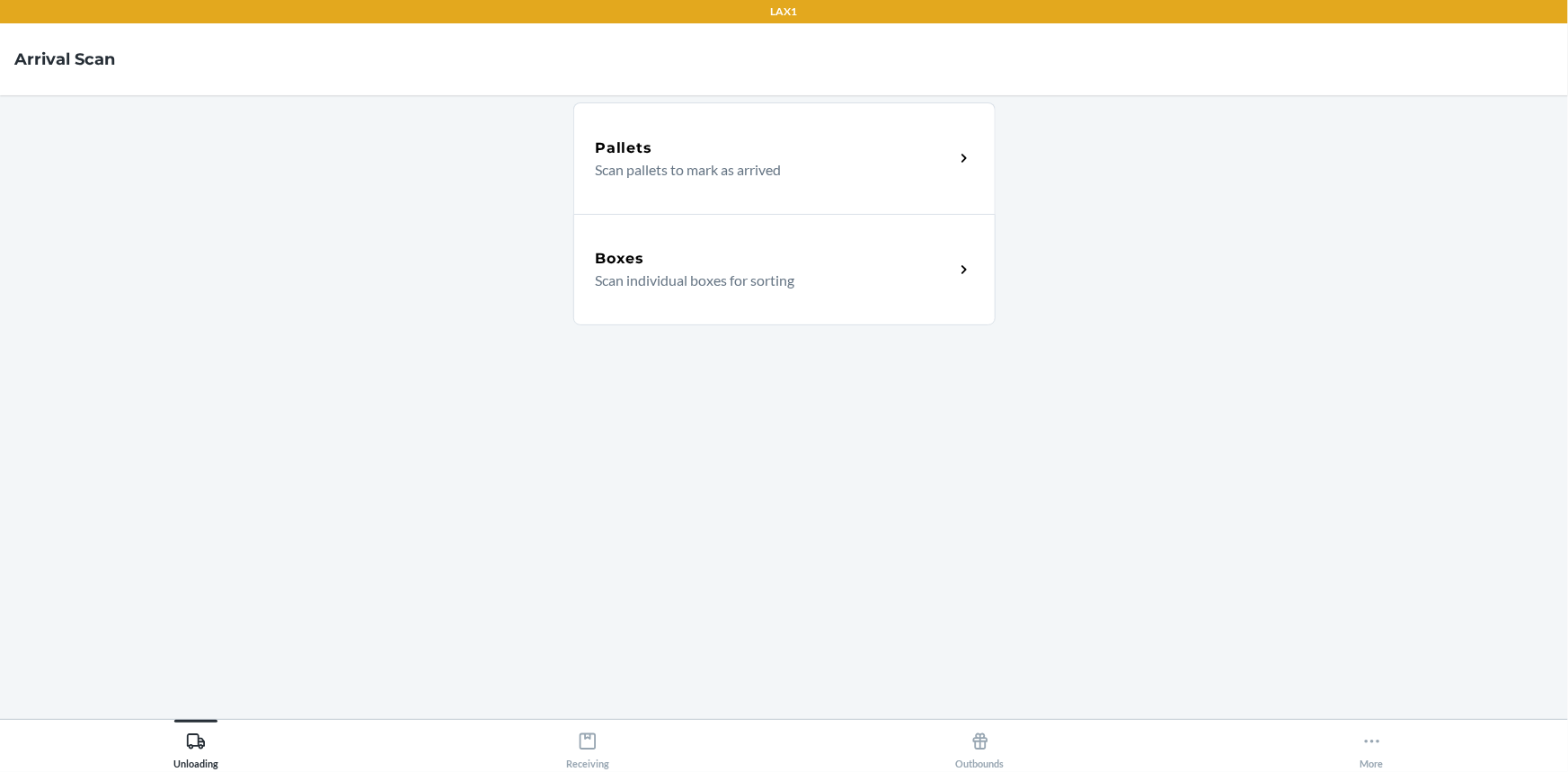 click on "Boxes Scan individual boxes for sorting" at bounding box center (784, 270) 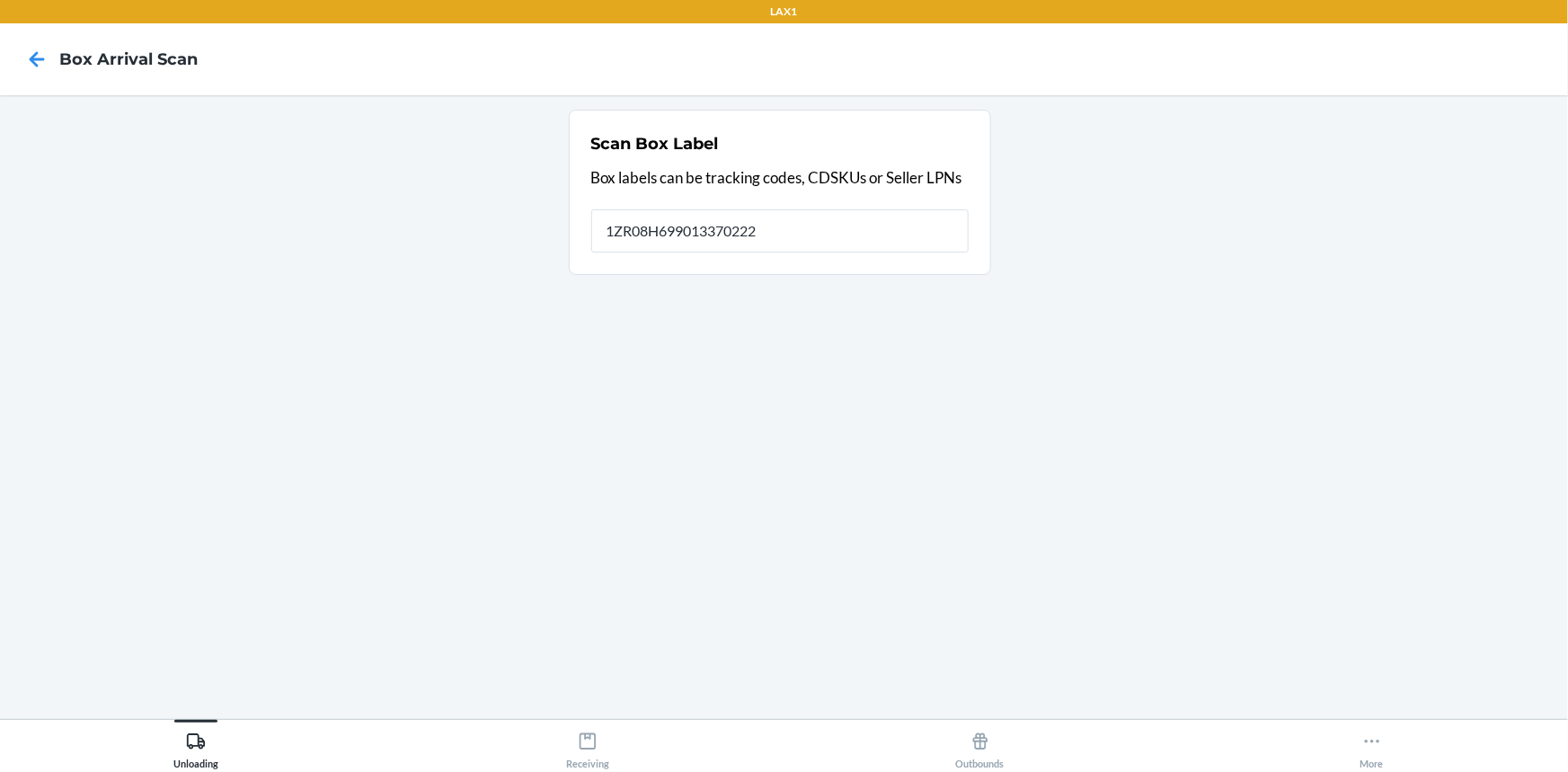 type on "1ZR08H699013370222" 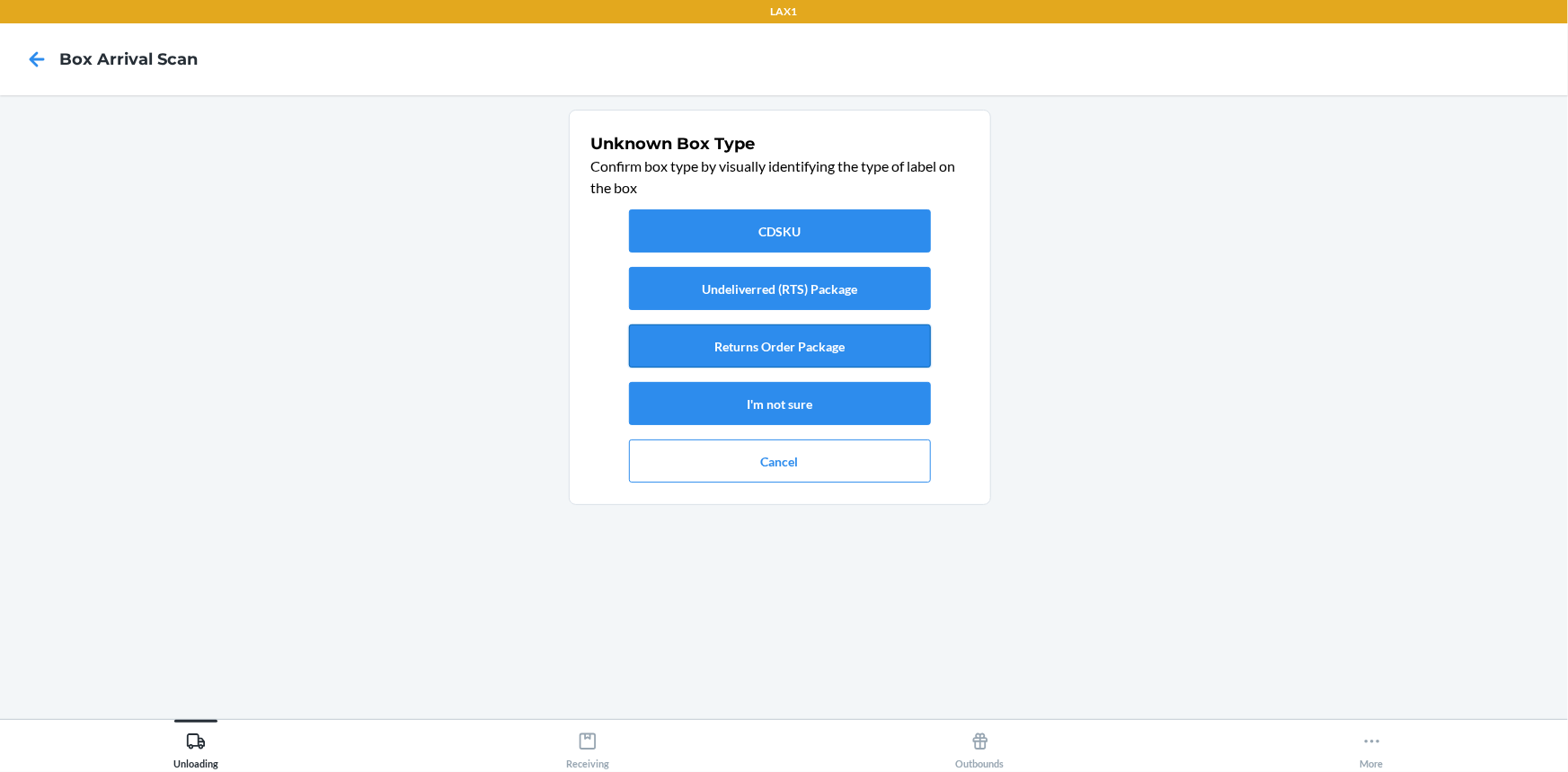 click on "Returns Order Package" at bounding box center [780, 346] 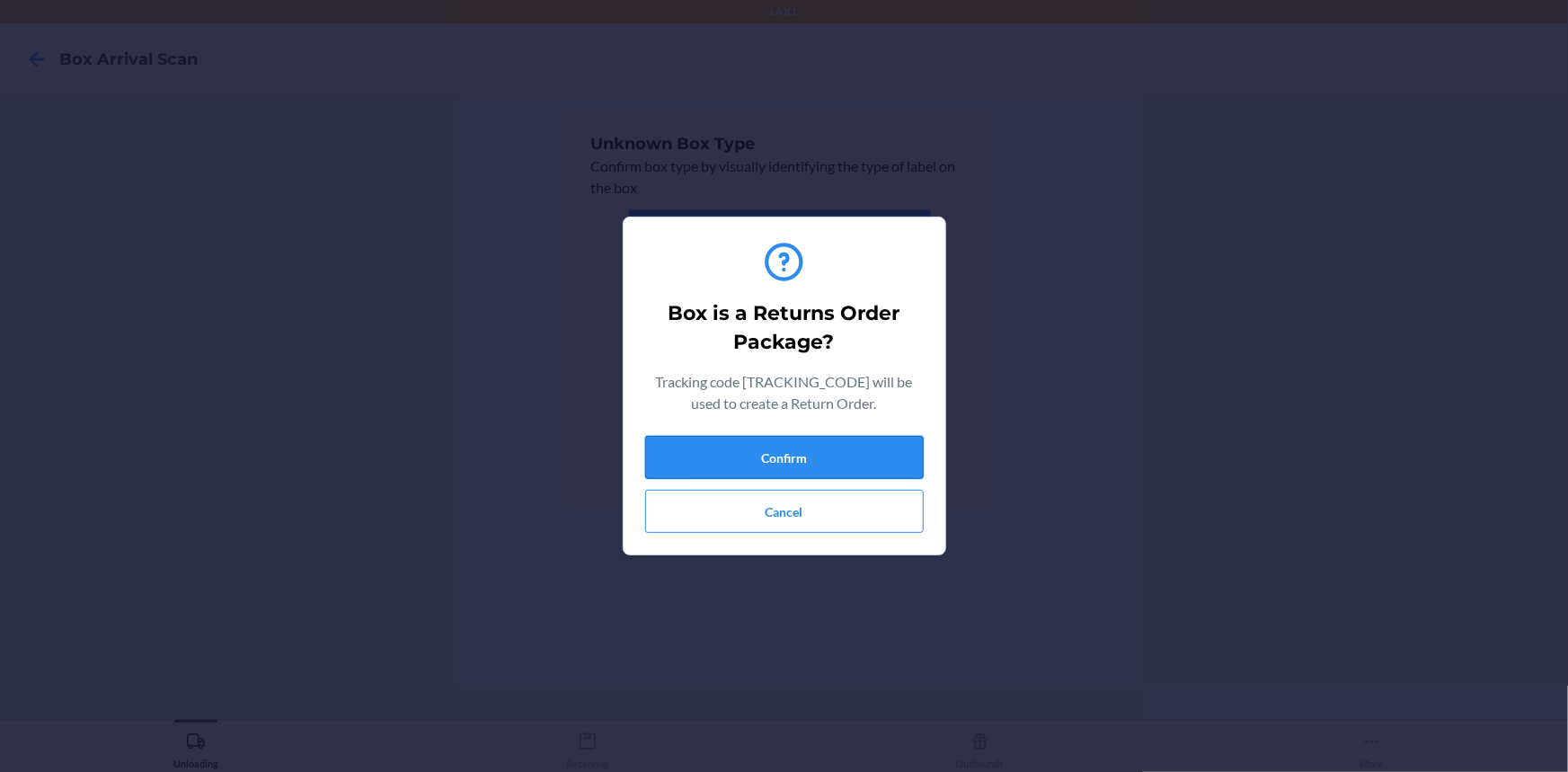 click on "Confirm" at bounding box center (784, 457) 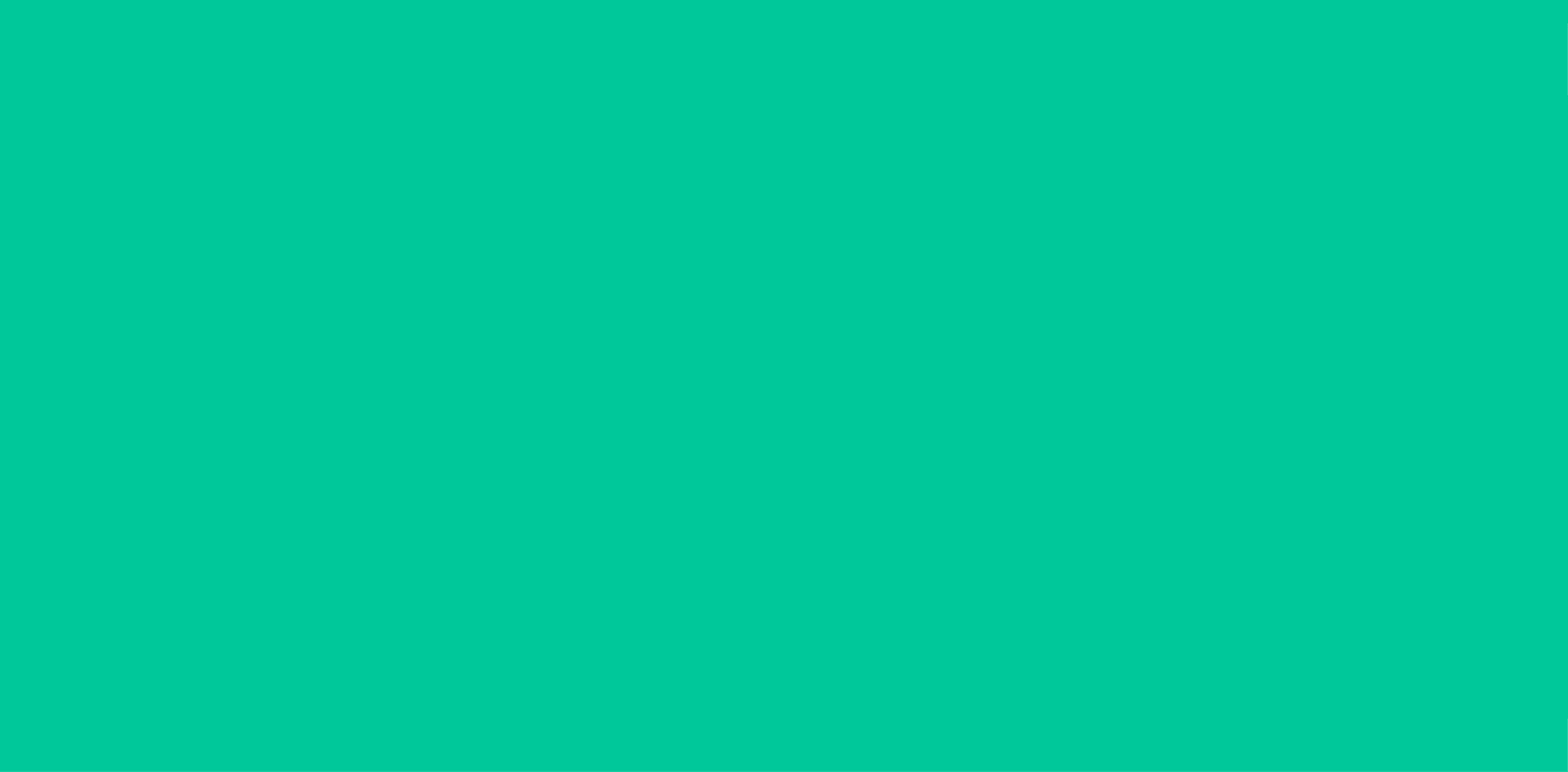 click on "Receiving" at bounding box center [588, 747] 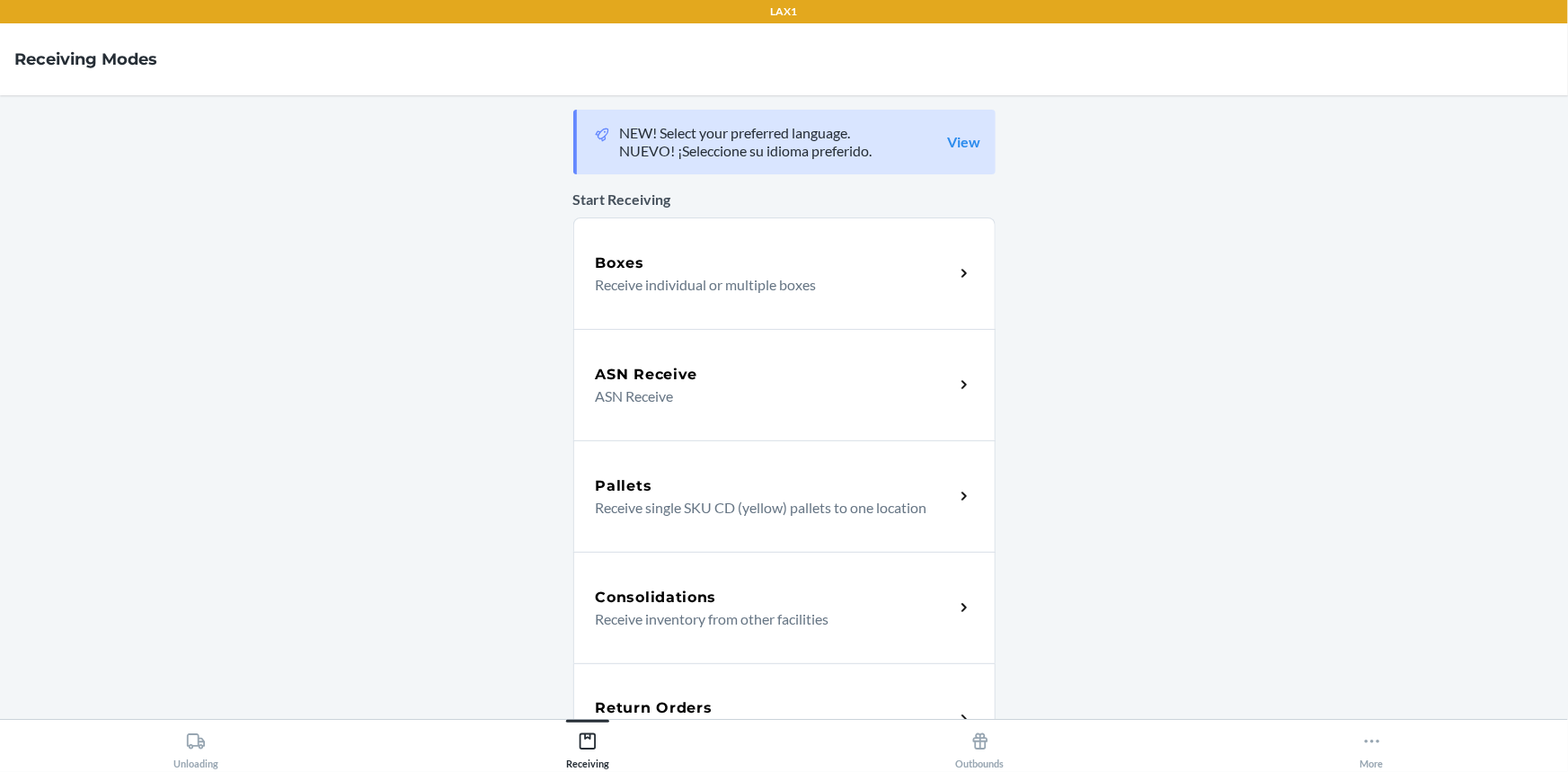 click on "Return Orders Receive return order package items" at bounding box center (784, 719) 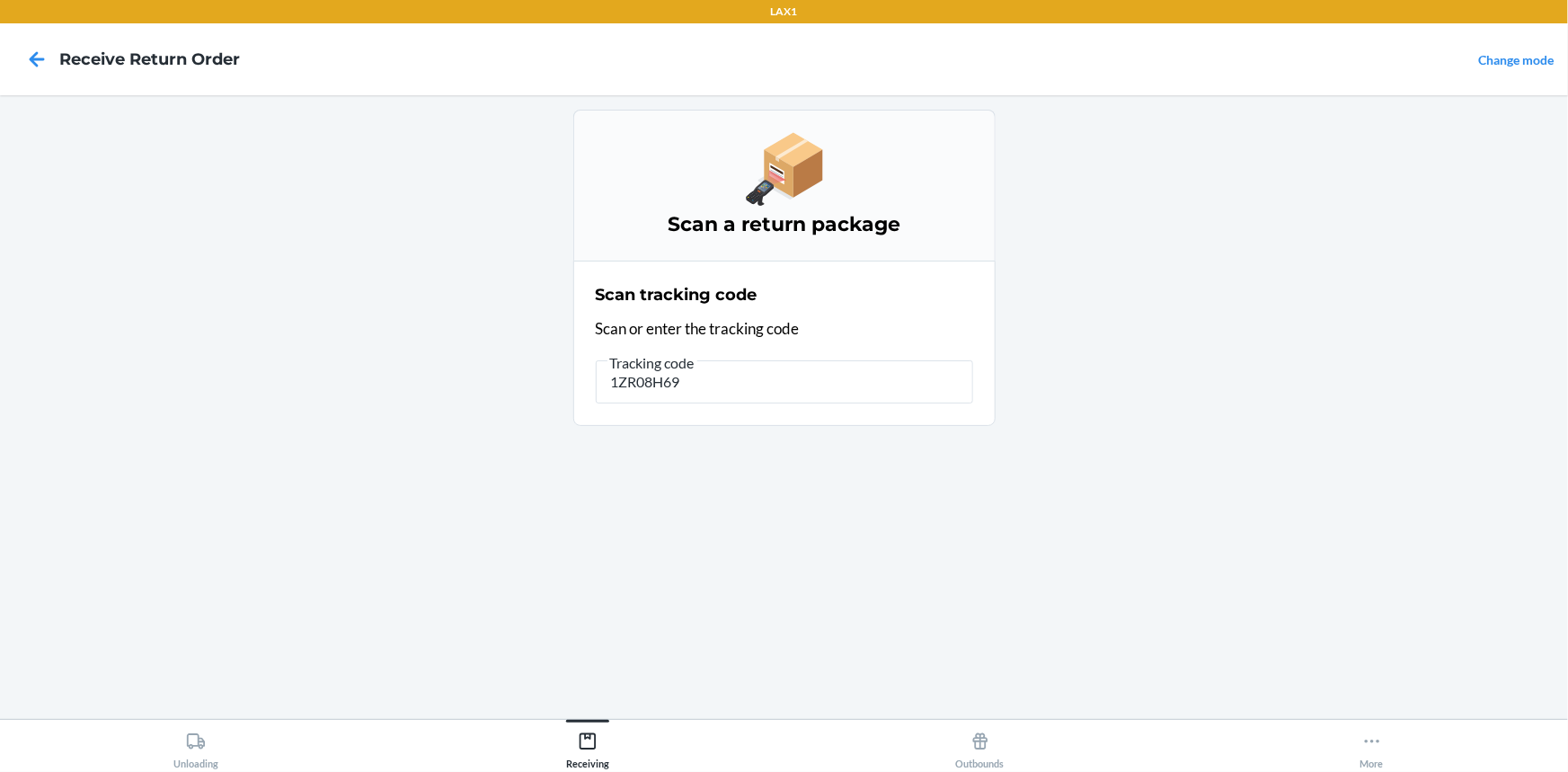 type on "1ZR08H699" 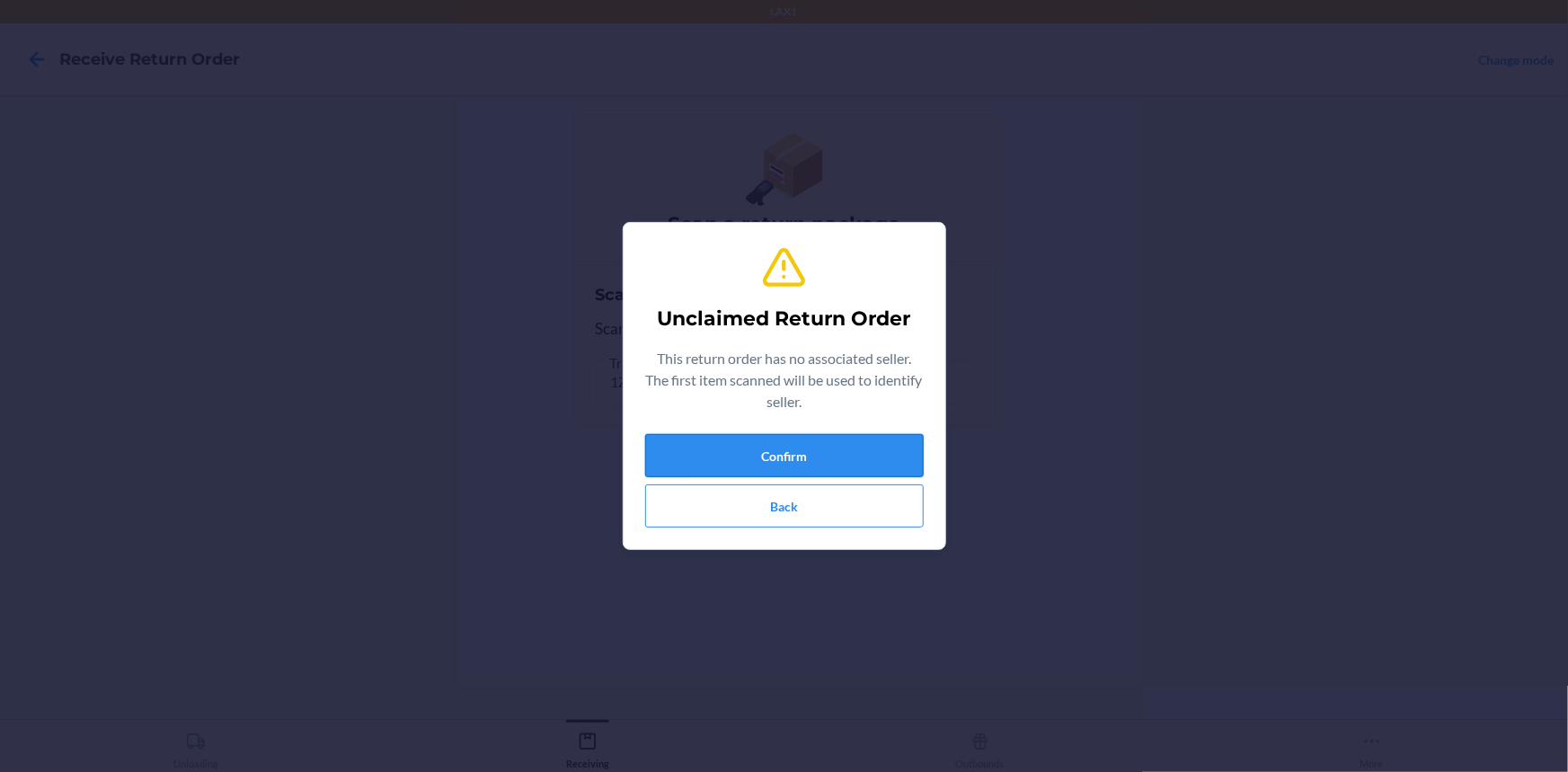 click on "Confirm" at bounding box center (784, 456) 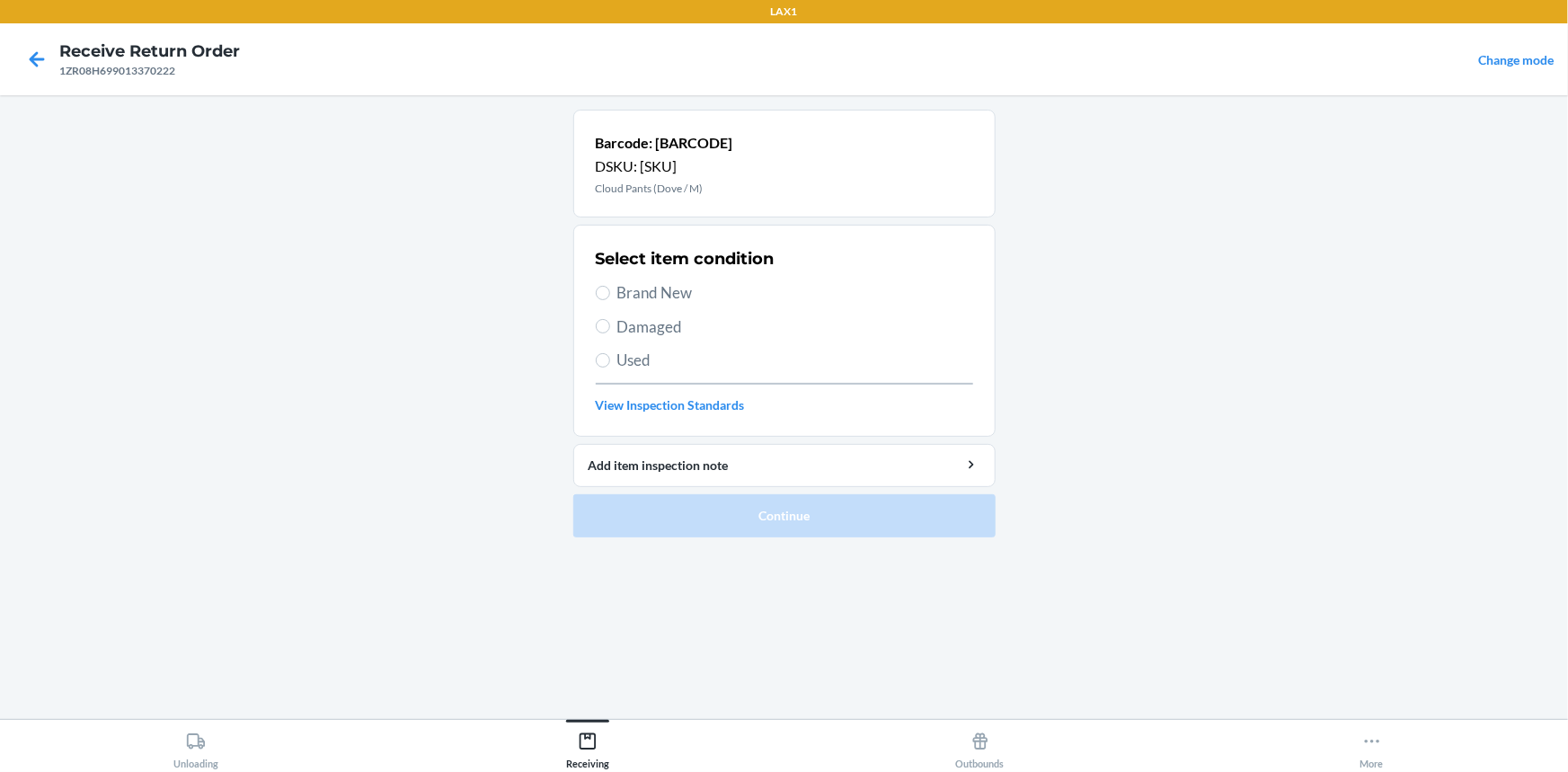 click on "Brand New" at bounding box center (795, 293) 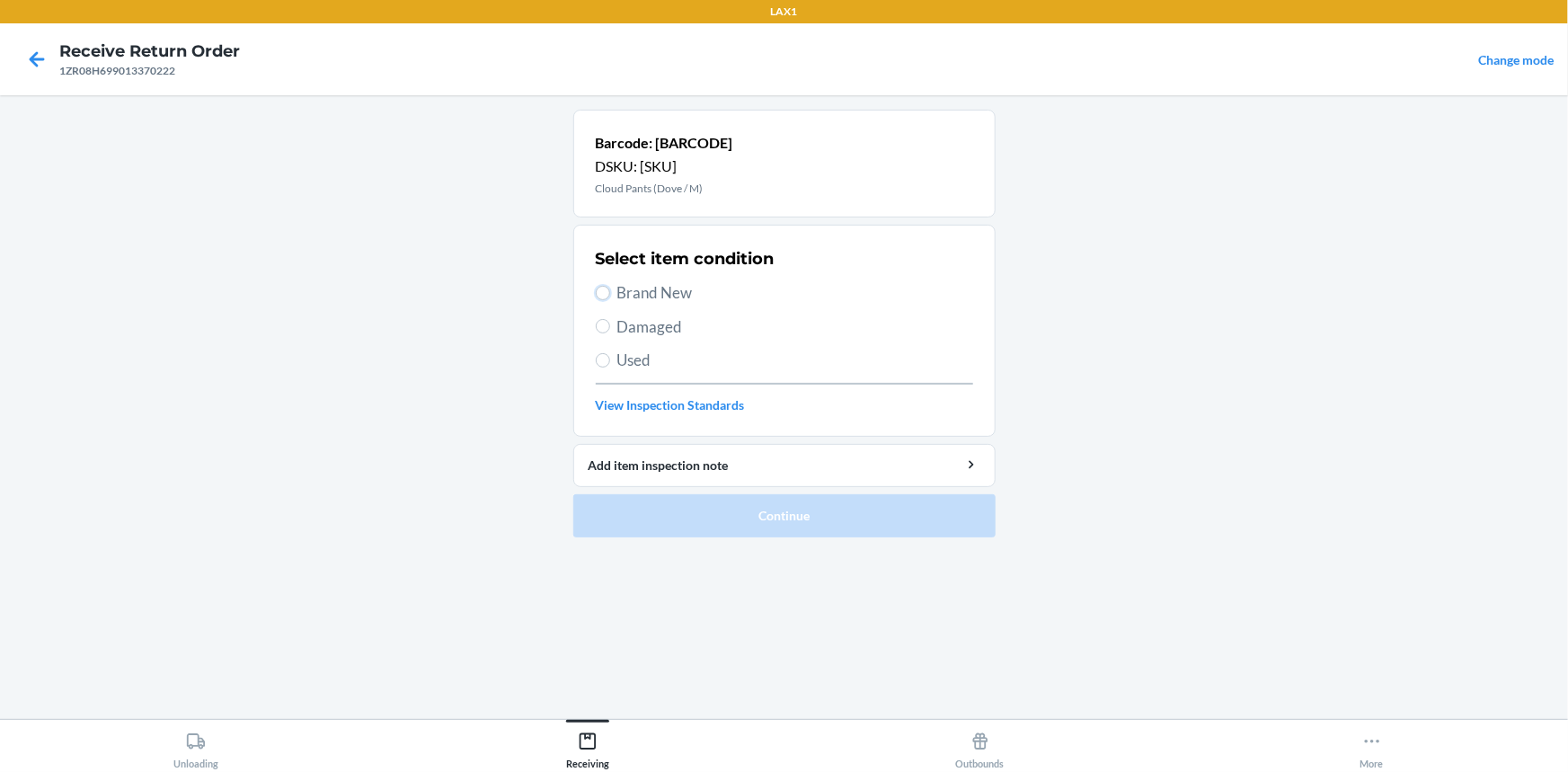 radio on "true" 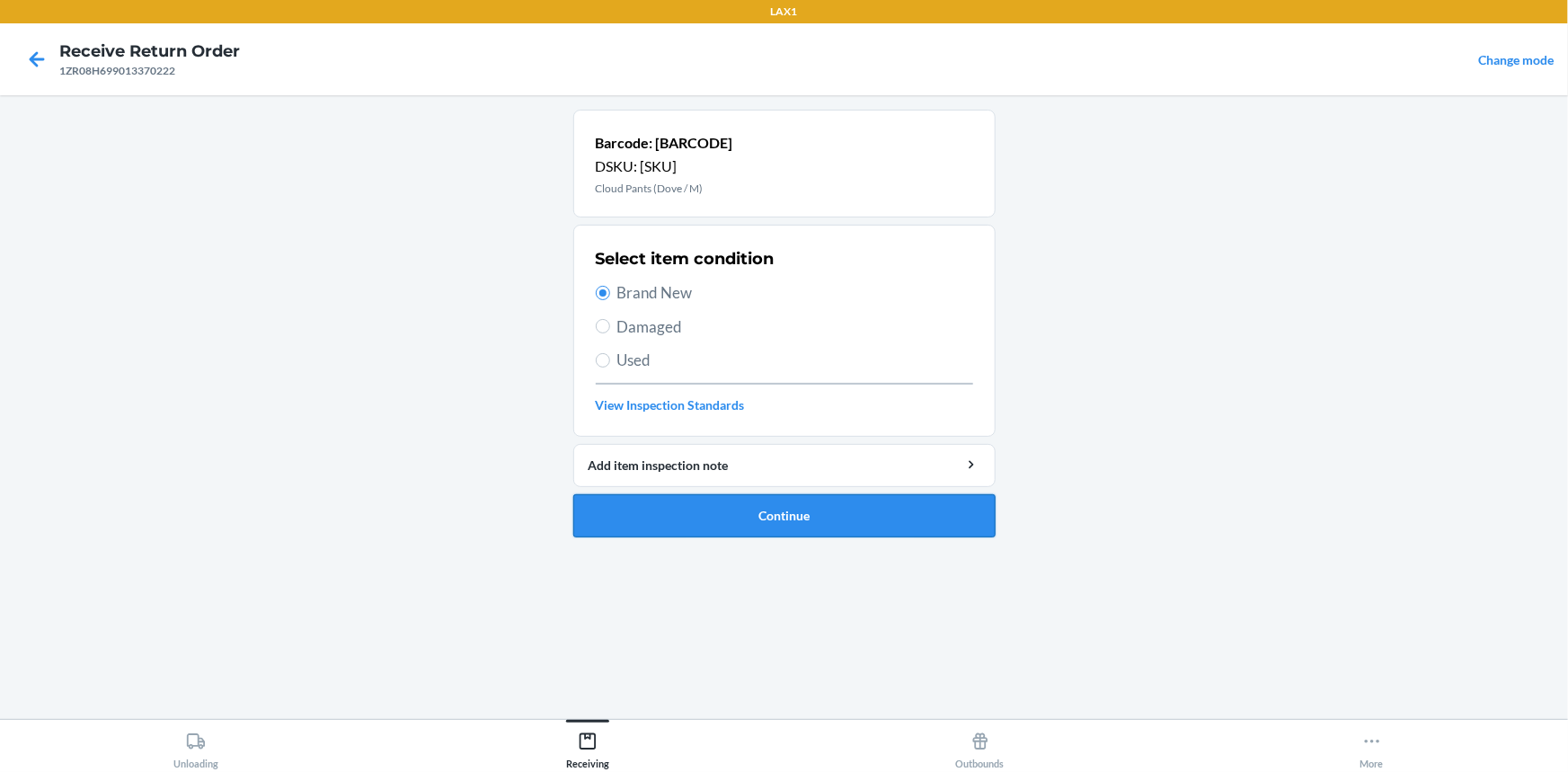click on "Continue" at bounding box center (784, 516) 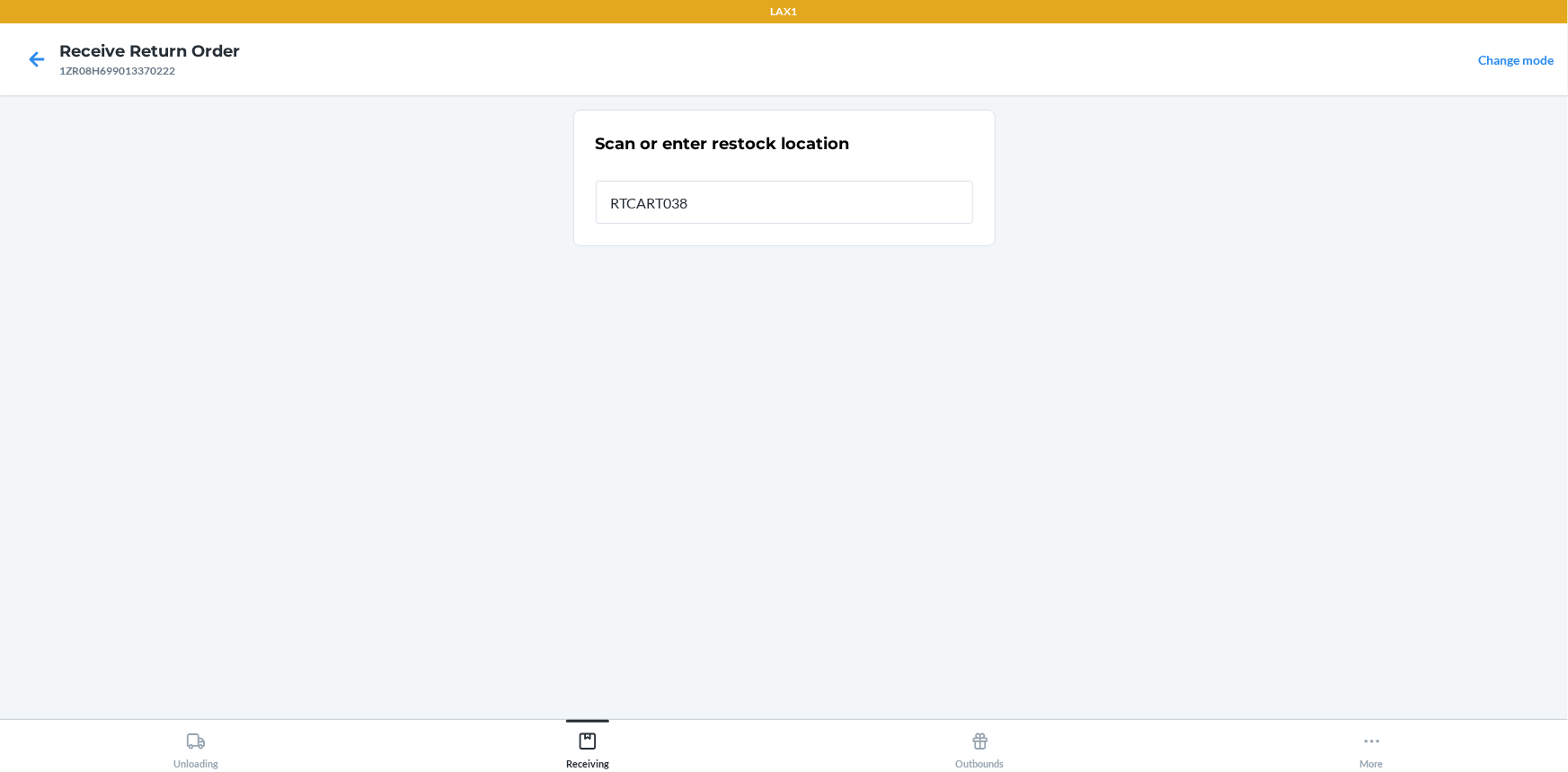 type on "RTCART038" 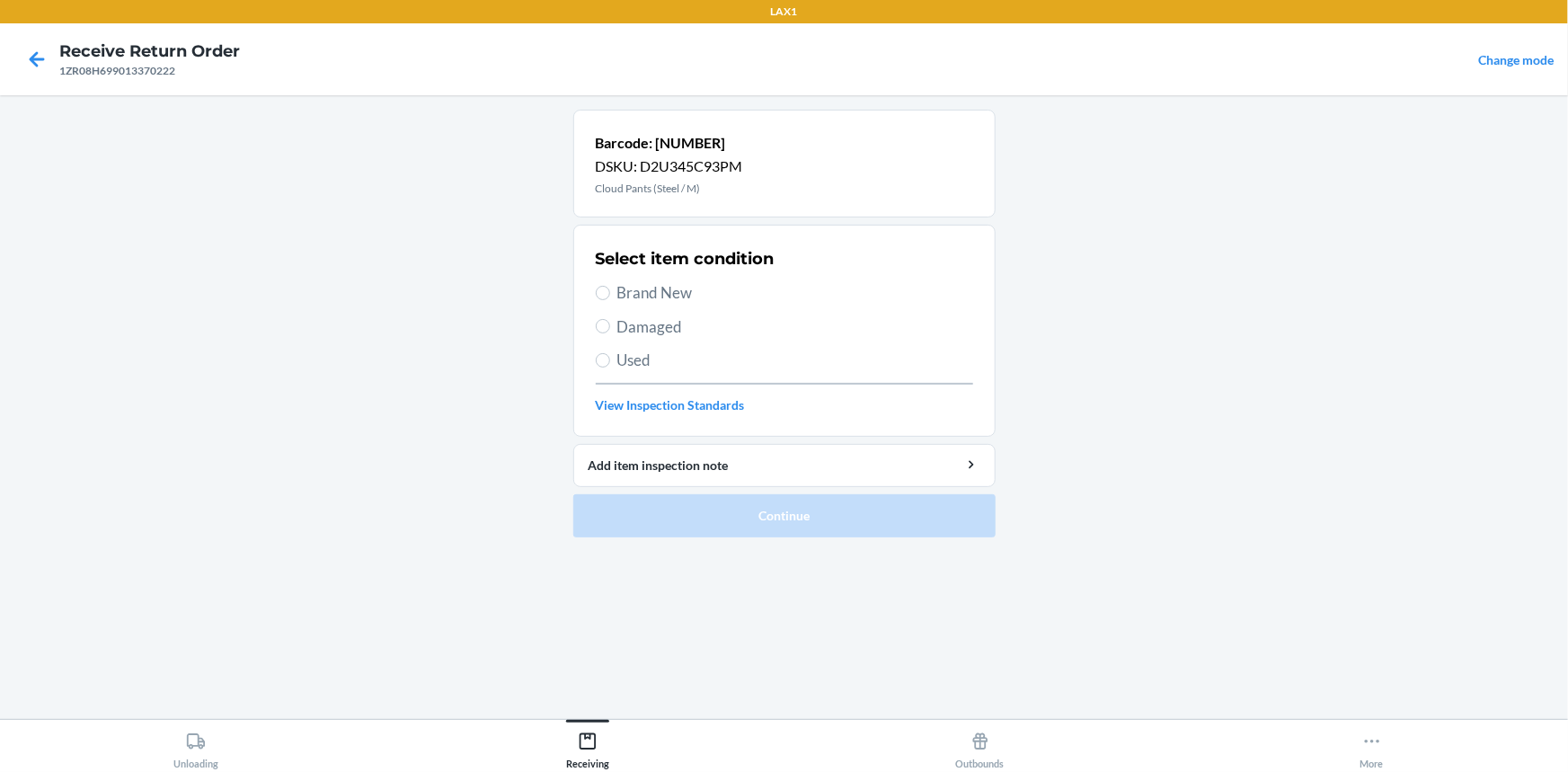 click on "Brand New" at bounding box center [795, 293] 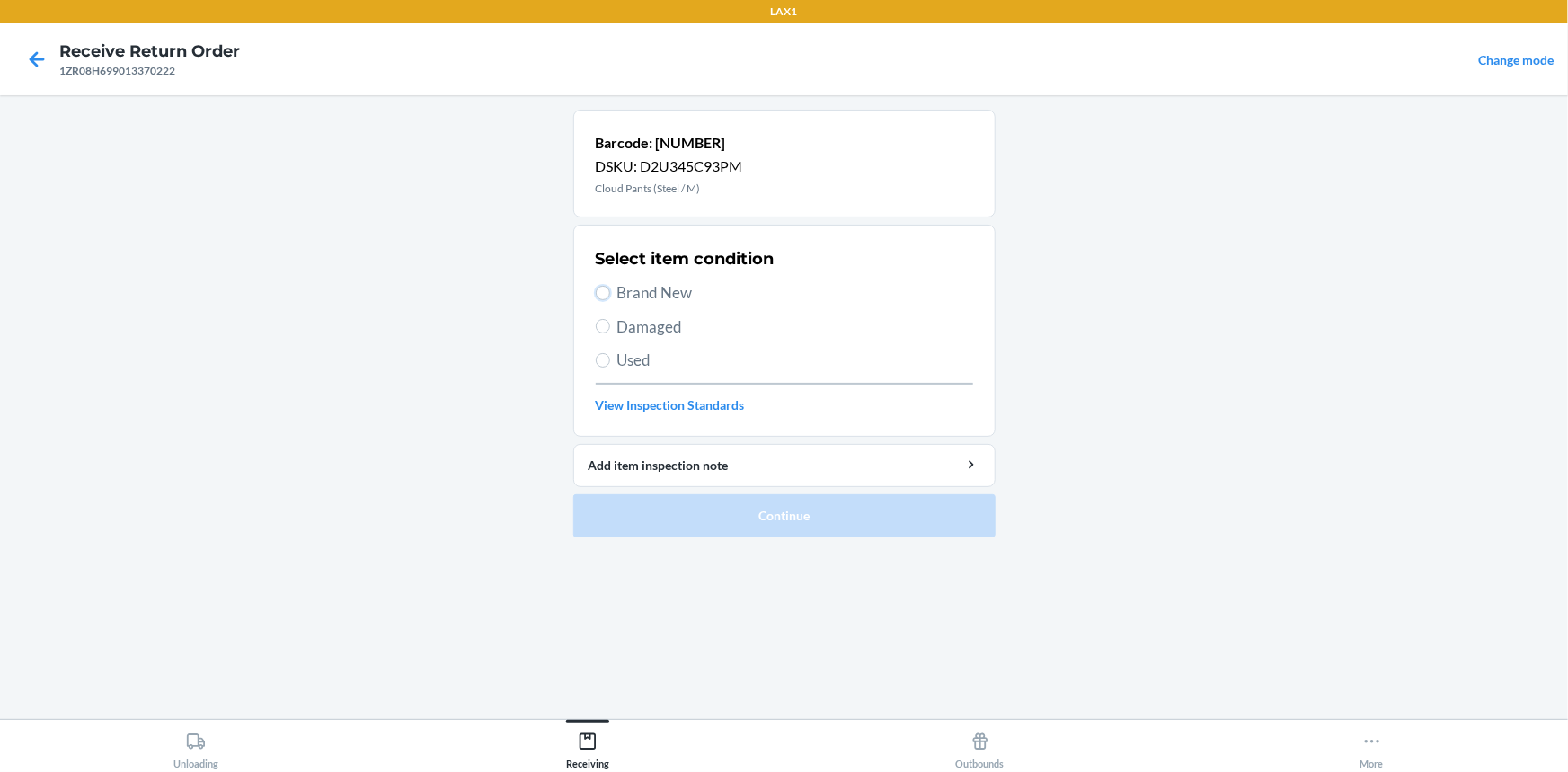 click on "Brand New" at bounding box center [603, 293] 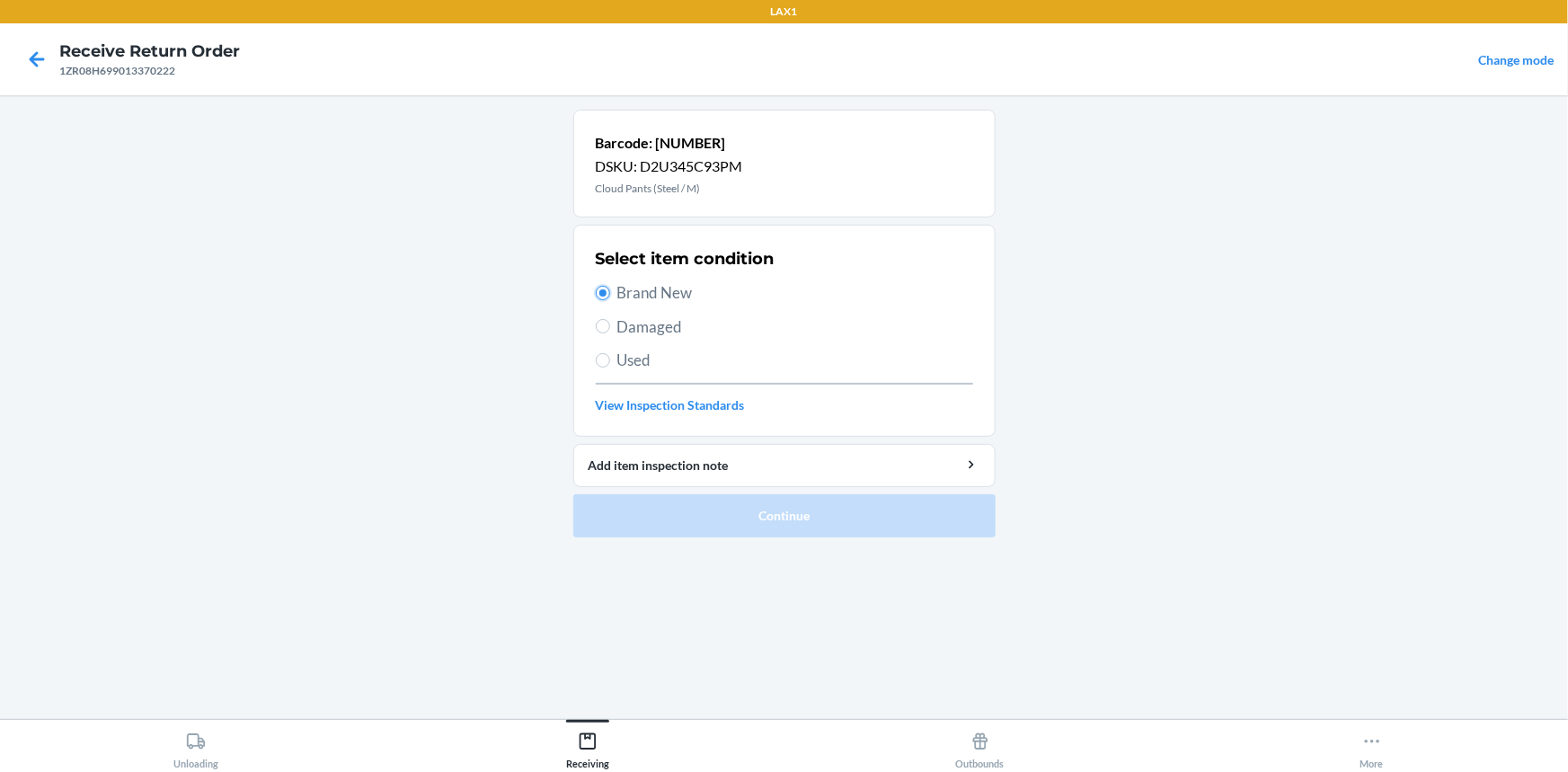 radio on "true" 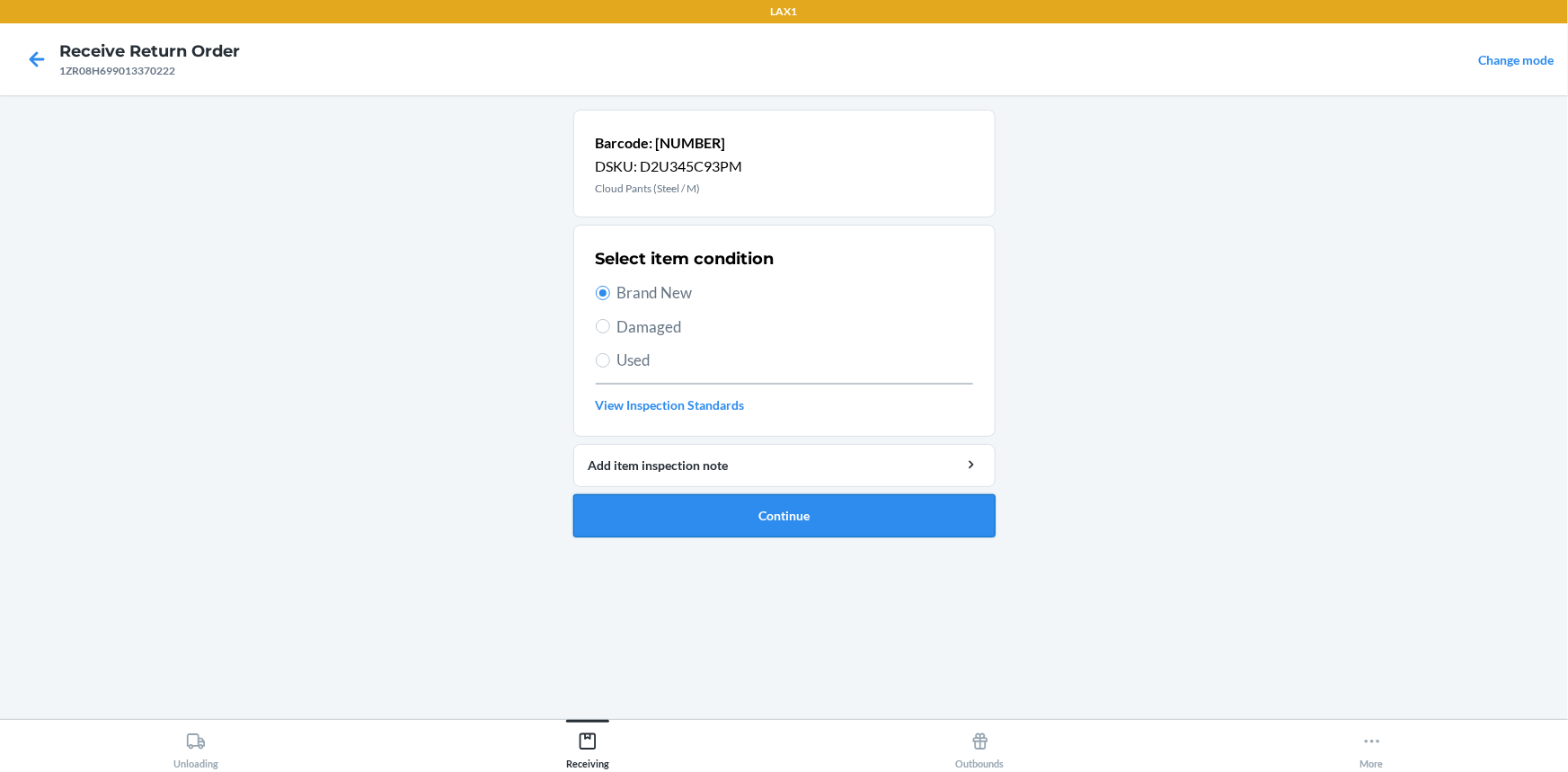 click on "Continue" at bounding box center [784, 516] 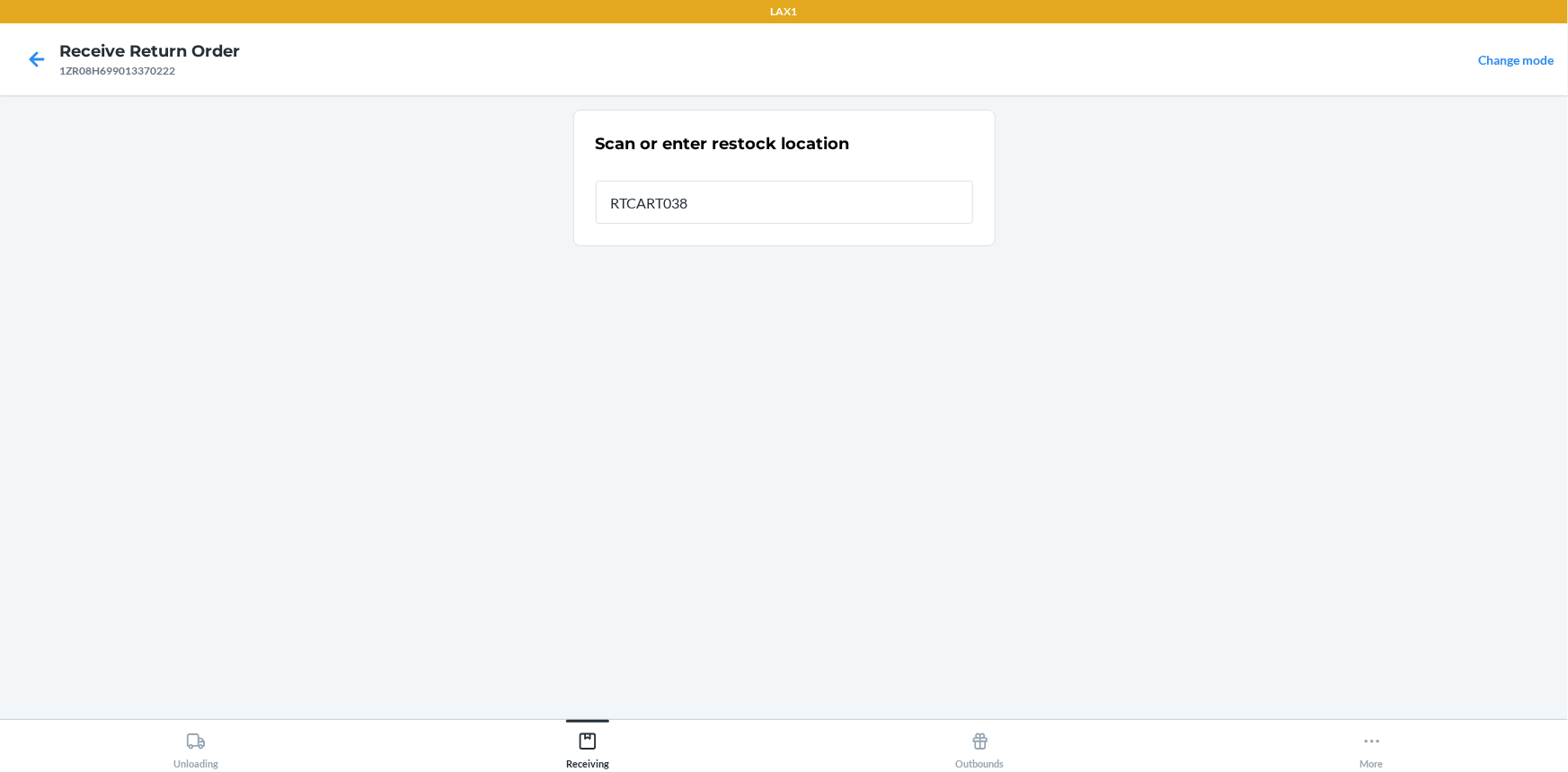 type on "RTCART038" 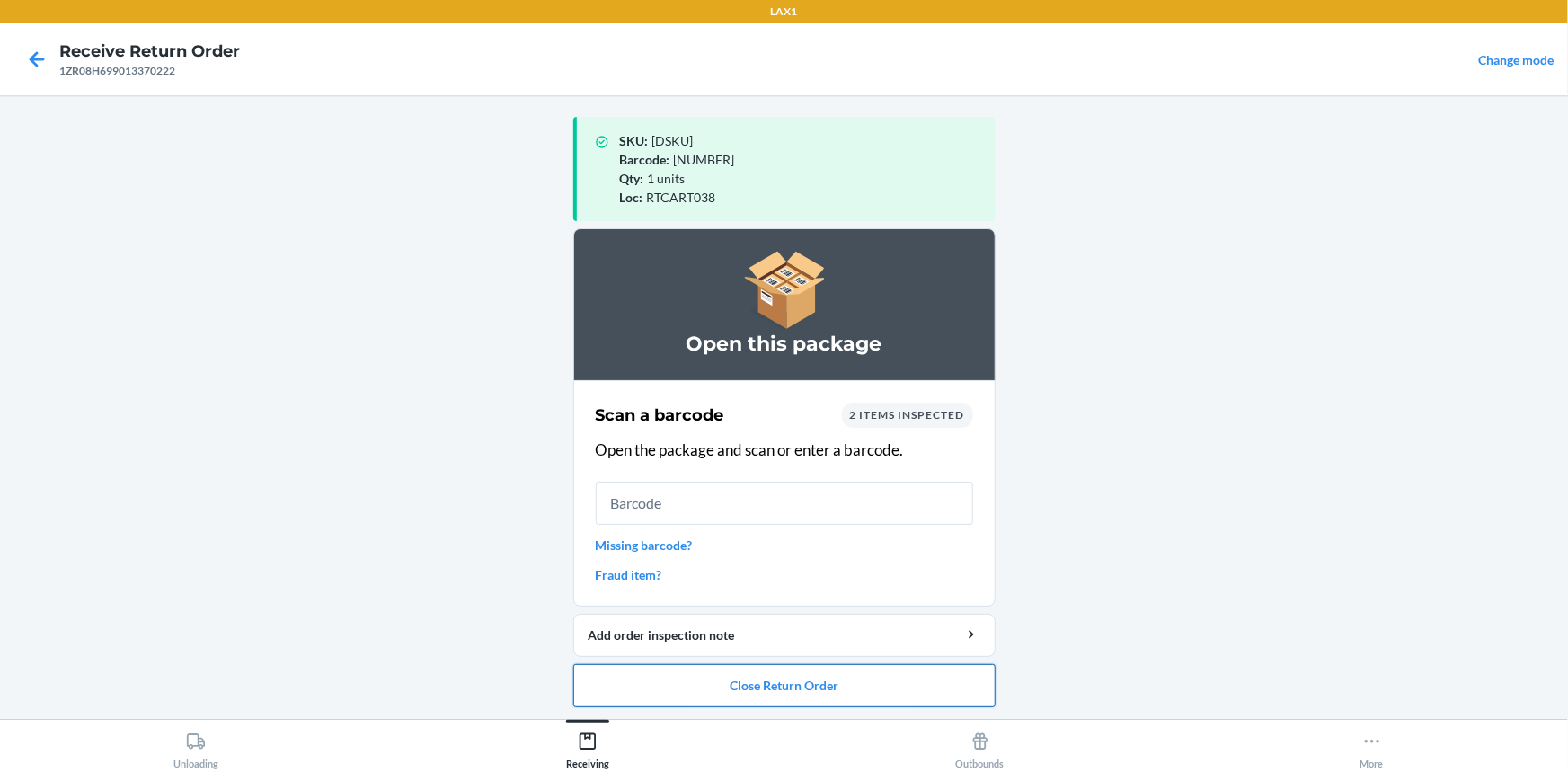 click on "Close Return Order" at bounding box center [784, 686] 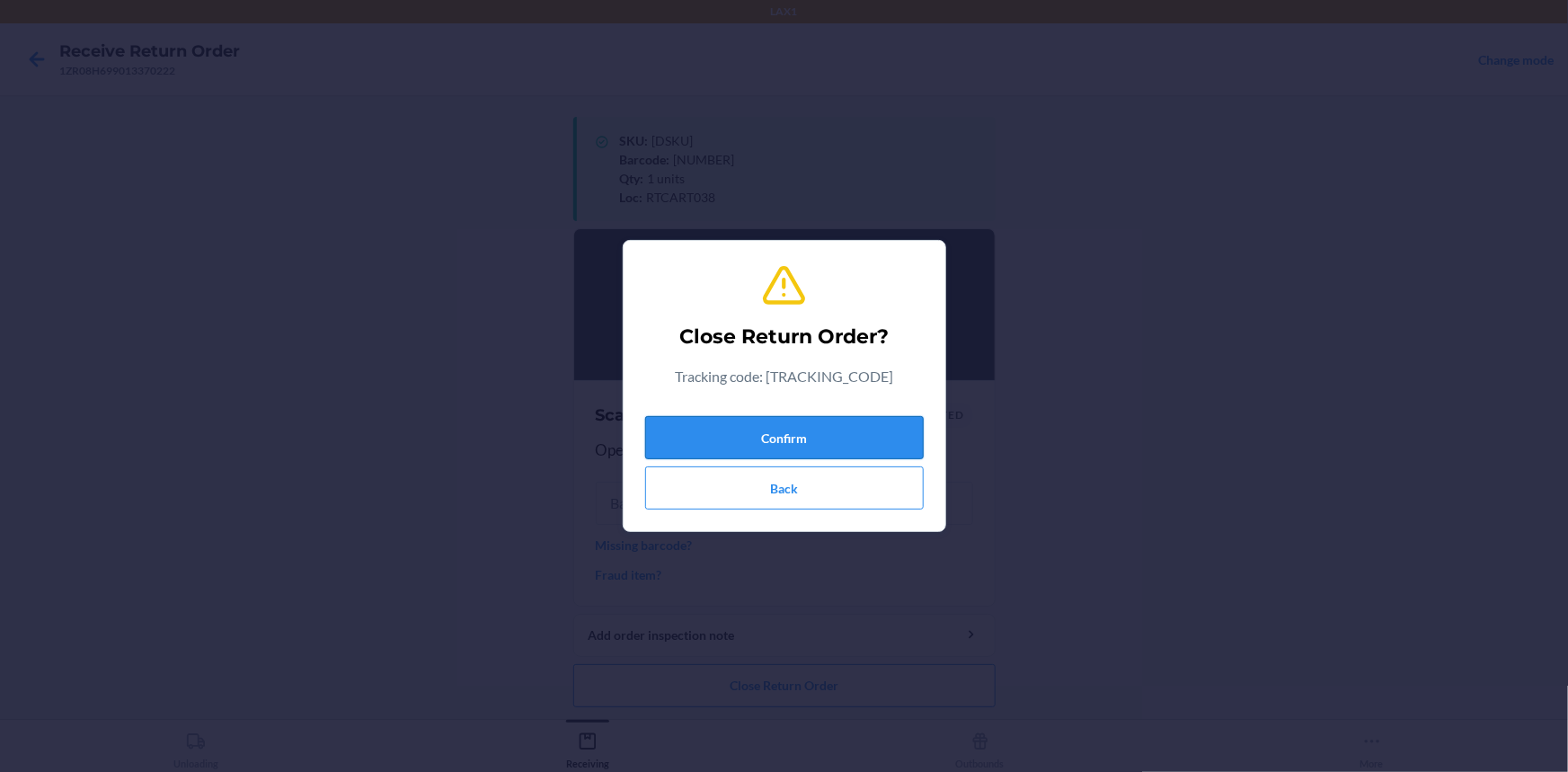click on "Confirm" at bounding box center [784, 438] 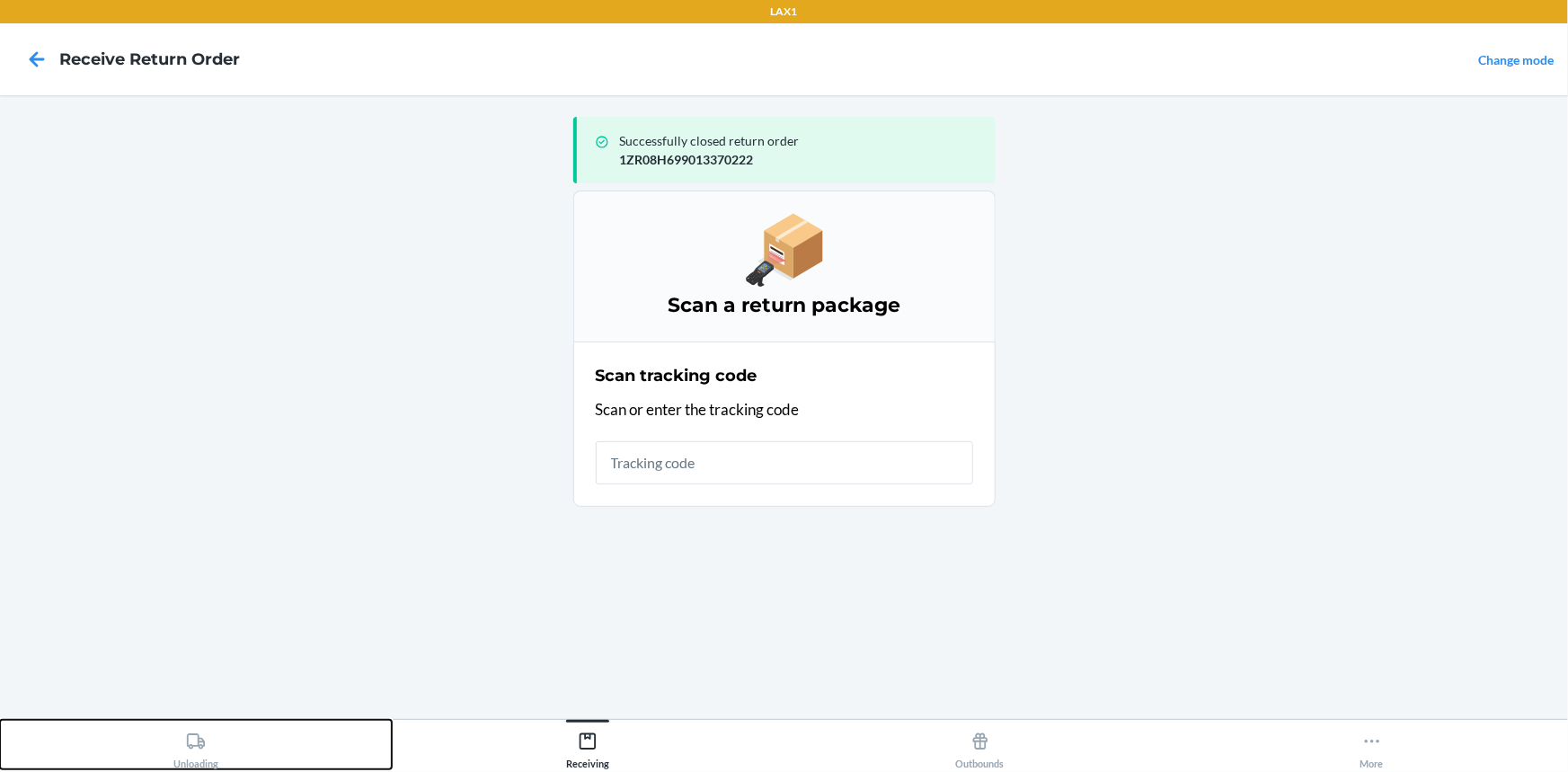 click 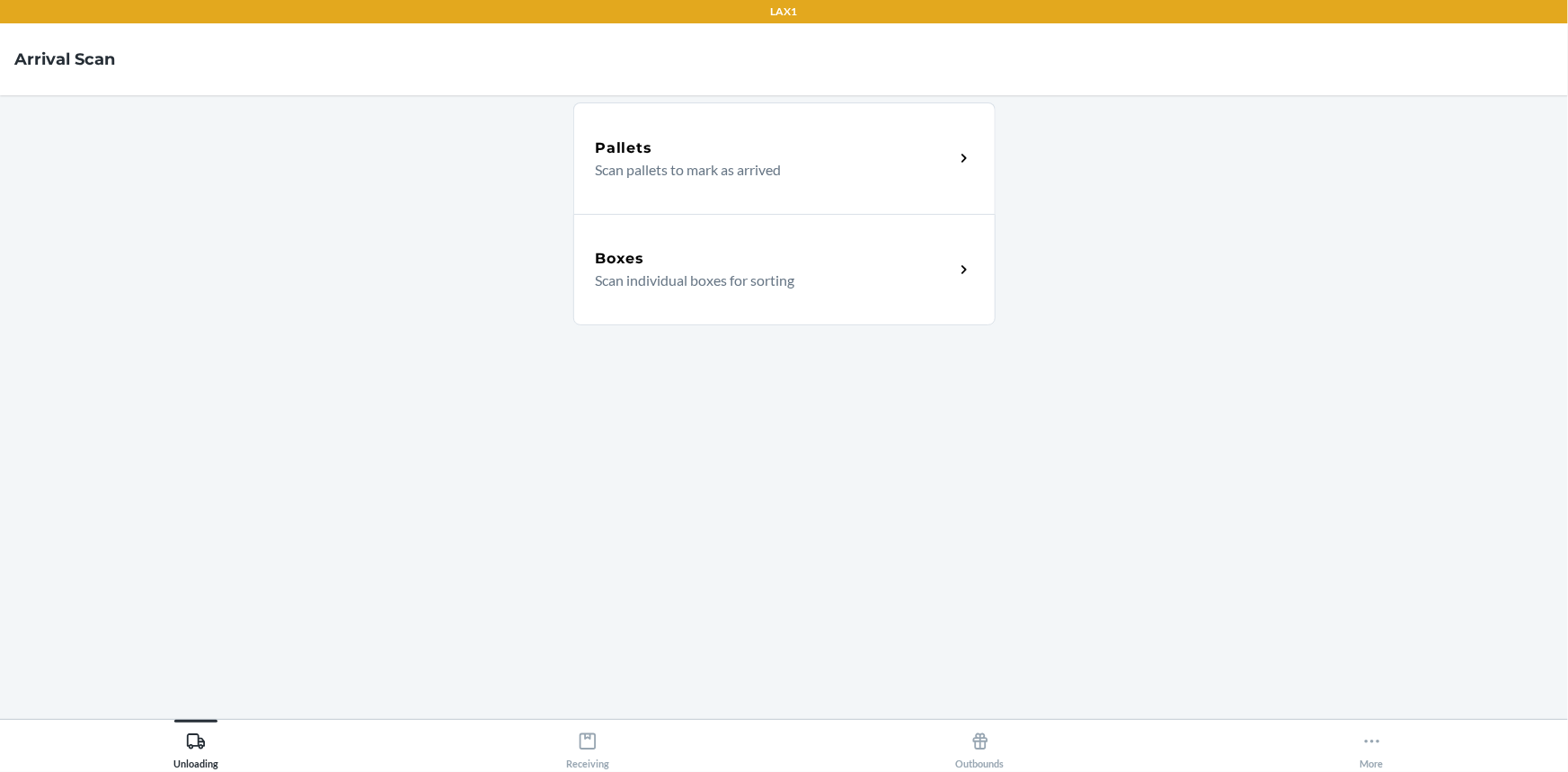 click on "Boxes Scan individual boxes for sorting" at bounding box center [784, 270] 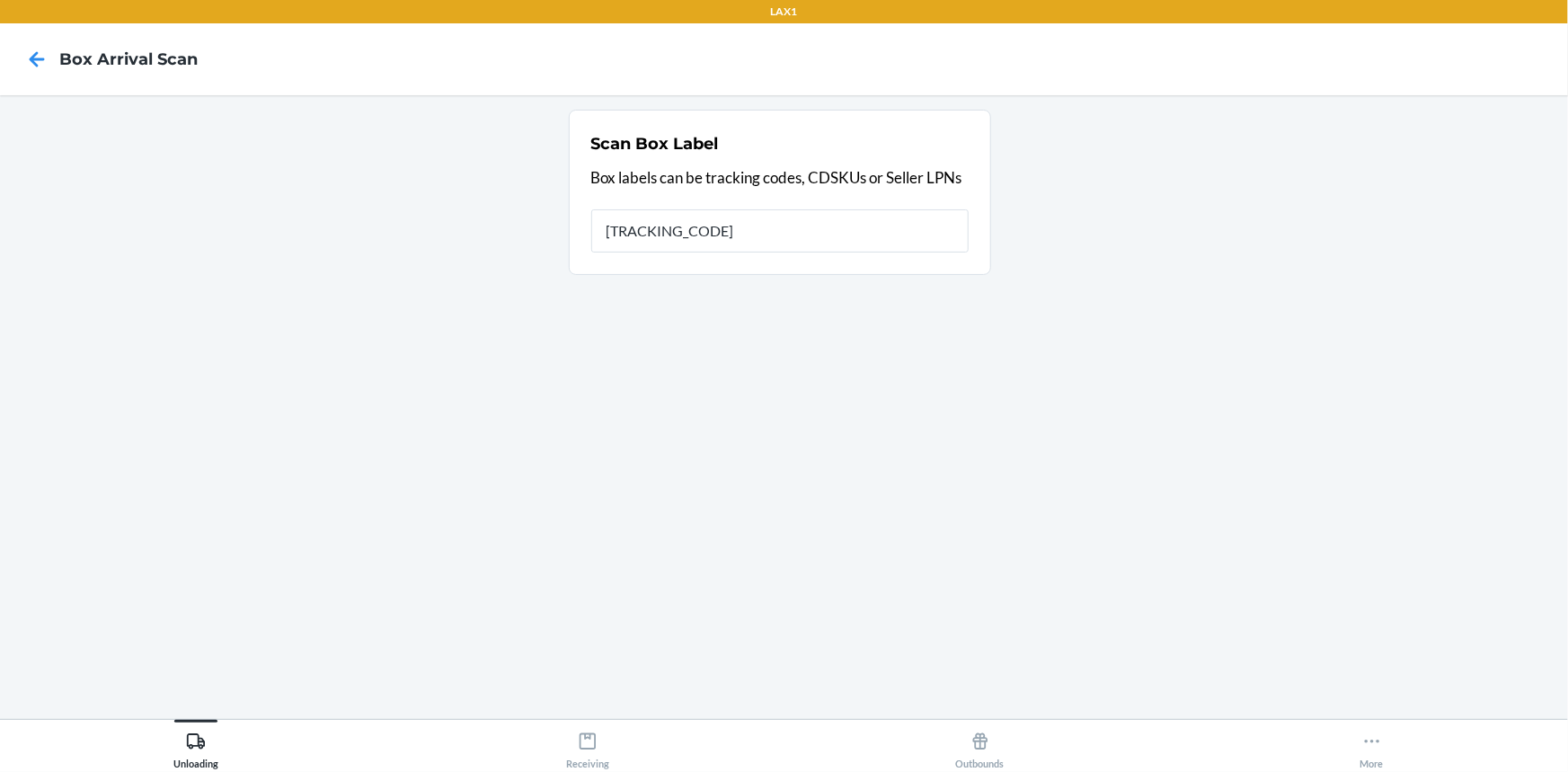 type on "[TRACKING_CODE]" 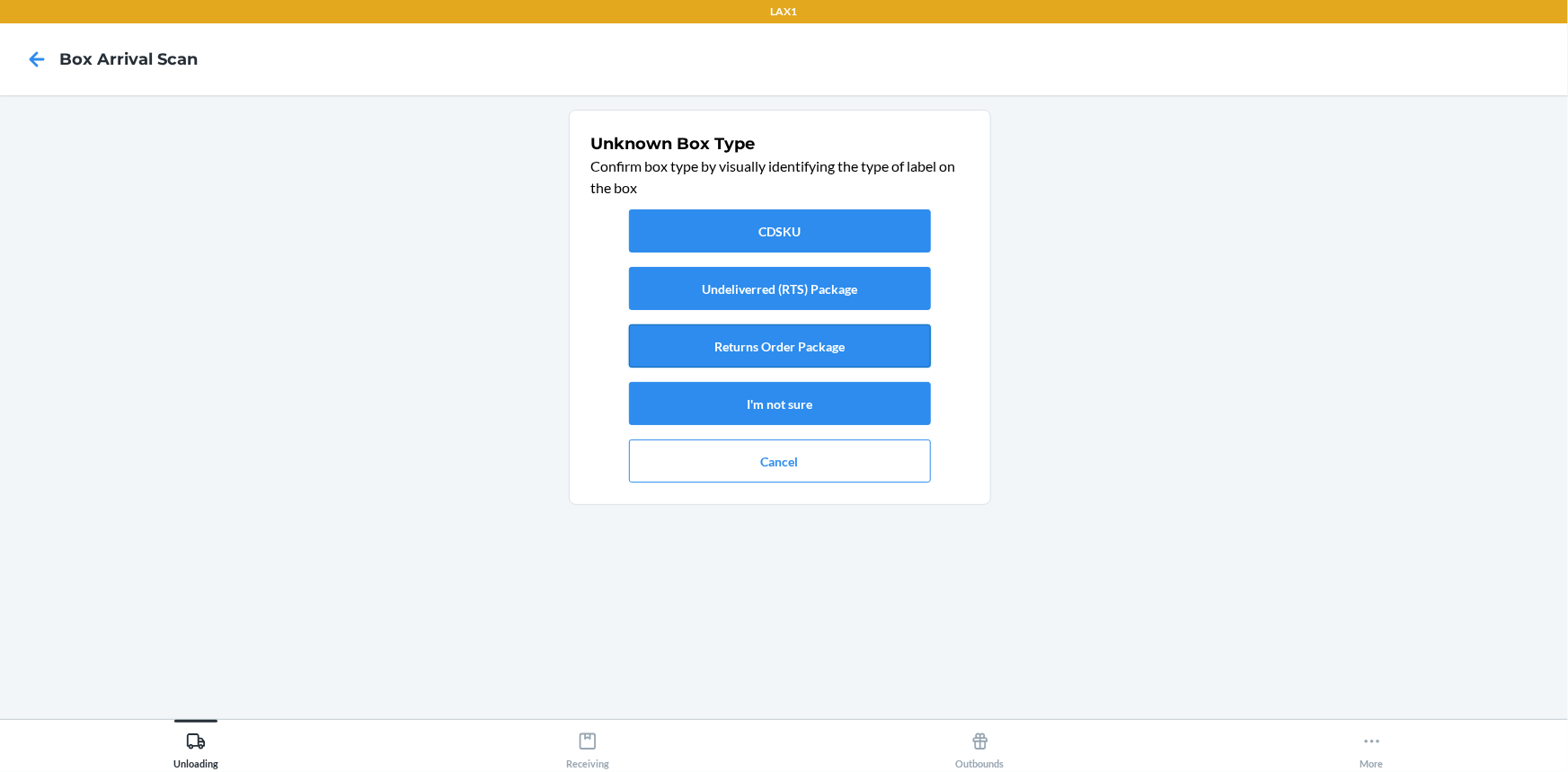 click on "Returns Order Package" at bounding box center [780, 346] 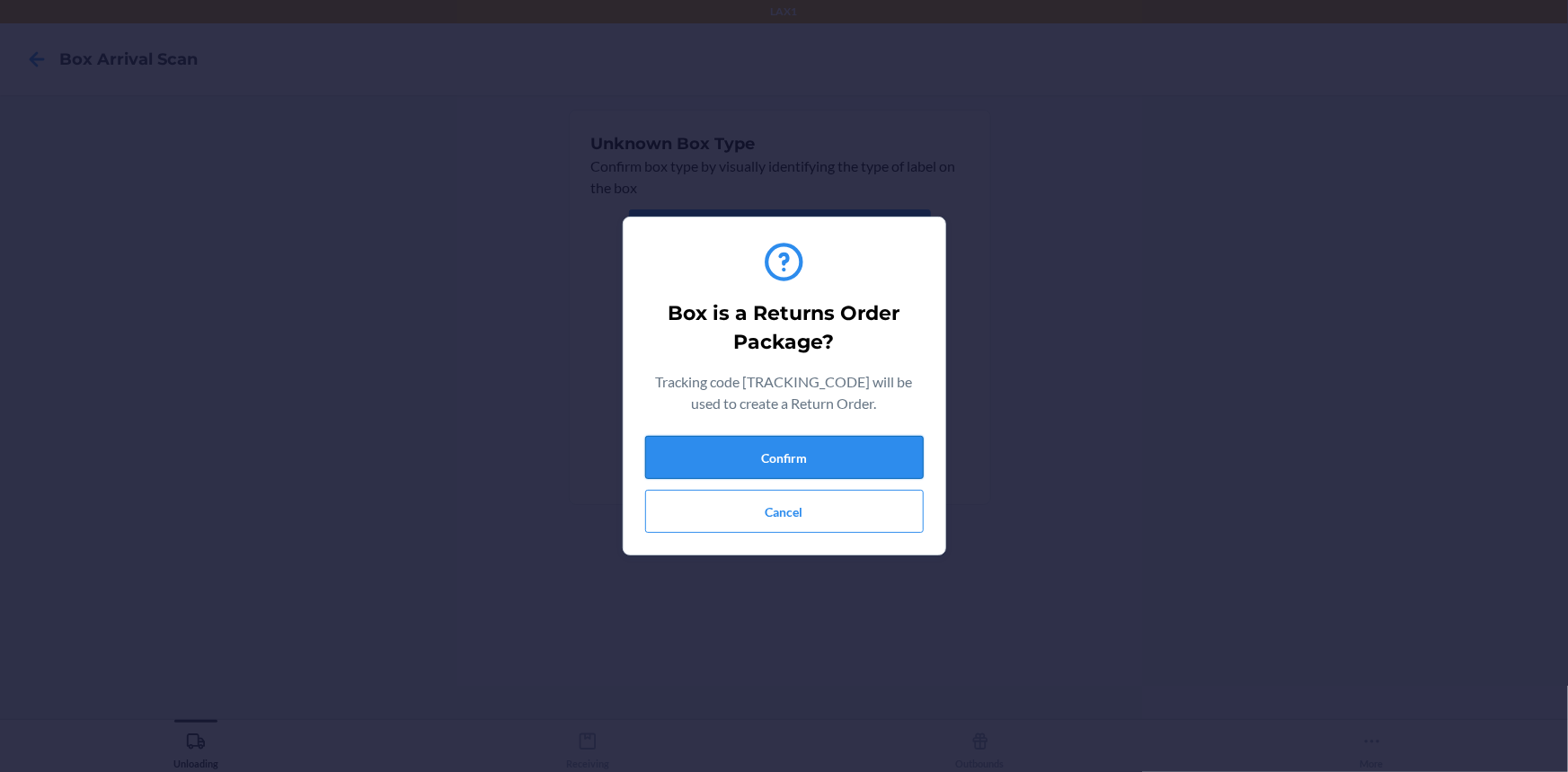 click on "Confirm" at bounding box center (784, 457) 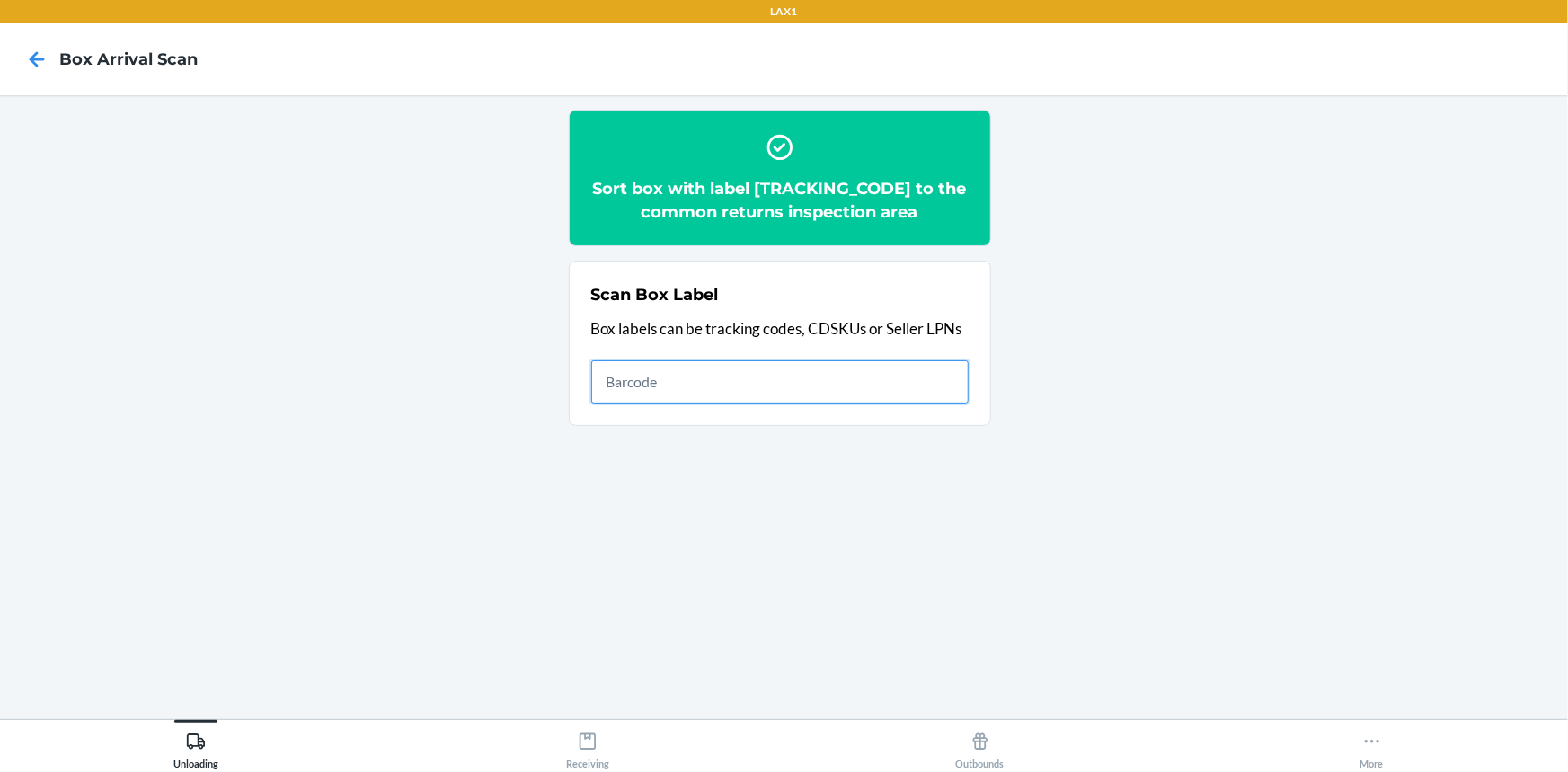 click on "Receiving" at bounding box center [588, 744] 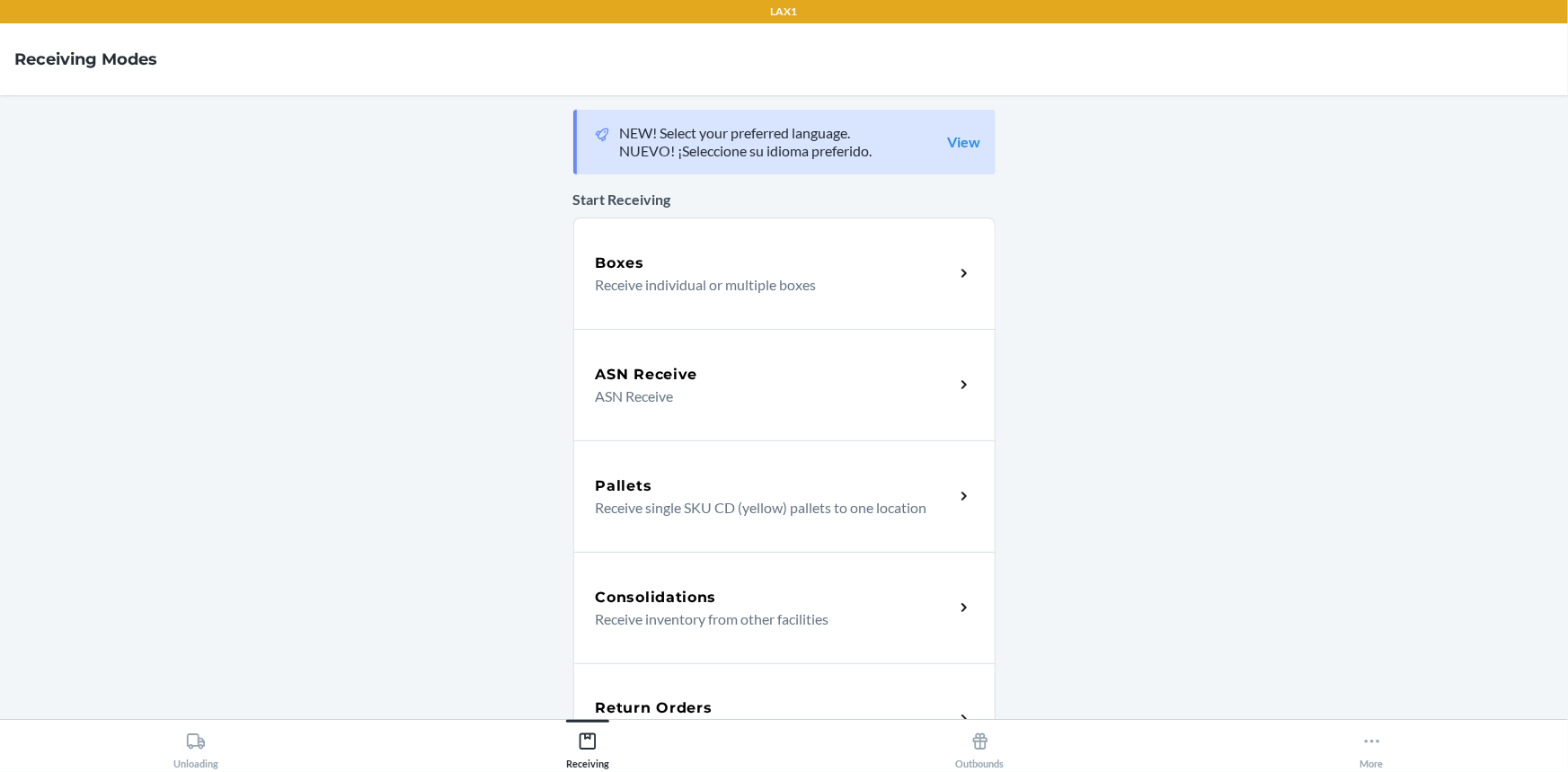 click on "Return Orders" at bounding box center [775, 708] 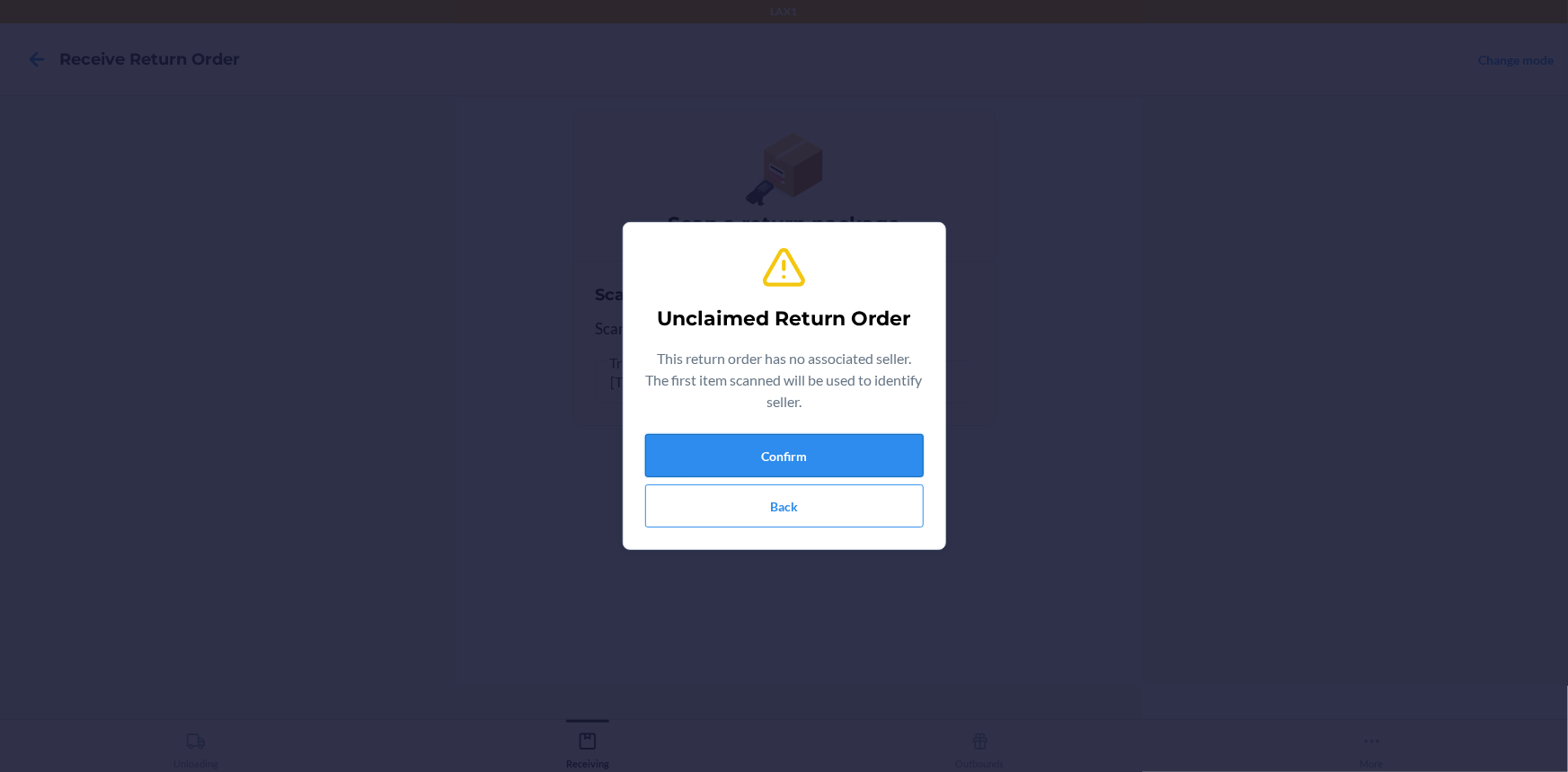 click on "Confirm" at bounding box center (784, 456) 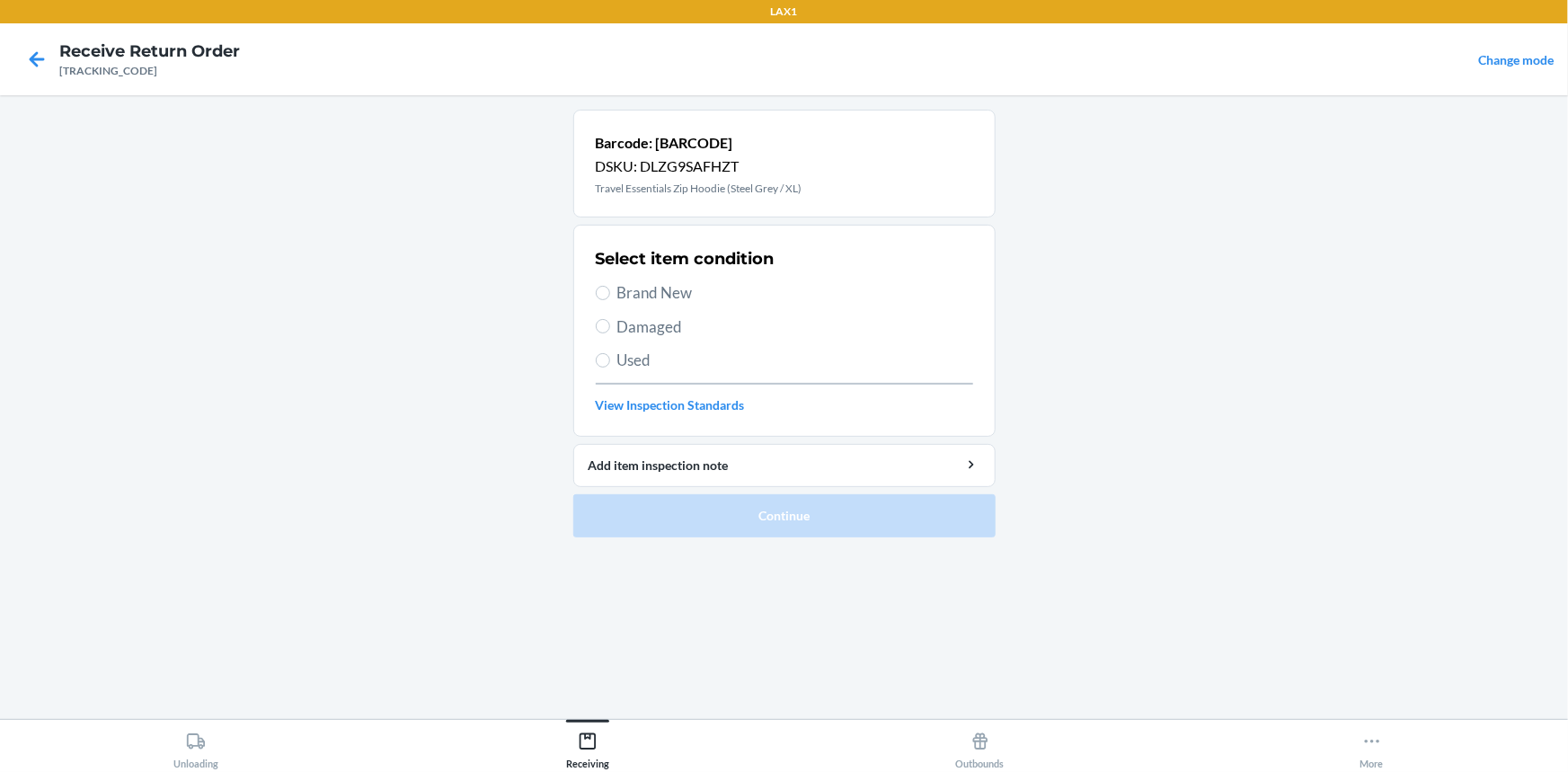 click on "Damaged" at bounding box center [795, 327] 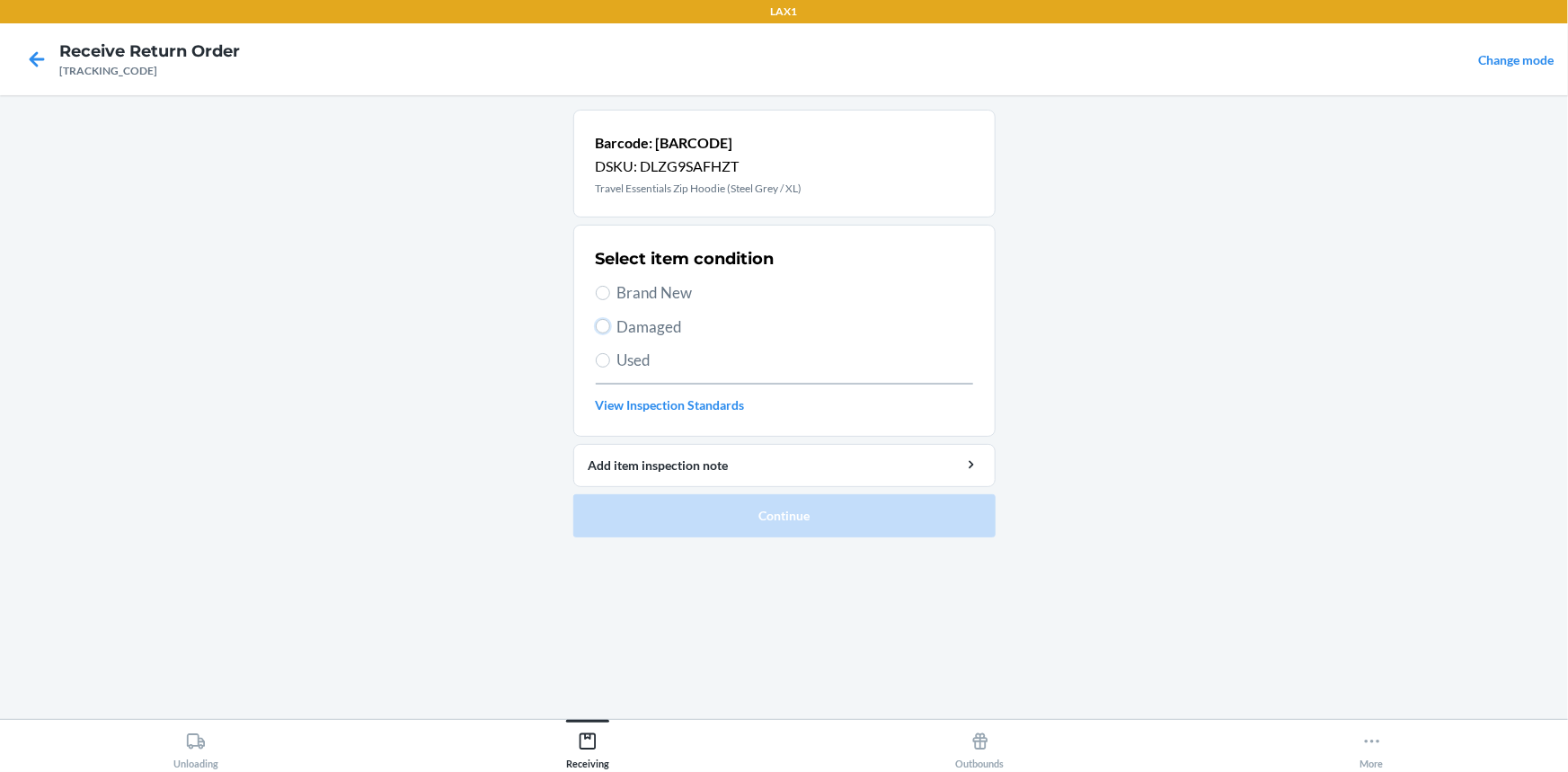 radio on "true" 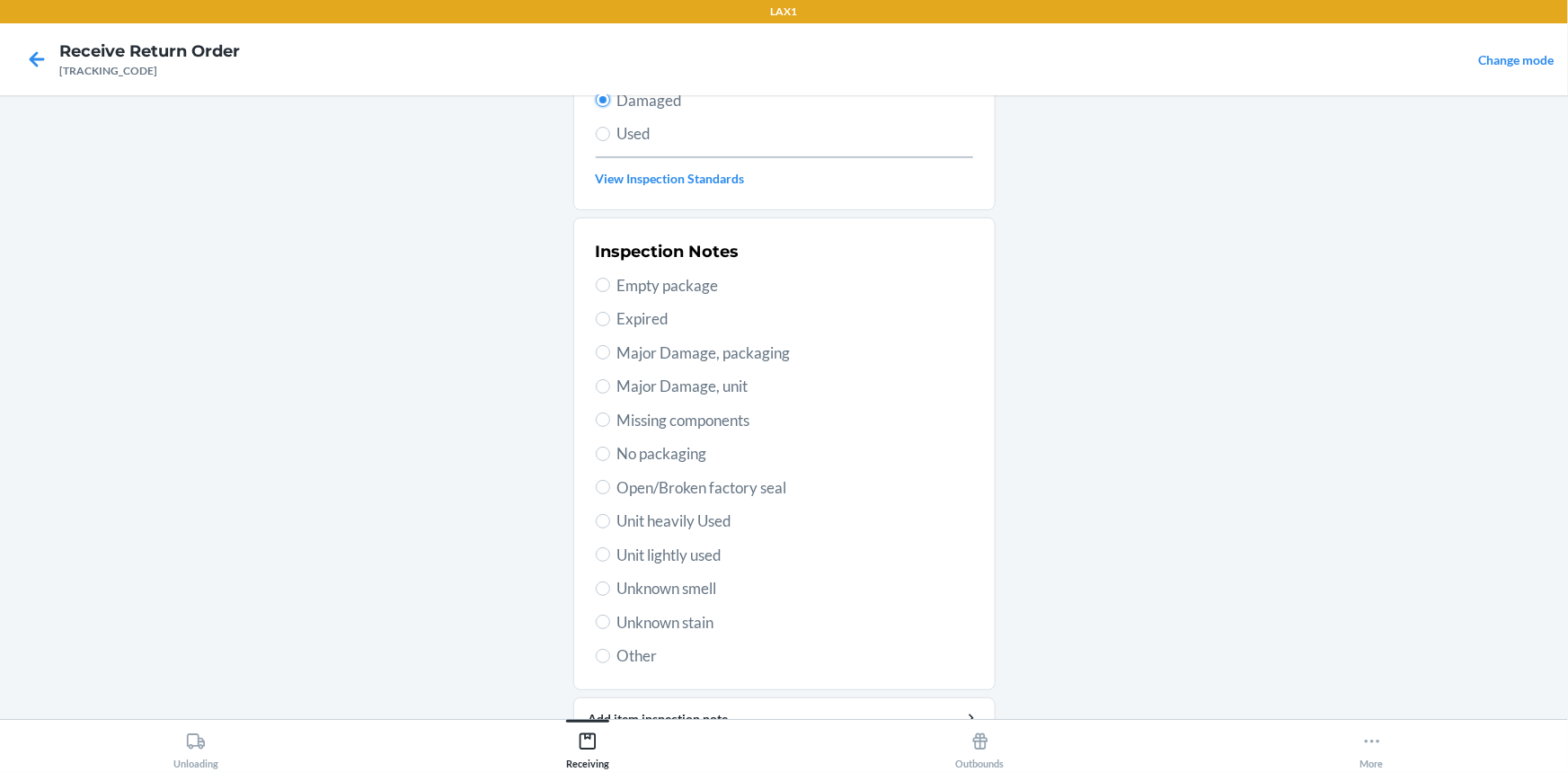 scroll, scrollTop: 244, scrollLeft: 0, axis: vertical 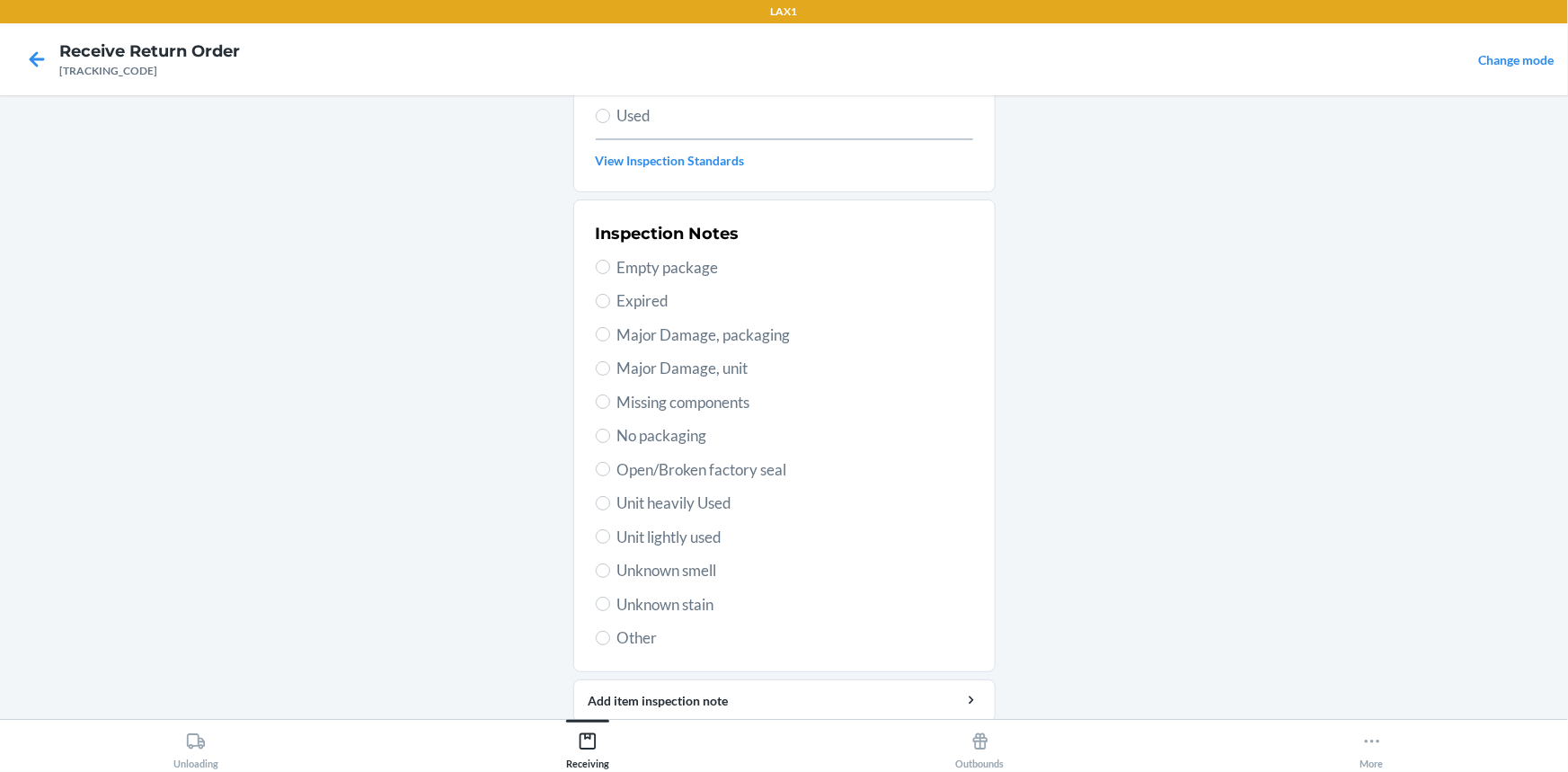 click on "Major Damage, packaging" at bounding box center (795, 335) 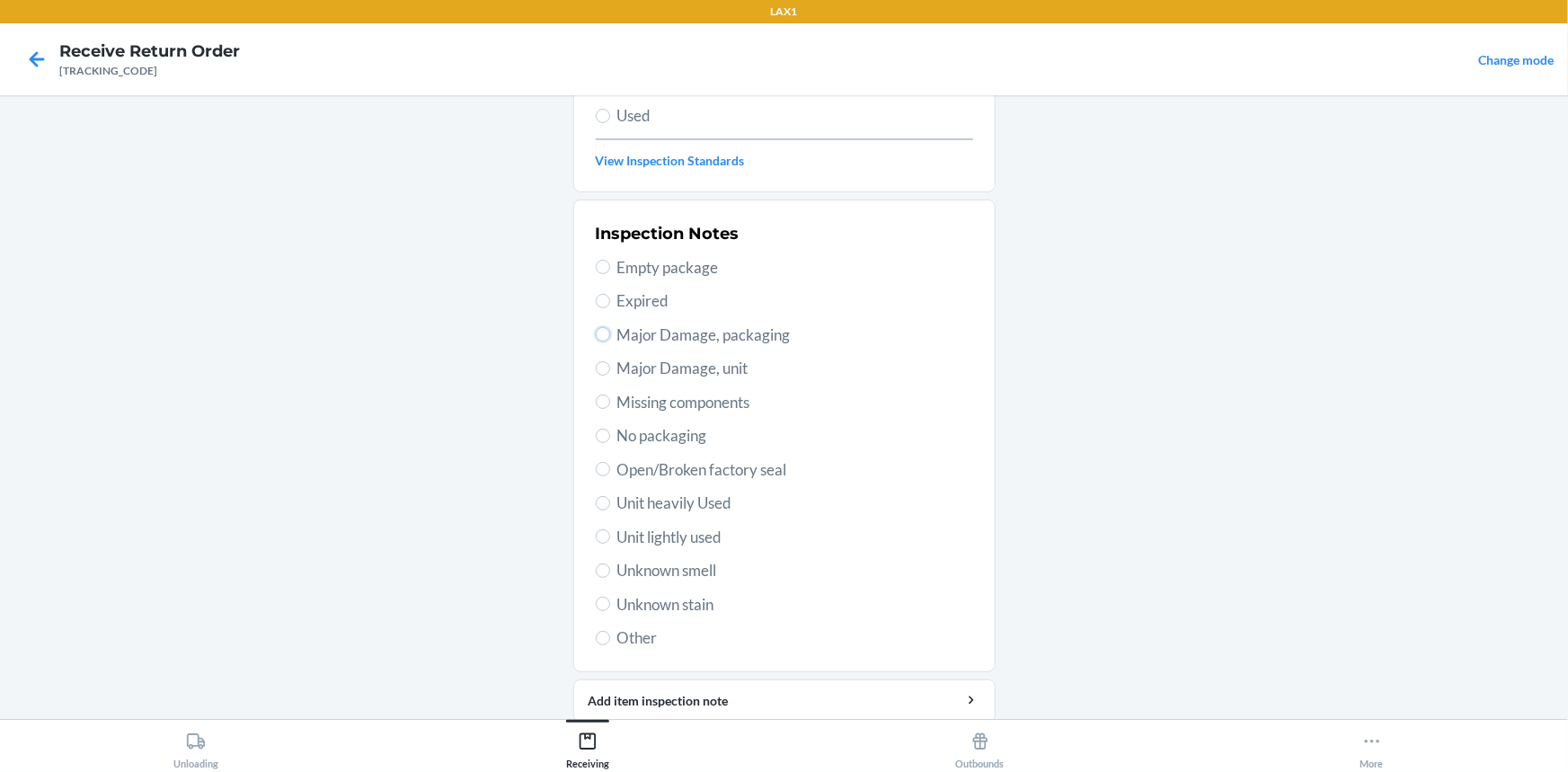 click on "Major Damage, packaging" at bounding box center [603, 334] 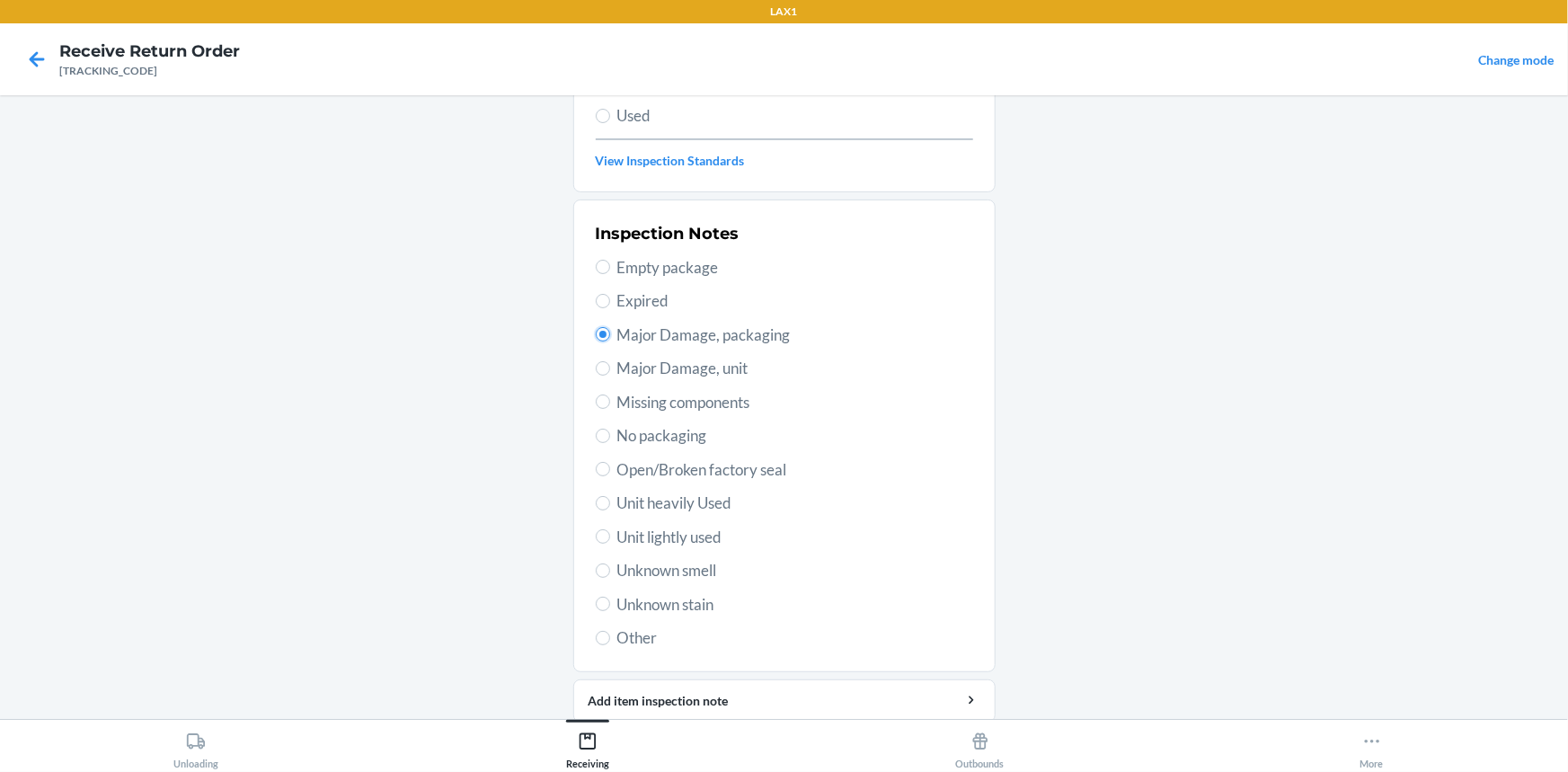 radio on "true" 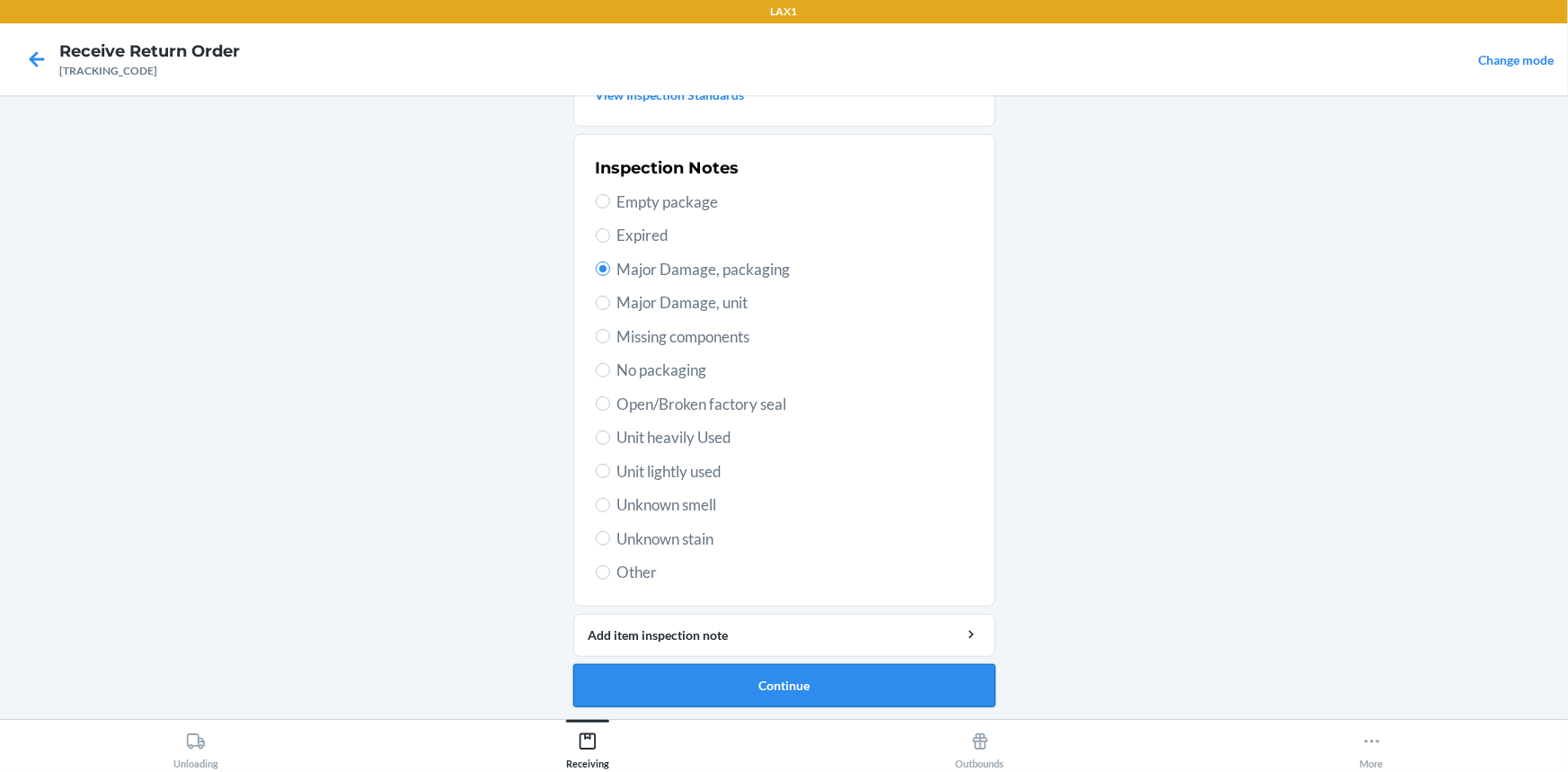 click on "Continue" at bounding box center (784, 686) 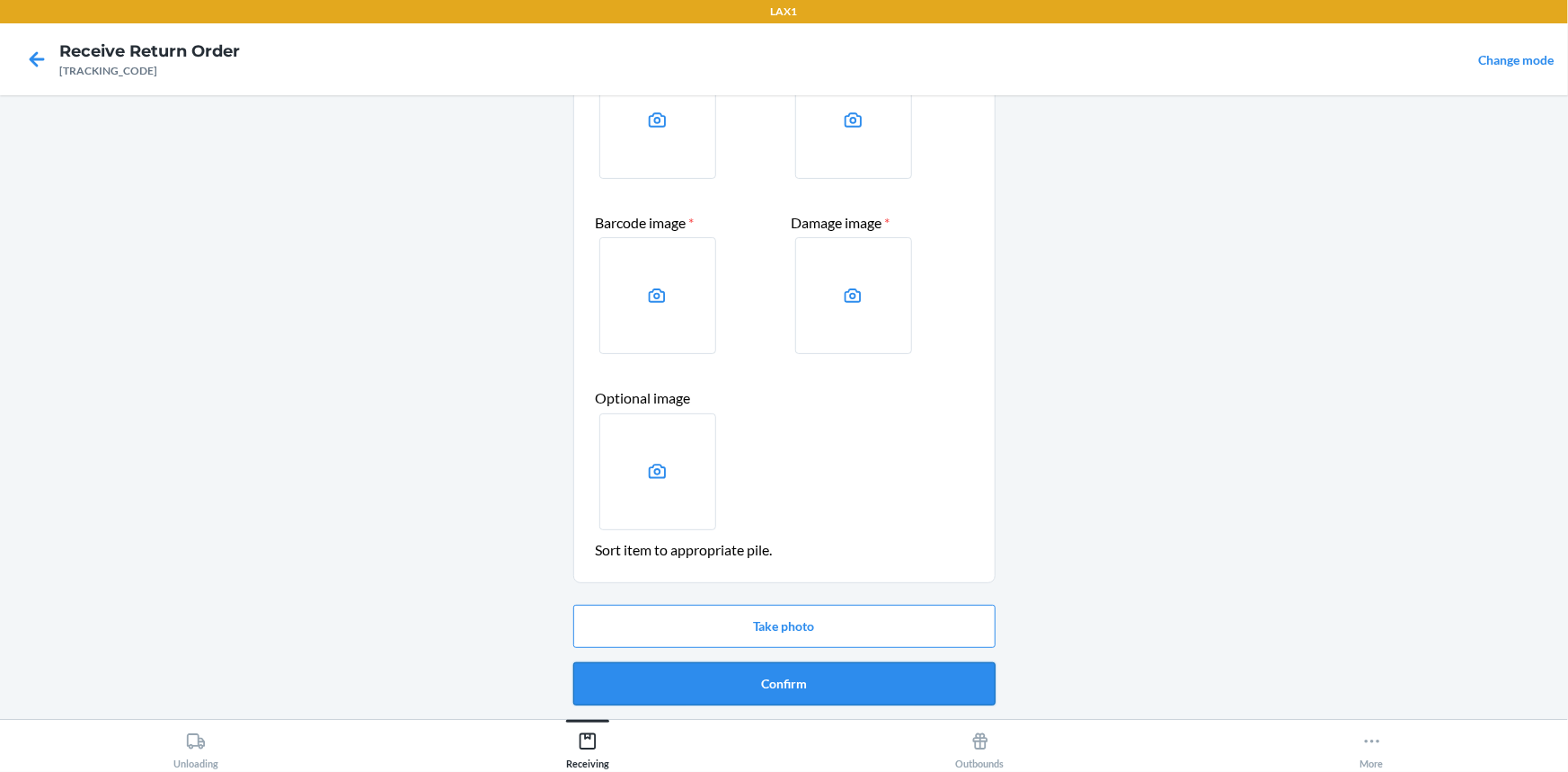 click on "Confirm" at bounding box center [784, 684] 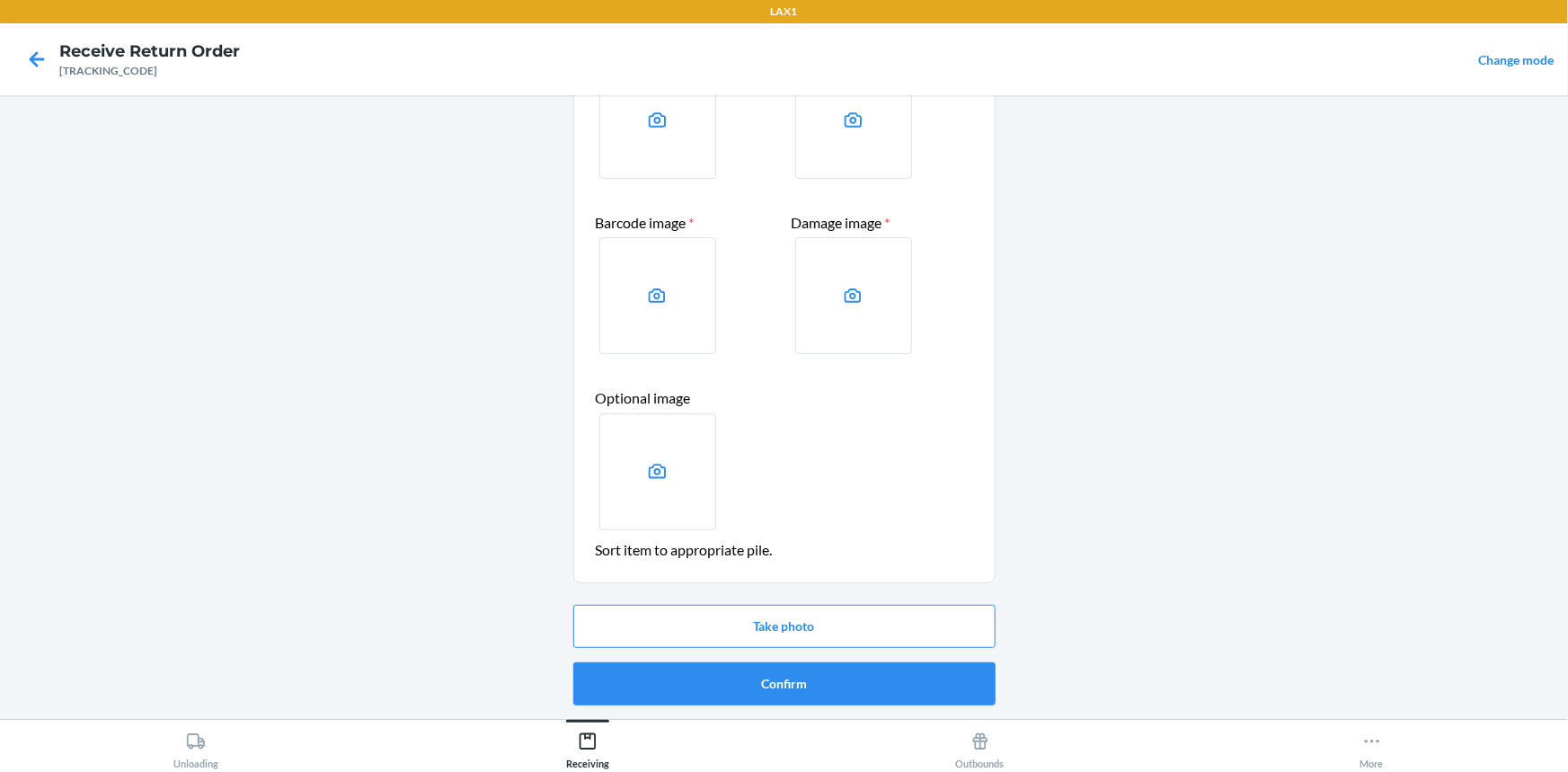 scroll, scrollTop: 0, scrollLeft: 0, axis: both 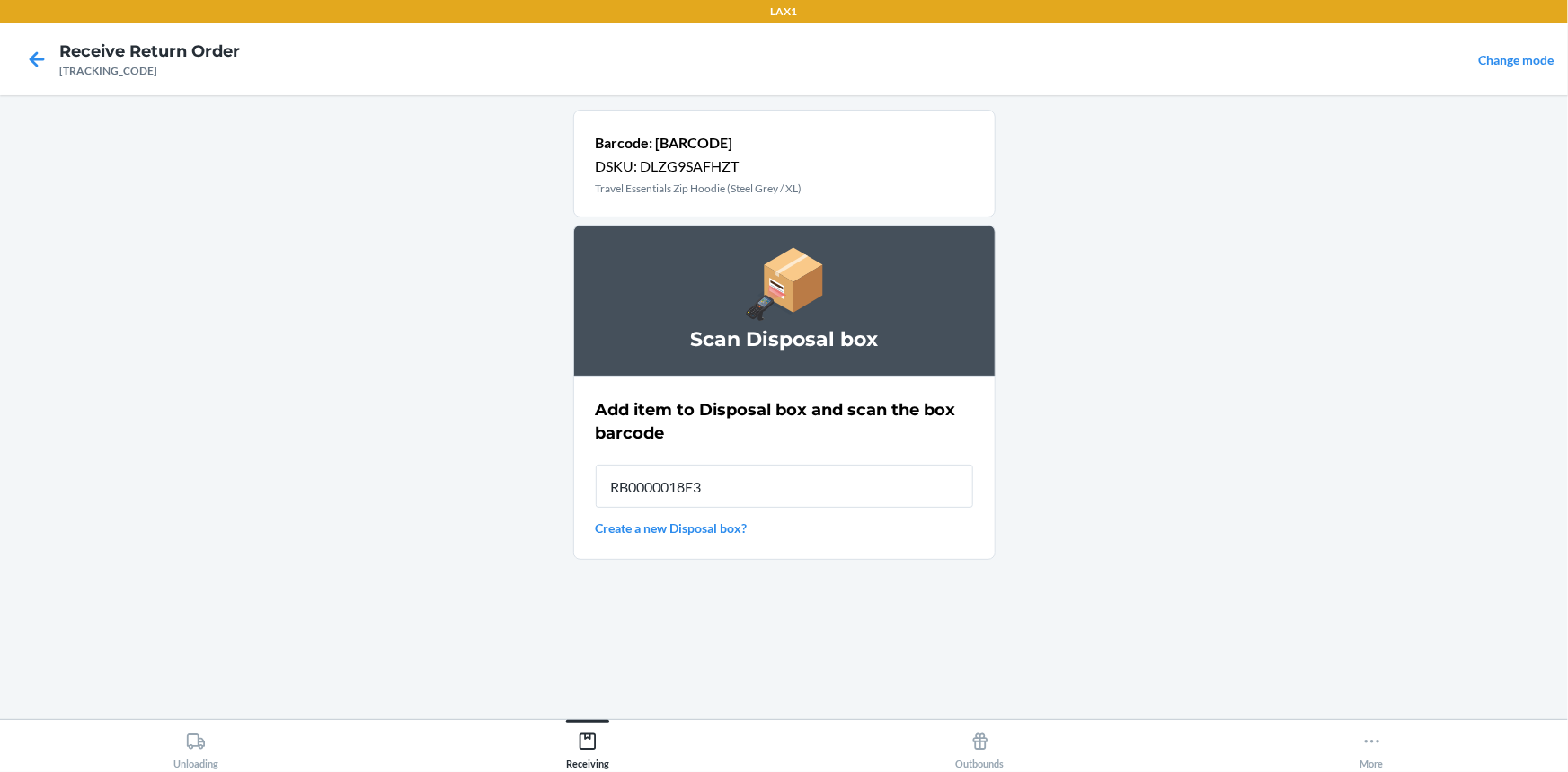 type on "RB0000018E3" 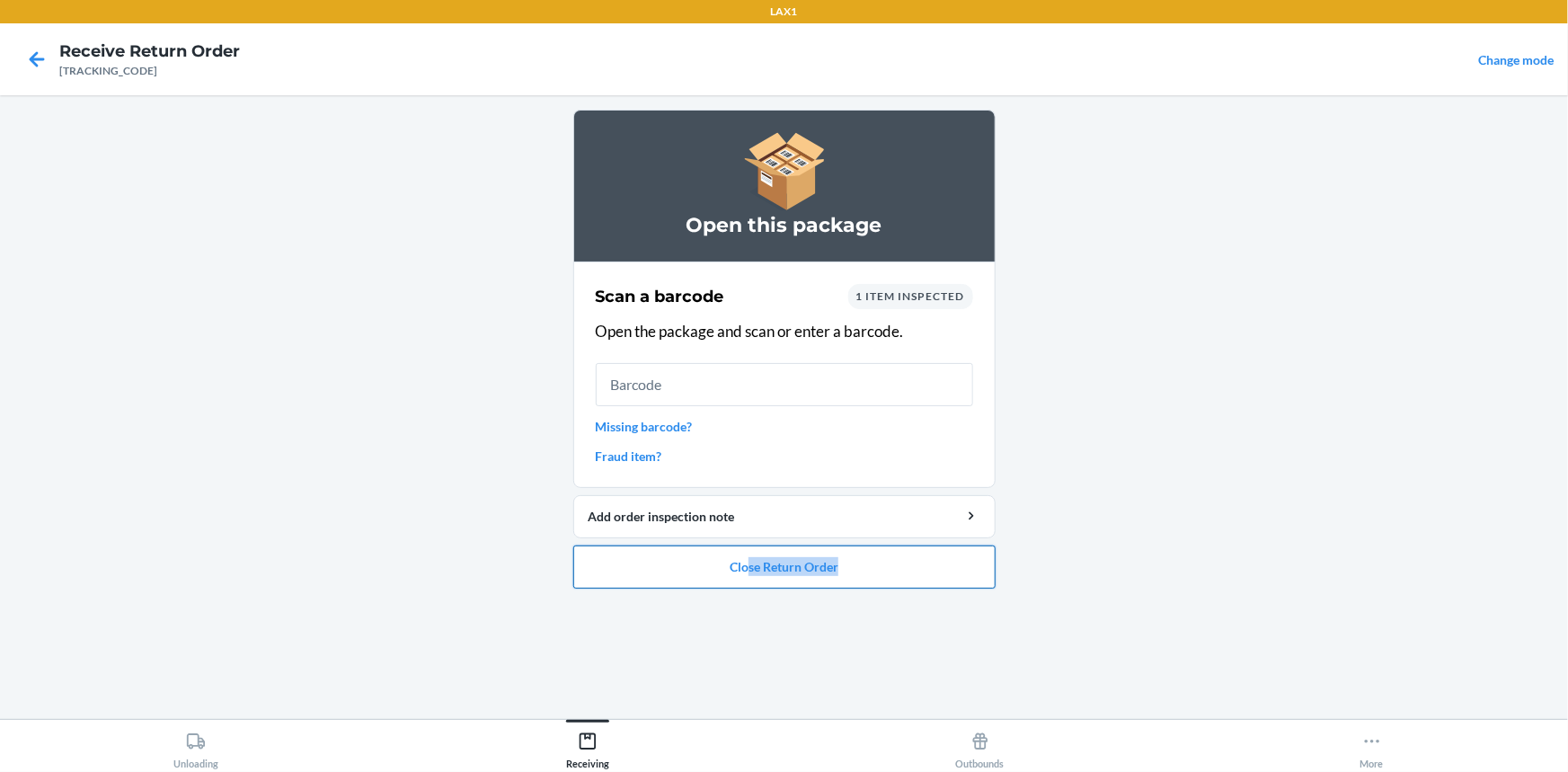 drag, startPoint x: 749, startPoint y: 588, endPoint x: 762, endPoint y: 581, distance: 14.764823 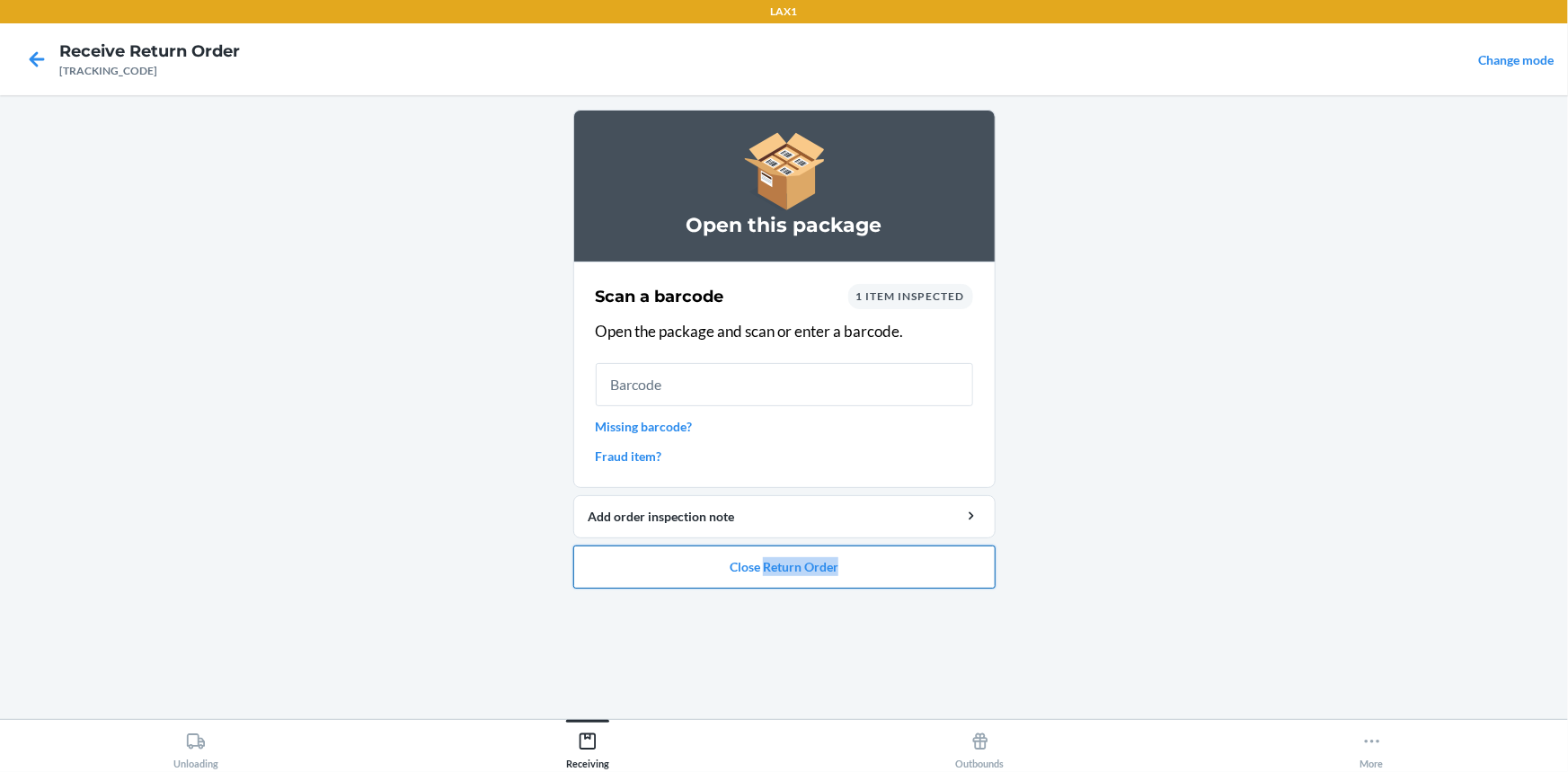 click on "Close Return Order" at bounding box center (784, 567) 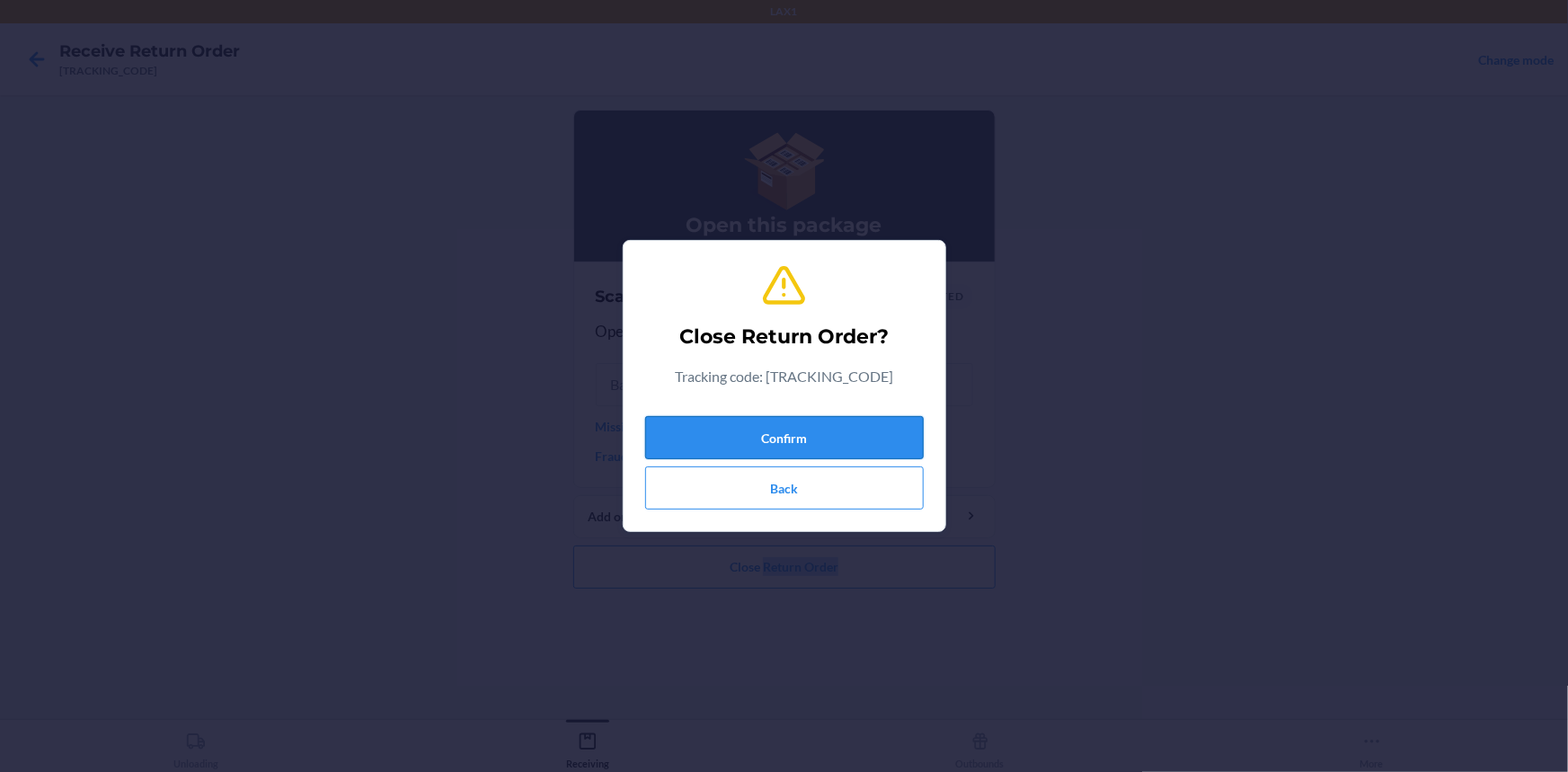 click on "Confirm" at bounding box center [784, 438] 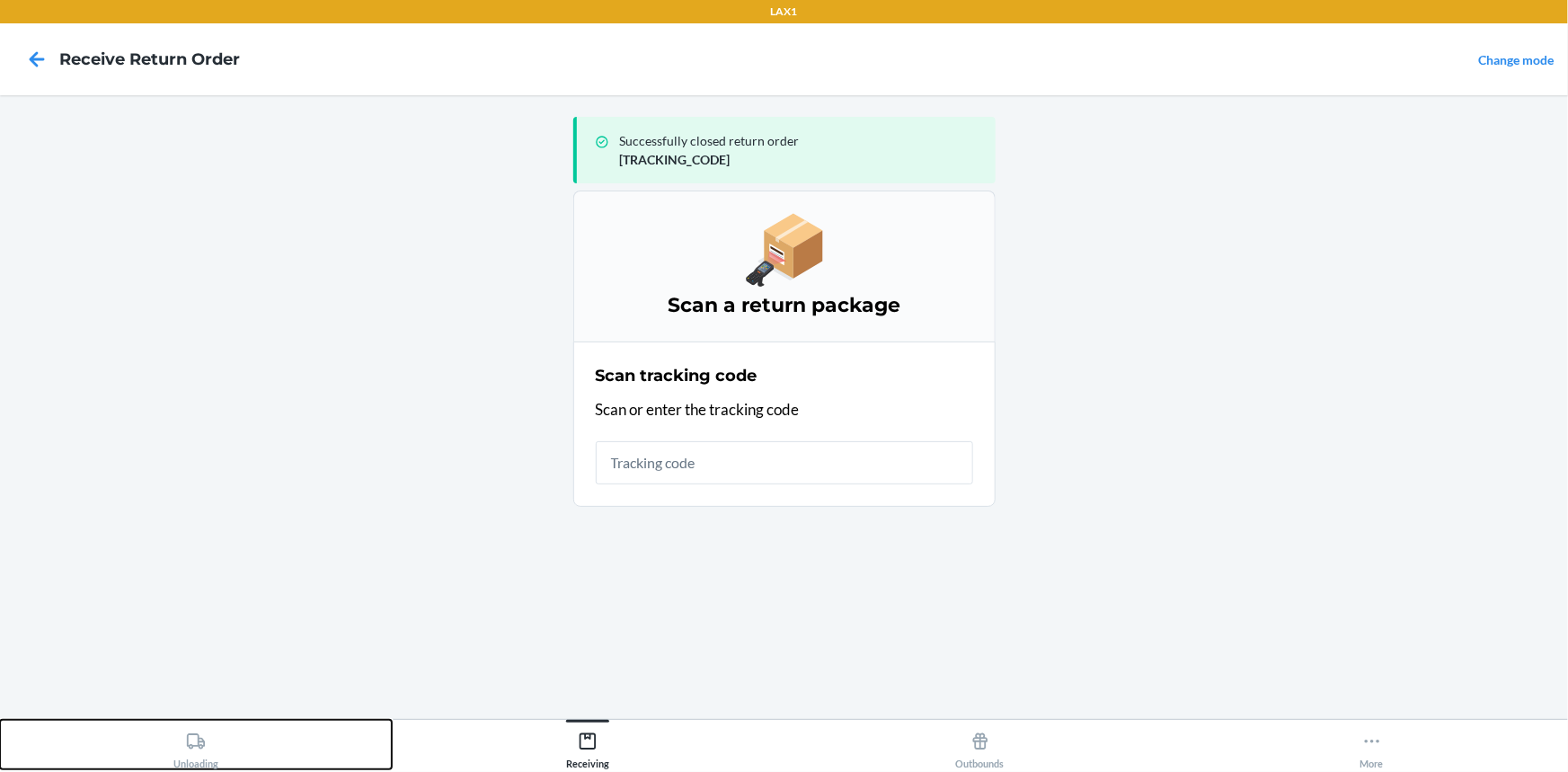 click on "Unloading" at bounding box center (196, 744) 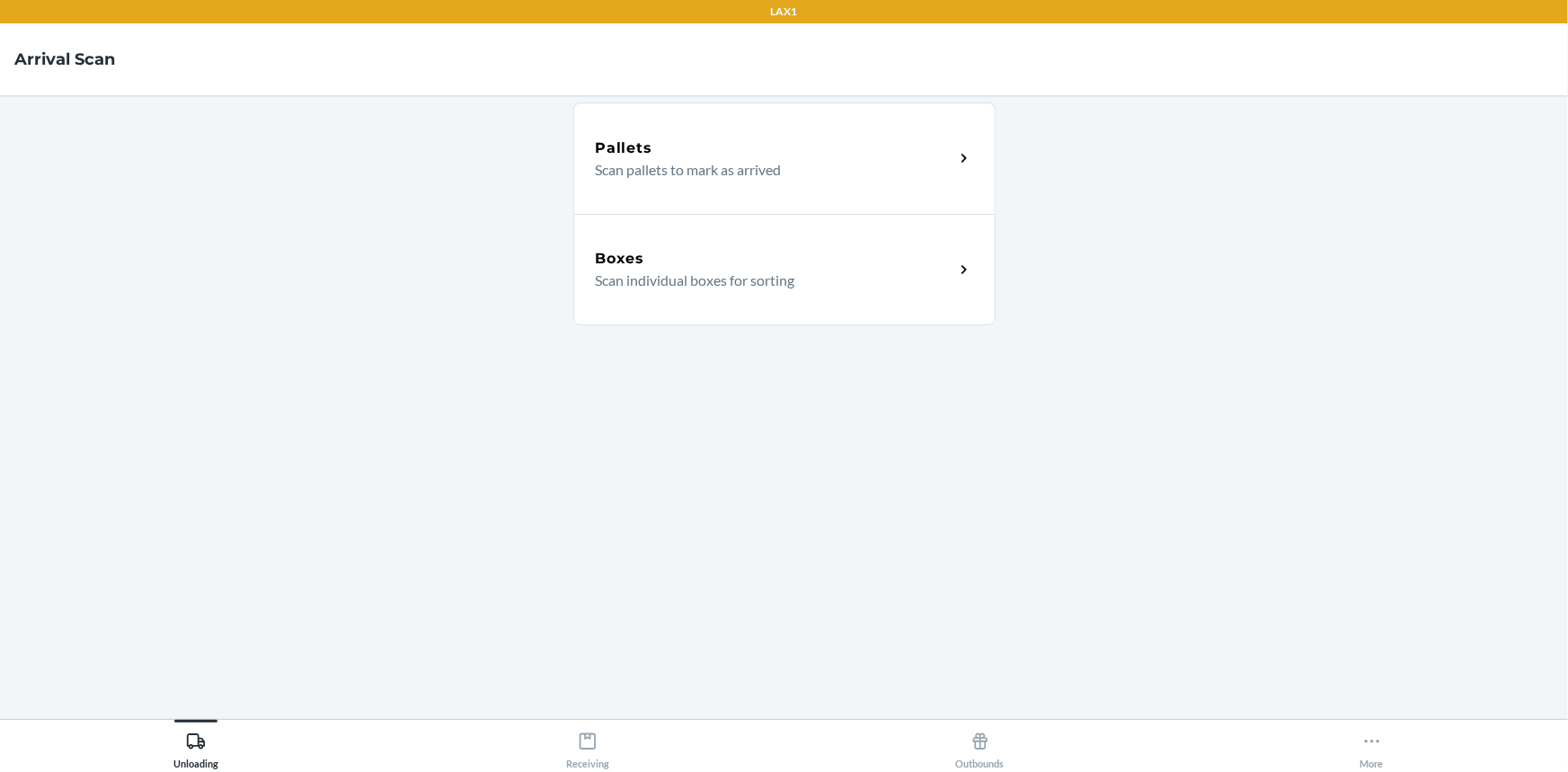 click on "Boxes Scan individual boxes for sorting" at bounding box center (784, 270) 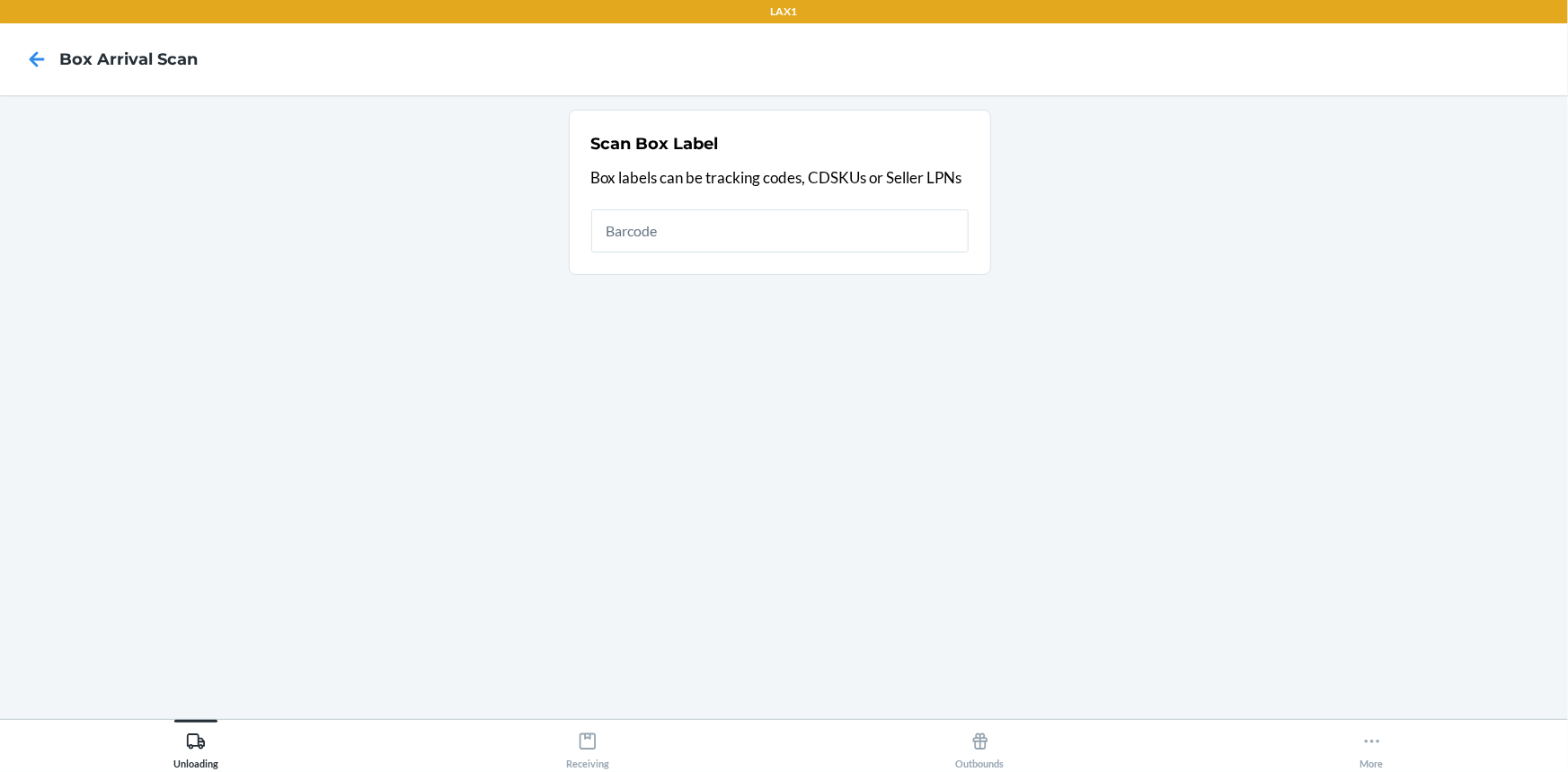 click at bounding box center [780, 231] 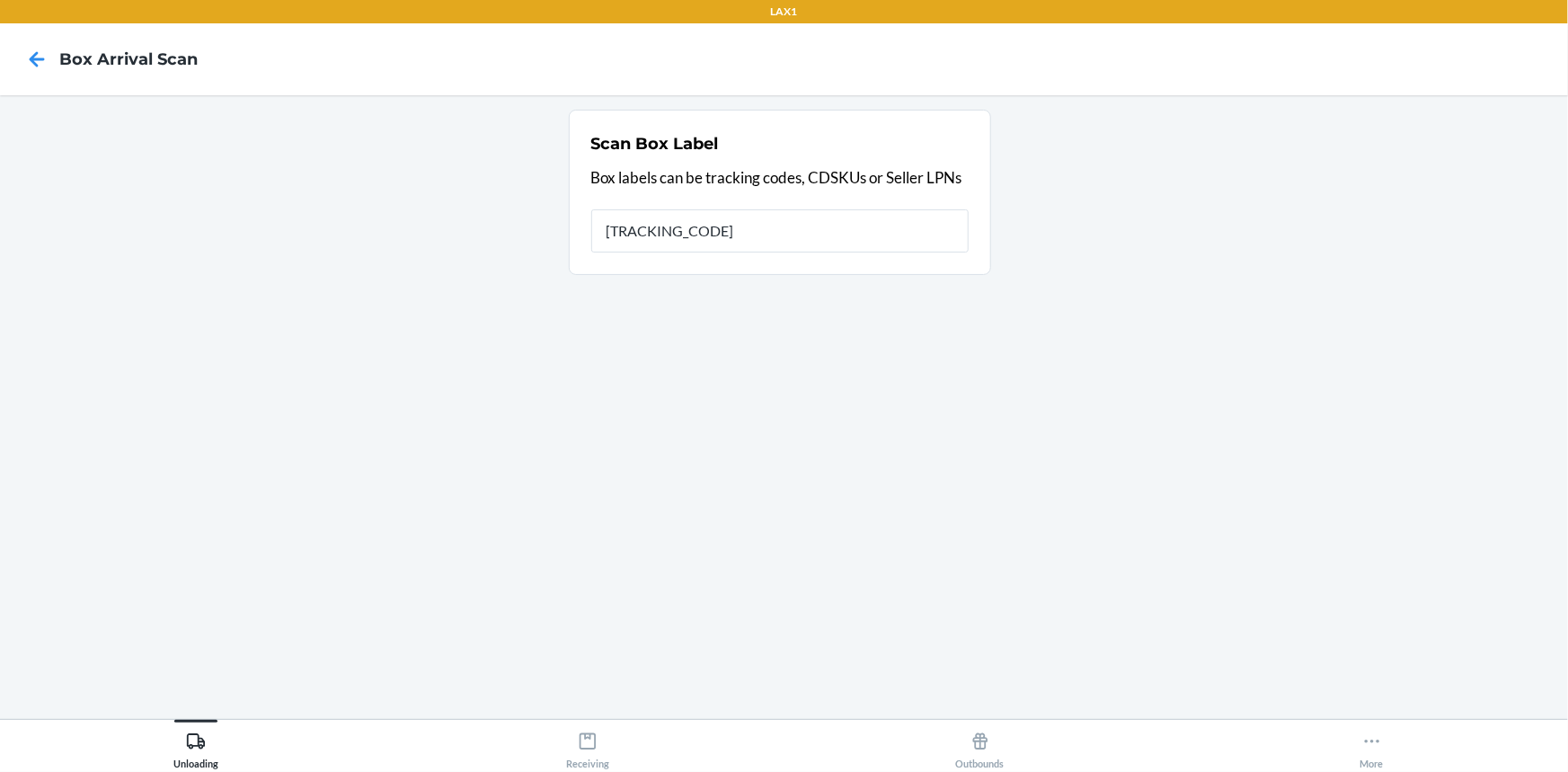 type on "[TRACKING_CODE]" 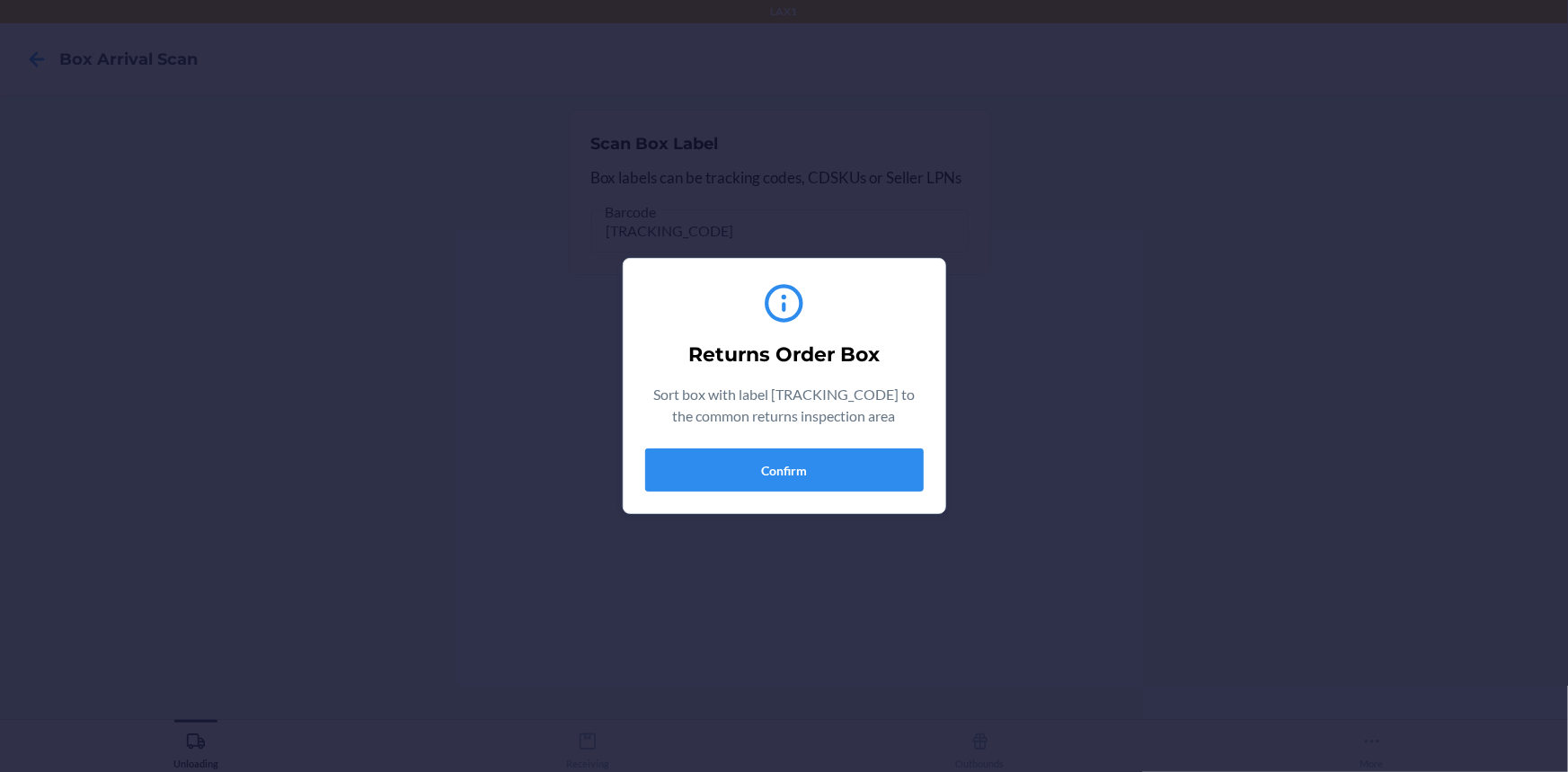 click on "Returns Order Box Sort box with label [TRACKING_CODE] to the common returns inspection area Confirm" at bounding box center [784, 386] 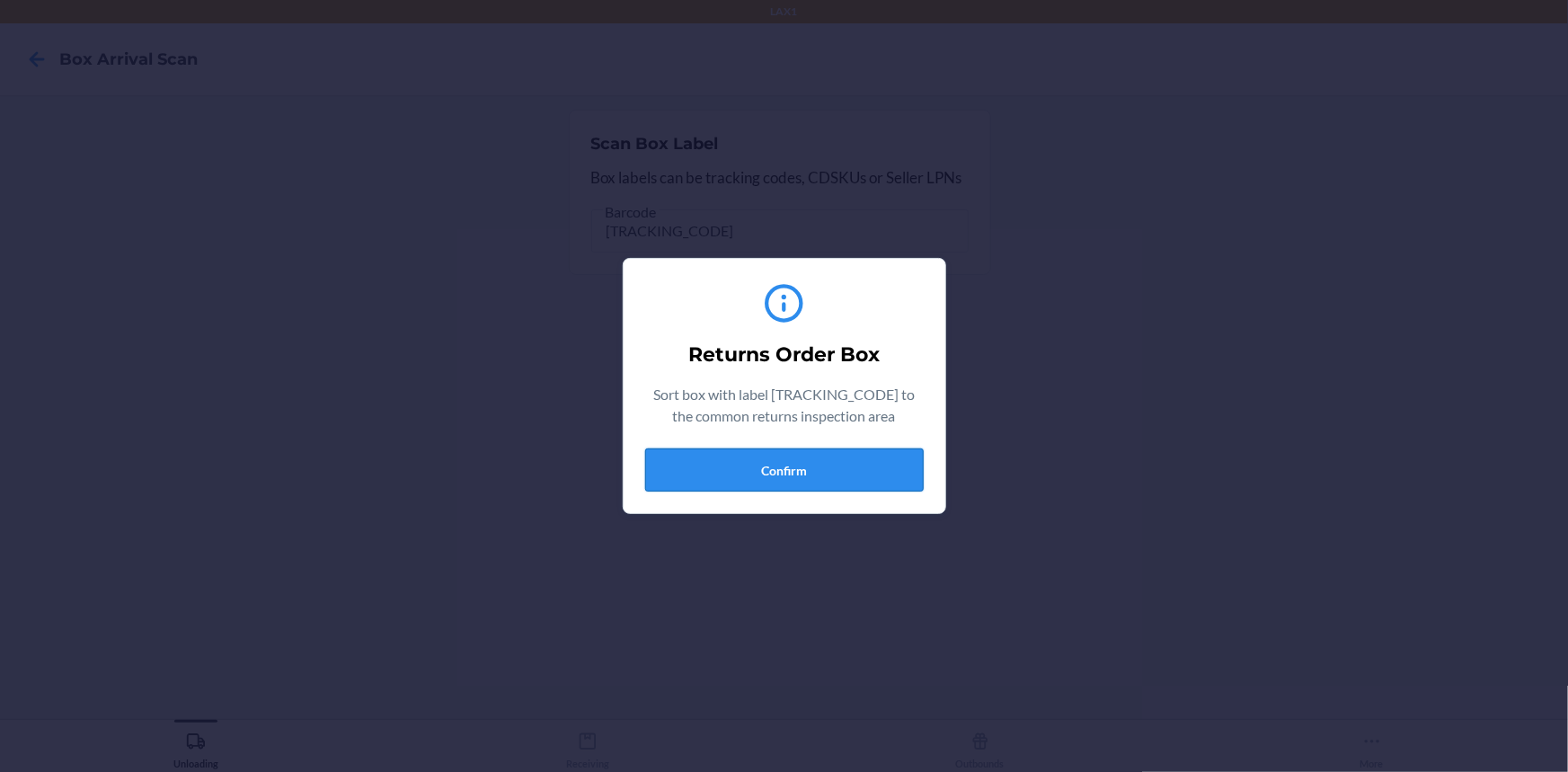 click on "Confirm" at bounding box center (784, 470) 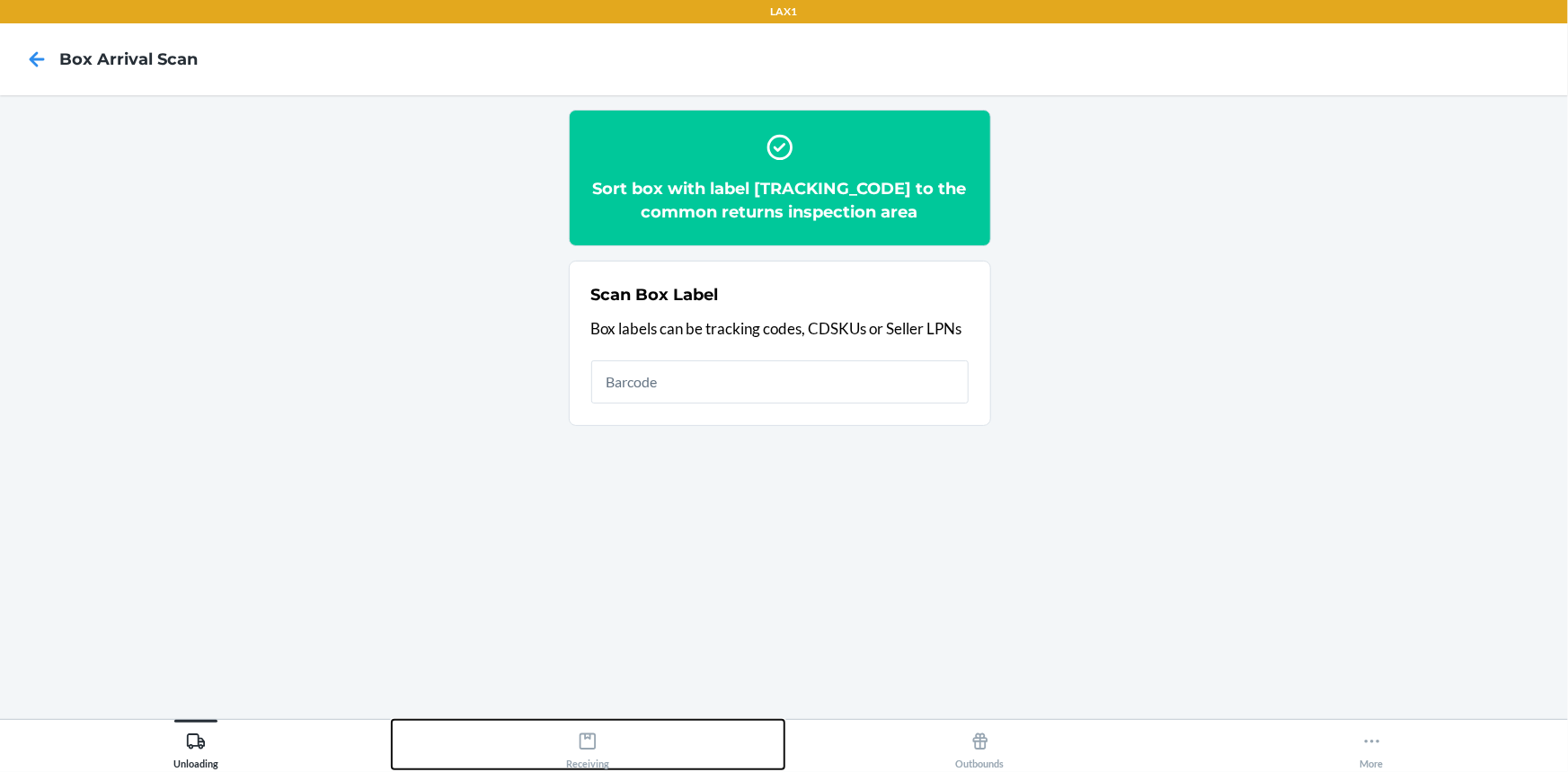 click on "Receiving" at bounding box center (588, 744) 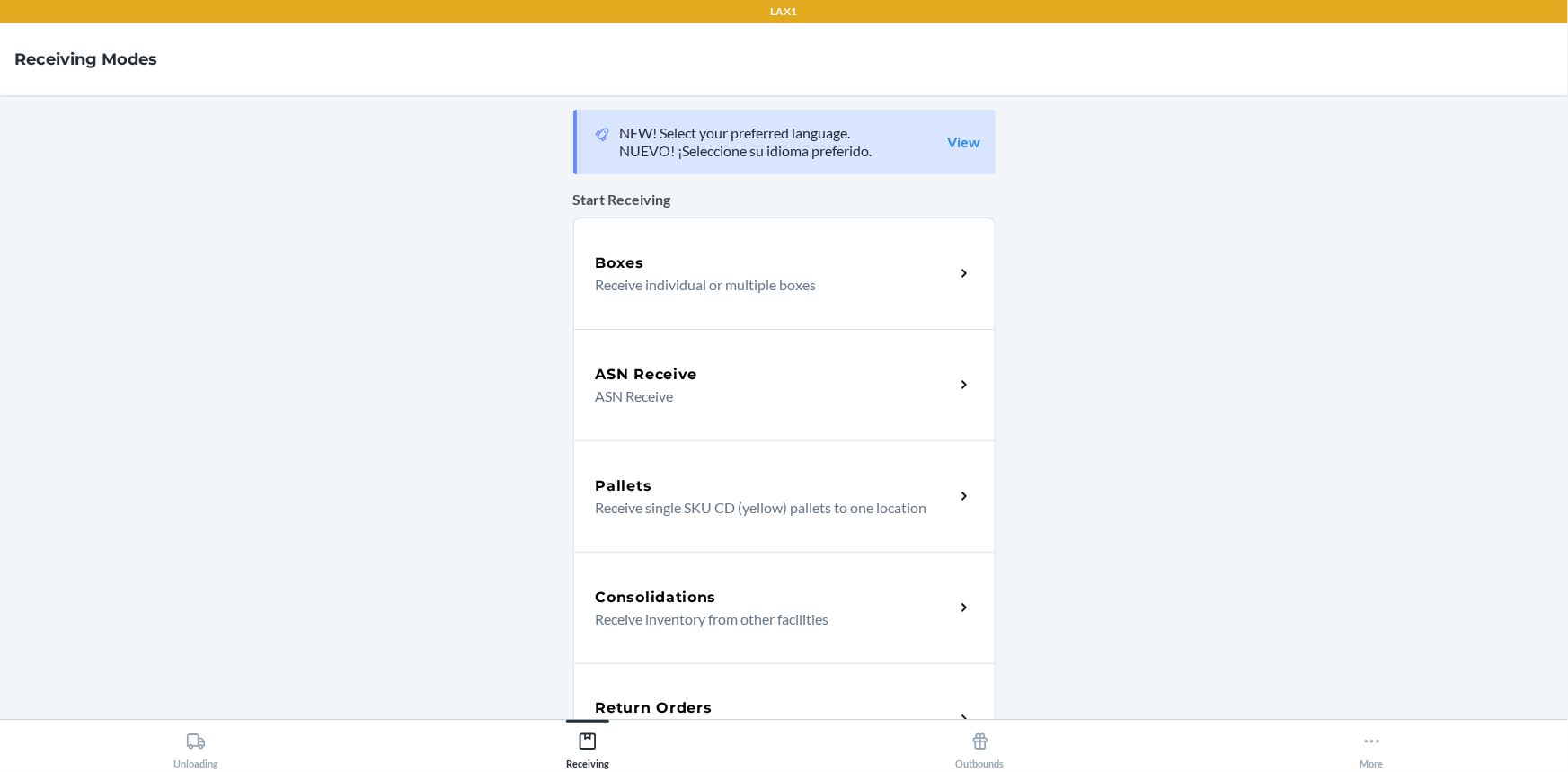 click on "Return Orders Receive return order package items" at bounding box center [784, 719] 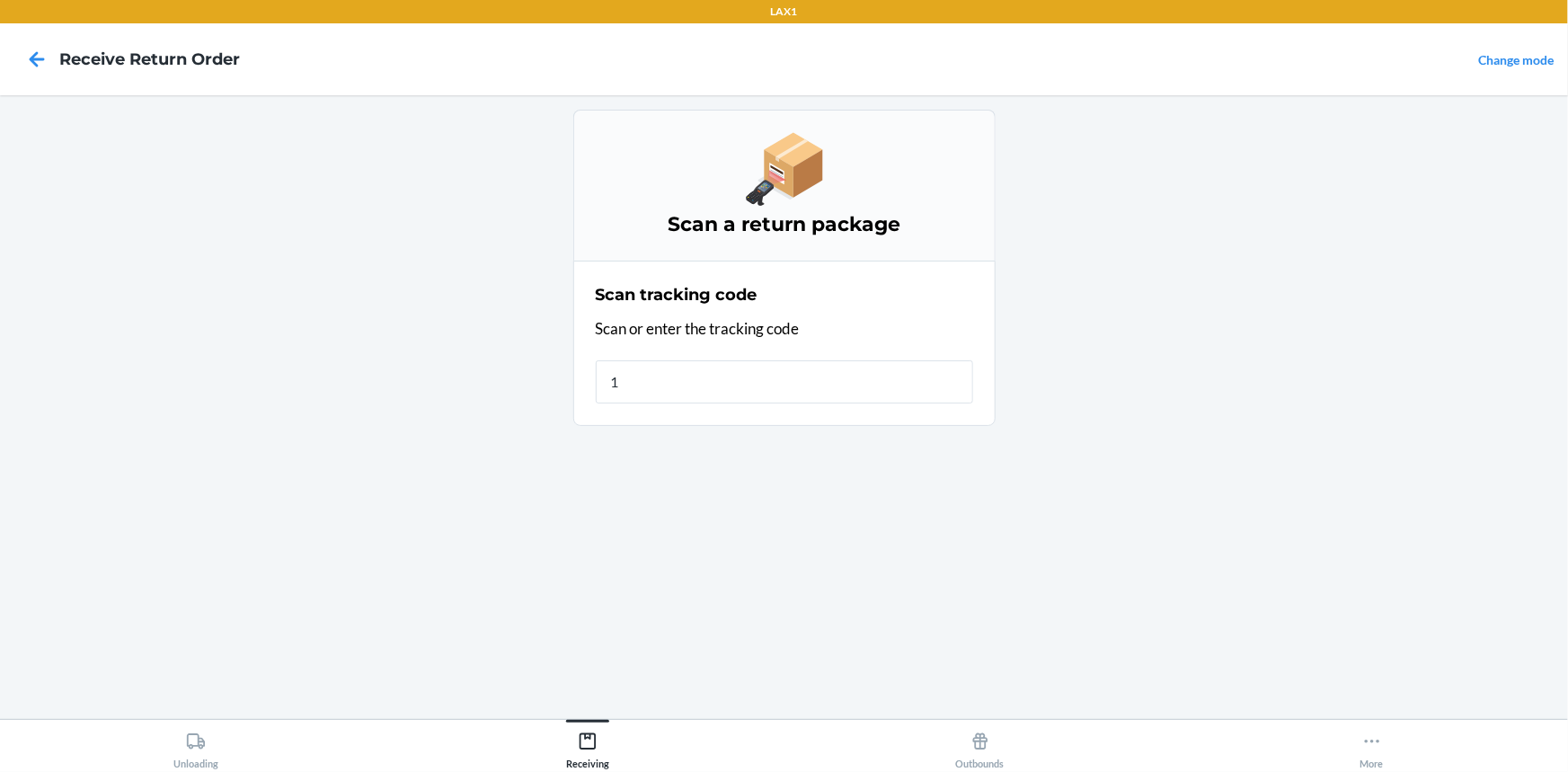 type on "1Z" 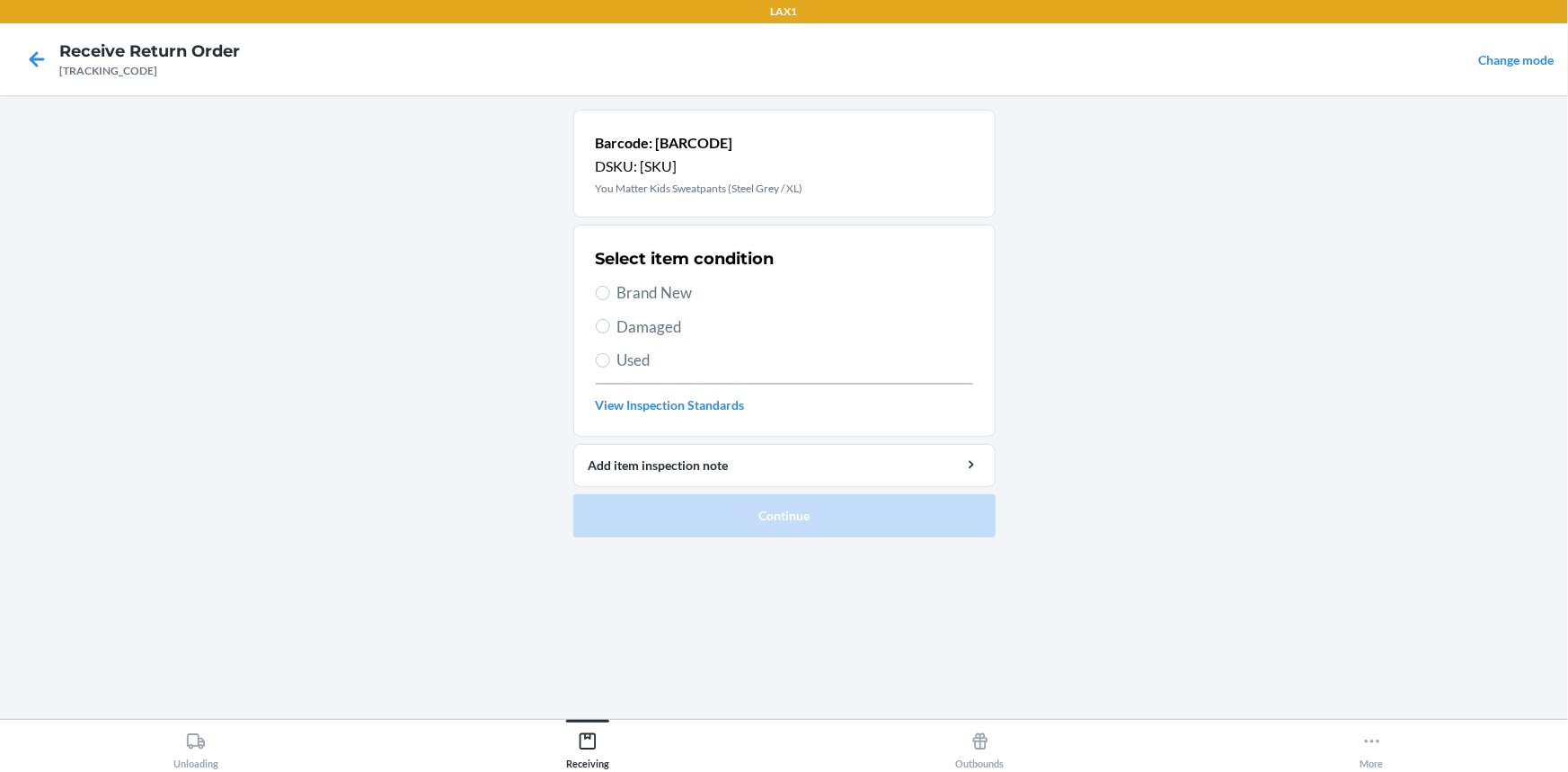 click on "Brand New" at bounding box center [795, 293] 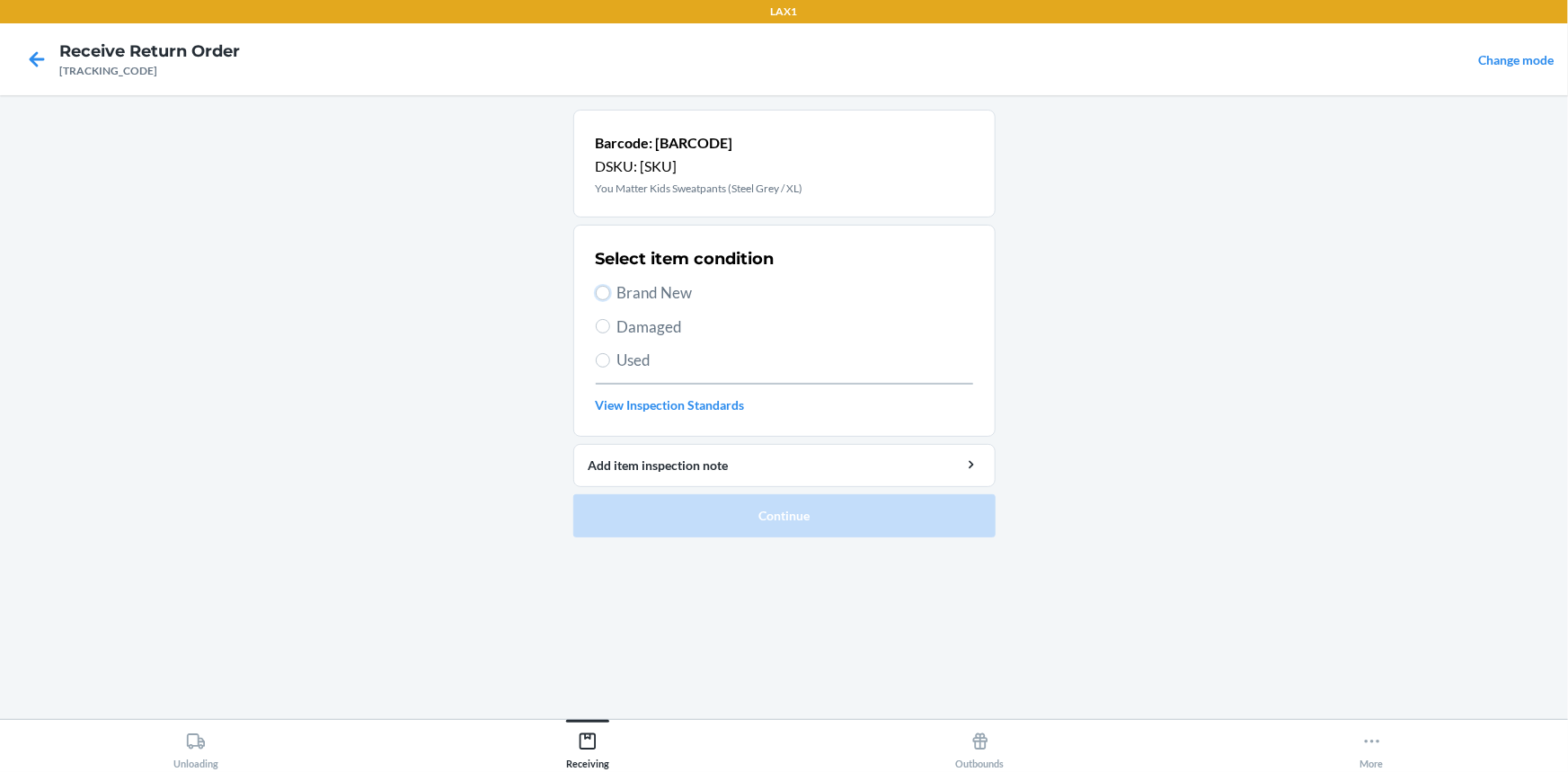 click on "Brand New" at bounding box center (603, 293) 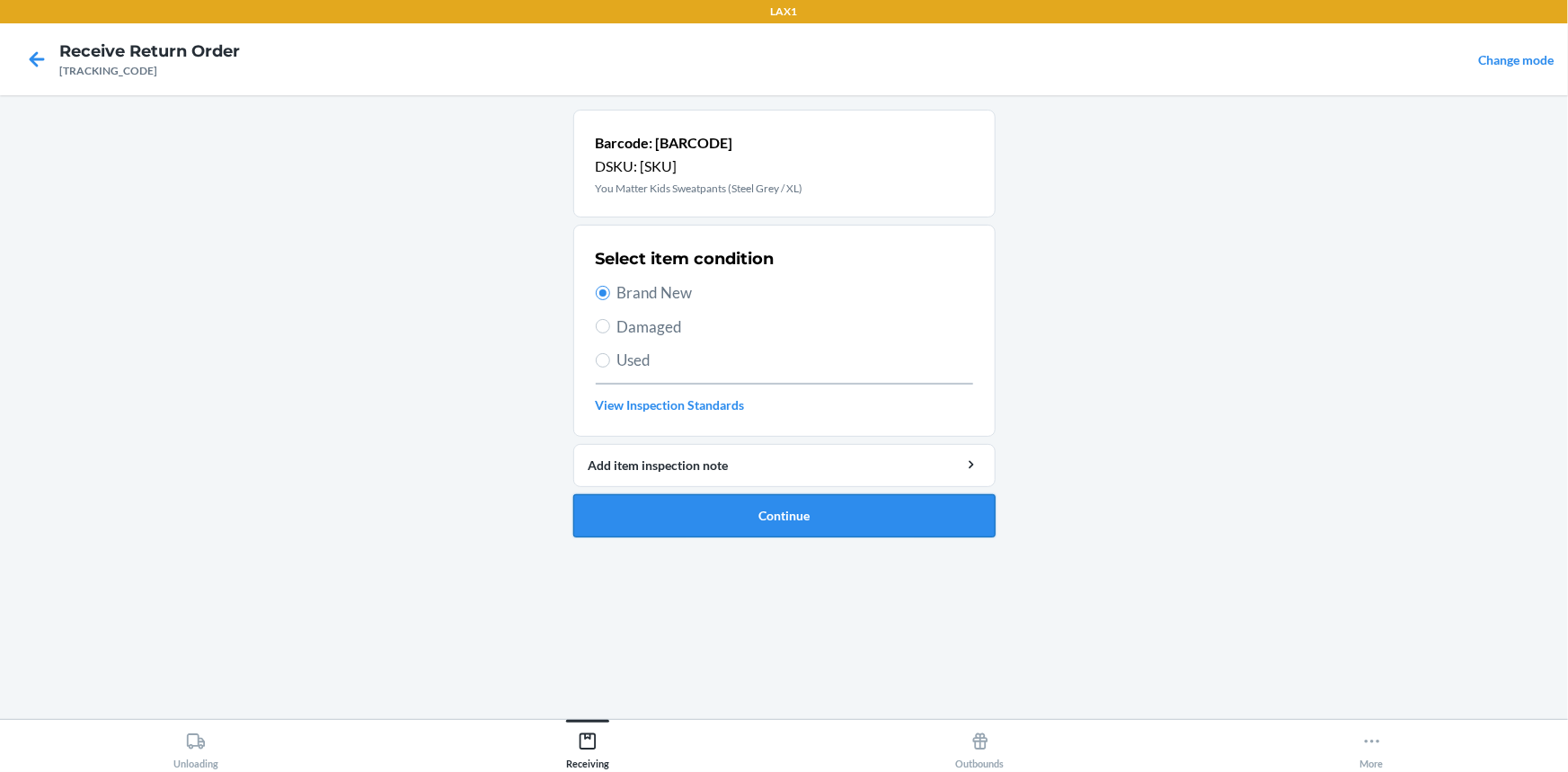 click on "Continue" at bounding box center [784, 516] 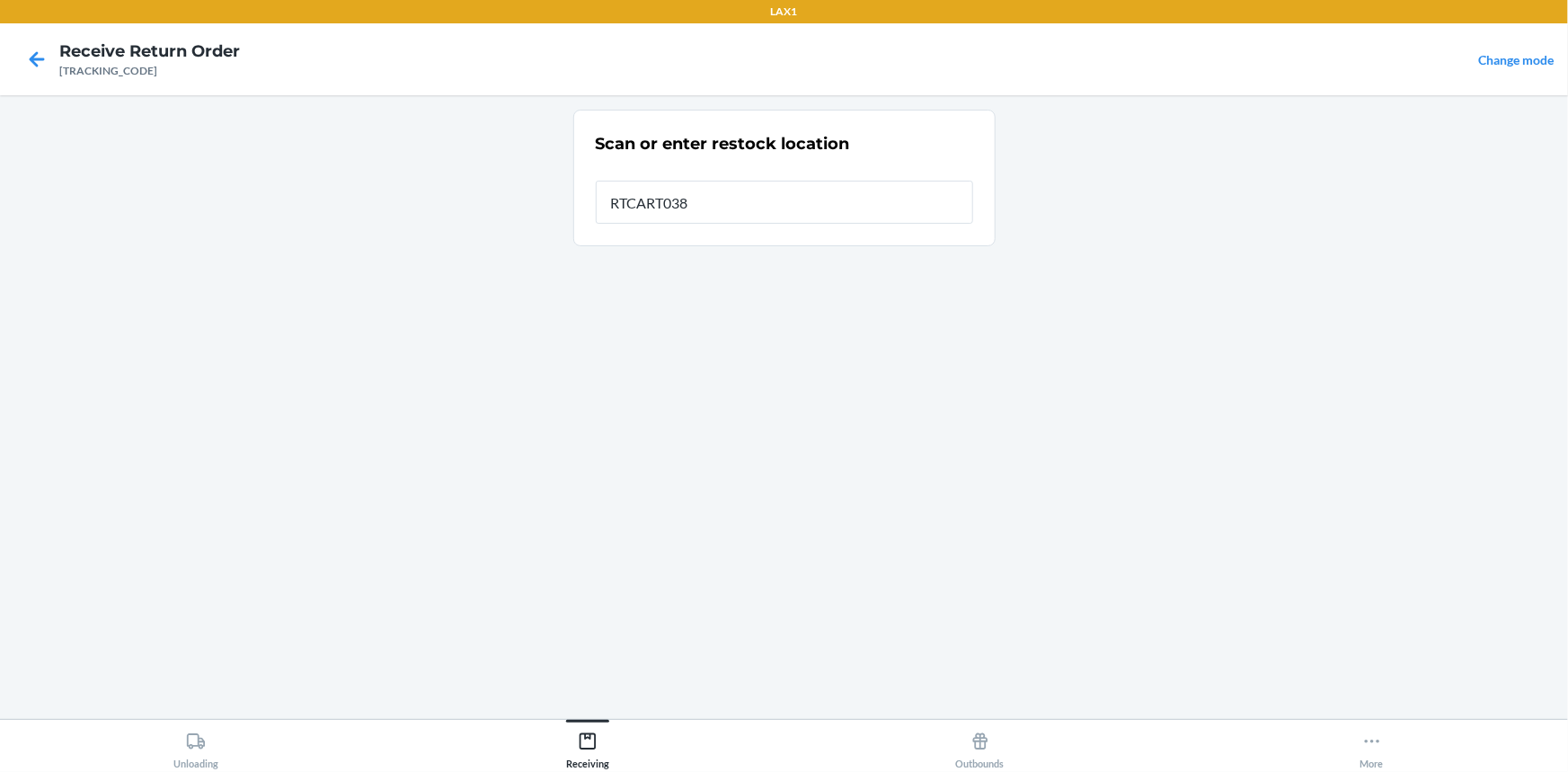 type on "RTCART038" 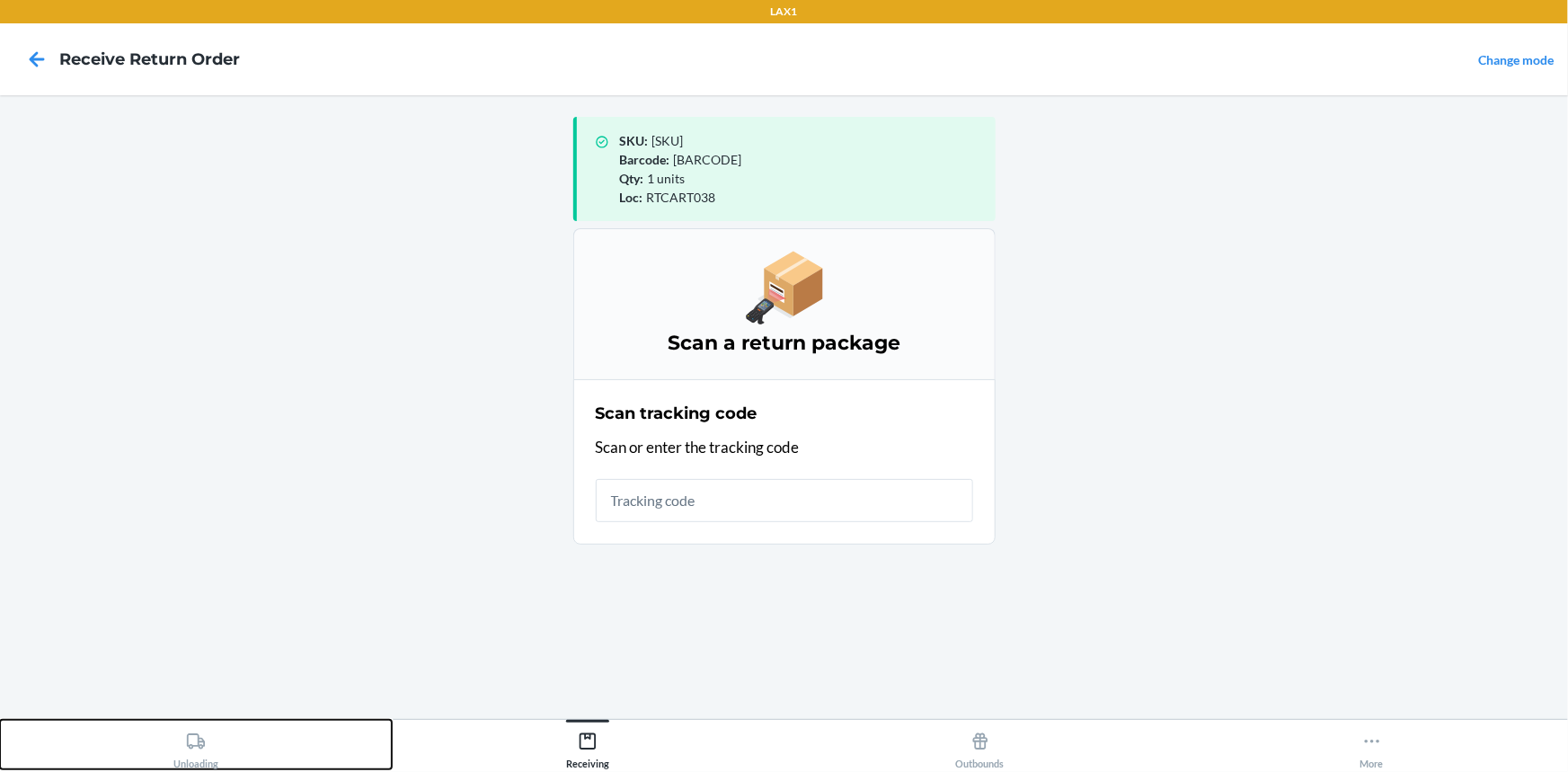 drag, startPoint x: 189, startPoint y: 734, endPoint x: 173, endPoint y: 674, distance: 62.096699 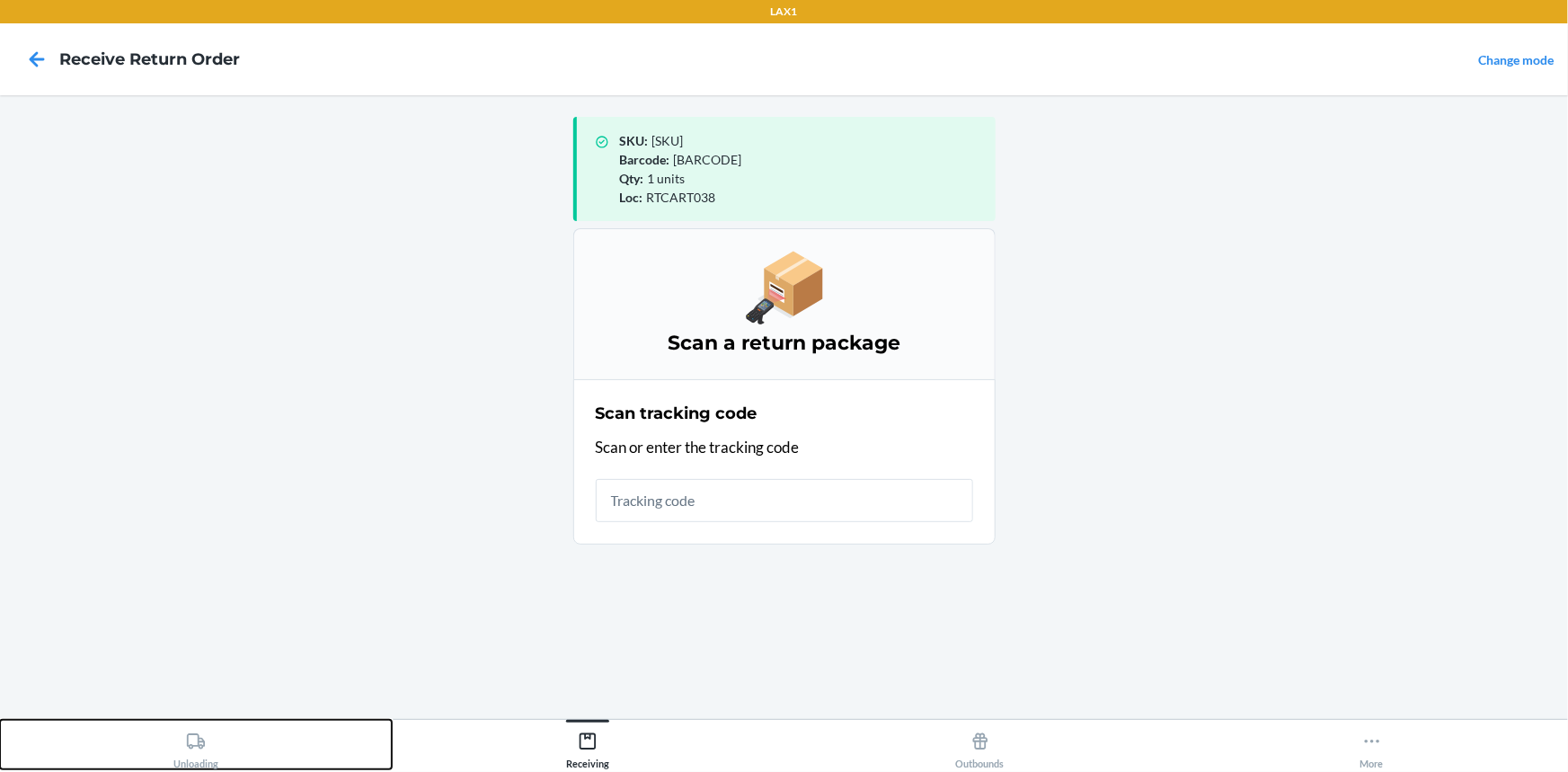 click on "Unloading" at bounding box center (196, 747) 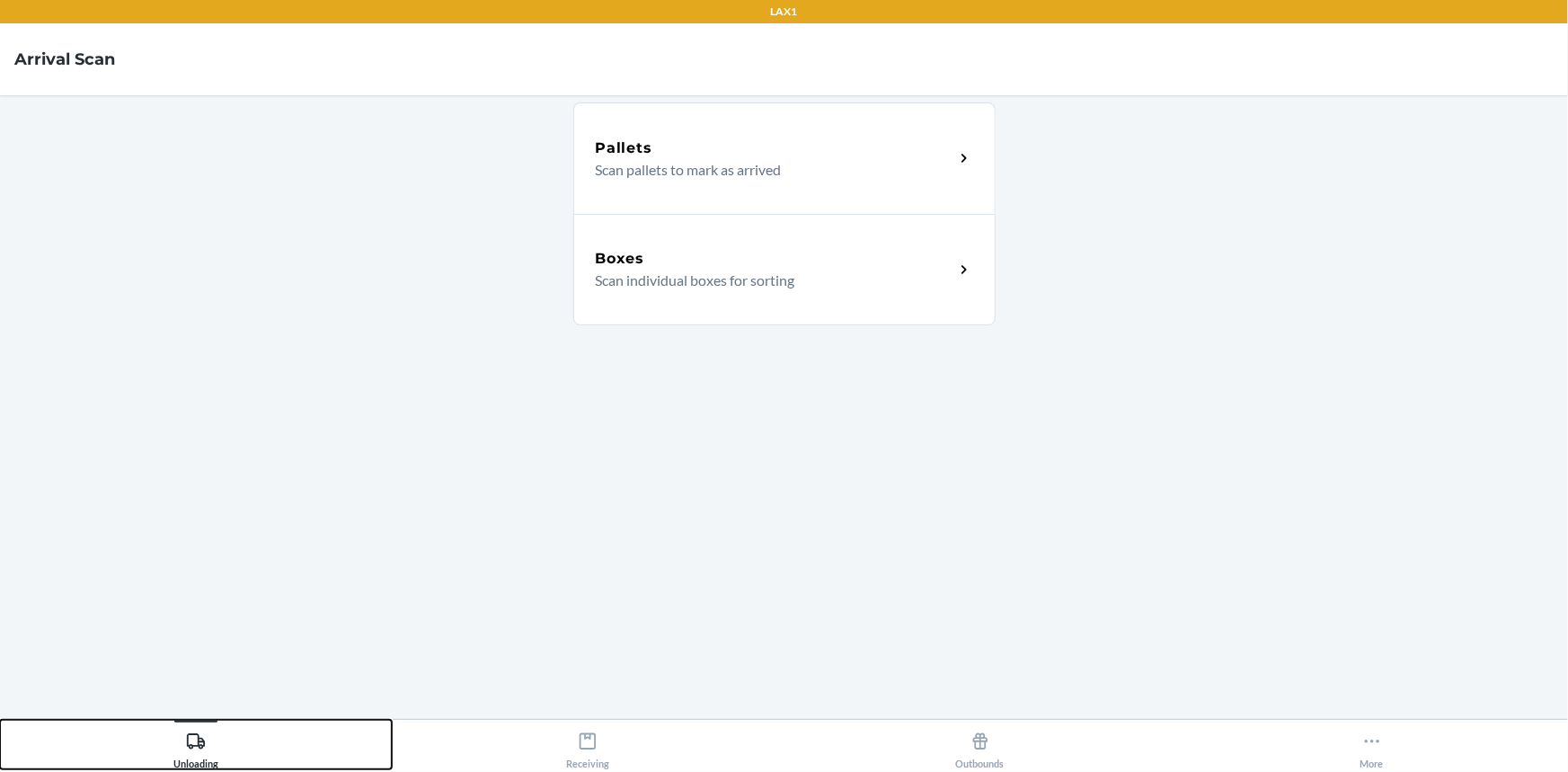 click on "Unloading" at bounding box center (196, 747) 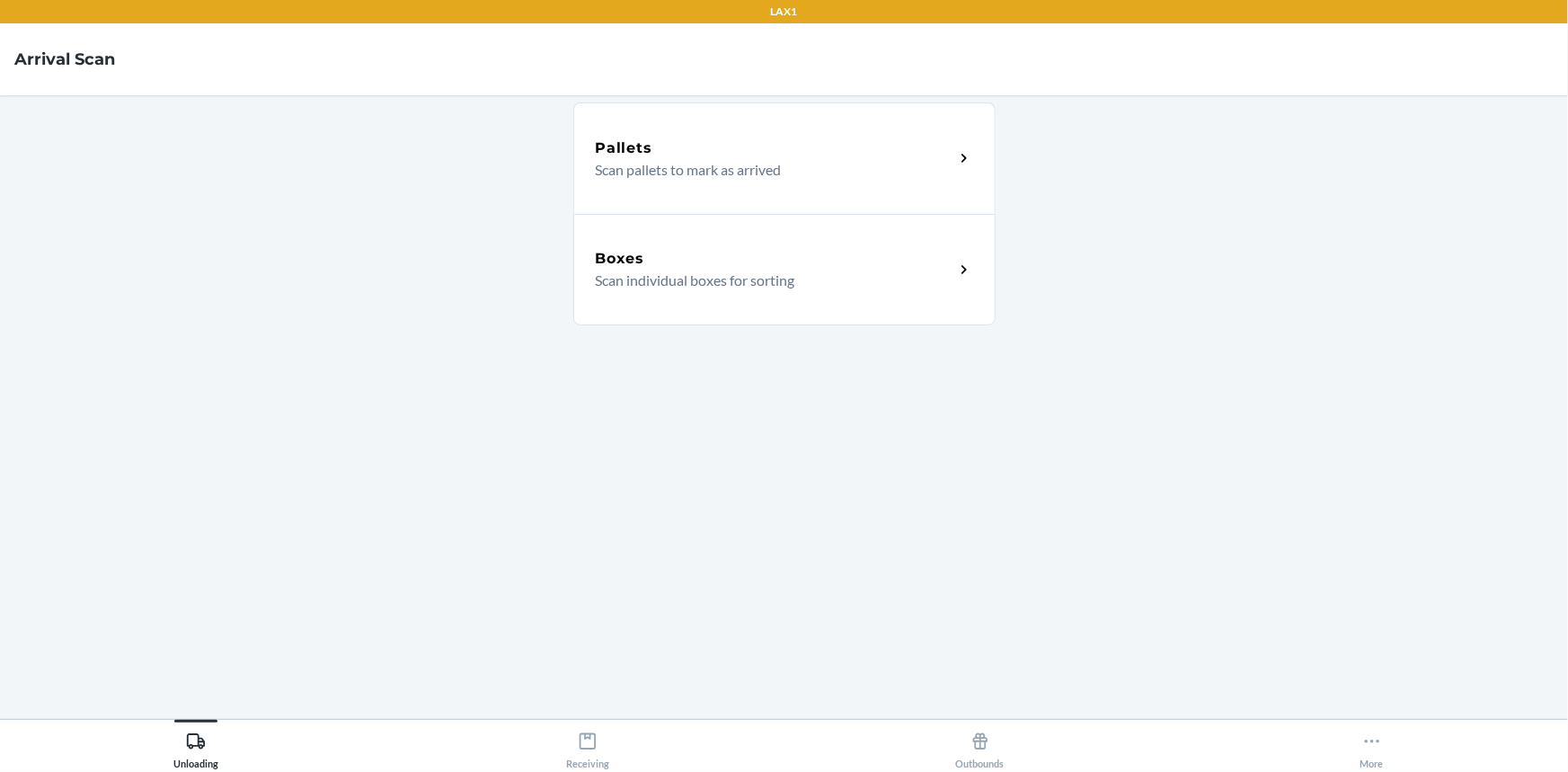 click on "Boxes" at bounding box center (775, 259) 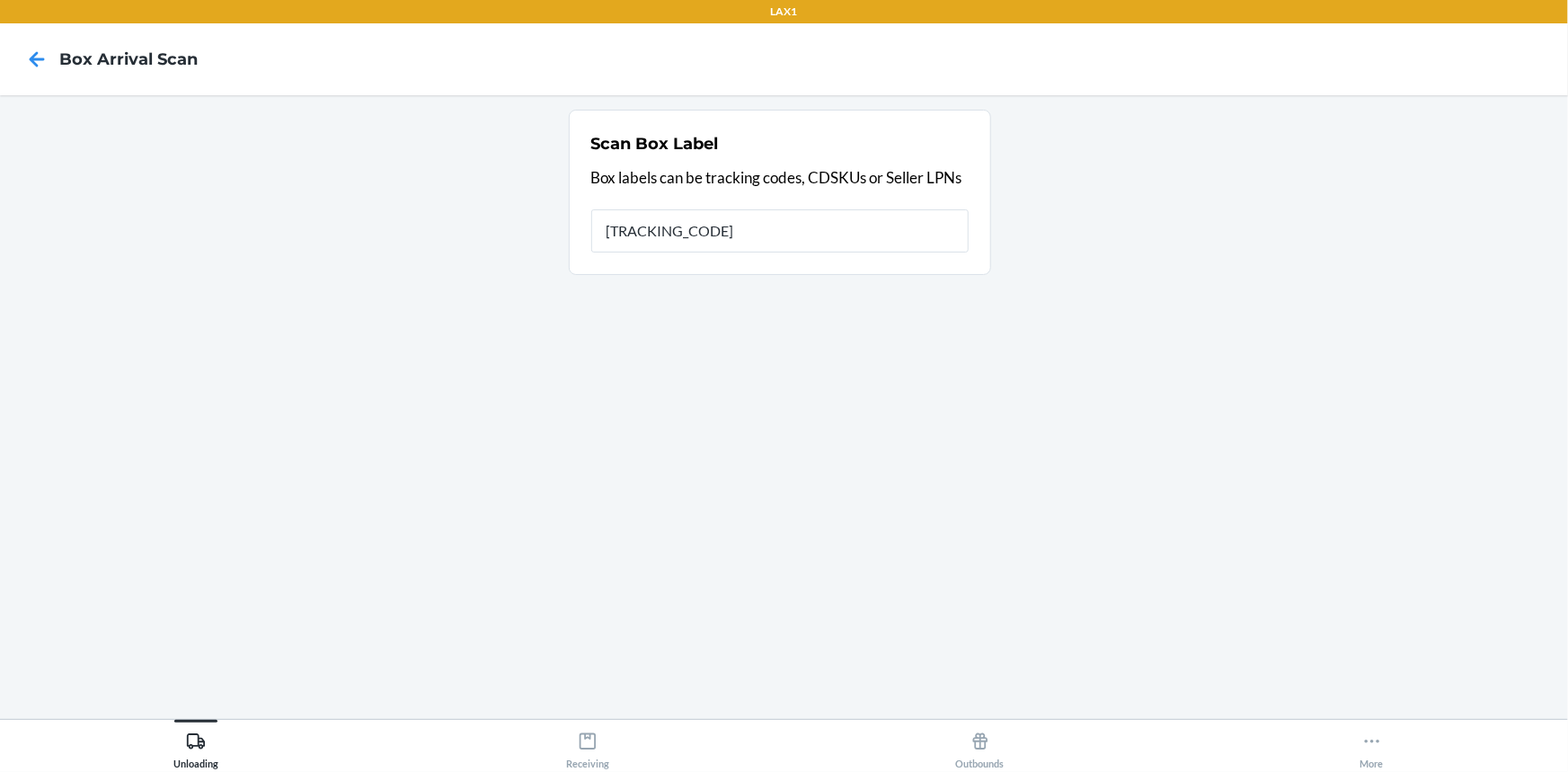 type on "[TRACKING_CODE]" 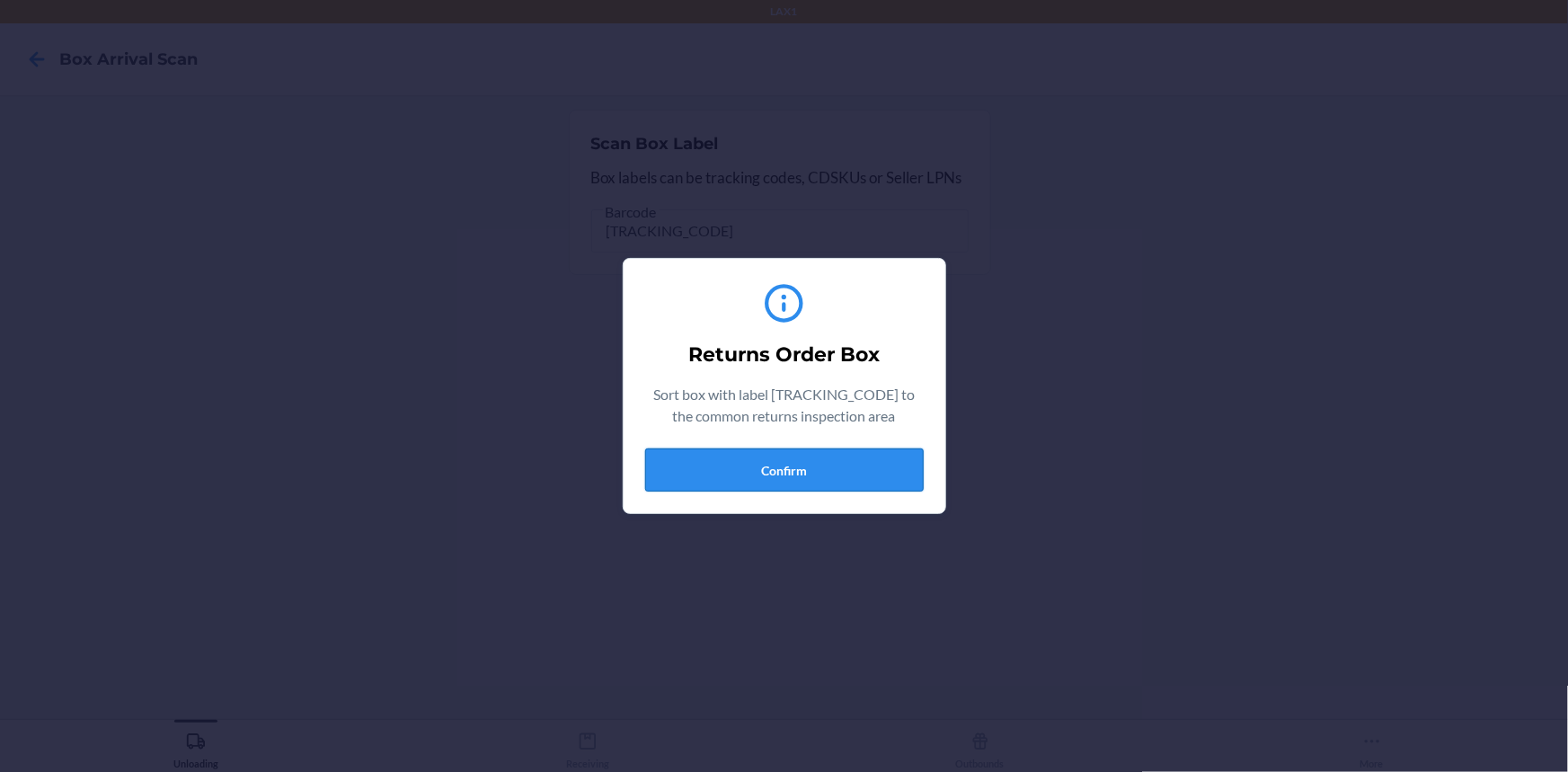 click on "Confirm" at bounding box center [784, 470] 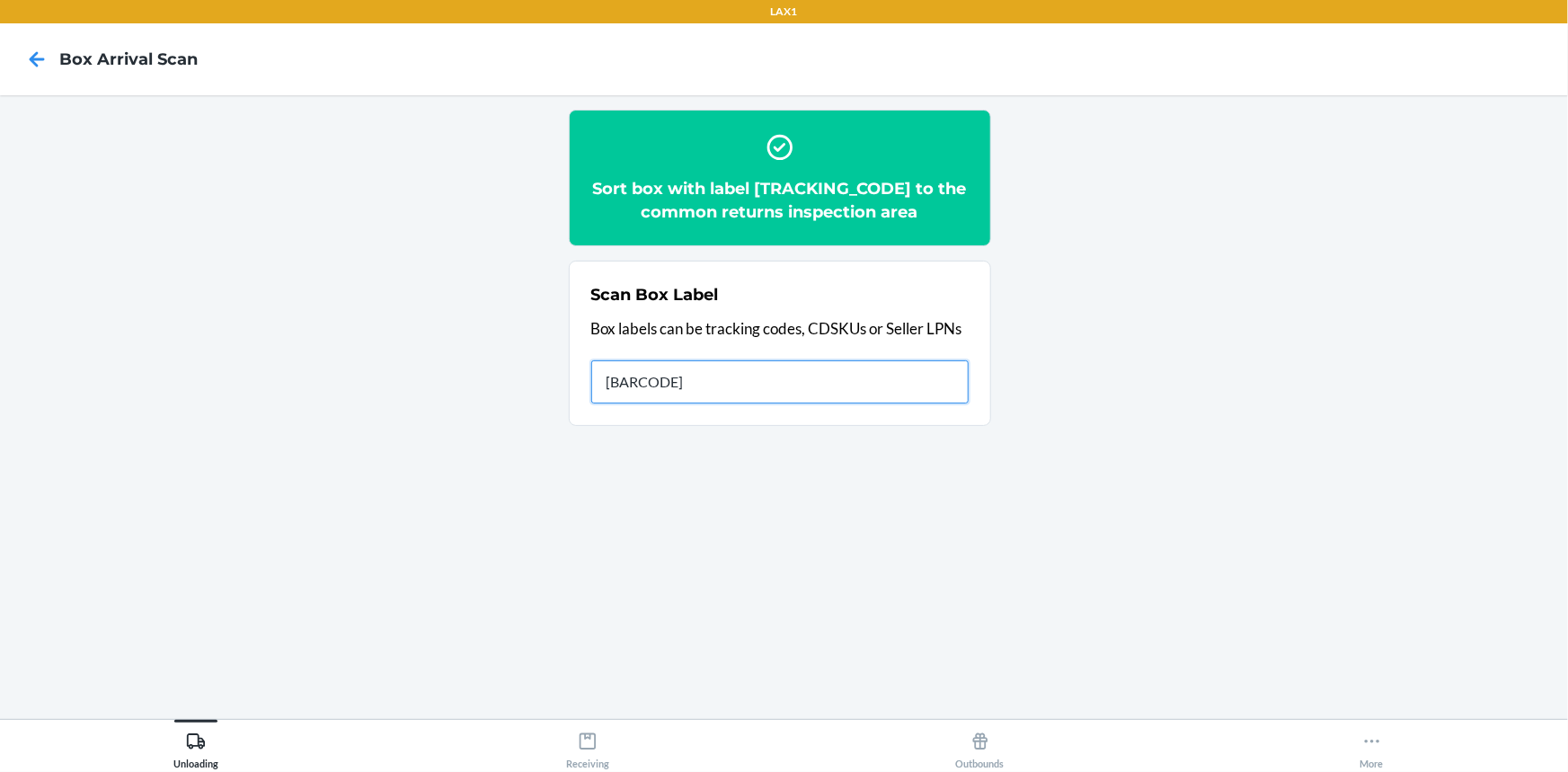 type on "[BARCODE]" 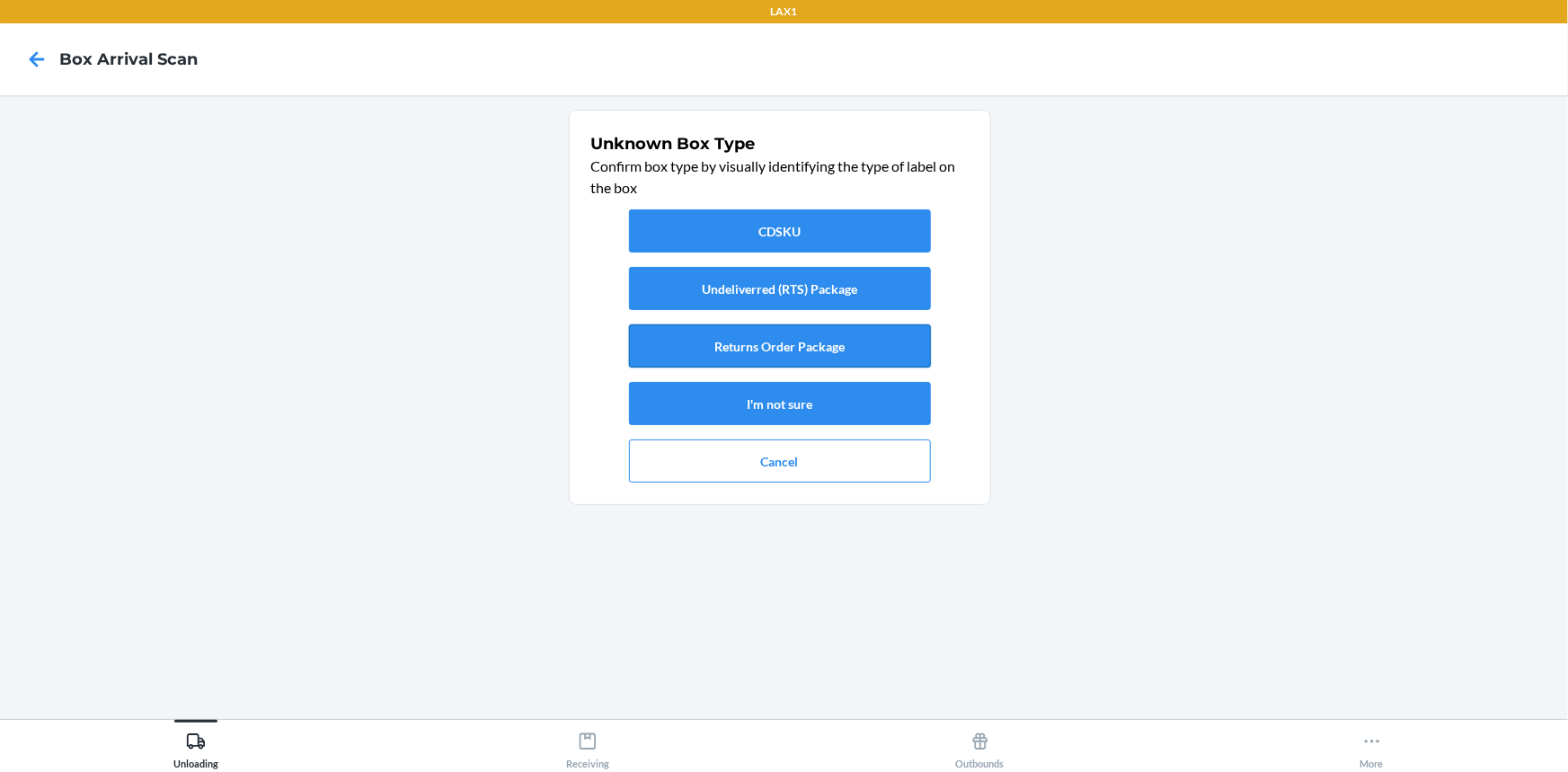click on "Returns Order Package" at bounding box center (780, 346) 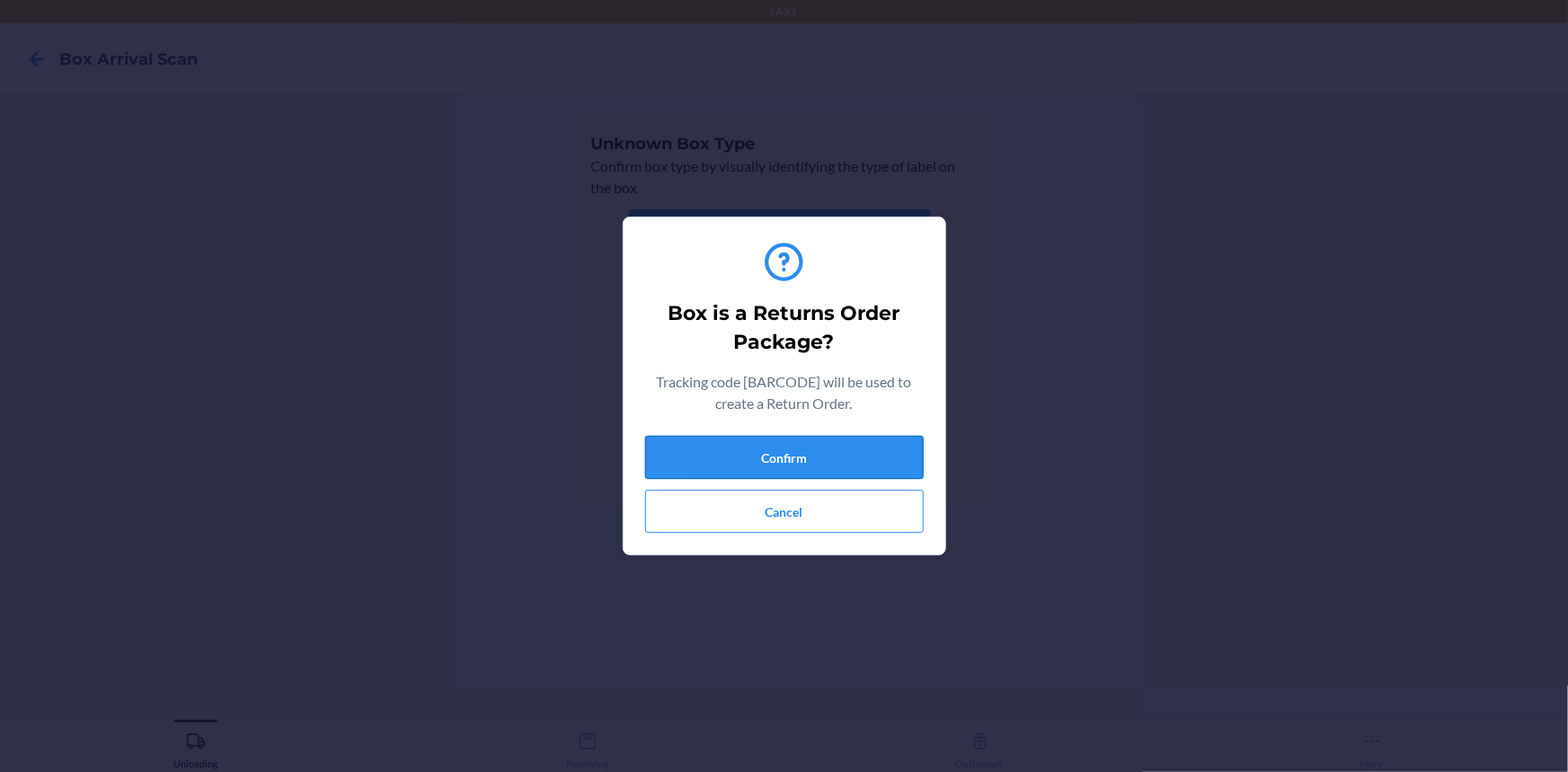 click on "Confirm" at bounding box center [784, 457] 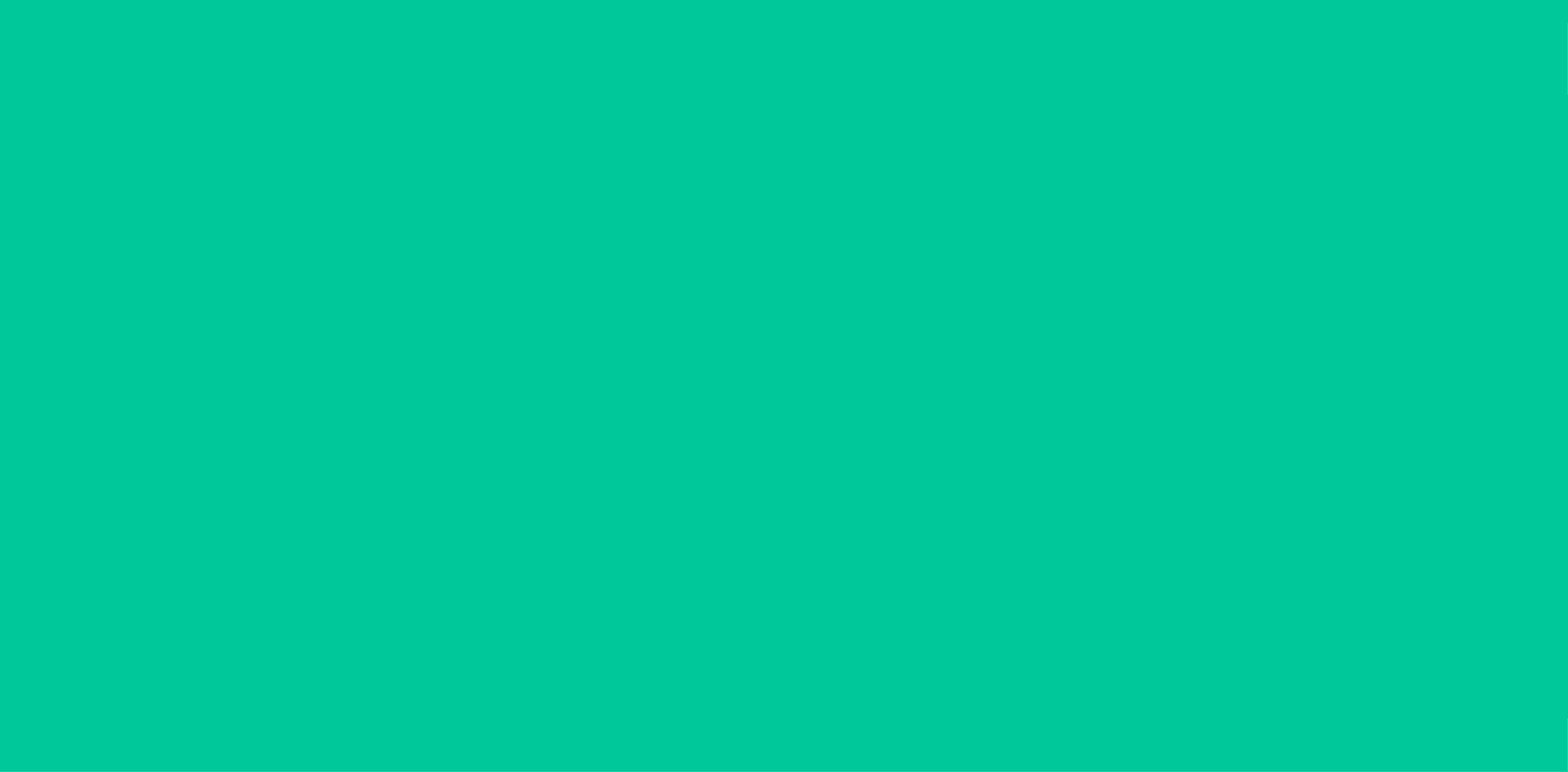 click on "Receiving" at bounding box center [588, 747] 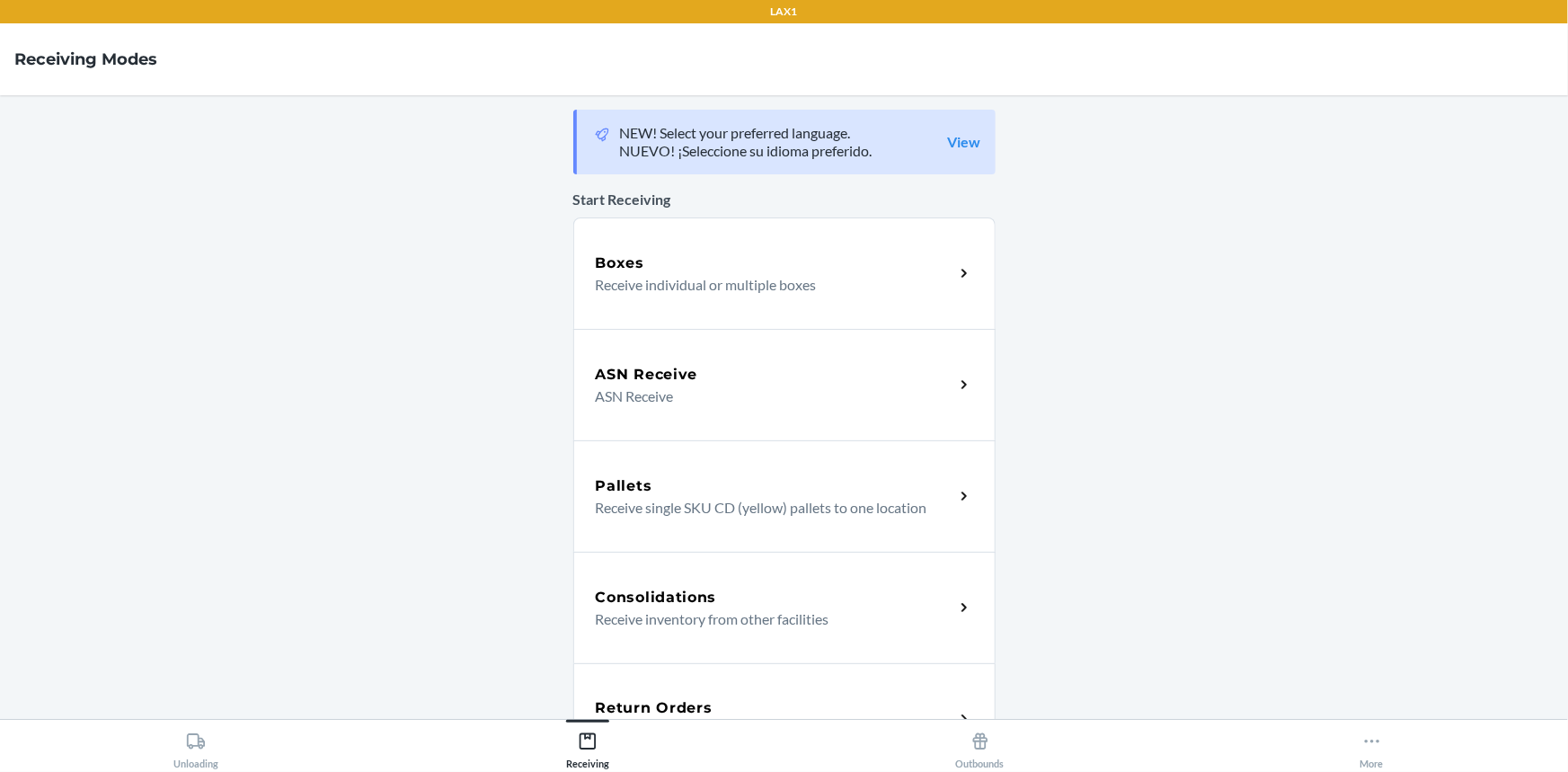 click on "Return Orders" at bounding box center (775, 708) 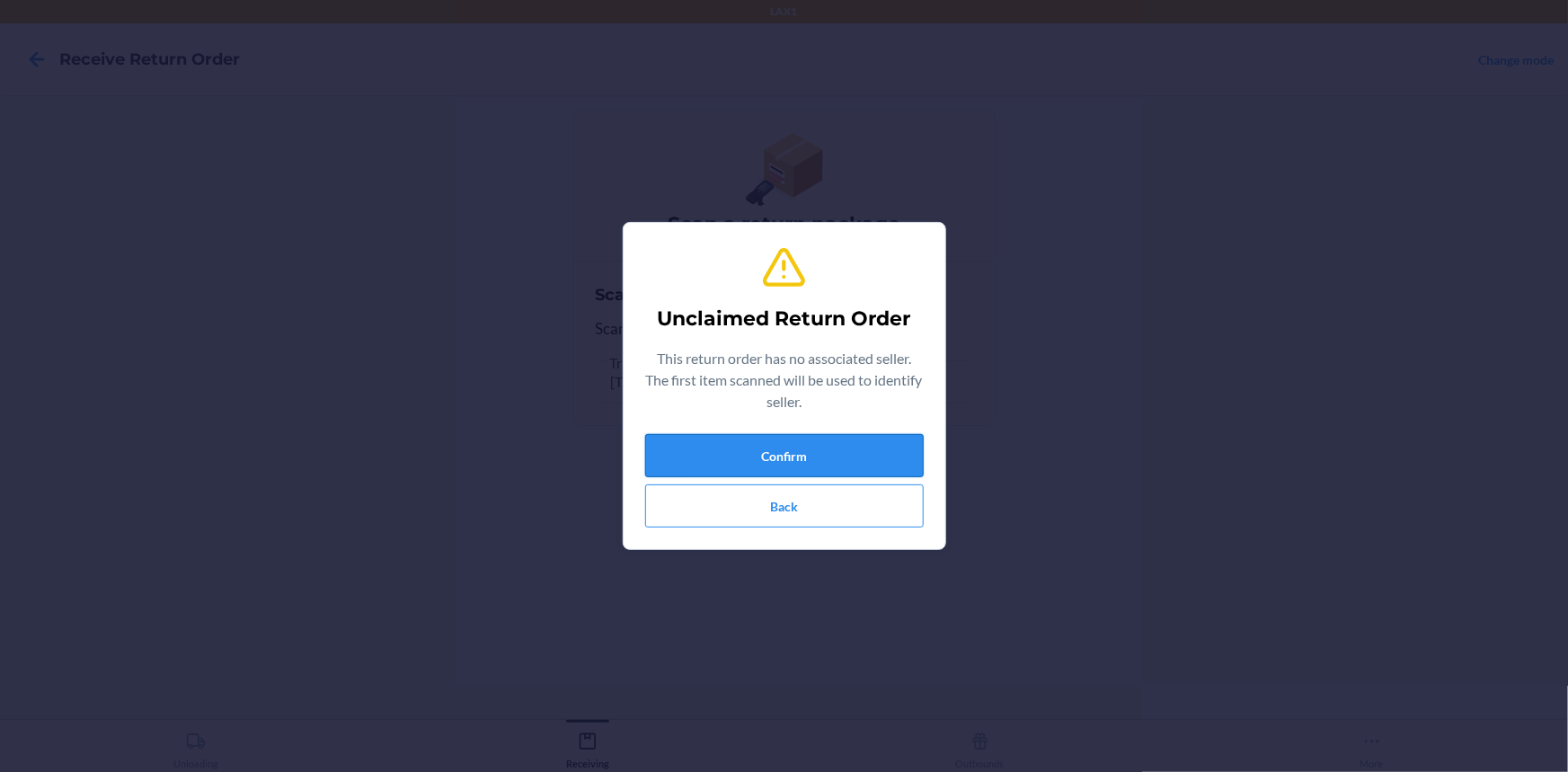 click on "Confirm" at bounding box center (784, 456) 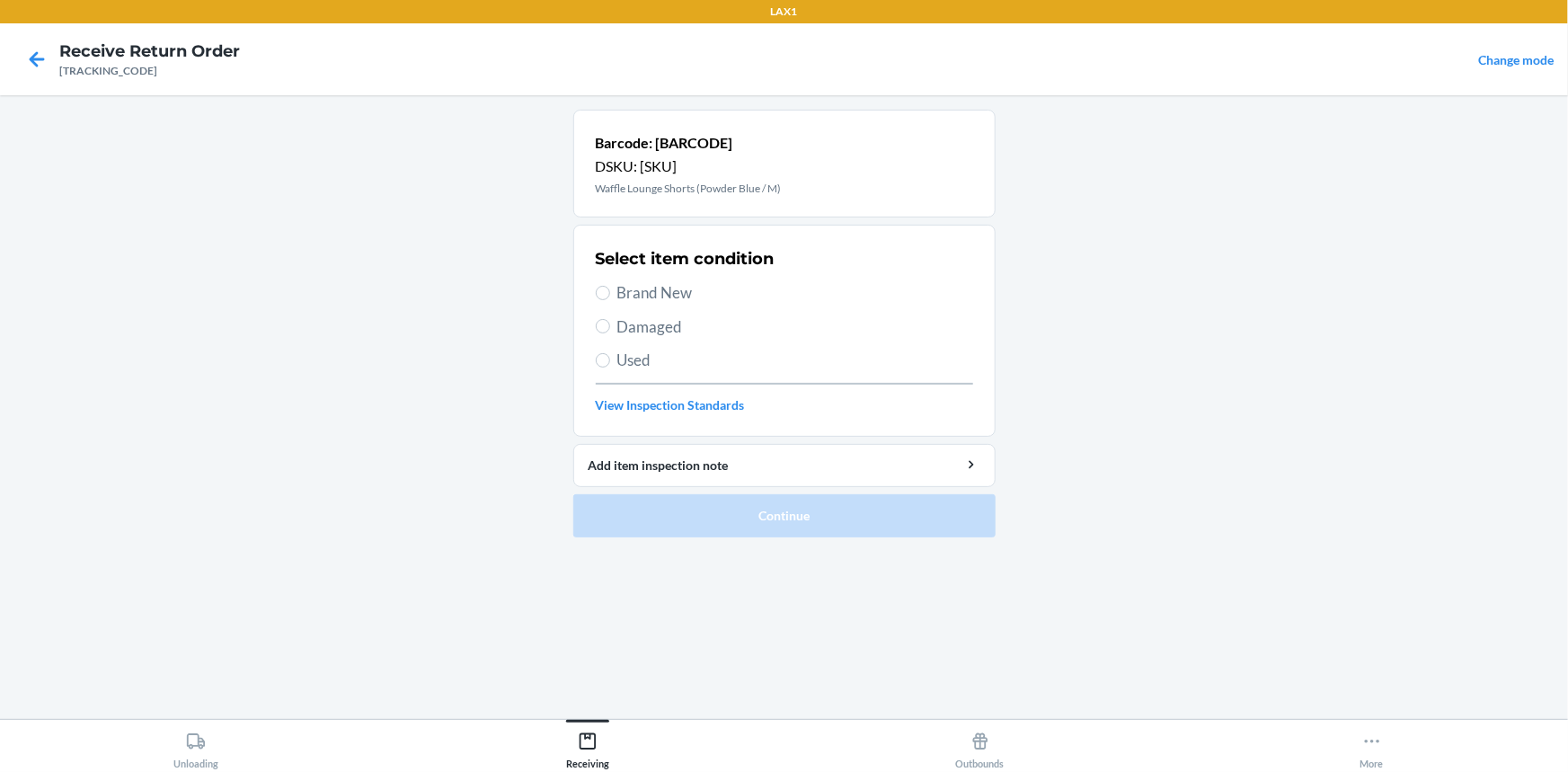 click on "Brand New" at bounding box center (795, 293) 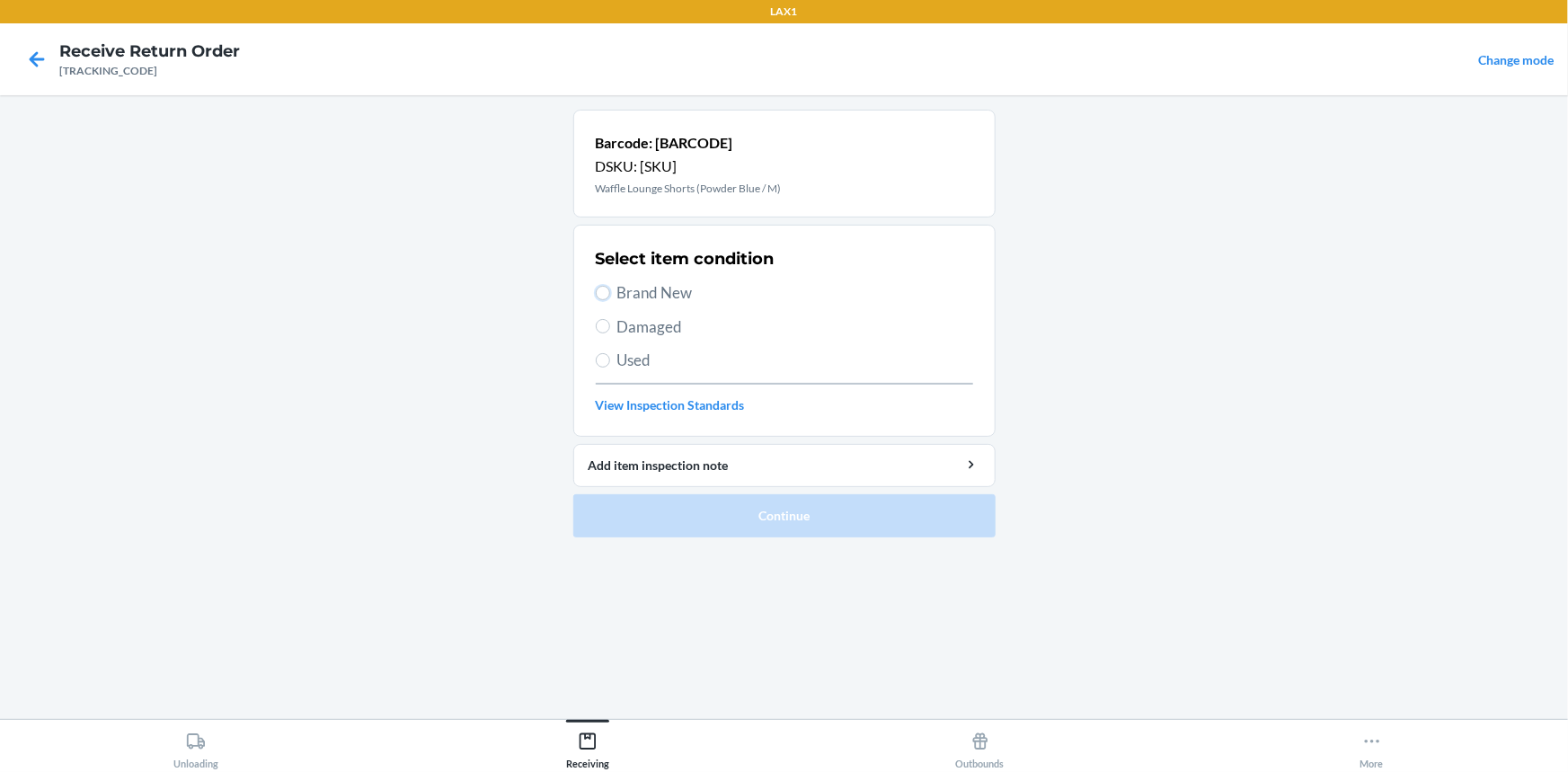 radio on "true" 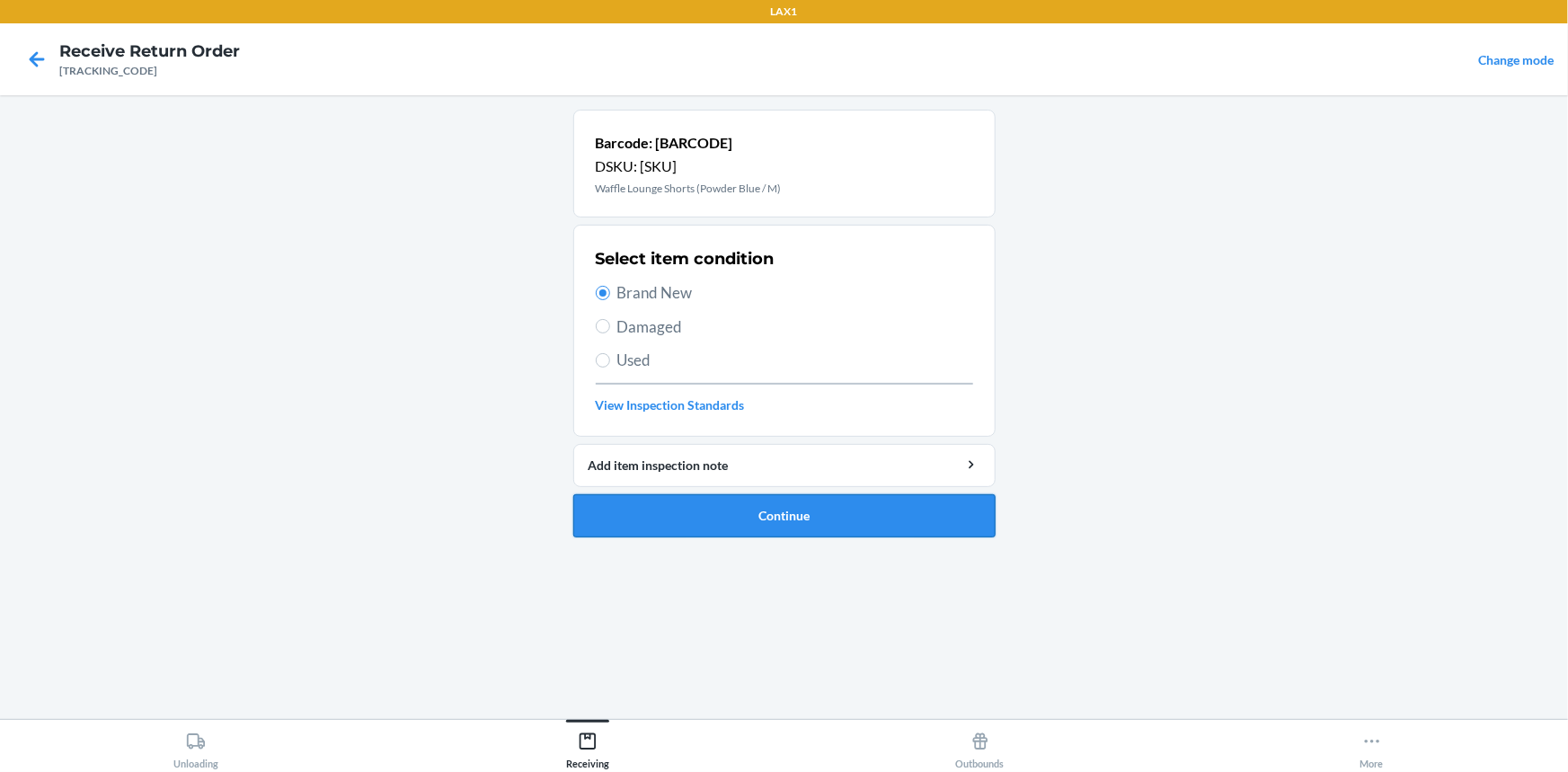 click on "Continue" at bounding box center [784, 516] 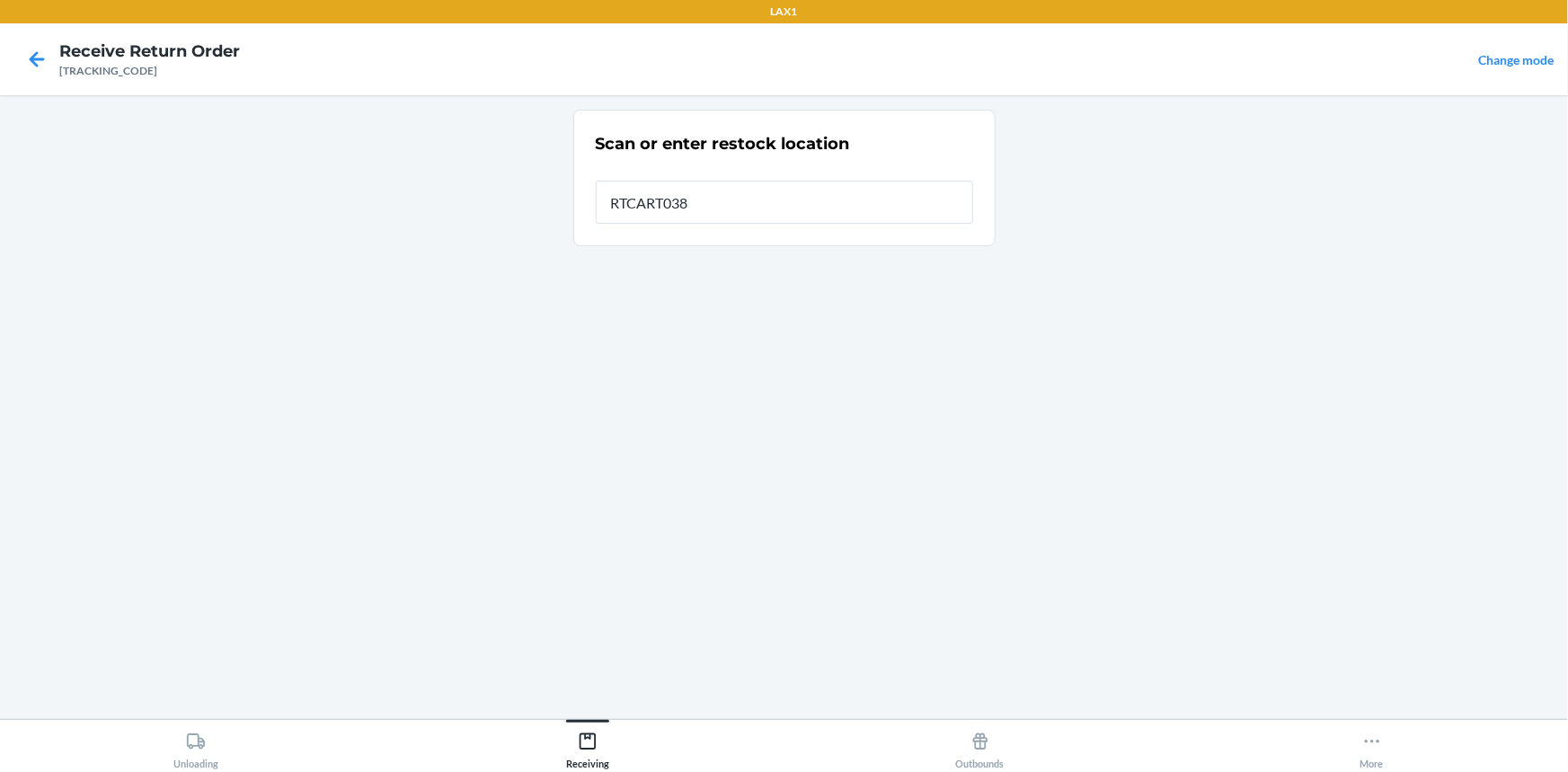 type on "RTCART038" 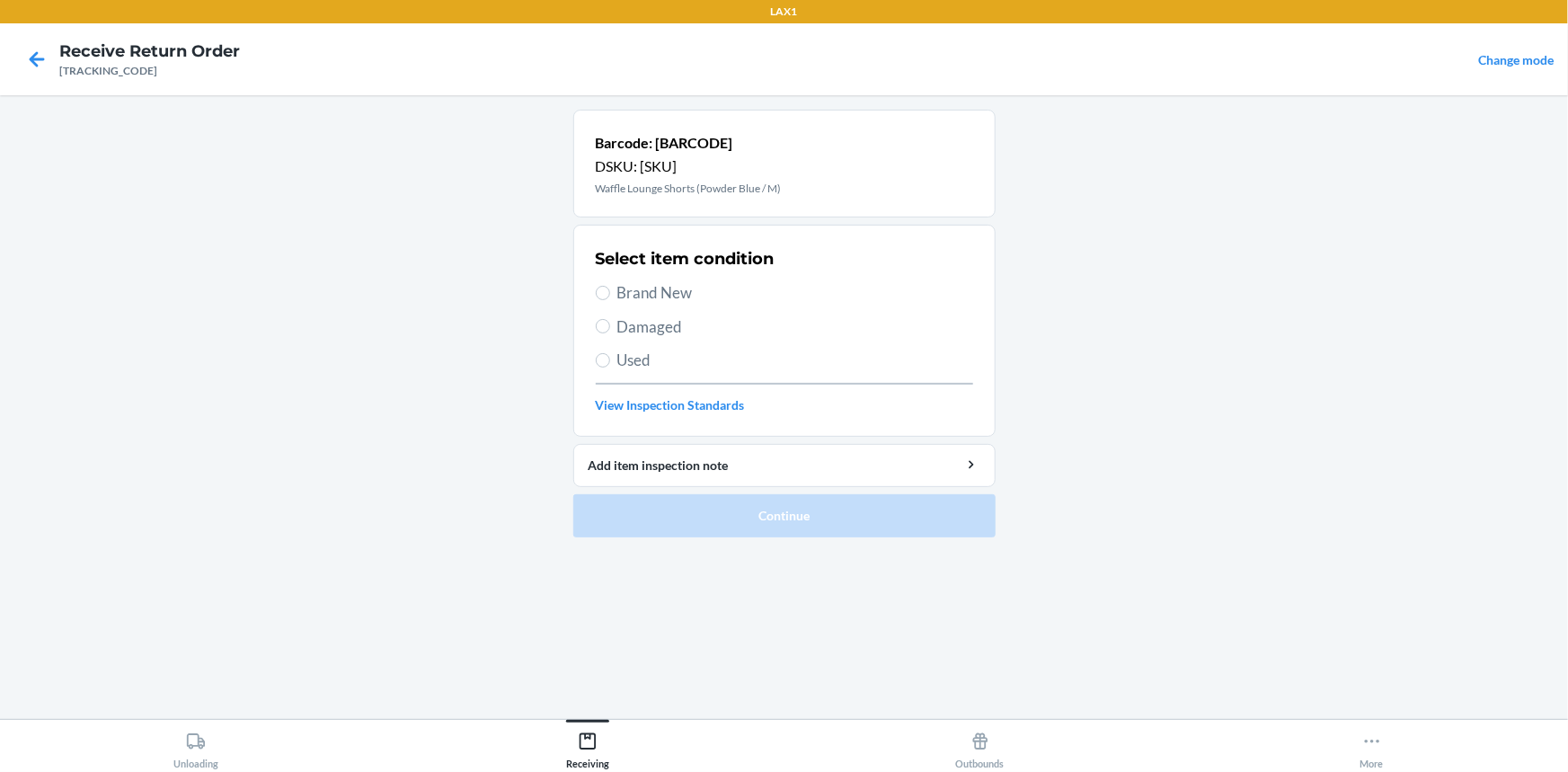 click on "Brand New" at bounding box center (795, 293) 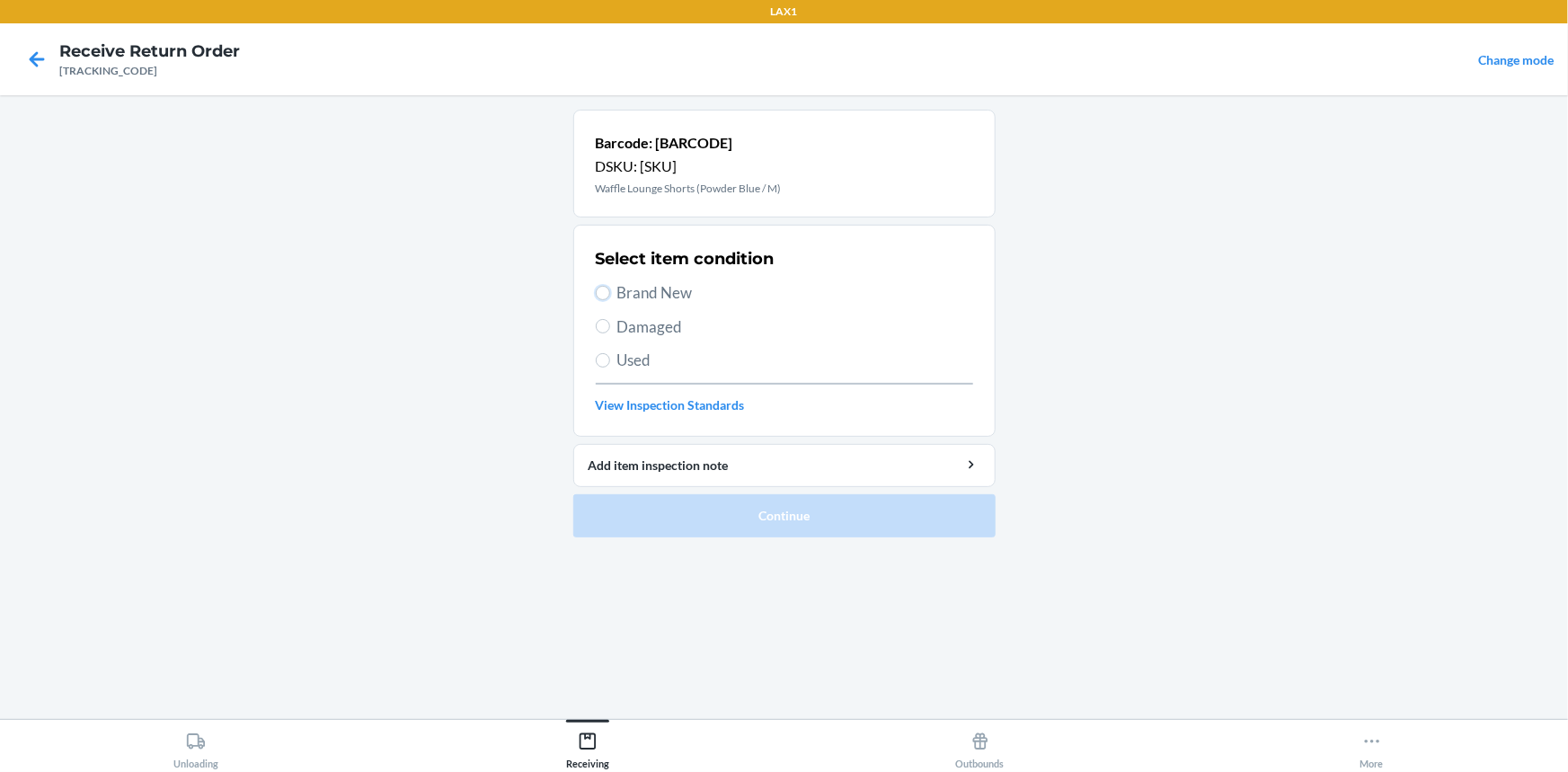 click on "Brand New" at bounding box center [603, 293] 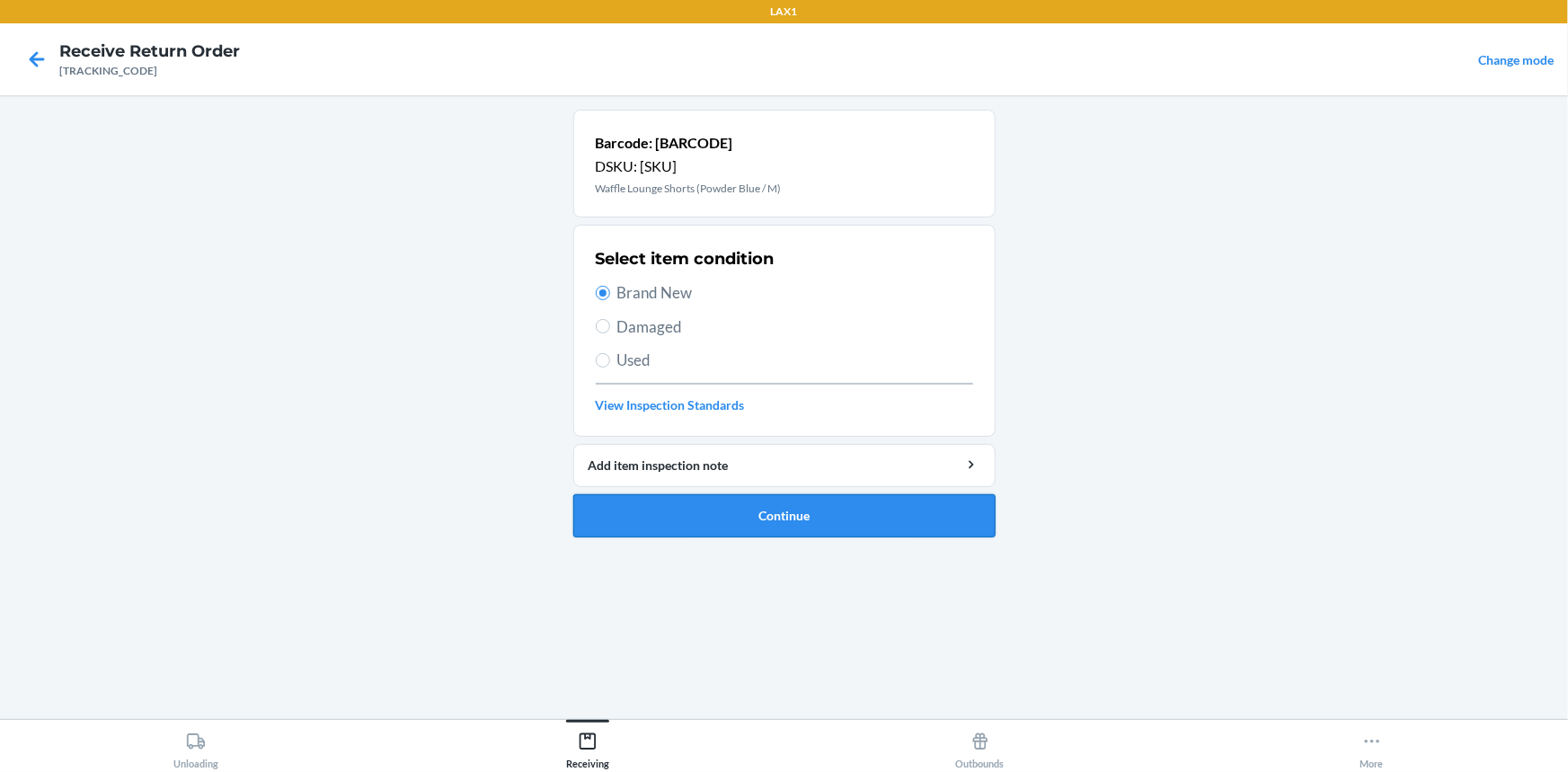 click on "Continue" at bounding box center [784, 516] 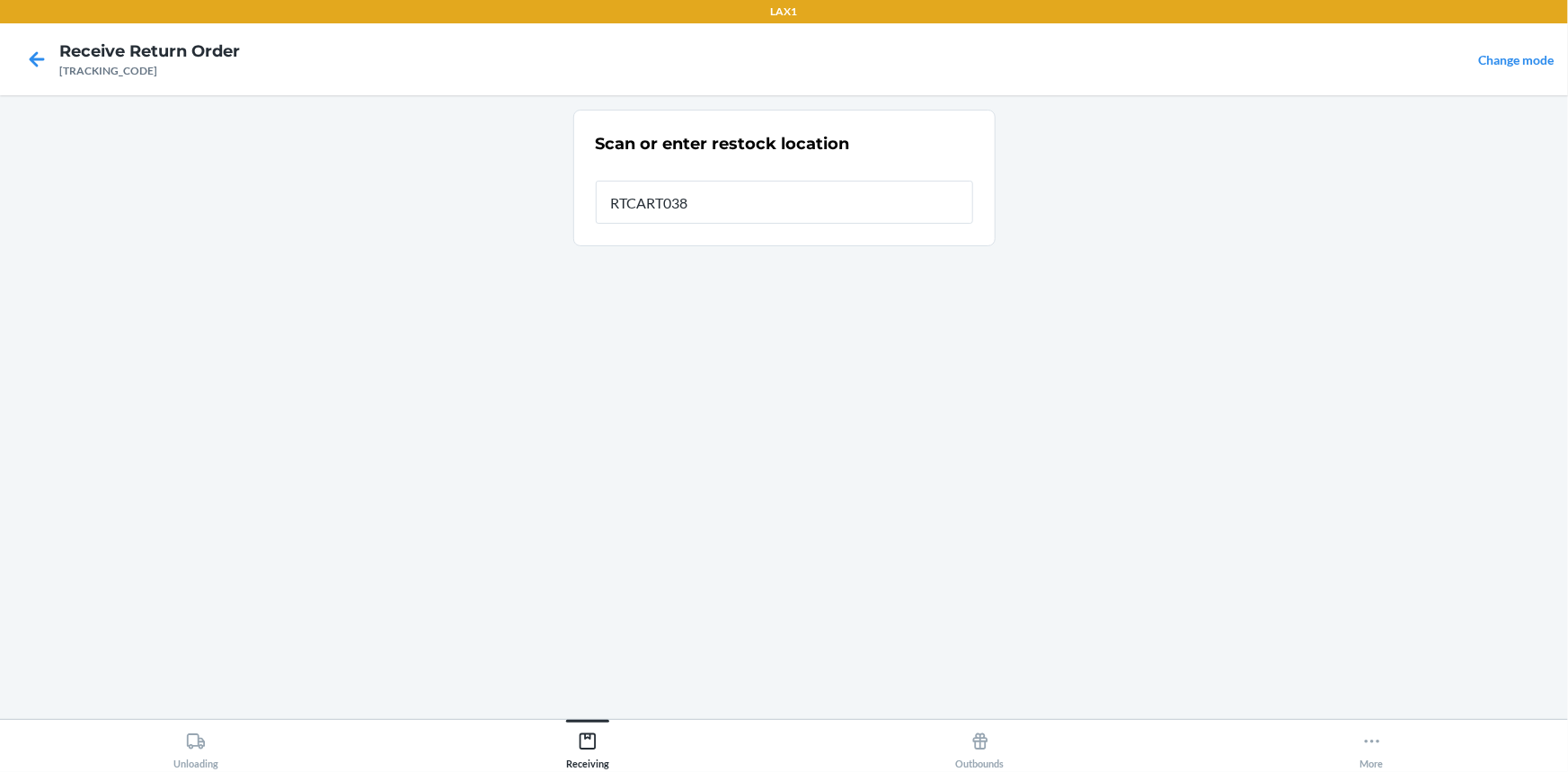 type on "RTCART038" 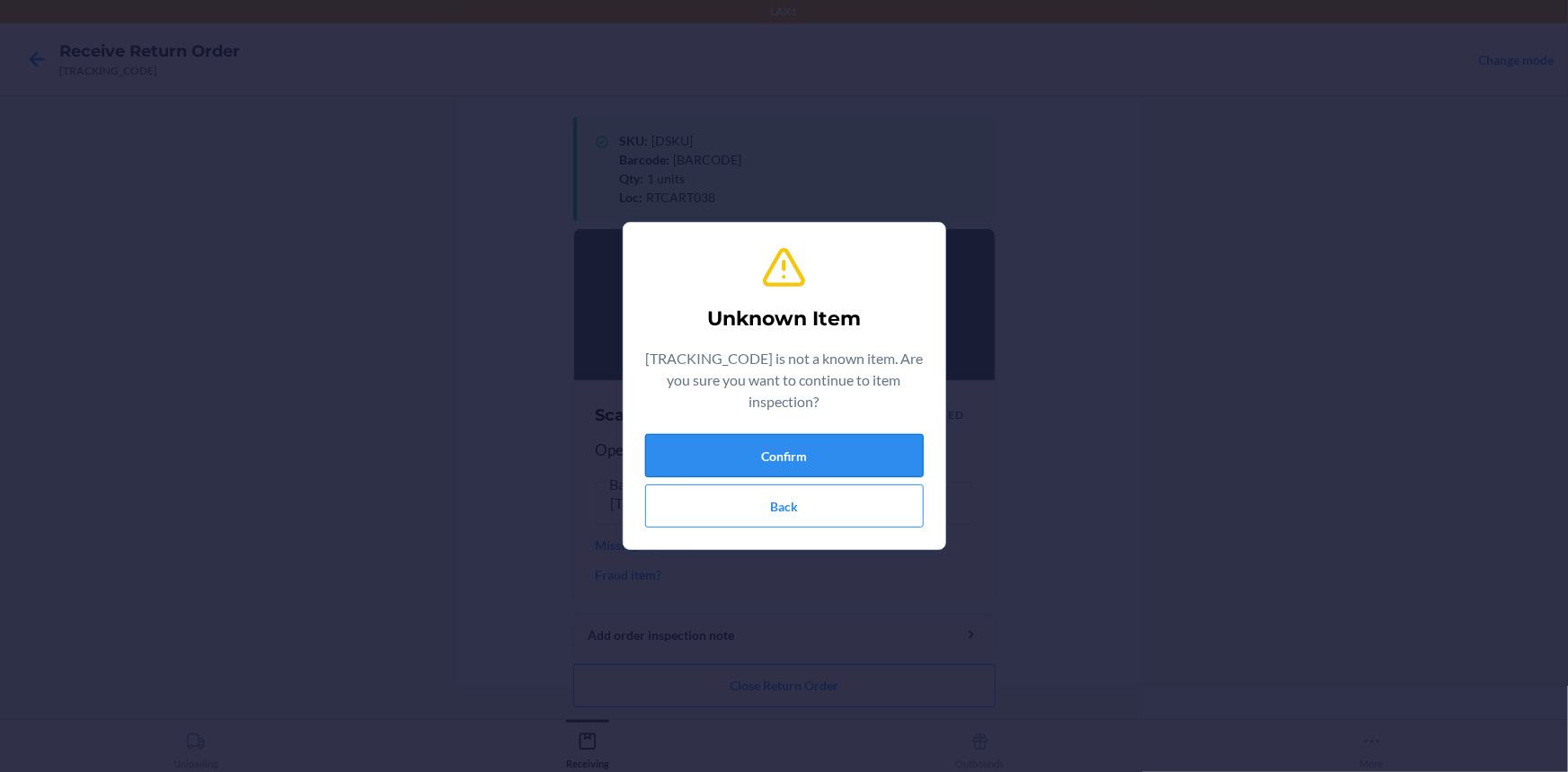 click on "Confirm" at bounding box center [784, 456] 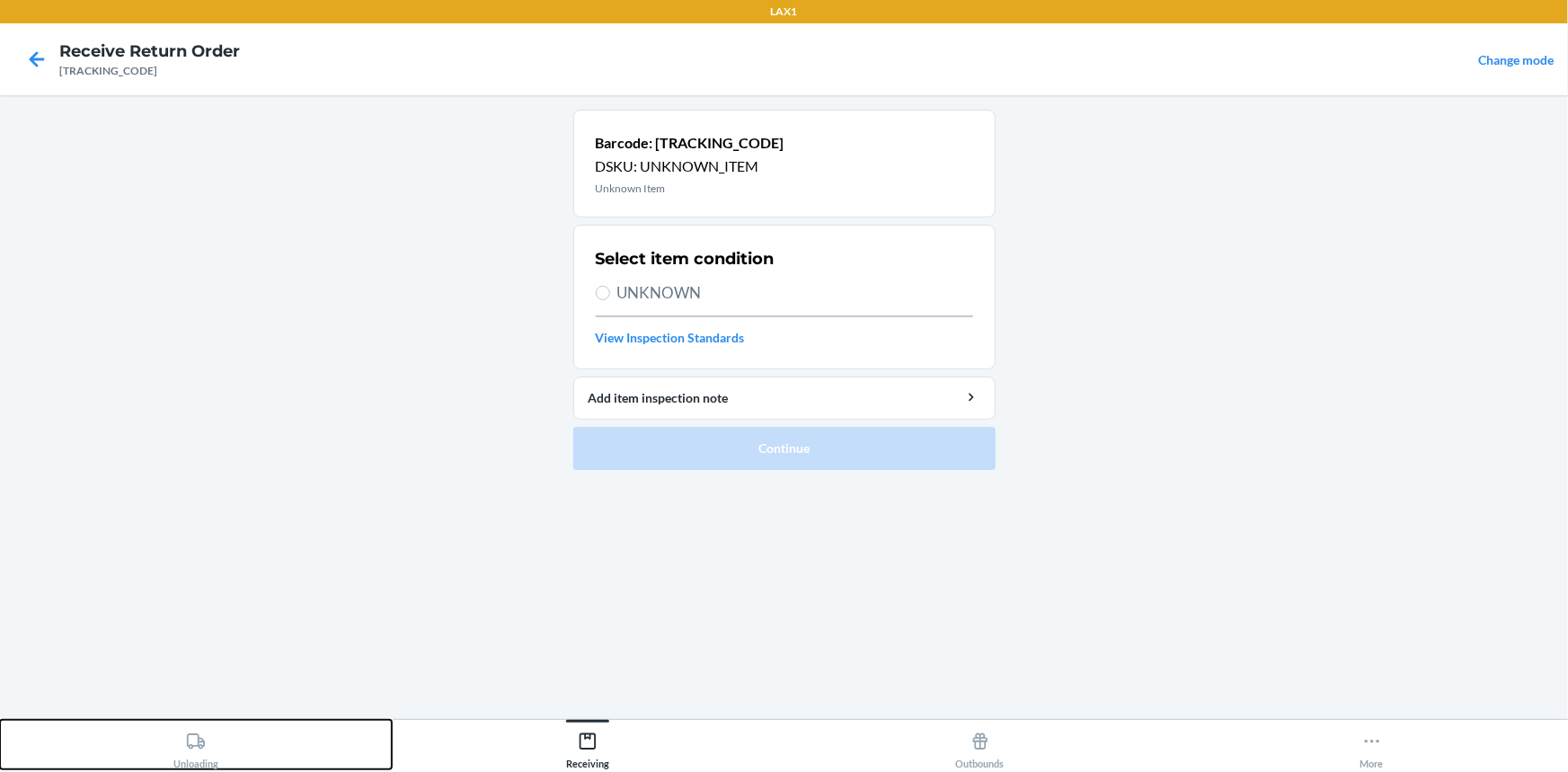 click on "Unloading" at bounding box center [196, 744] 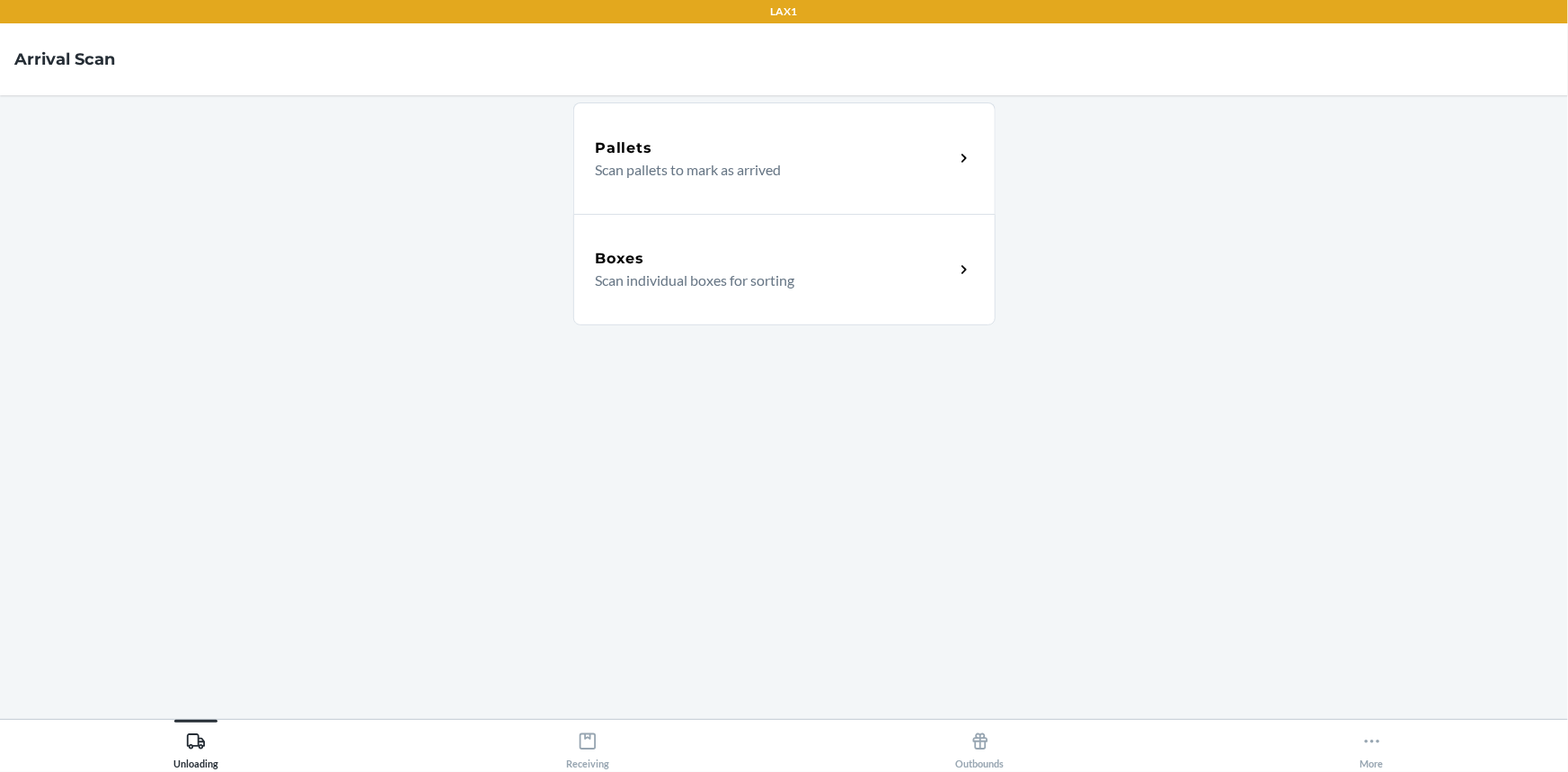 click on "Pallets Scan pallets to mark as arrived" at bounding box center (784, 158) 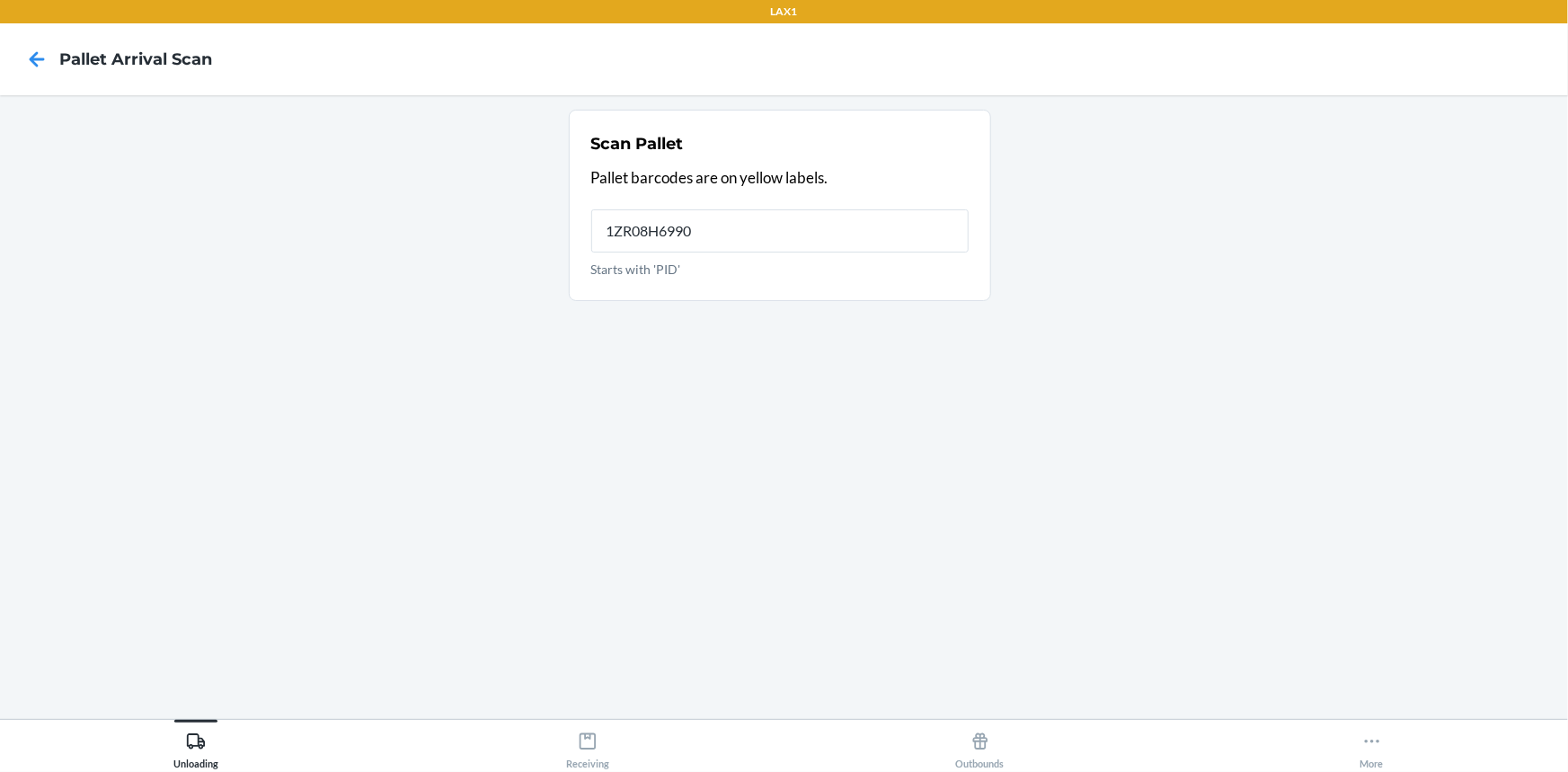 type on "1ZR08H69901" 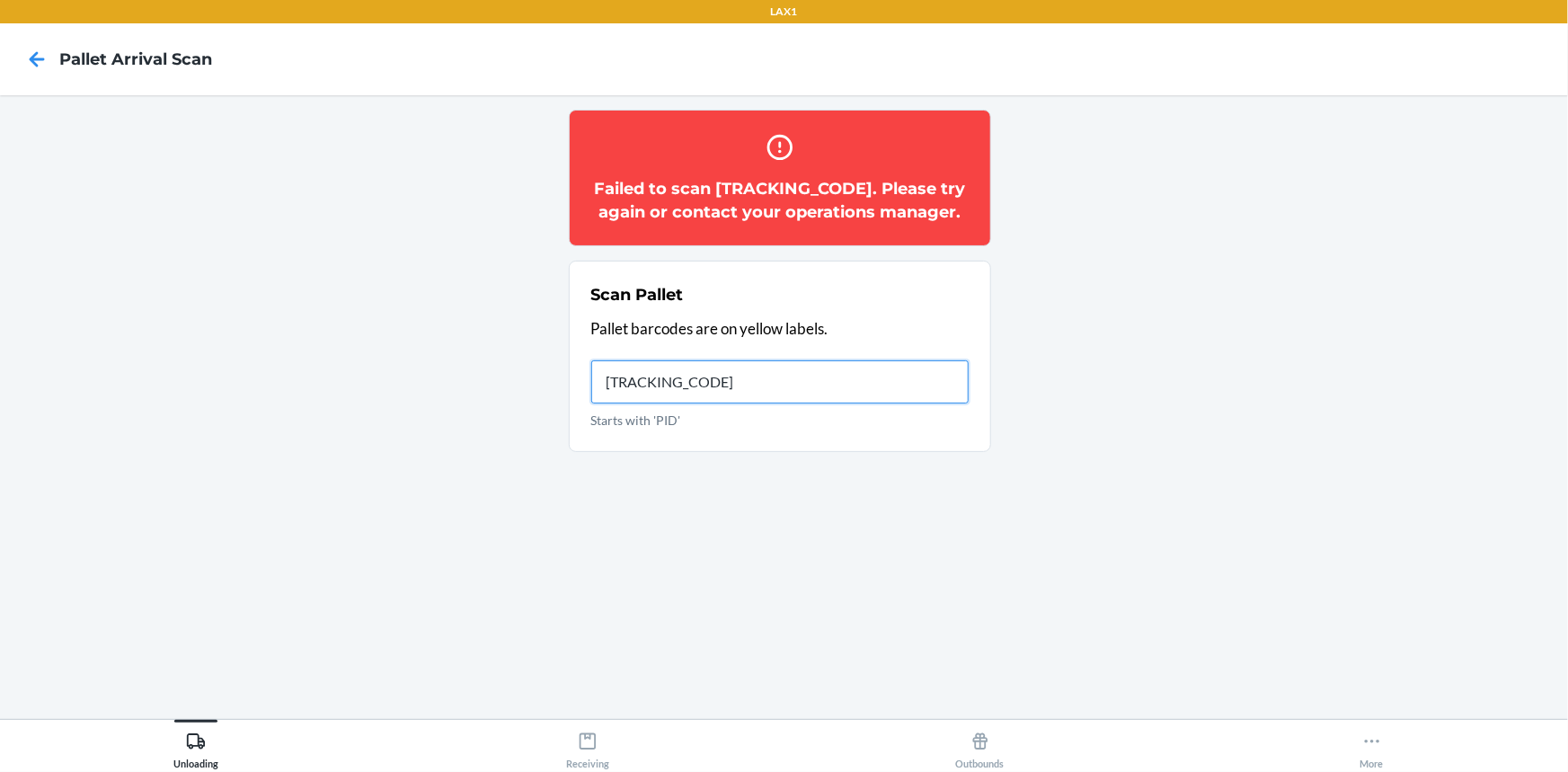 type on "[TRACKING_CODE]" 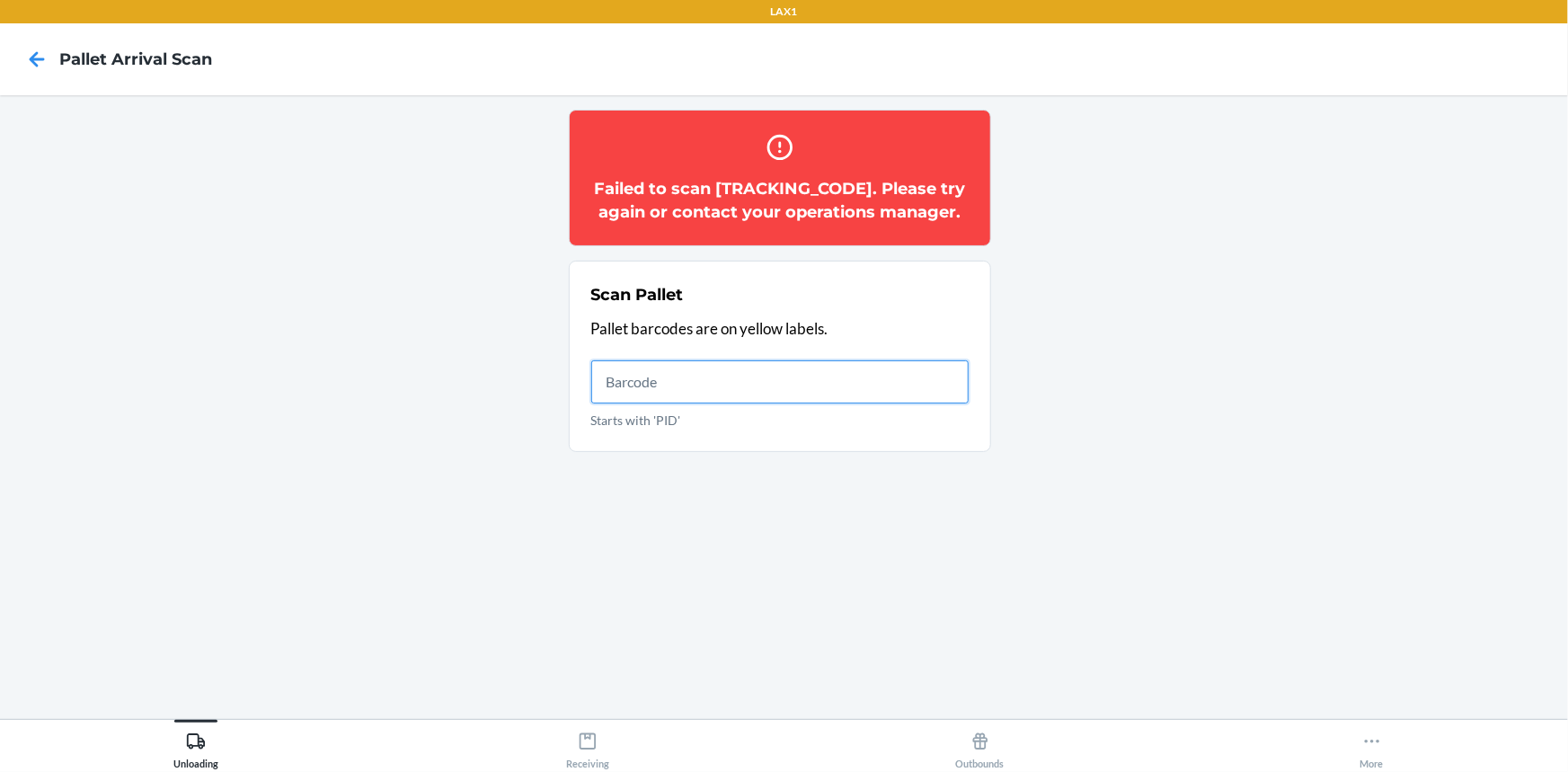 click on "Starts with 'PID'" at bounding box center [780, 382] 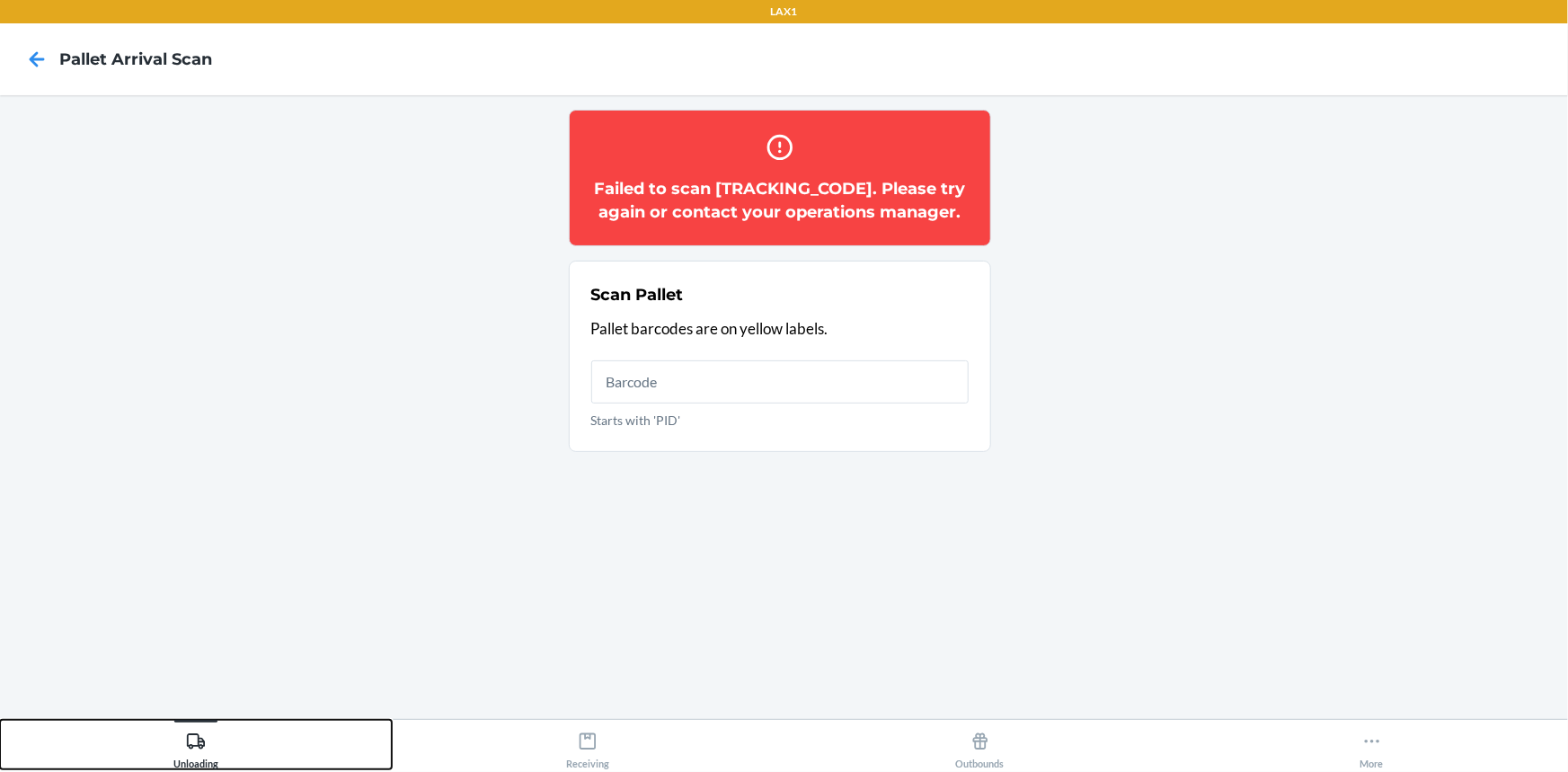 click on "Unloading" at bounding box center (196, 744) 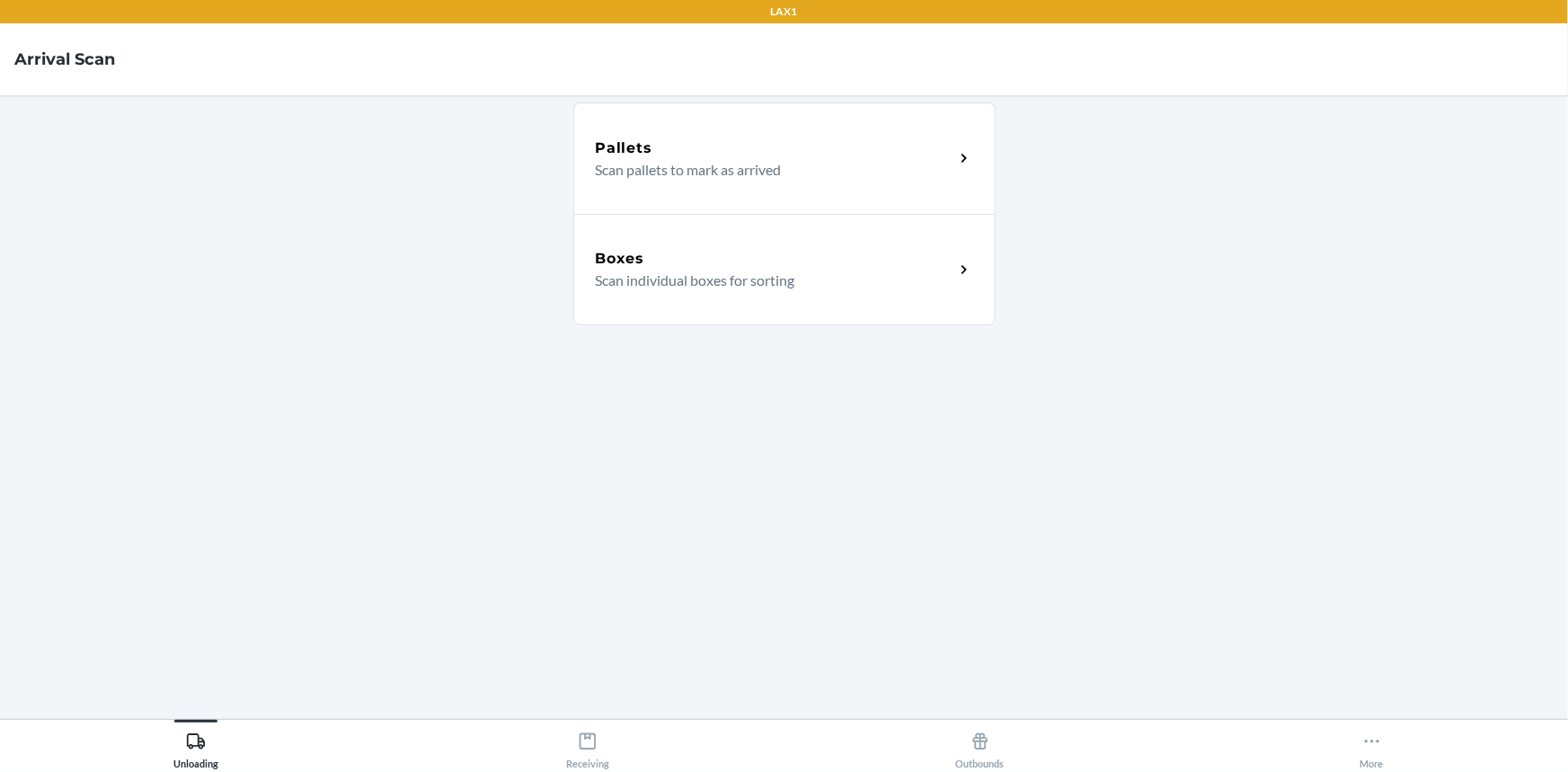 click on "Scan individual boxes for sorting" at bounding box center (767, 280) 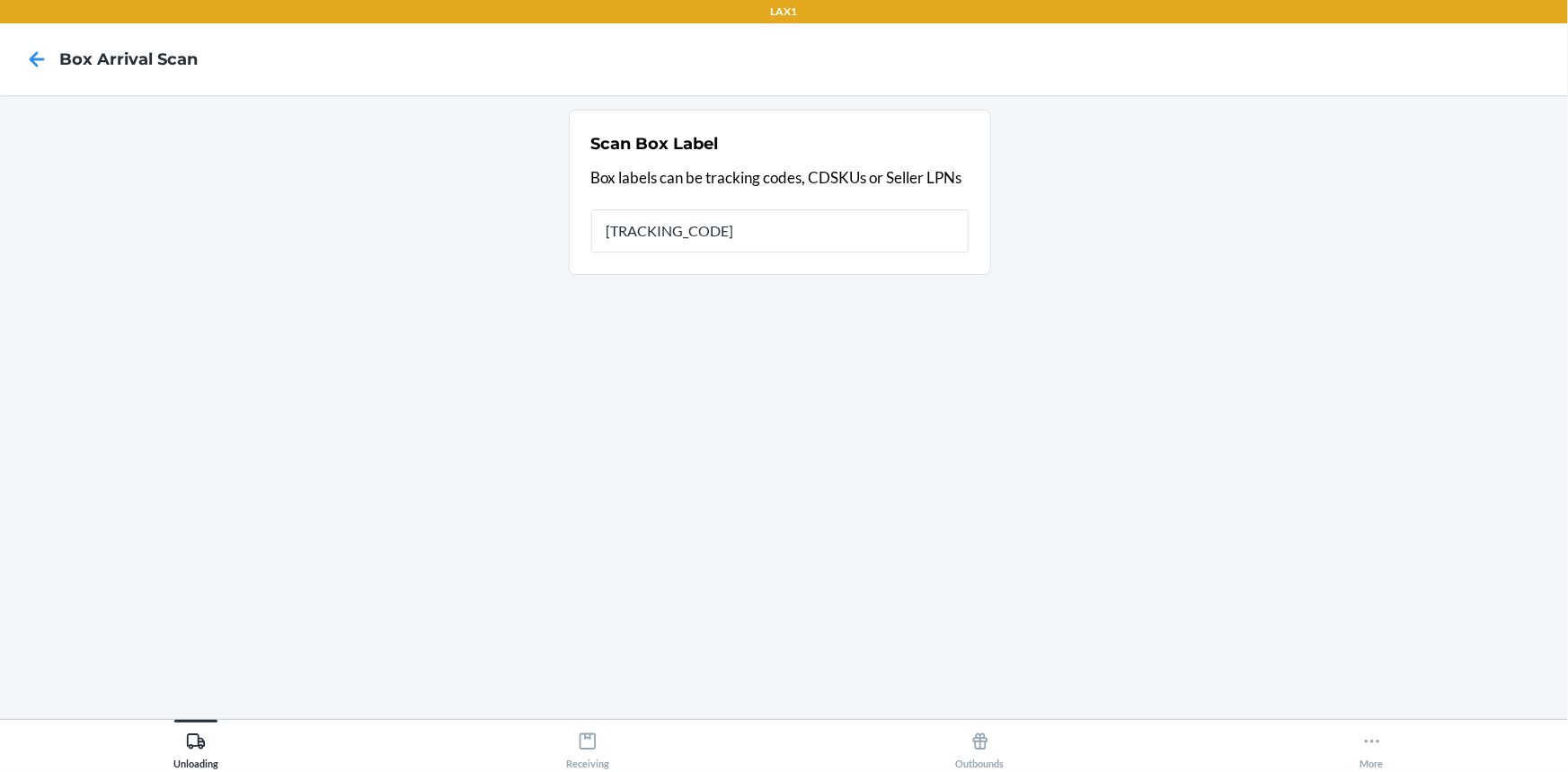 type on "[TRACKING_CODE]" 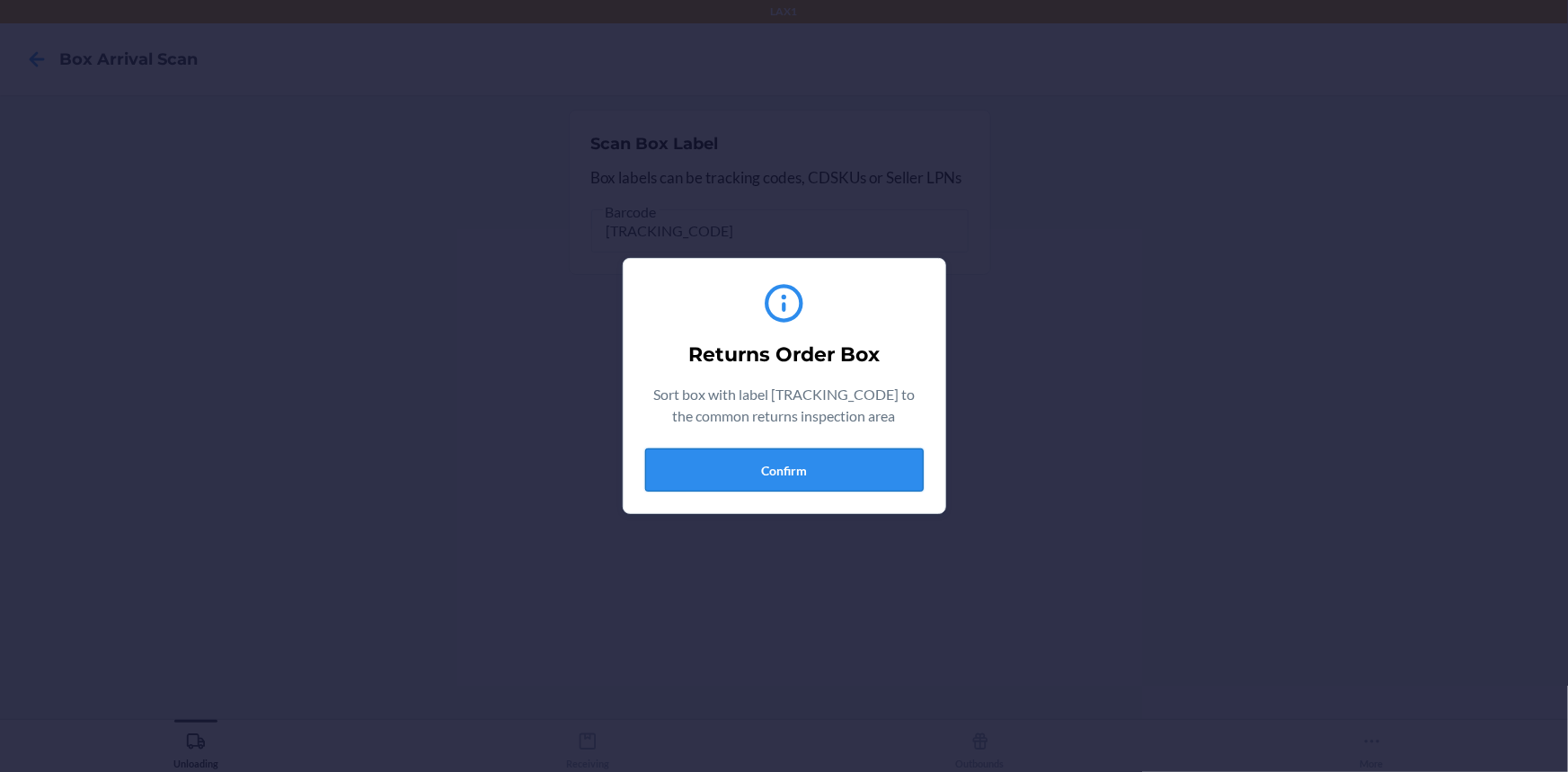 click on "Confirm" at bounding box center (784, 470) 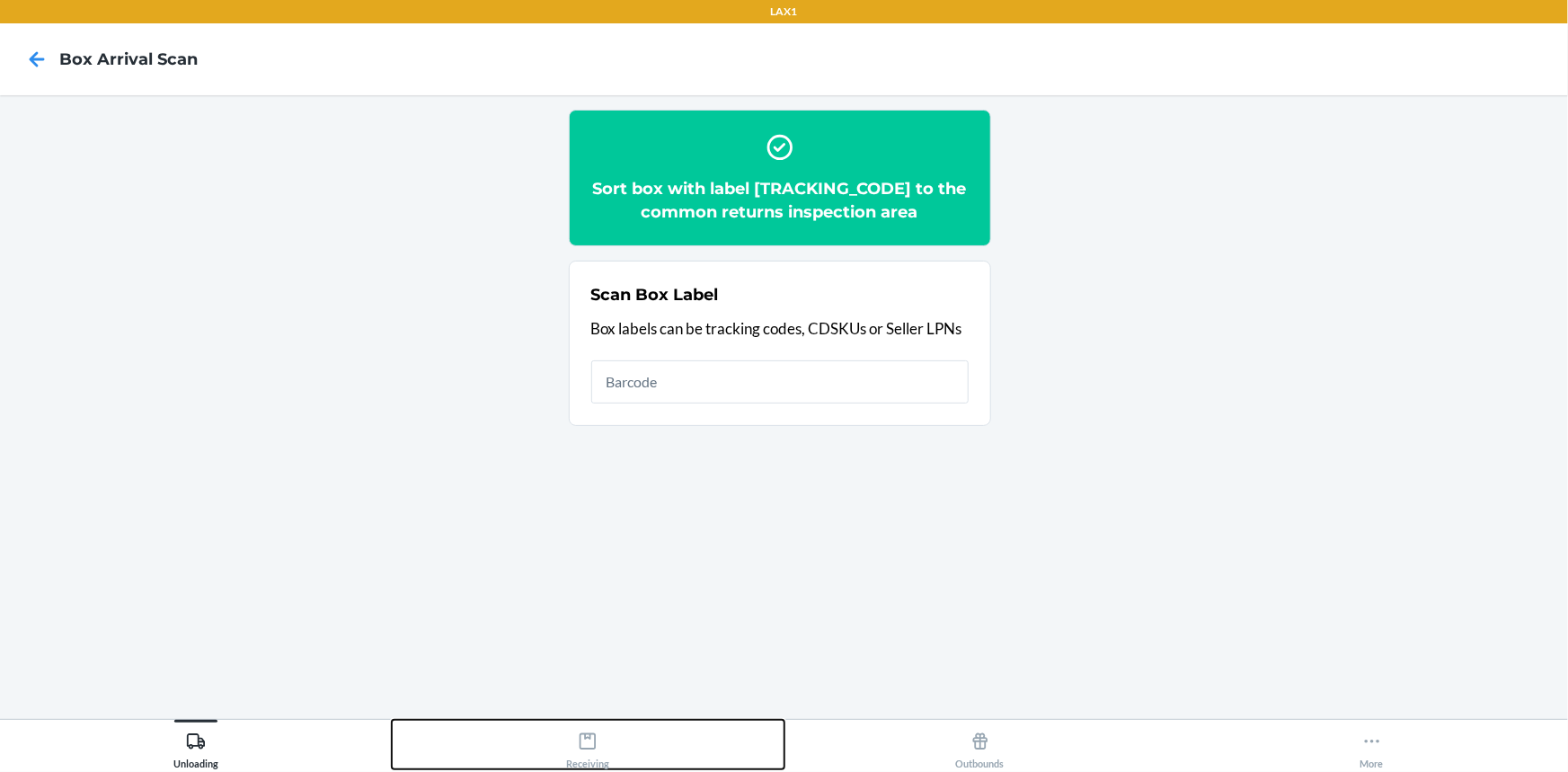click 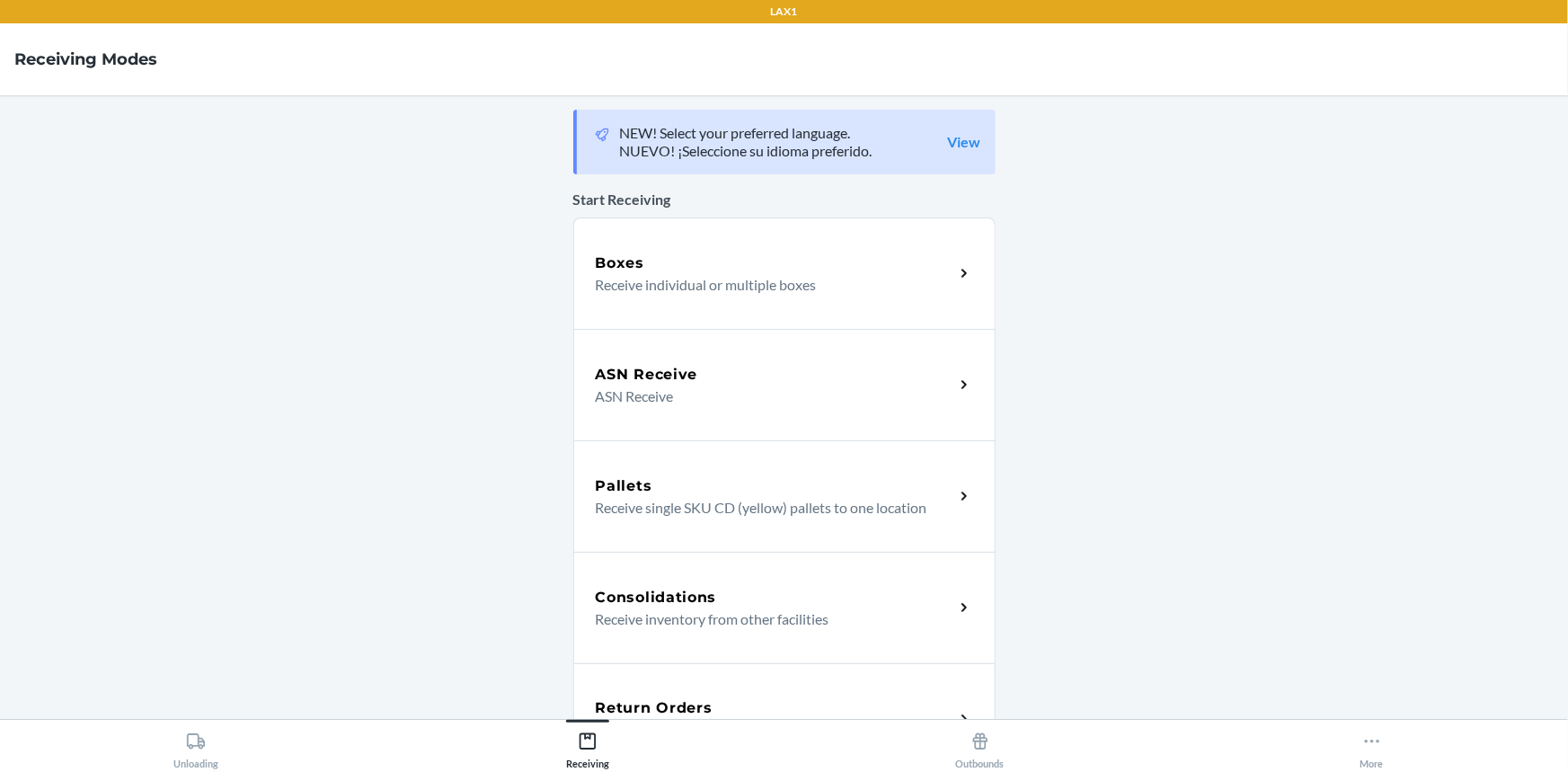 click on "Return Orders Receive return order package items" at bounding box center (784, 719) 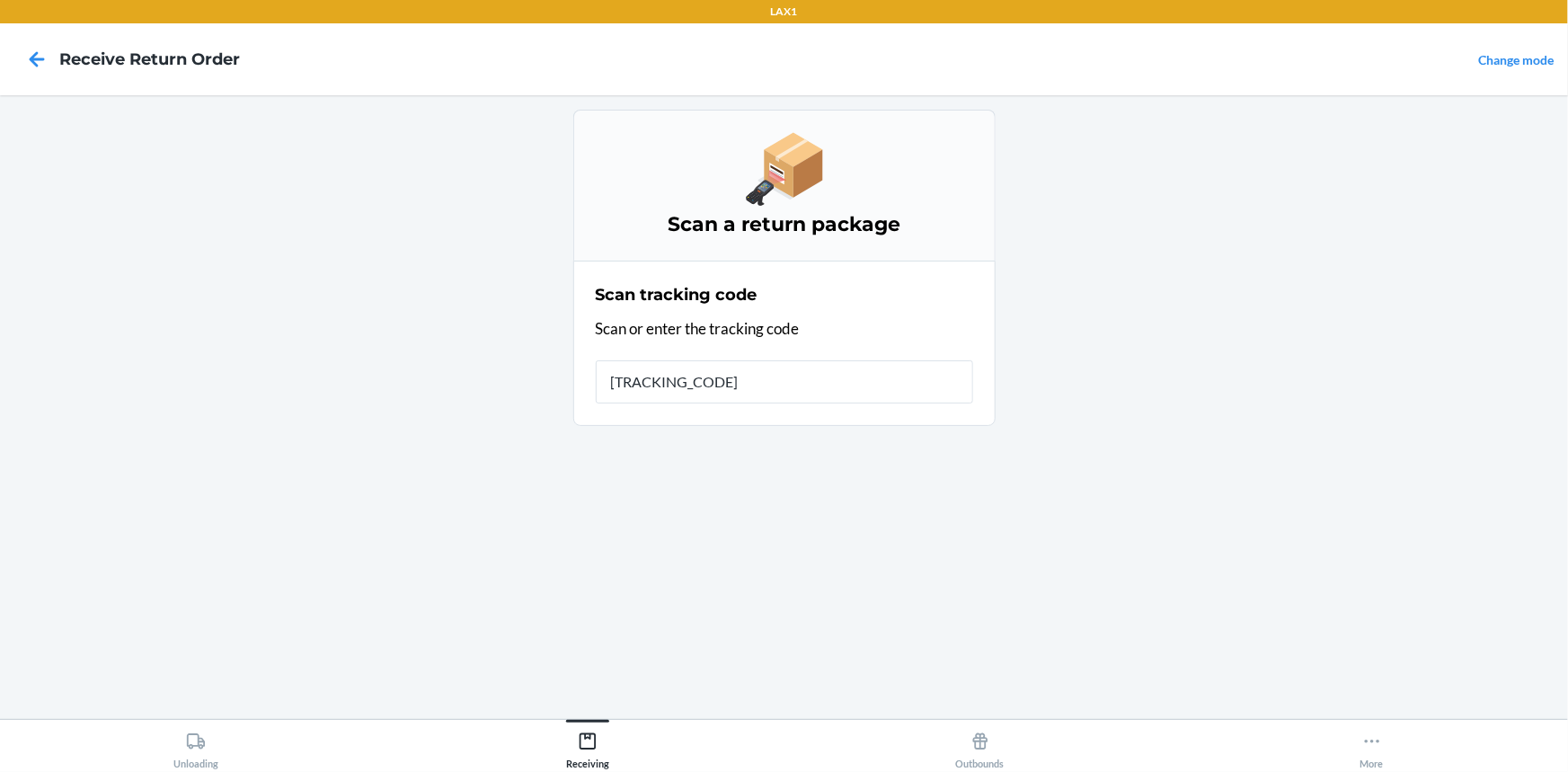 type on "[TRACKING_CODE]" 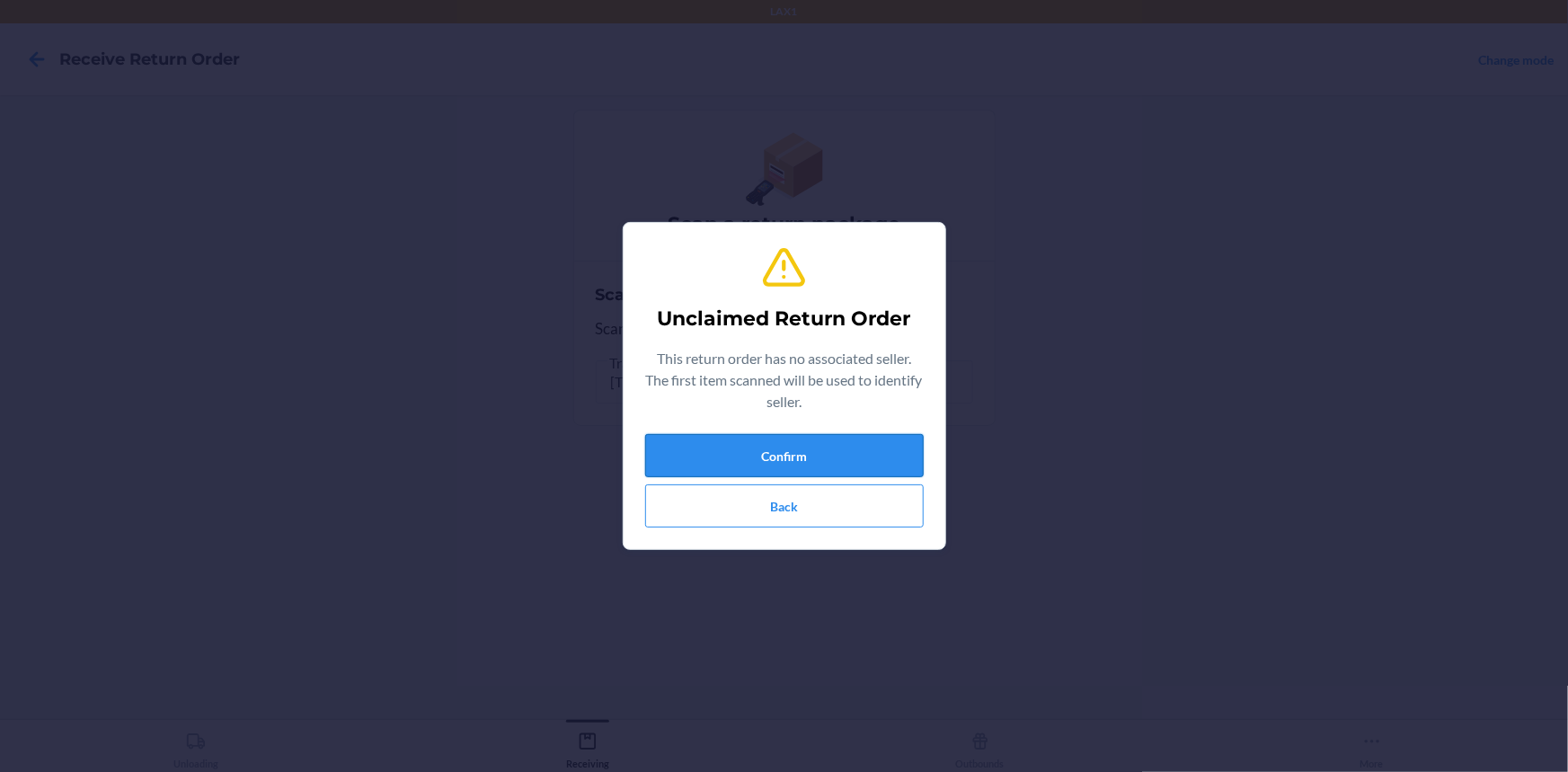 click on "Confirm" at bounding box center (784, 456) 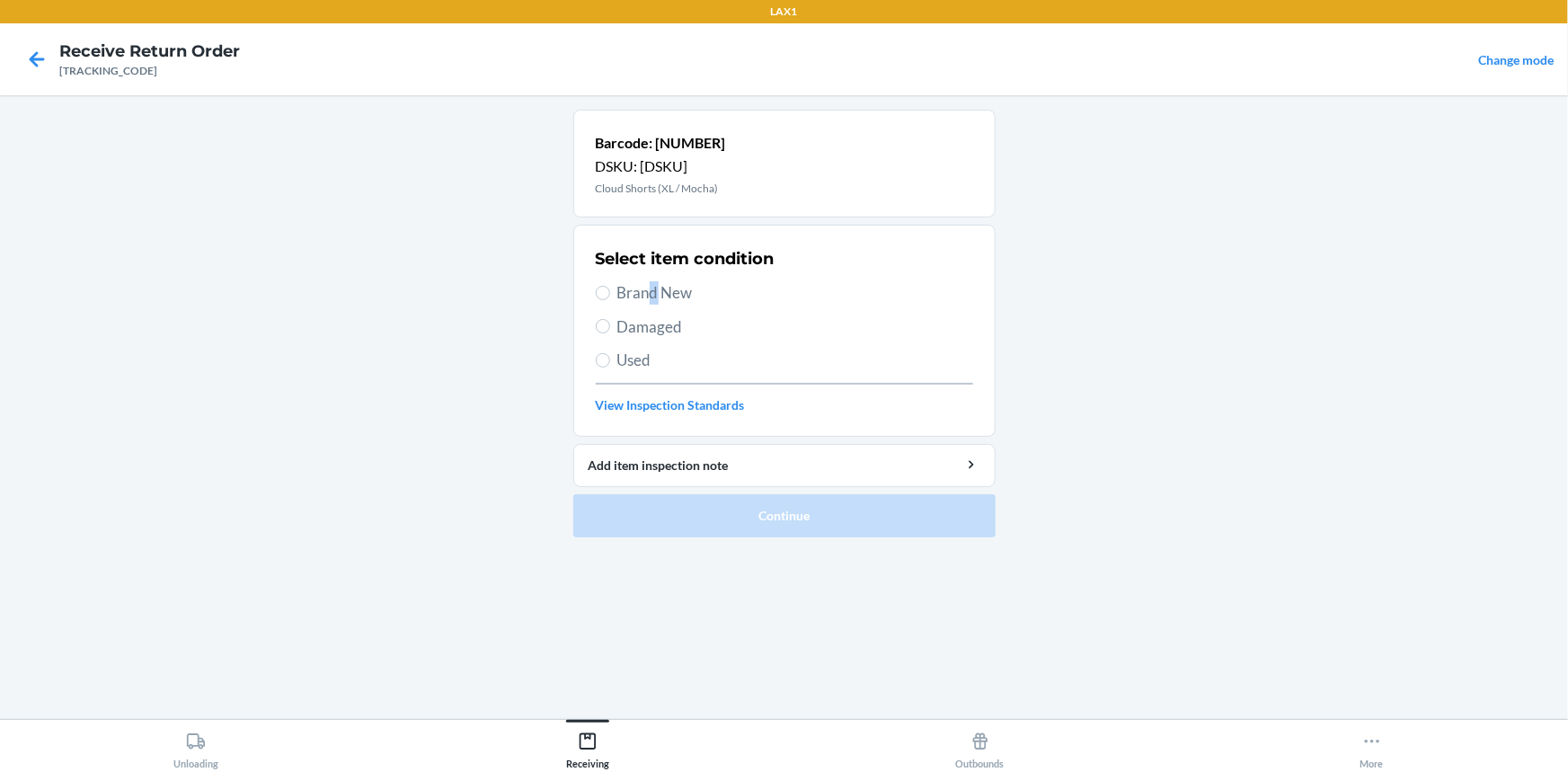 click on "Brand New" at bounding box center (795, 293) 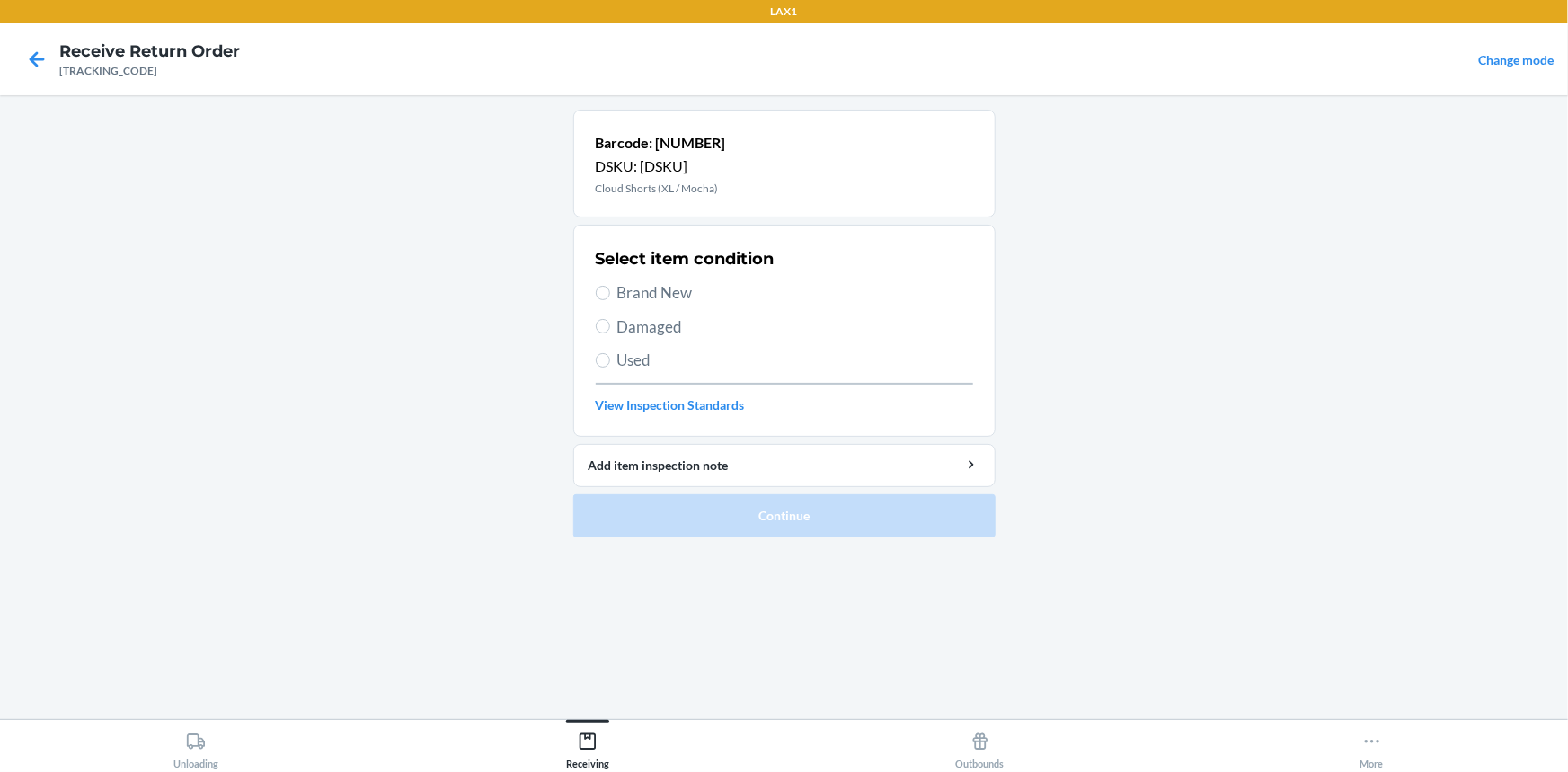 click on "Brand New" at bounding box center [784, 293] 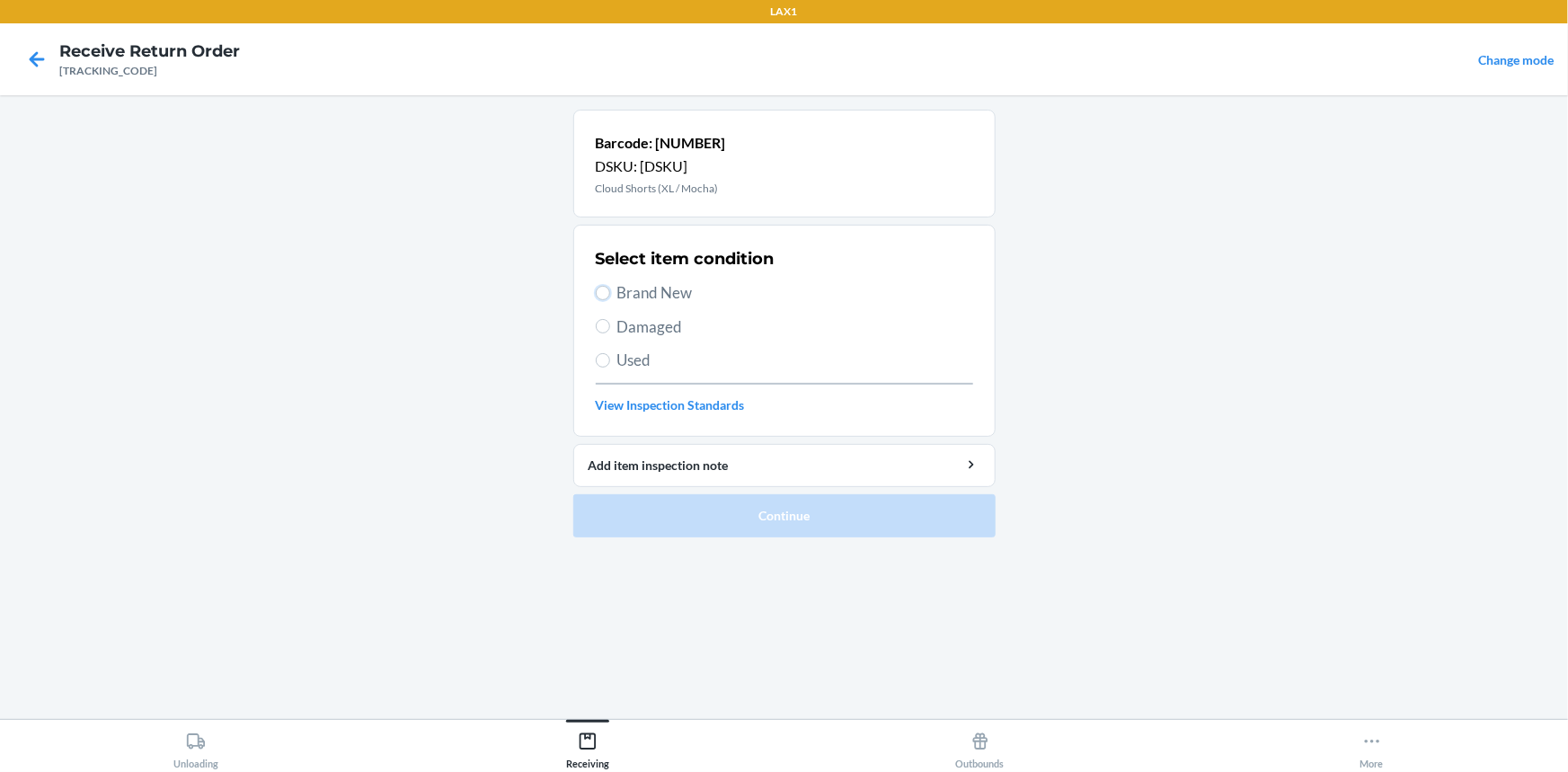 radio on "true" 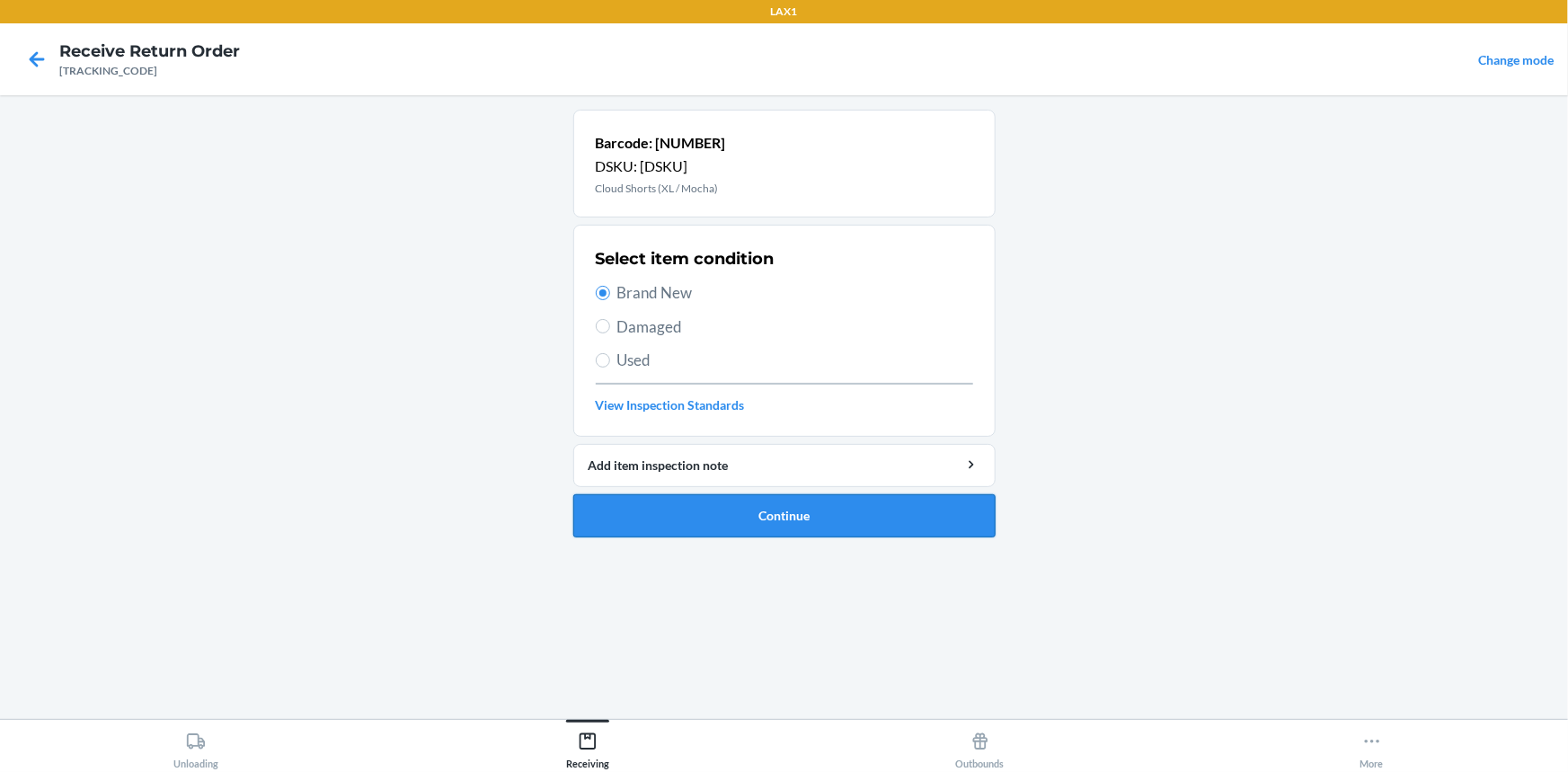 click on "Continue" at bounding box center [784, 516] 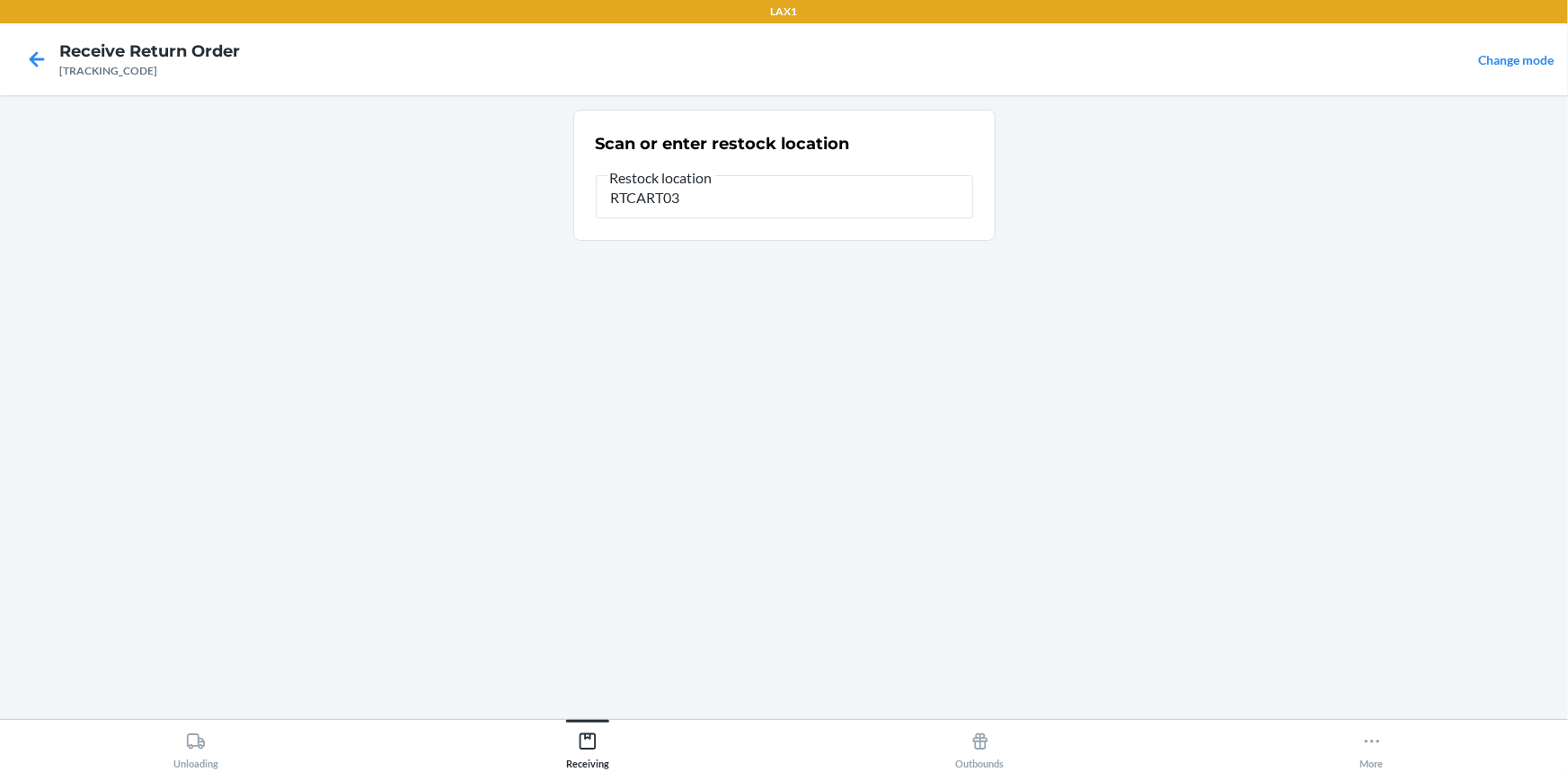 type on "RTCART038" 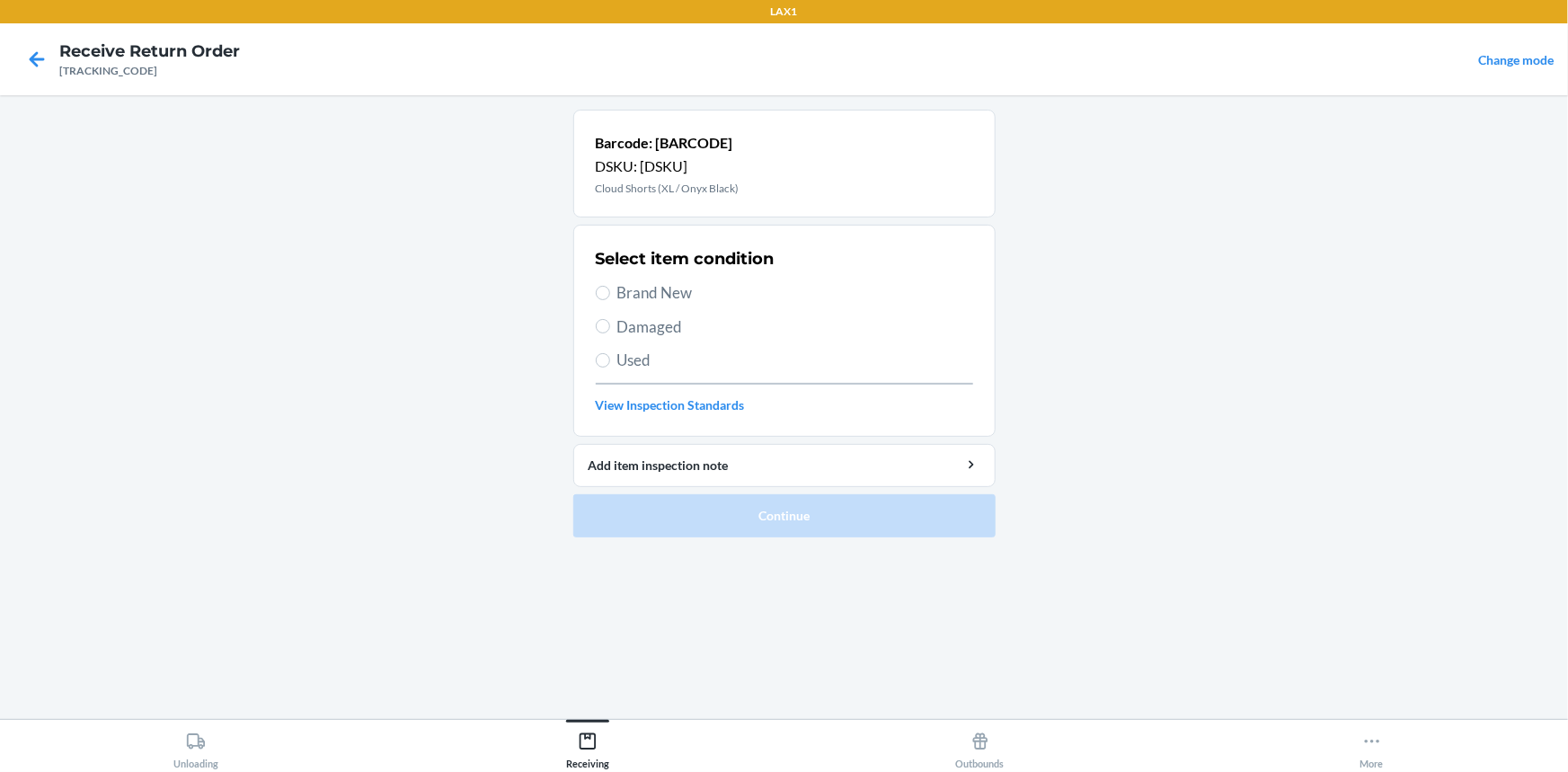 click on "Brand New" at bounding box center (795, 293) 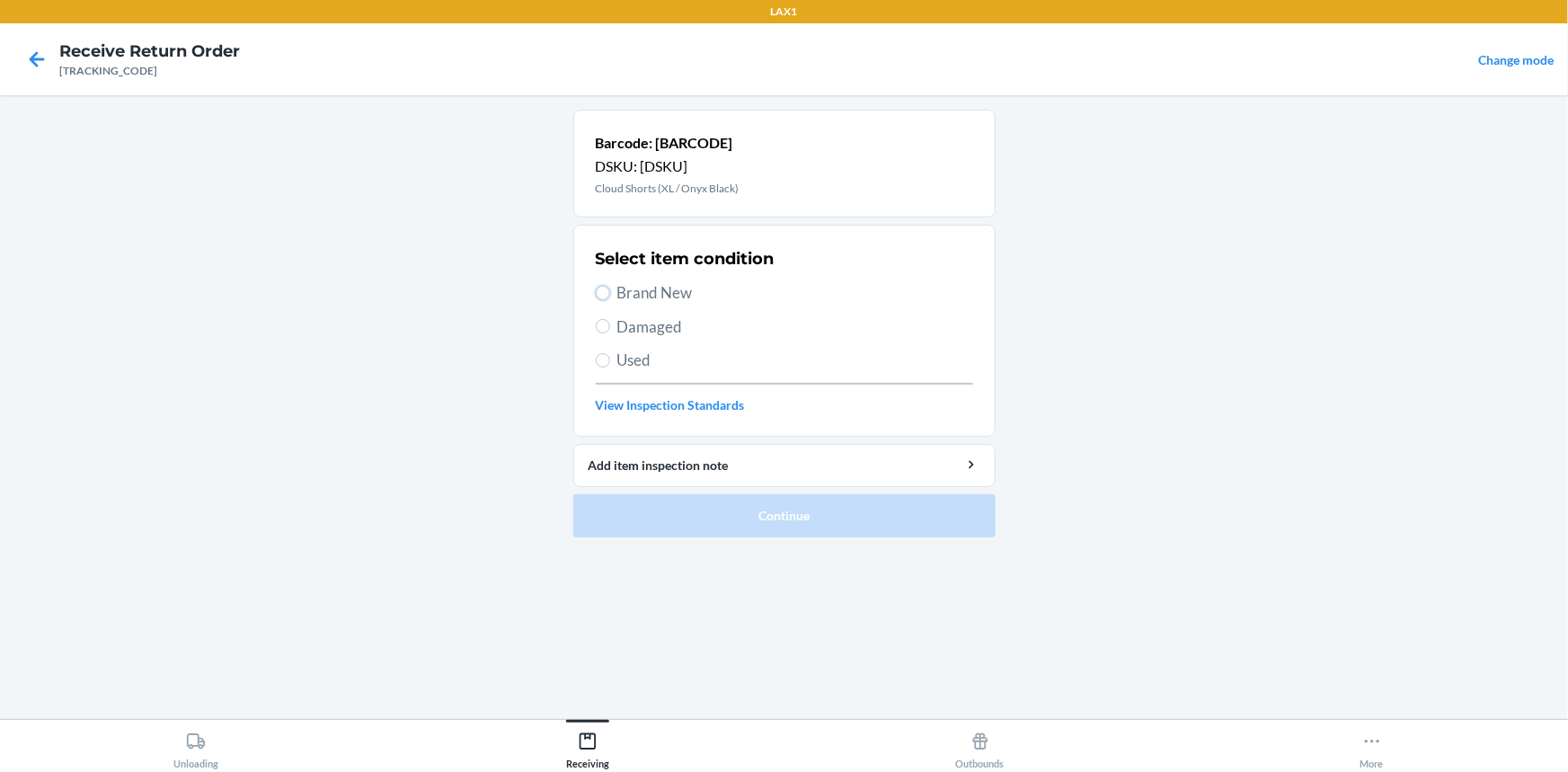 radio on "true" 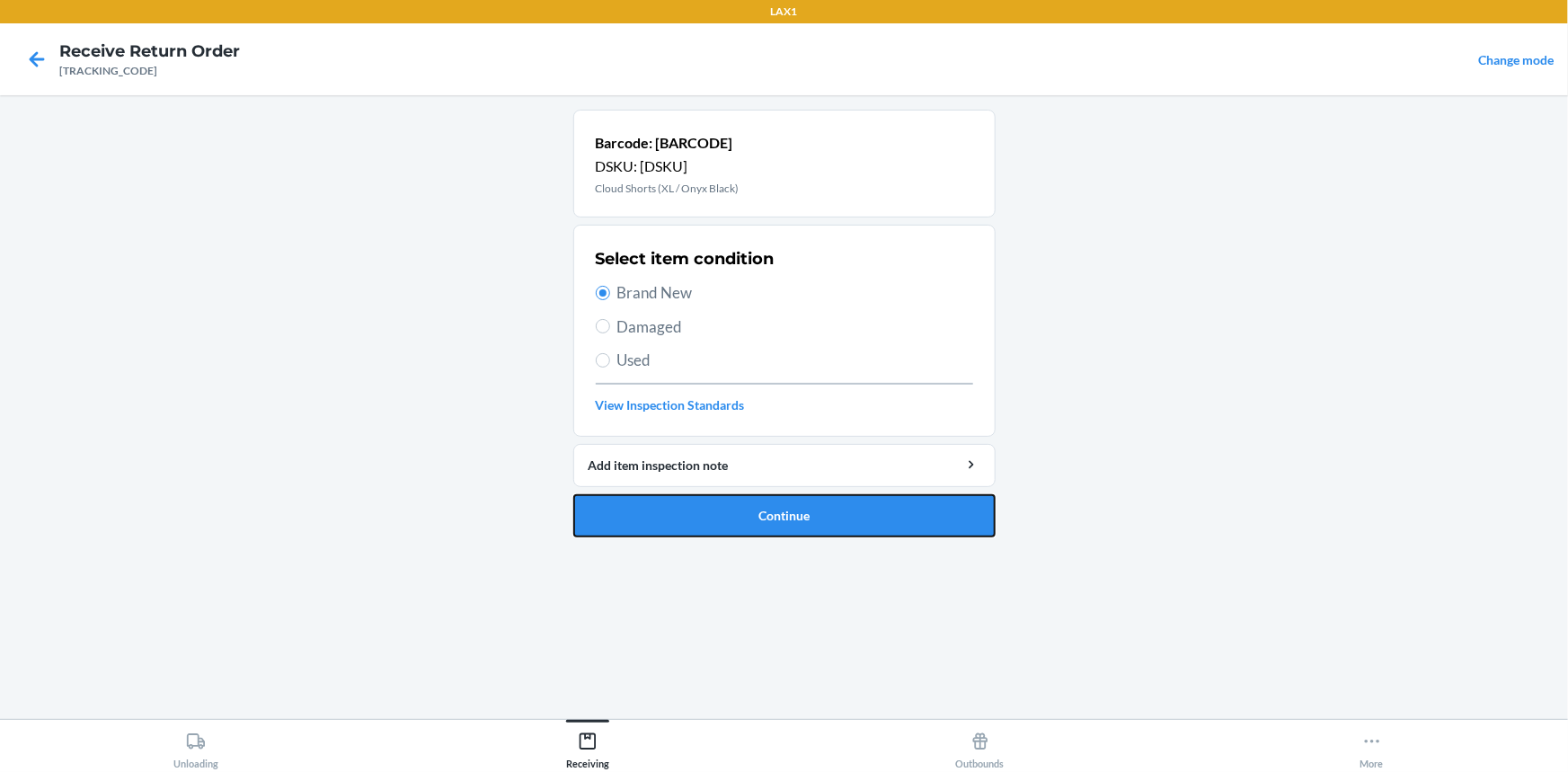 click on "Continue" at bounding box center [784, 516] 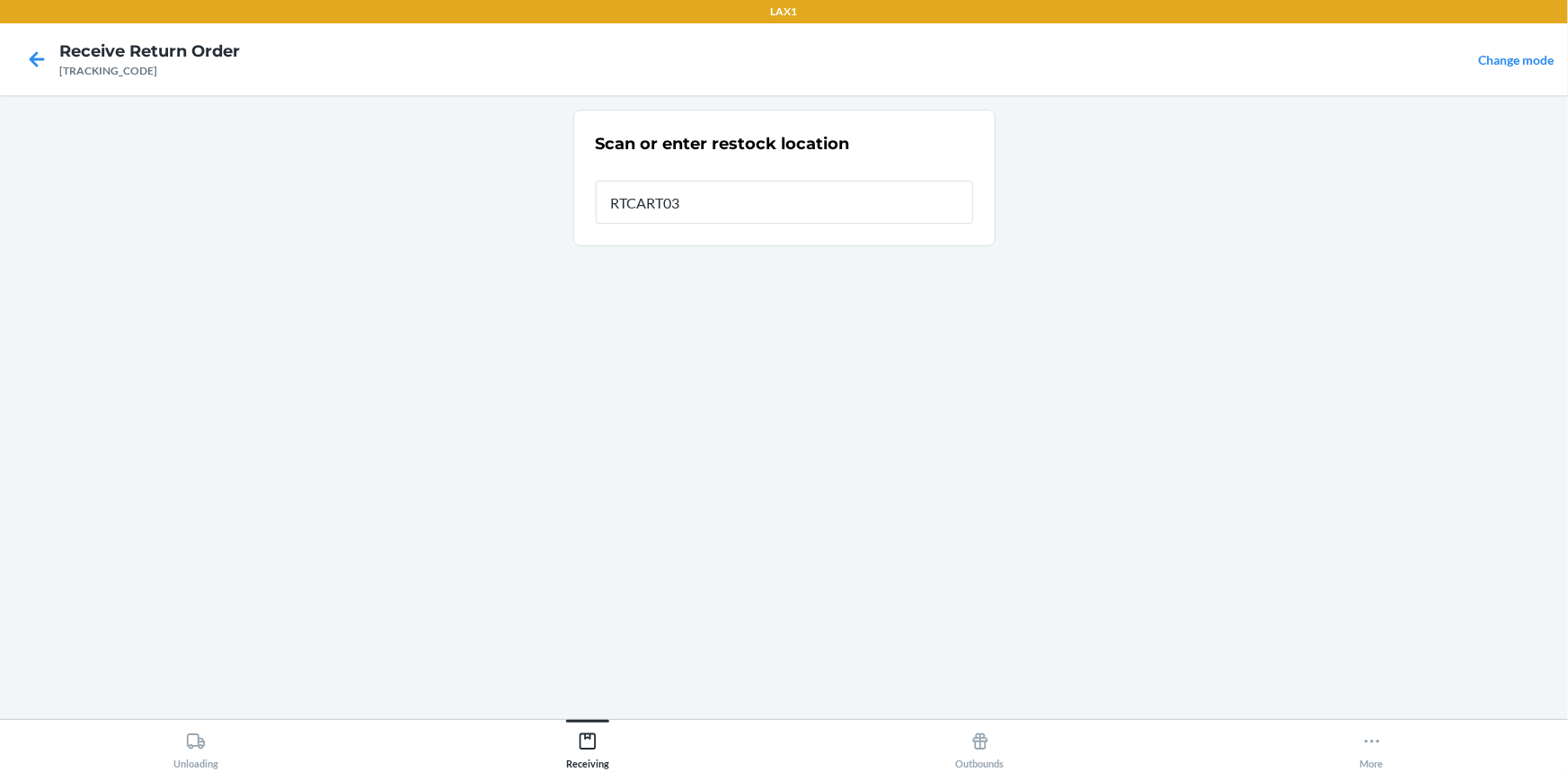 type on "RTCART038" 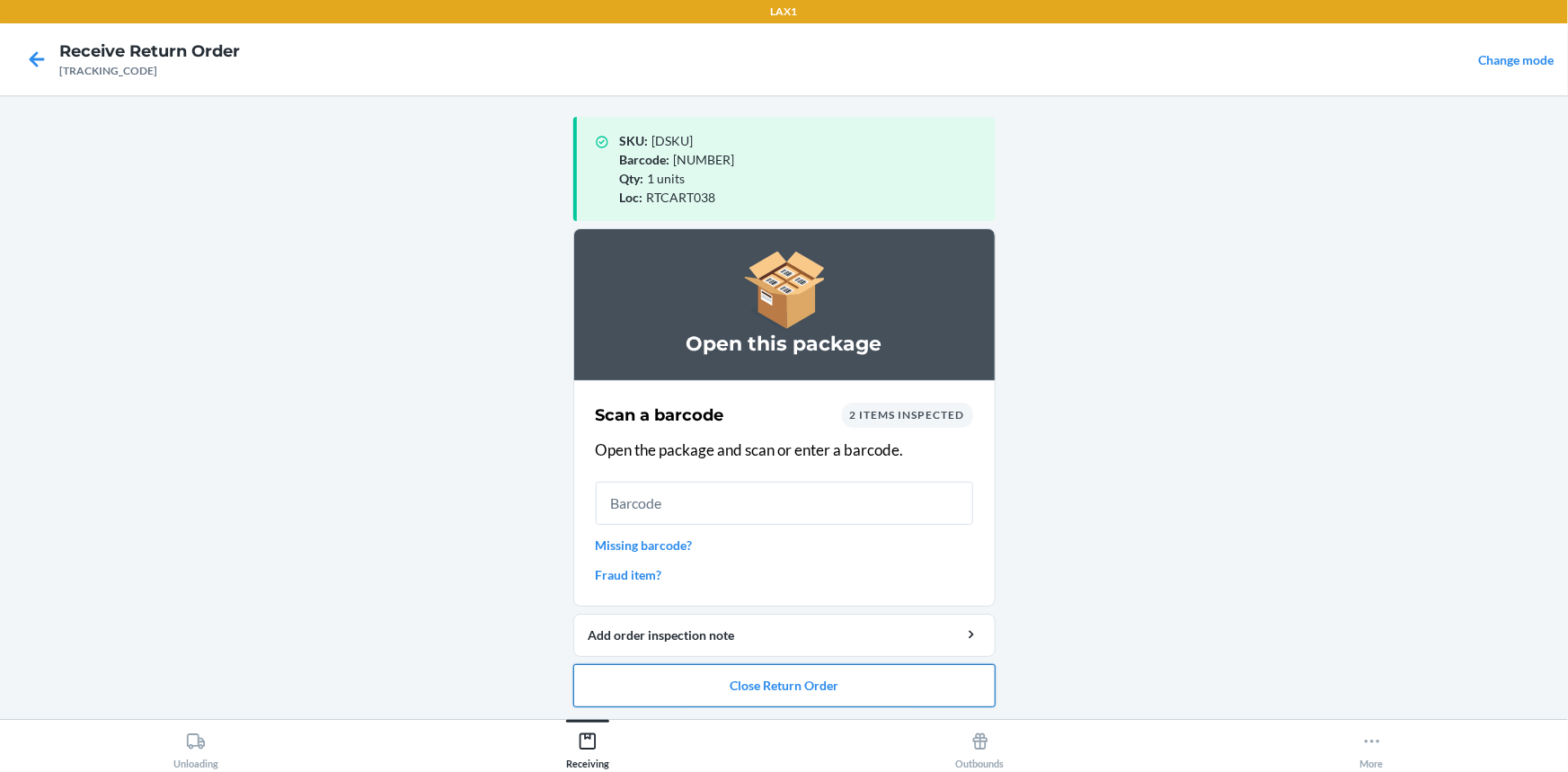 click on "Close Return Order" at bounding box center [784, 686] 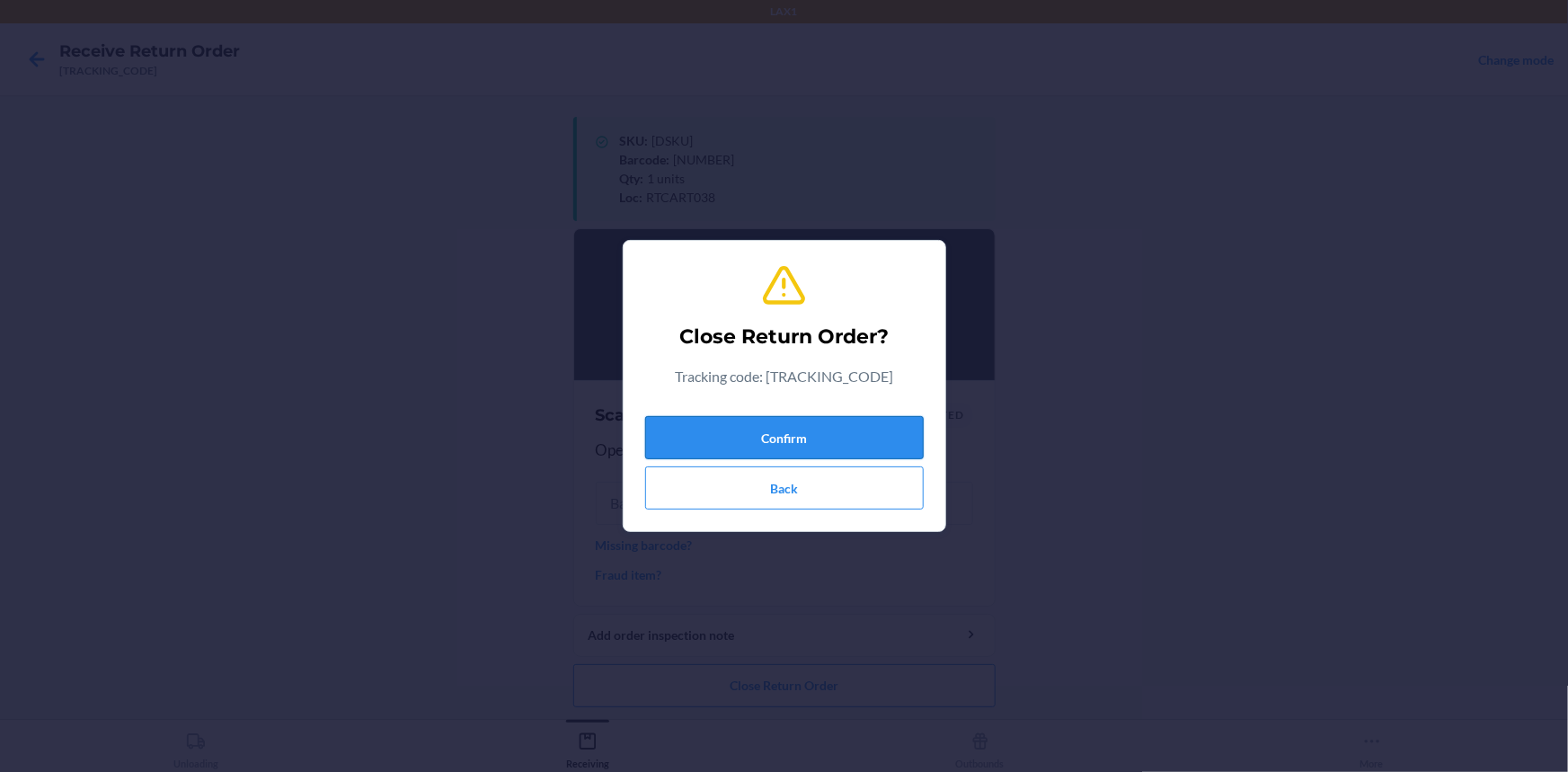 click on "Confirm" at bounding box center [784, 438] 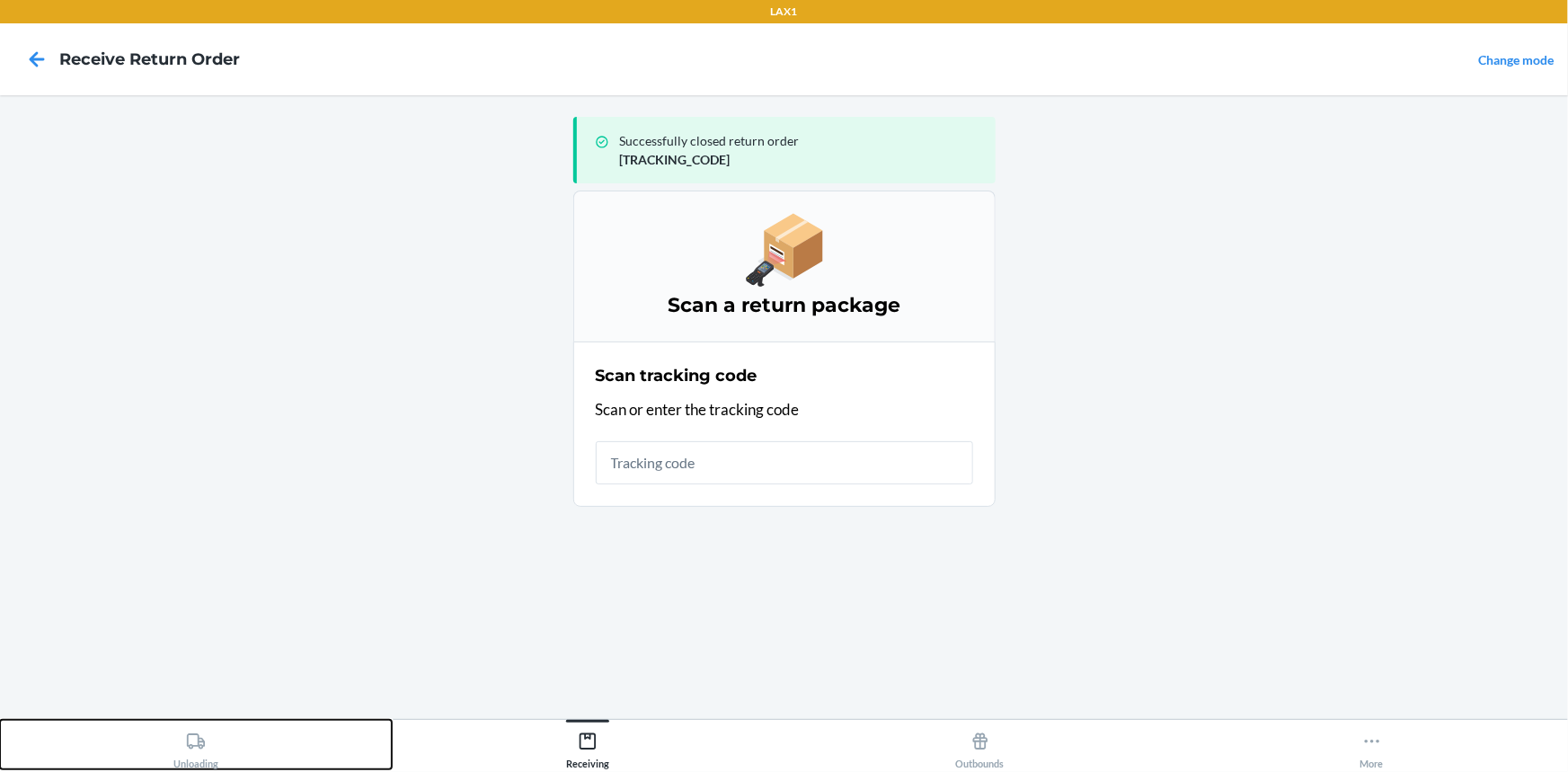 click on "Unloading" at bounding box center [196, 744] 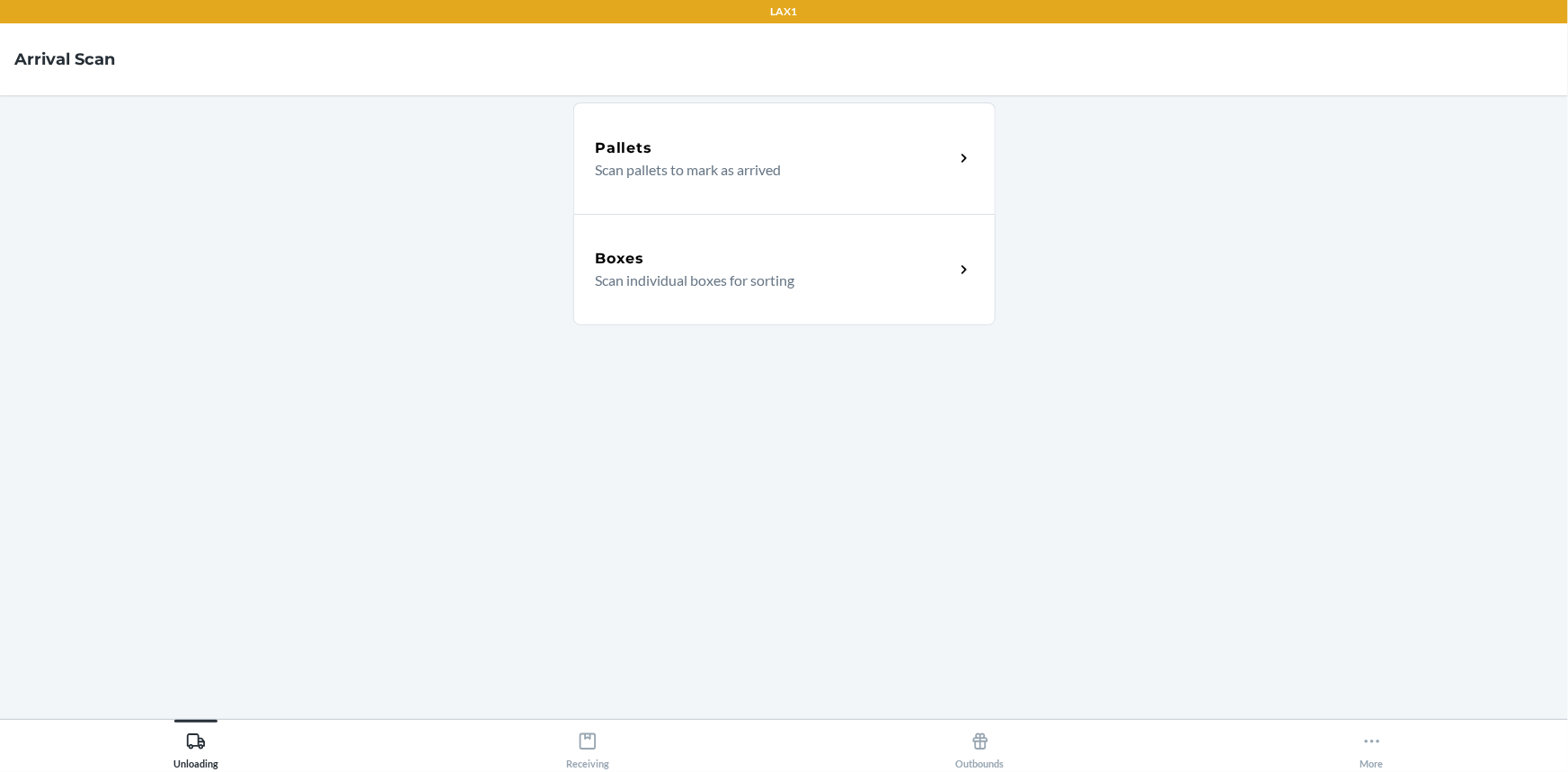 click on "Scan individual boxes for sorting" at bounding box center [767, 280] 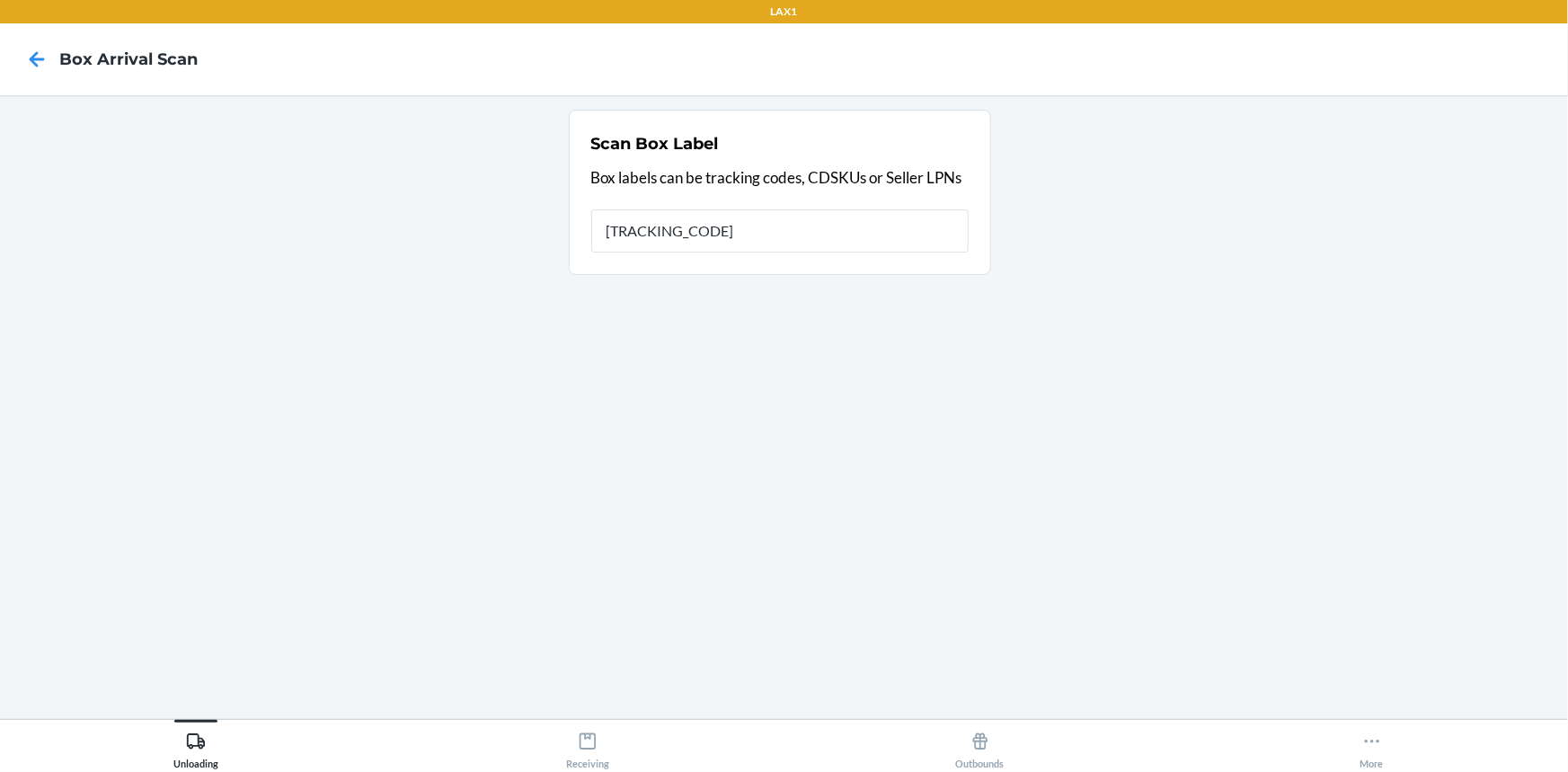 type on "[TRACKING_CODE]" 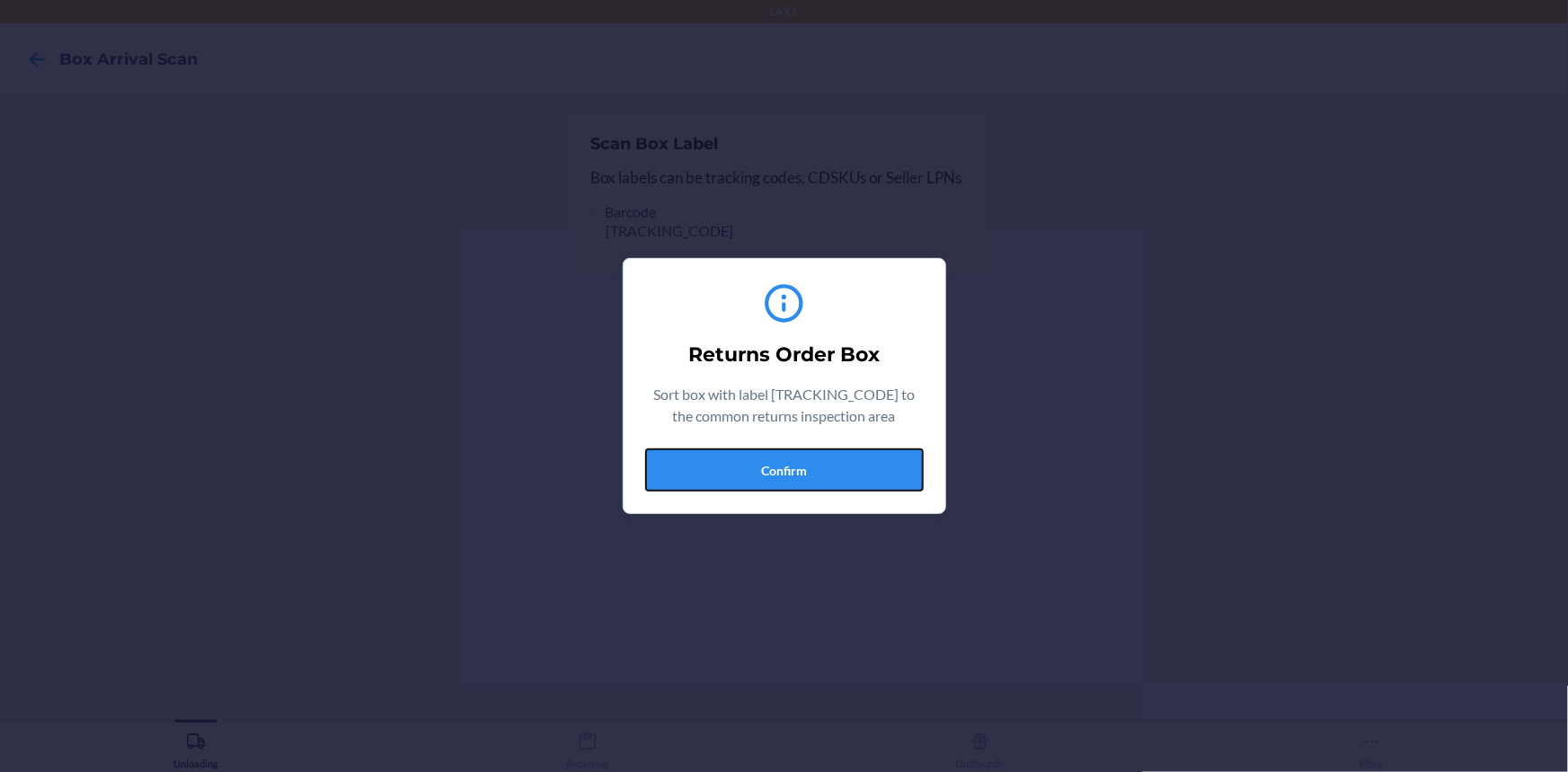 drag, startPoint x: 797, startPoint y: 480, endPoint x: 797, endPoint y: 468, distance: 12 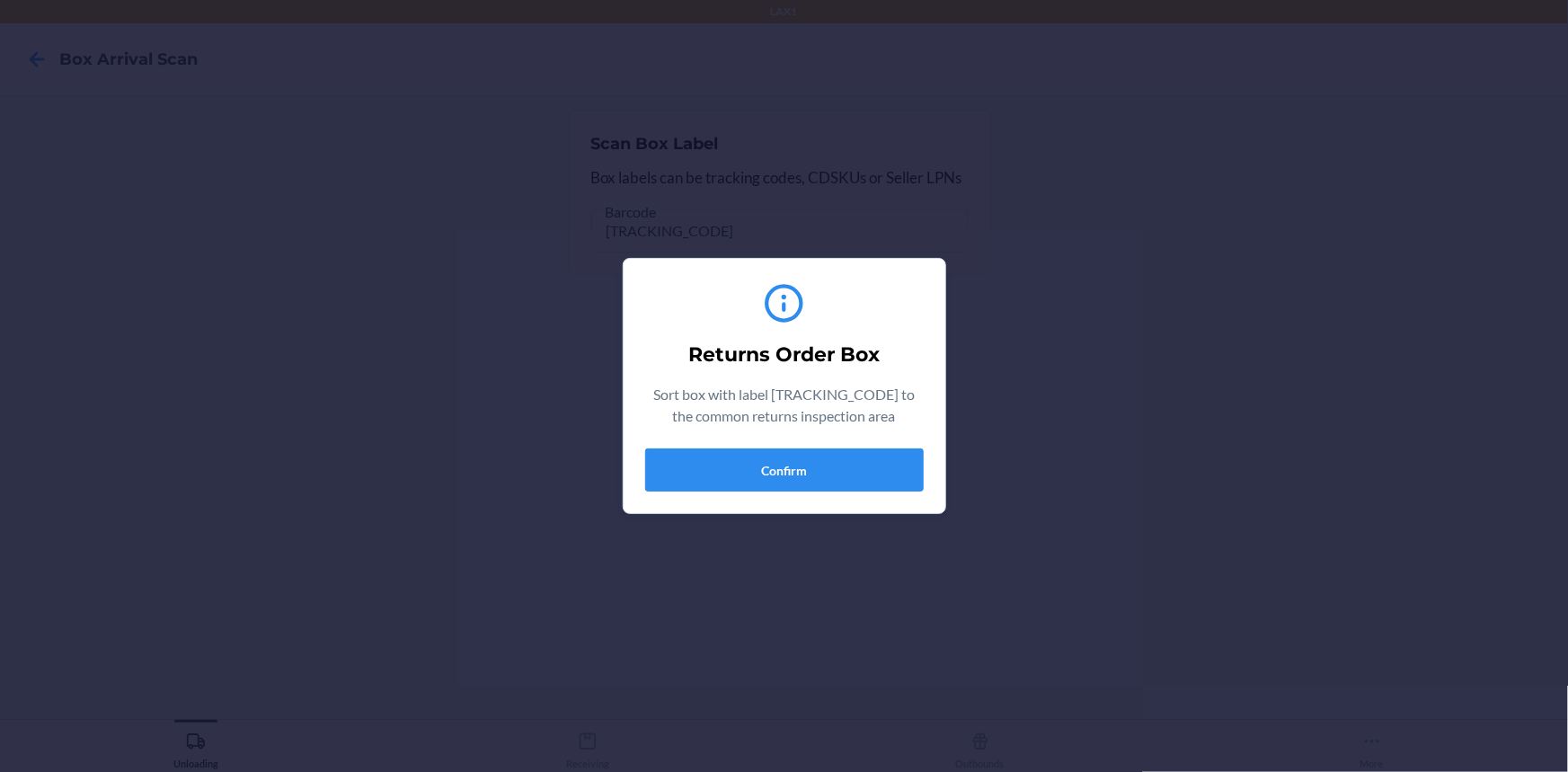 type 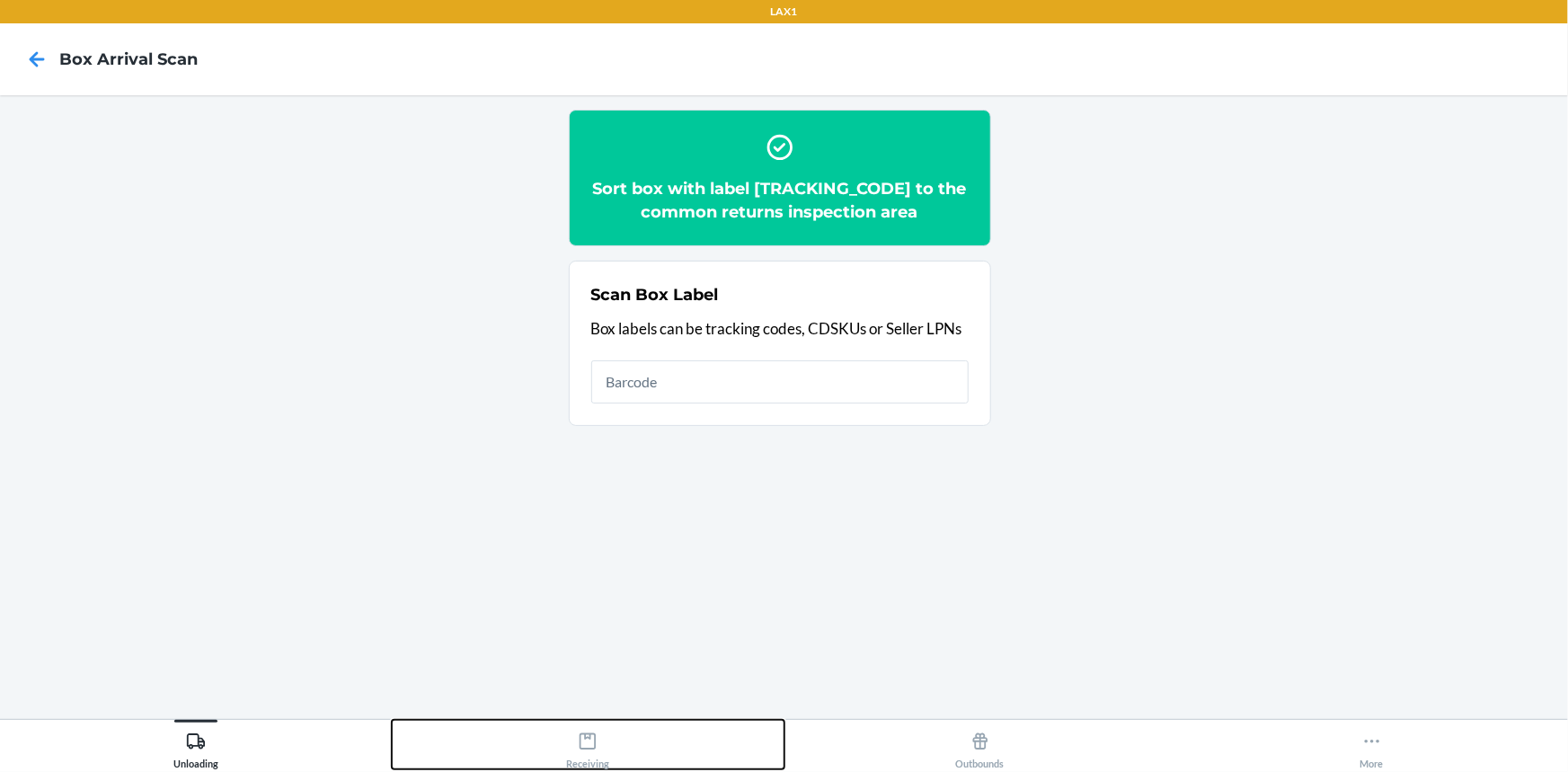 click on "Receiving" at bounding box center (588, 744) 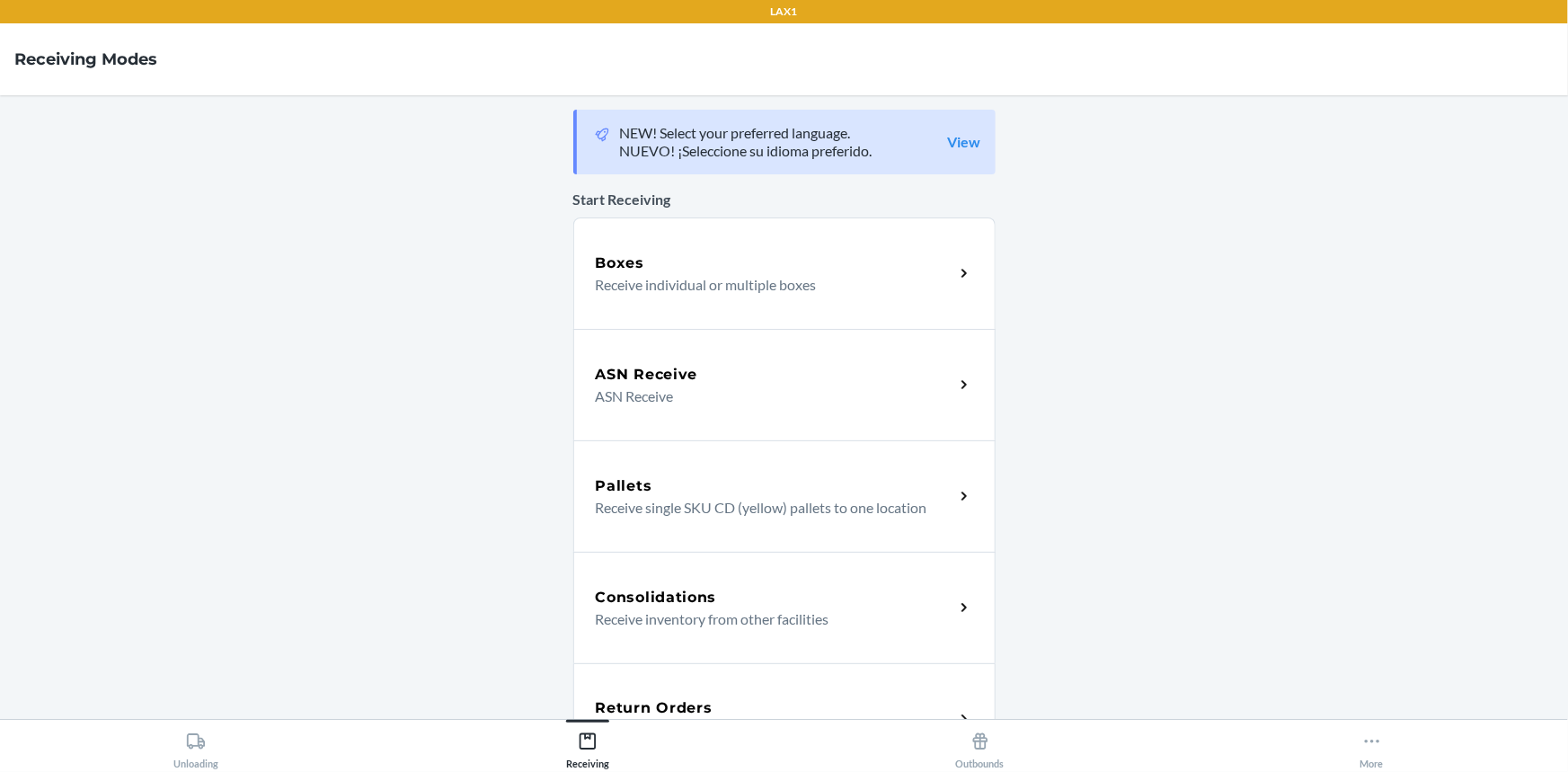 click on "Return Orders Receive return order package items" at bounding box center [784, 719] 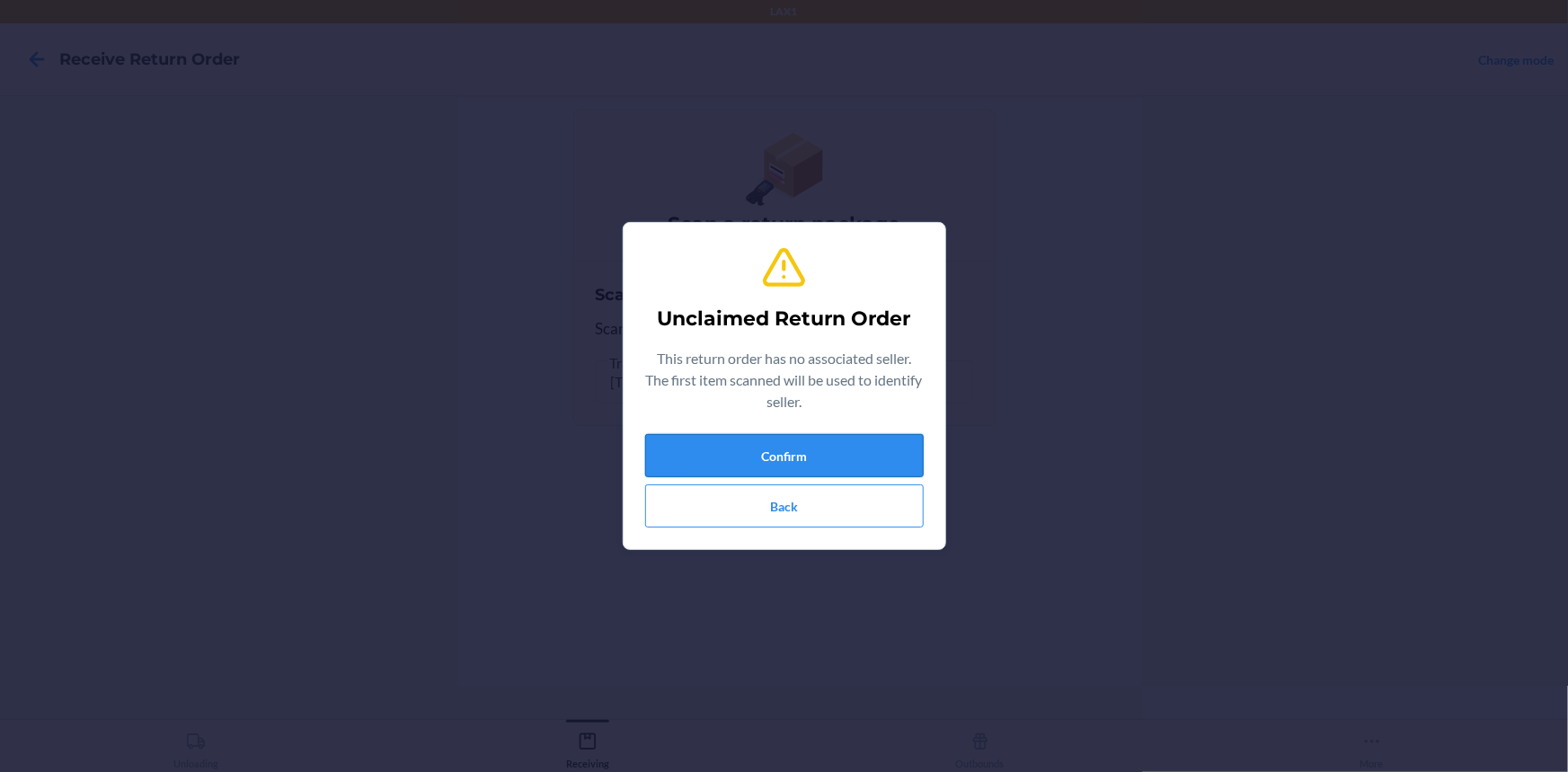 click on "Confirm" at bounding box center [784, 456] 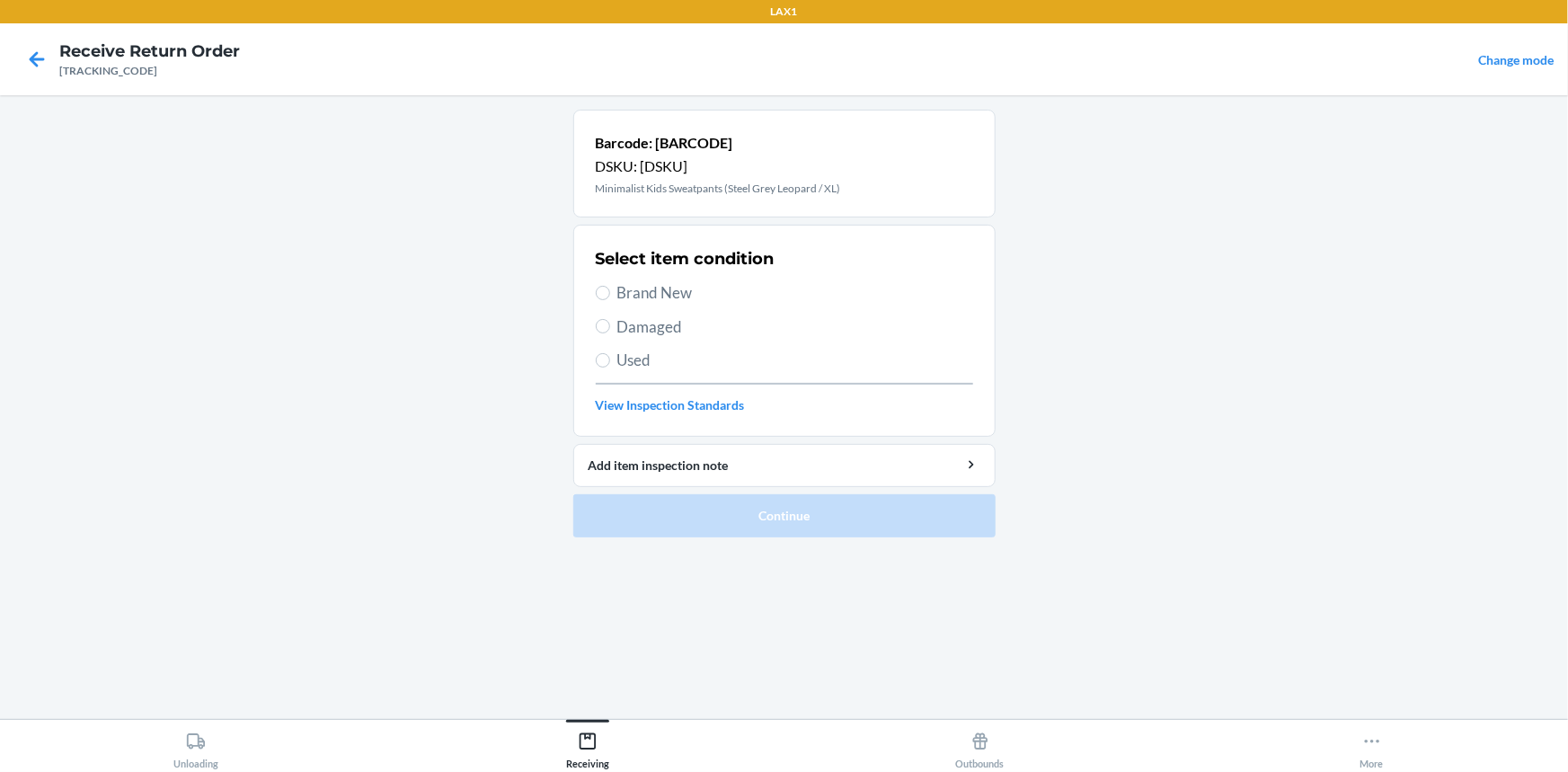 click on "Brand New" at bounding box center [795, 293] 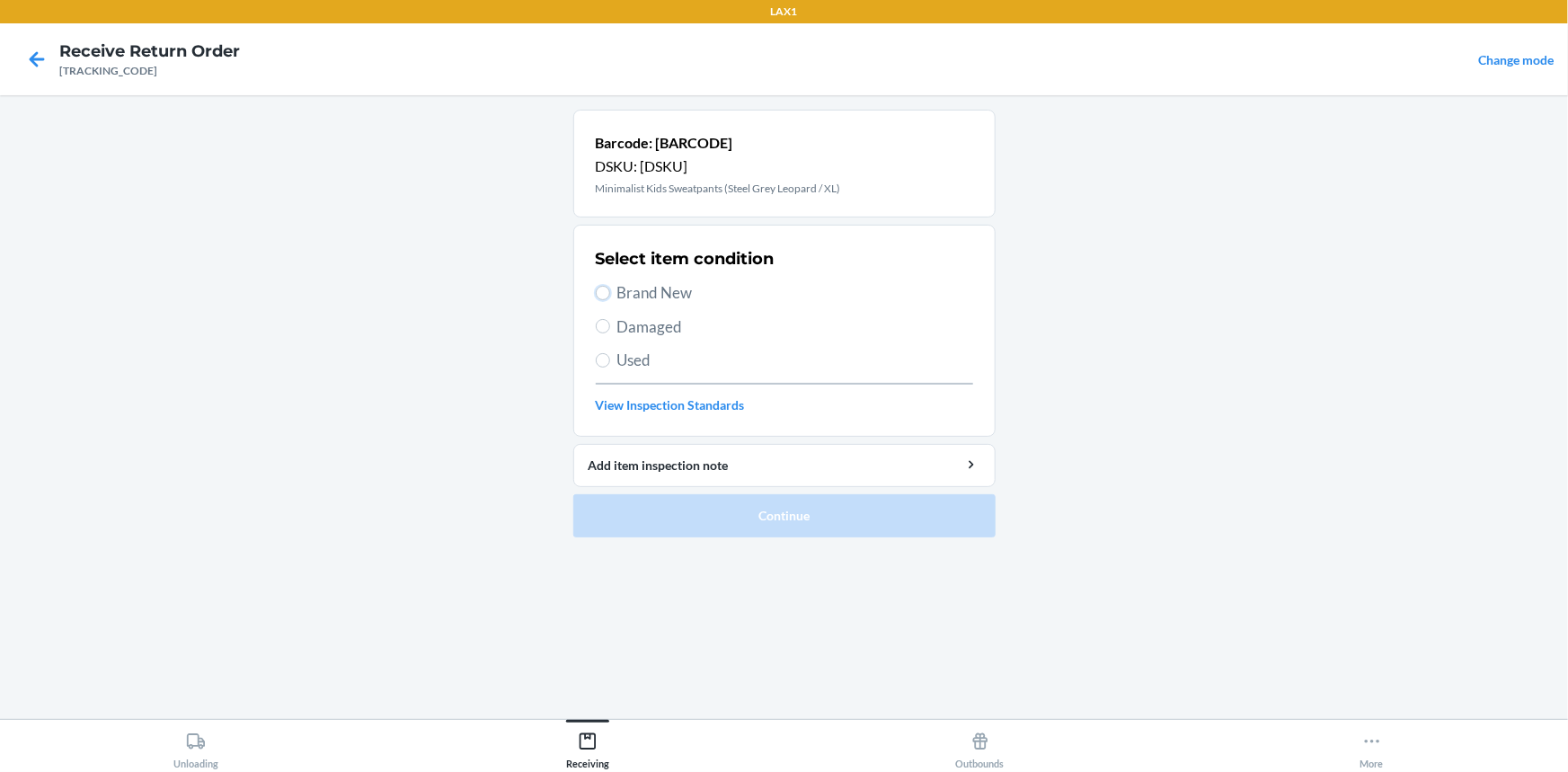 click on "Brand New" at bounding box center [603, 293] 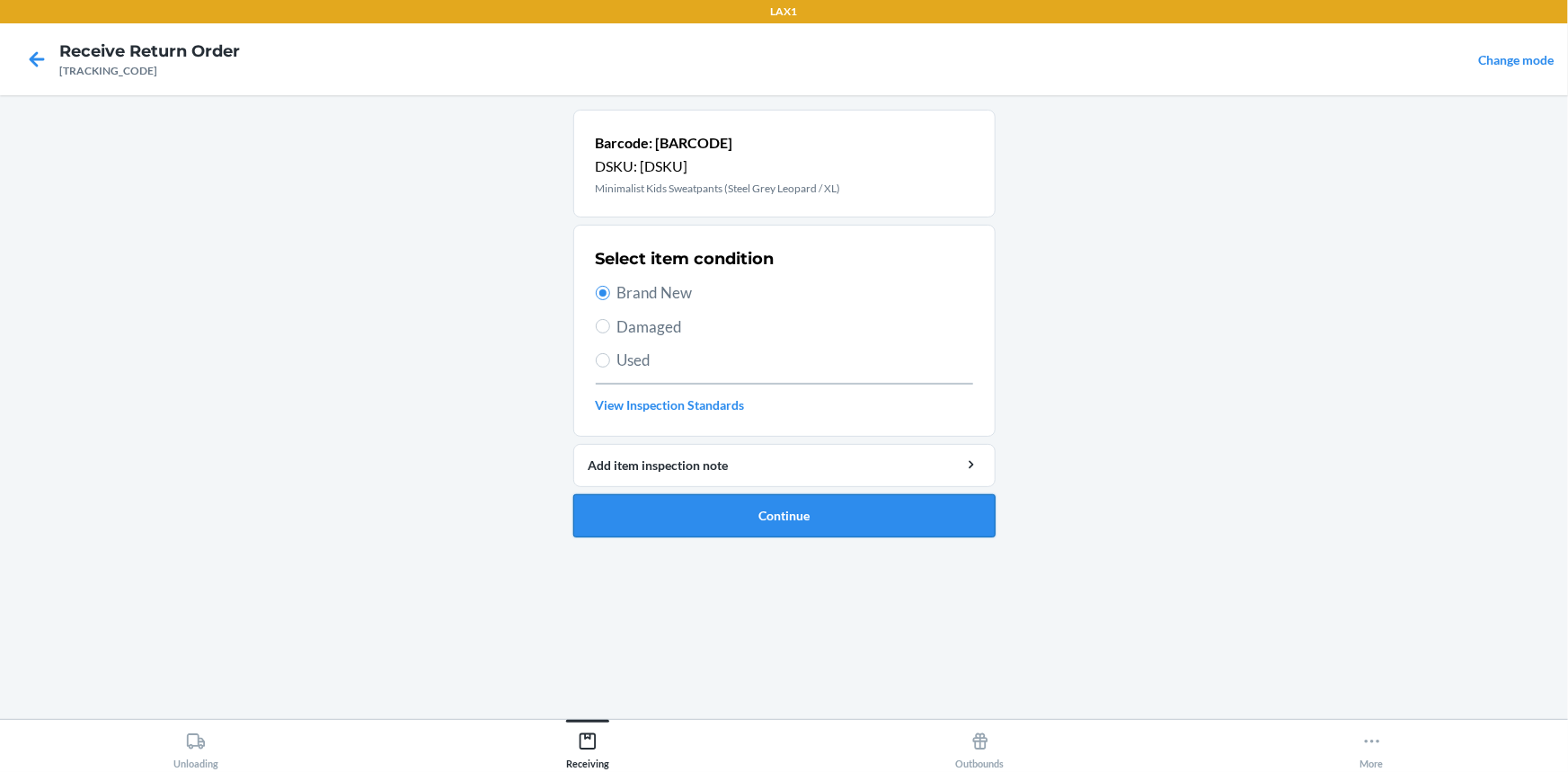click on "Continue" at bounding box center (784, 516) 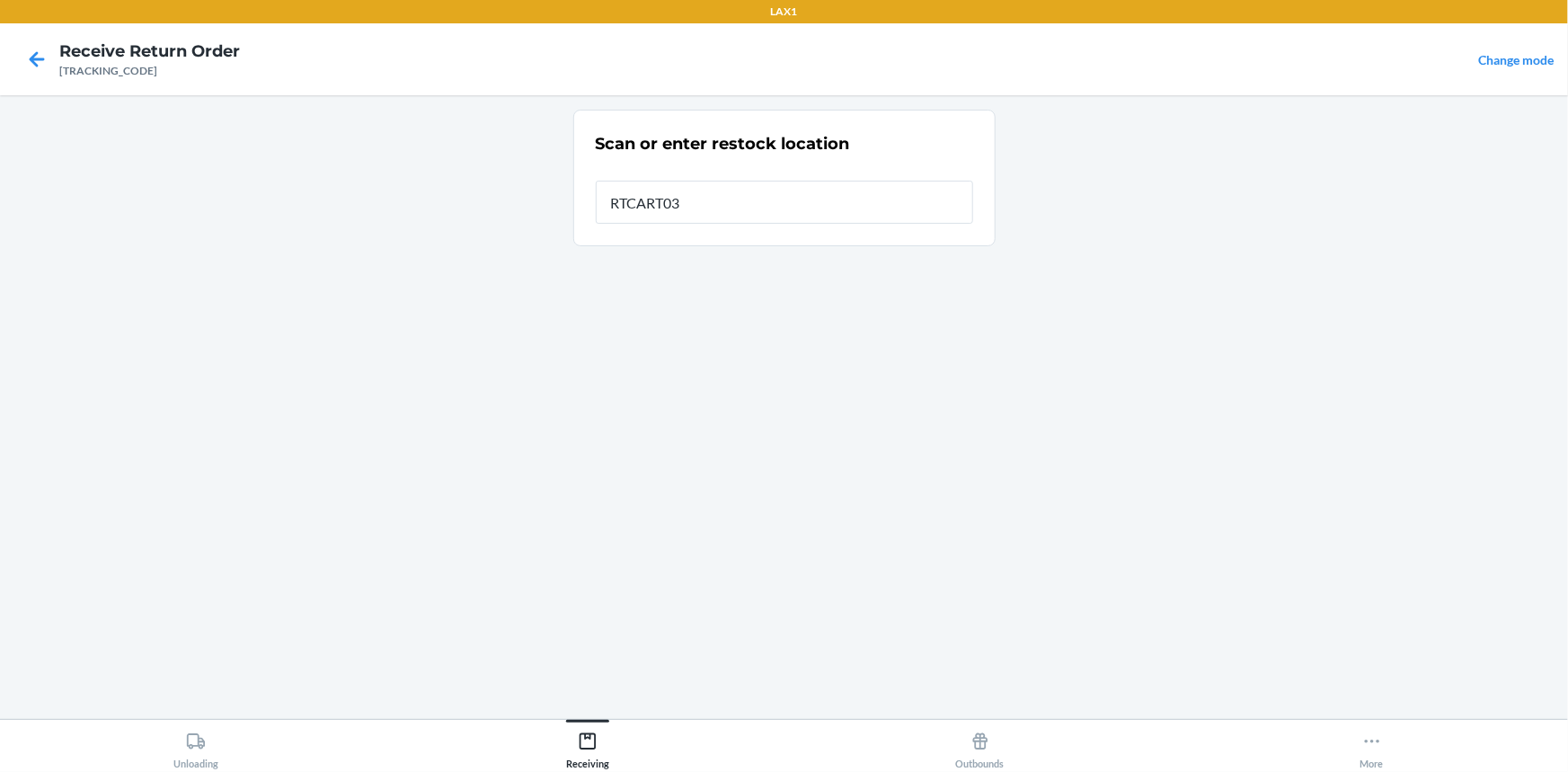 type on "RTCART038" 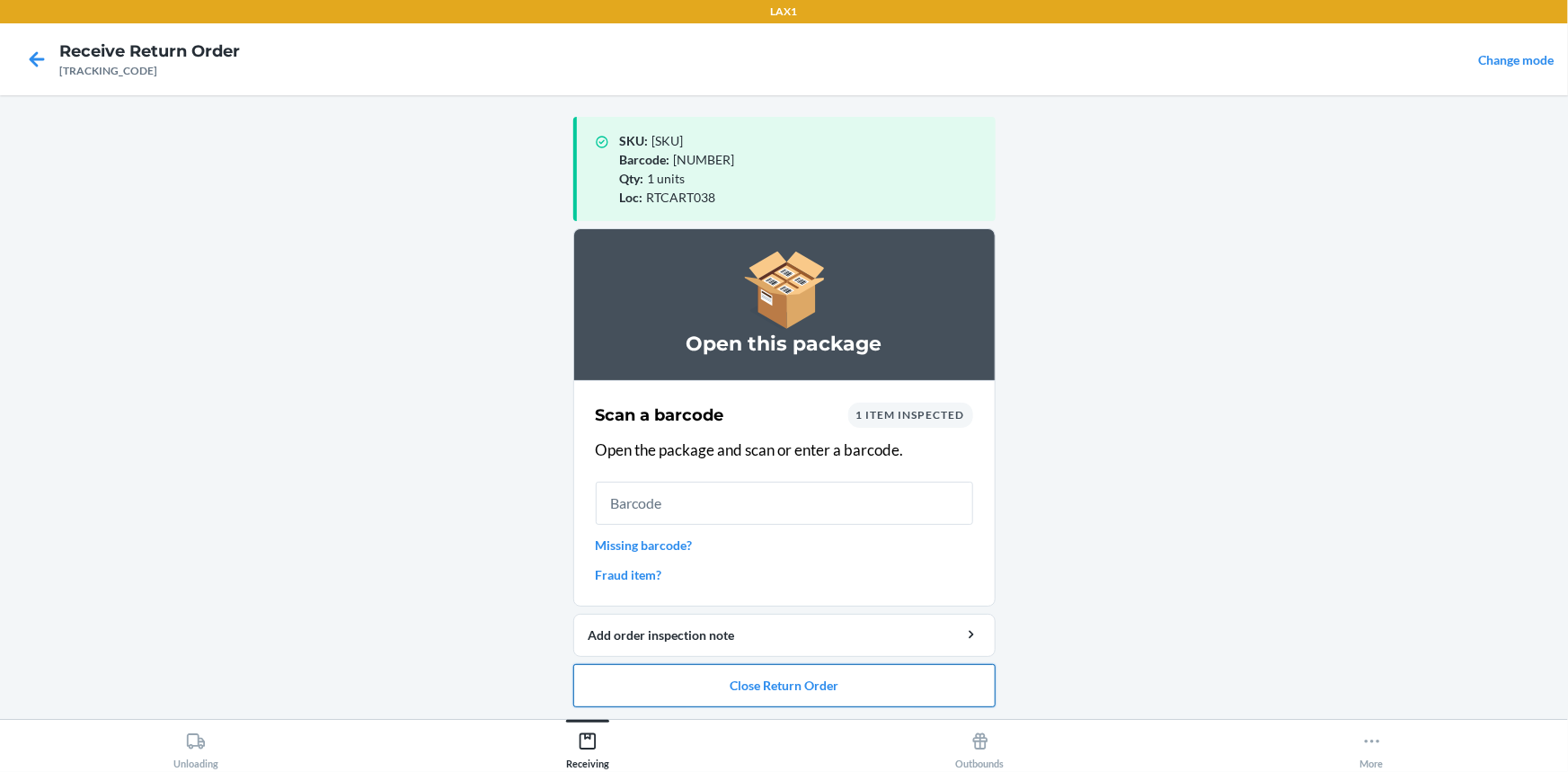 click on "Close Return Order" at bounding box center (784, 686) 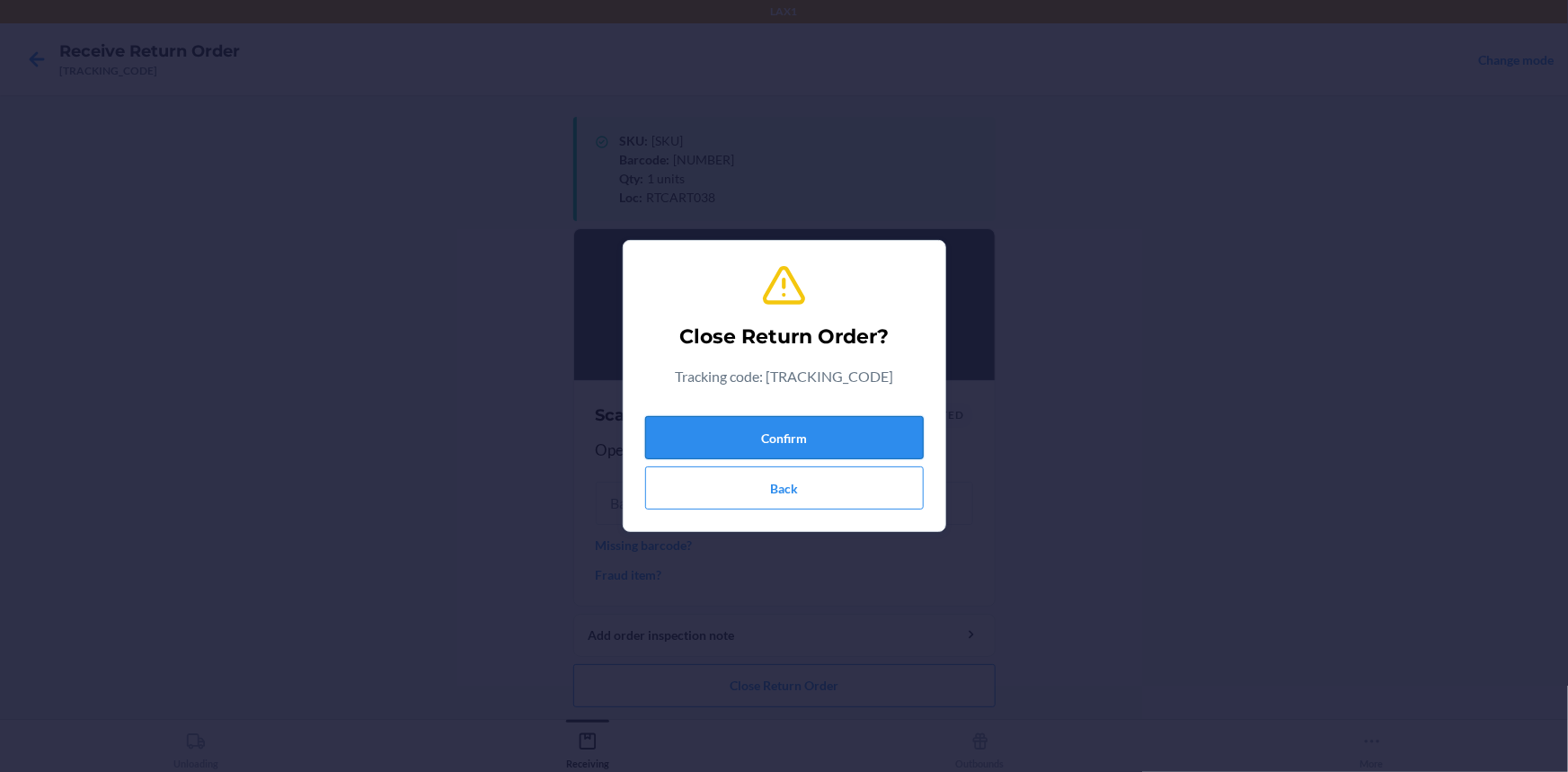 click on "Confirm" at bounding box center (784, 438) 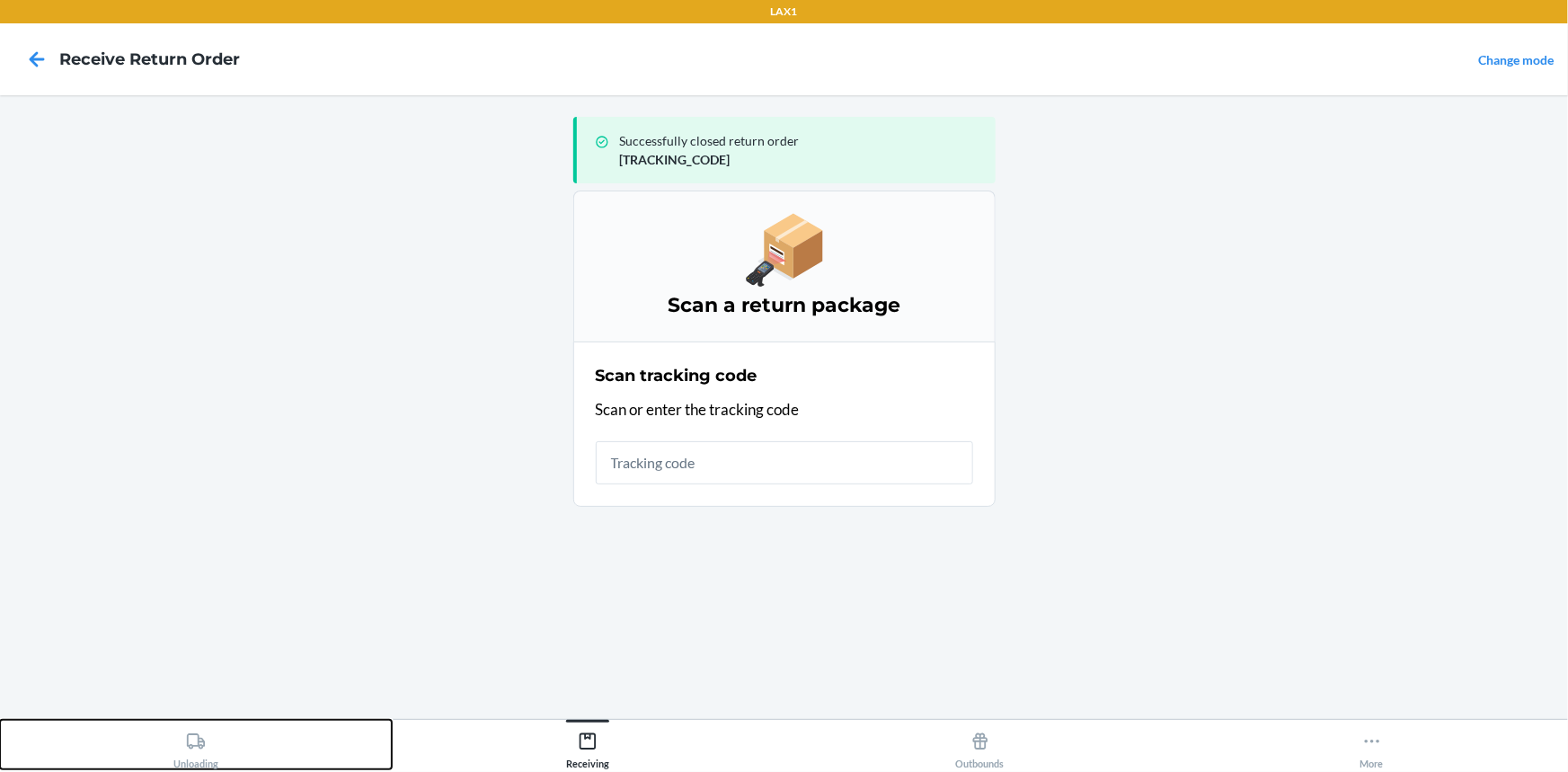 click on "Unloading" at bounding box center [196, 744] 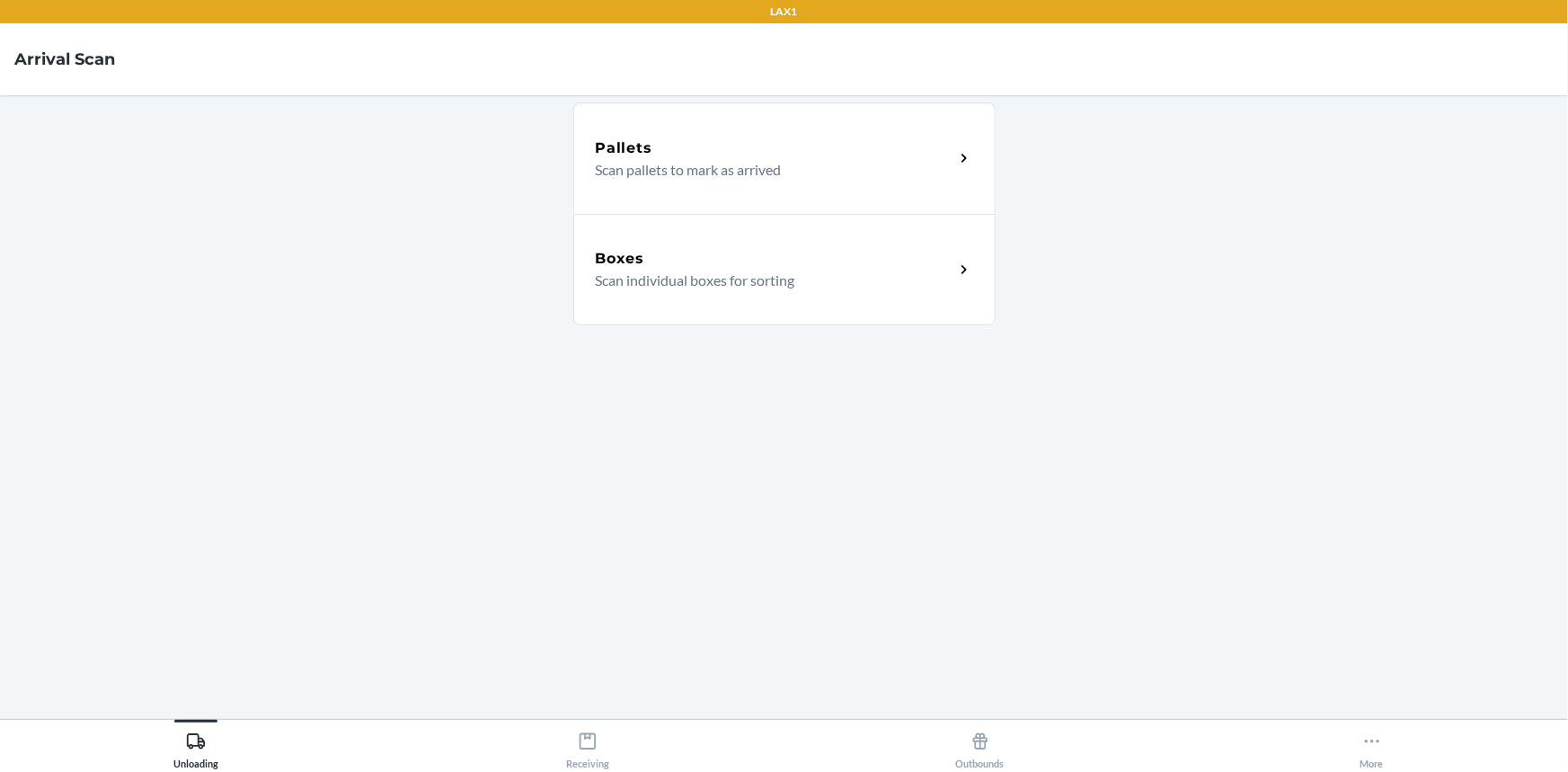 click on "Scan individual boxes for sorting" at bounding box center (767, 280) 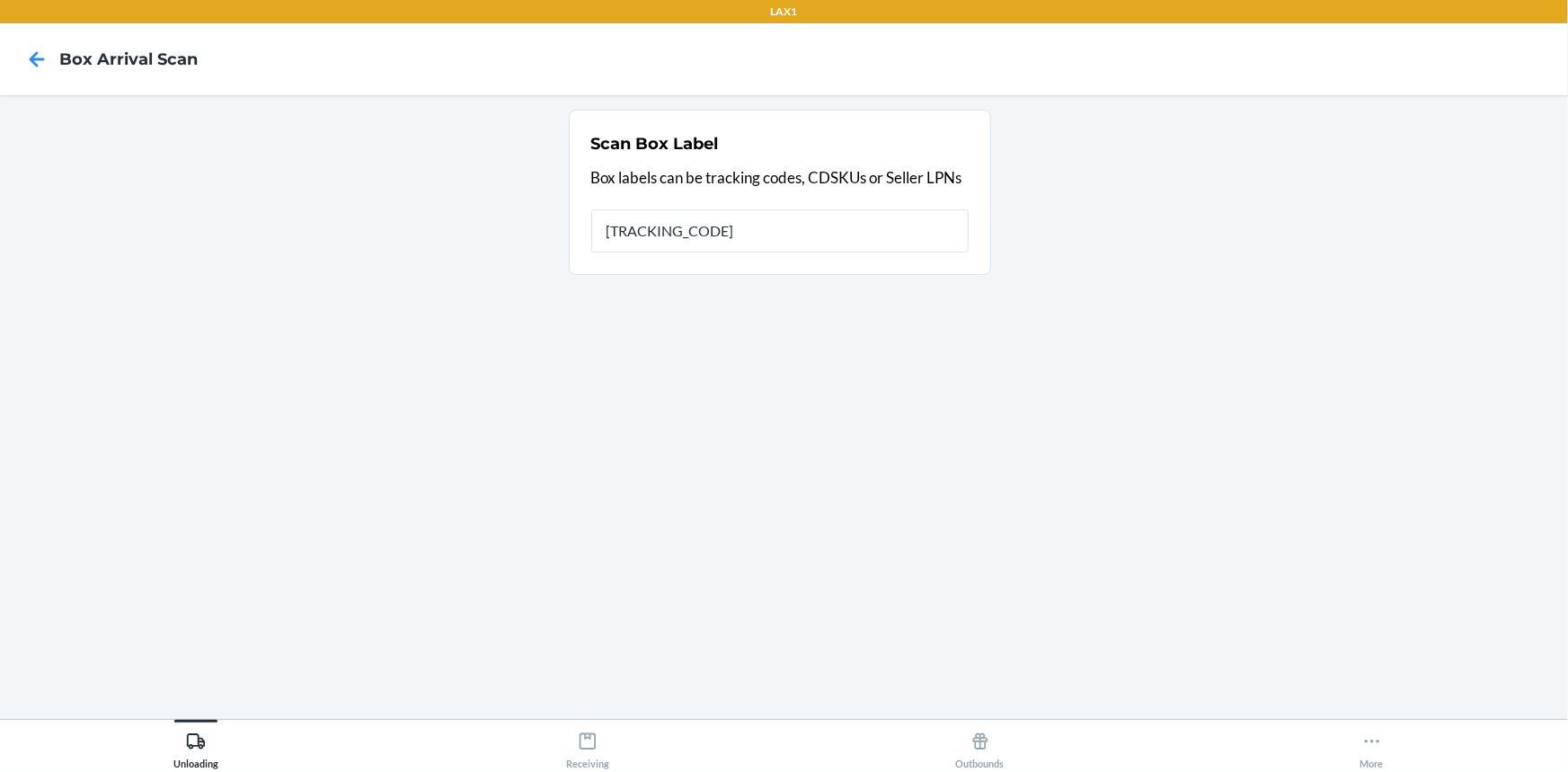 type on "[TRACKING_CODE]" 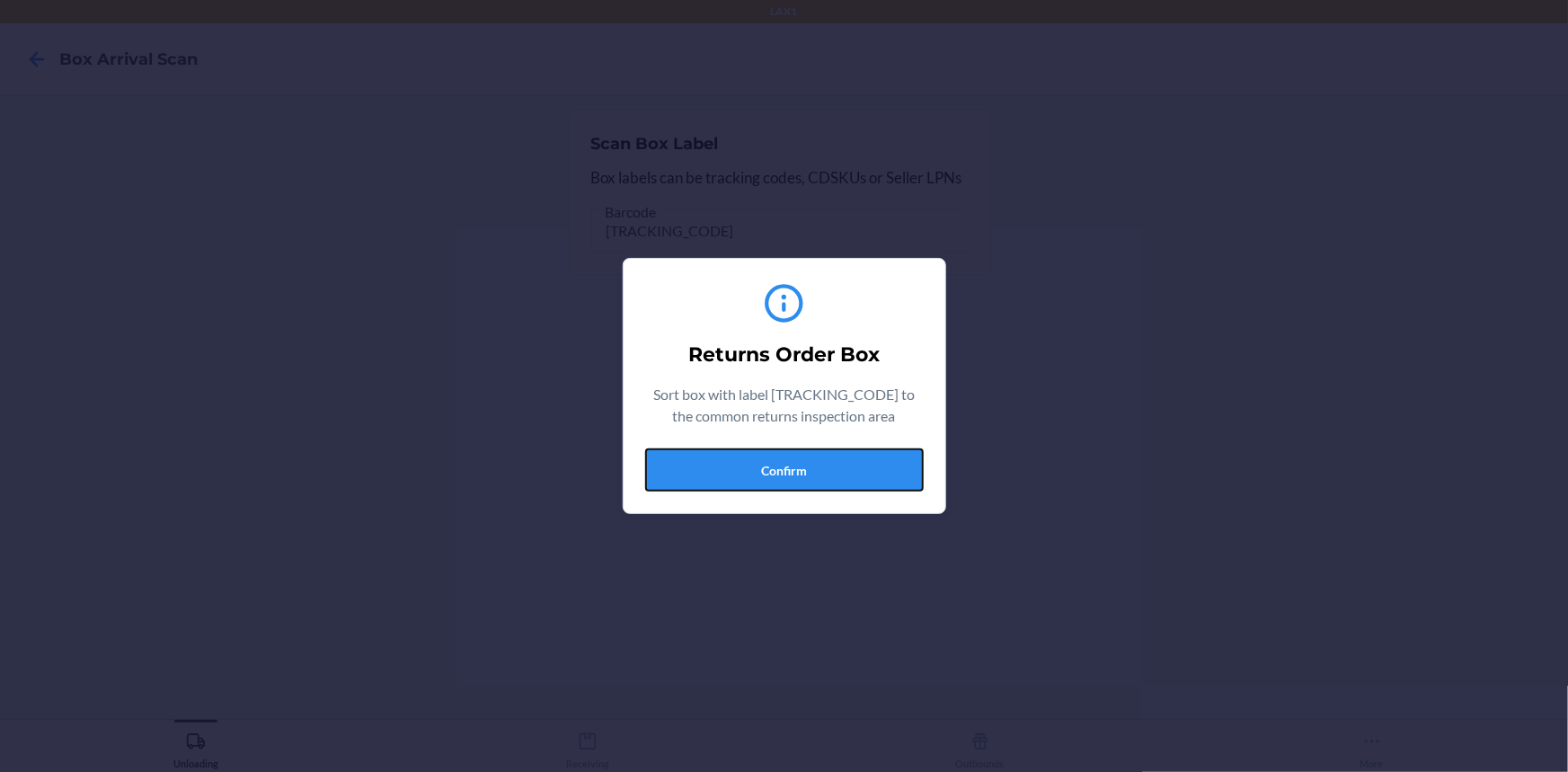 drag, startPoint x: 761, startPoint y: 477, endPoint x: 770, endPoint y: 472, distance: 10.29563 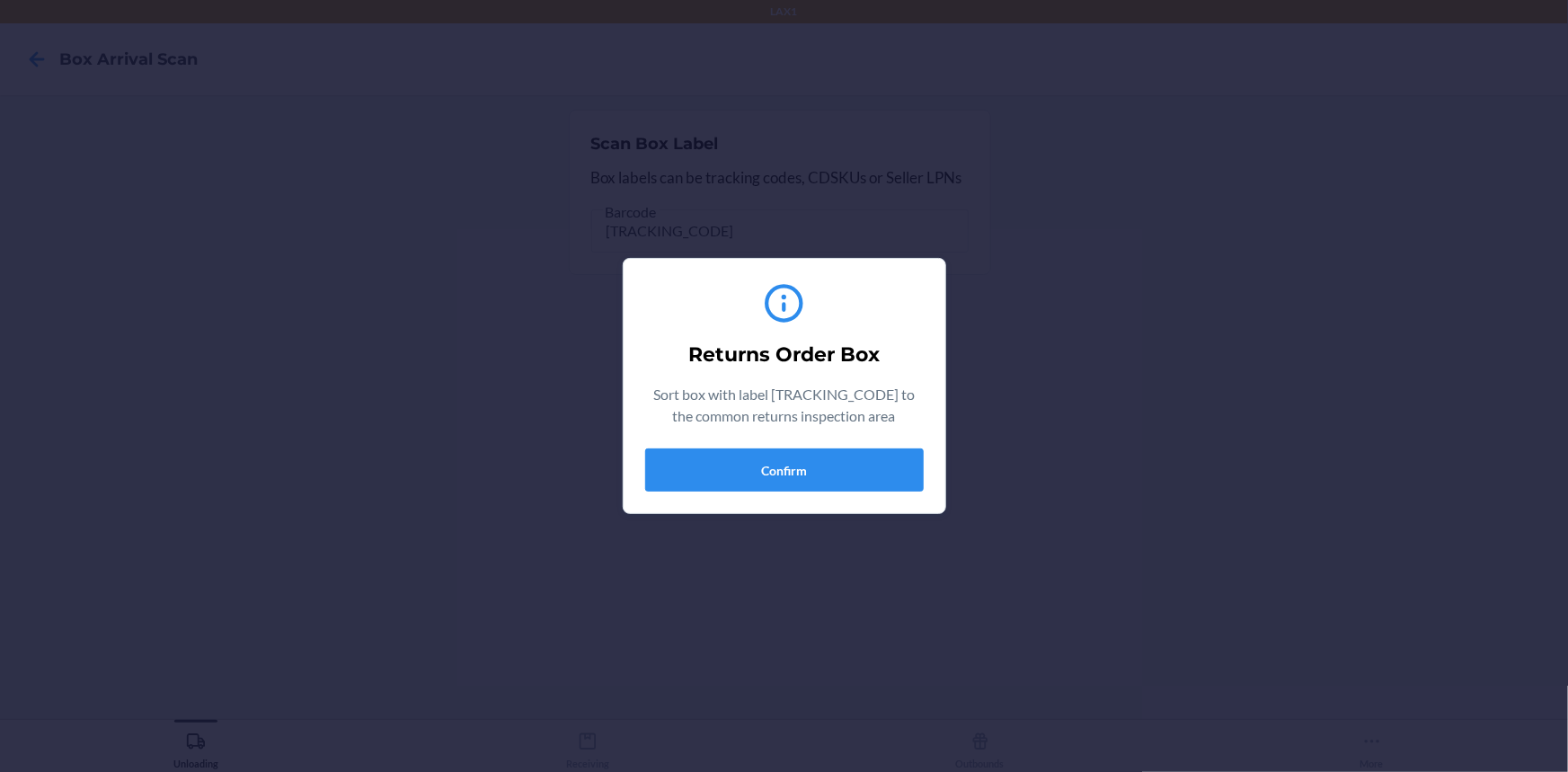 type 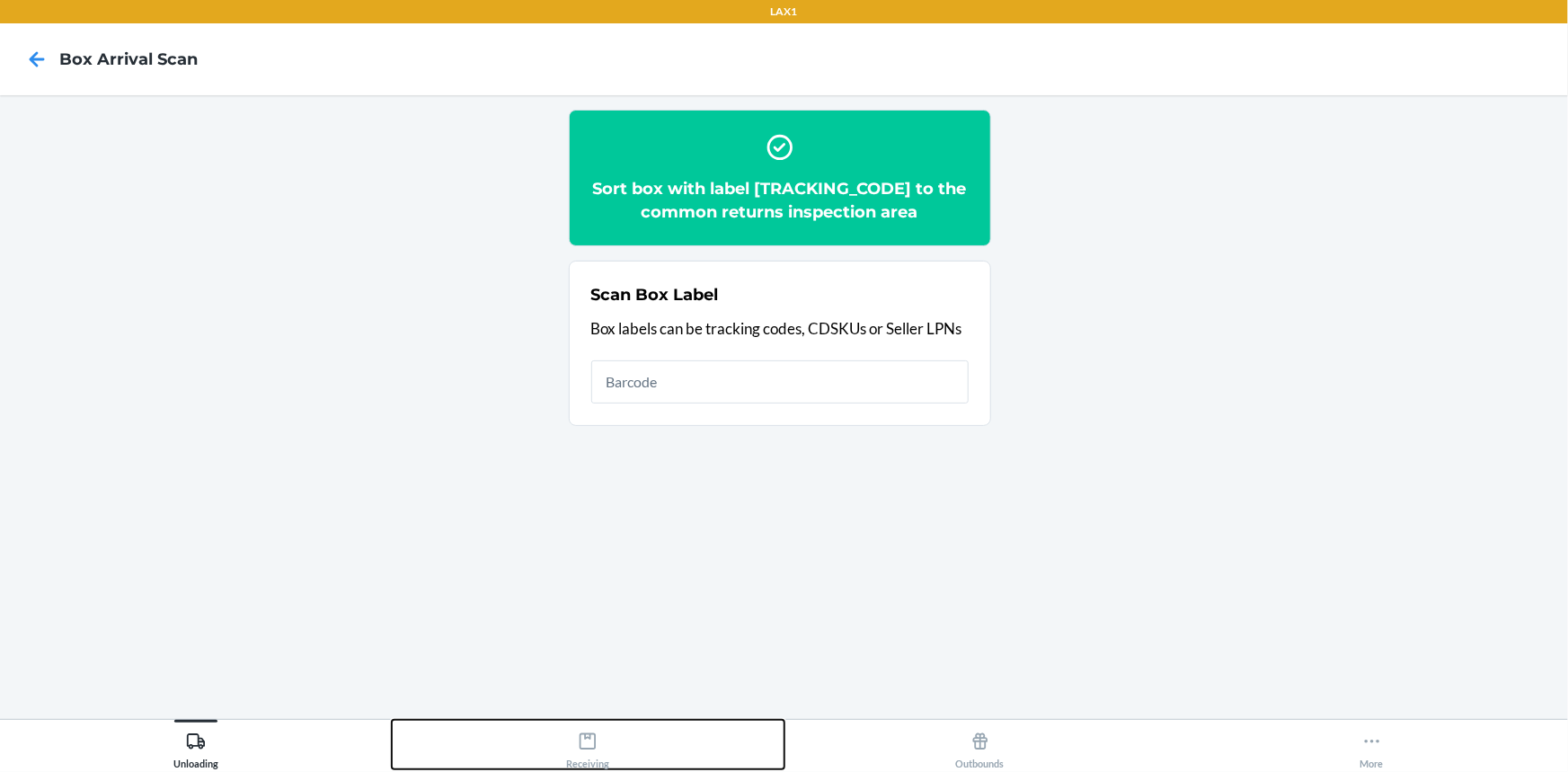 drag, startPoint x: 587, startPoint y: 753, endPoint x: 661, endPoint y: 740, distance: 75.13322 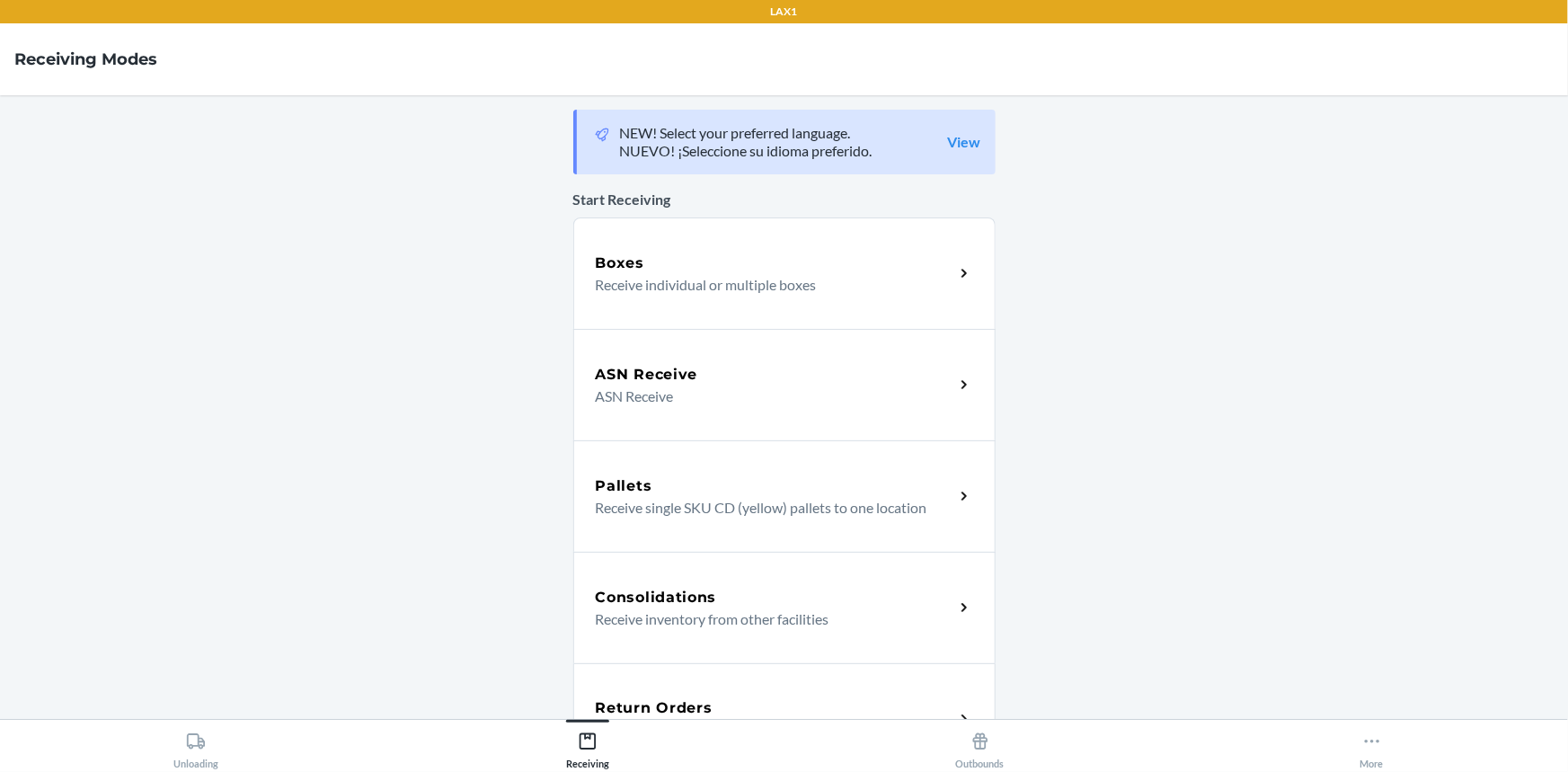 click on "Return Orders Receive return order package items" at bounding box center (784, 719) 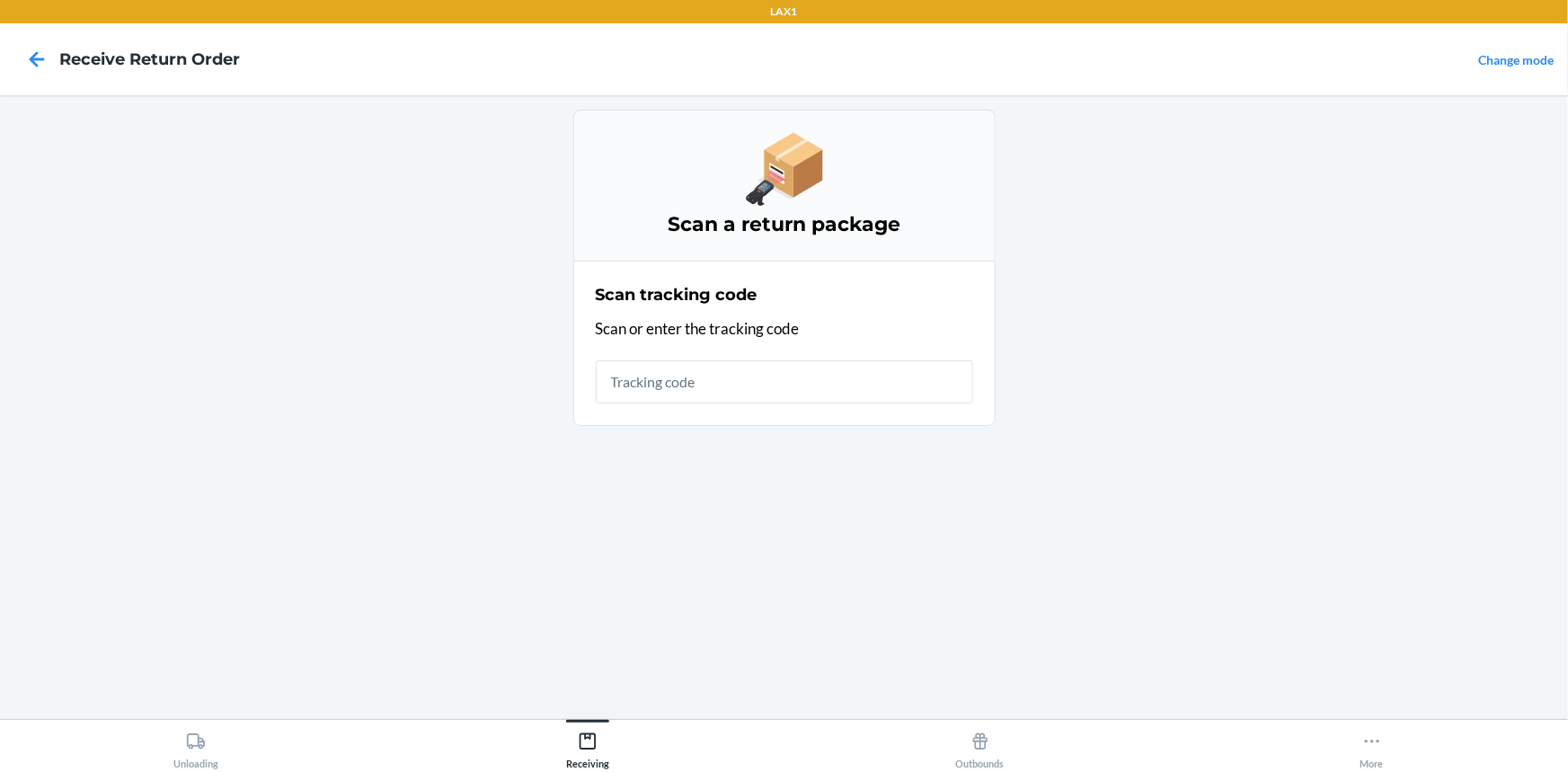click at bounding box center (784, 382) 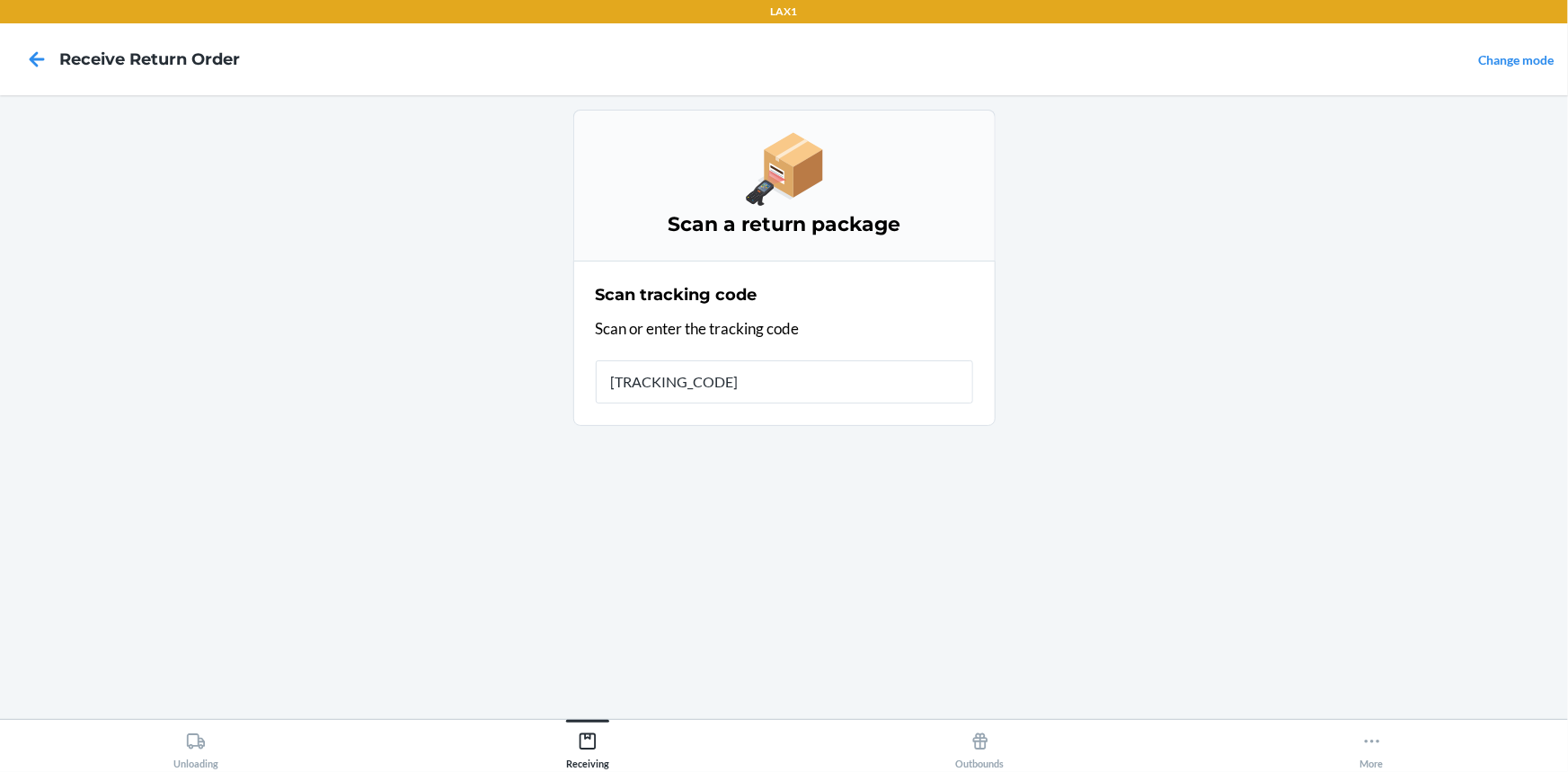 type on "[TRACKING_CODE]" 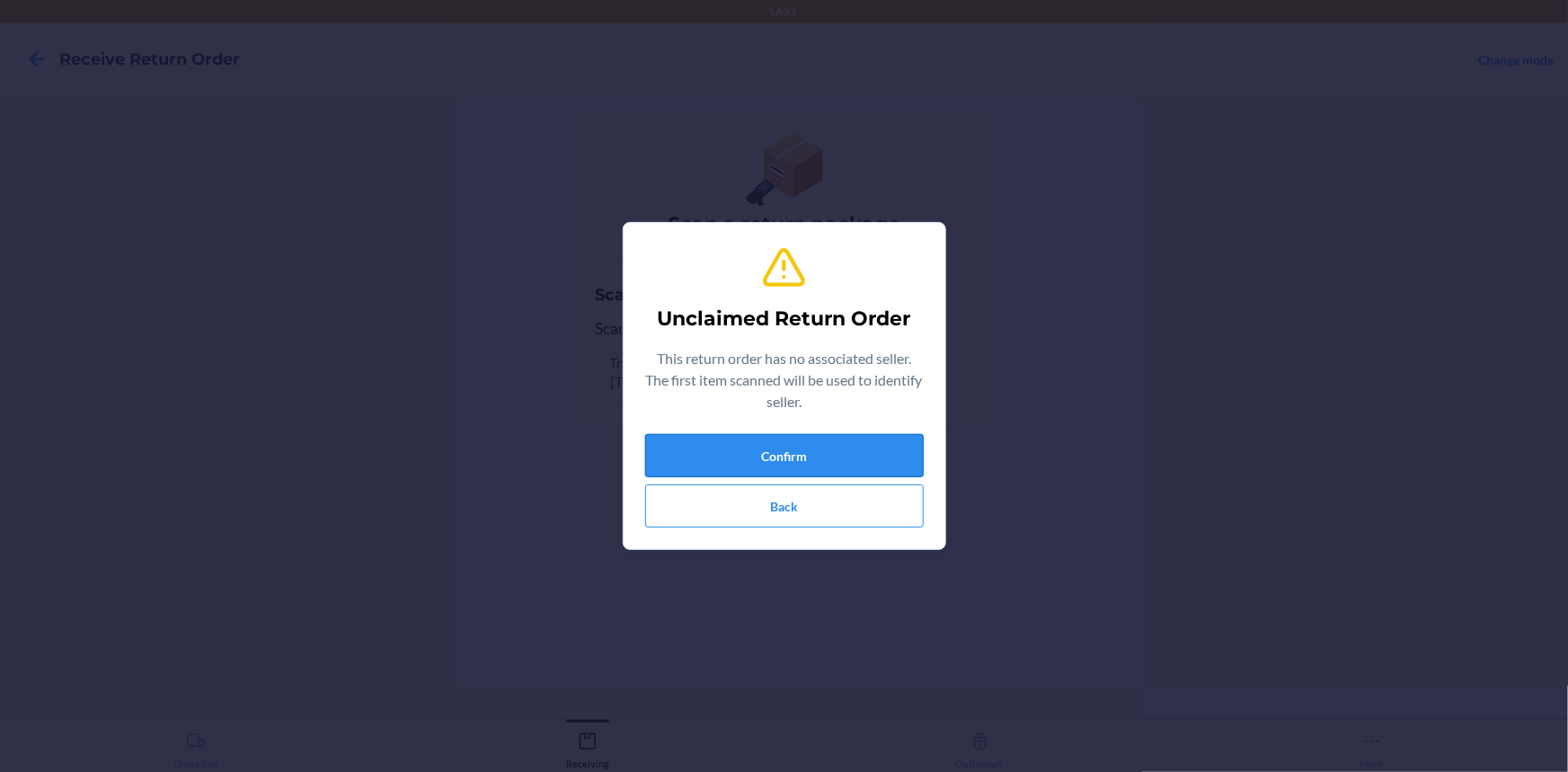 click on "Confirm" at bounding box center [784, 456] 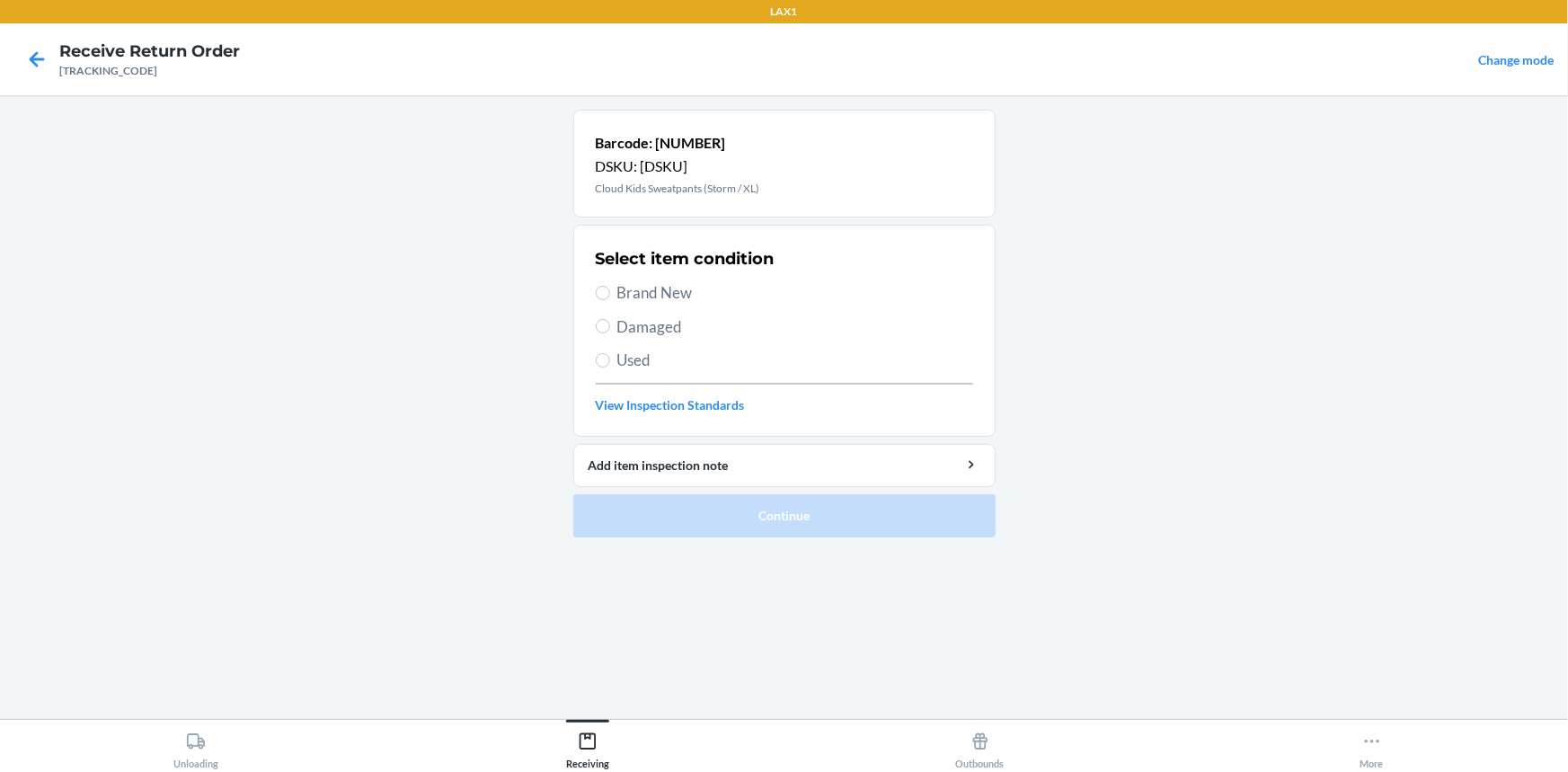 click on "Brand New" at bounding box center [795, 293] 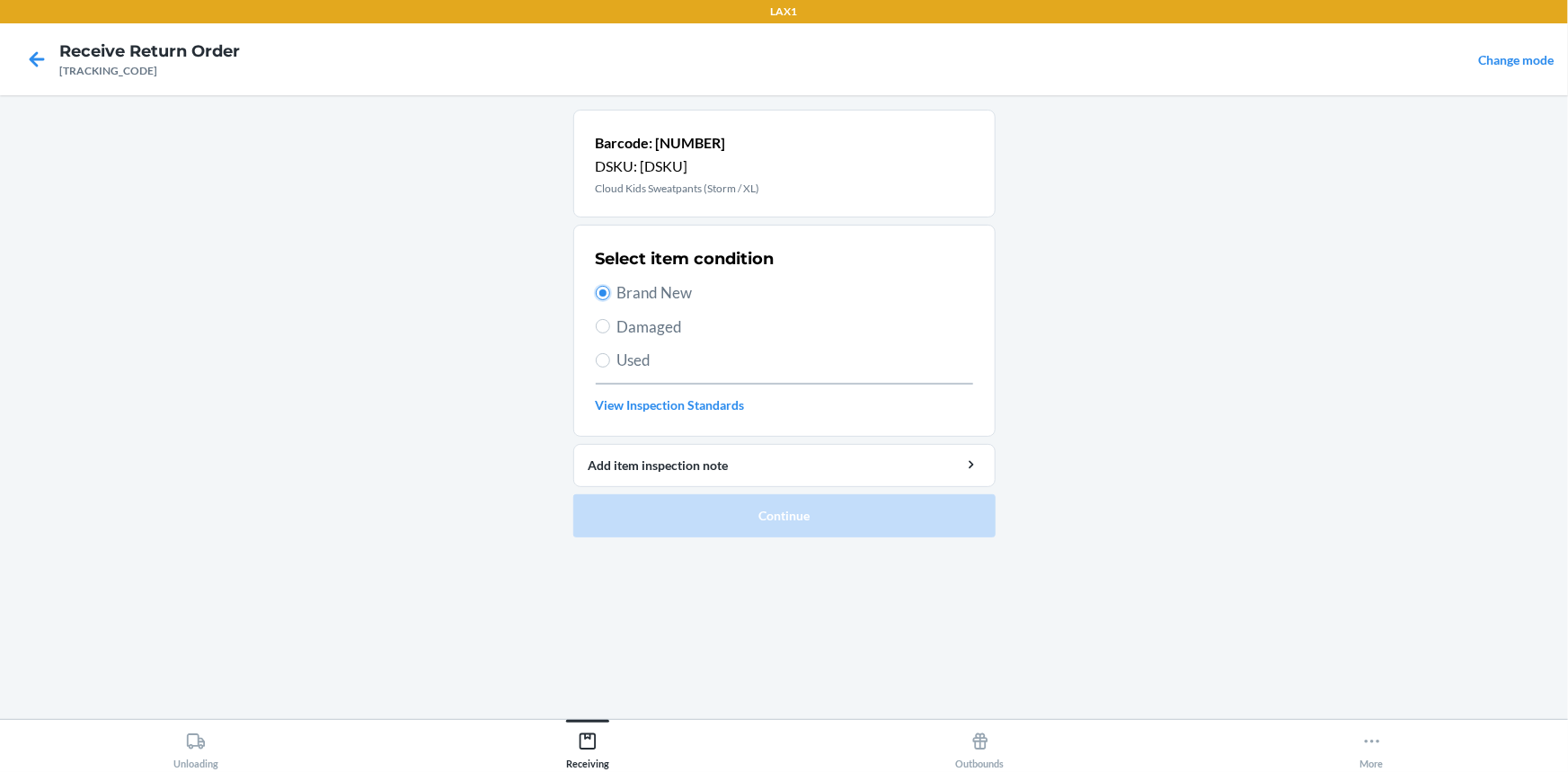 radio on "true" 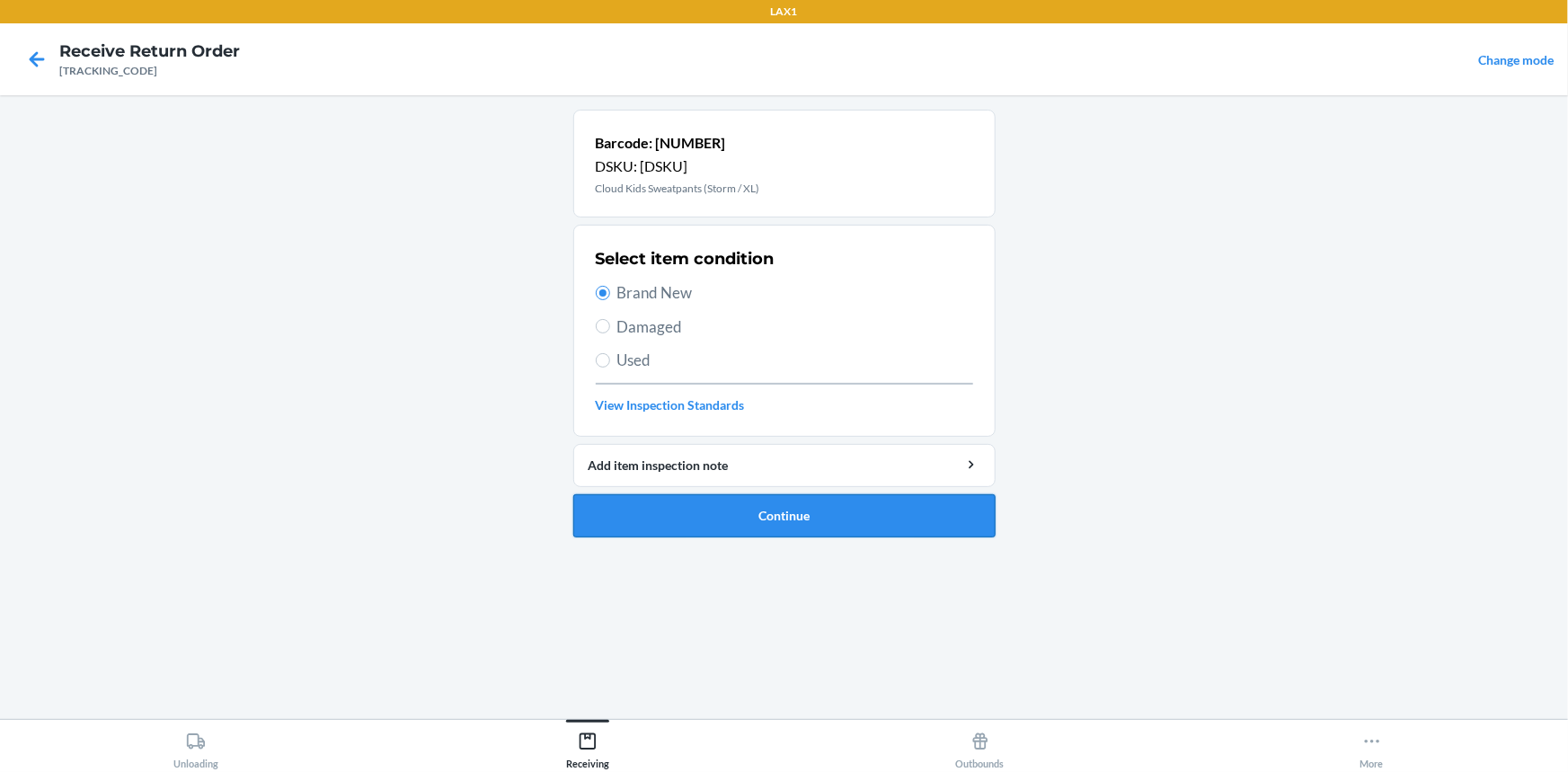 click on "Continue" at bounding box center (784, 516) 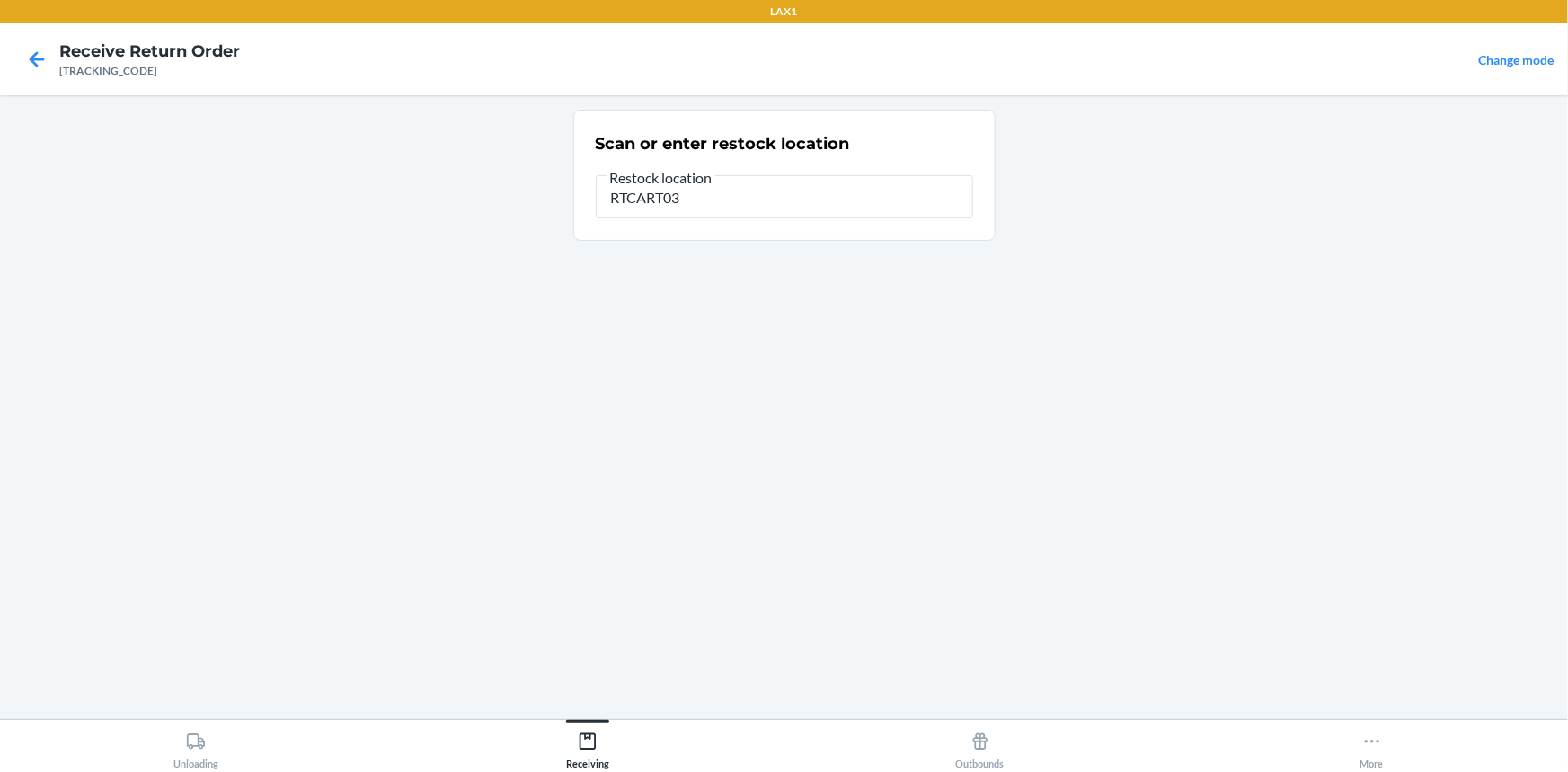 type on "RTCART038" 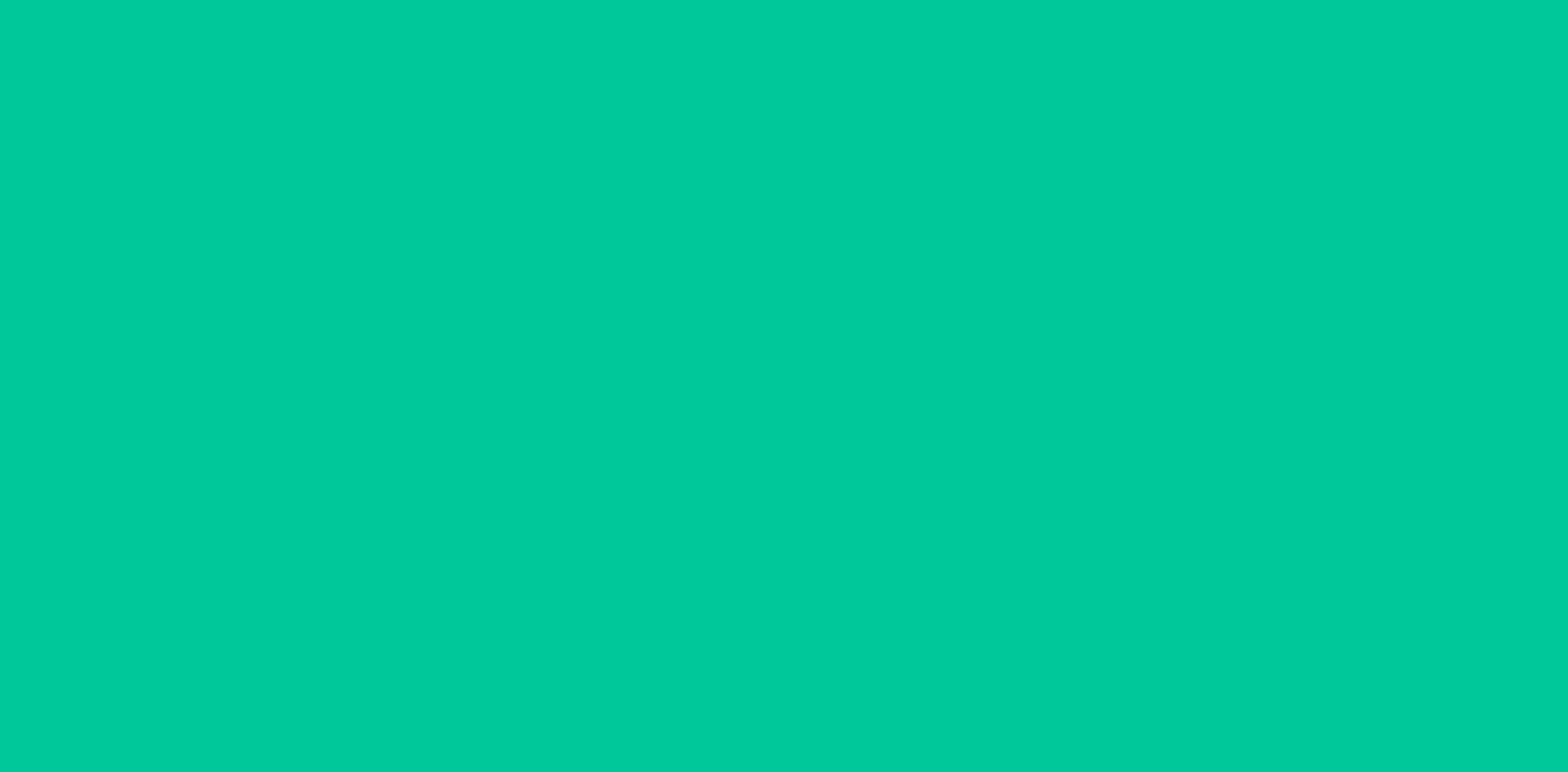 type 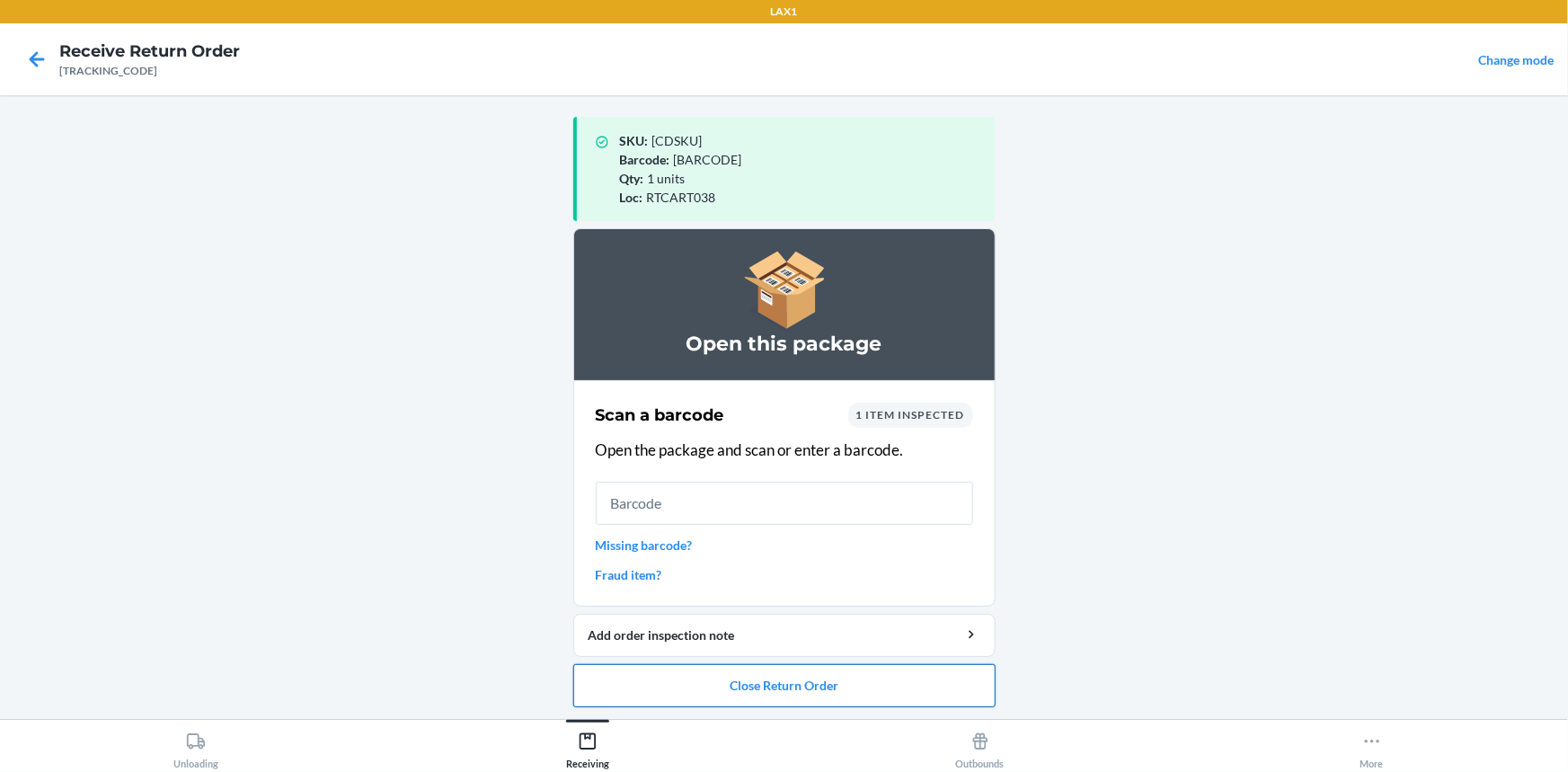 click on "Close Return Order" at bounding box center (784, 686) 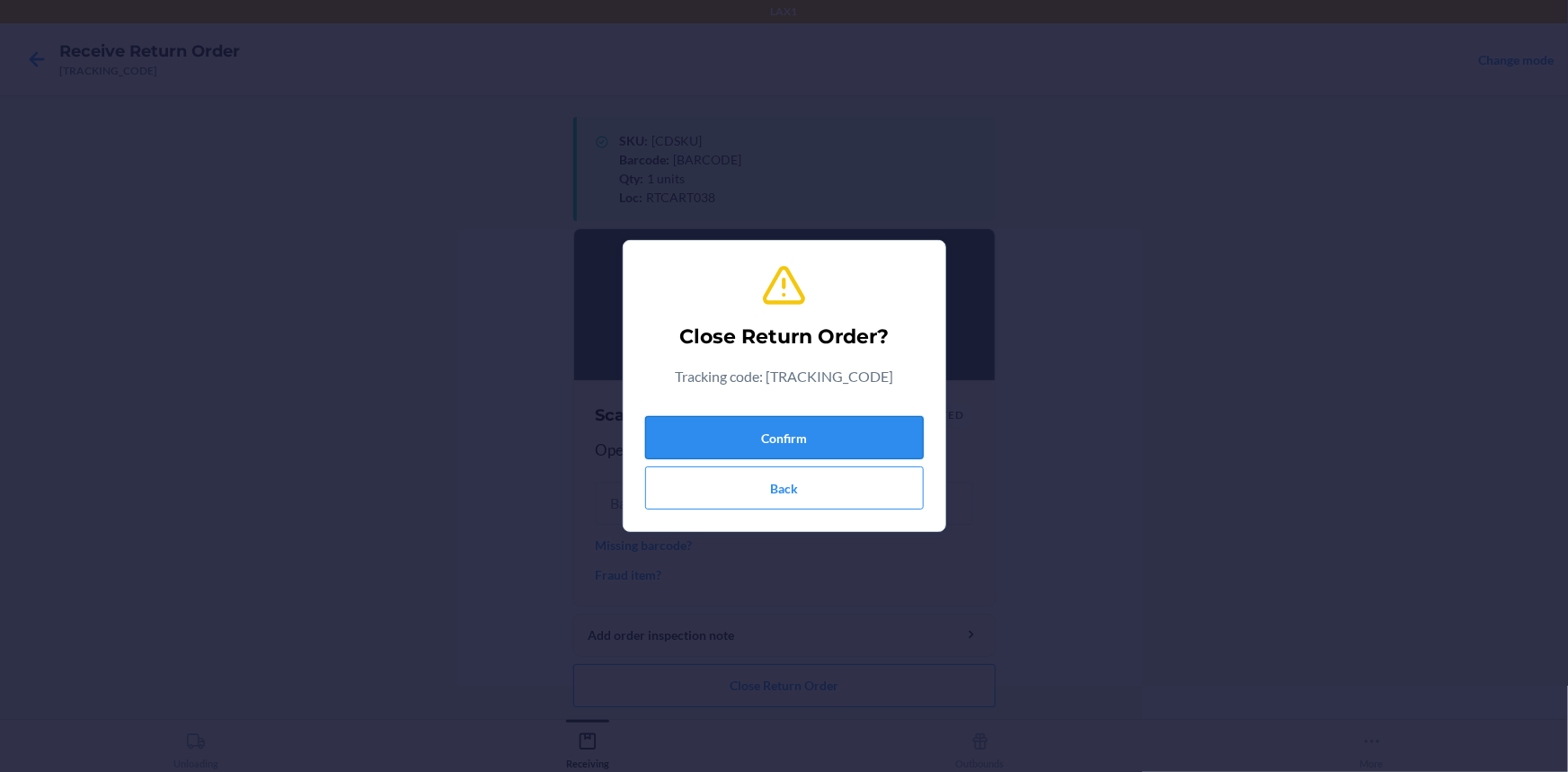 click on "Confirm" at bounding box center [784, 438] 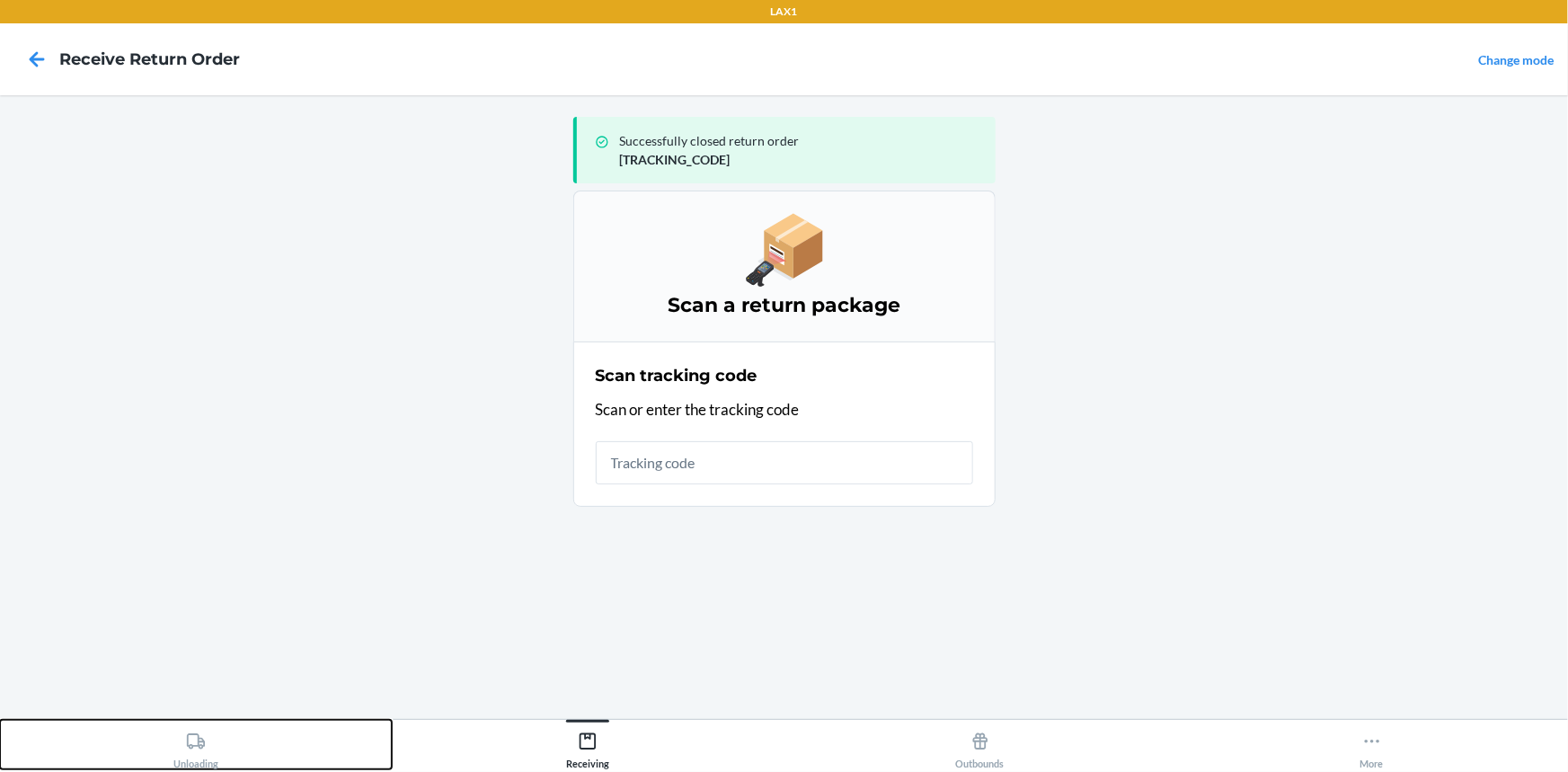 click on "Unloading" at bounding box center [196, 744] 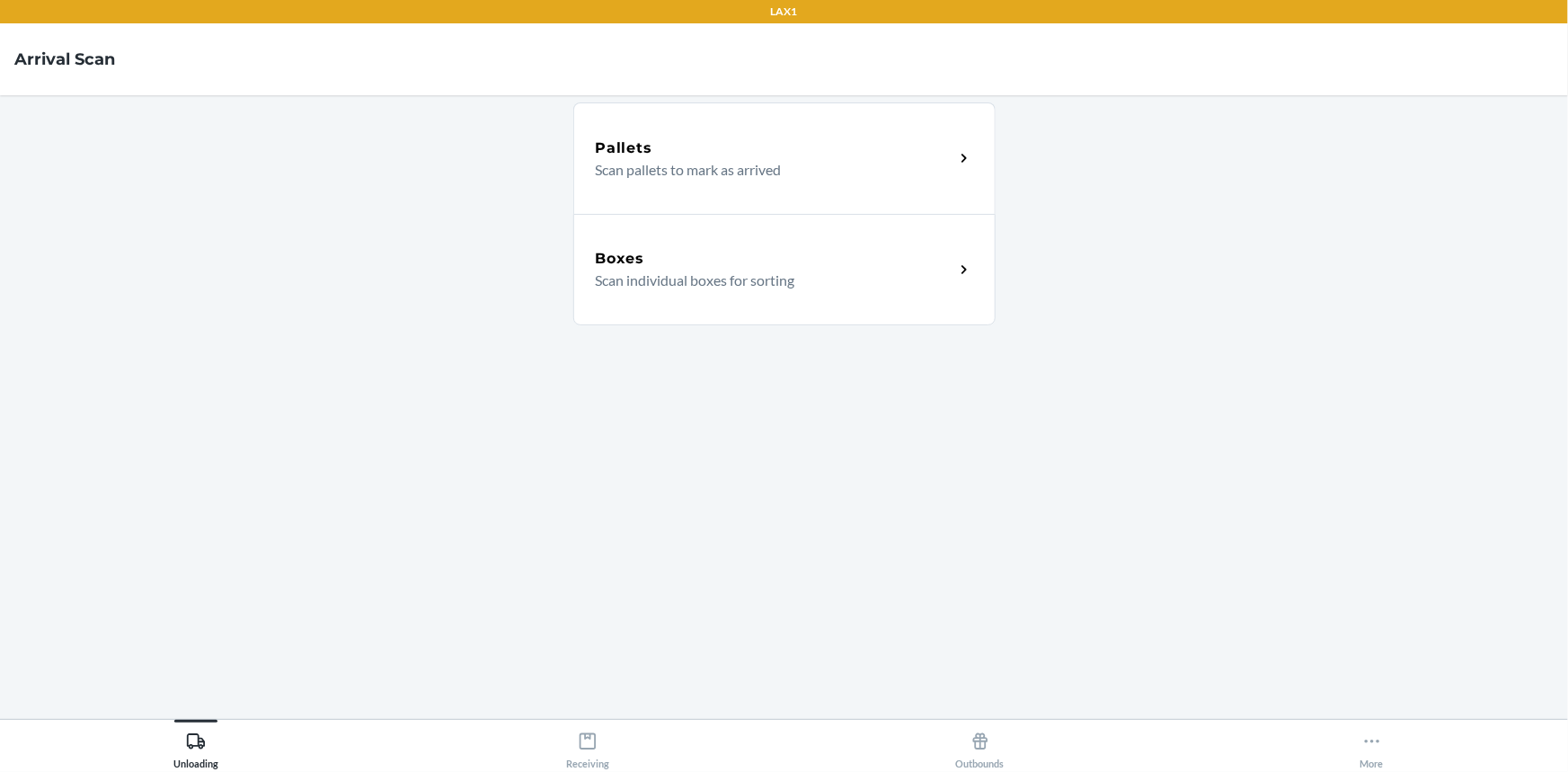 click on "Scan individual boxes for sorting" at bounding box center [767, 280] 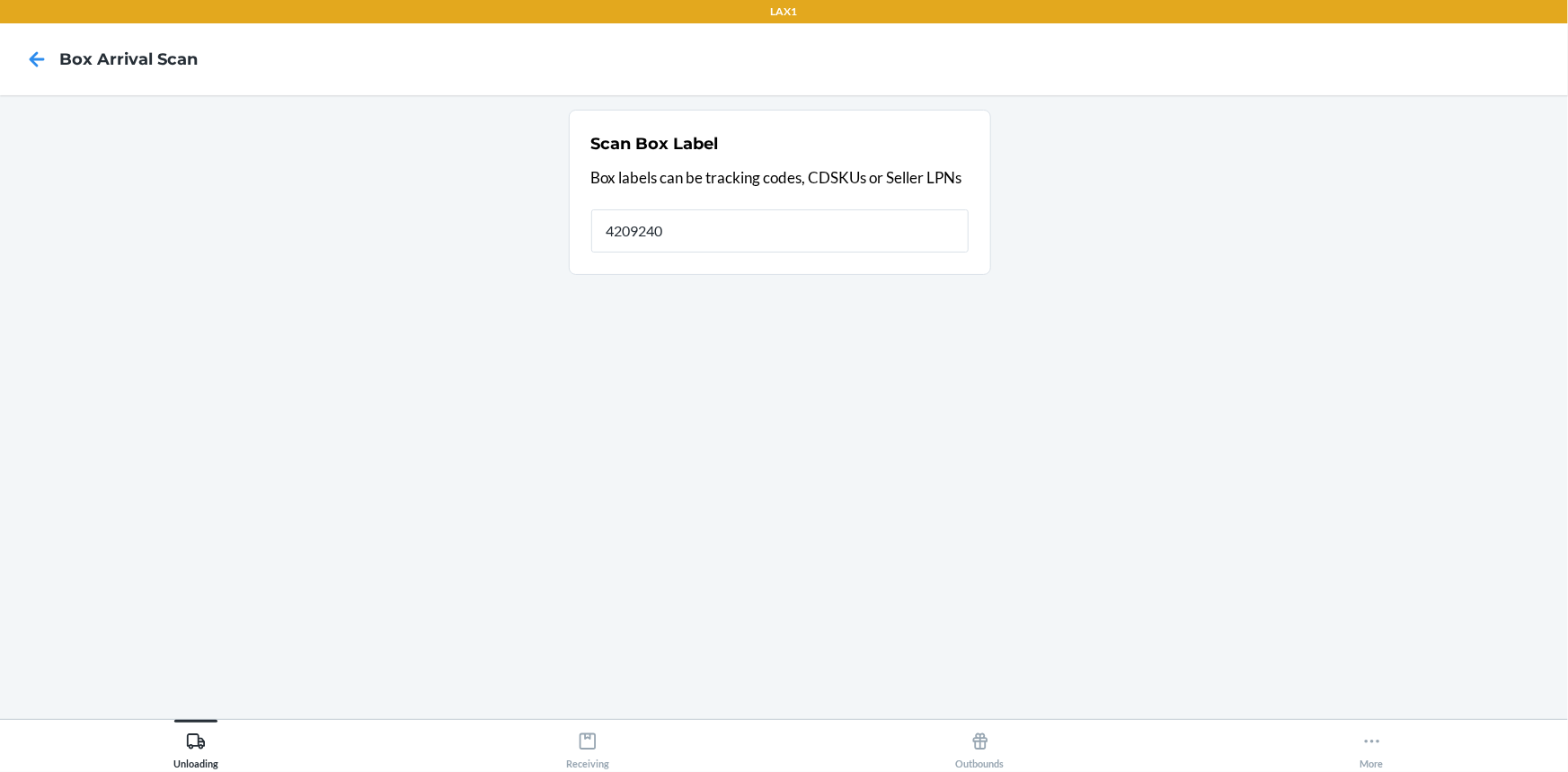 type on "42092408" 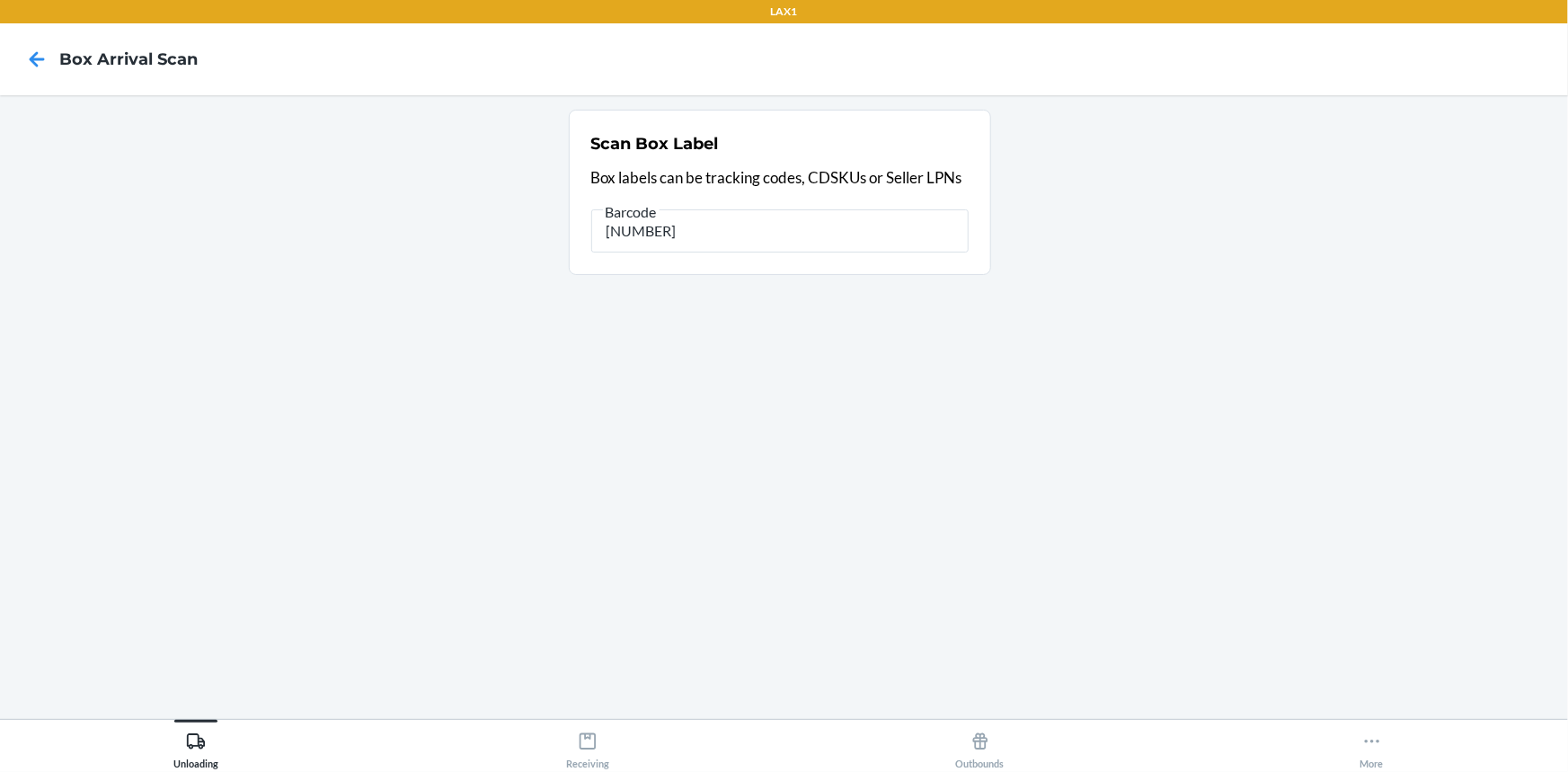 type on "[BARCODE]" 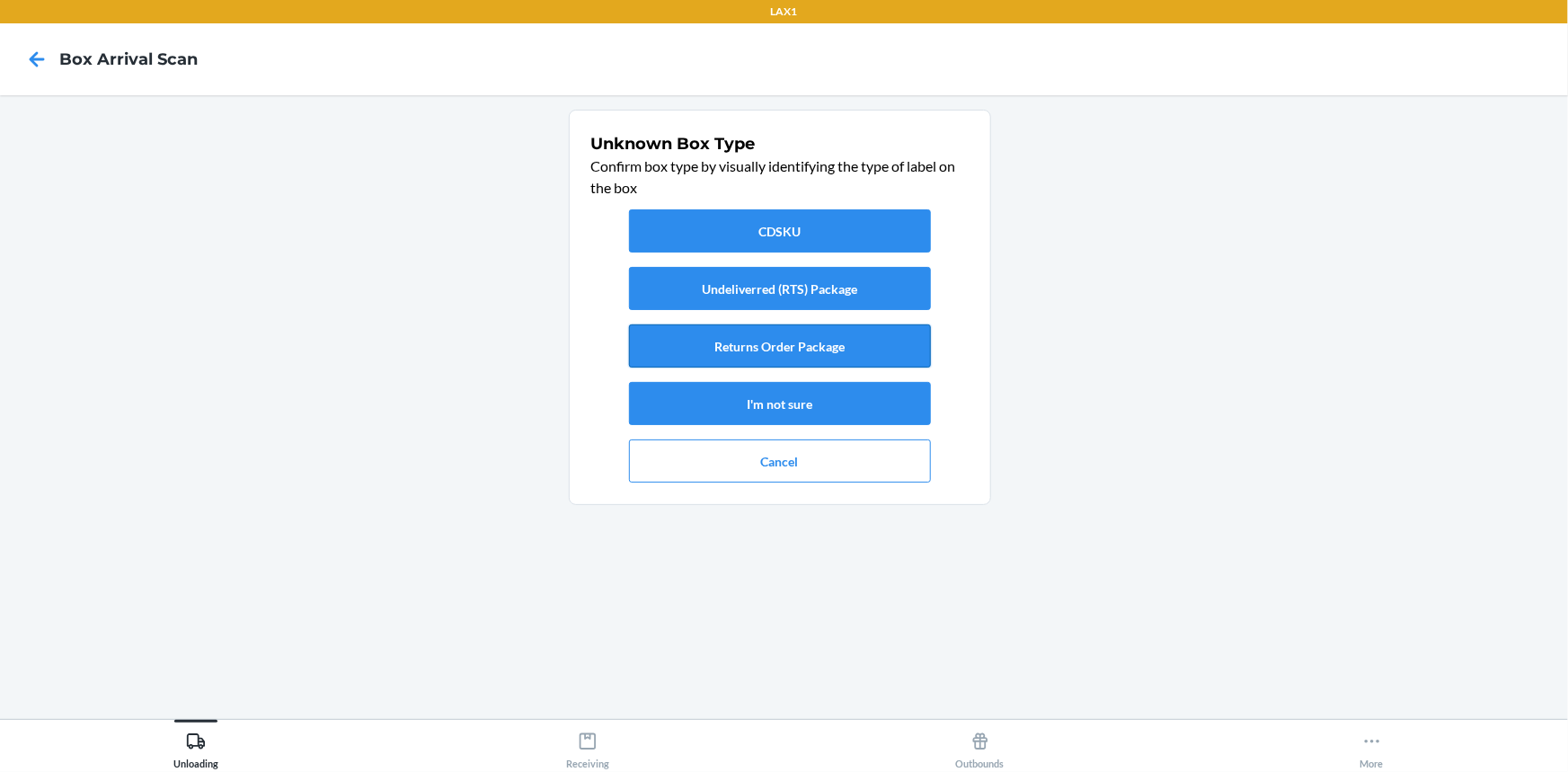 click on "Returns Order Package" at bounding box center (780, 346) 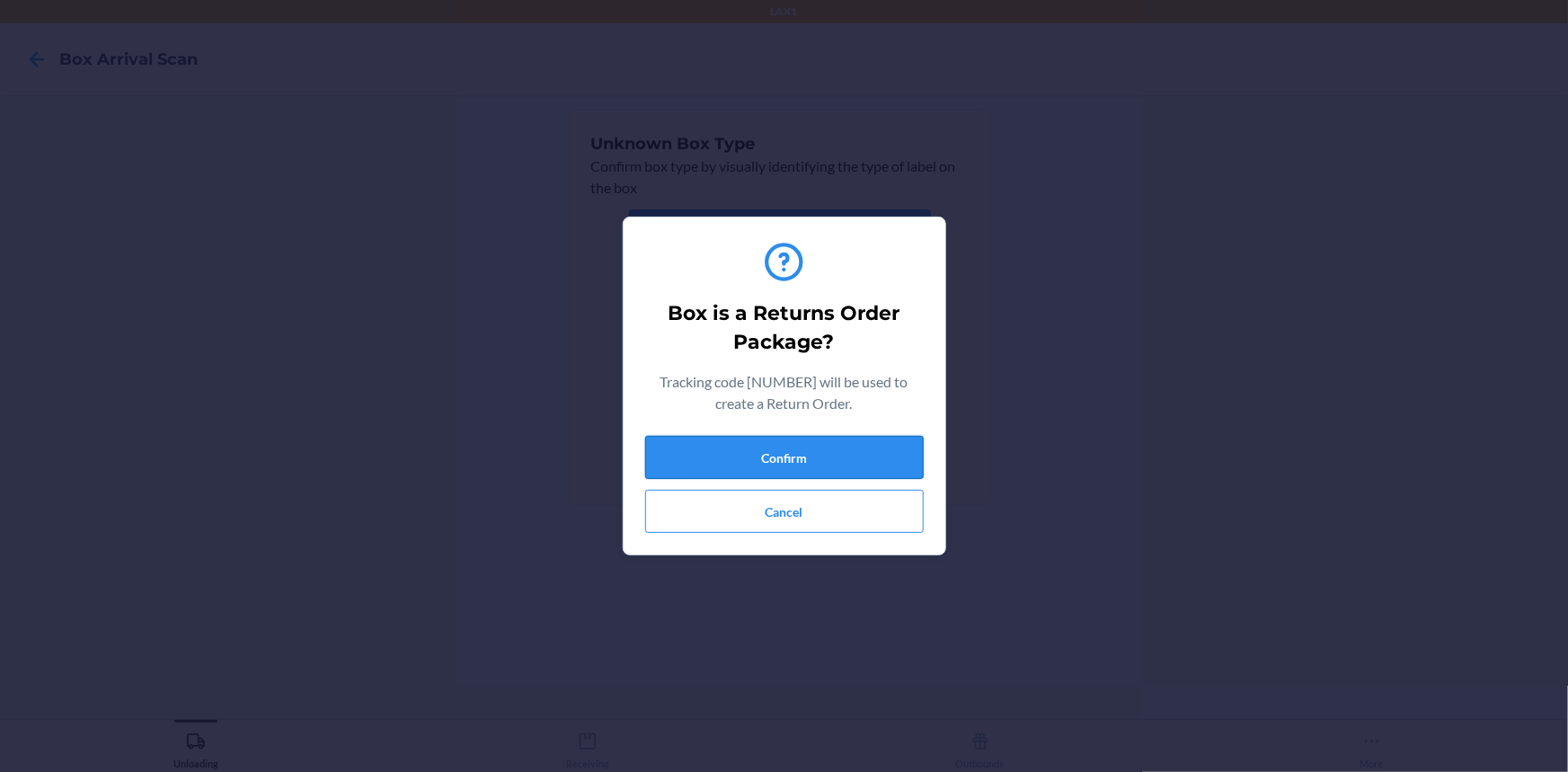 click on "Confirm" at bounding box center (784, 457) 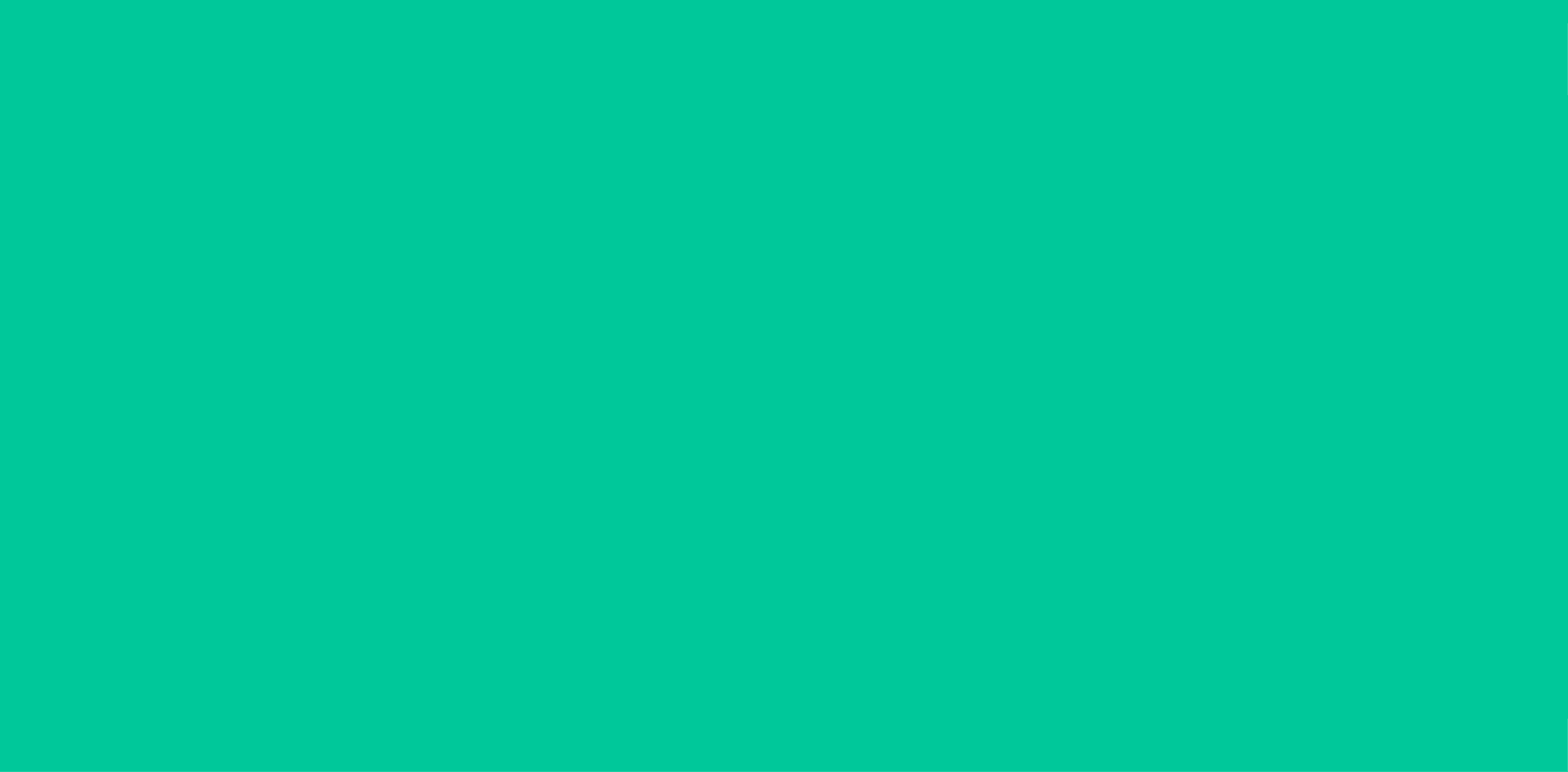 click on "Receiving" at bounding box center (588, 744) 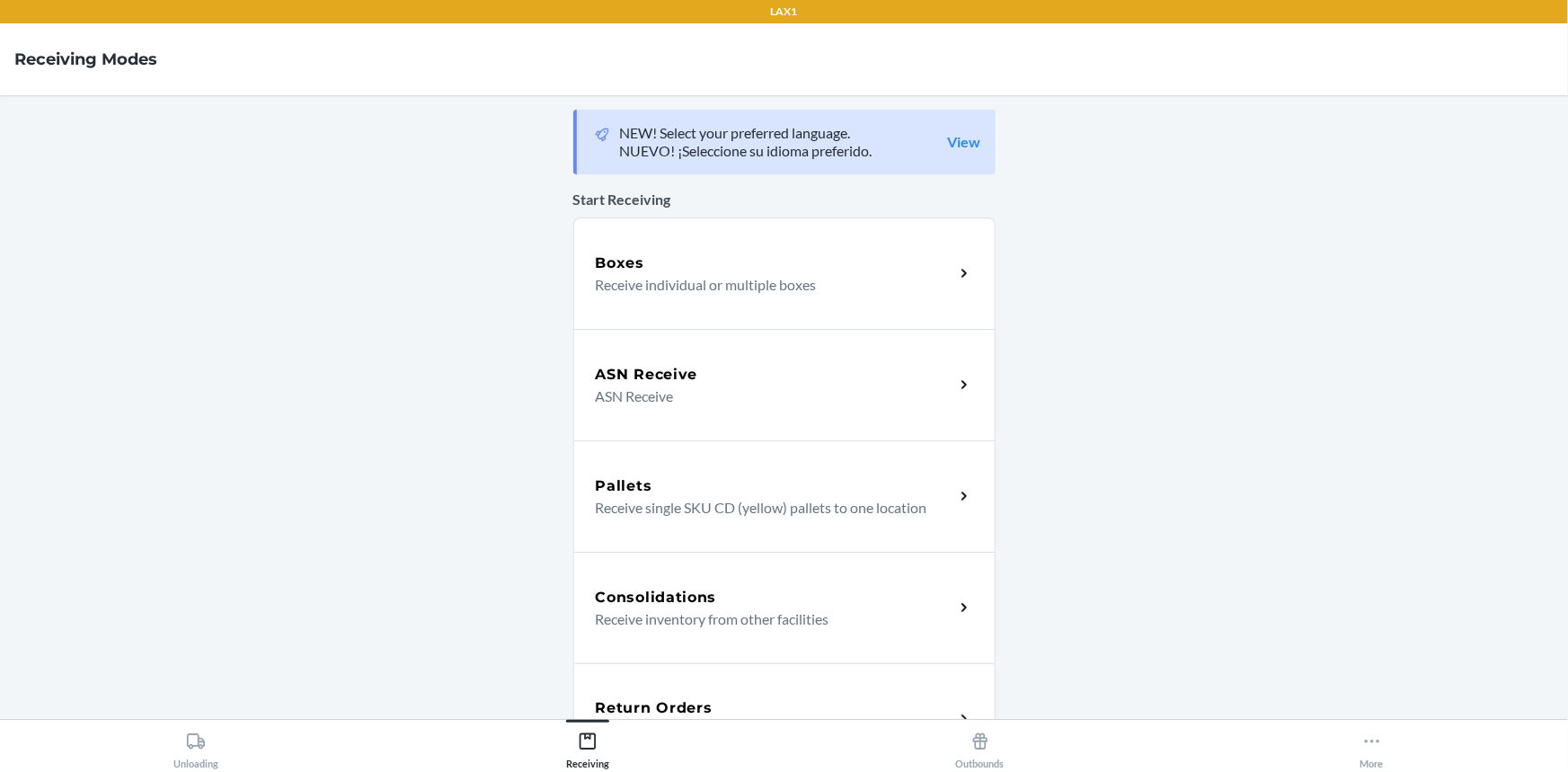 click on "Return Orders Receive return order package items" at bounding box center (784, 719) 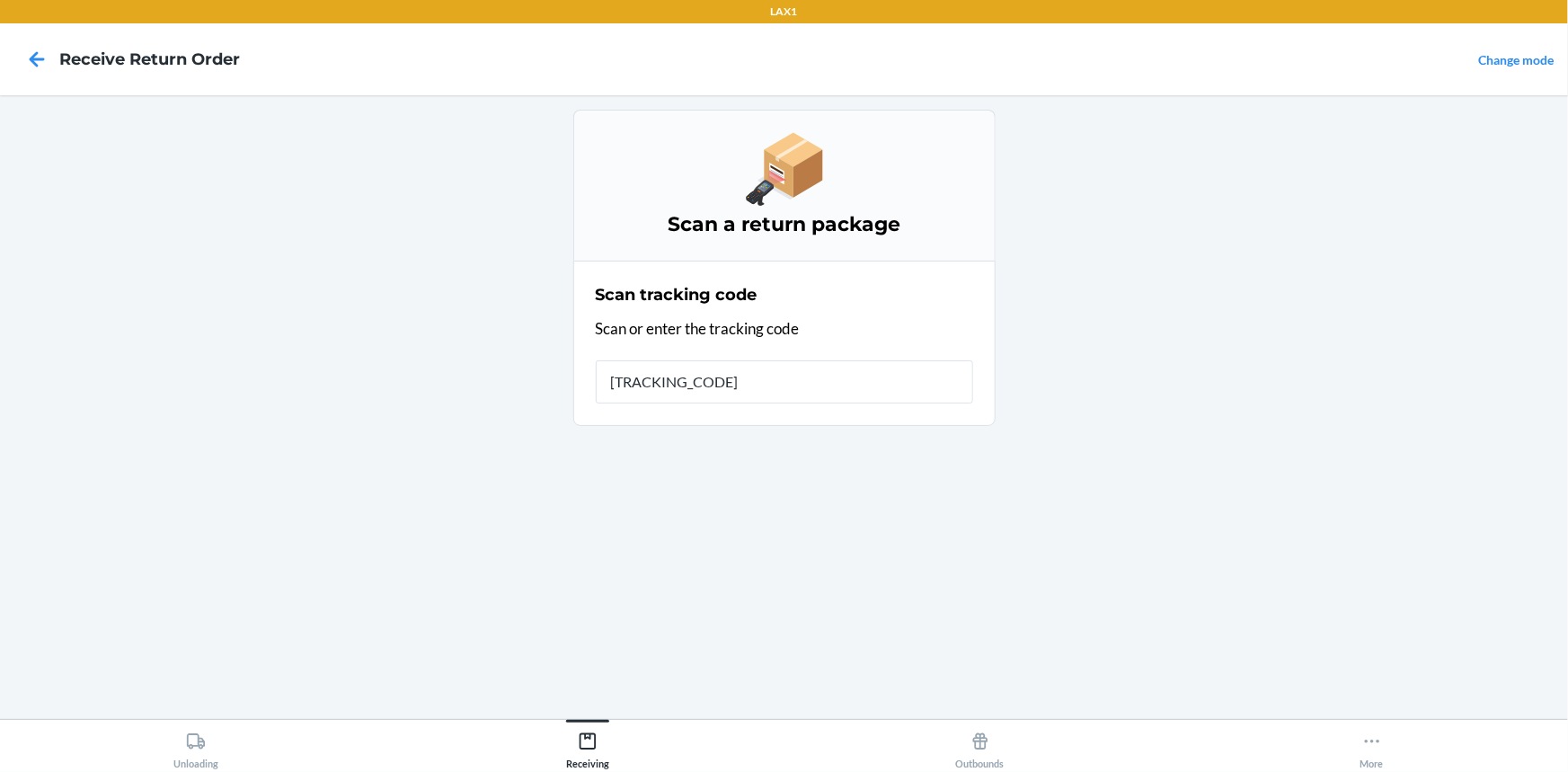 type on "[TRACKING_CODE]" 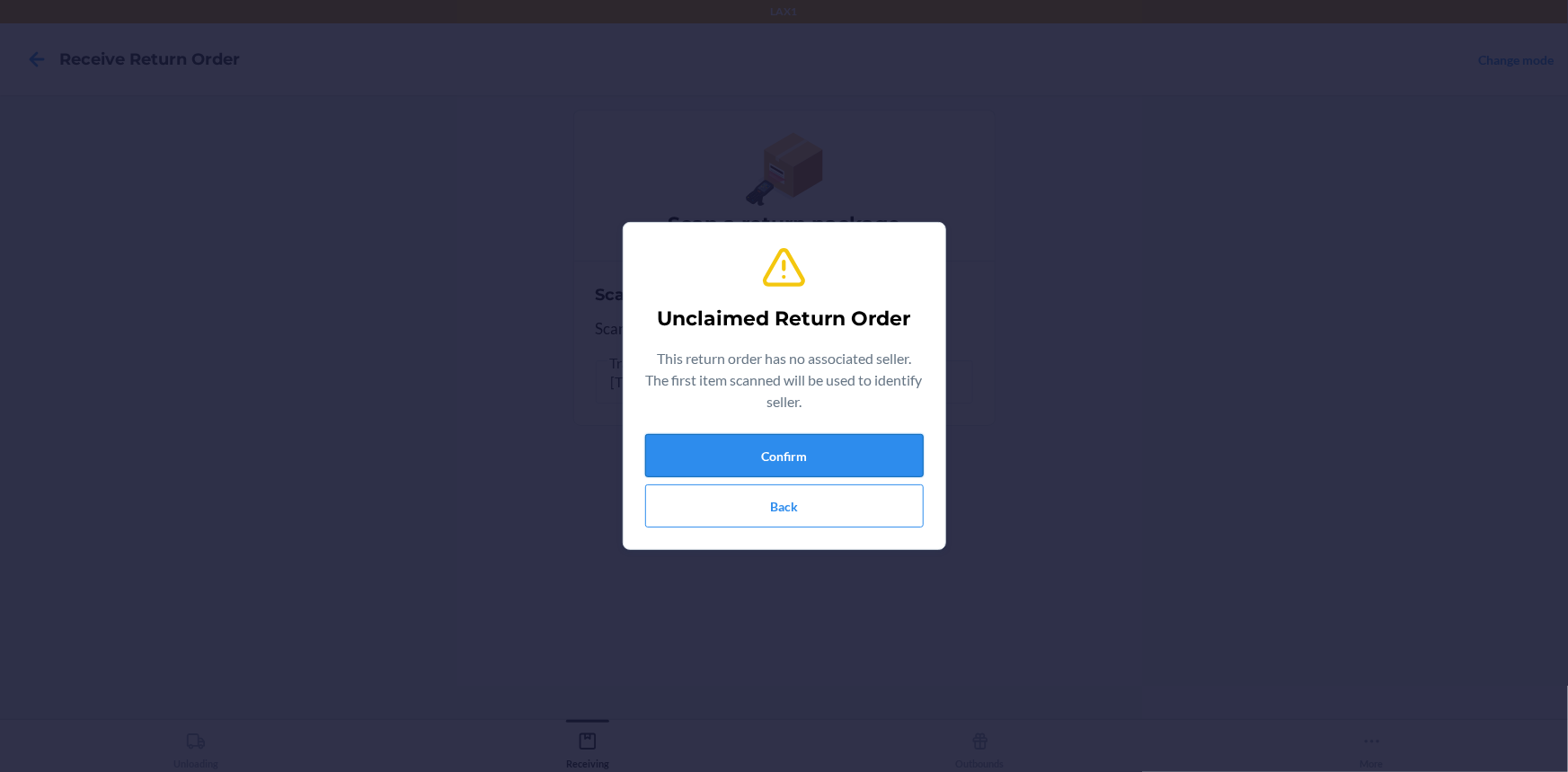 click on "Confirm" at bounding box center [784, 456] 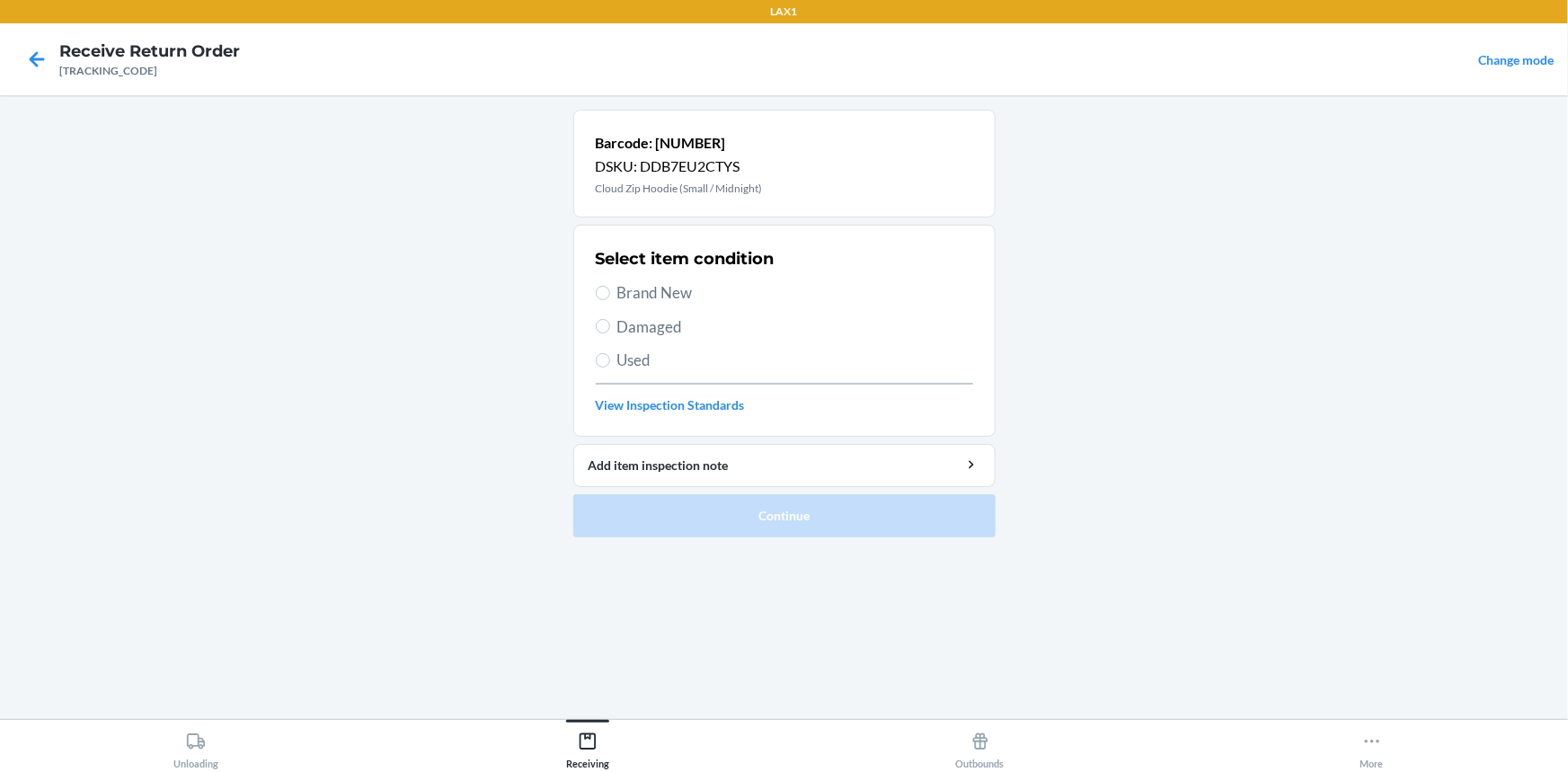 click on "Damaged" at bounding box center (795, 327) 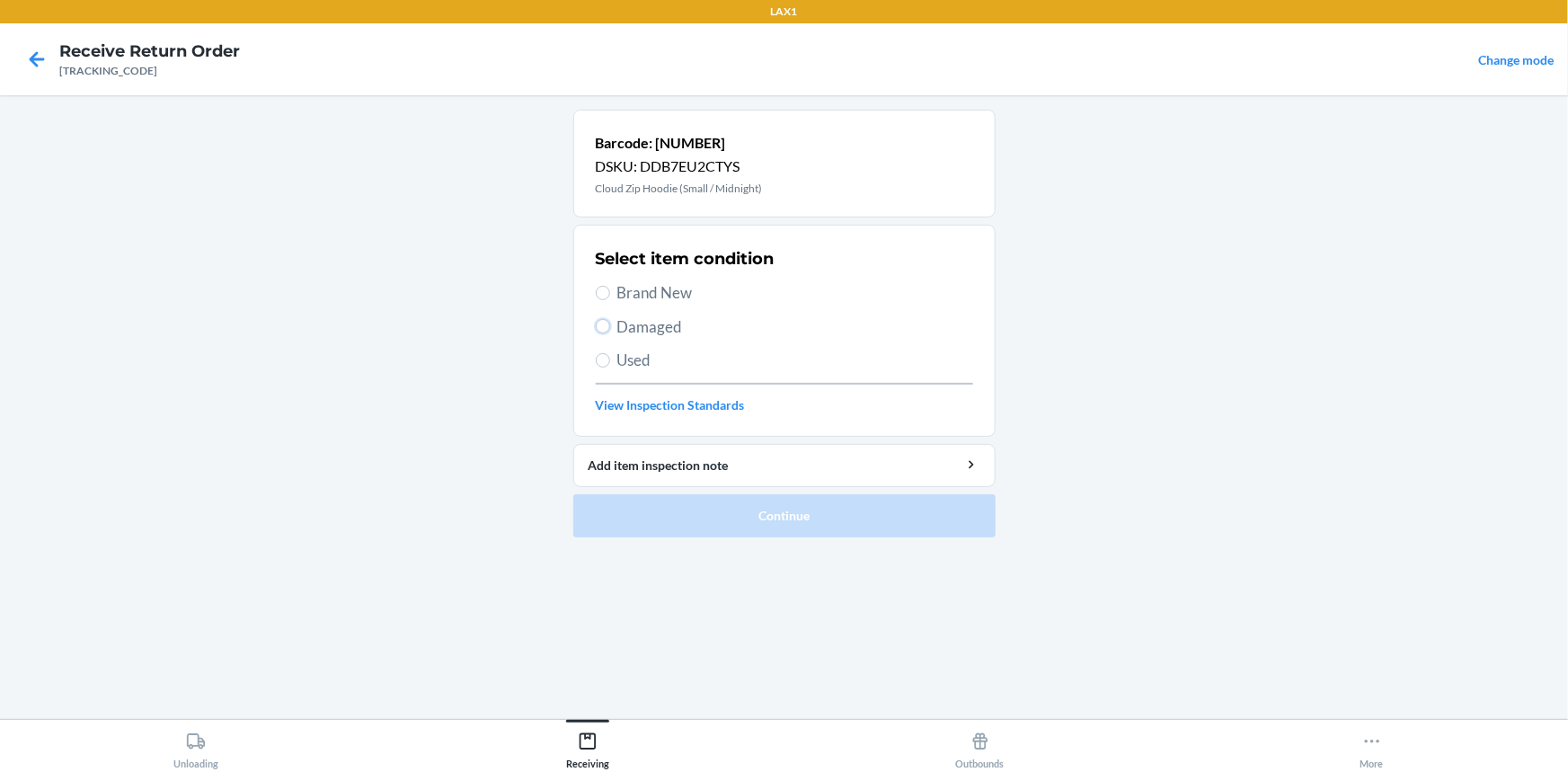 click on "Damaged" at bounding box center [603, 326] 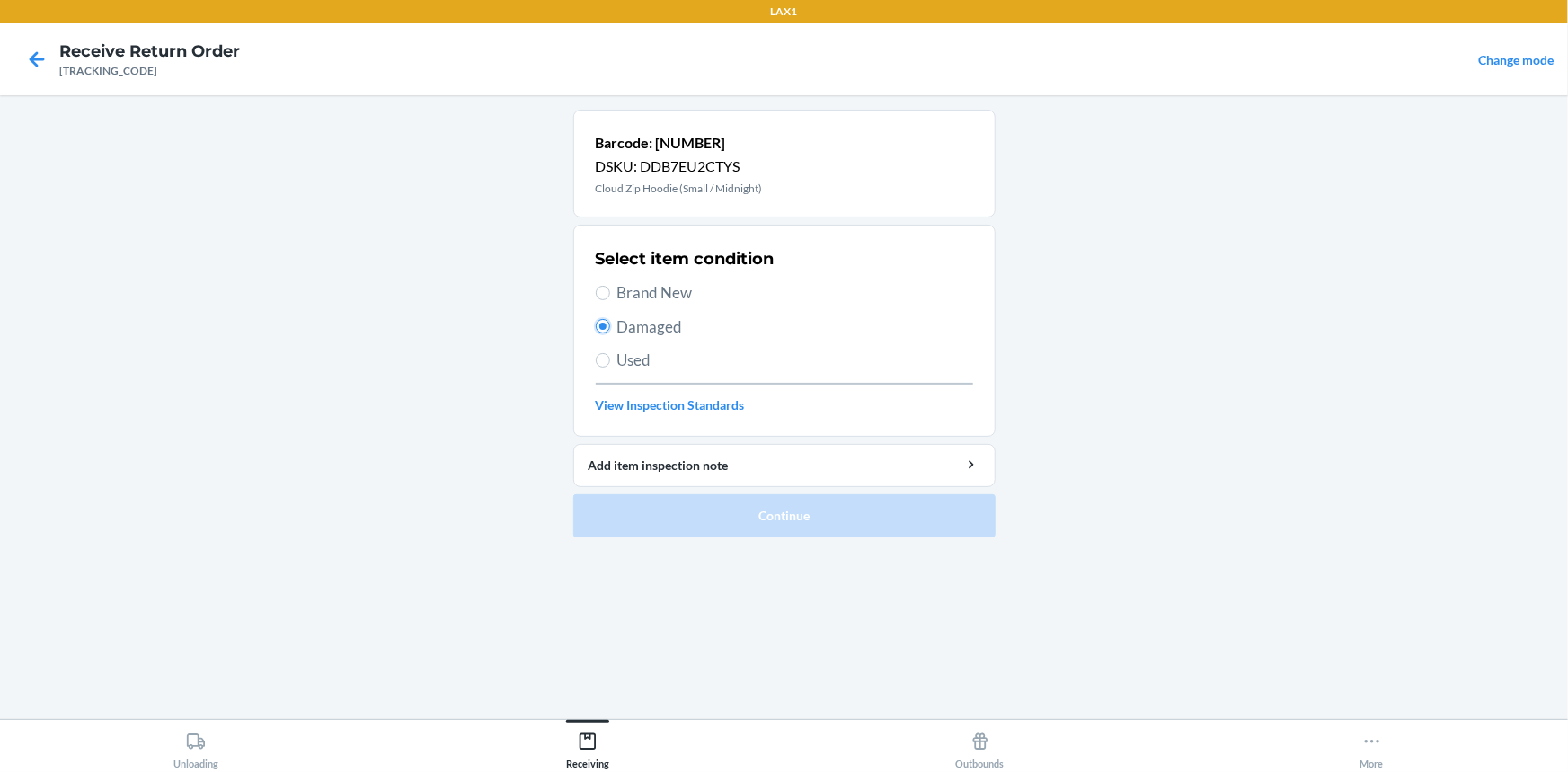 radio on "true" 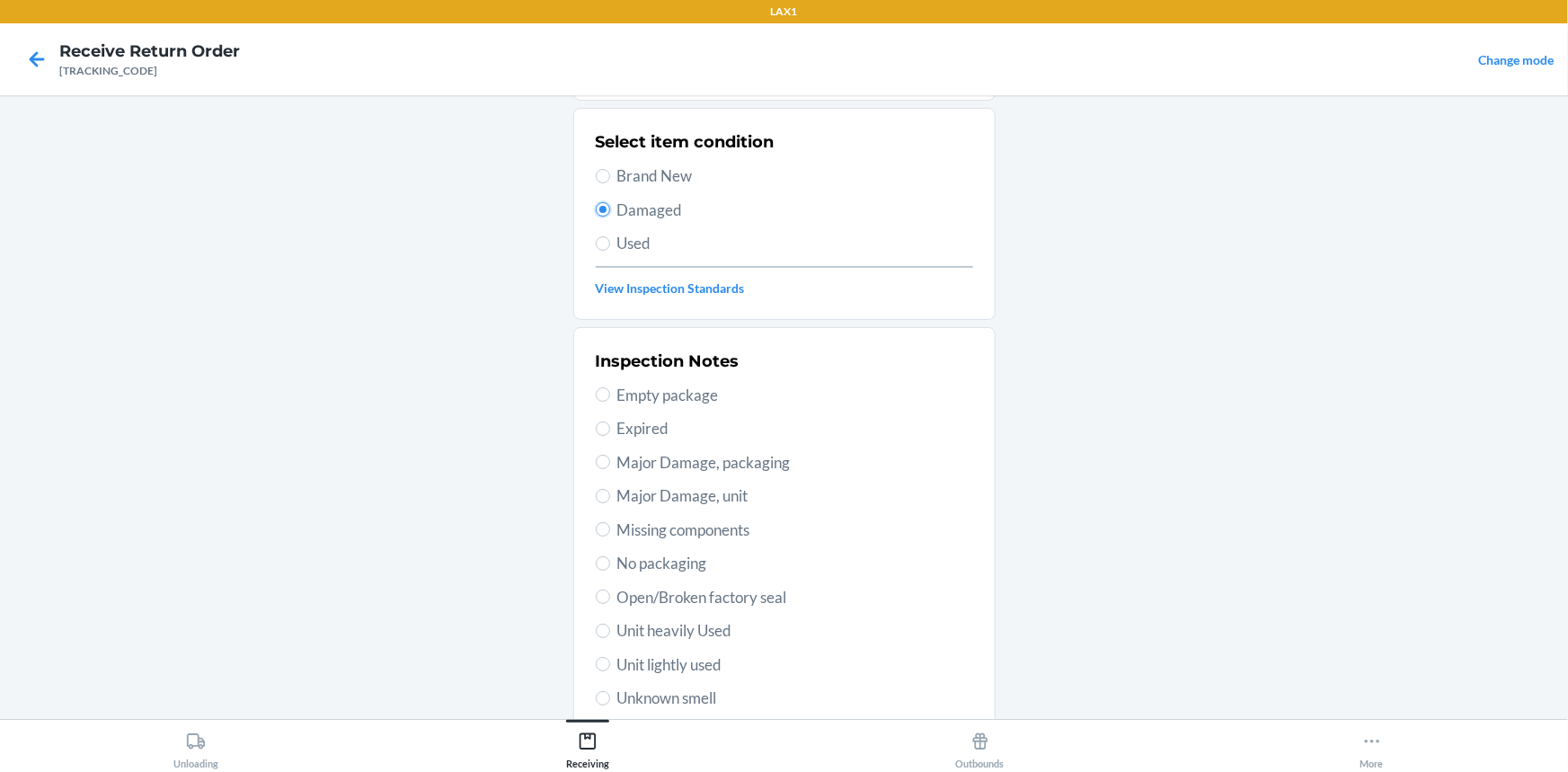 scroll, scrollTop: 244, scrollLeft: 0, axis: vertical 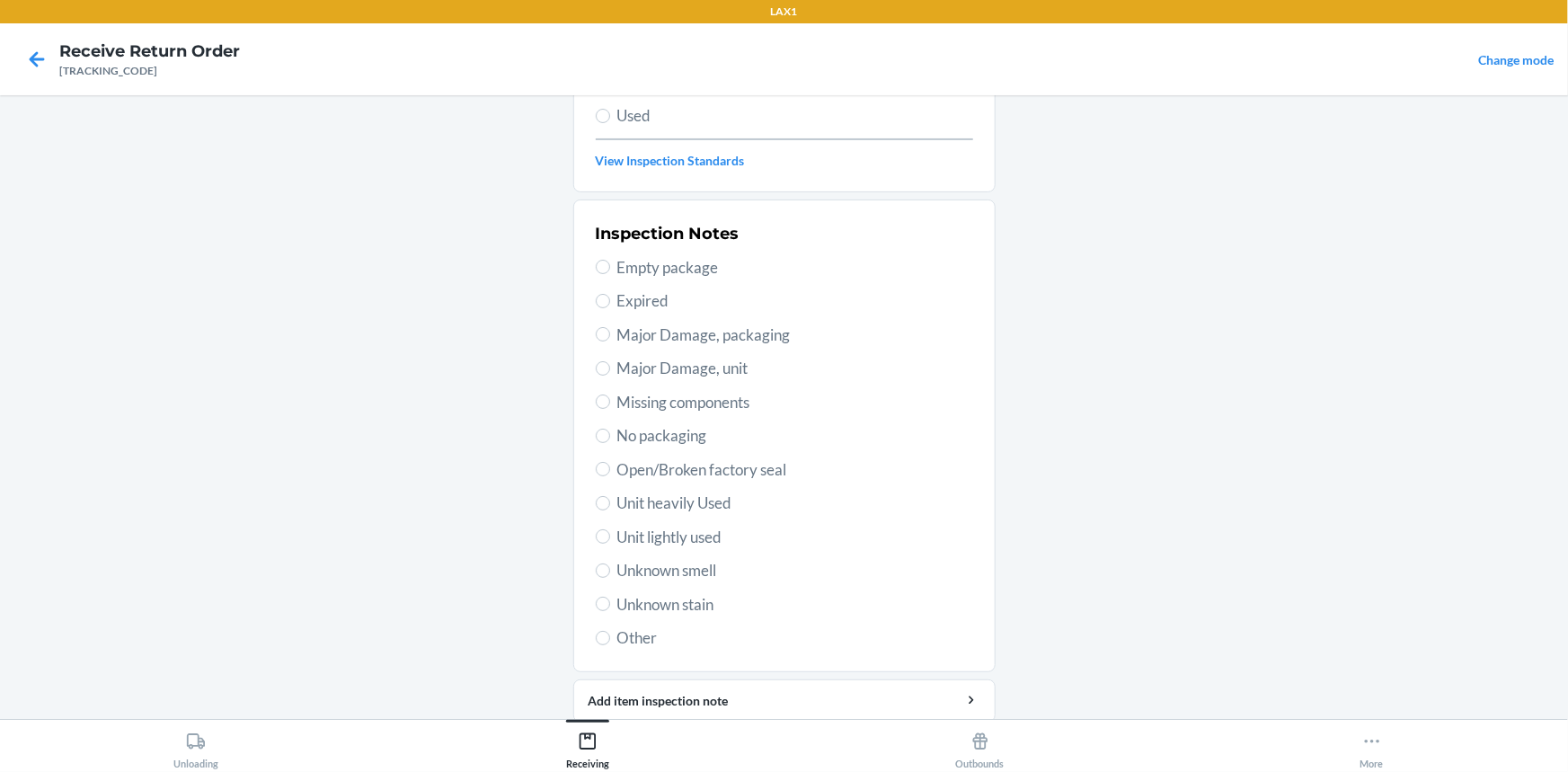 click on "Unit lightly used" at bounding box center (795, 537) 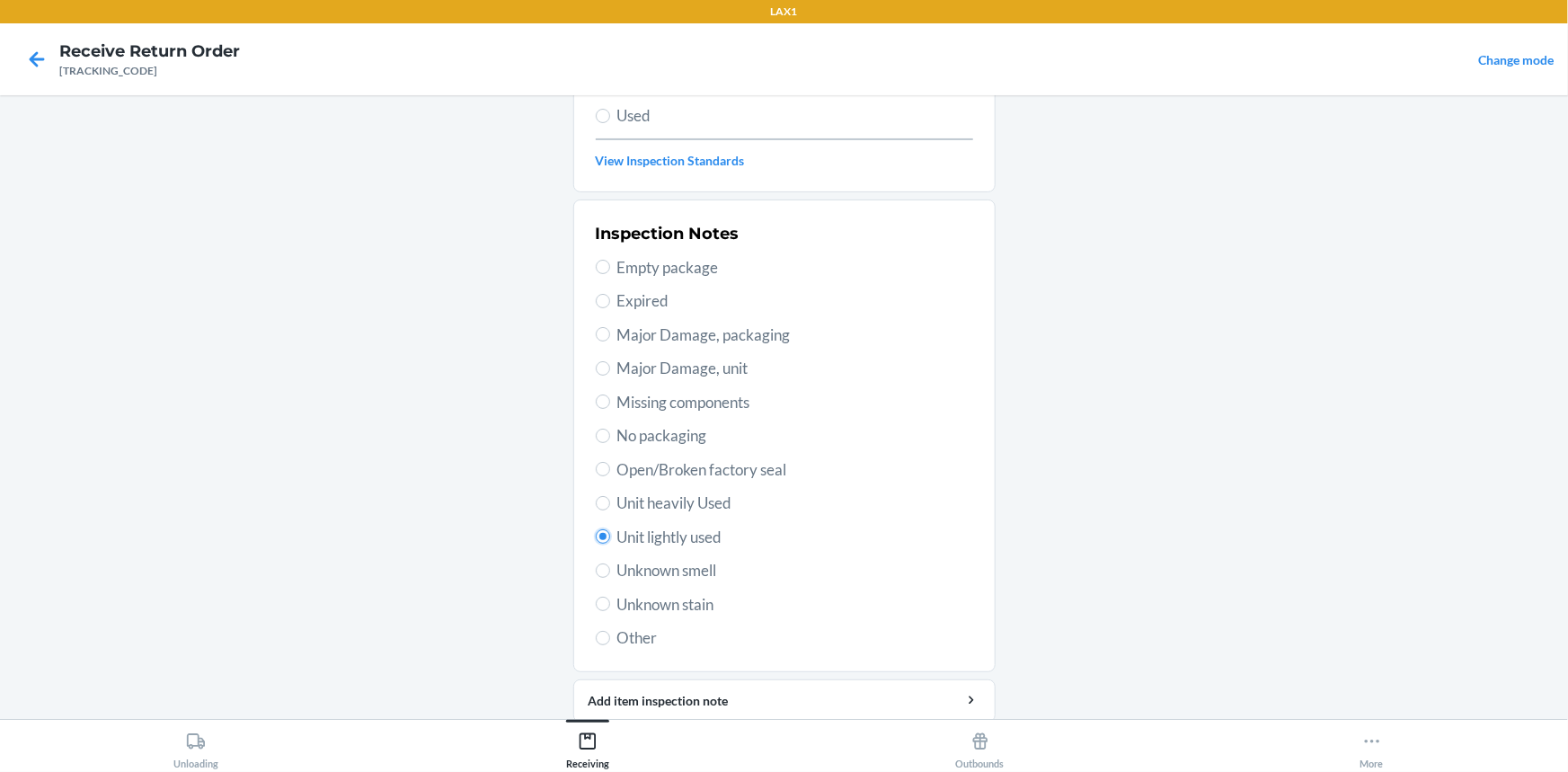 radio on "true" 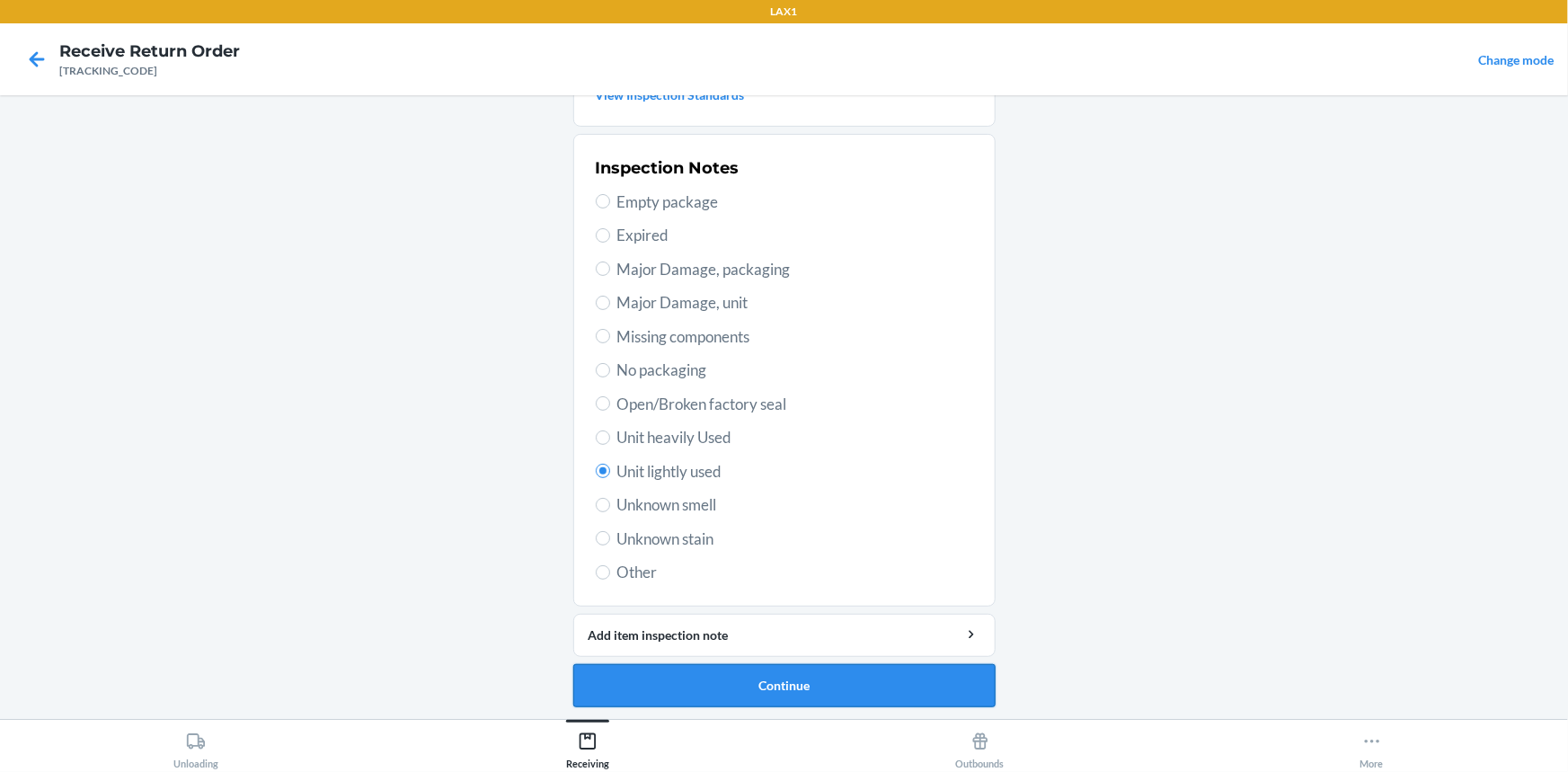 click on "Continue" at bounding box center (784, 686) 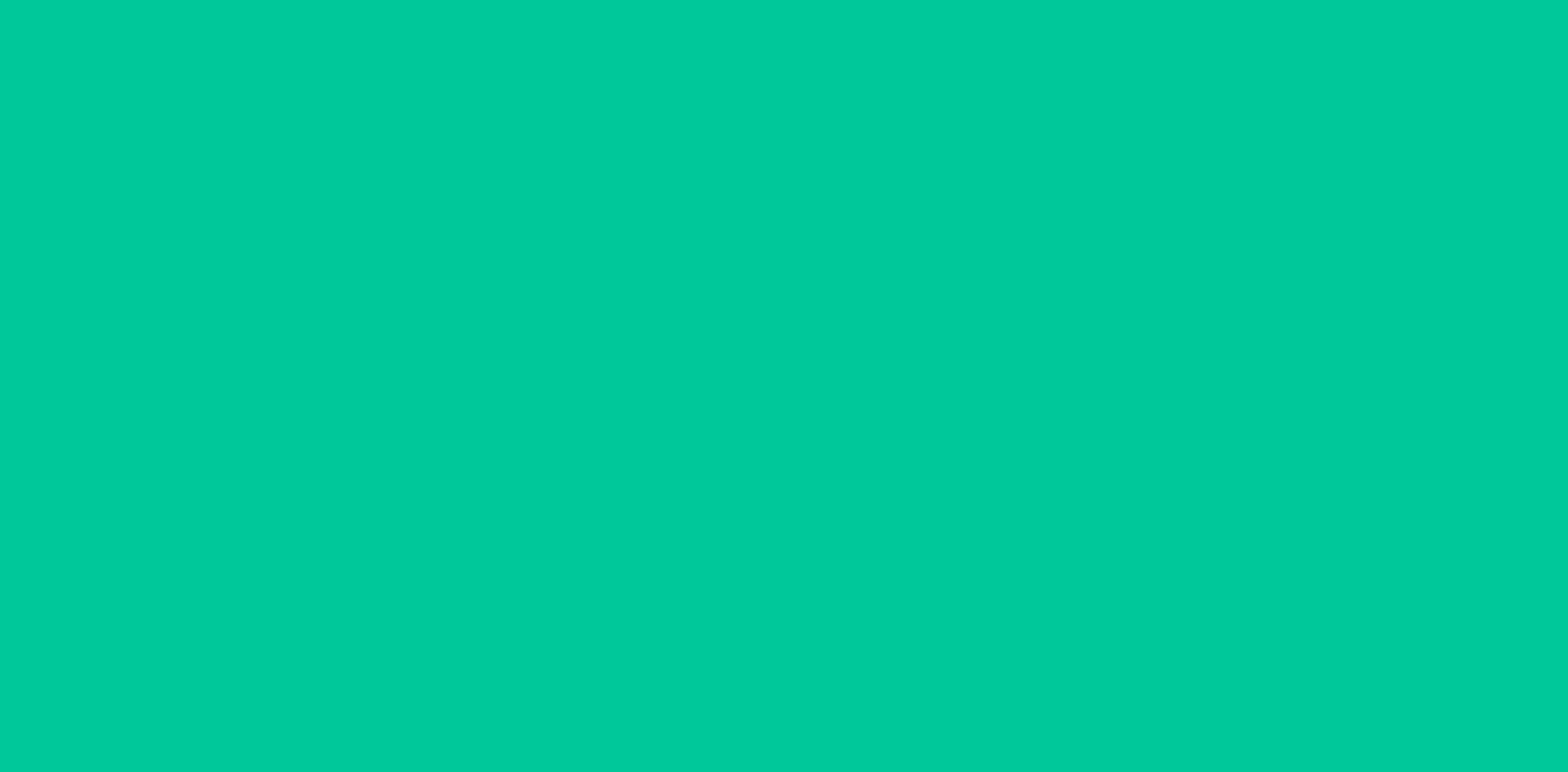 scroll, scrollTop: 153, scrollLeft: 0, axis: vertical 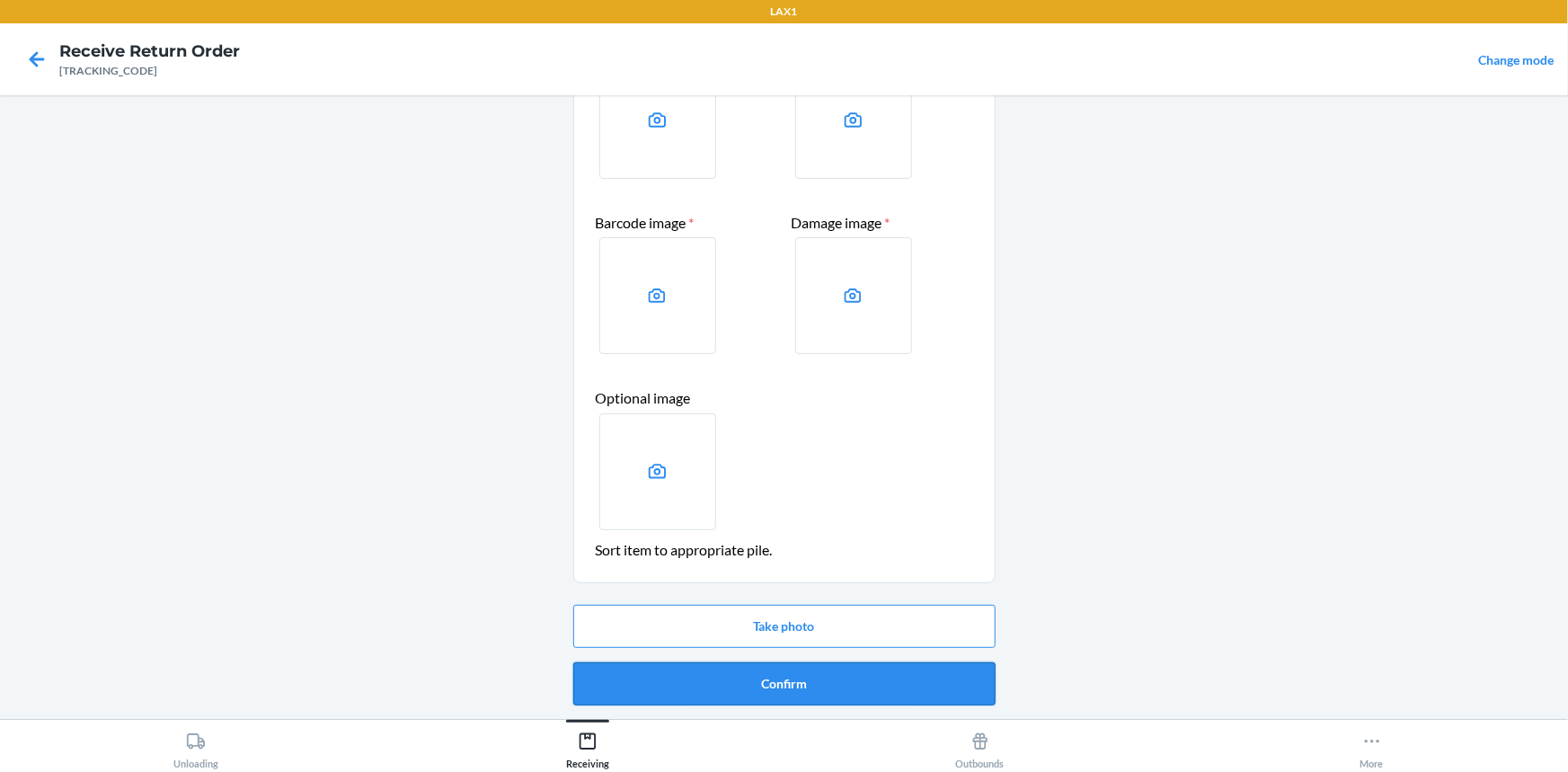click on "Confirm" at bounding box center [784, 684] 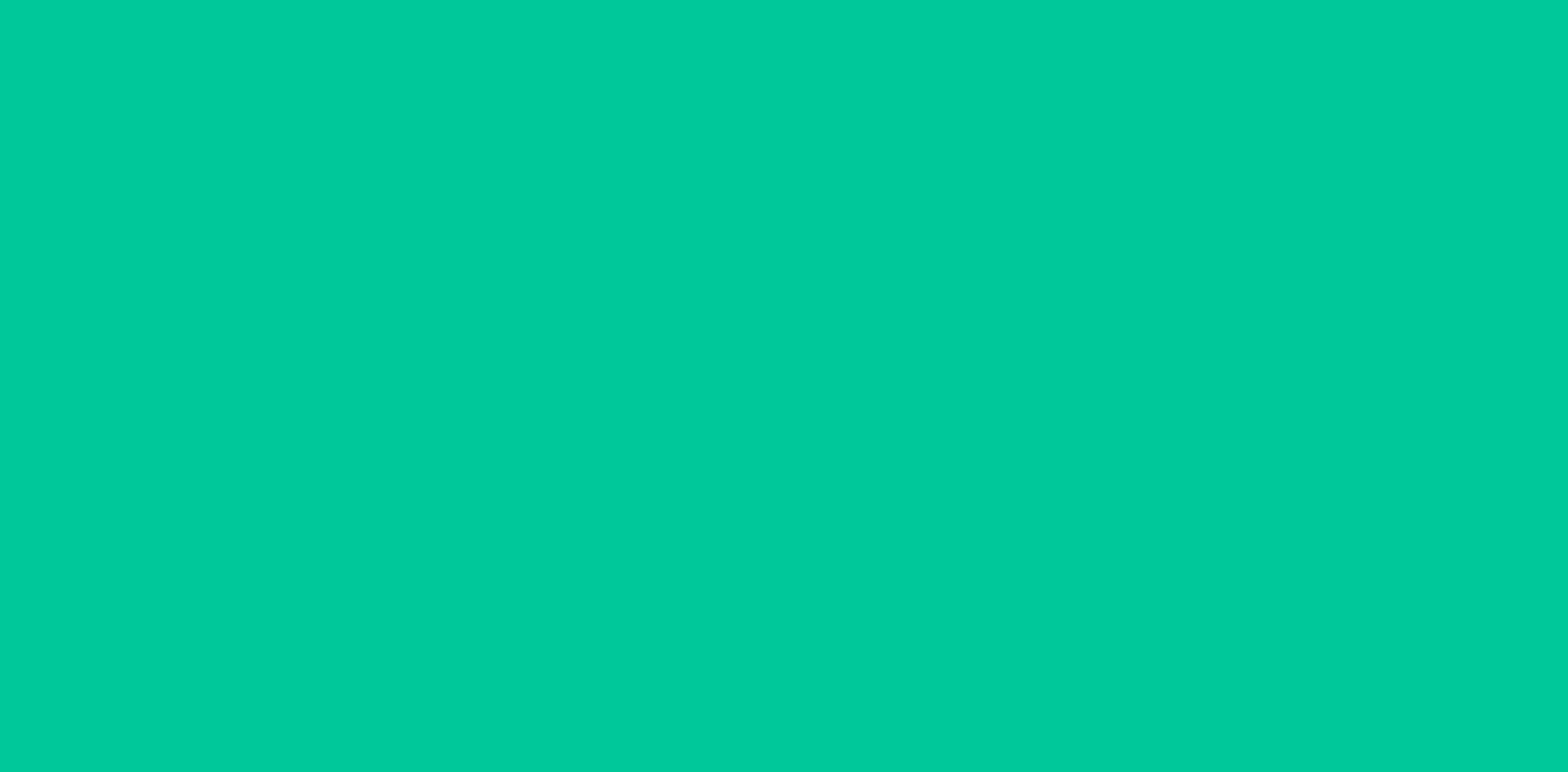 scroll, scrollTop: 0, scrollLeft: 0, axis: both 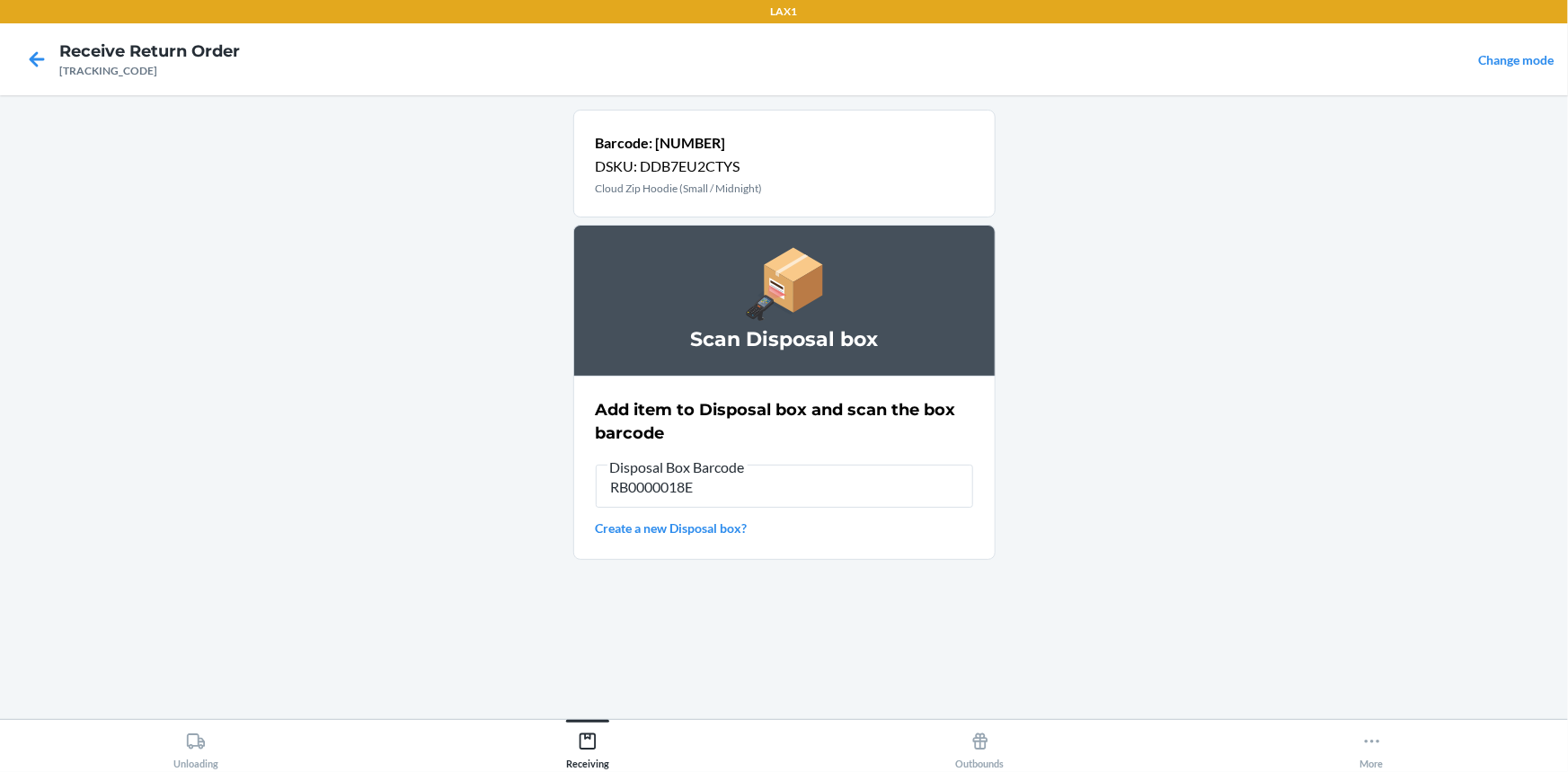type on "RB0000018E3" 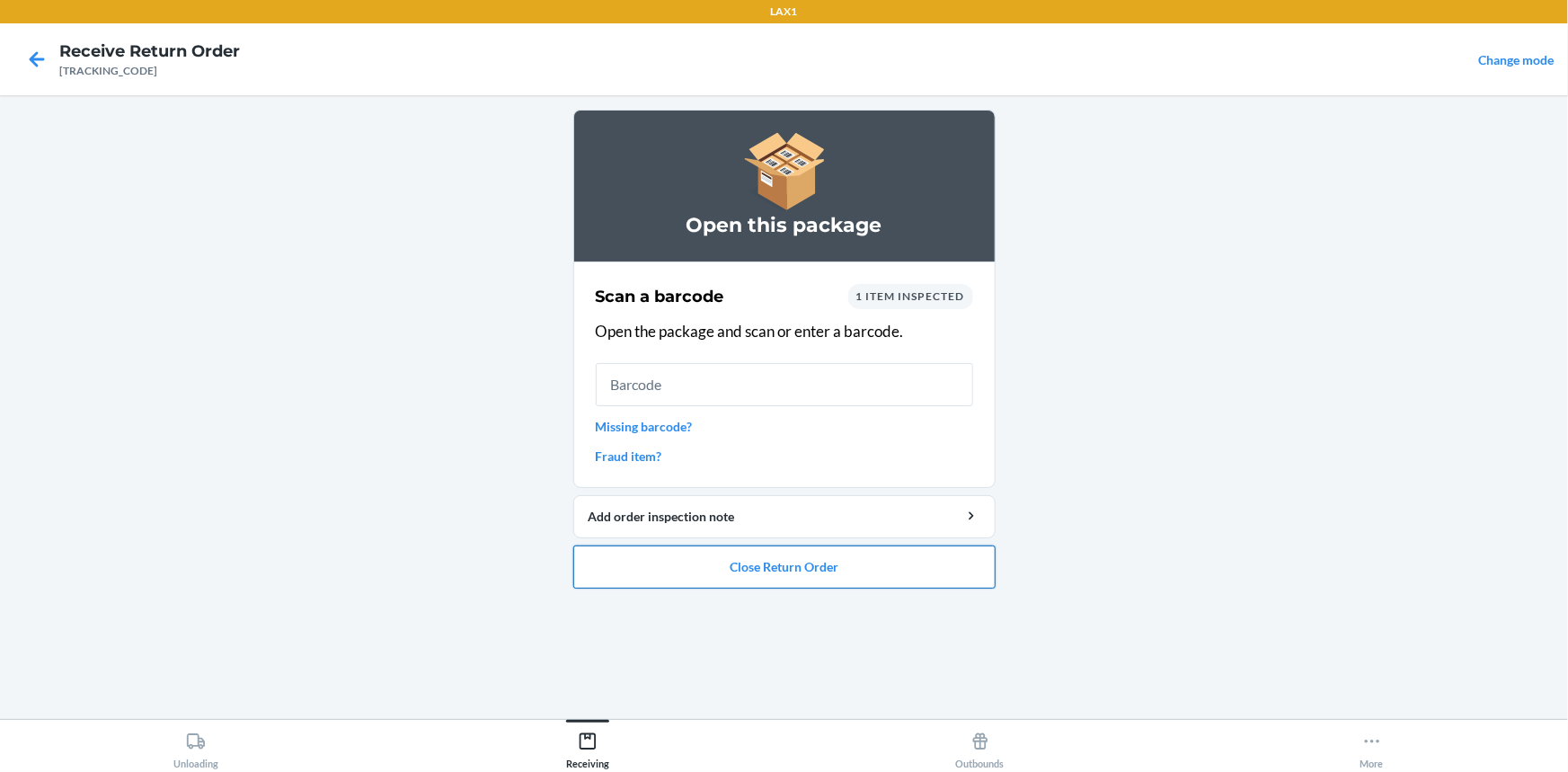 drag, startPoint x: 734, startPoint y: 569, endPoint x: 734, endPoint y: 559, distance: 10 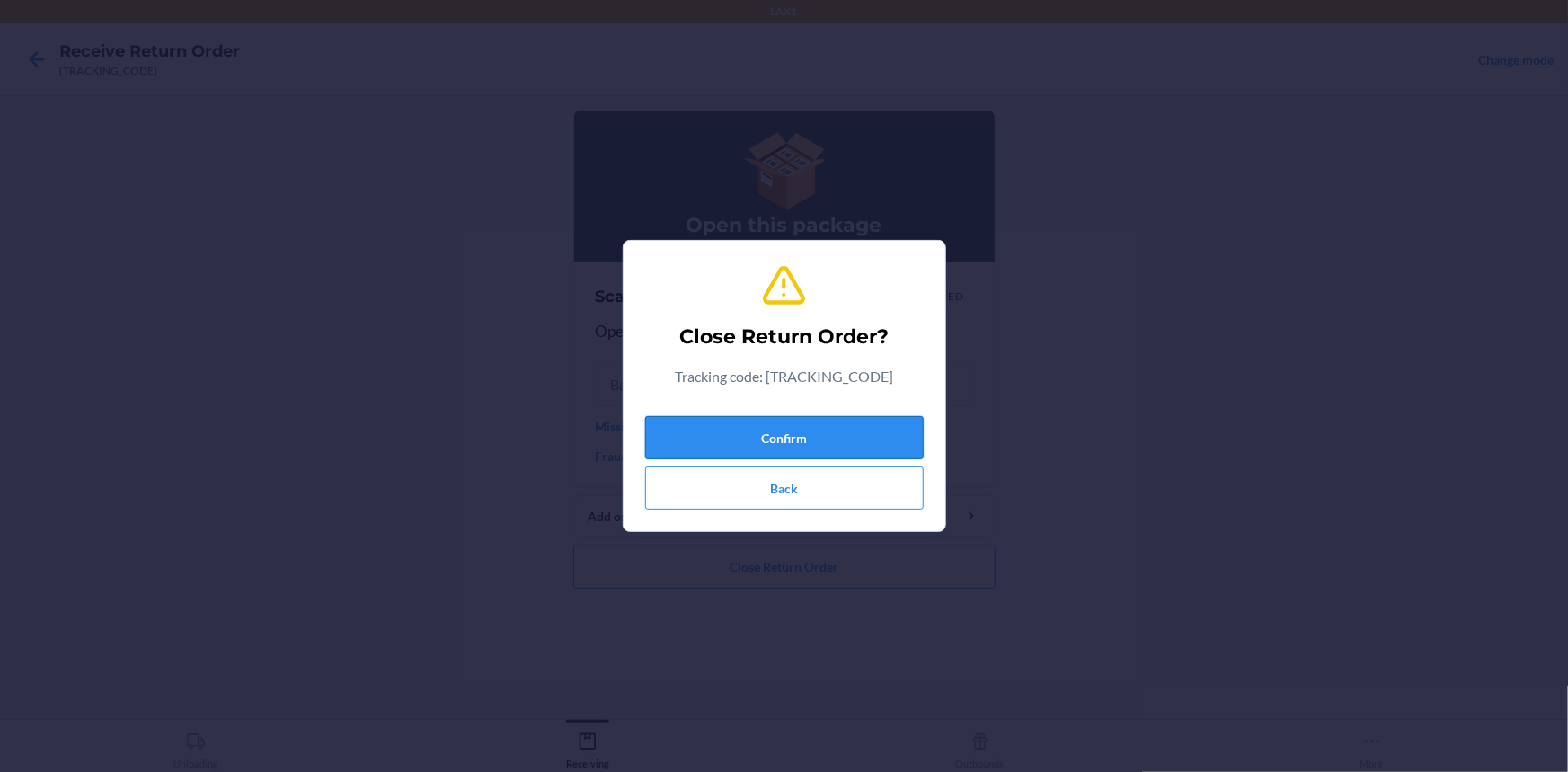 click on "Confirm" at bounding box center [784, 438] 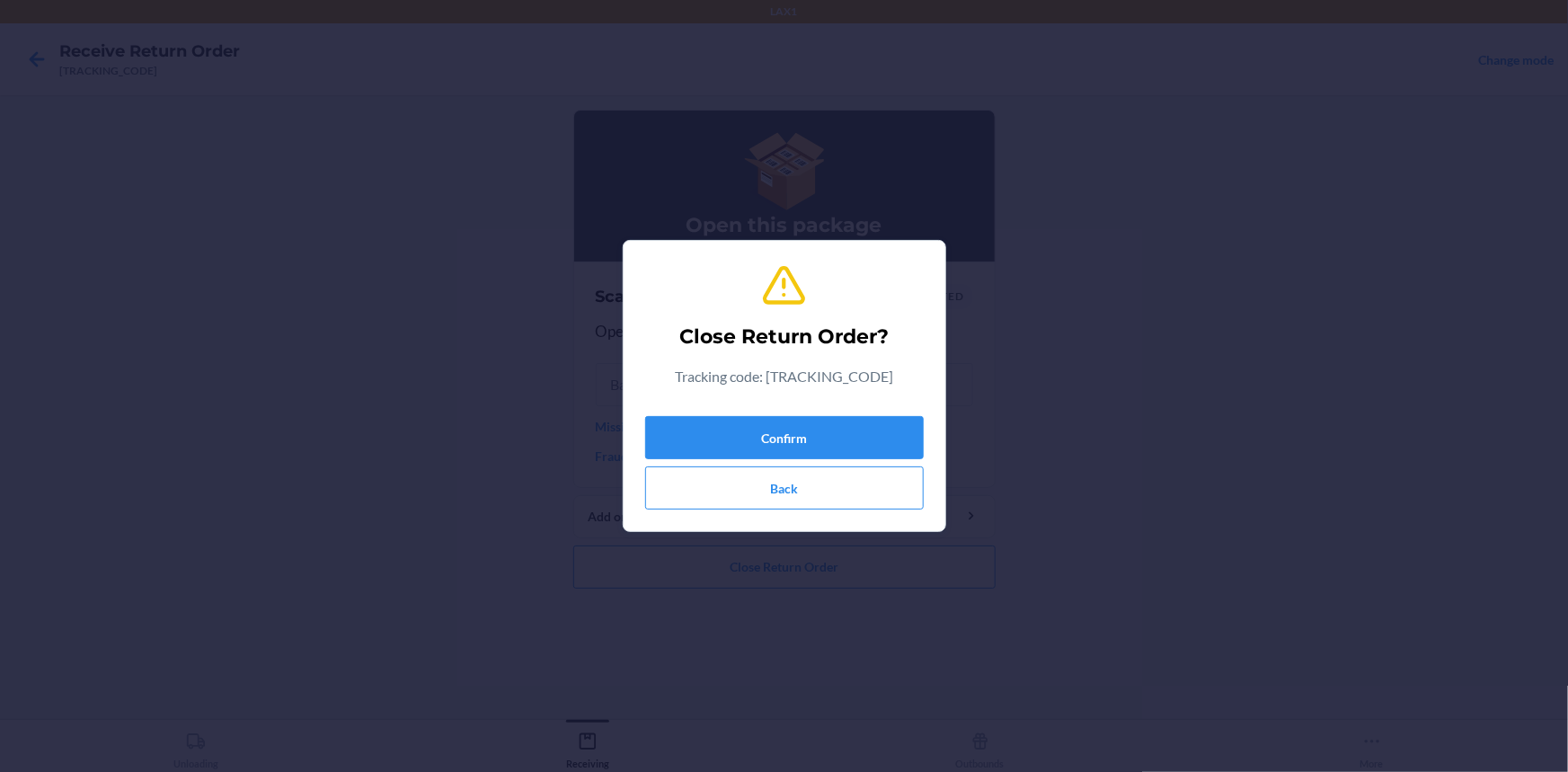click on "Close Return Order? Tracking code: [TRACKING_CODE] Confirm Back" at bounding box center (784, 386) 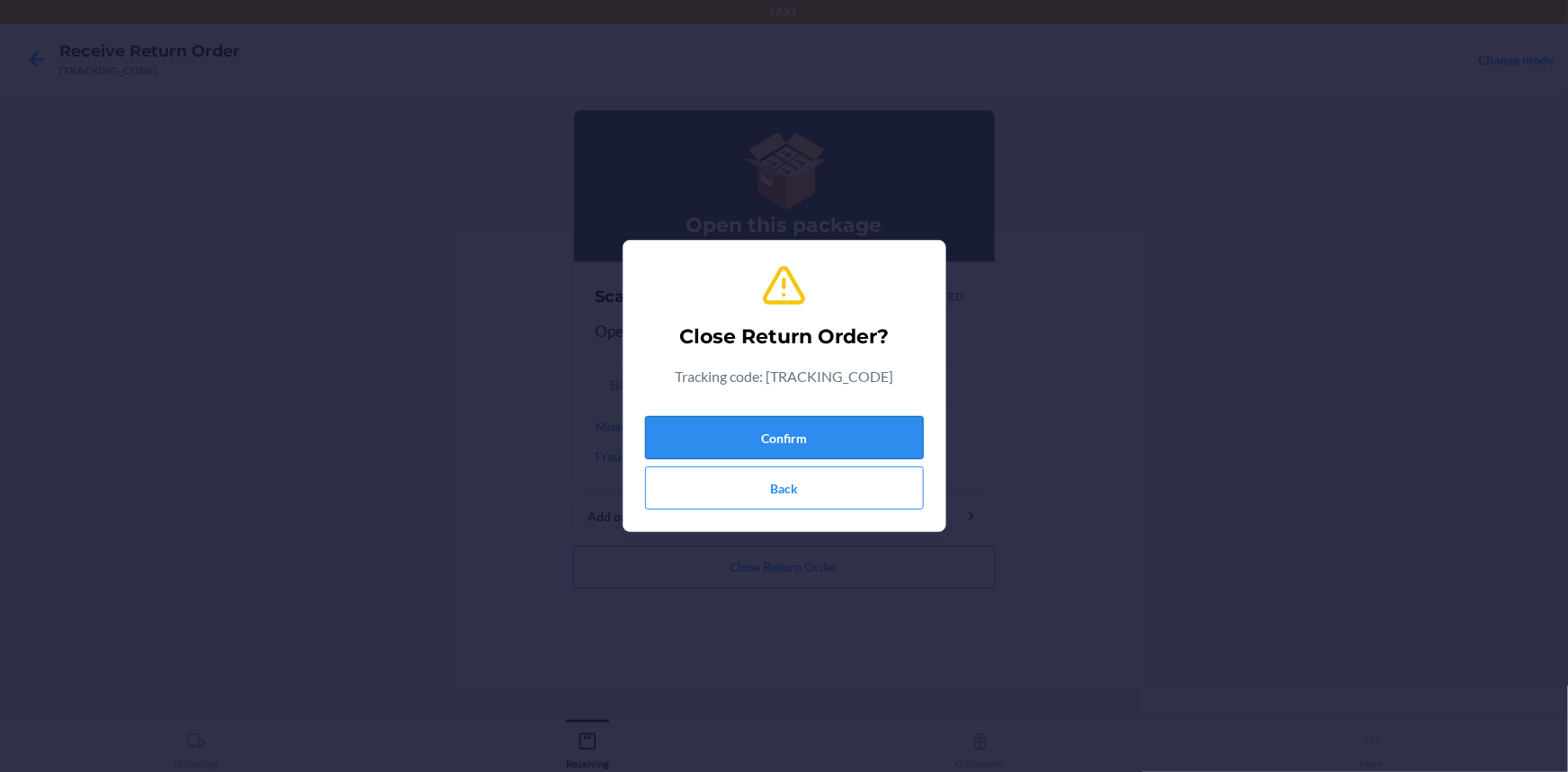 click on "Confirm" at bounding box center [784, 438] 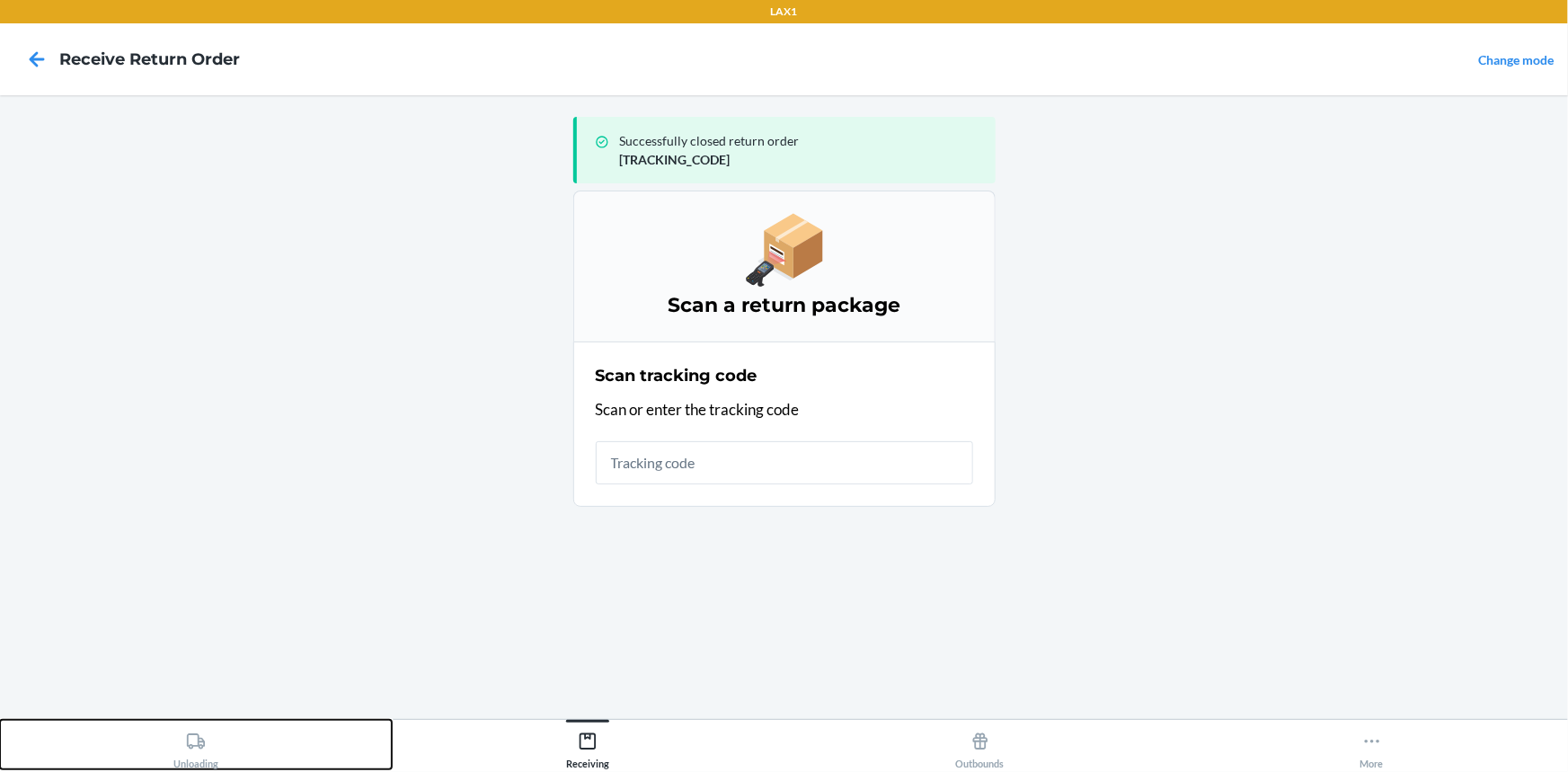 click on "Unloading" at bounding box center (196, 744) 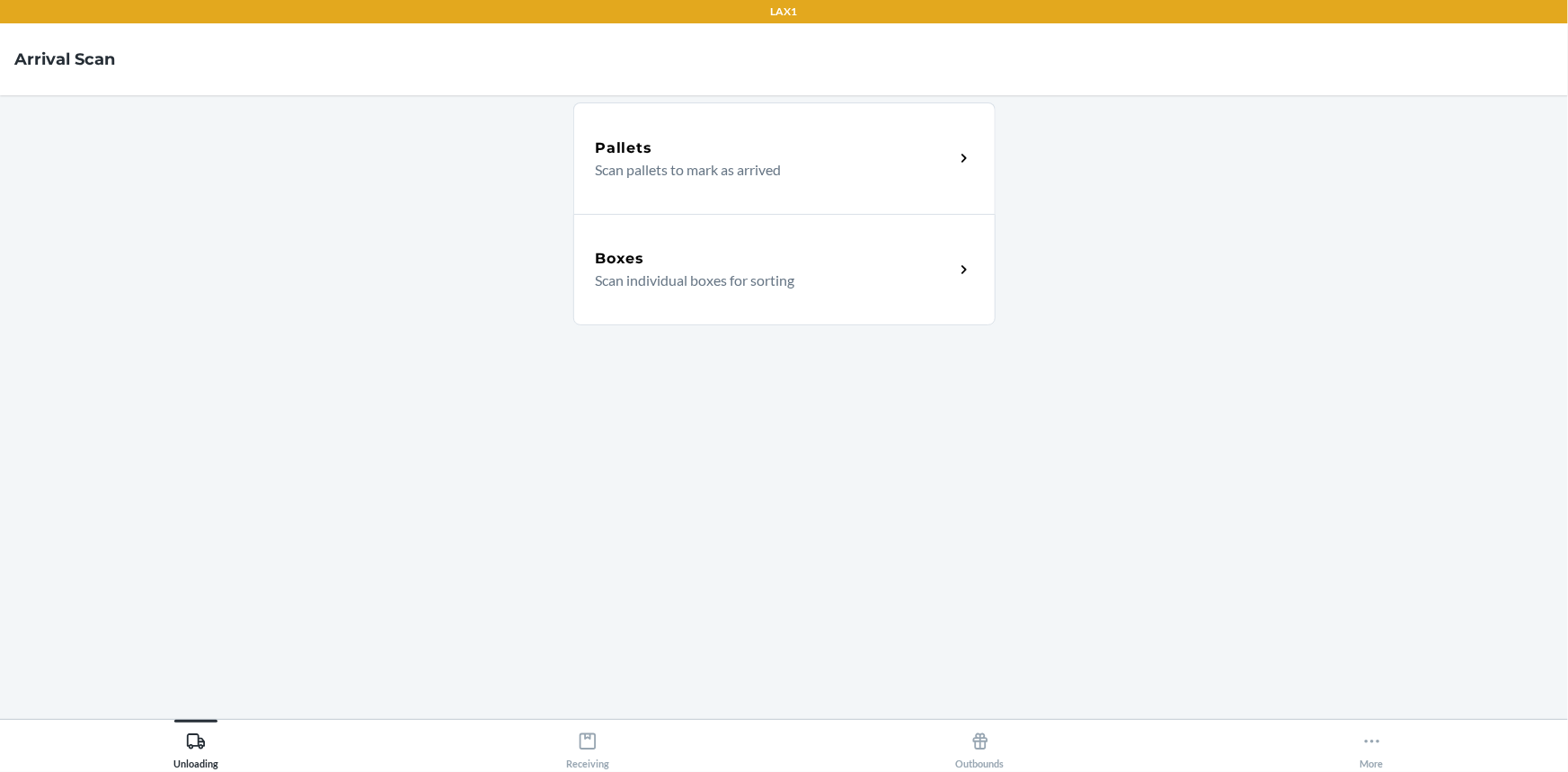 click on "Scan individual boxes for sorting" at bounding box center [767, 280] 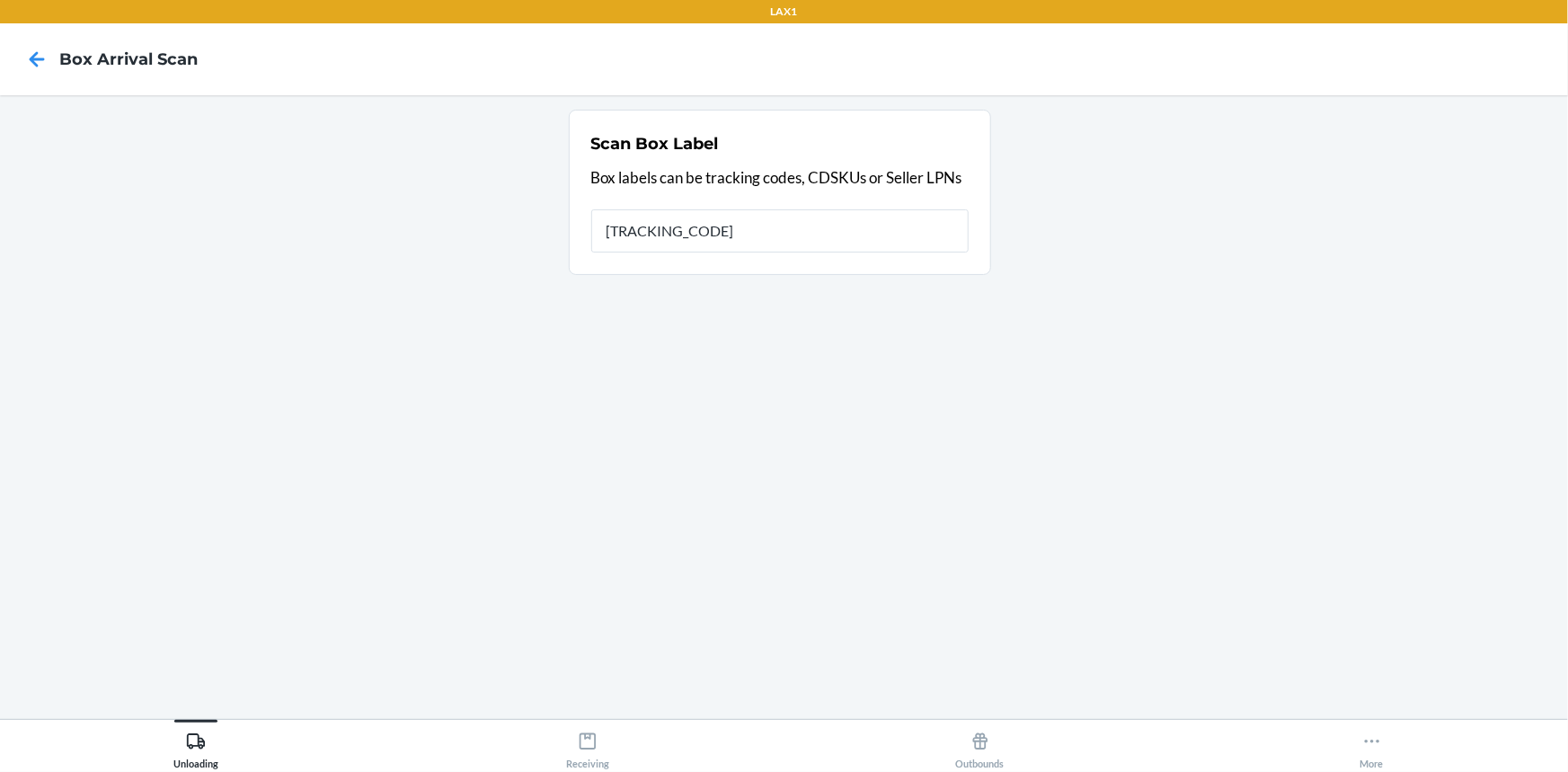 type on "[TRACKING_CODE]" 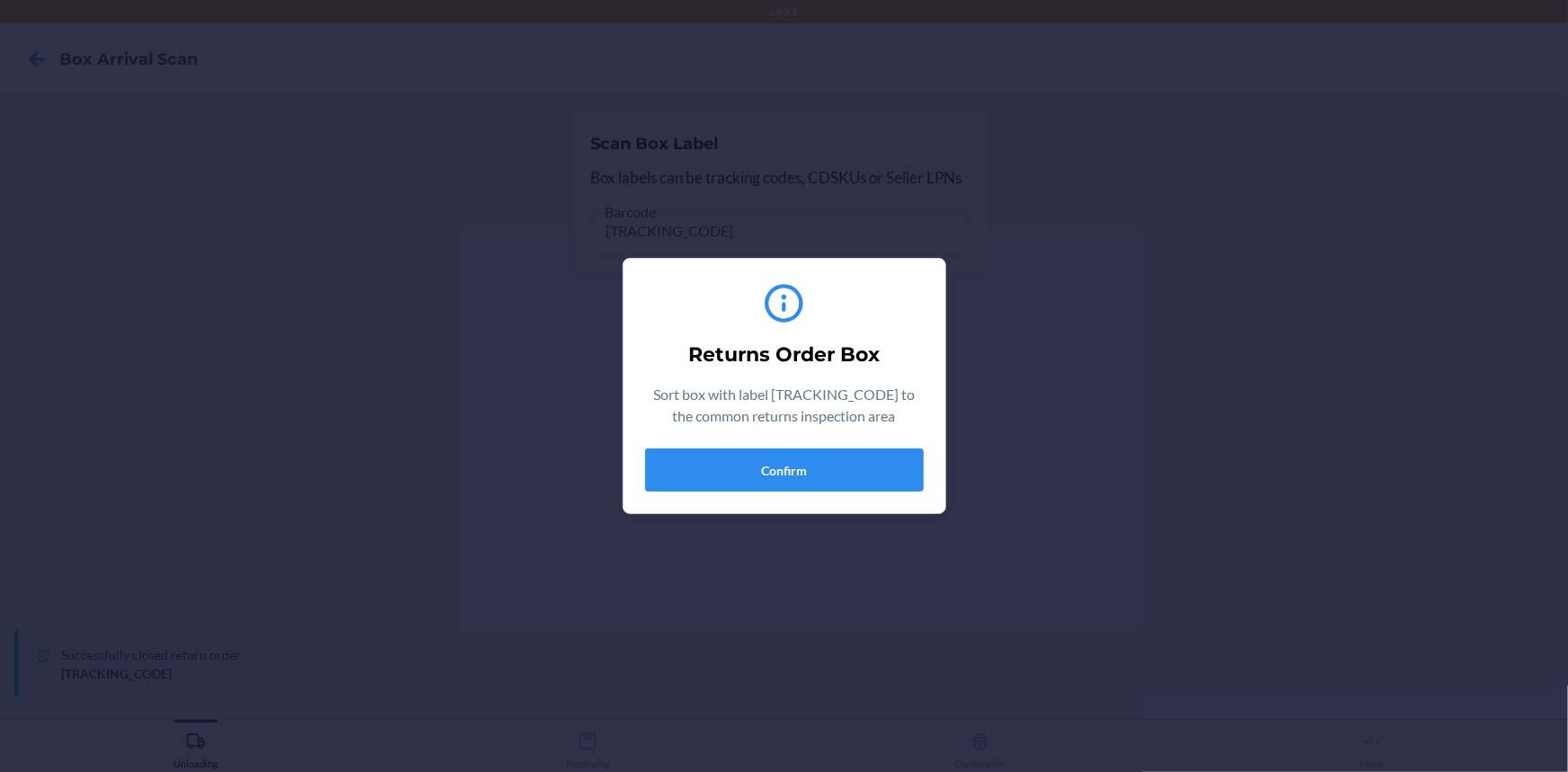 click on "Returns Order Box Sort box with label [TRACKING_CODE] to the common returns inspection area Confirm" at bounding box center (784, 386) 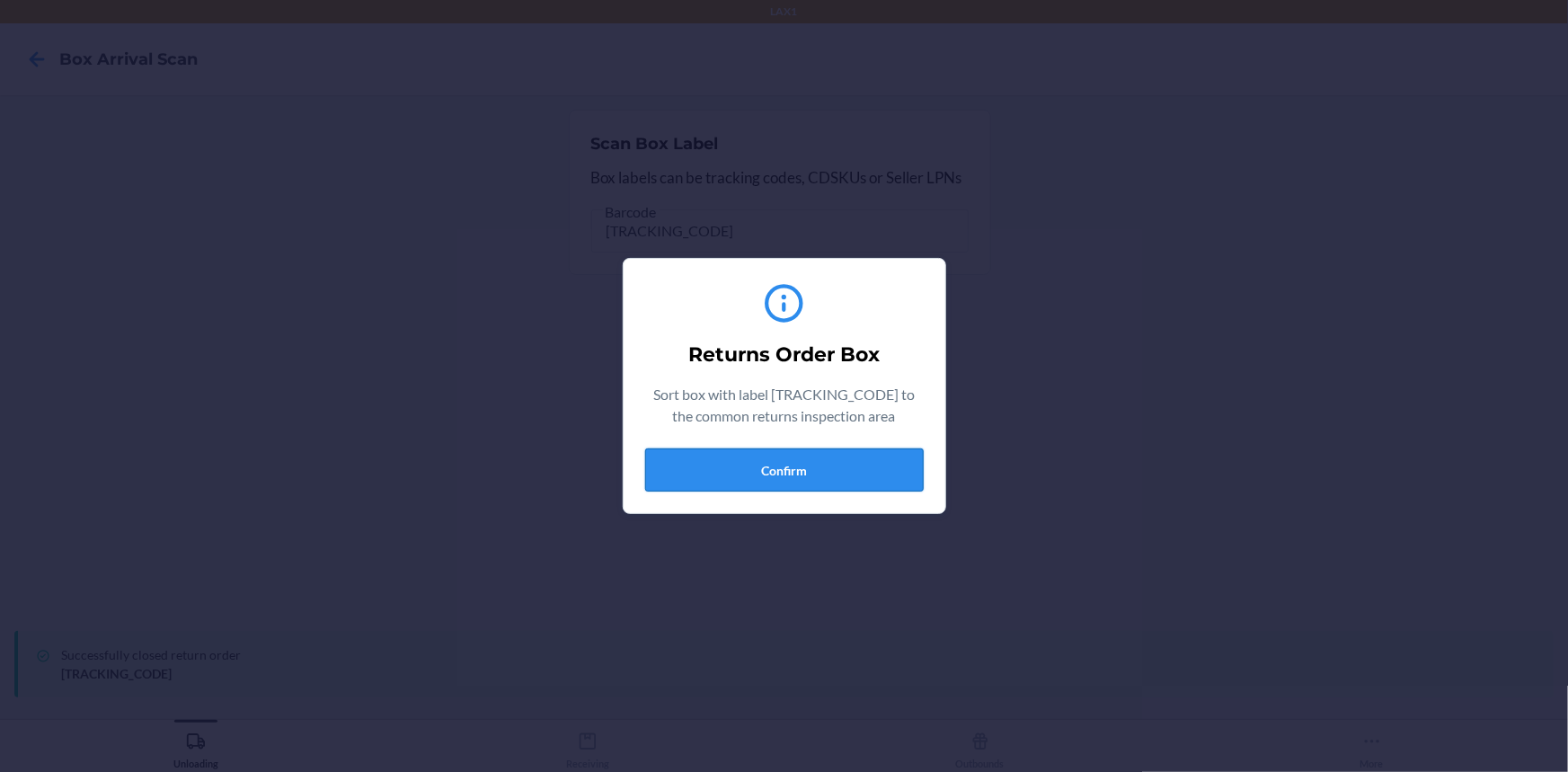 click on "Confirm" at bounding box center (784, 470) 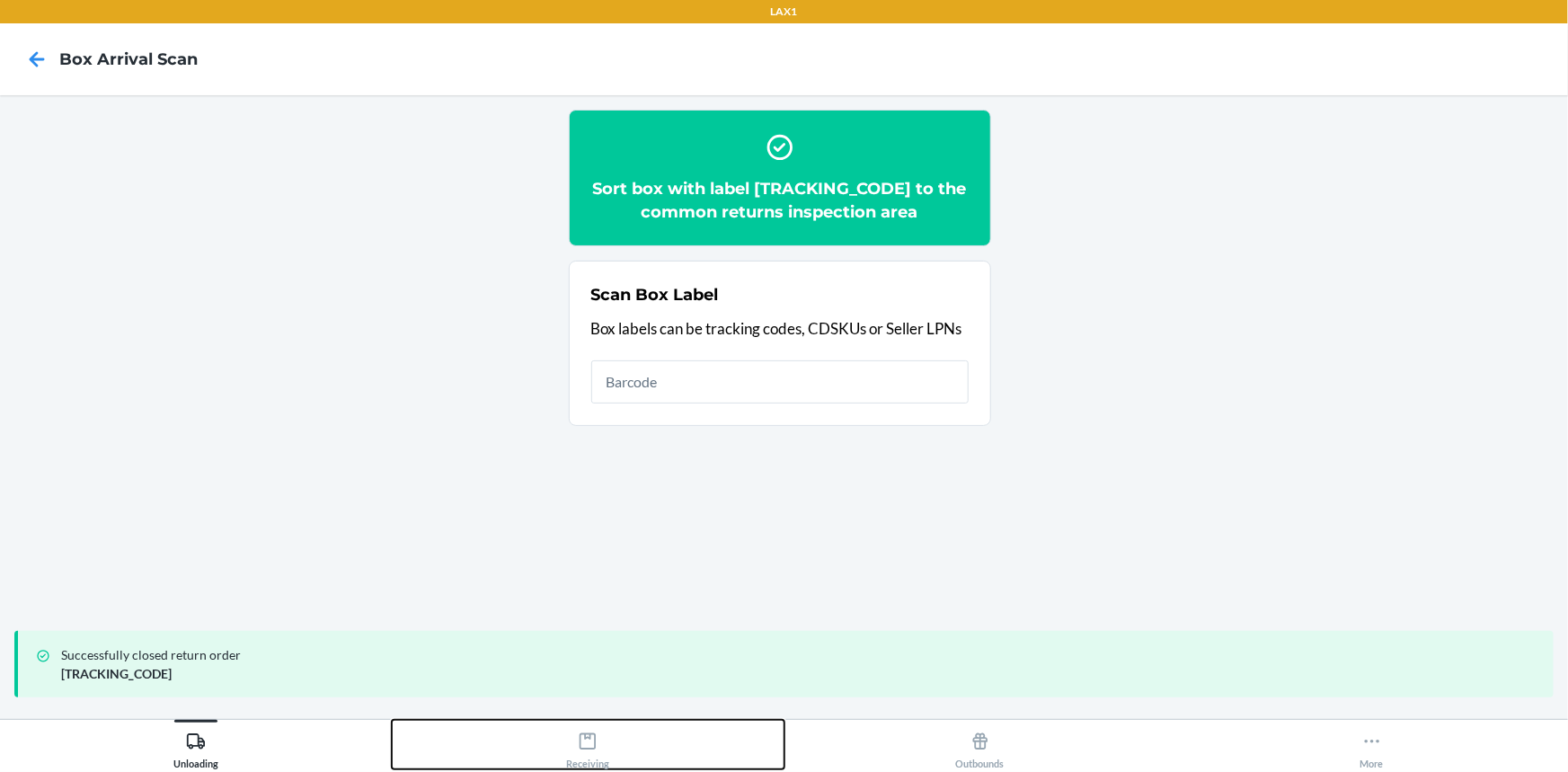 click on "Receiving" at bounding box center (588, 747) 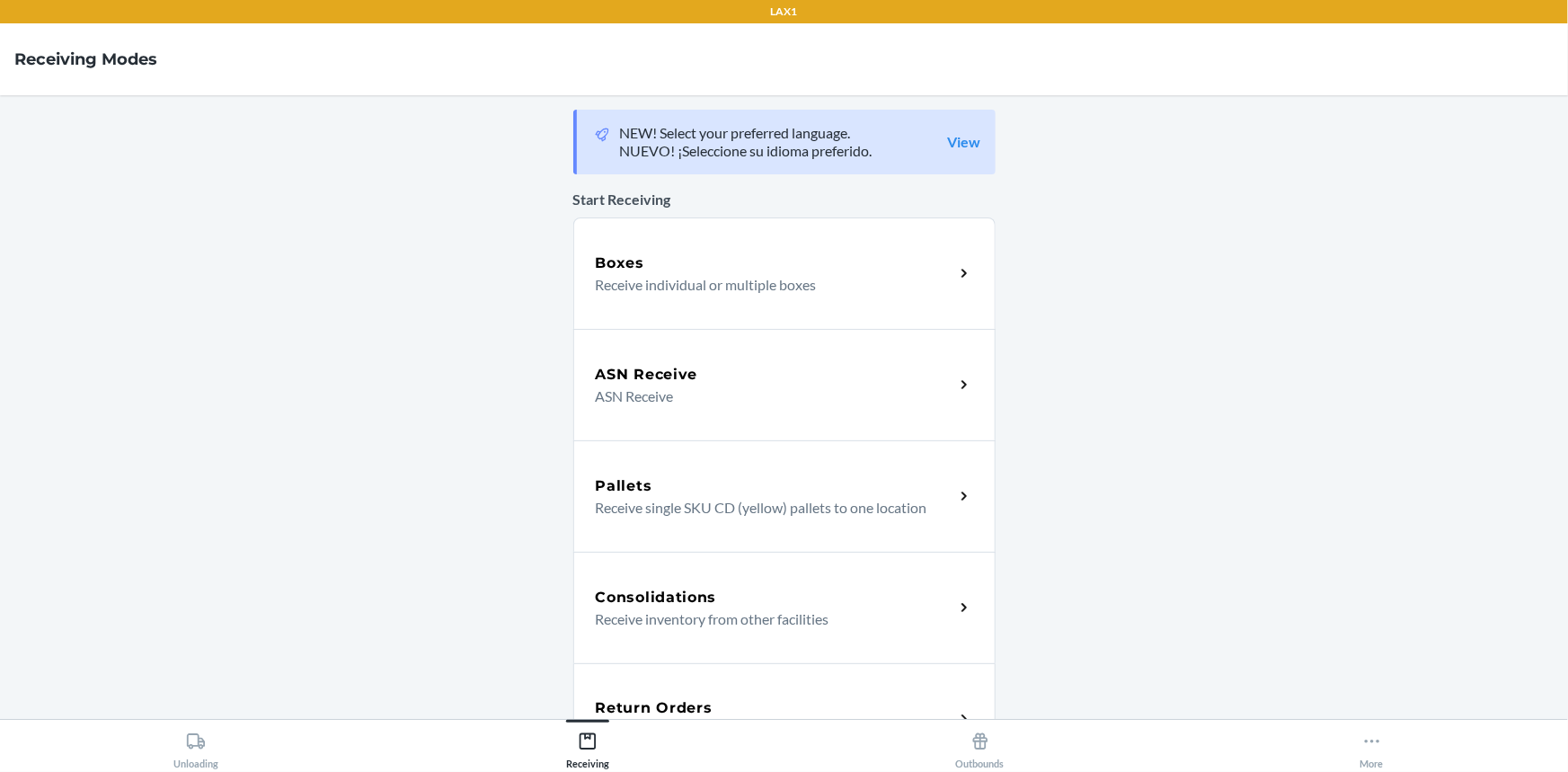 click on "Return Orders" at bounding box center (654, 708) 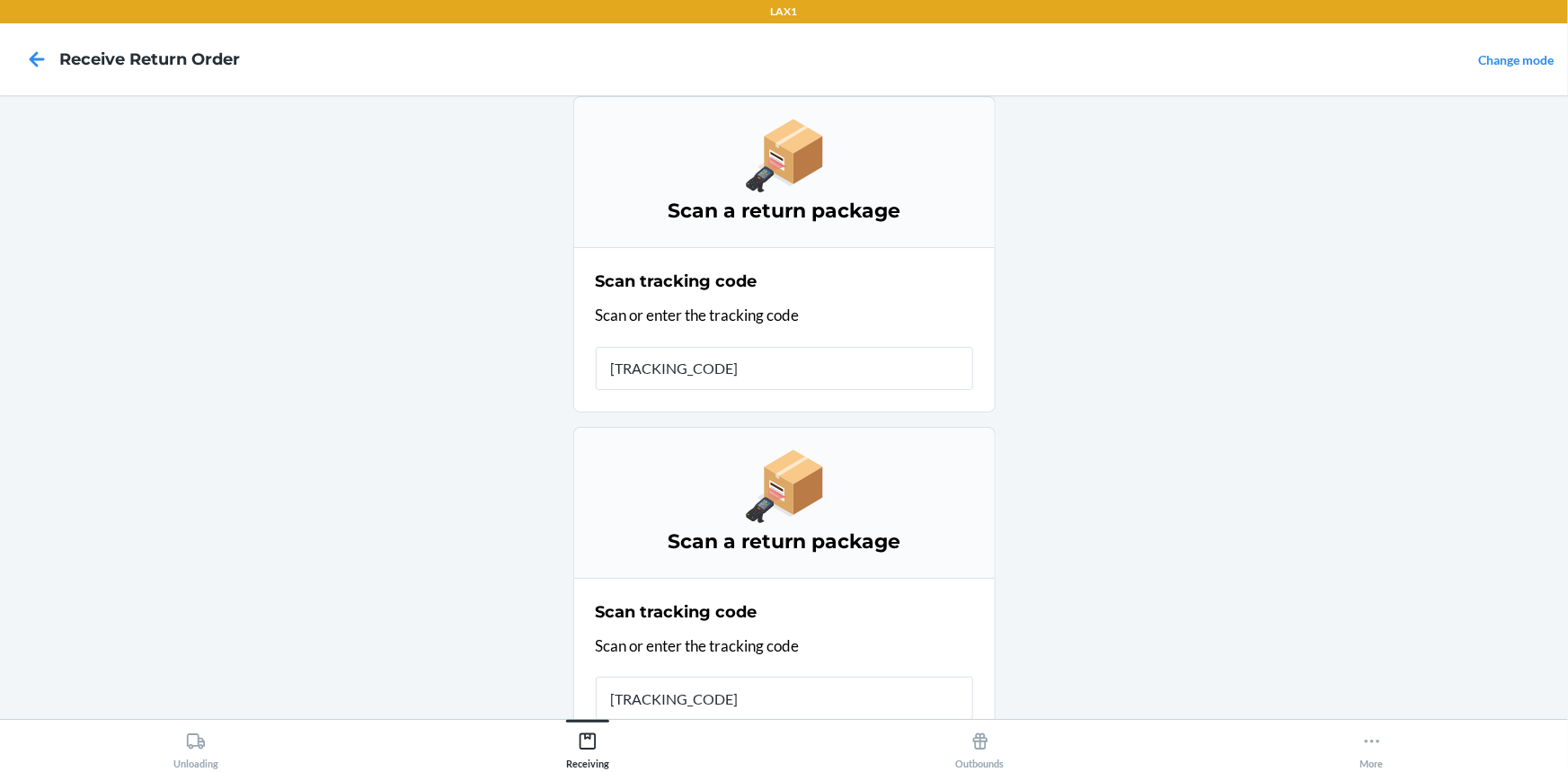 type on "[TRACKING_CODE]" 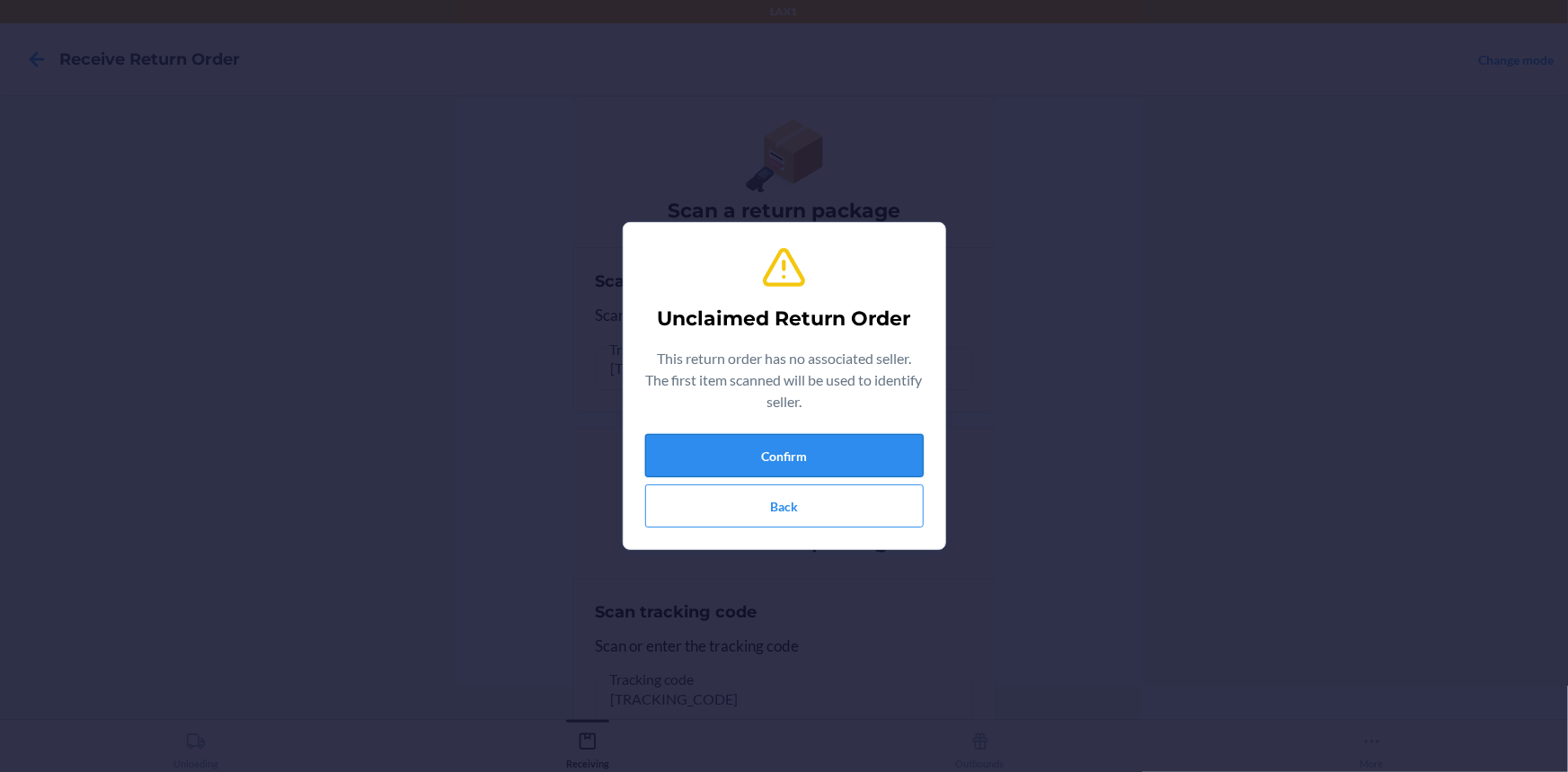 click on "Confirm" at bounding box center (784, 456) 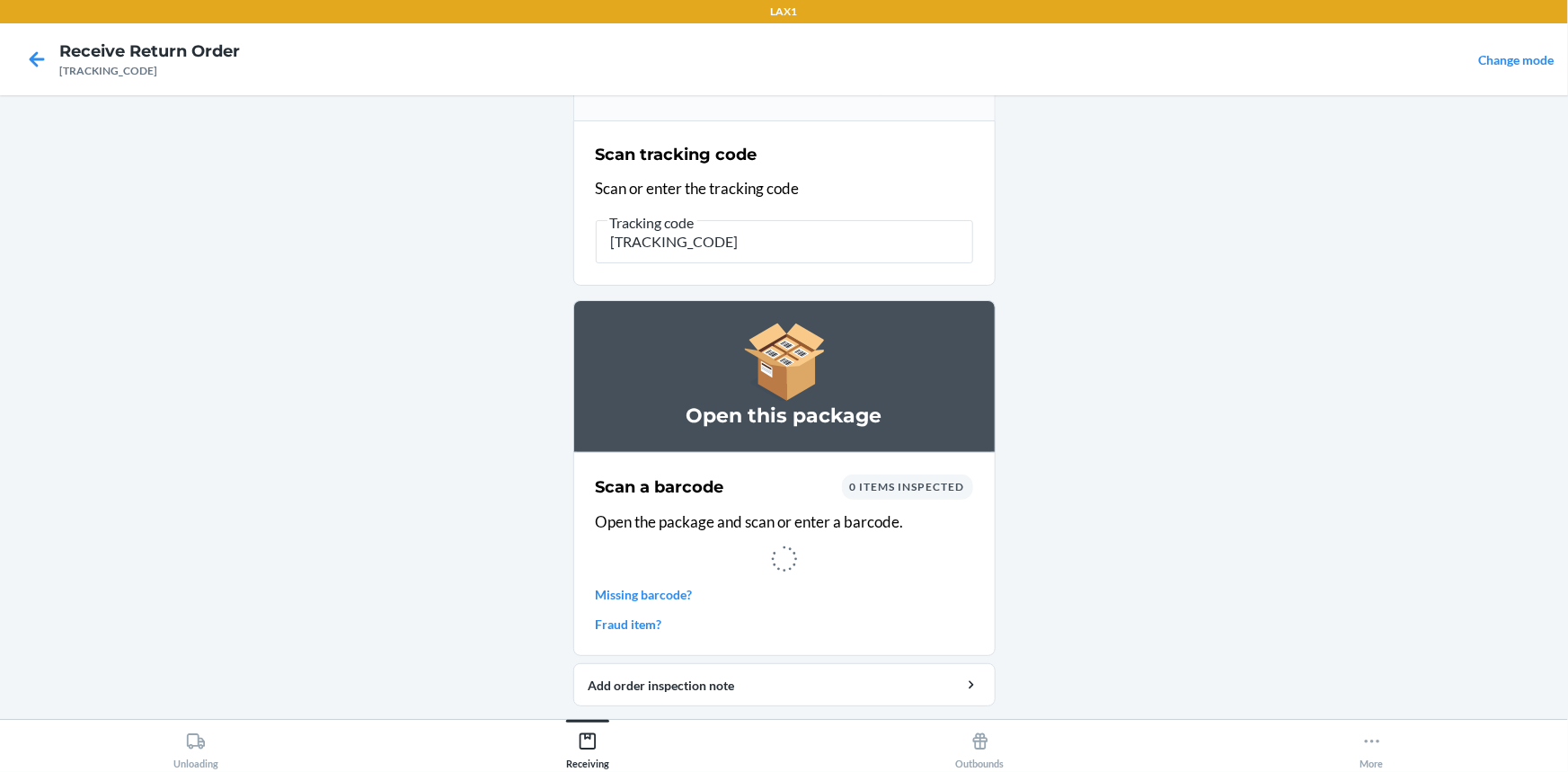 scroll, scrollTop: 161, scrollLeft: 0, axis: vertical 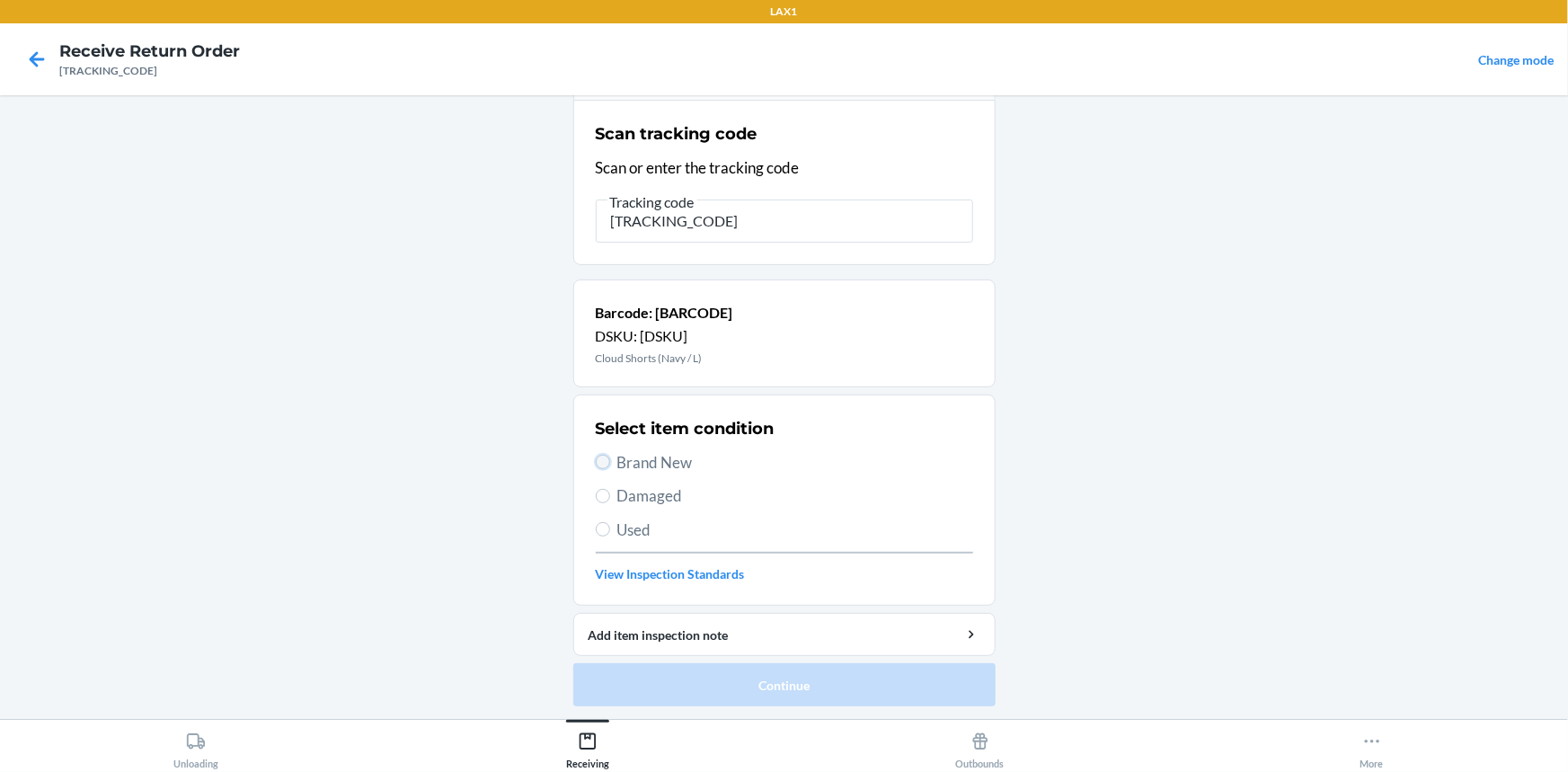 click on "Brand New" at bounding box center [603, 462] 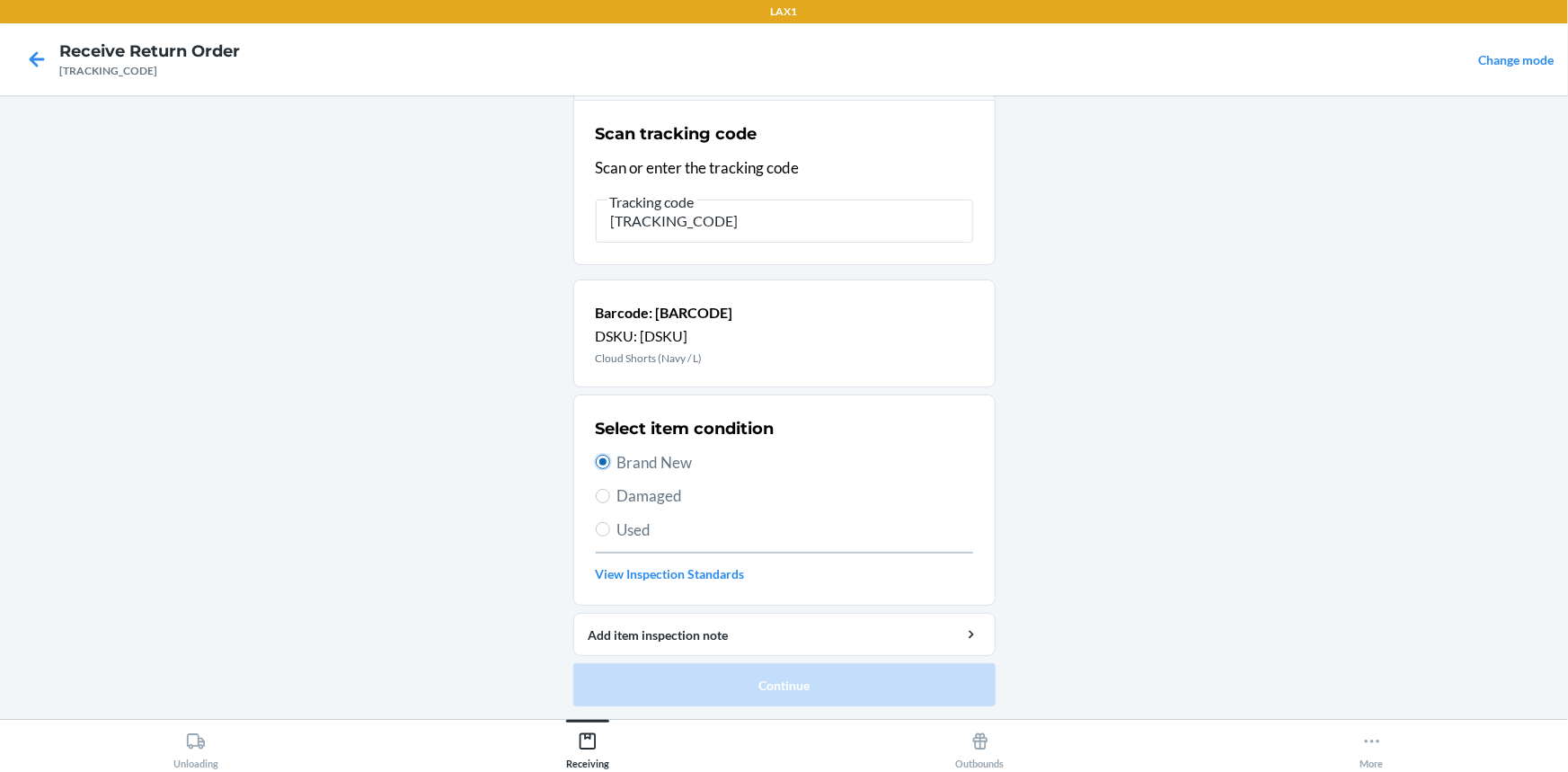 radio on "true" 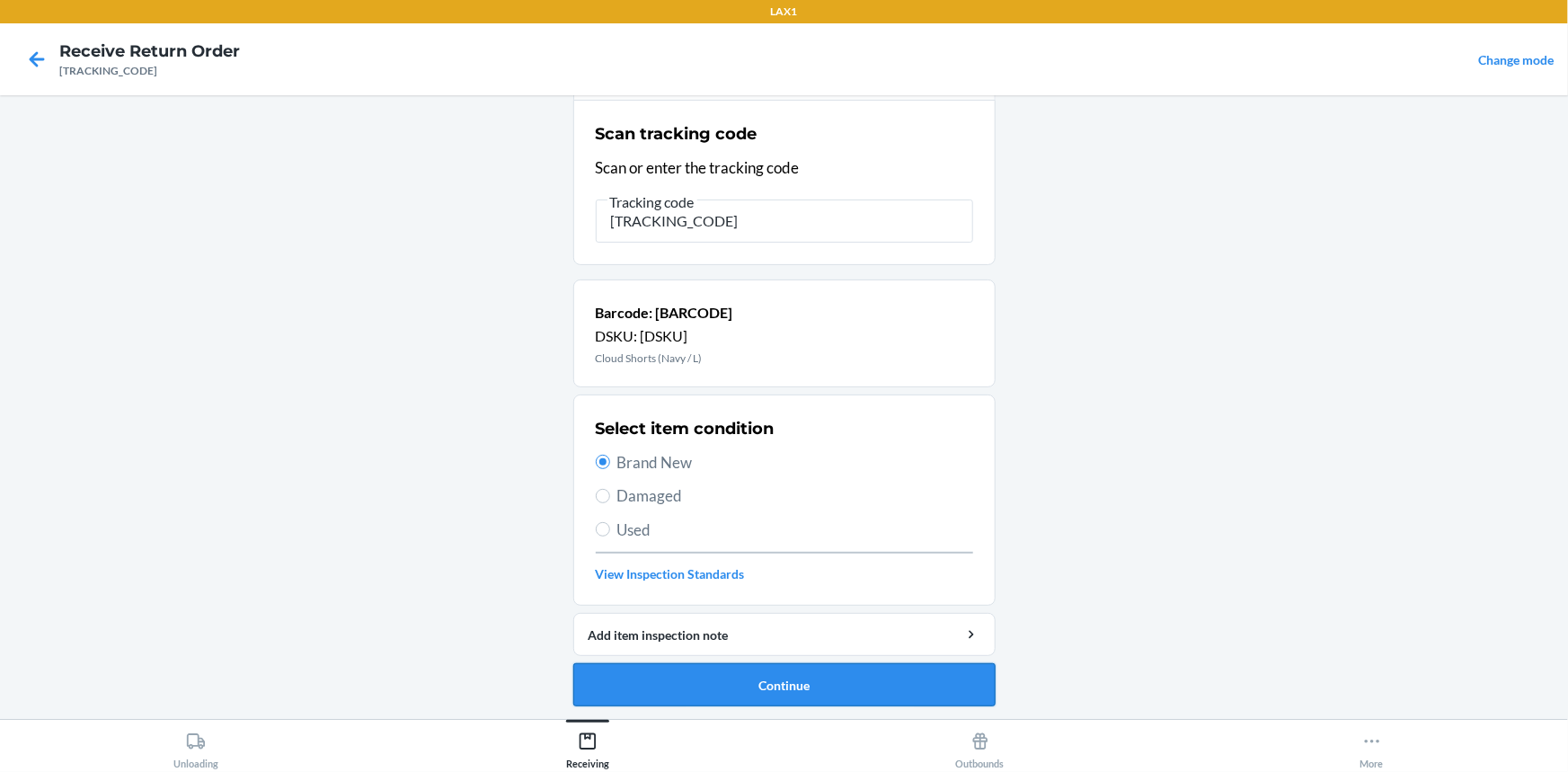 click on "Continue" at bounding box center (784, 685) 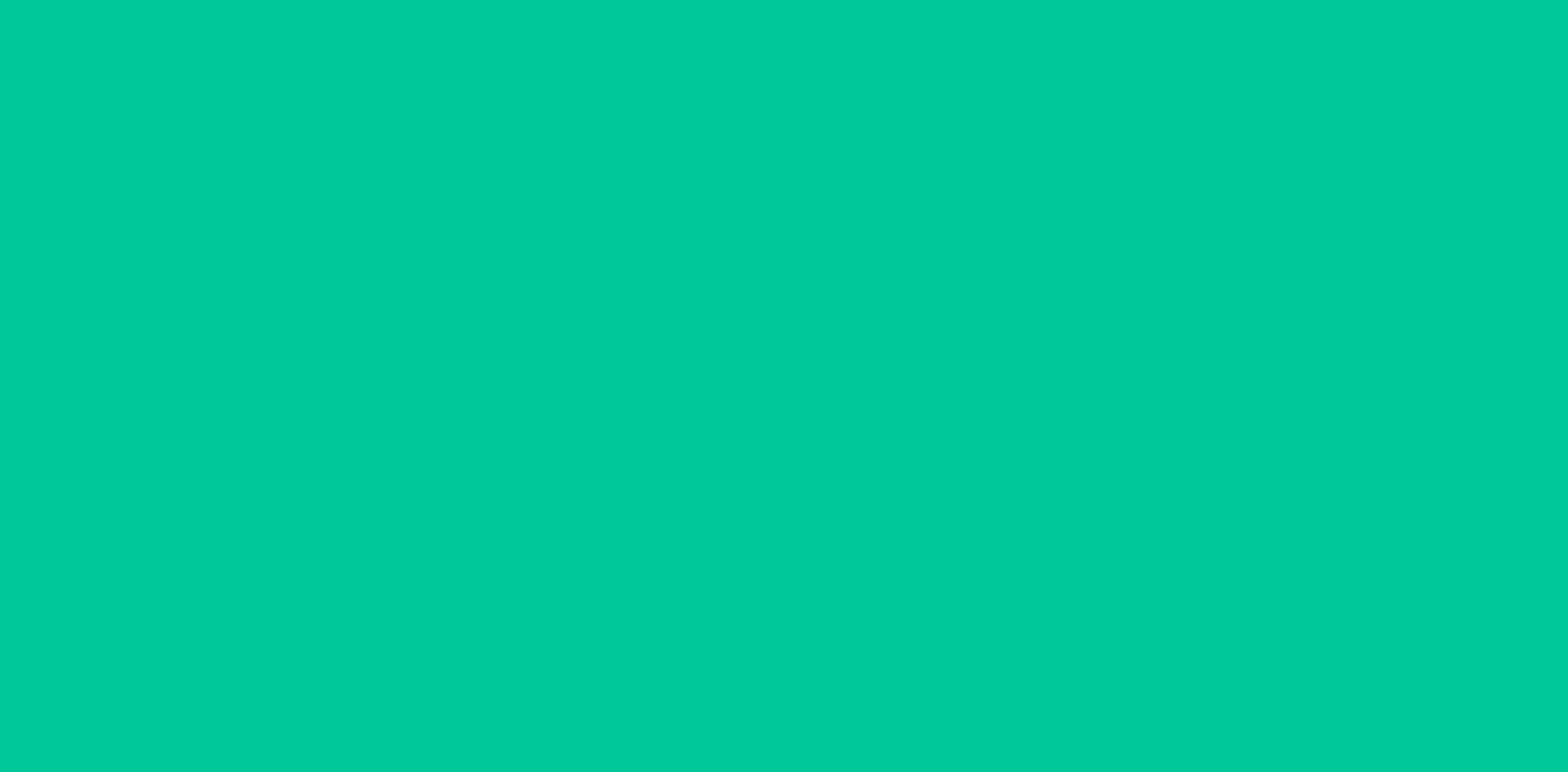 scroll, scrollTop: 0, scrollLeft: 0, axis: both 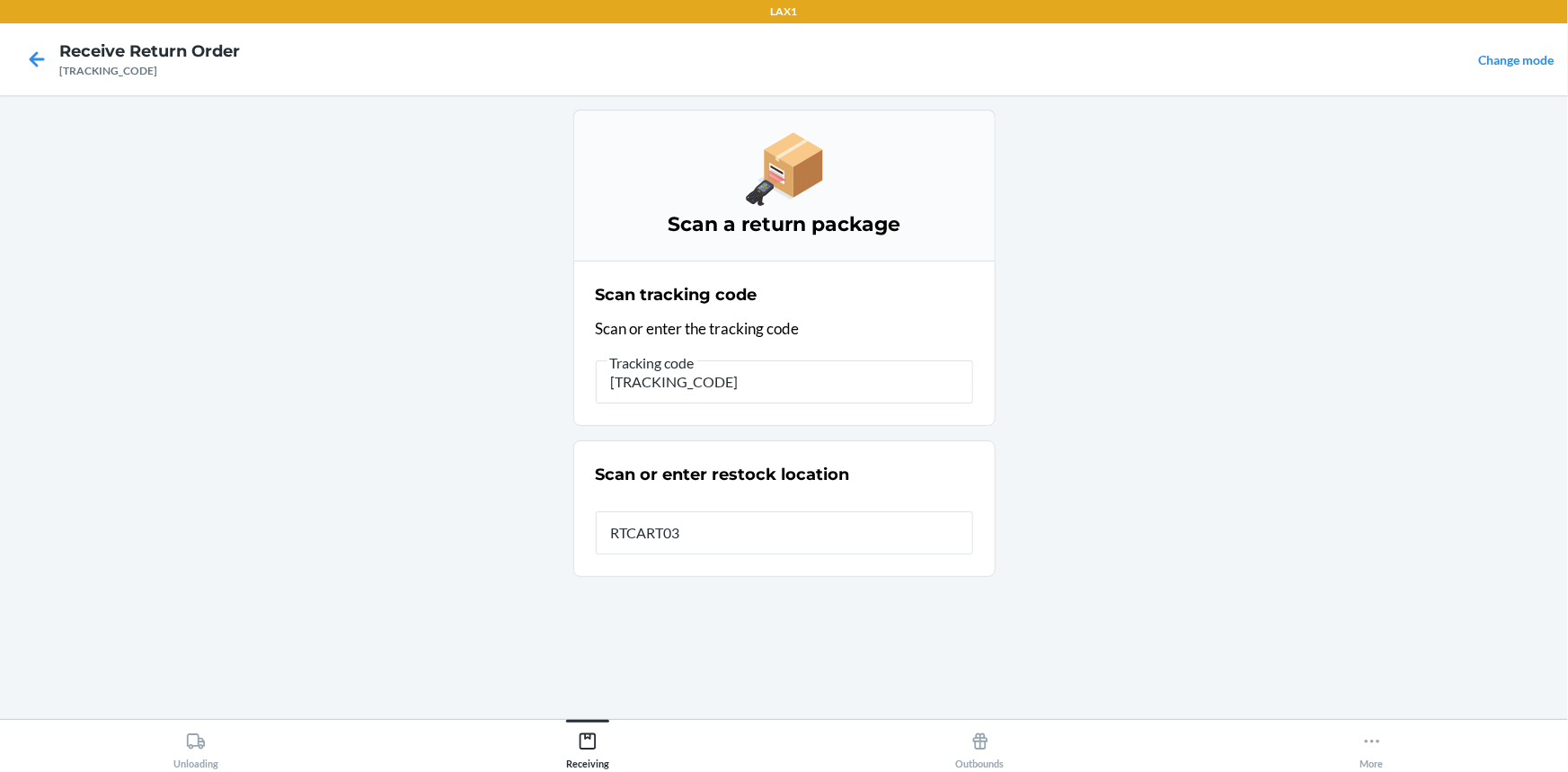 type on "RTCART038" 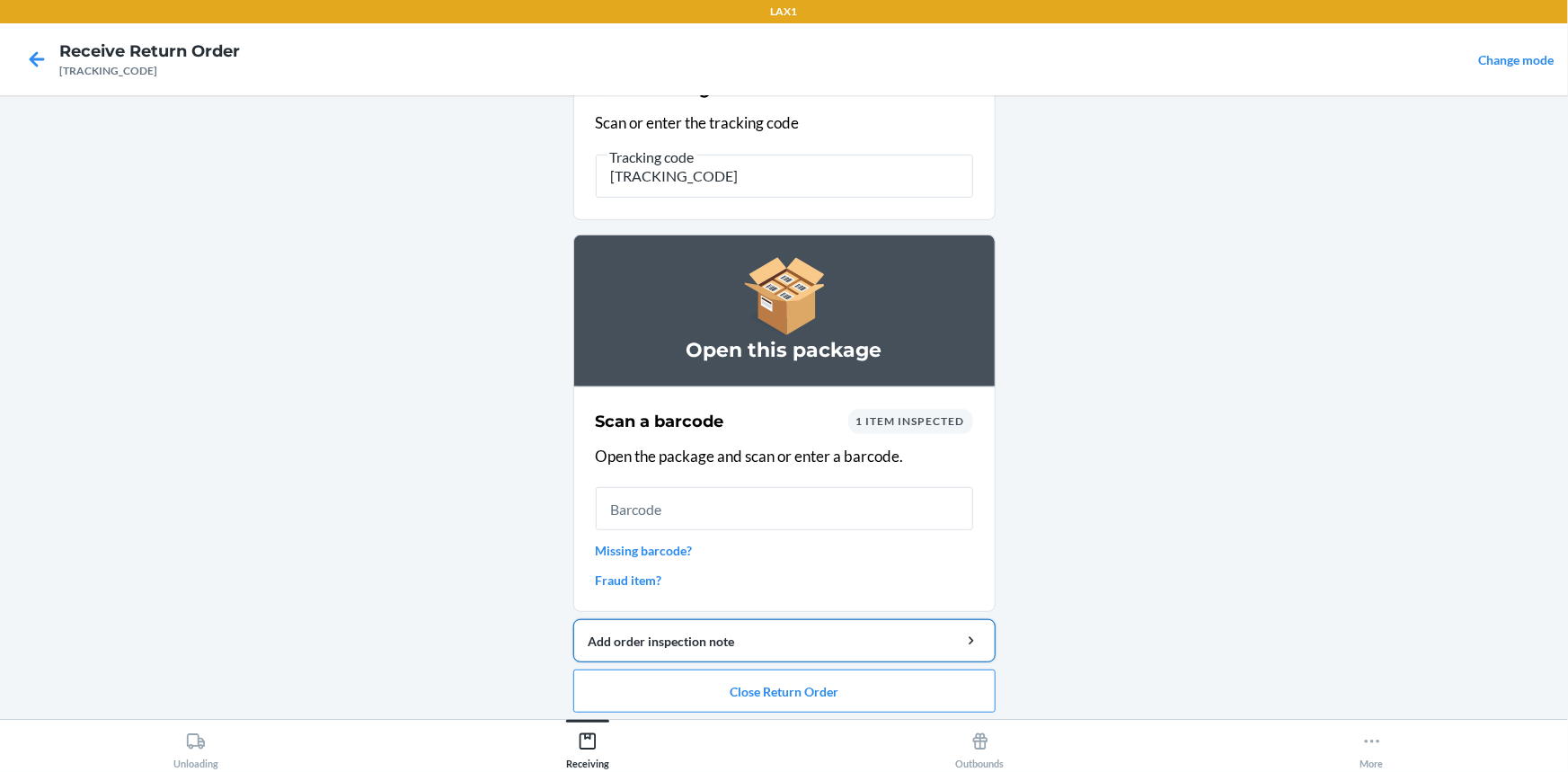scroll, scrollTop: 331, scrollLeft: 0, axis: vertical 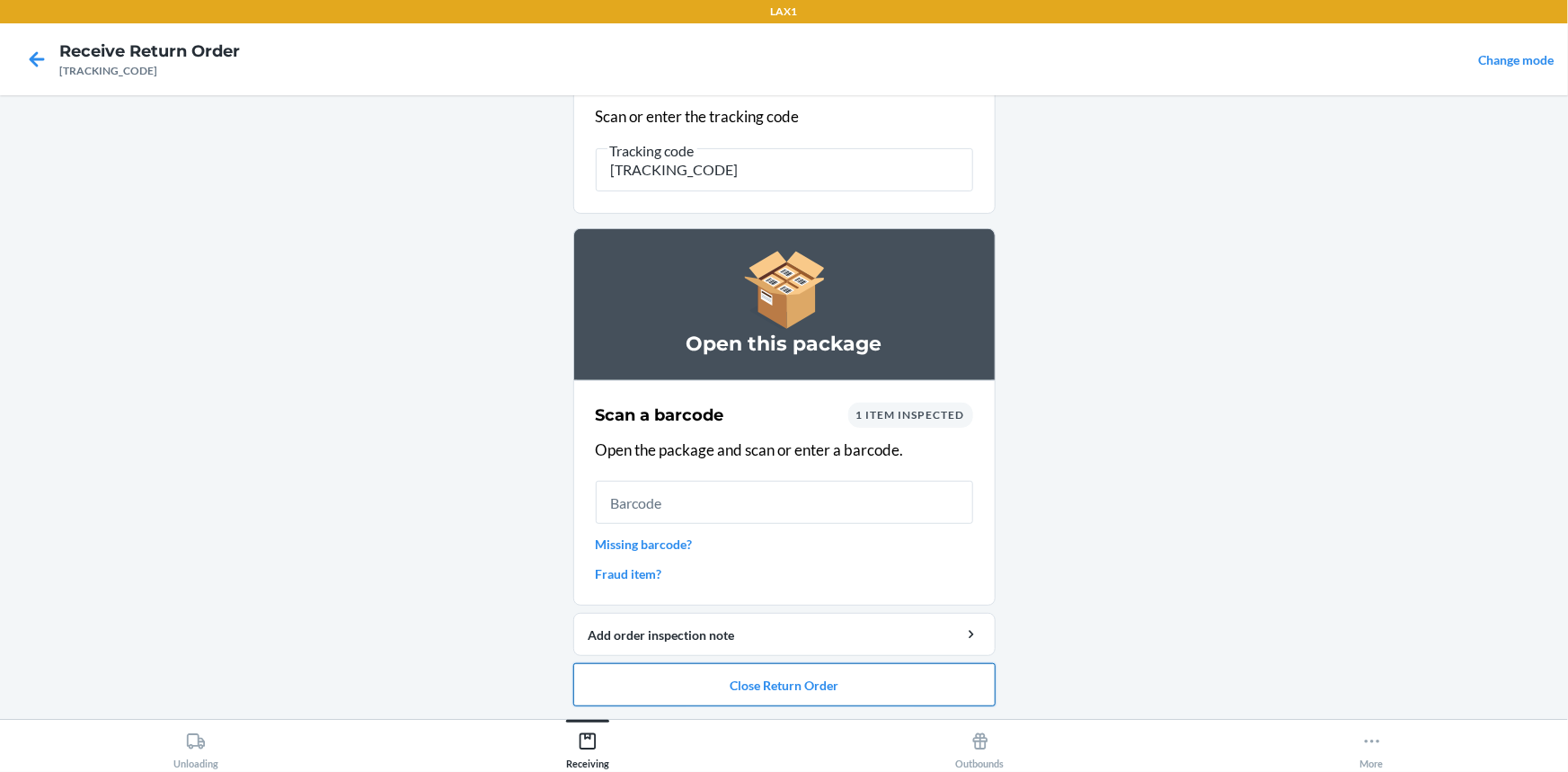 click on "Close Return Order" at bounding box center [784, 685] 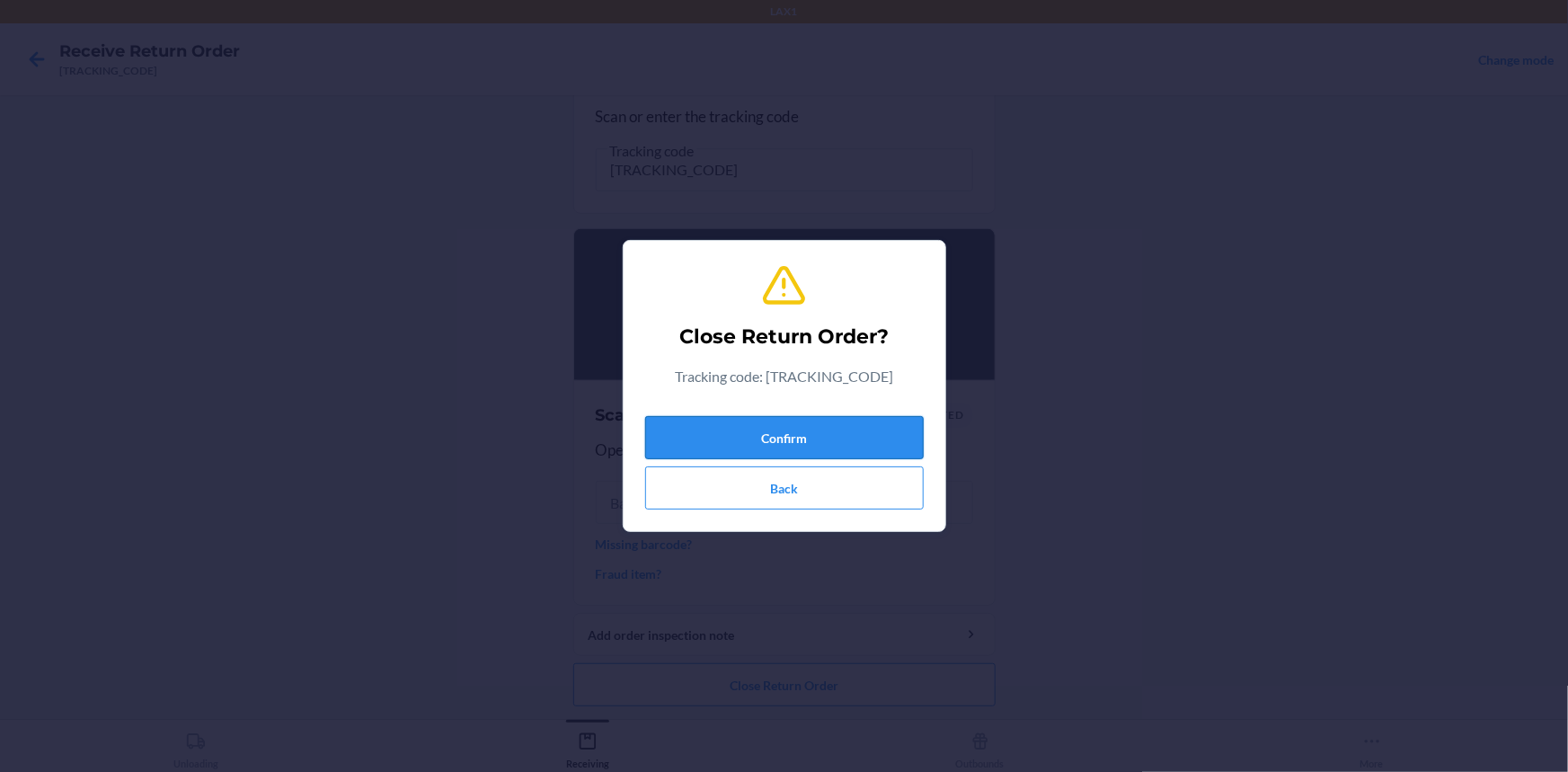 click on "Confirm" at bounding box center (784, 438) 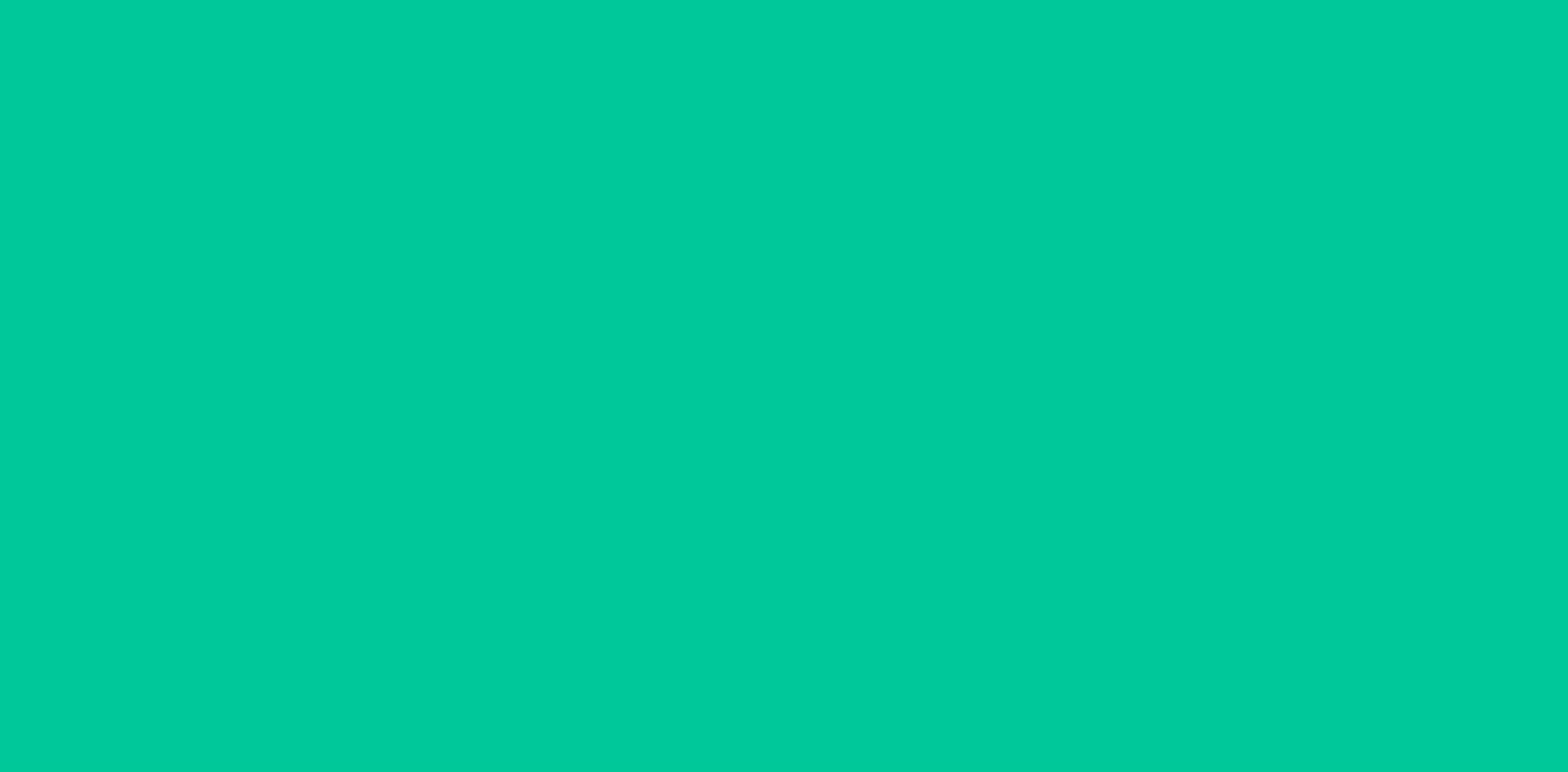 scroll, scrollTop: 0, scrollLeft: 0, axis: both 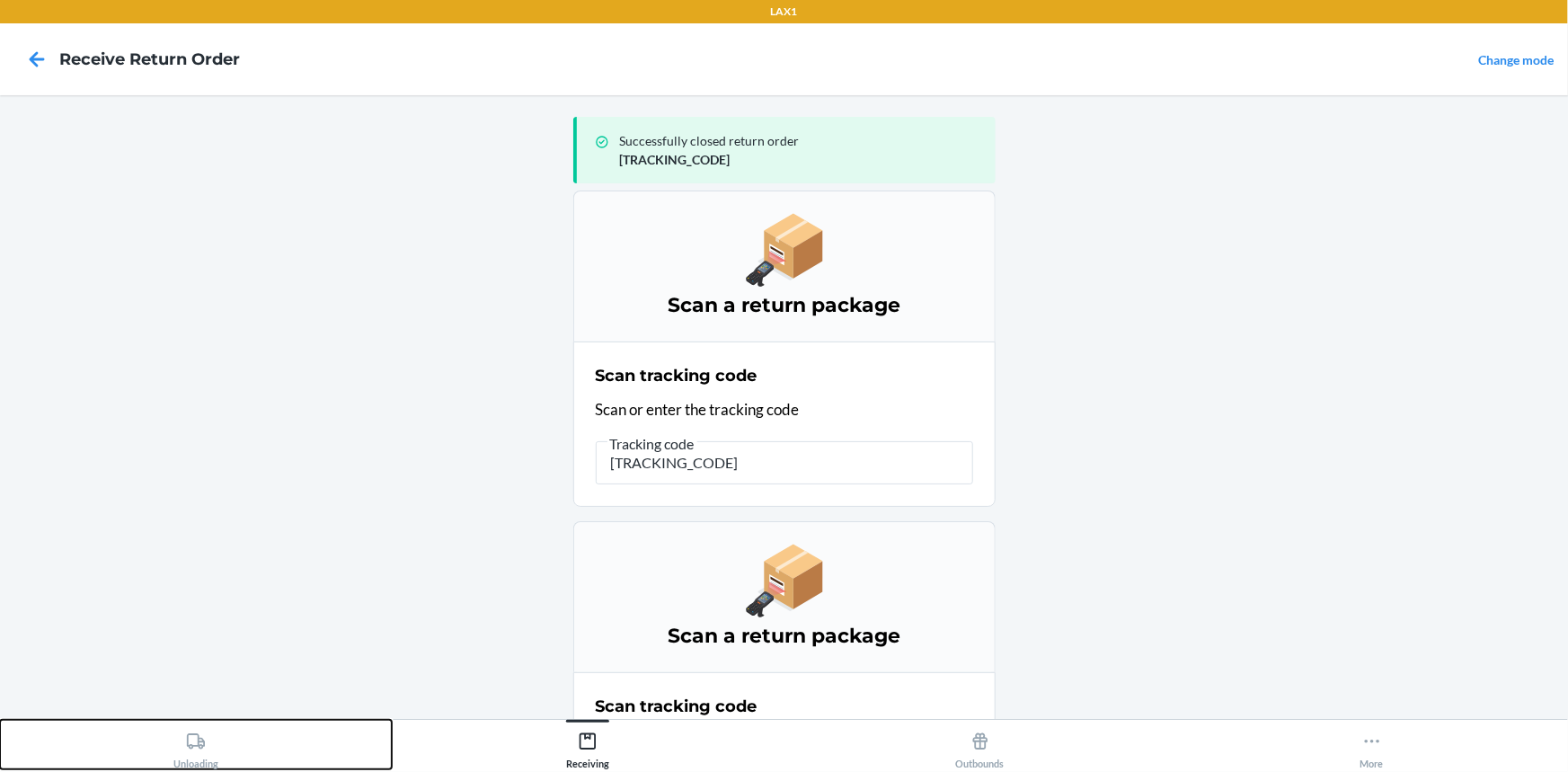 click on "Unloading" at bounding box center (196, 744) 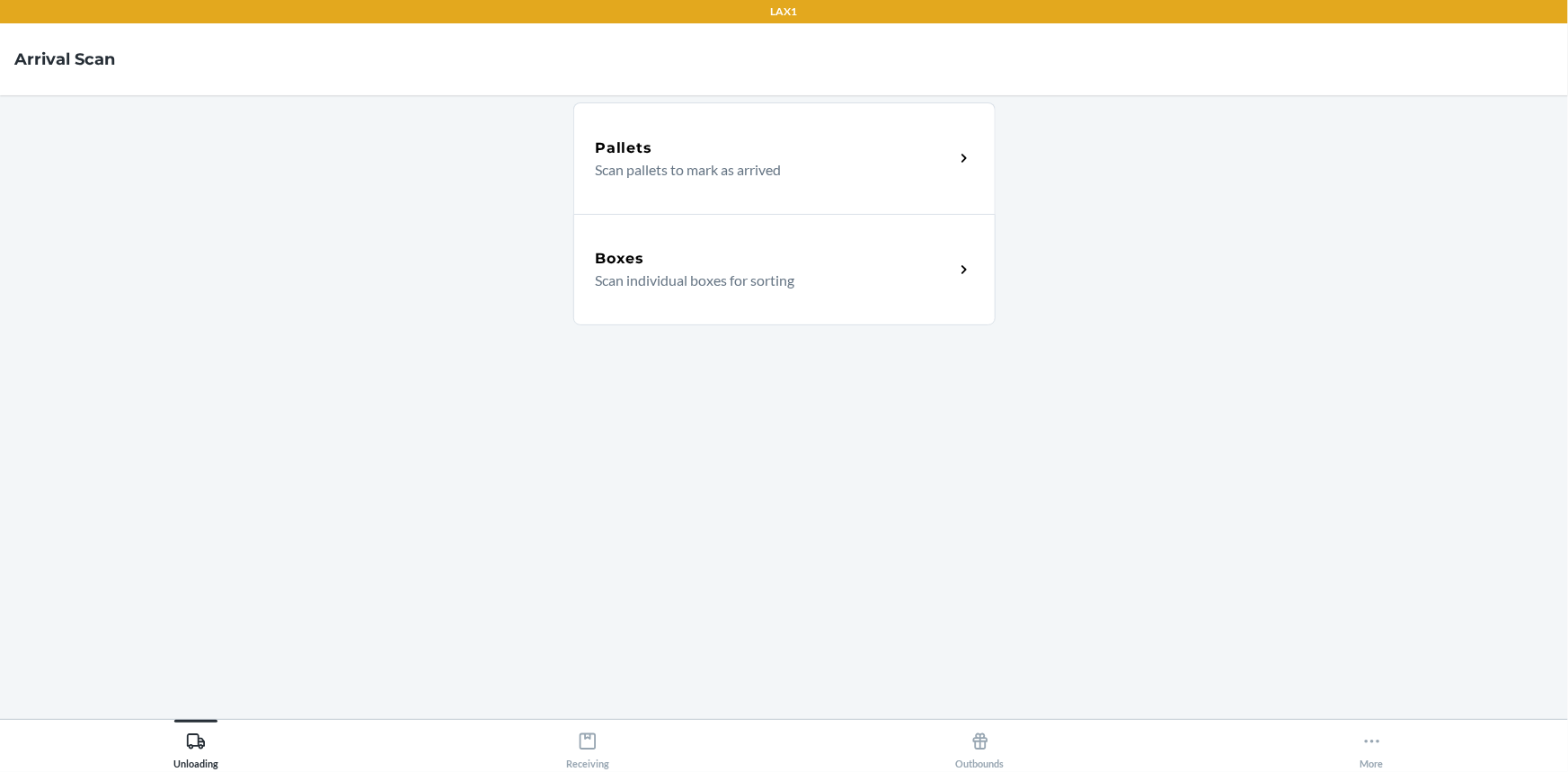 click on "Scan individual boxes for sorting" at bounding box center [767, 280] 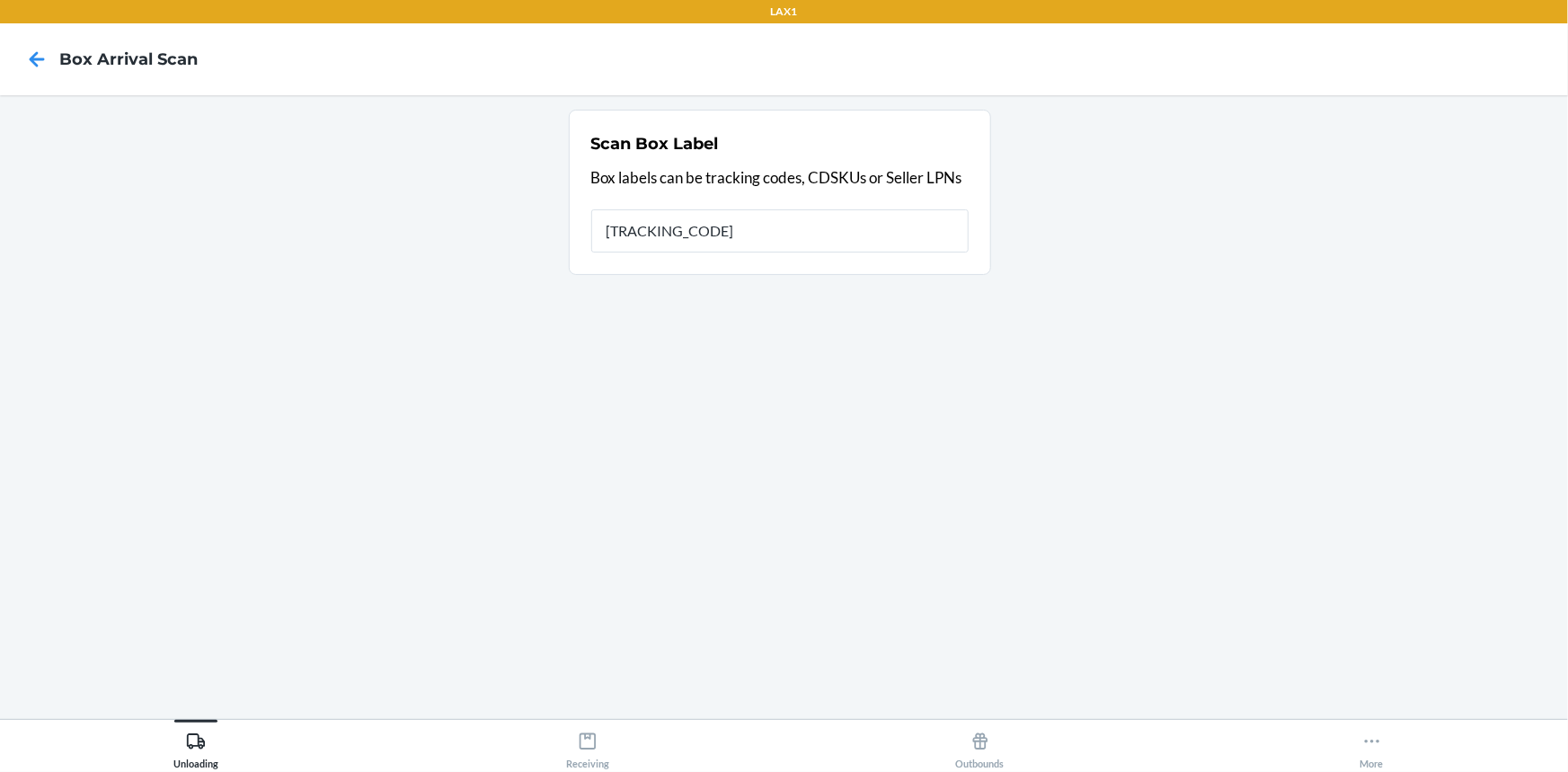type on "[TRACKING_CODE]" 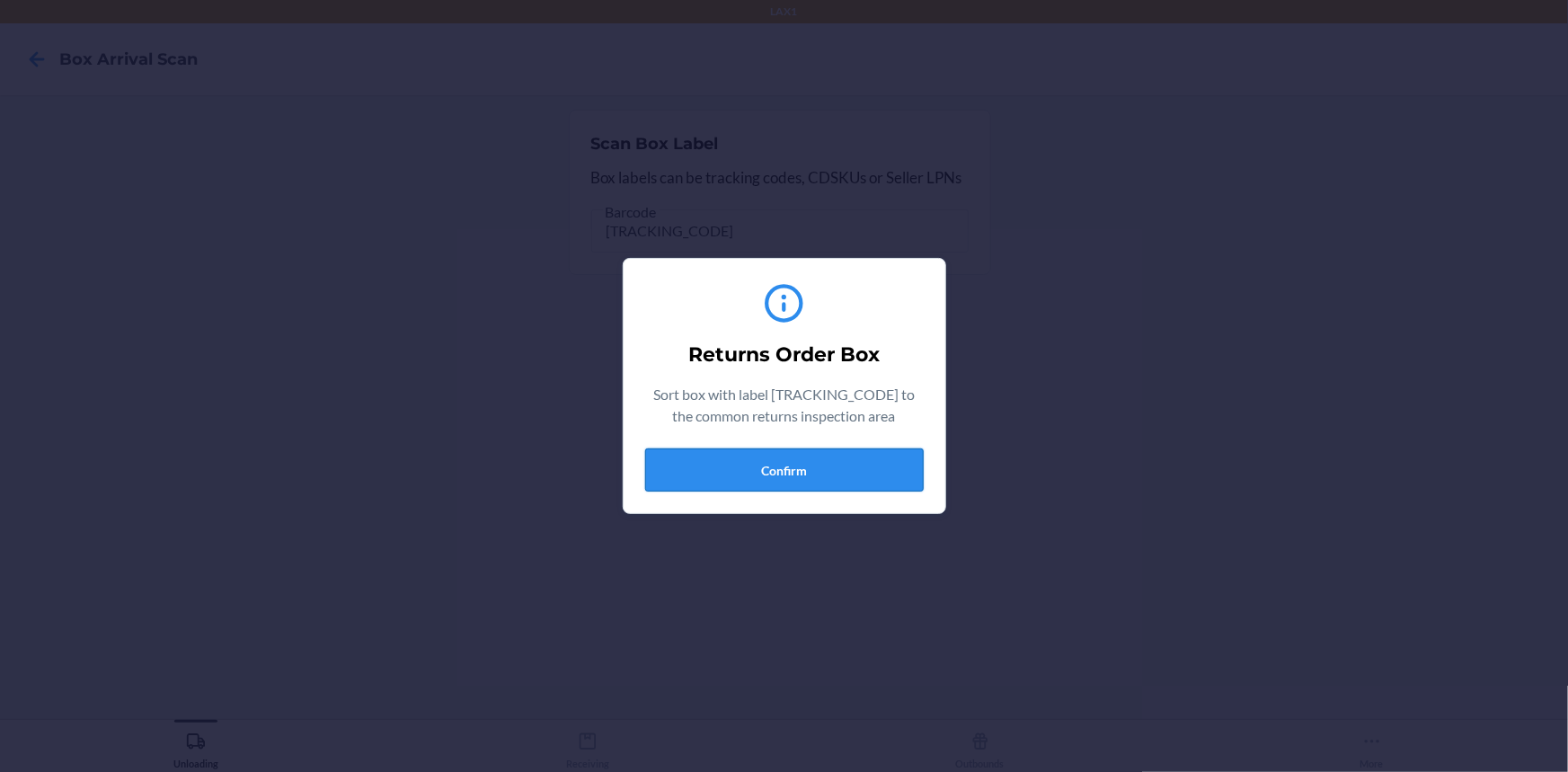 click on "Confirm" at bounding box center [784, 470] 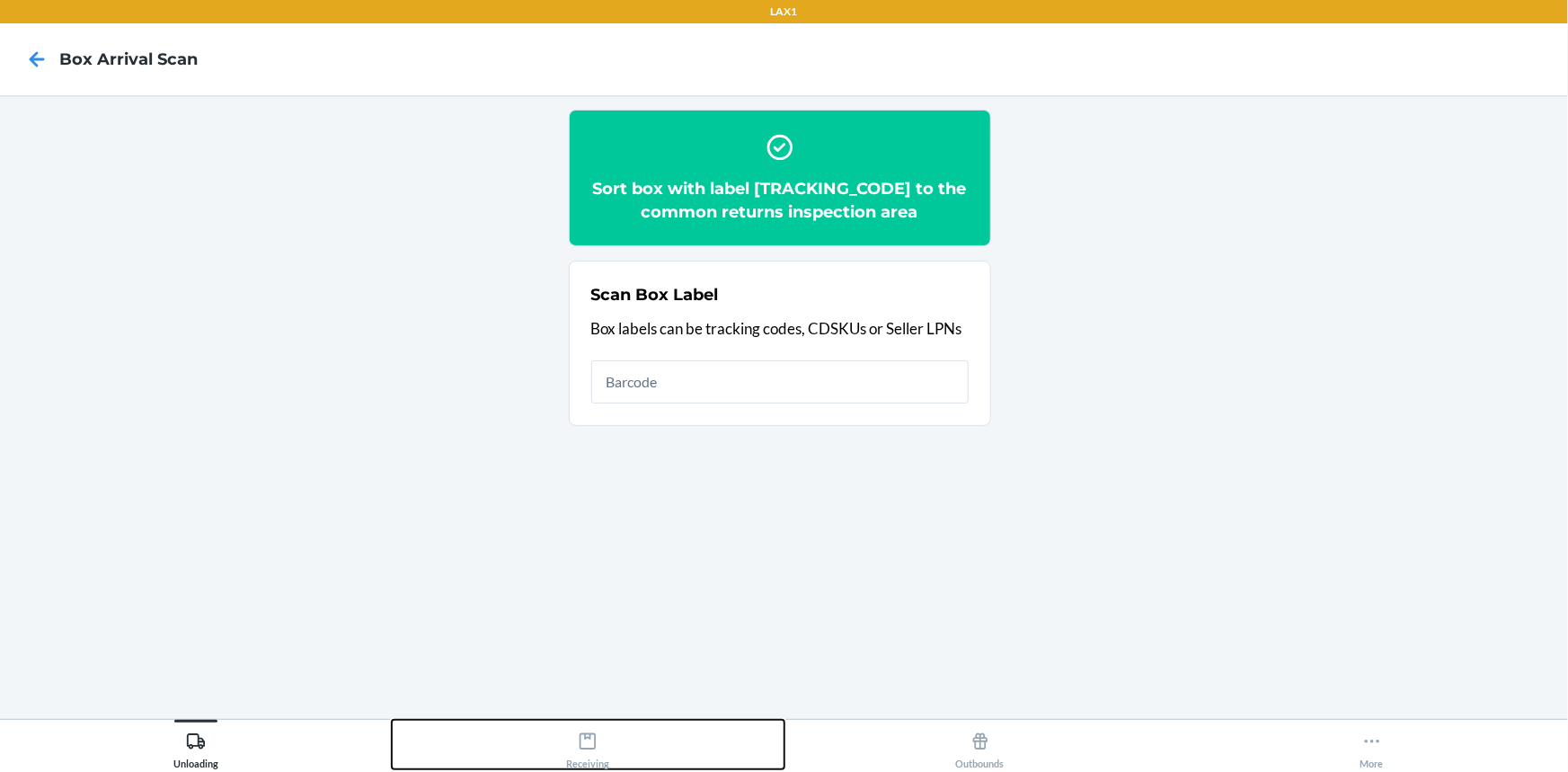 click on "Receiving" at bounding box center (588, 744) 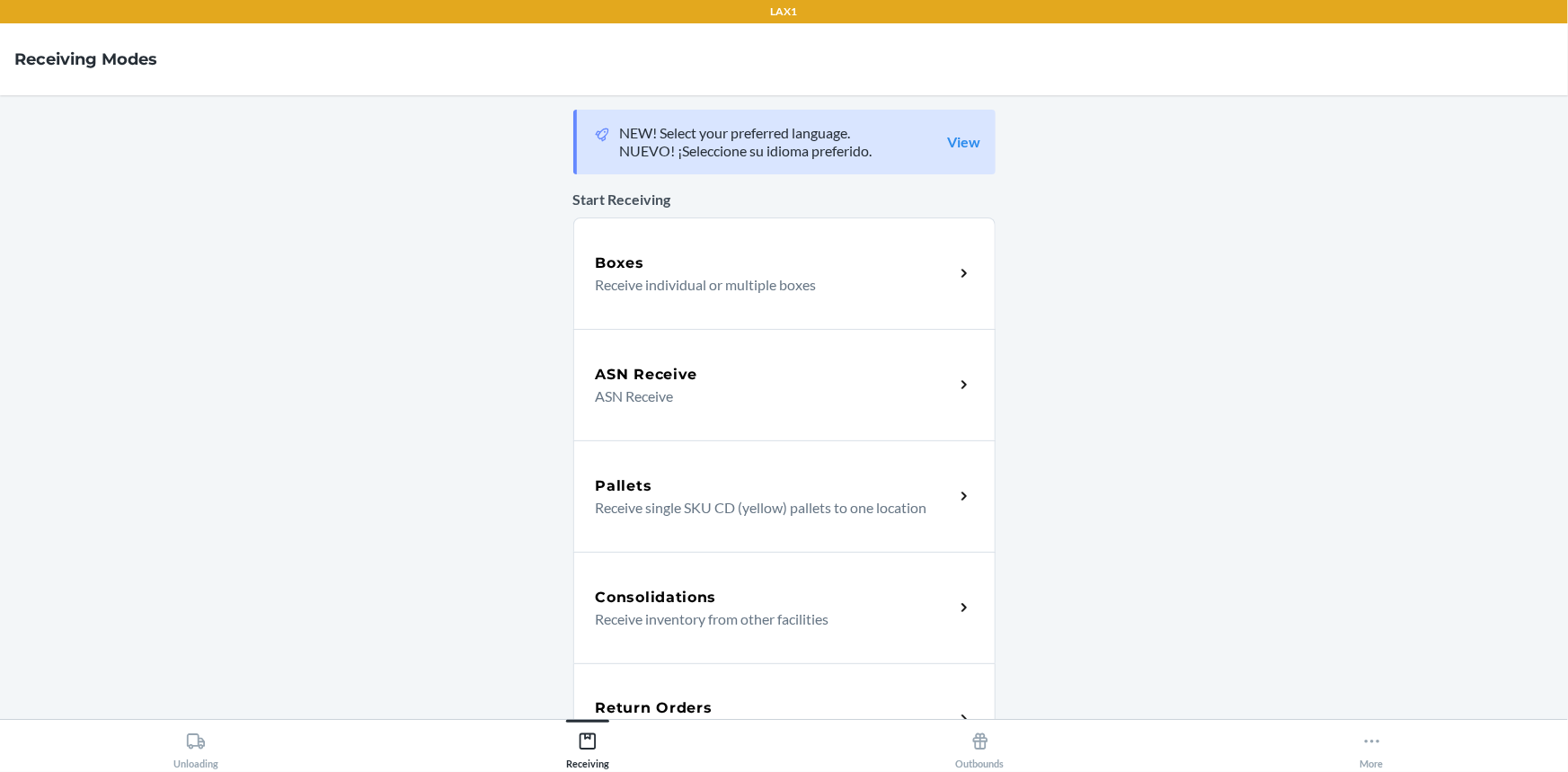 click on "Return Orders Receive return order package items" at bounding box center (784, 719) 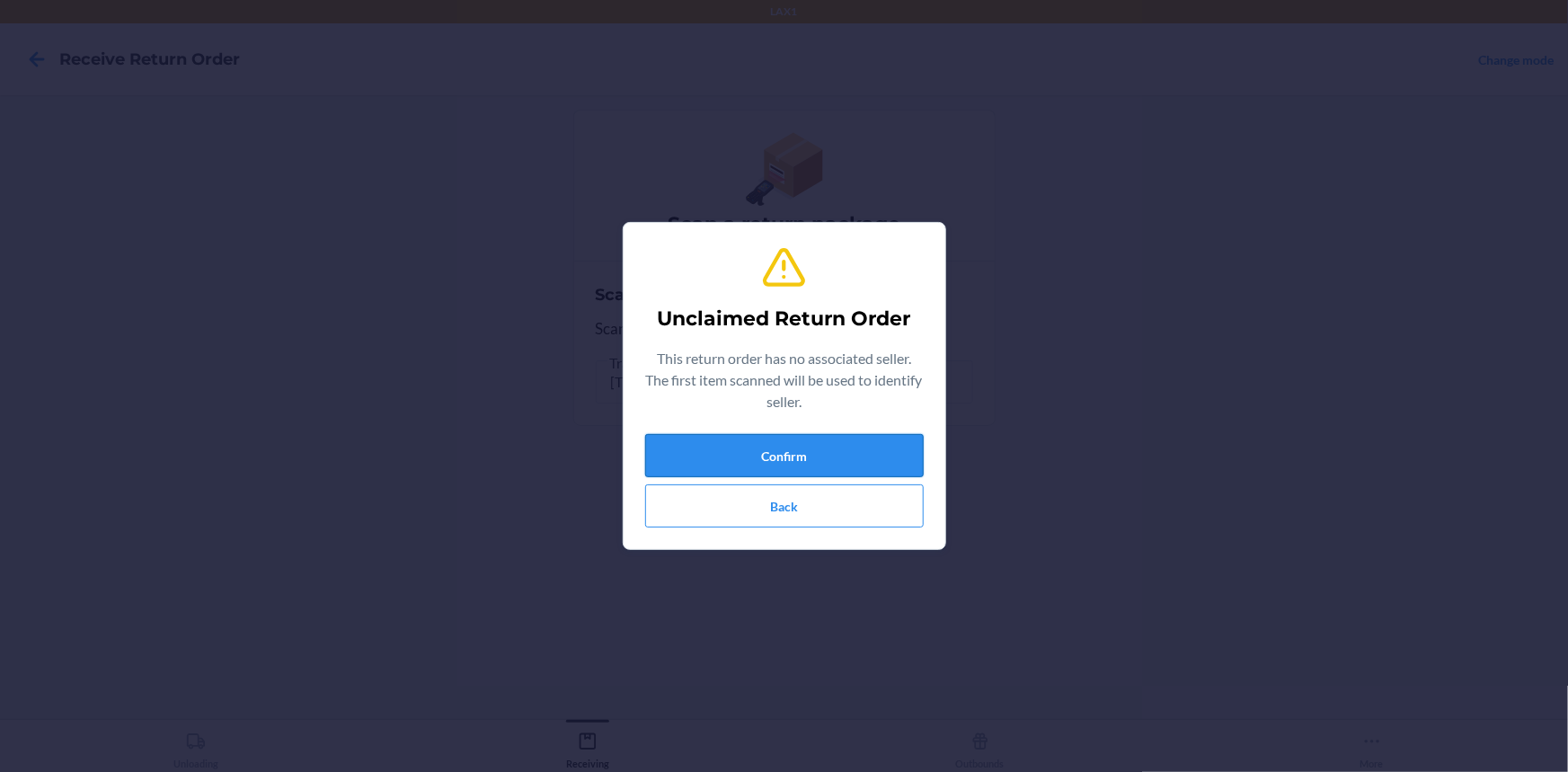 click on "Confirm" at bounding box center (784, 456) 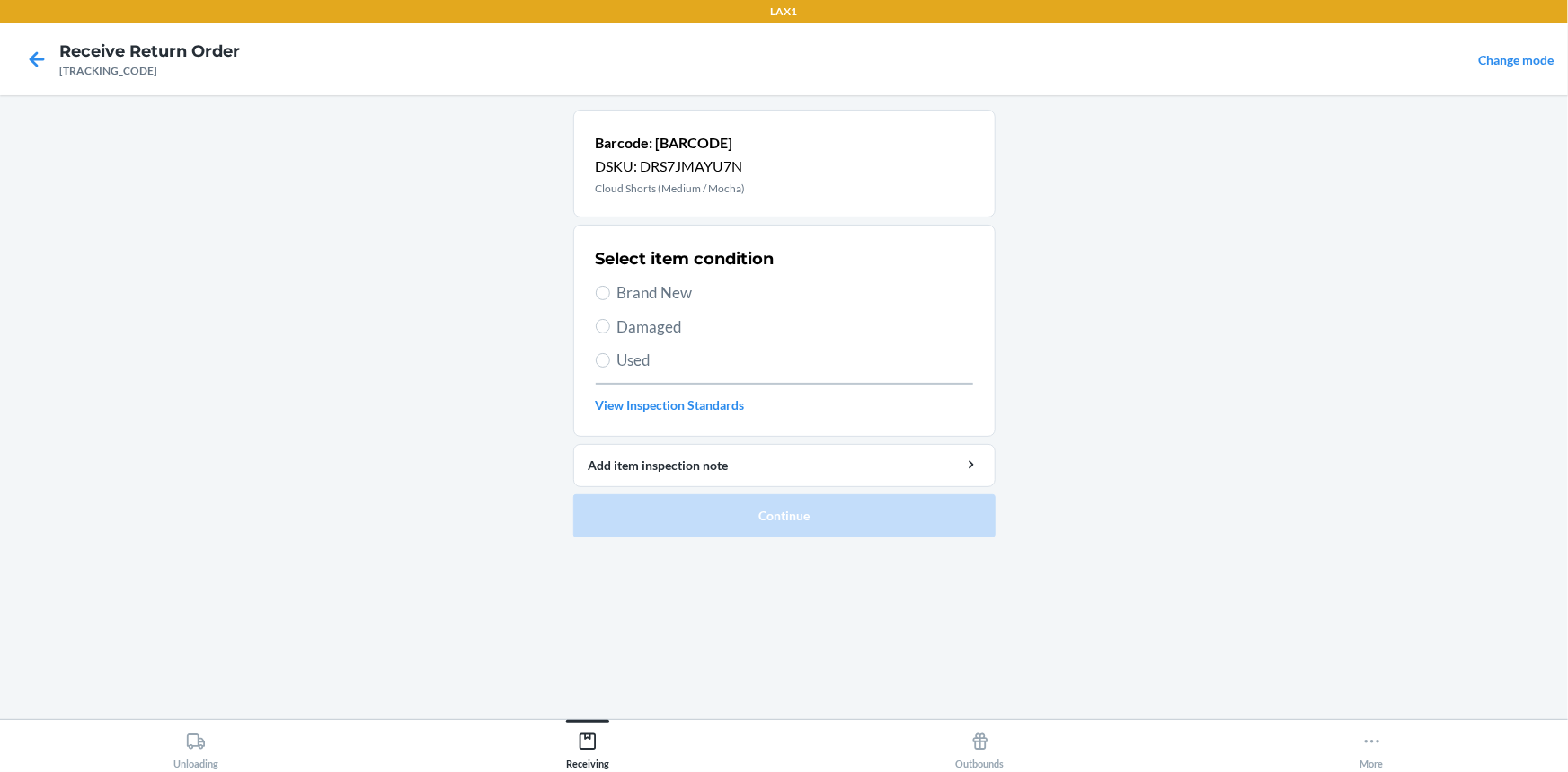 drag, startPoint x: 658, startPoint y: 291, endPoint x: 657, endPoint y: 307, distance: 16.03122 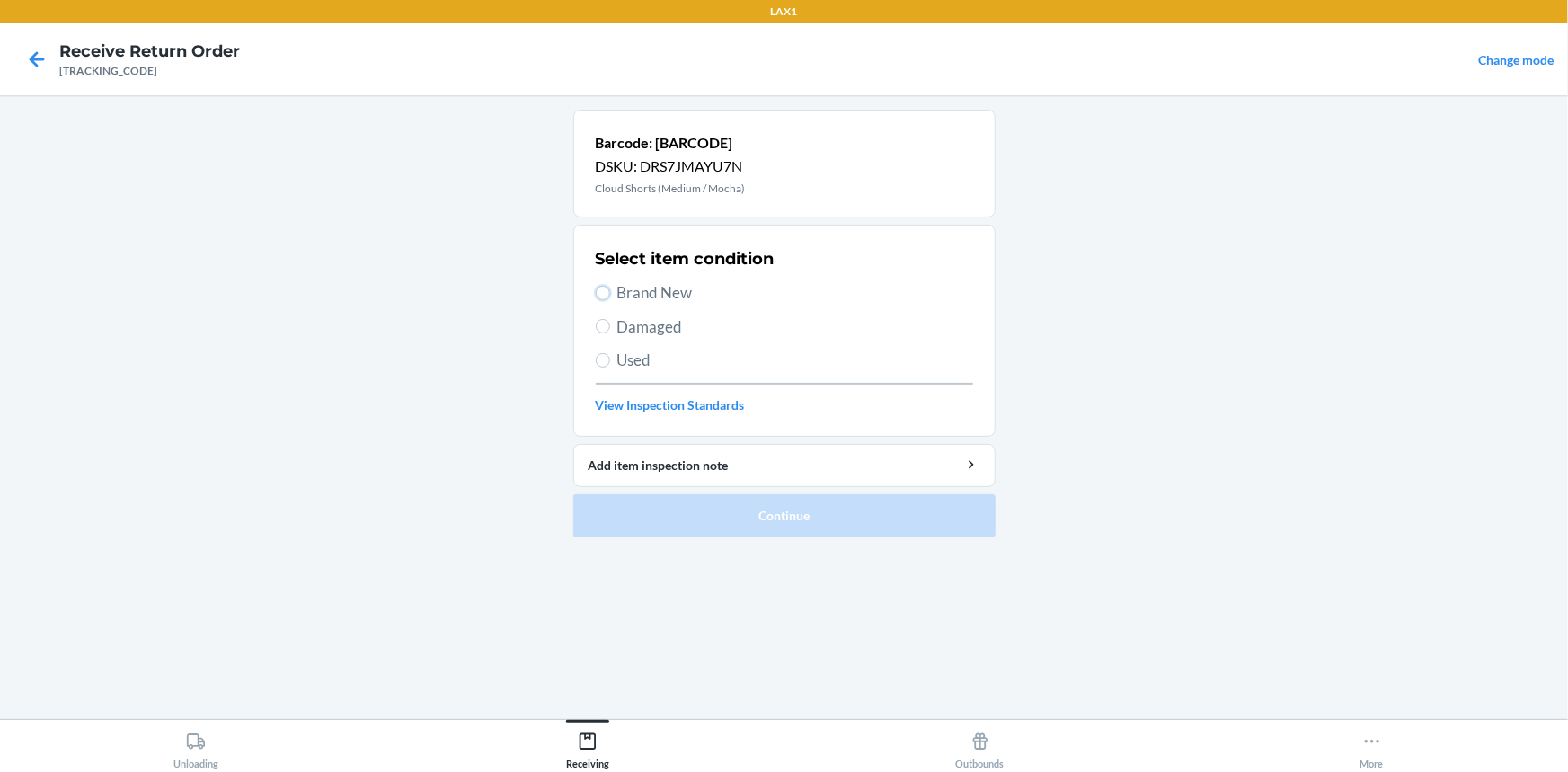 radio on "true" 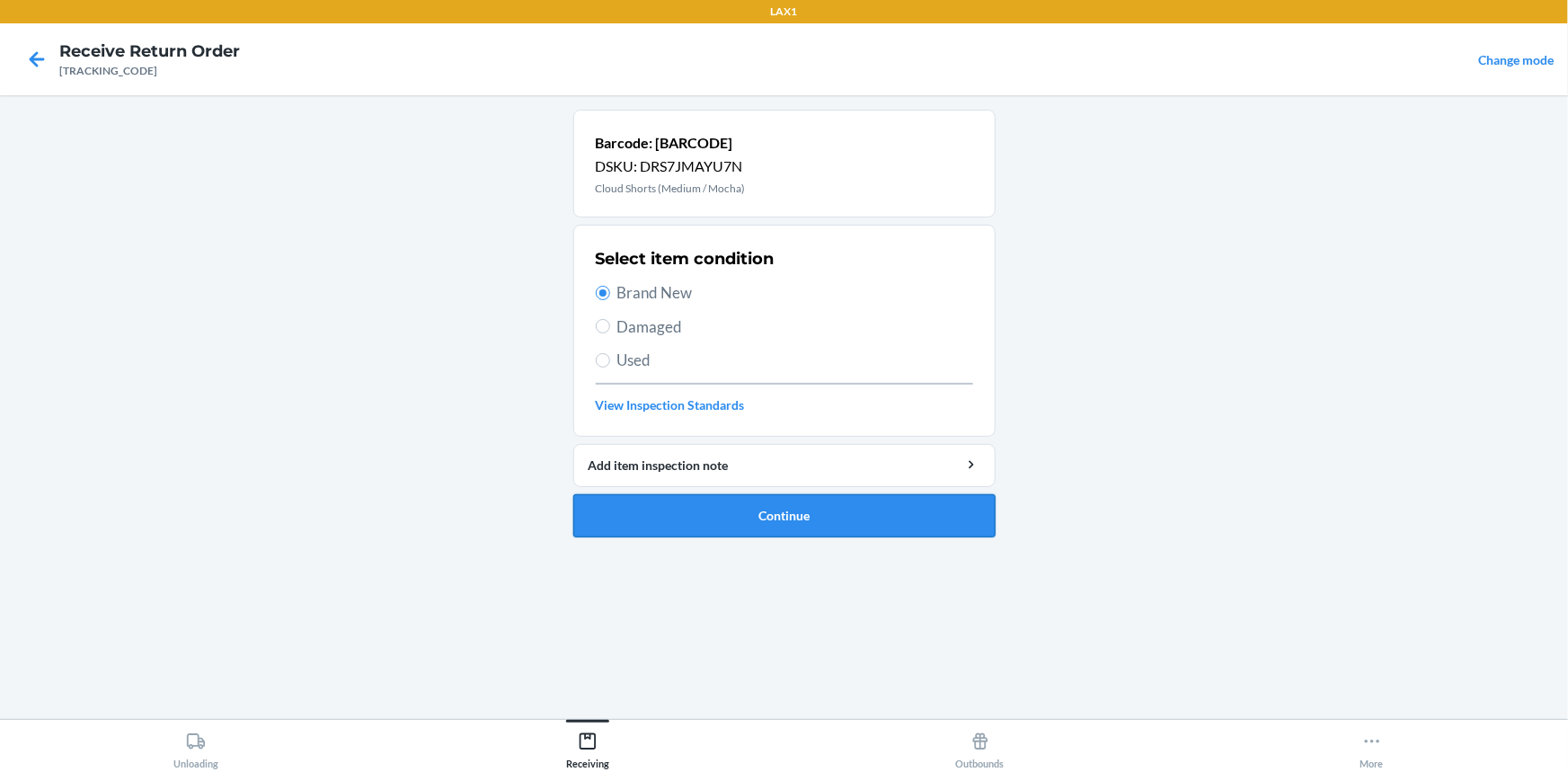 click on "Continue" at bounding box center (784, 516) 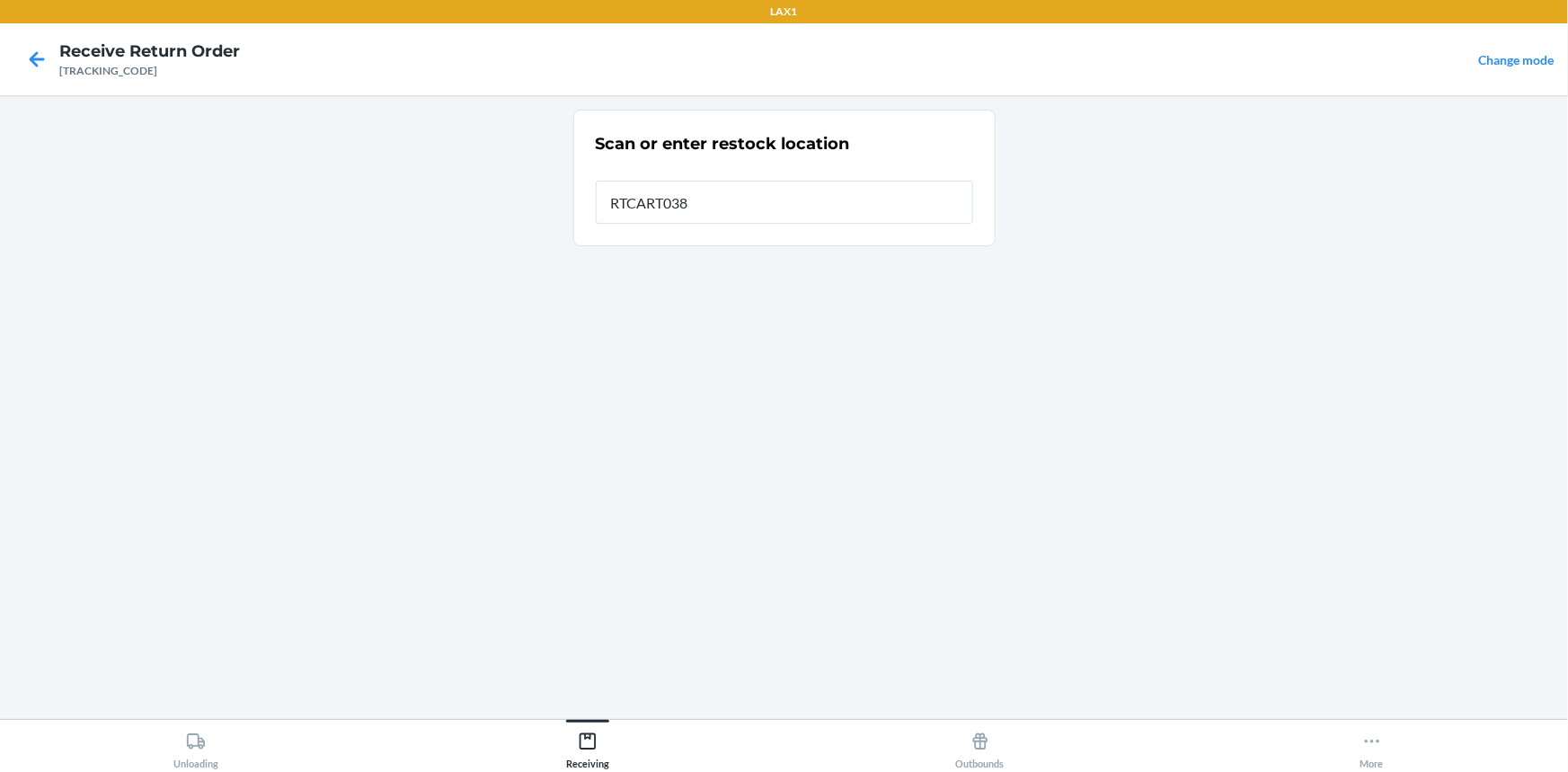type on "RTCART038" 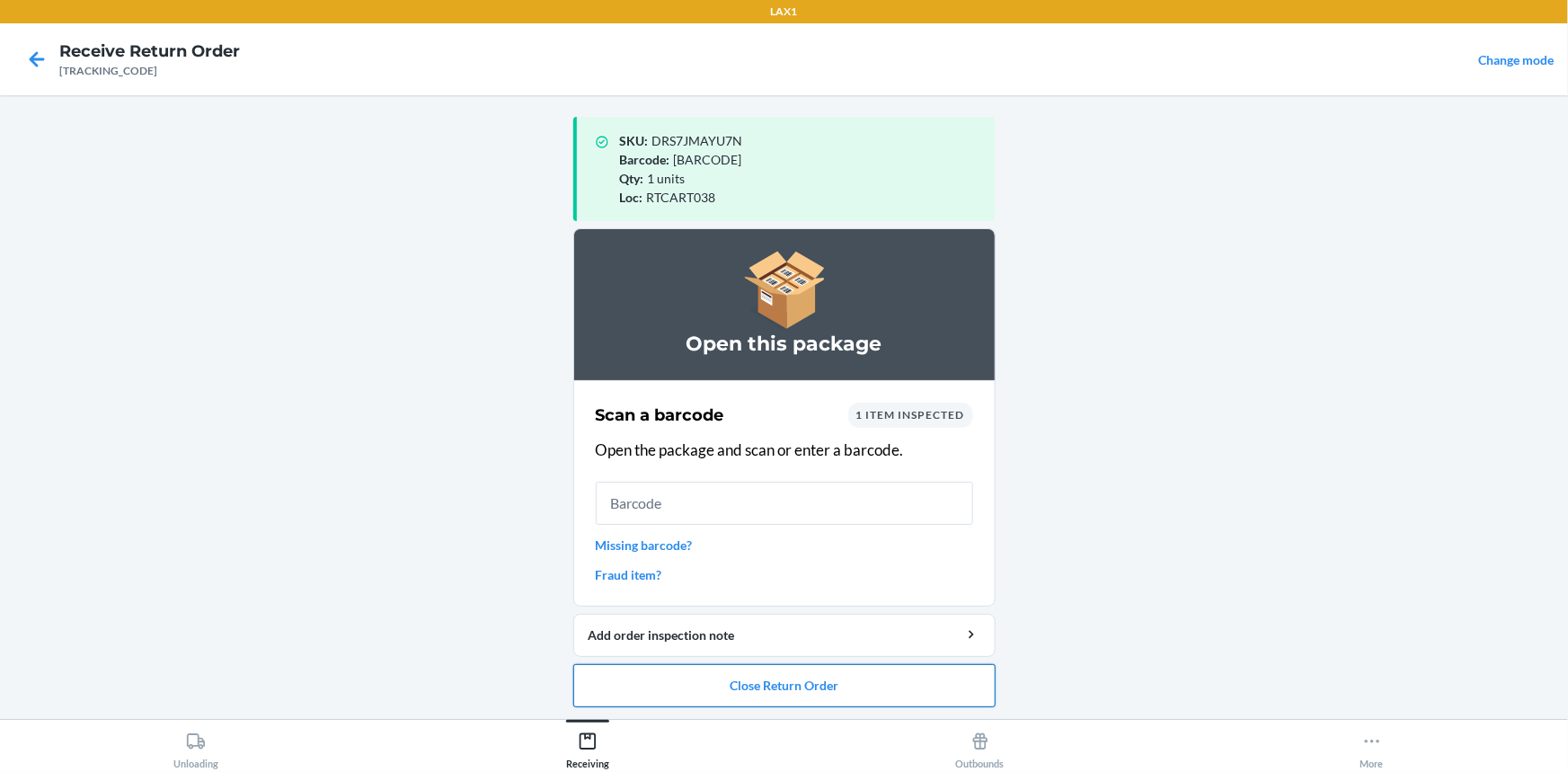 click on "Close Return Order" at bounding box center [784, 686] 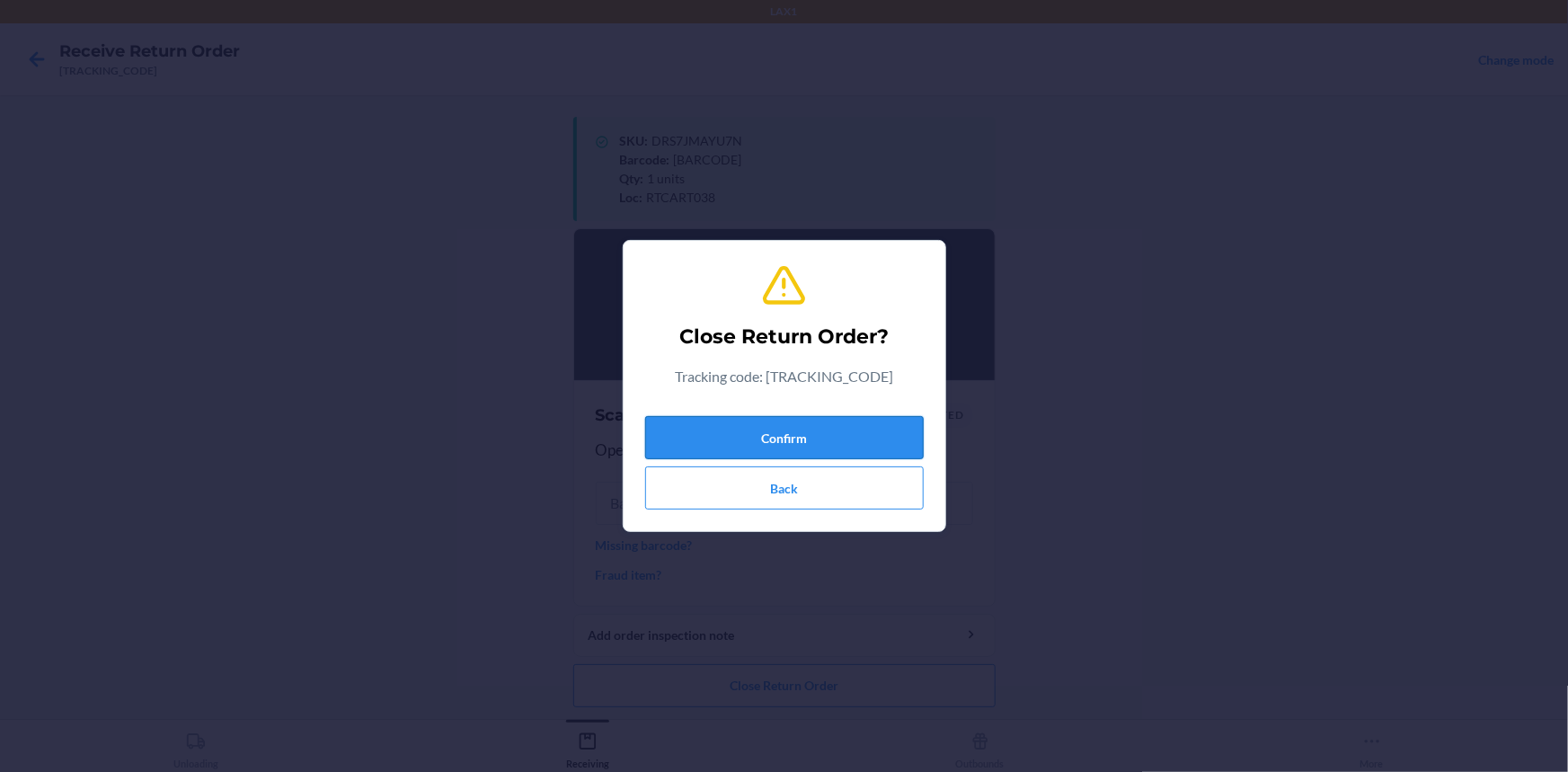 click on "Confirm" at bounding box center (784, 438) 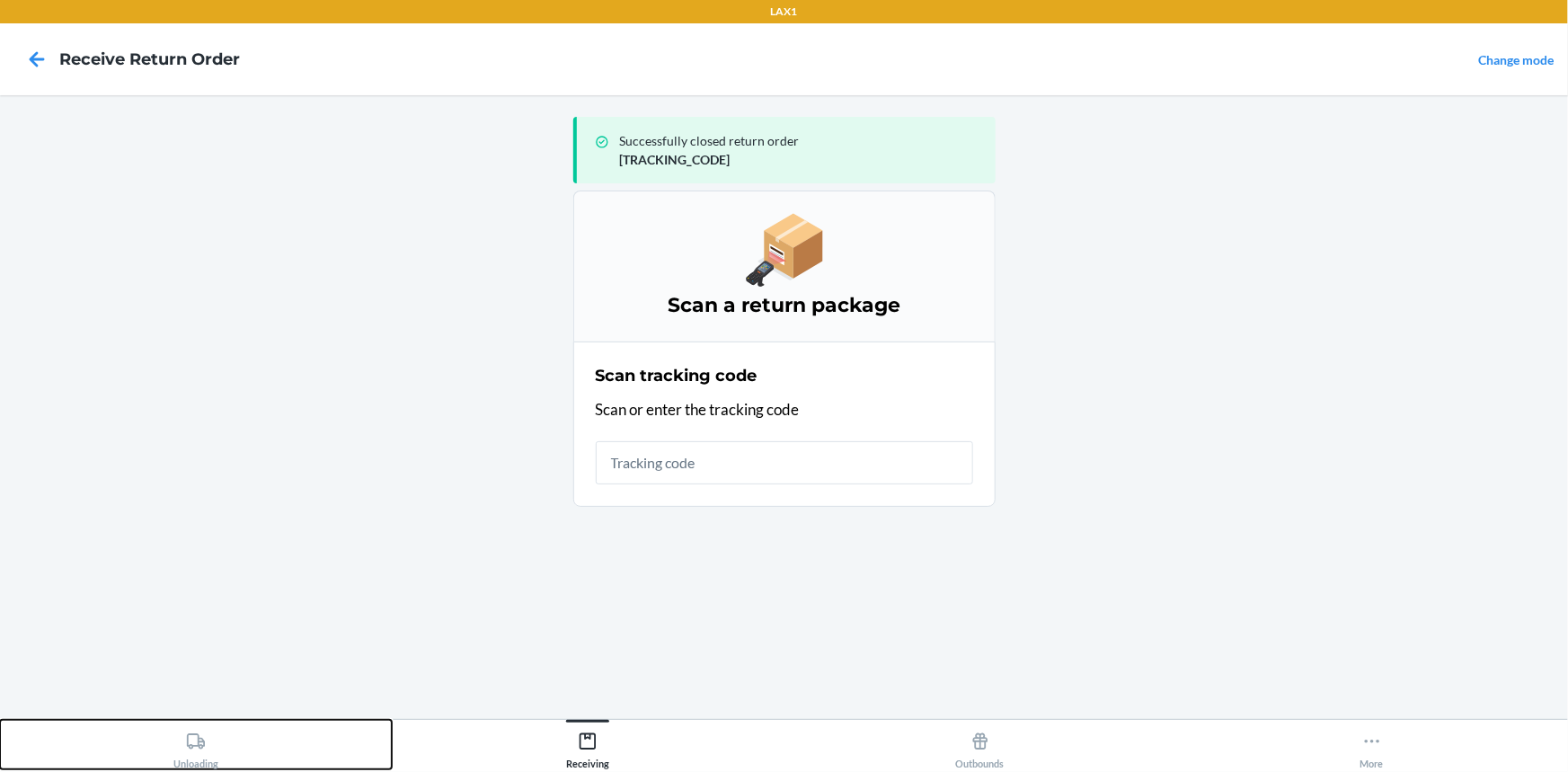 click 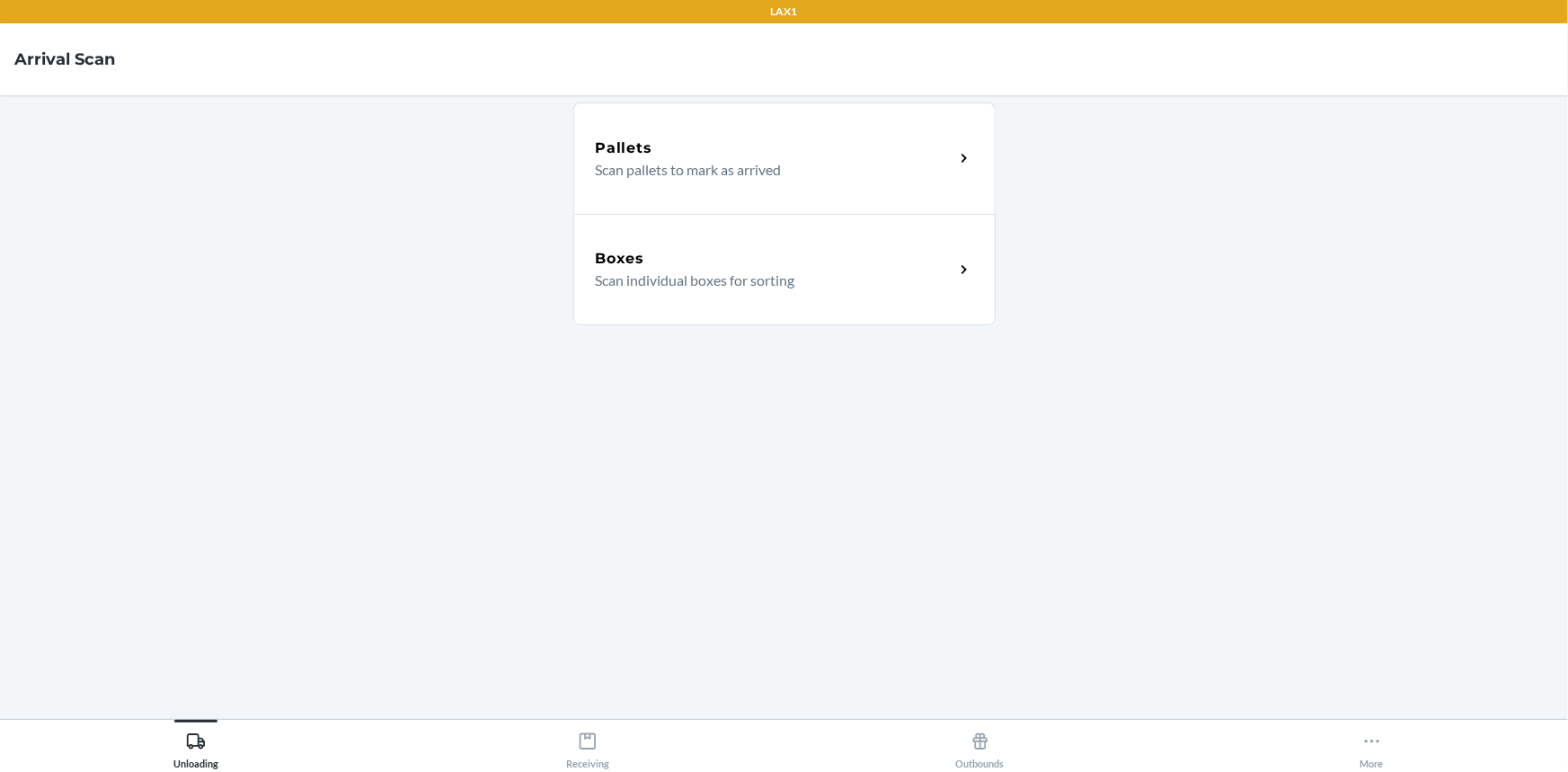 click on "Boxes Scan individual boxes for sorting" at bounding box center (775, 270) 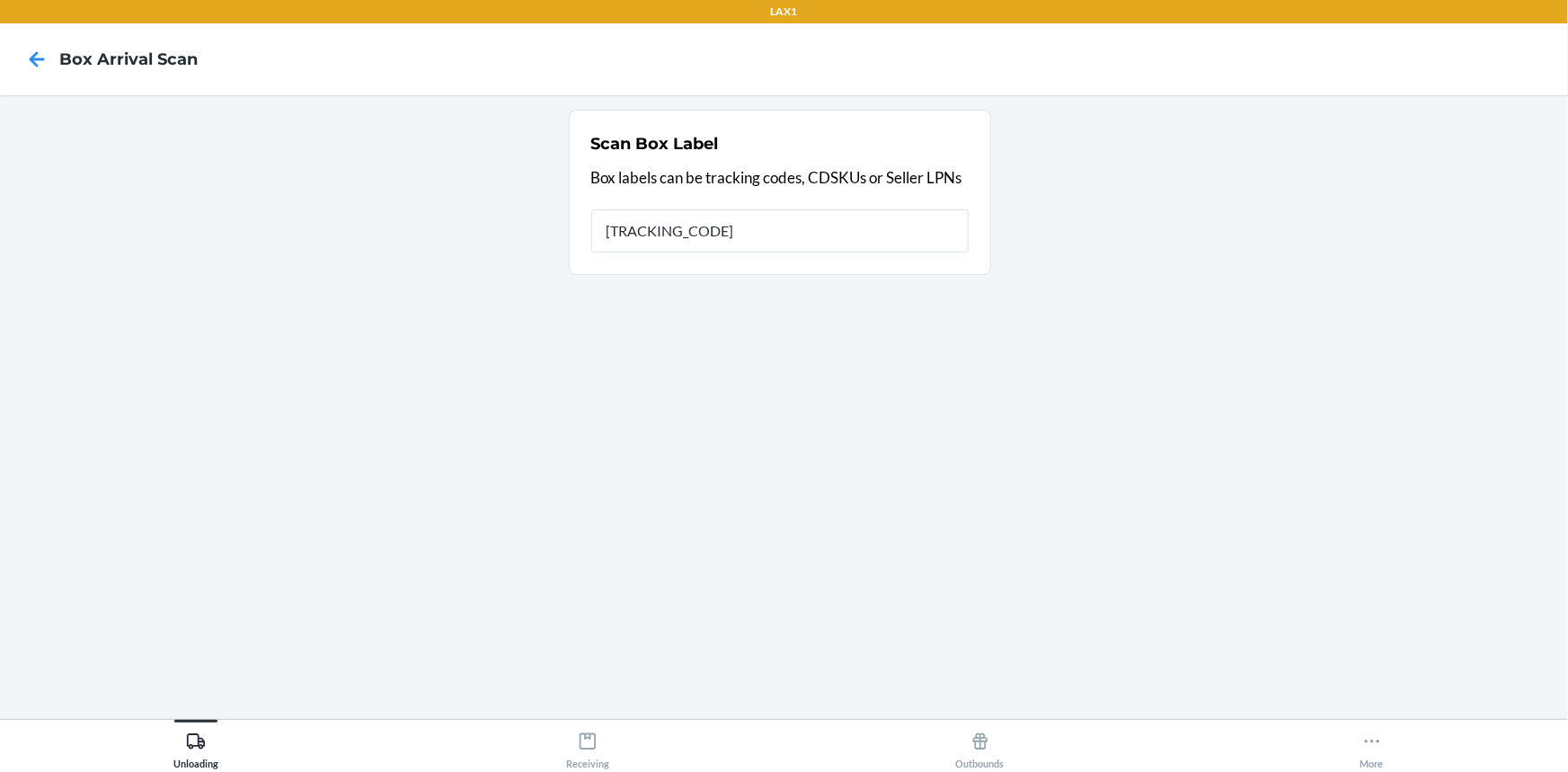 type on "[TRACKING_CODE]" 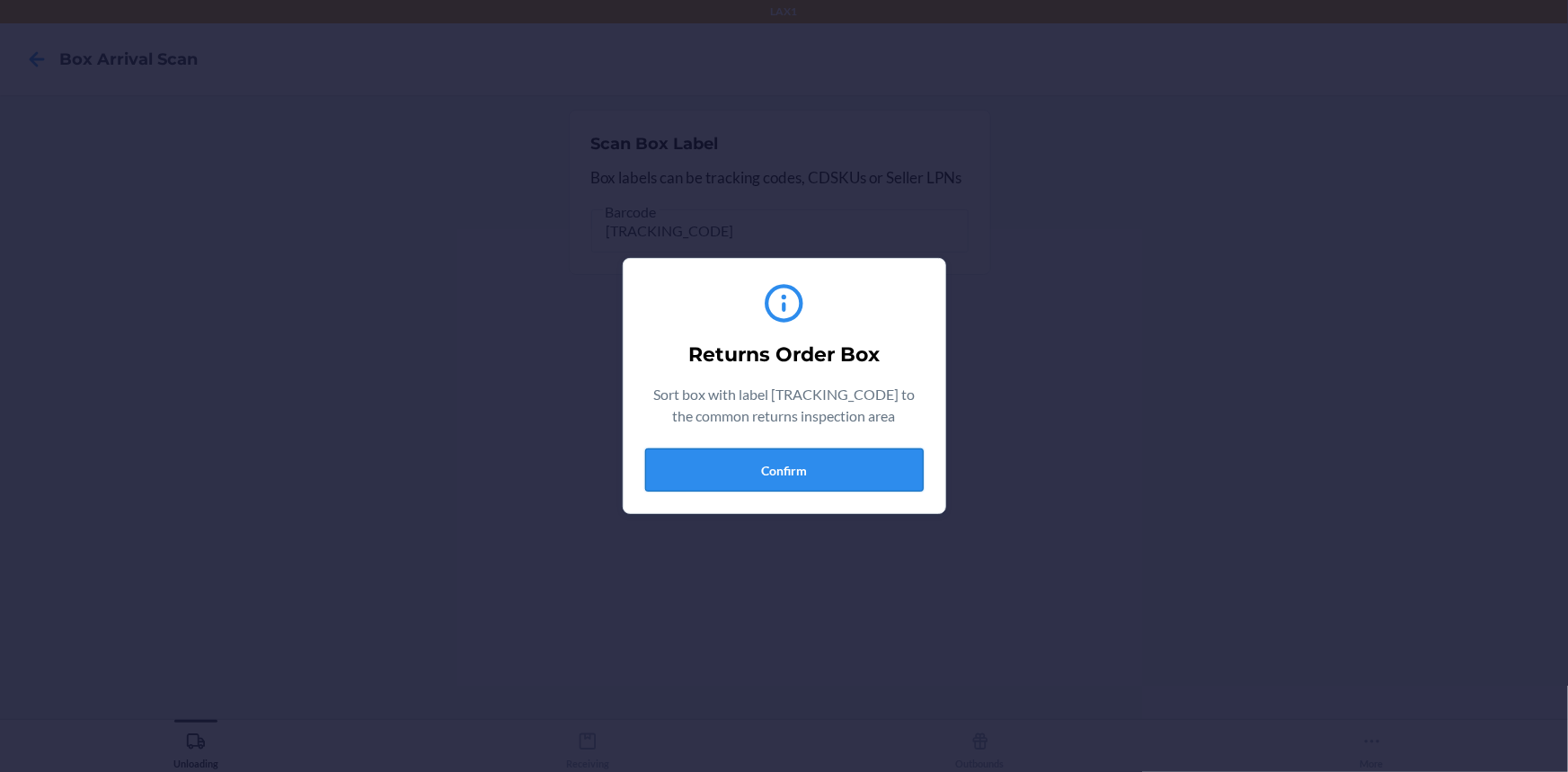 click on "Confirm" at bounding box center (784, 470) 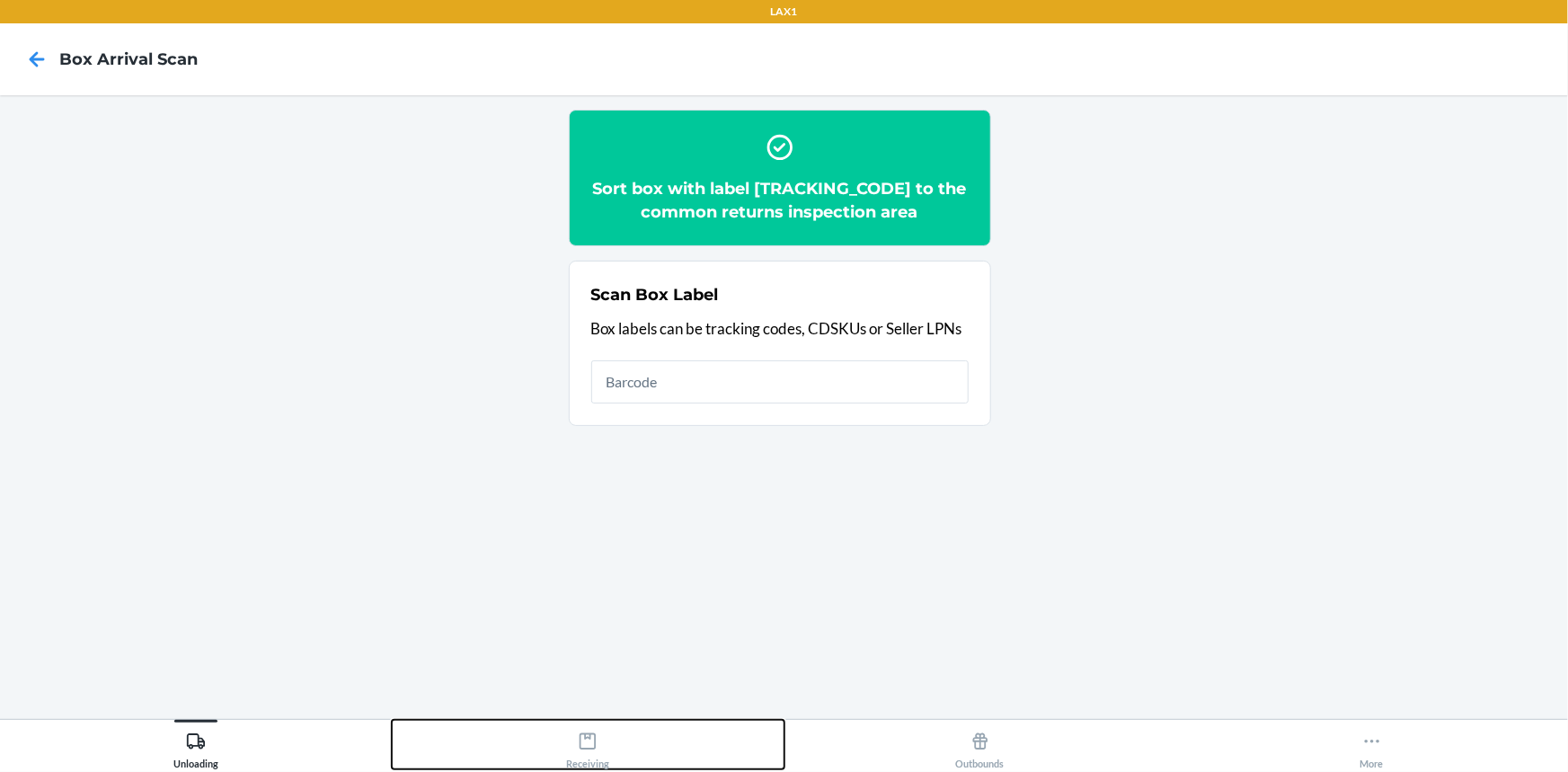 click 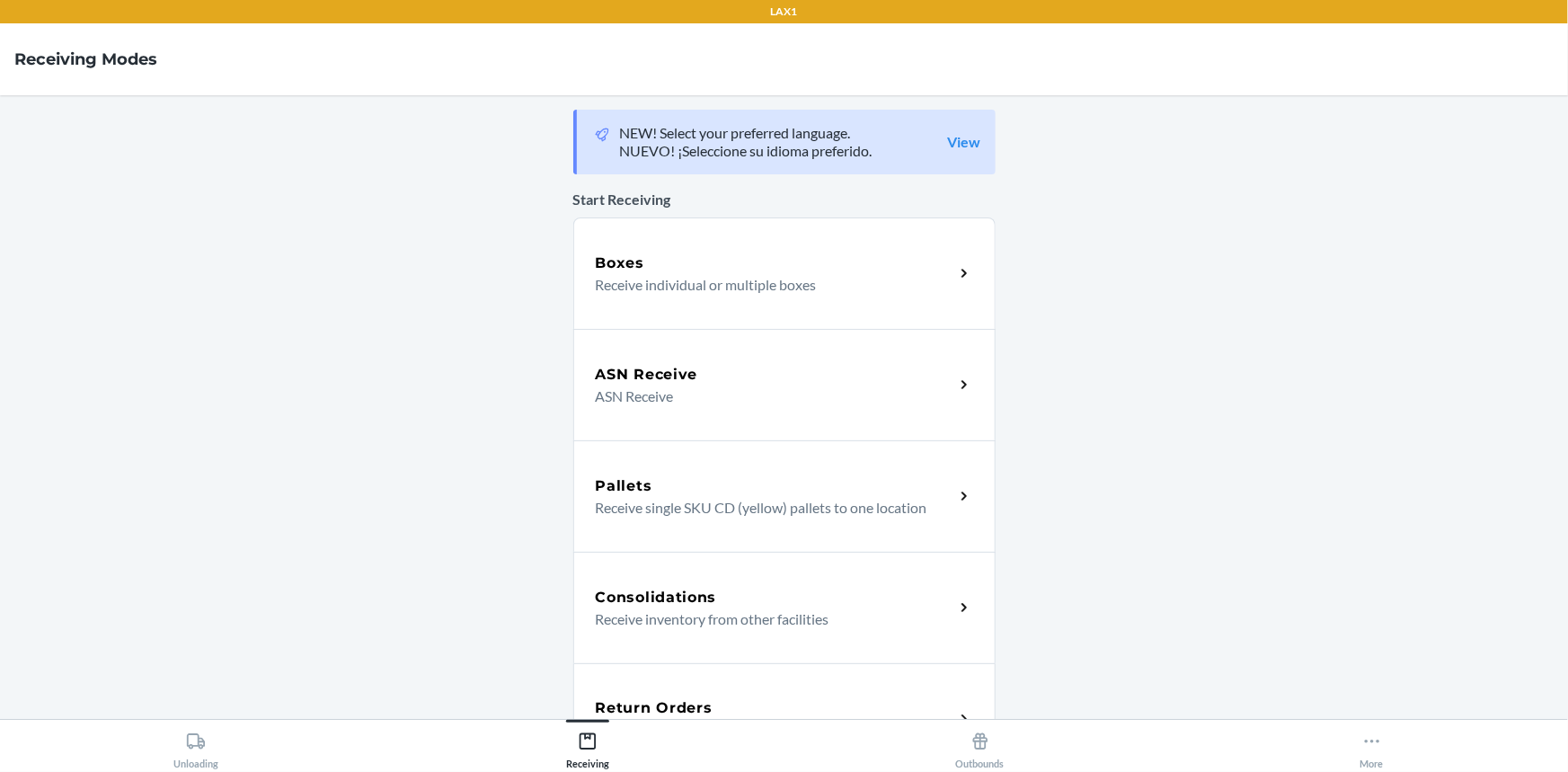 click on "Return Orders Receive return order package items" at bounding box center [784, 719] 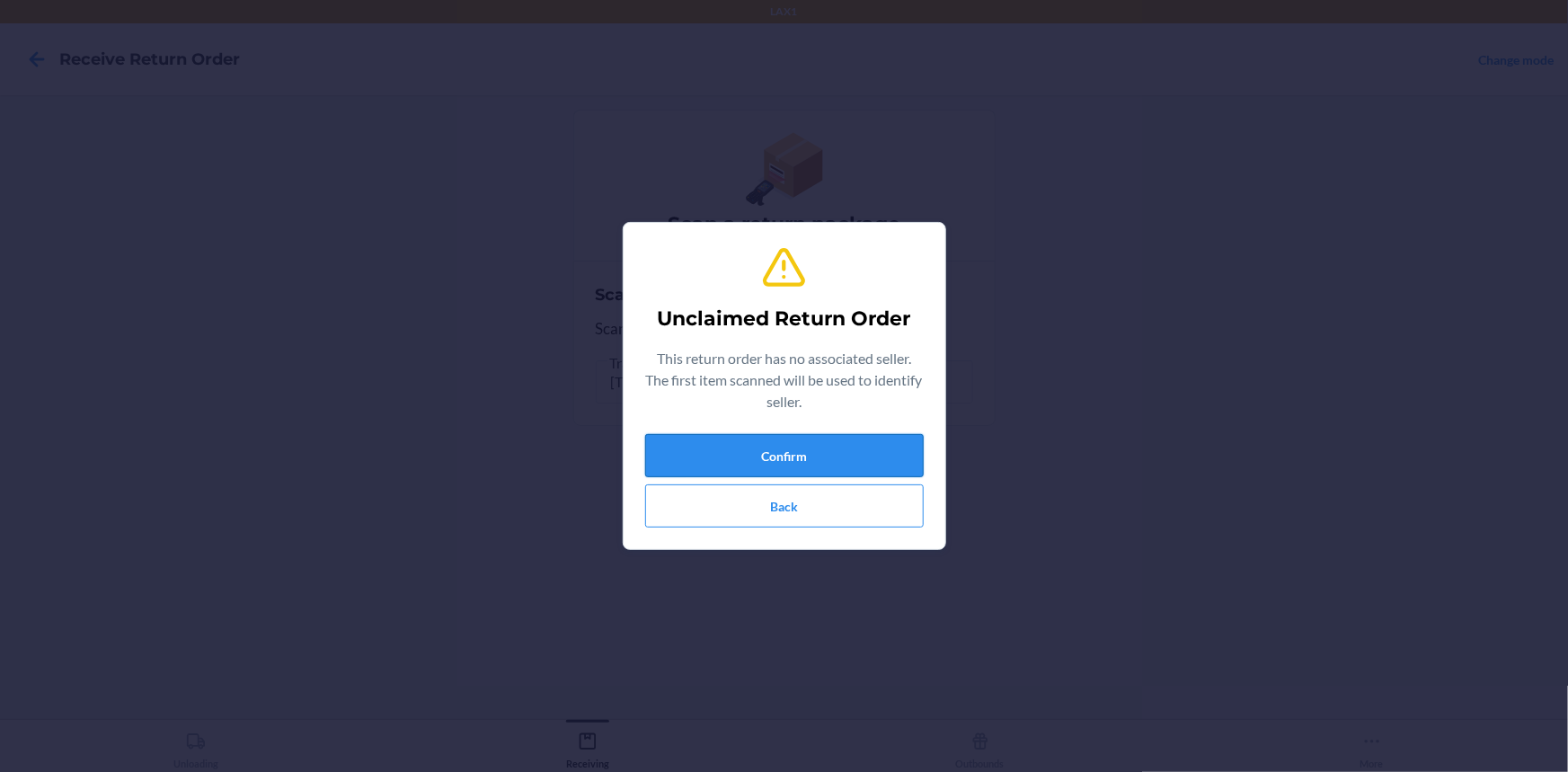 click on "Confirm" at bounding box center (784, 456) 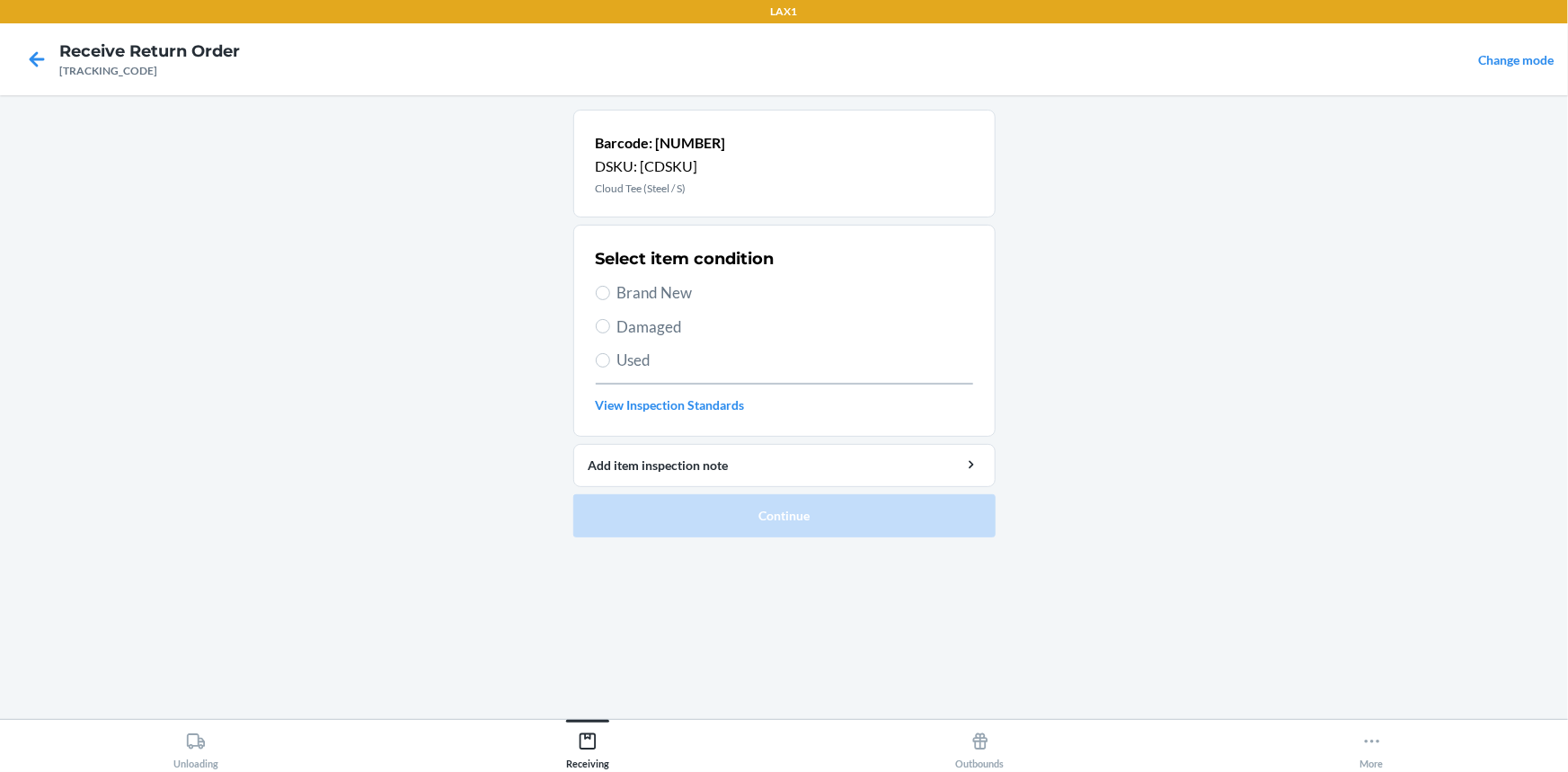 click on "Brand New" at bounding box center (795, 293) 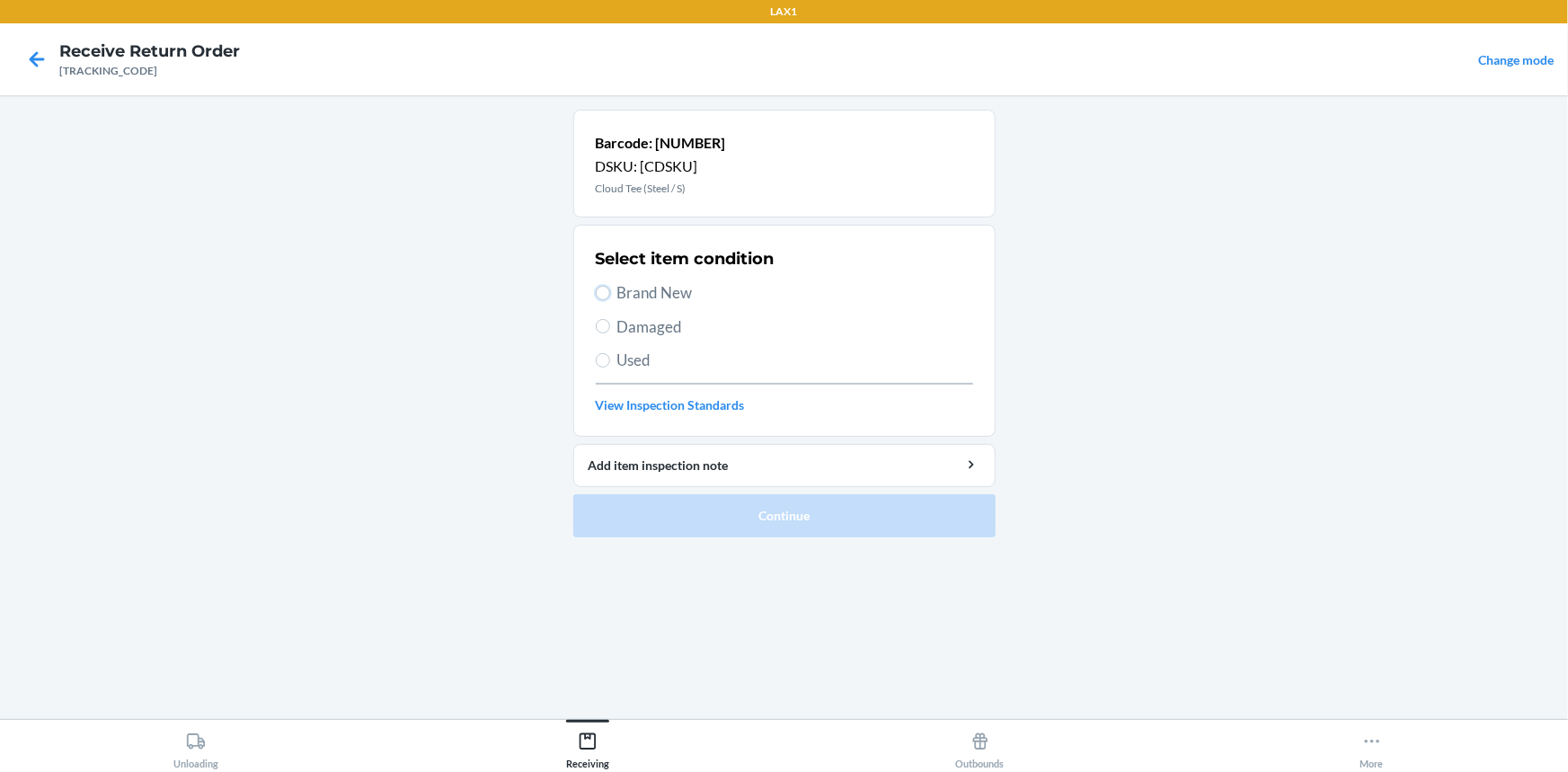 click on "Brand New" at bounding box center [603, 293] 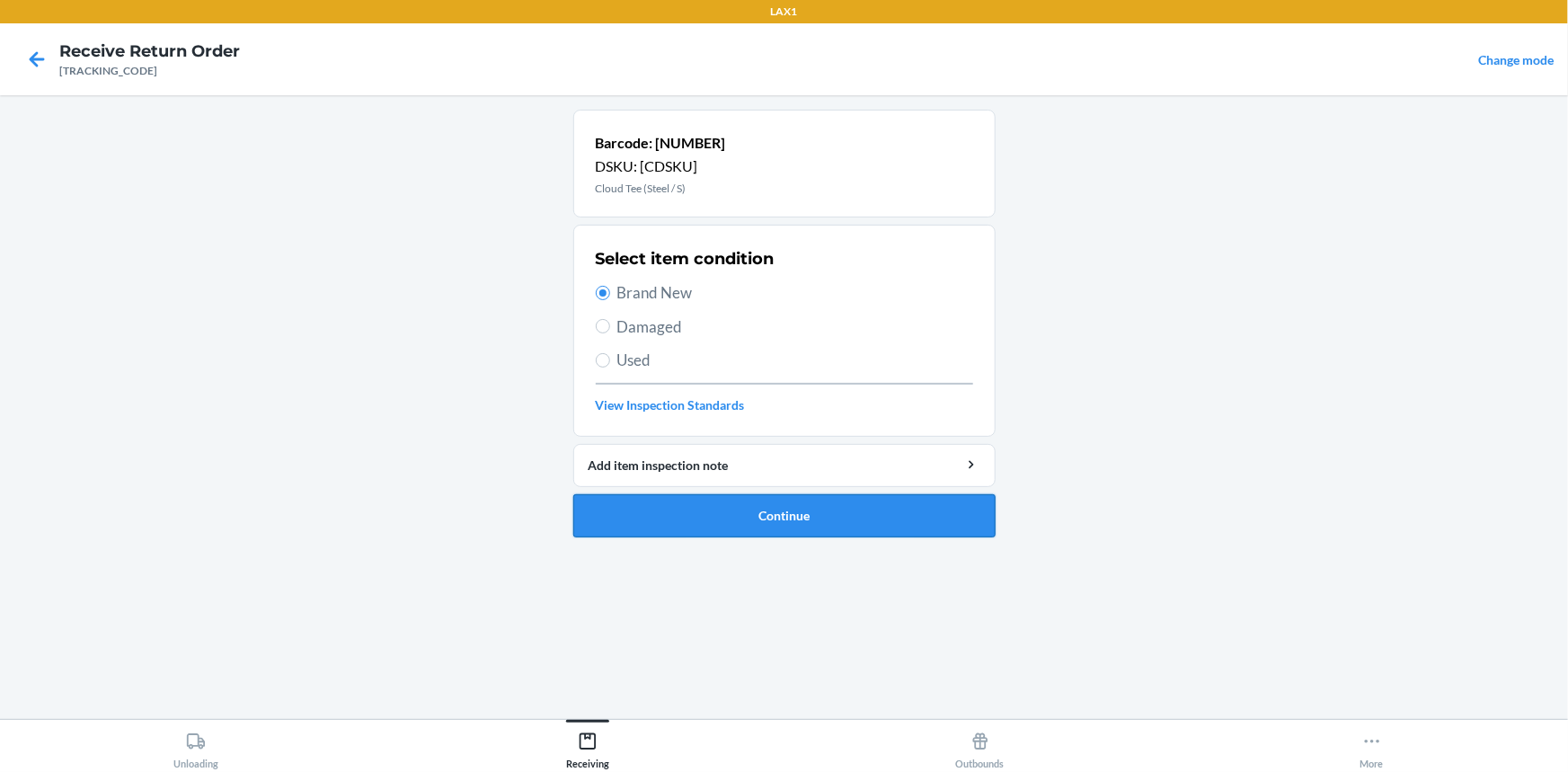 click on "Continue" at bounding box center (784, 516) 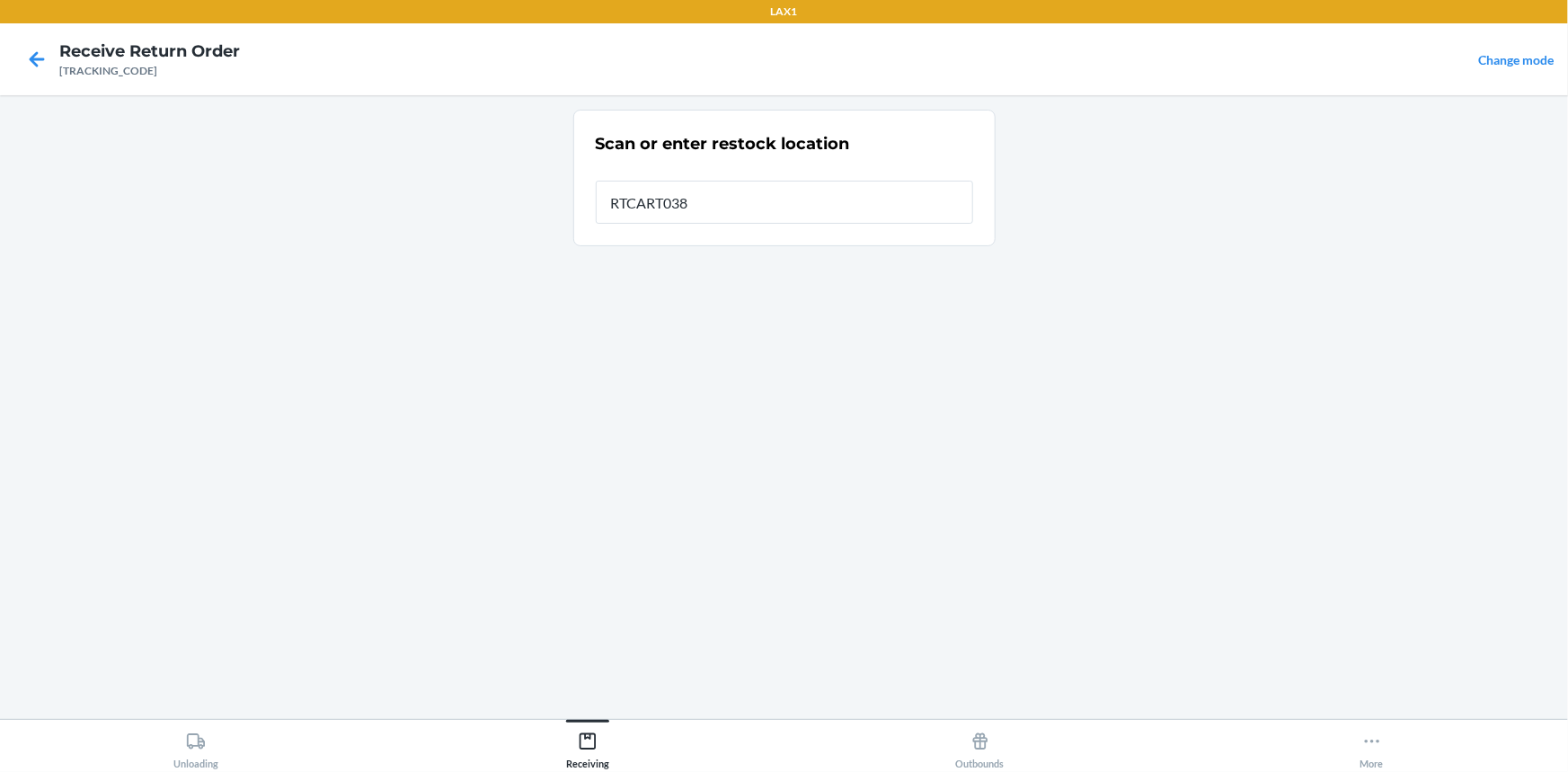 type on "RTCART038" 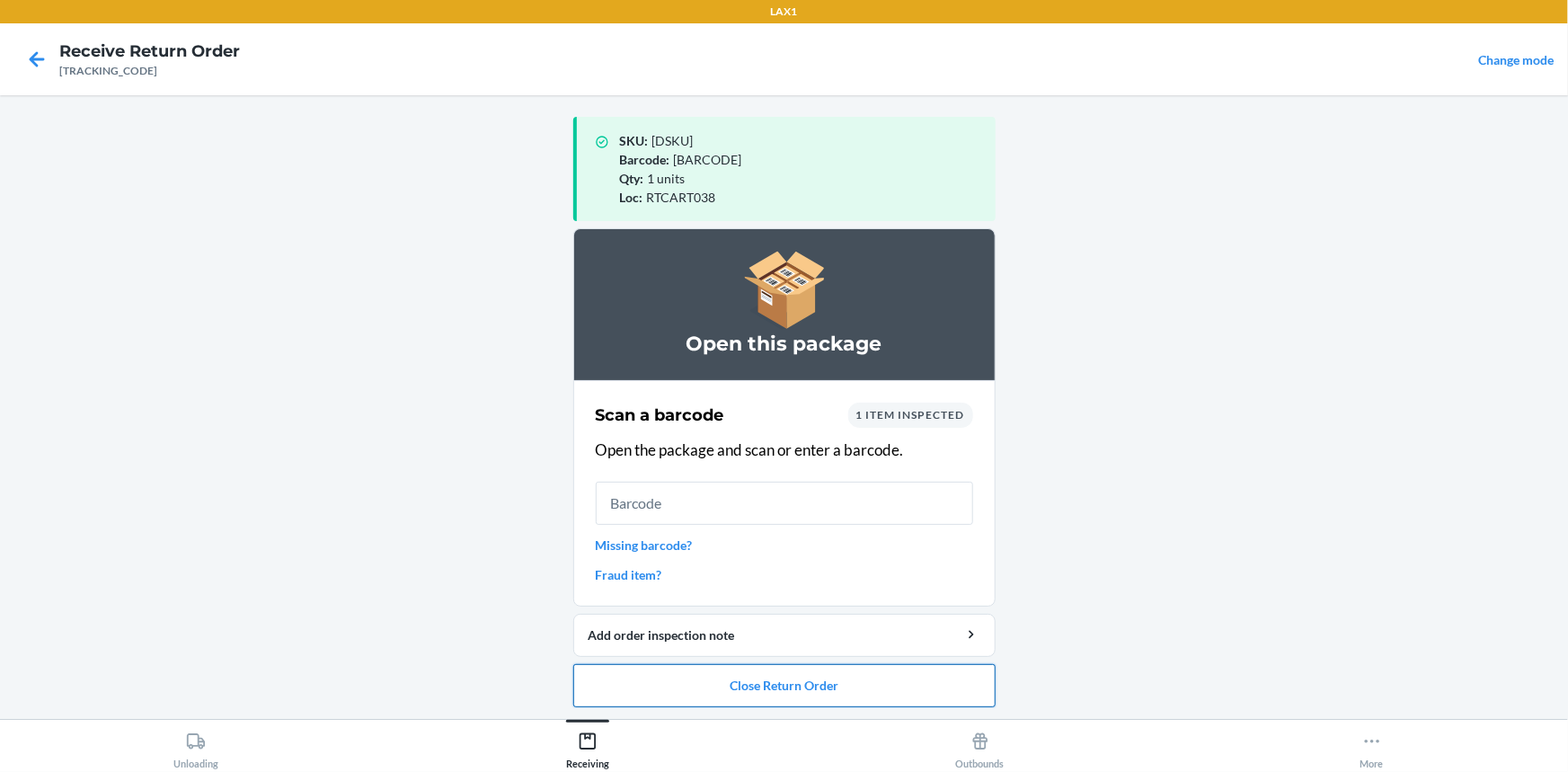 click on "Close Return Order" at bounding box center (784, 686) 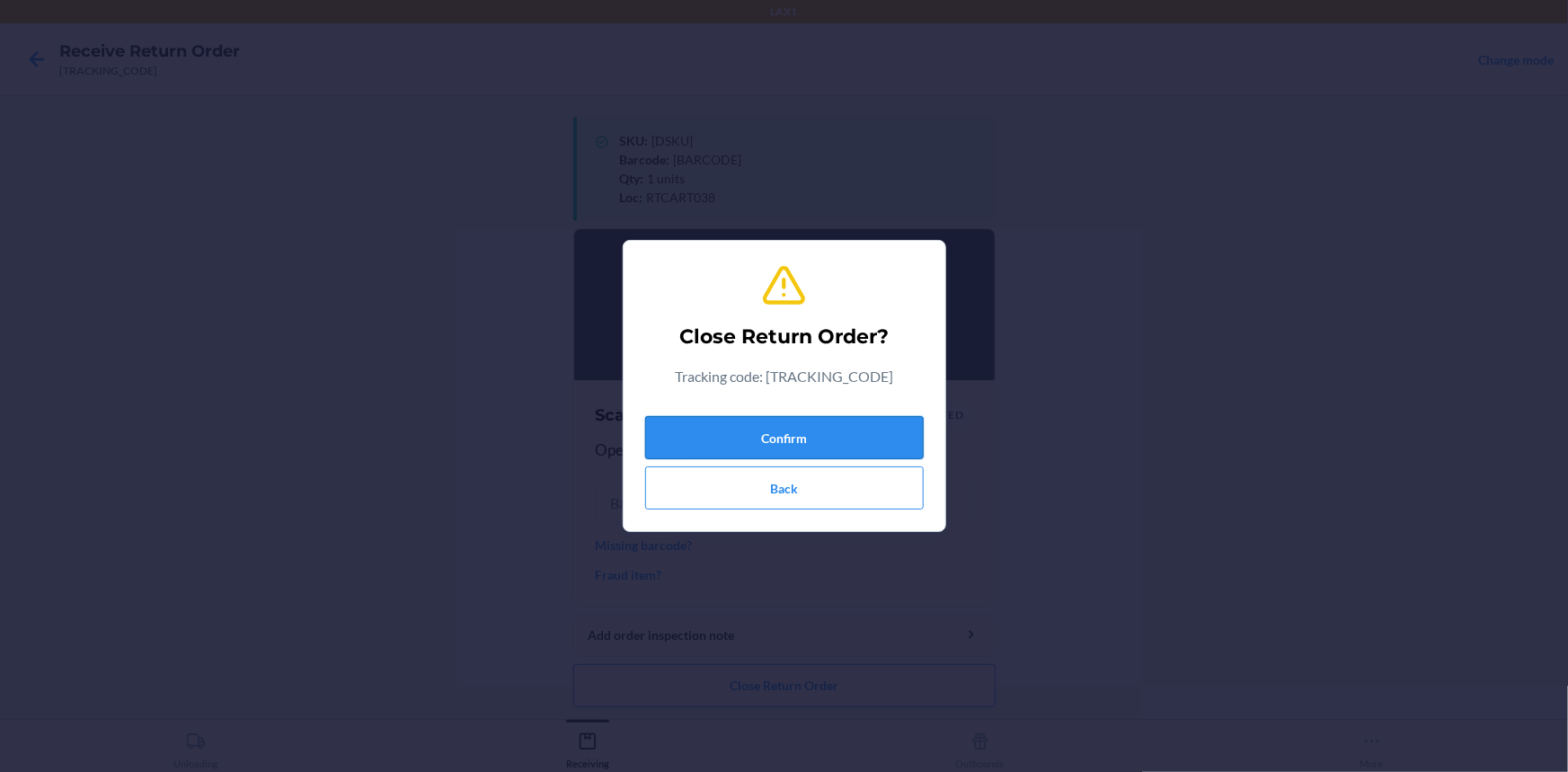 click on "Confirm" at bounding box center [784, 438] 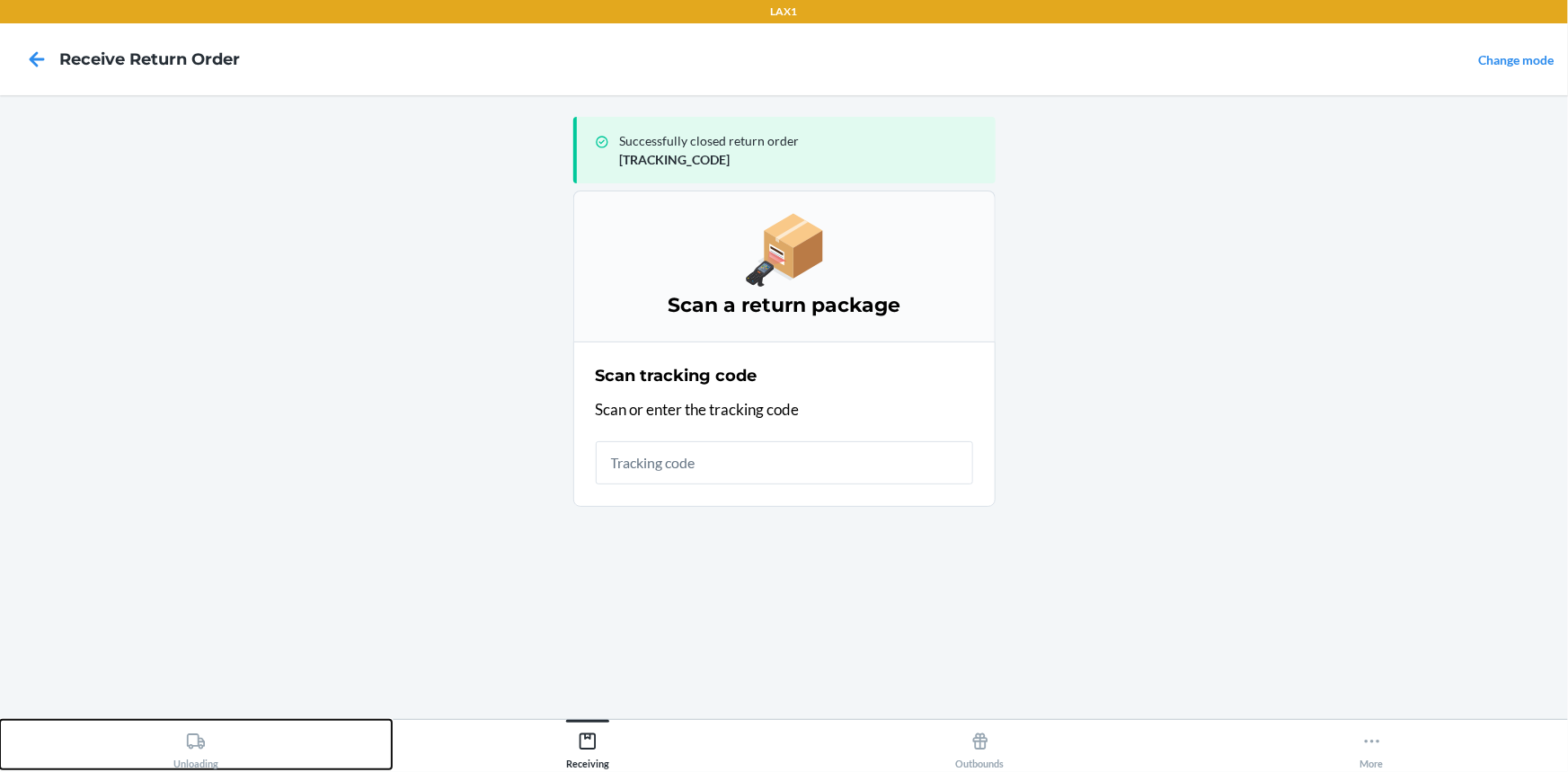 click on "Unloading" at bounding box center (196, 747) 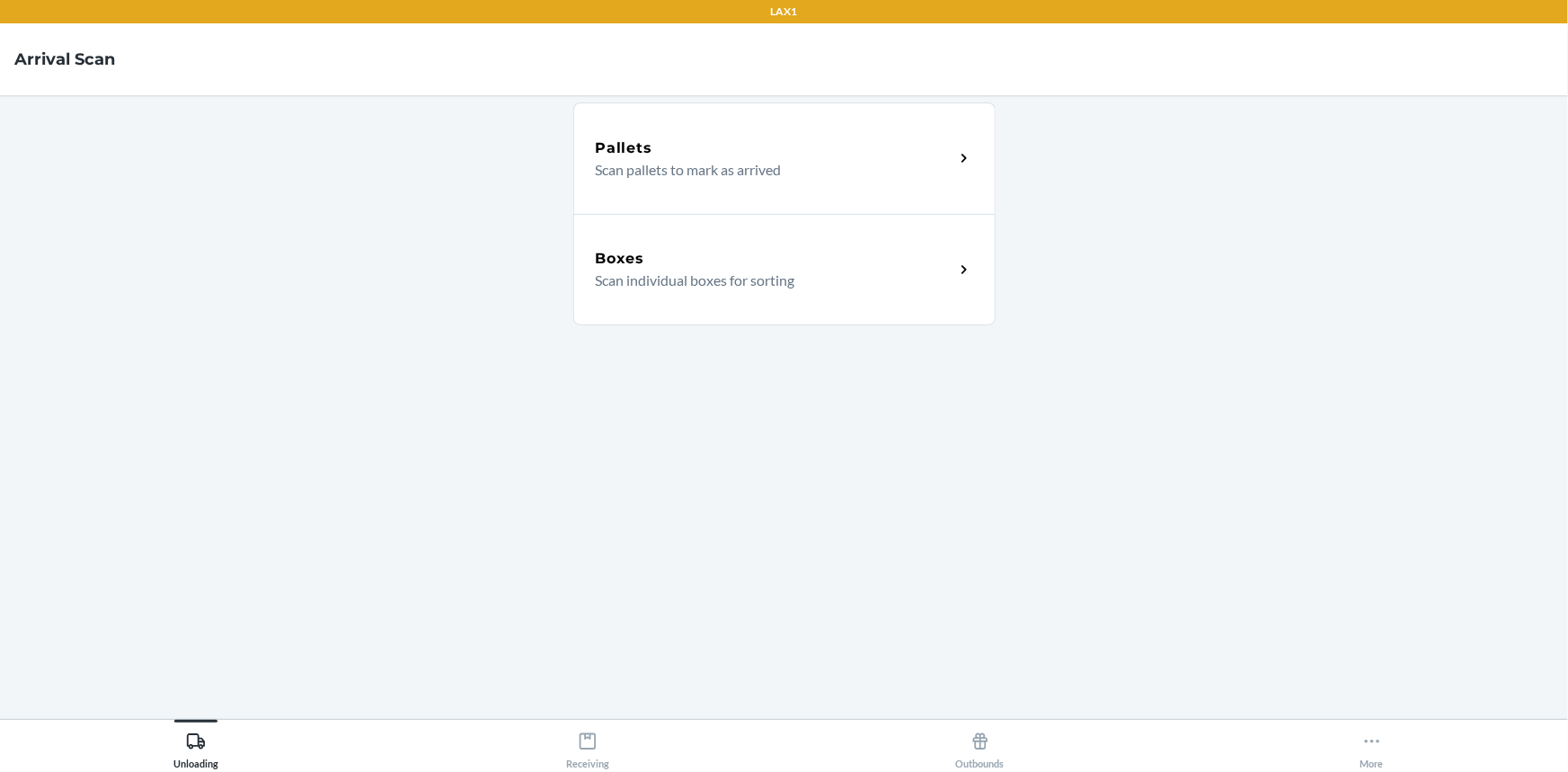 click on "Scan individual boxes for sorting" at bounding box center (767, 280) 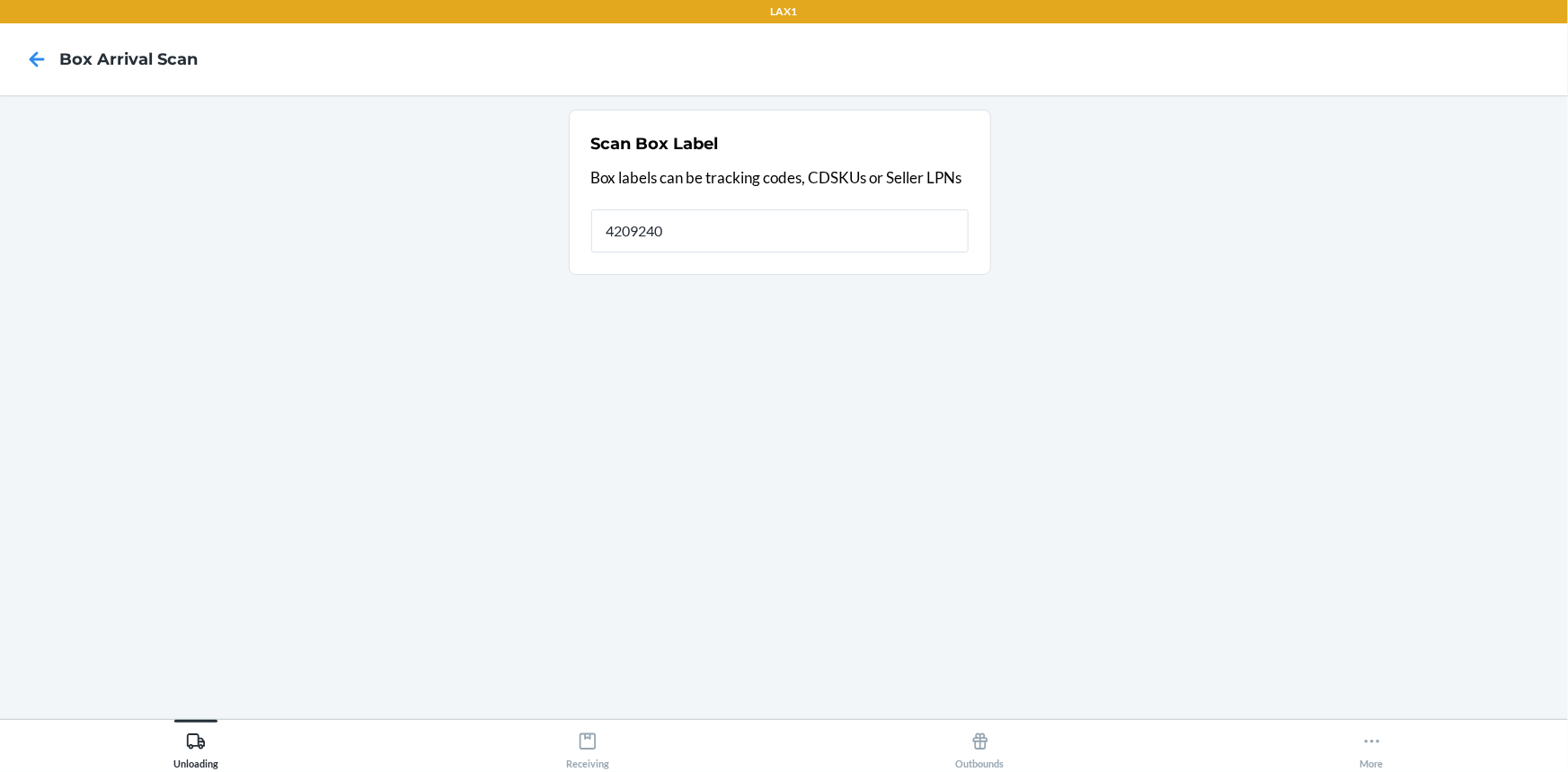 type on "42092408" 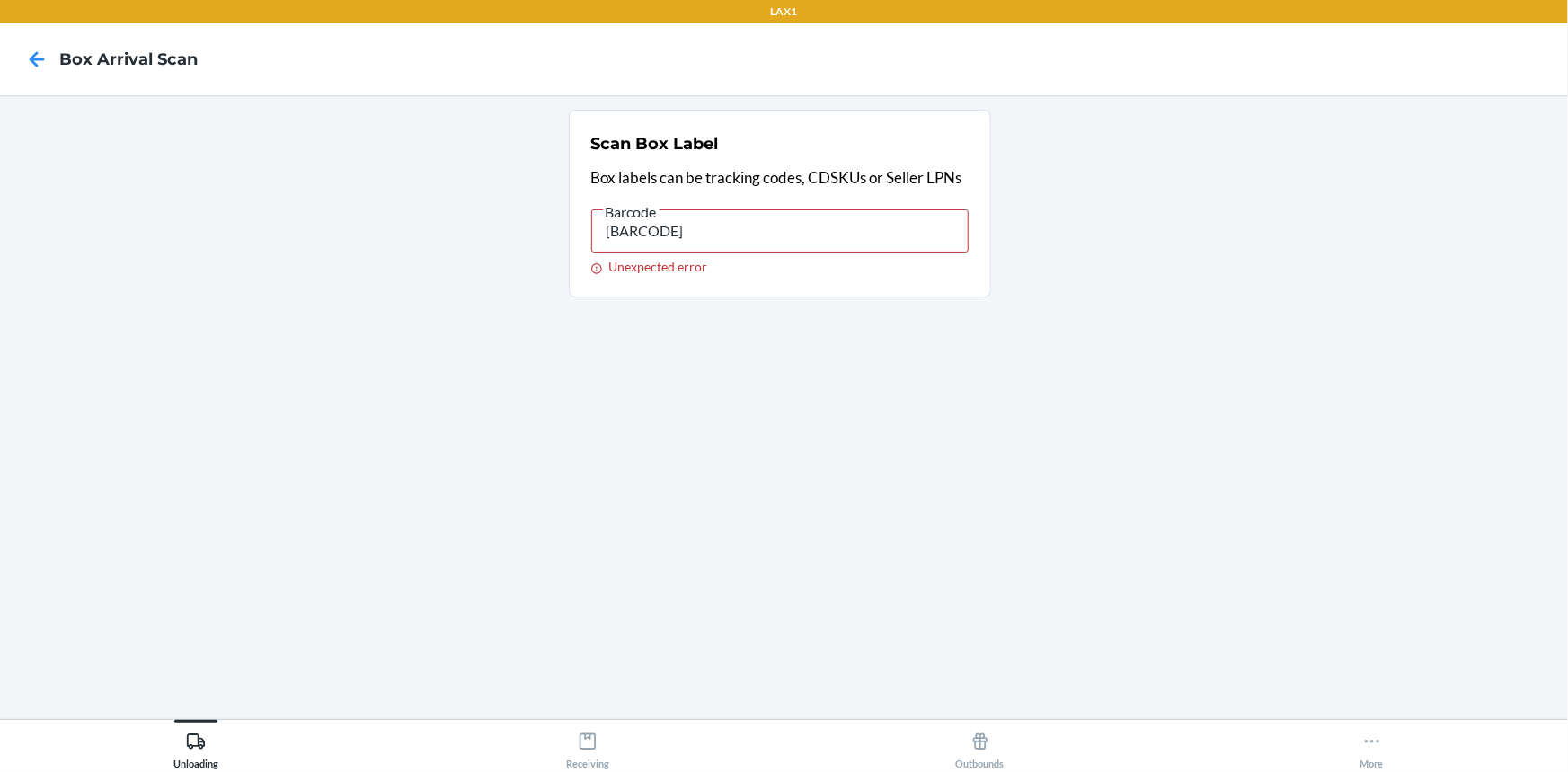 type on "[BARCODE]" 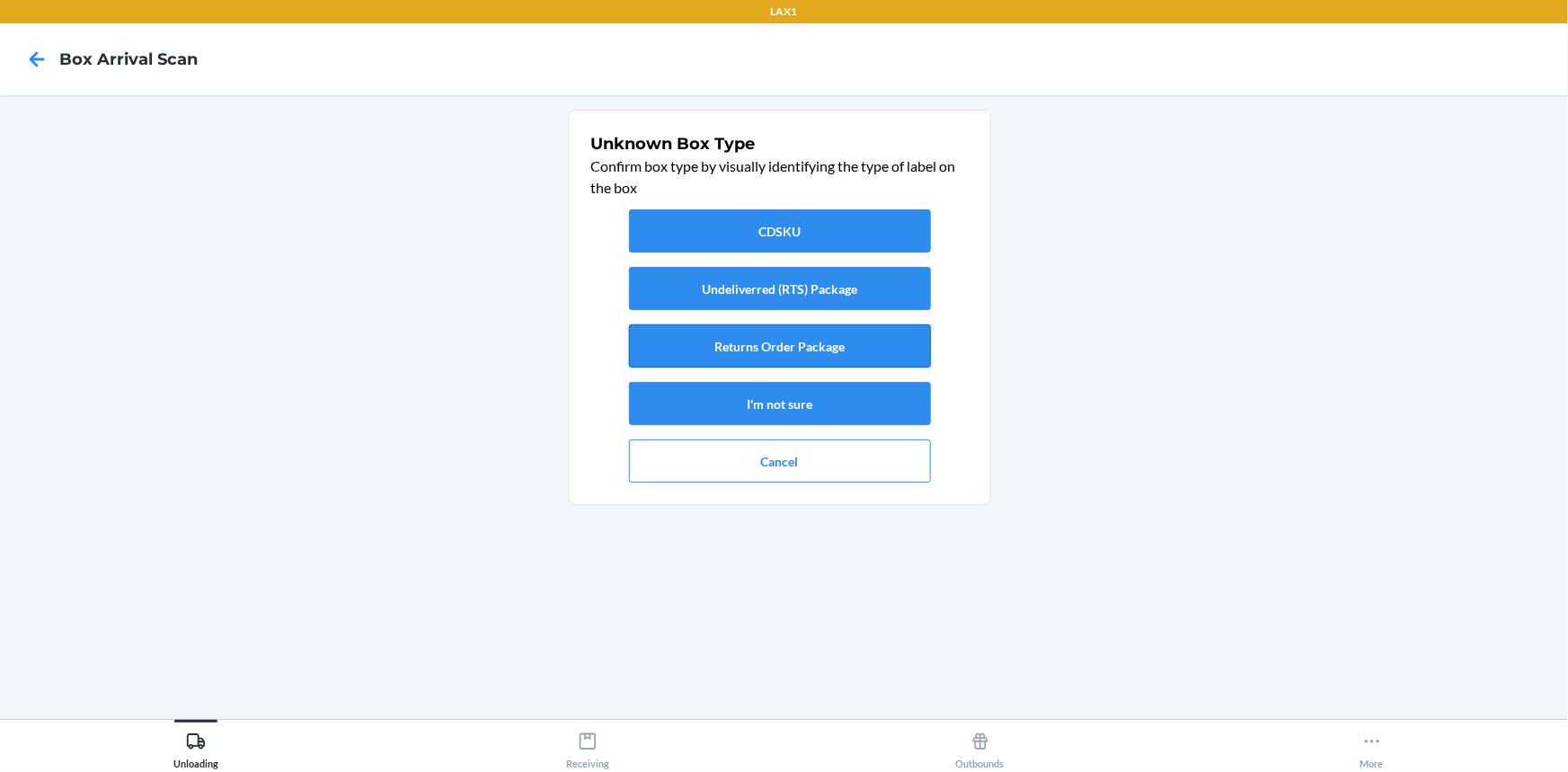 click on "Returns Order Package" at bounding box center (780, 346) 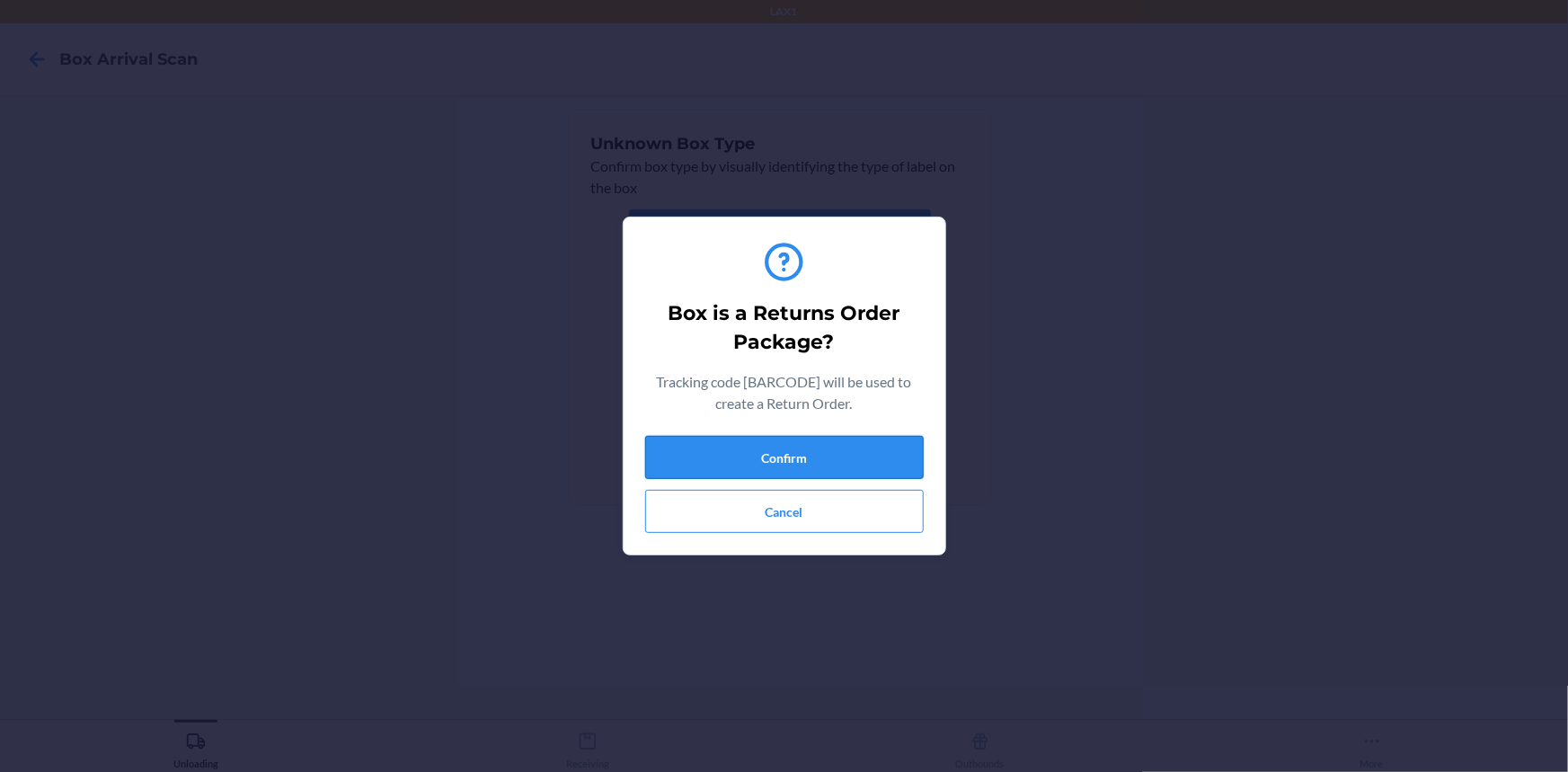 click on "Confirm" at bounding box center [784, 457] 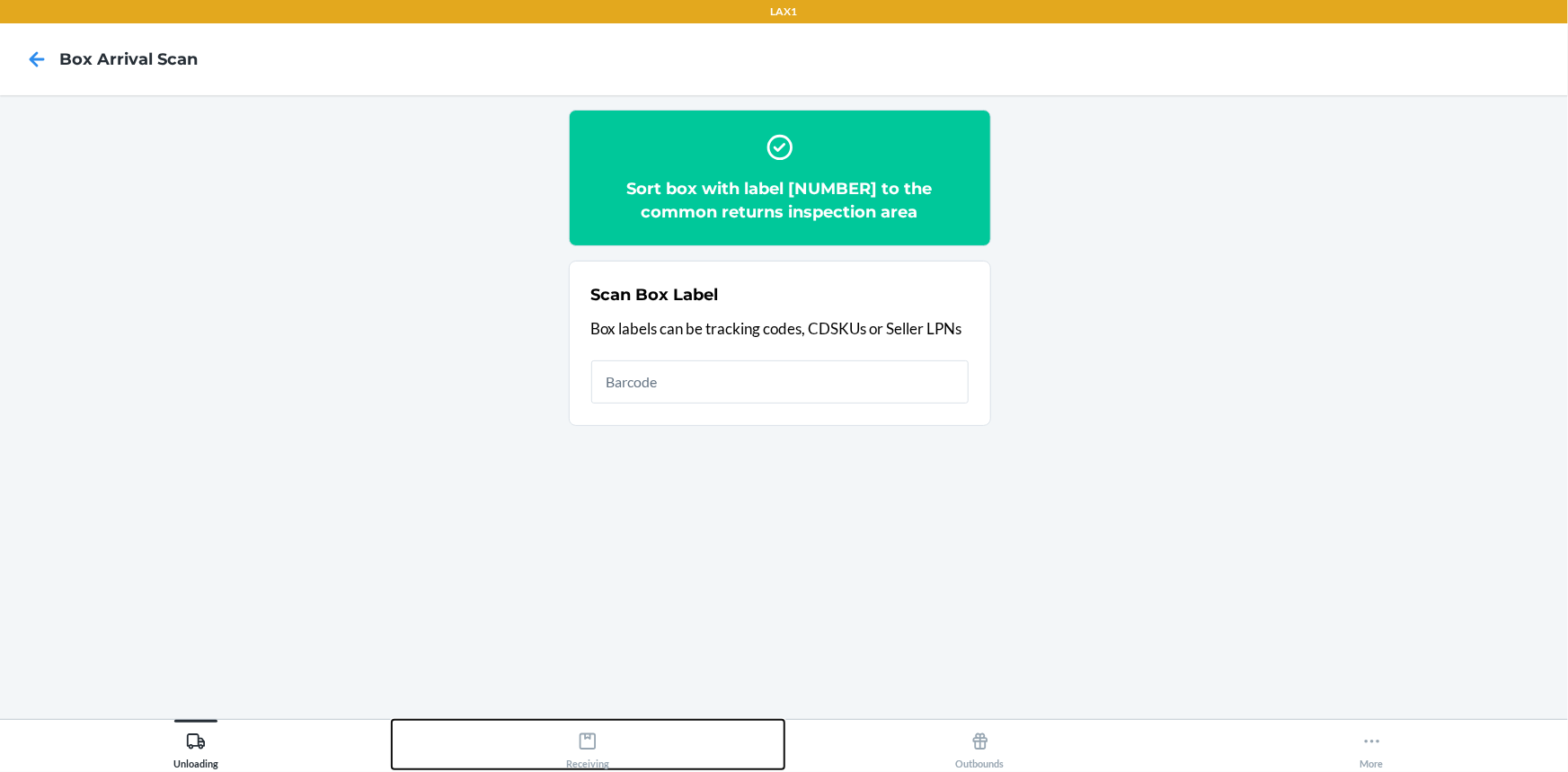 click on "Receiving" at bounding box center (588, 744) 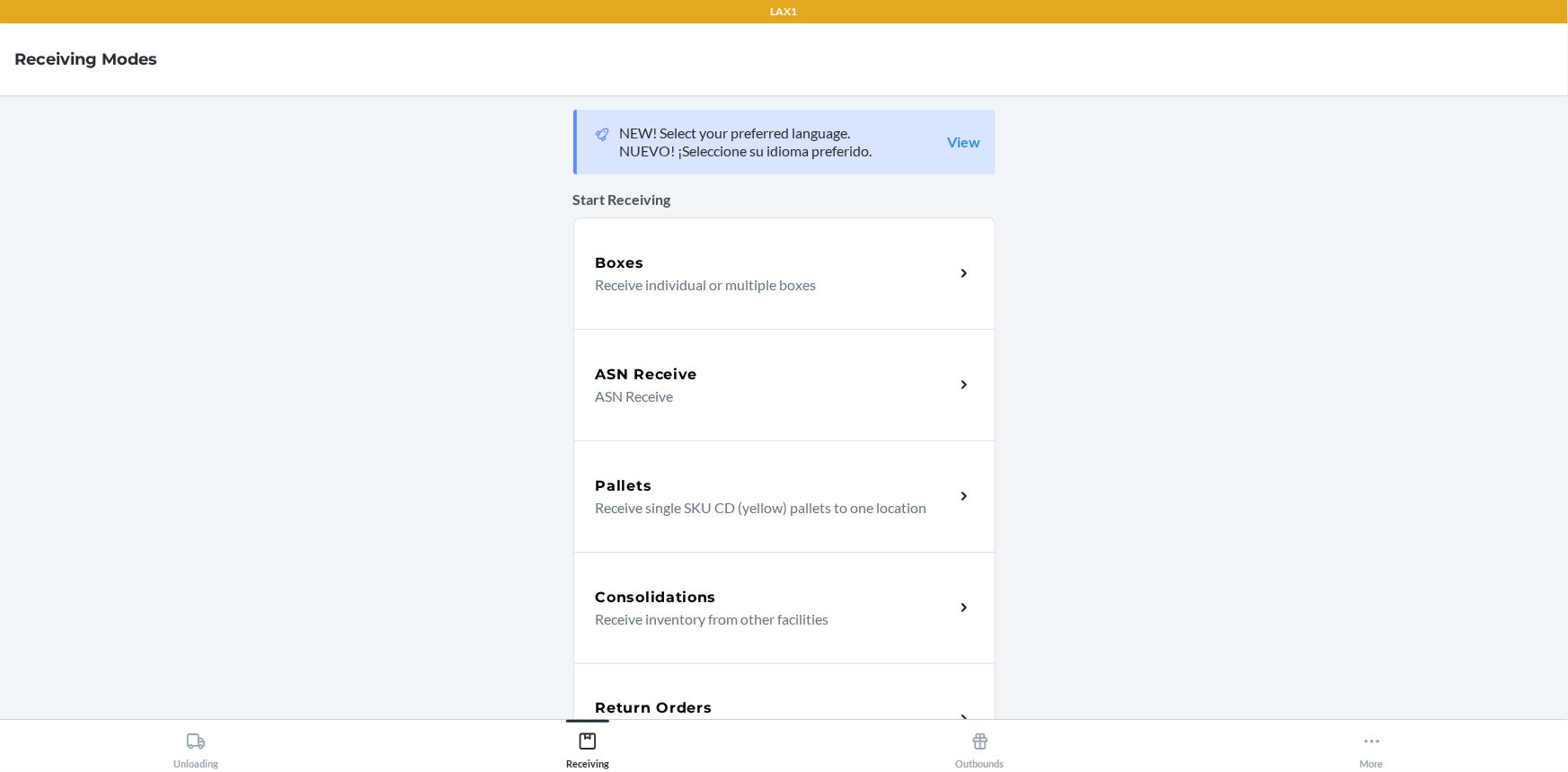 click on "Return Orders Receive return order package items" at bounding box center (784, 719) 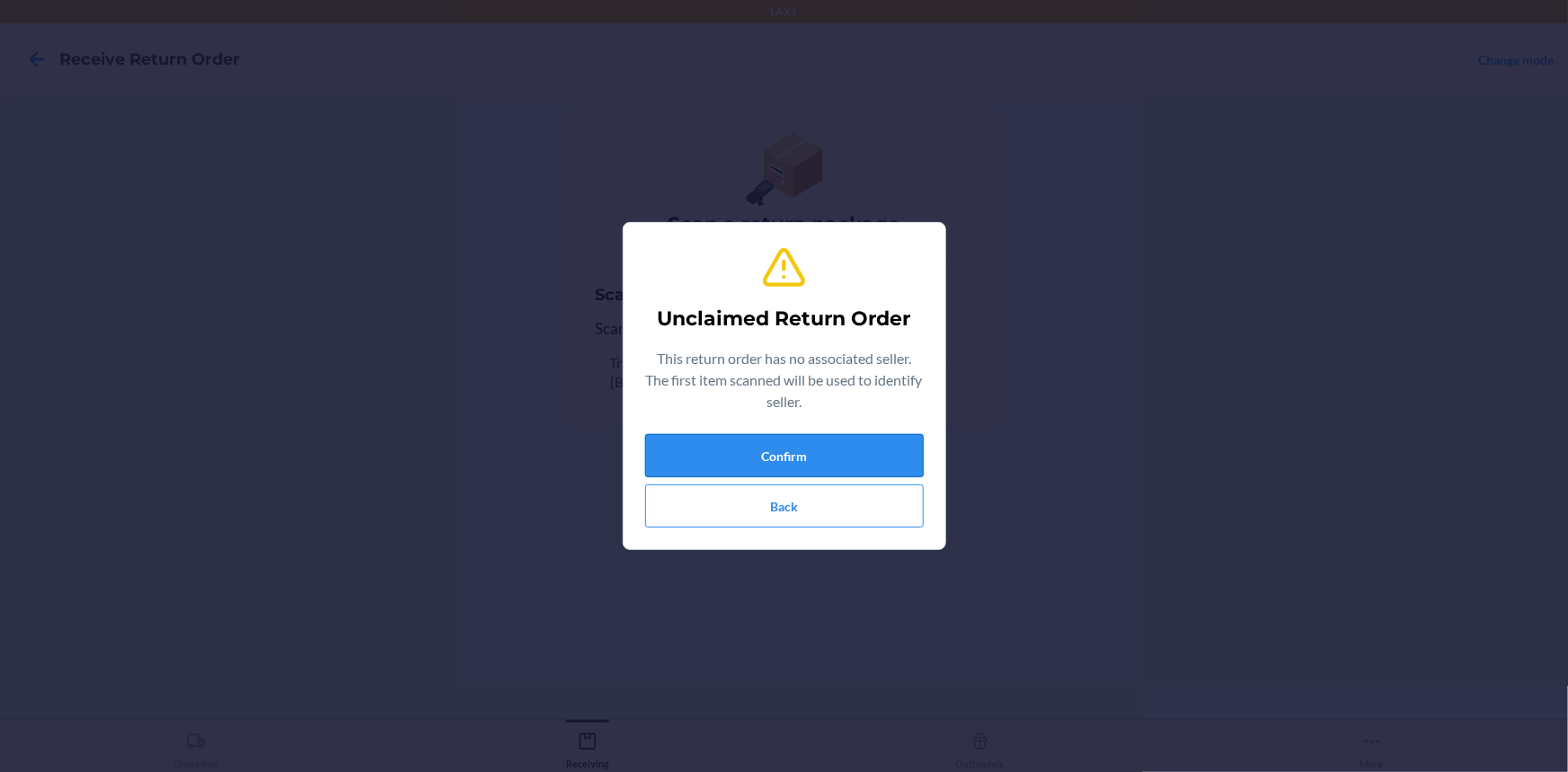 click on "Confirm" at bounding box center (784, 456) 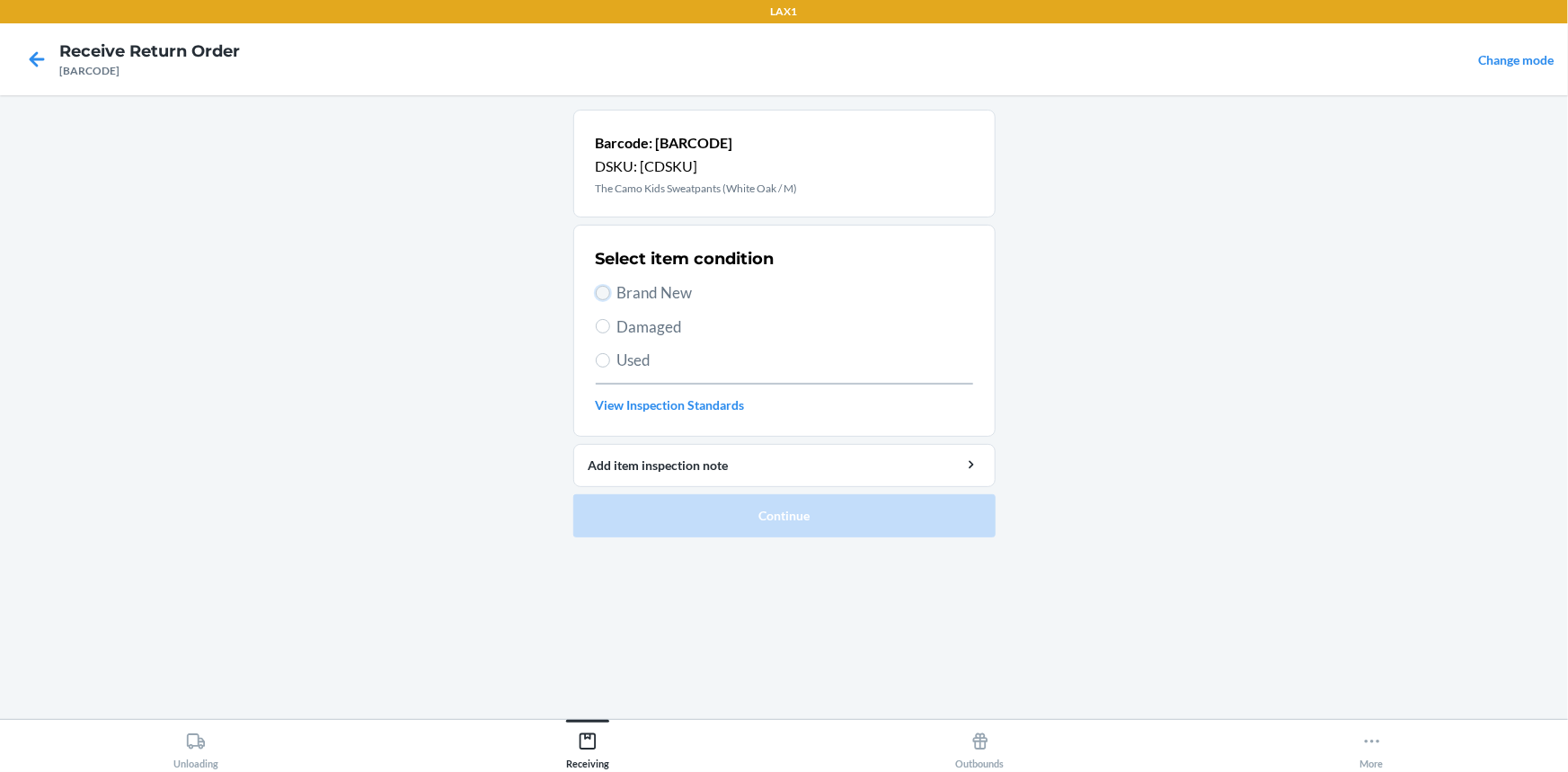 click on "Brand New" at bounding box center [603, 293] 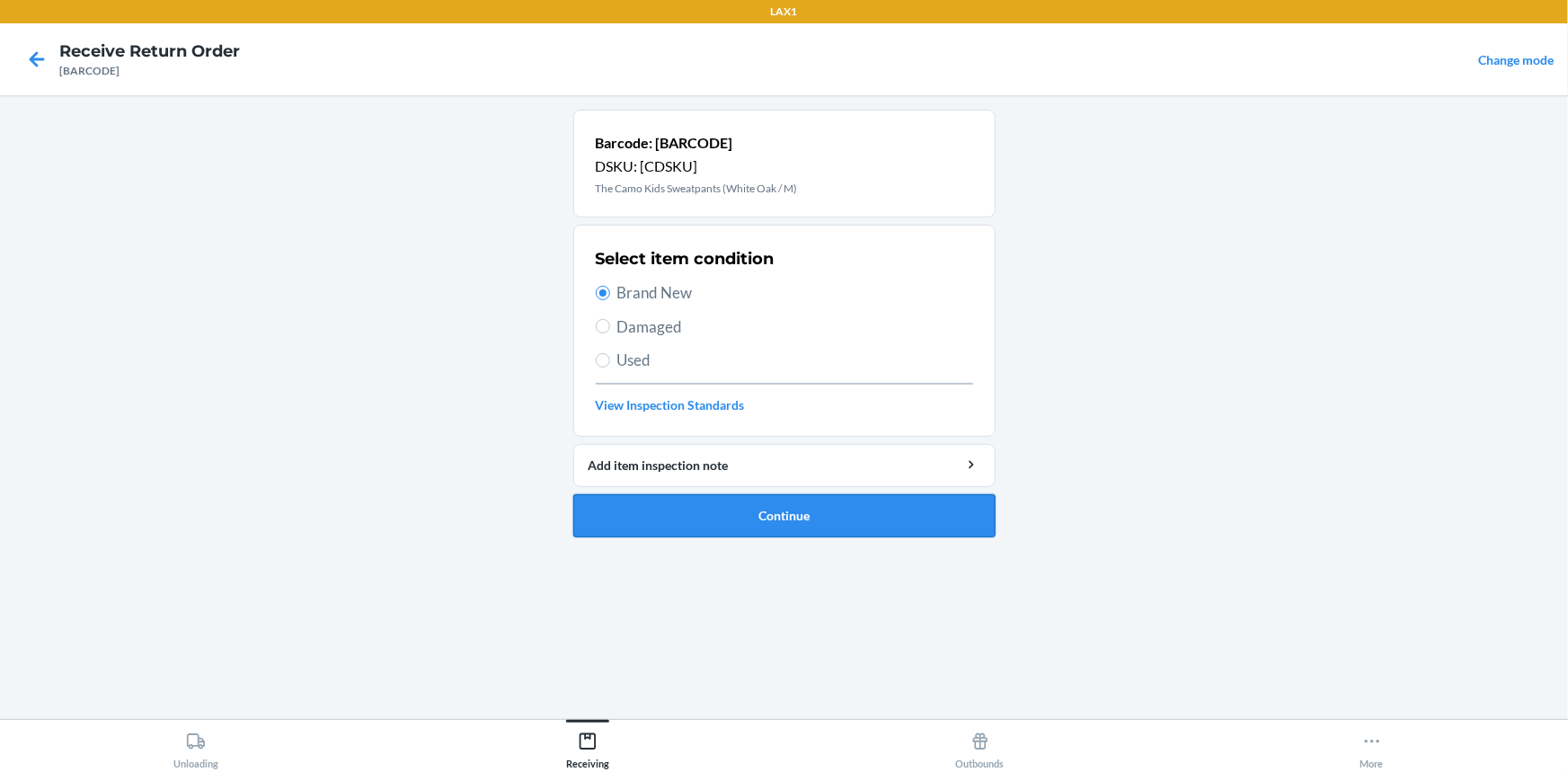 click on "Continue" at bounding box center [784, 516] 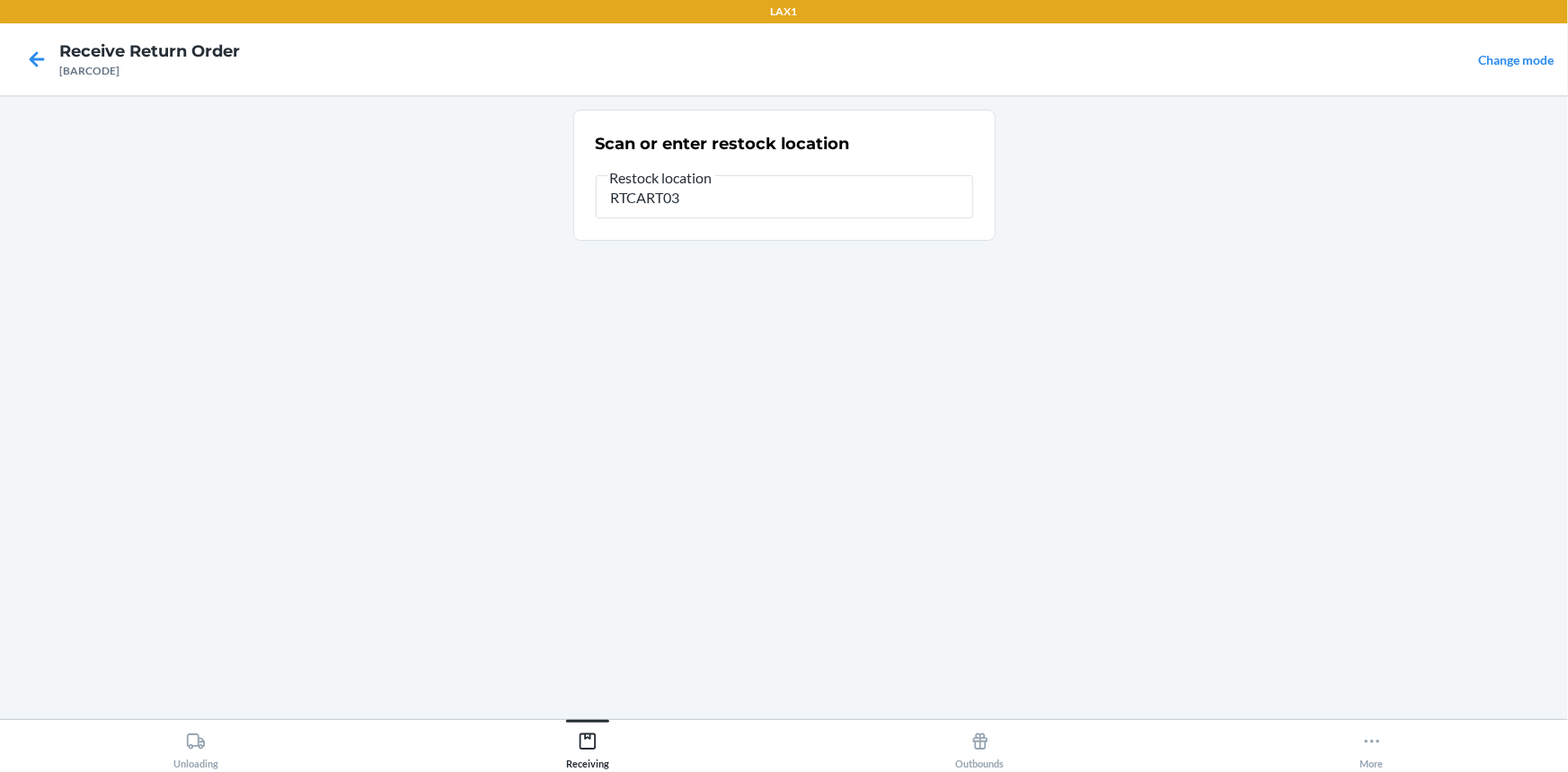type on "RTCART038" 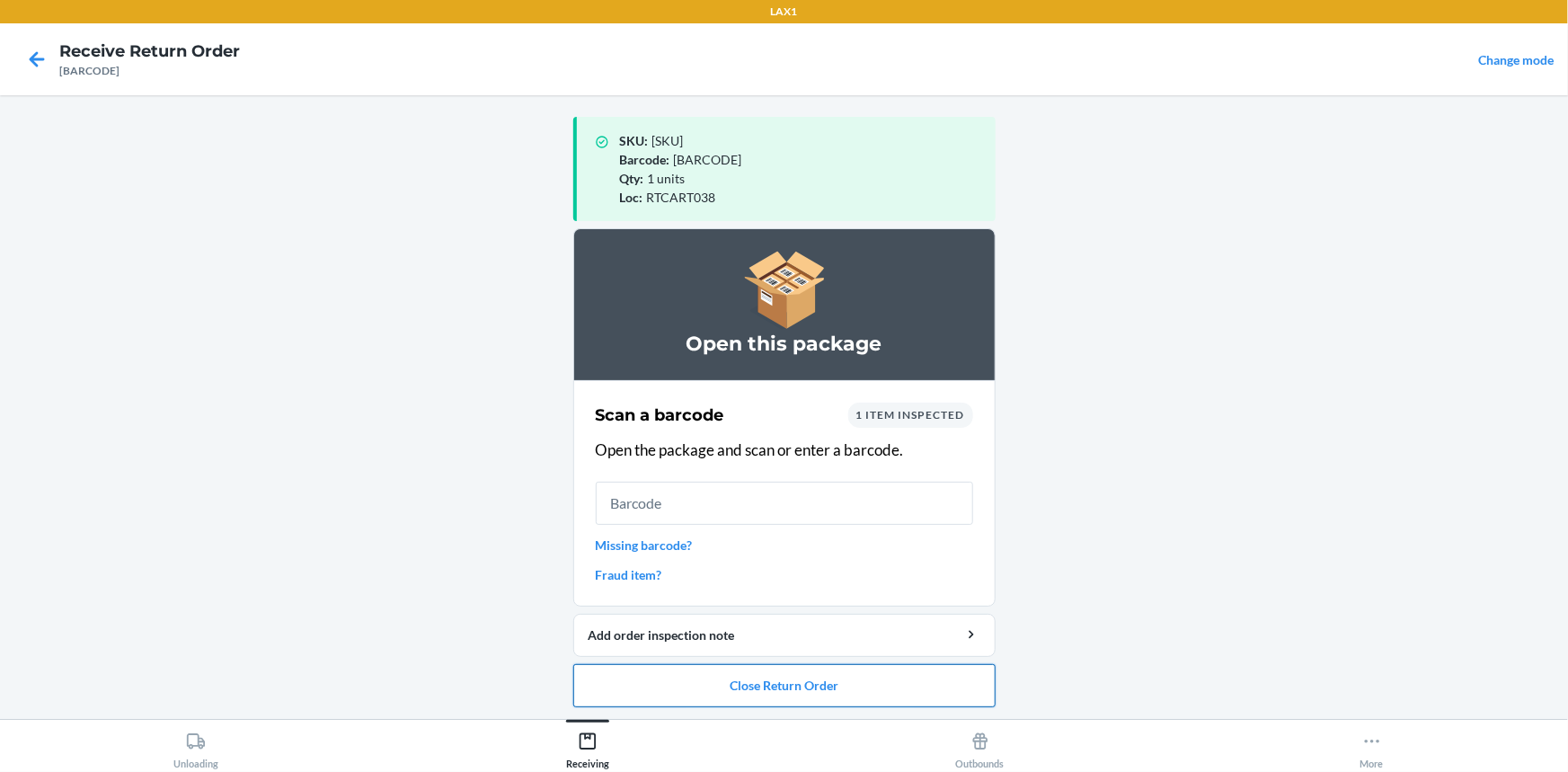 click on "Close Return Order" at bounding box center (784, 686) 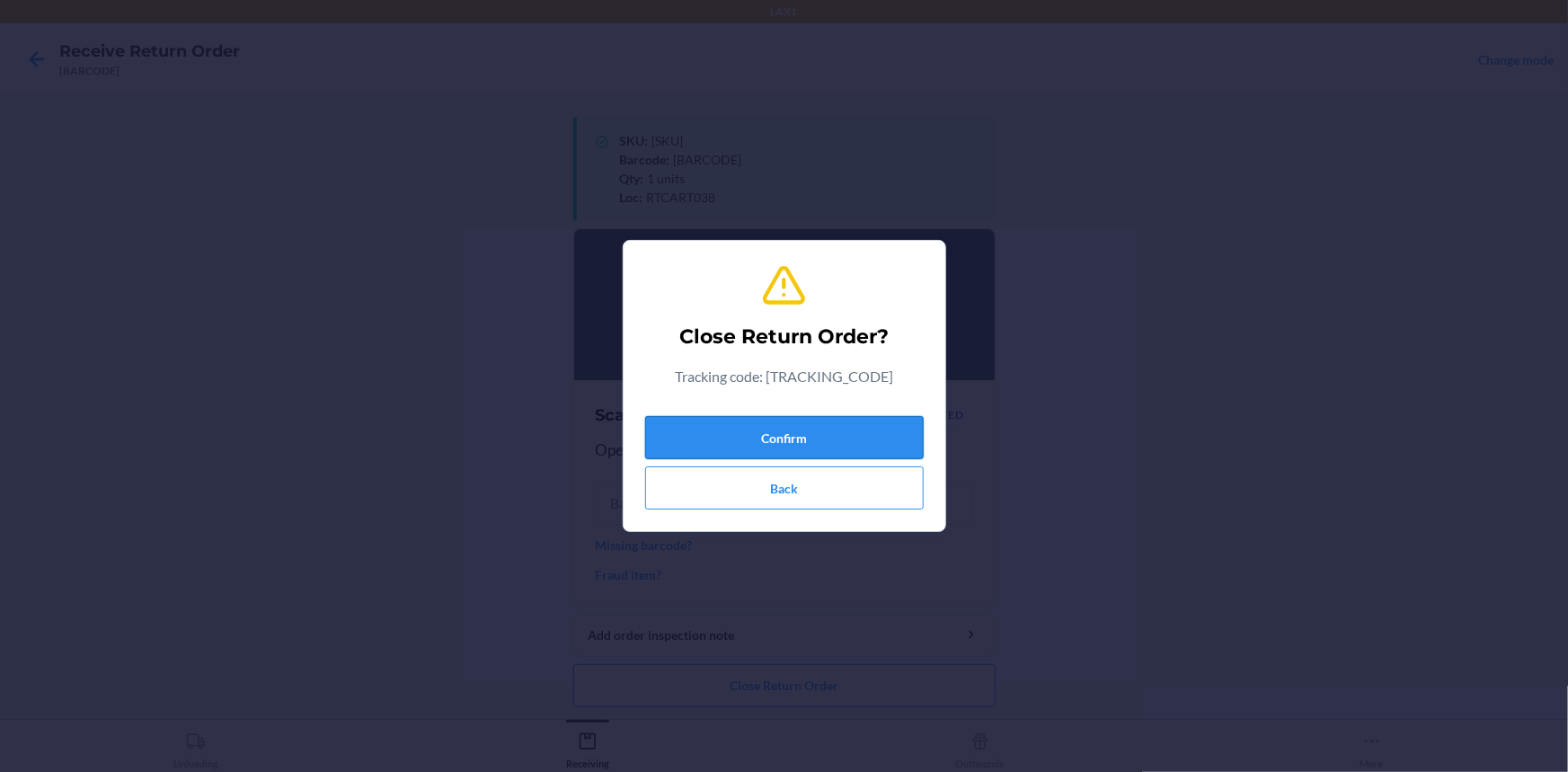 click on "Confirm" at bounding box center (784, 438) 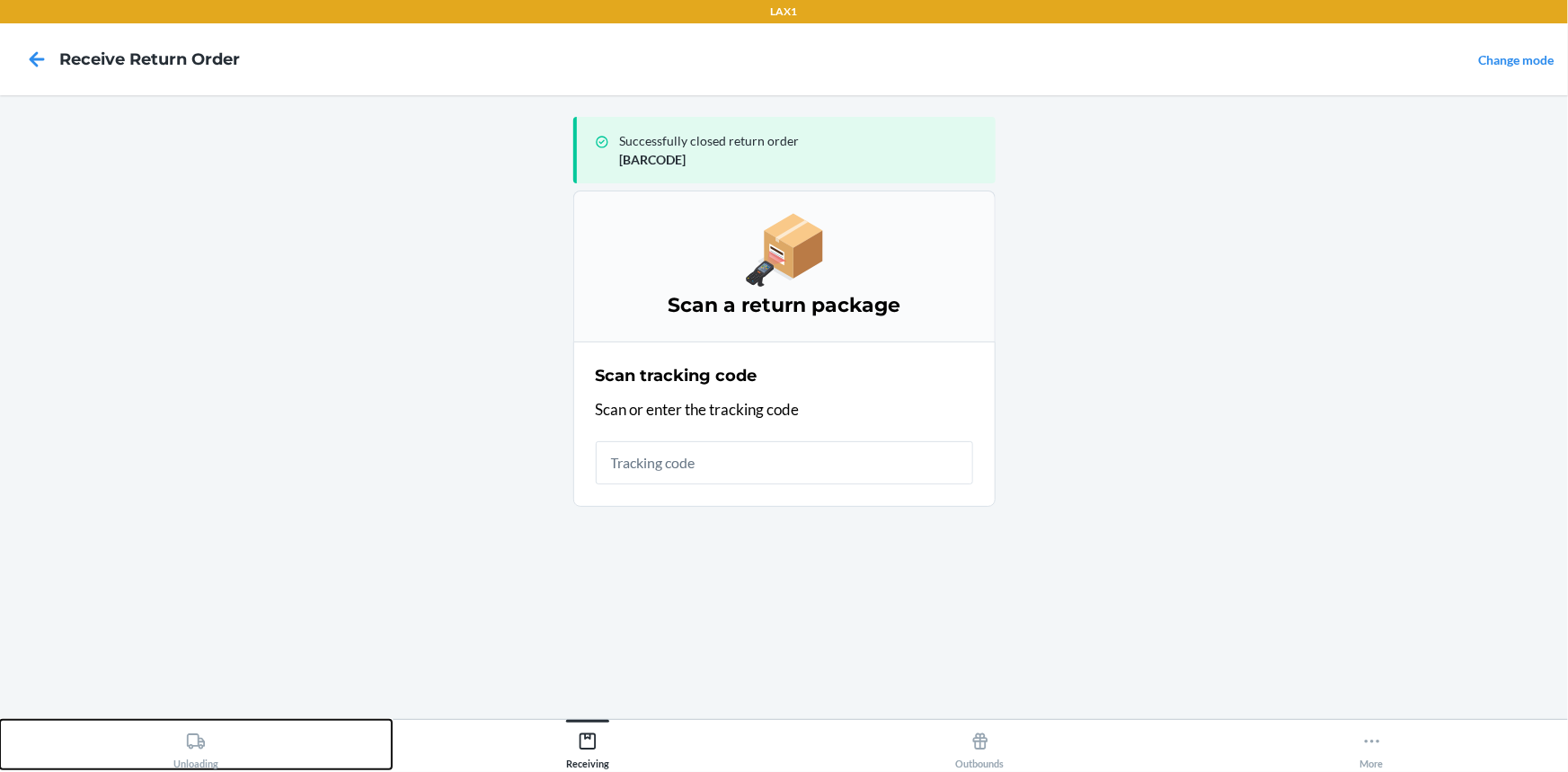 click on "Unloading" at bounding box center (196, 744) 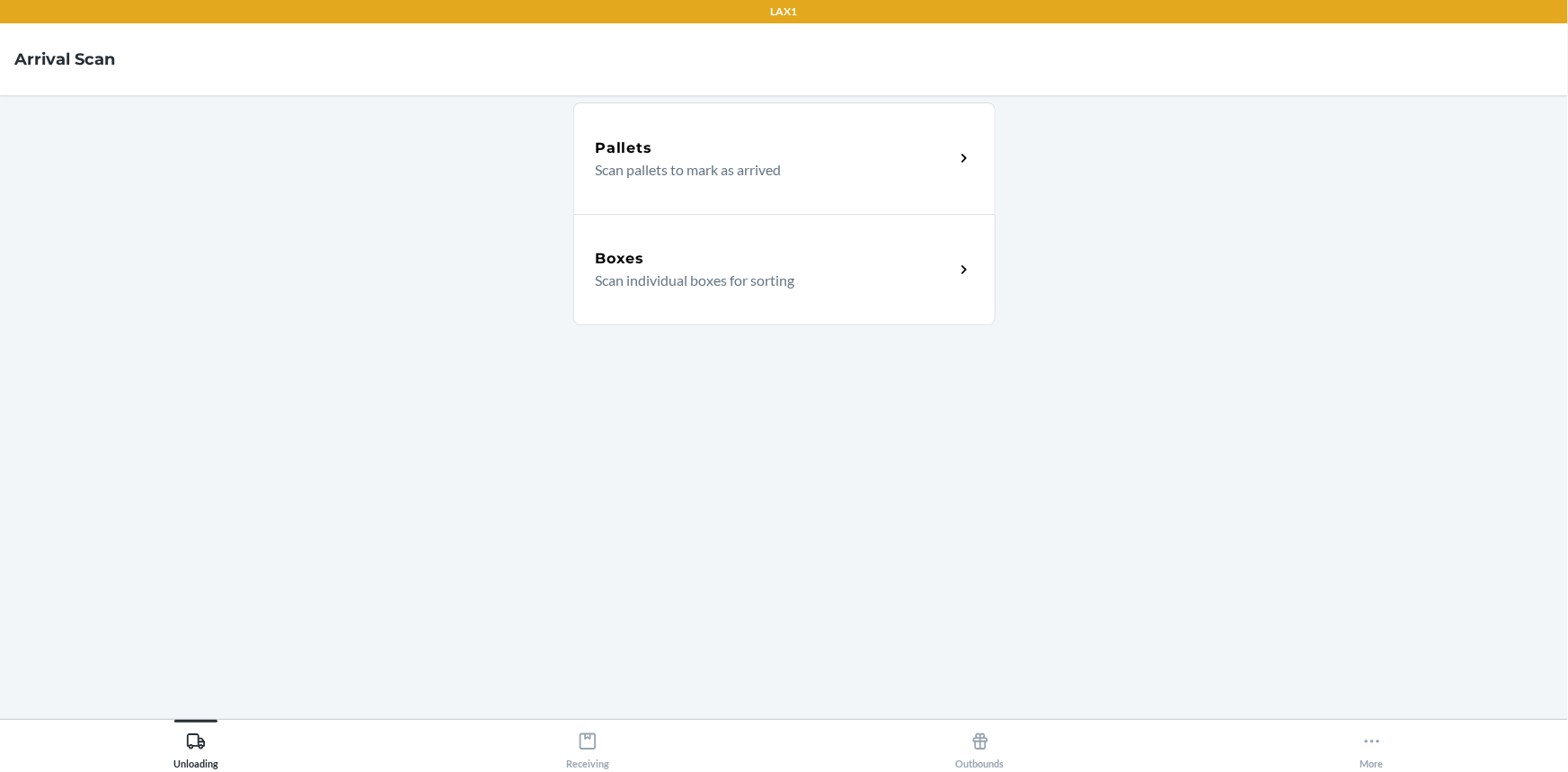click on "Scan individual boxes for sorting" at bounding box center [767, 280] 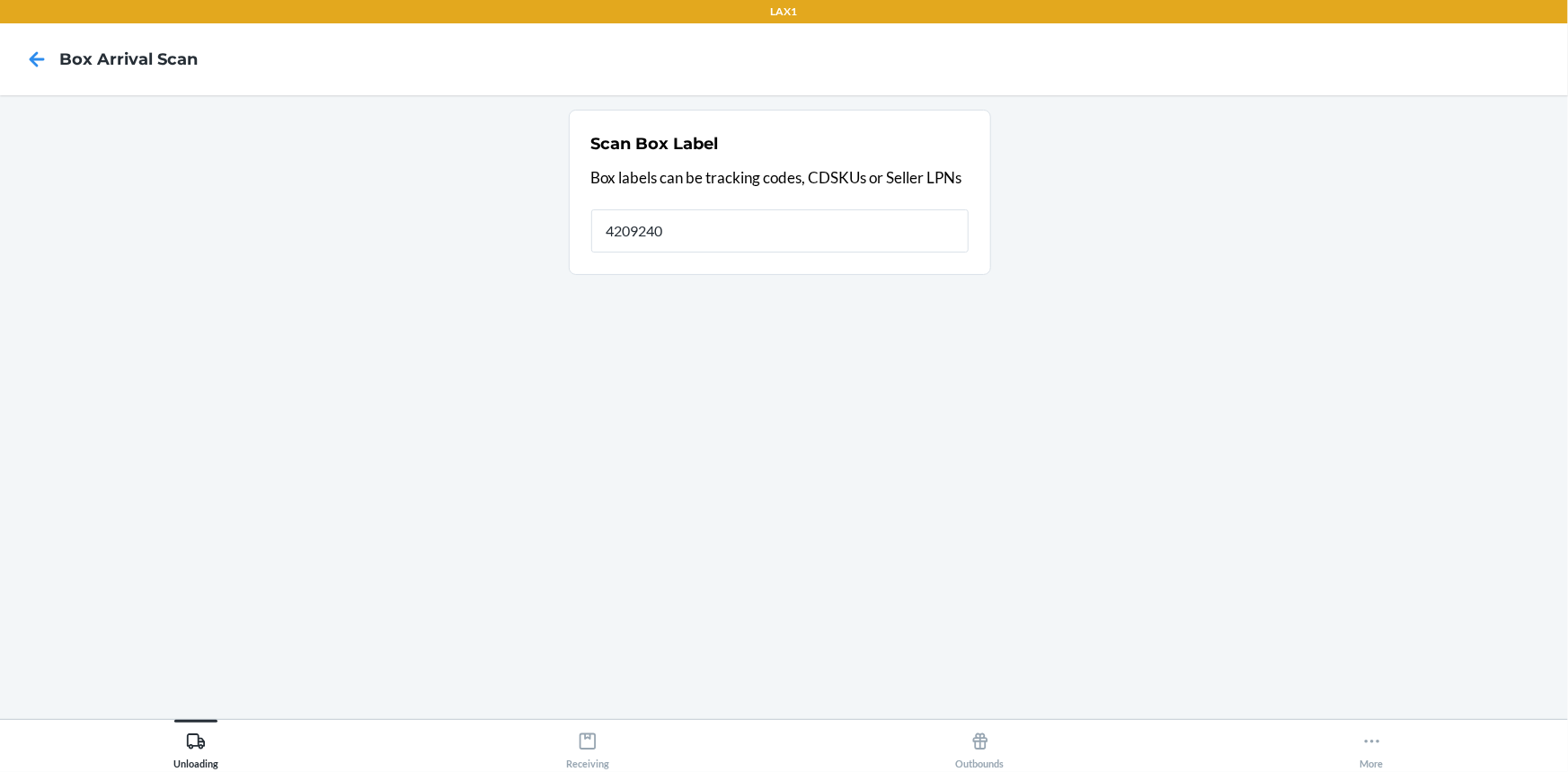 type on "42092408" 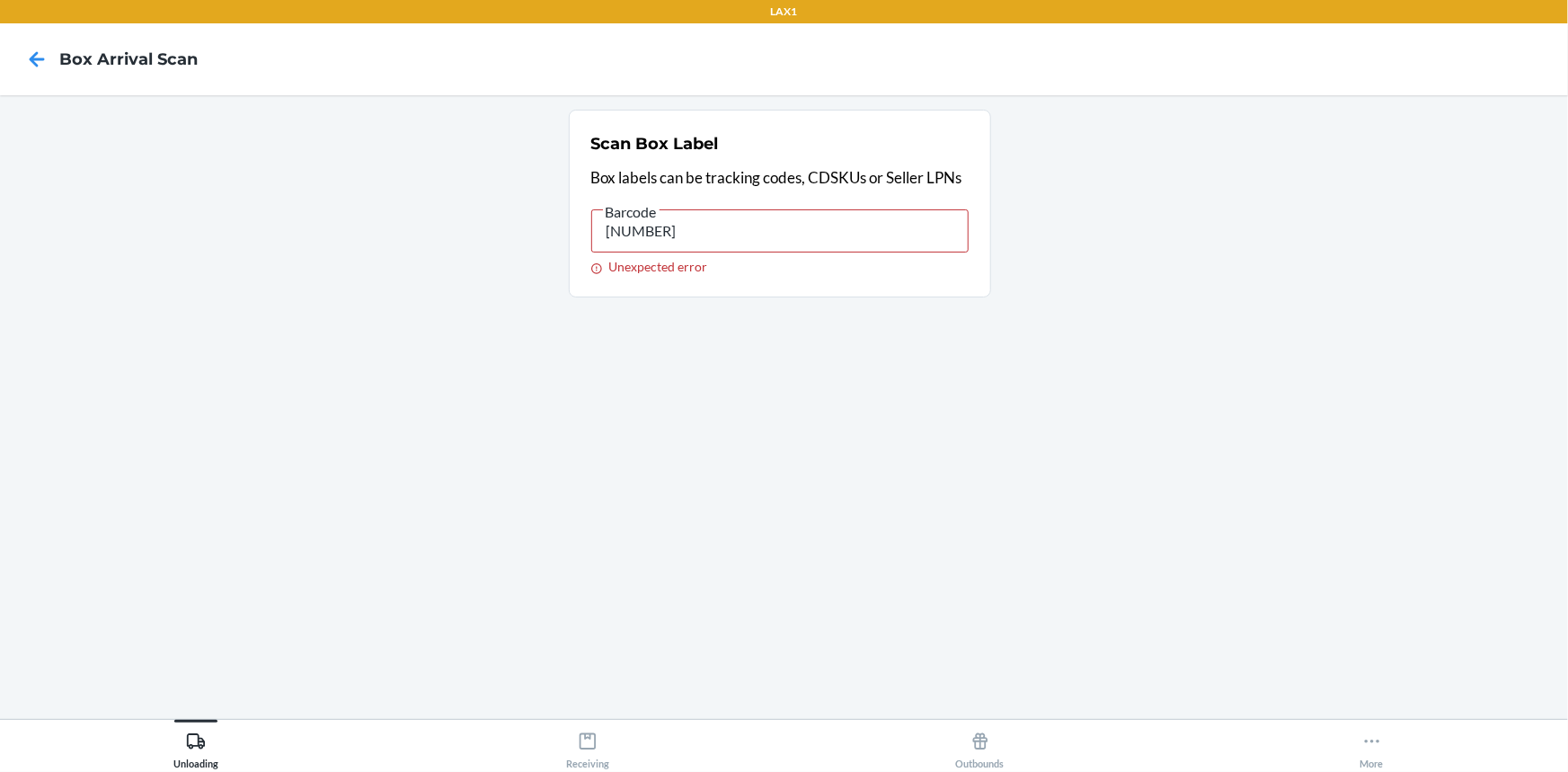type on "[NUMBER]" 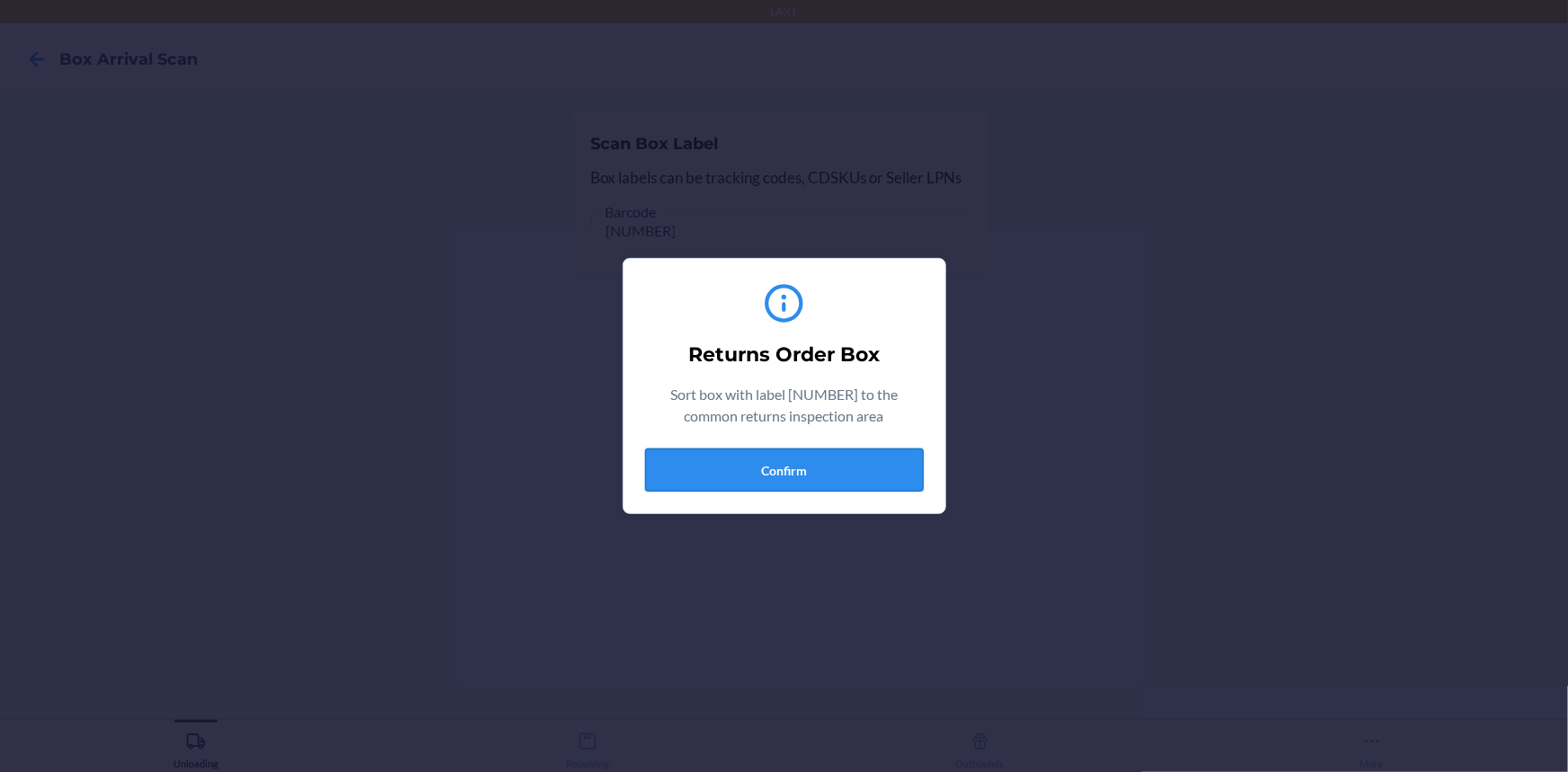 click on "Confirm" at bounding box center (784, 470) 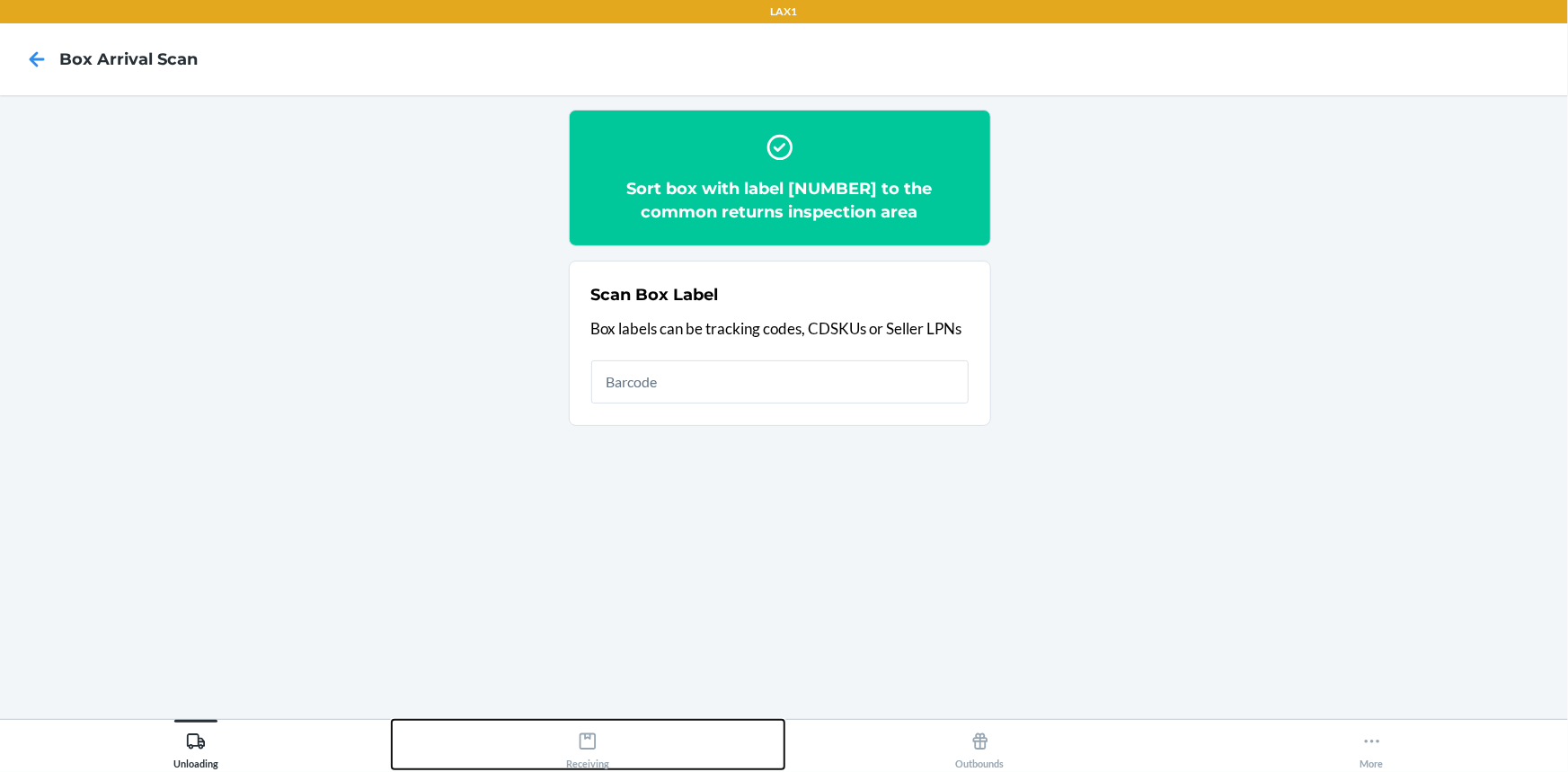 click on "Receiving" at bounding box center (588, 747) 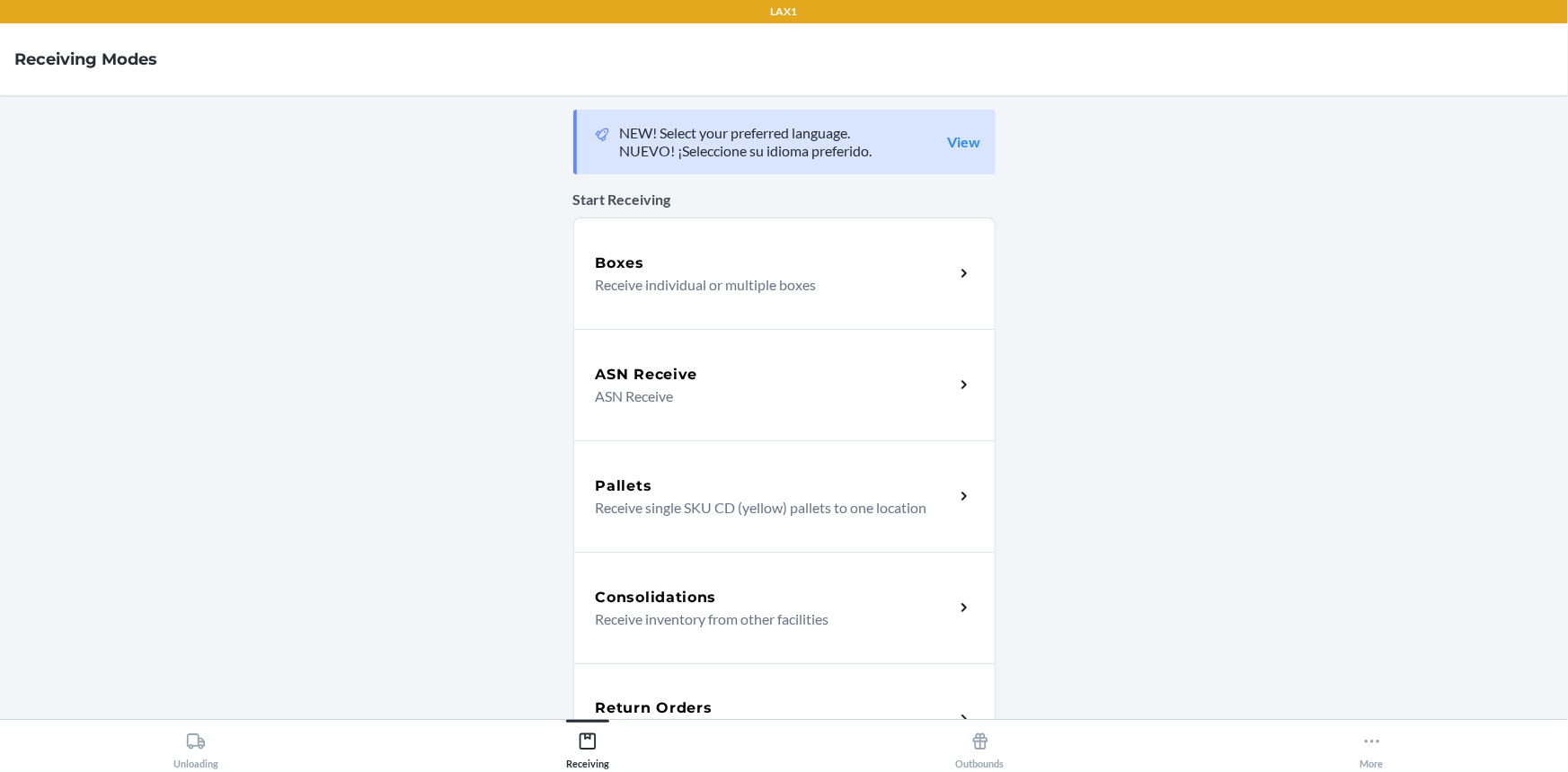click on "Return Orders Receive return order package items" at bounding box center [784, 719] 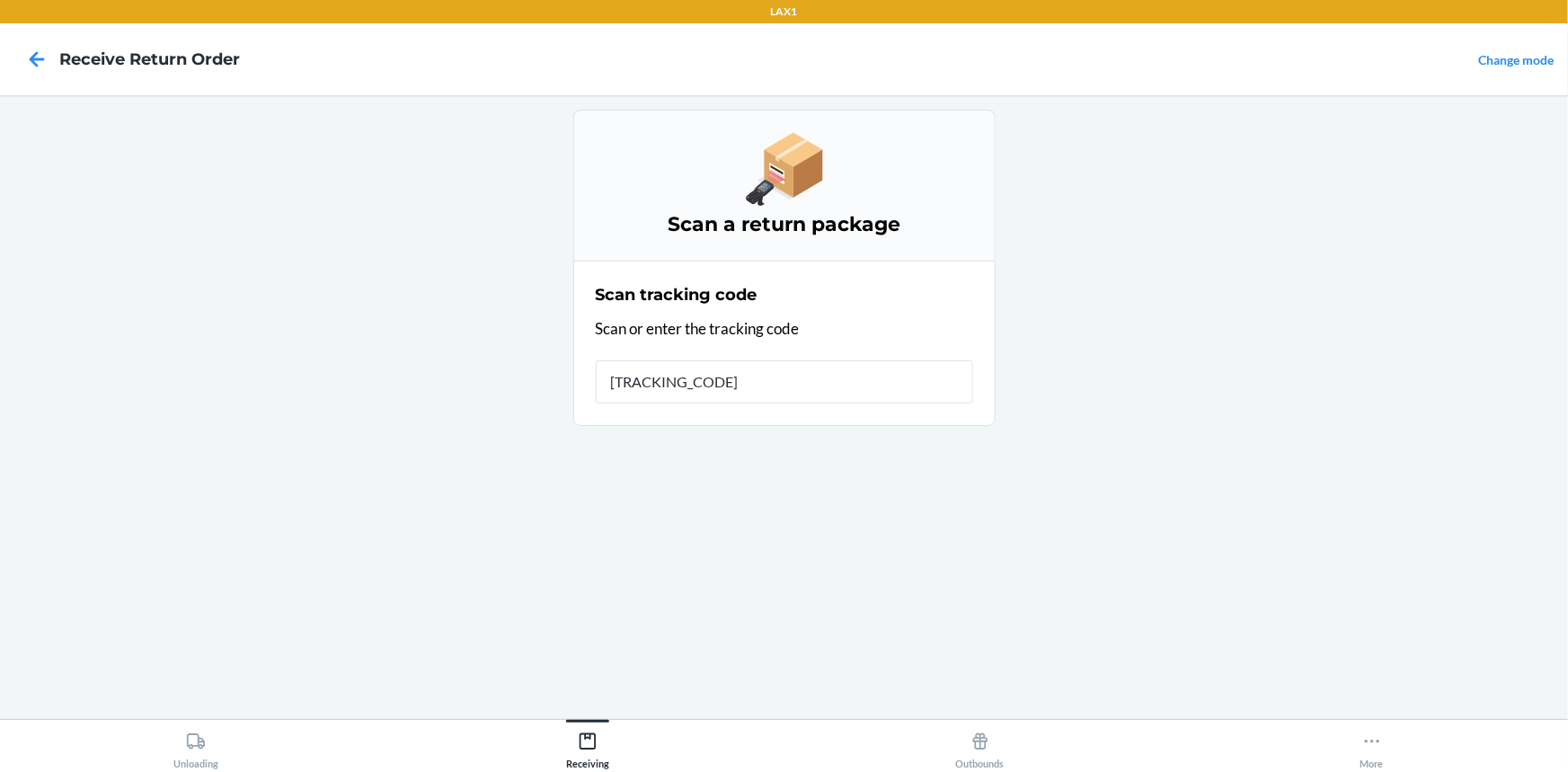 type on "[TRACKING_CODE]" 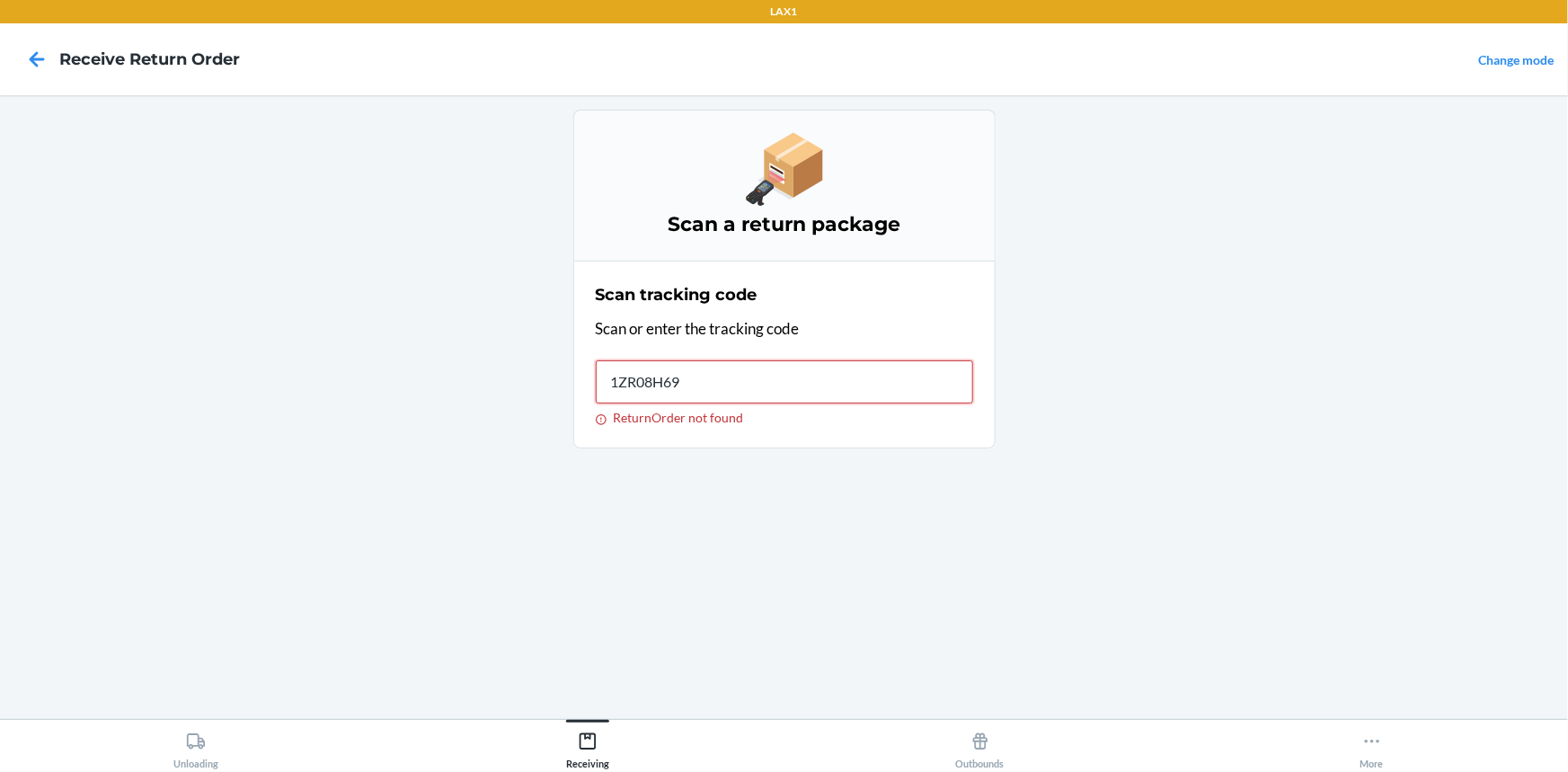 type on "1ZR08H699" 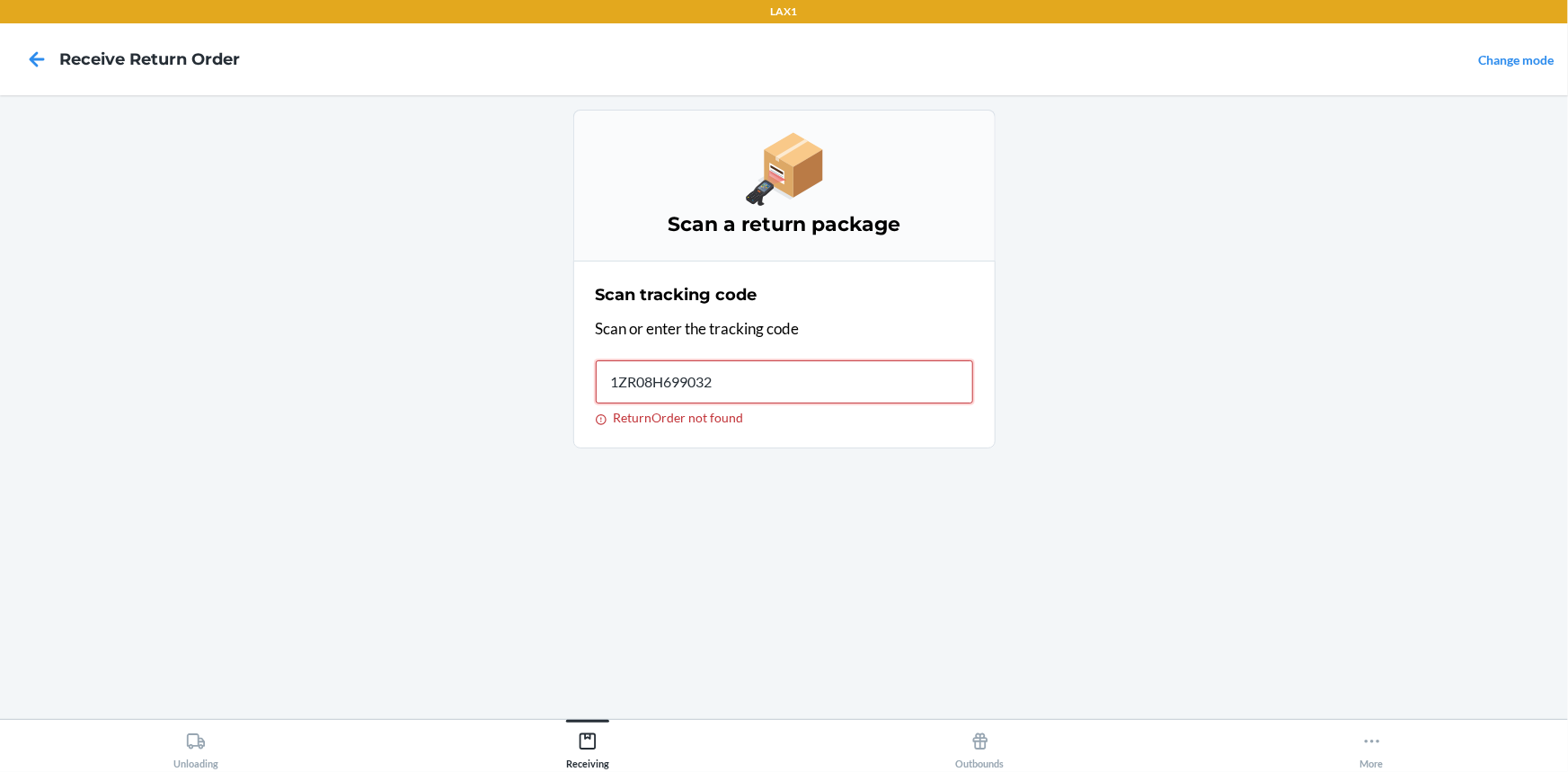 type on "[TRACKING_CODE]" 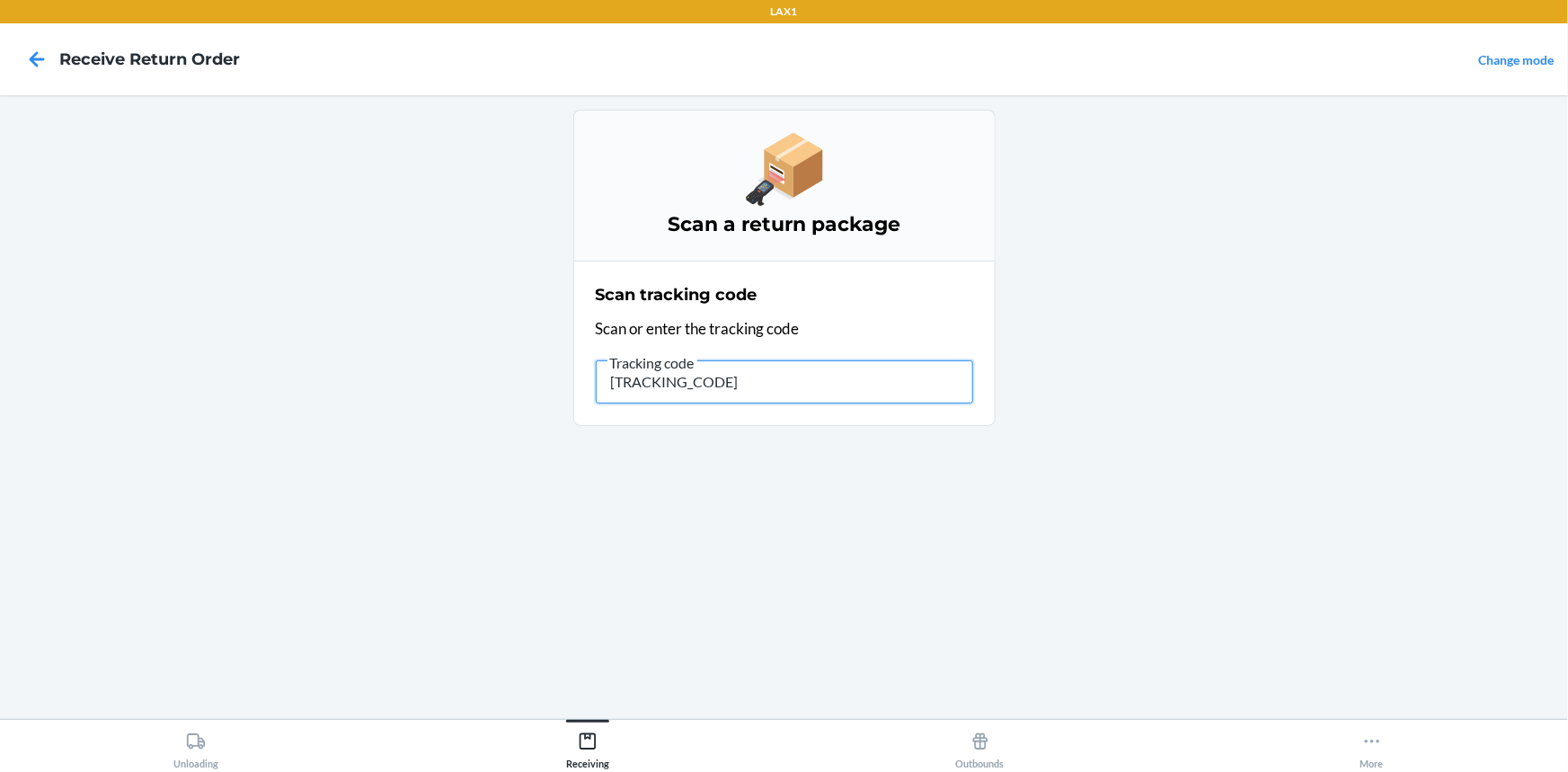 type on "[TRACKING_CODE]" 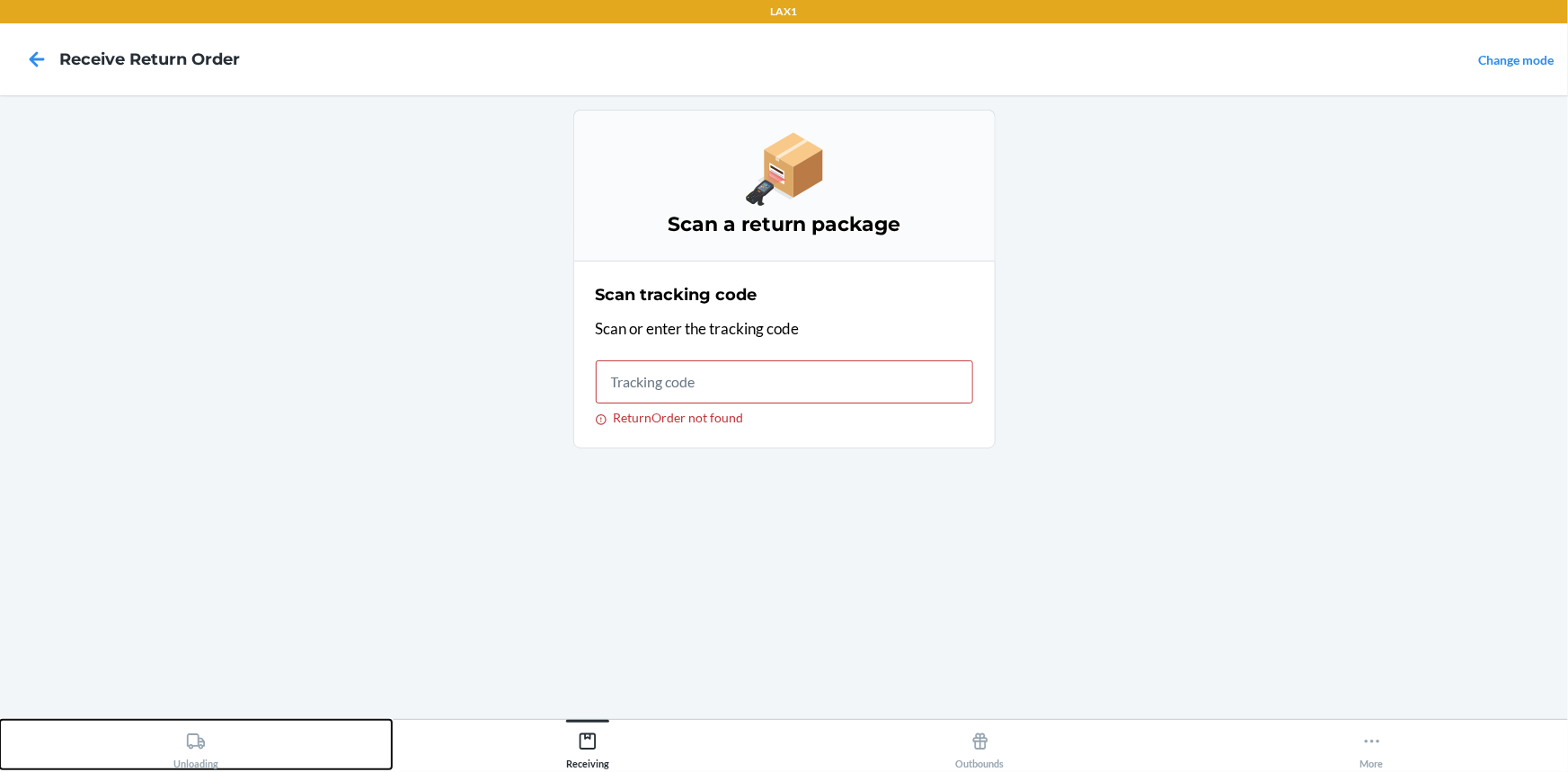 click on "Unloading" at bounding box center [196, 747] 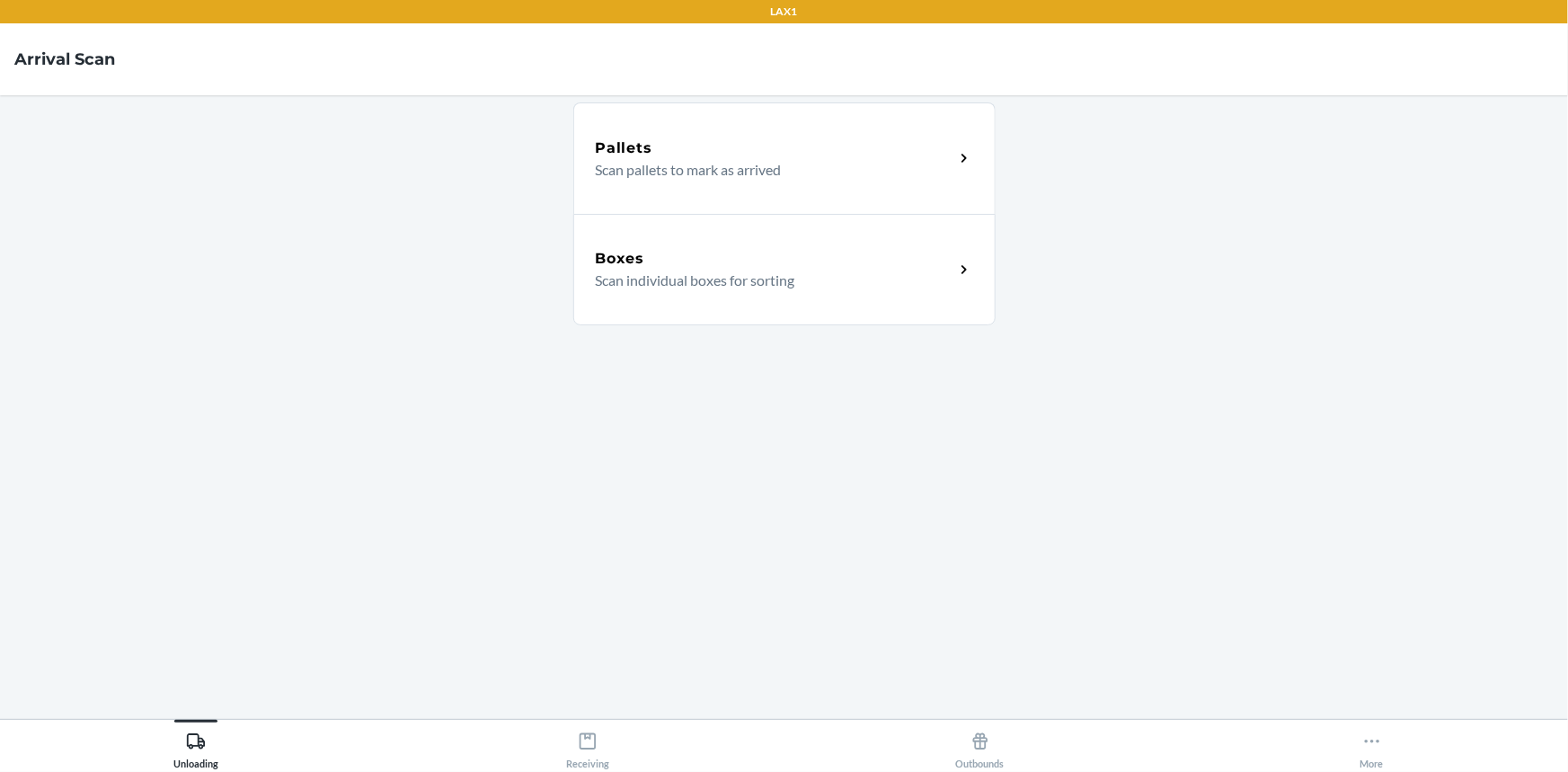 click on "Scan individual boxes for sorting" at bounding box center [767, 280] 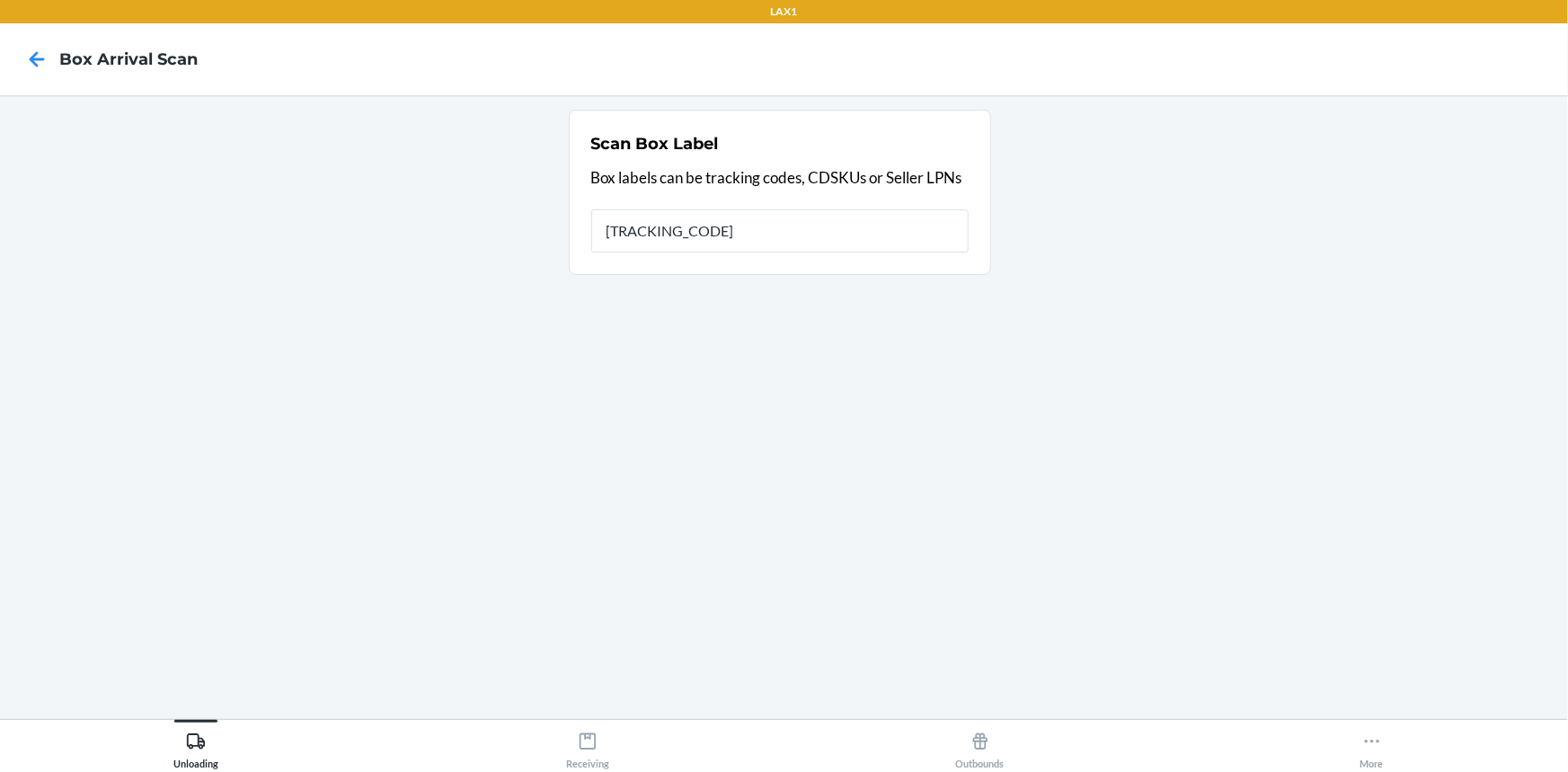 type on "[TRACKING_CODE]" 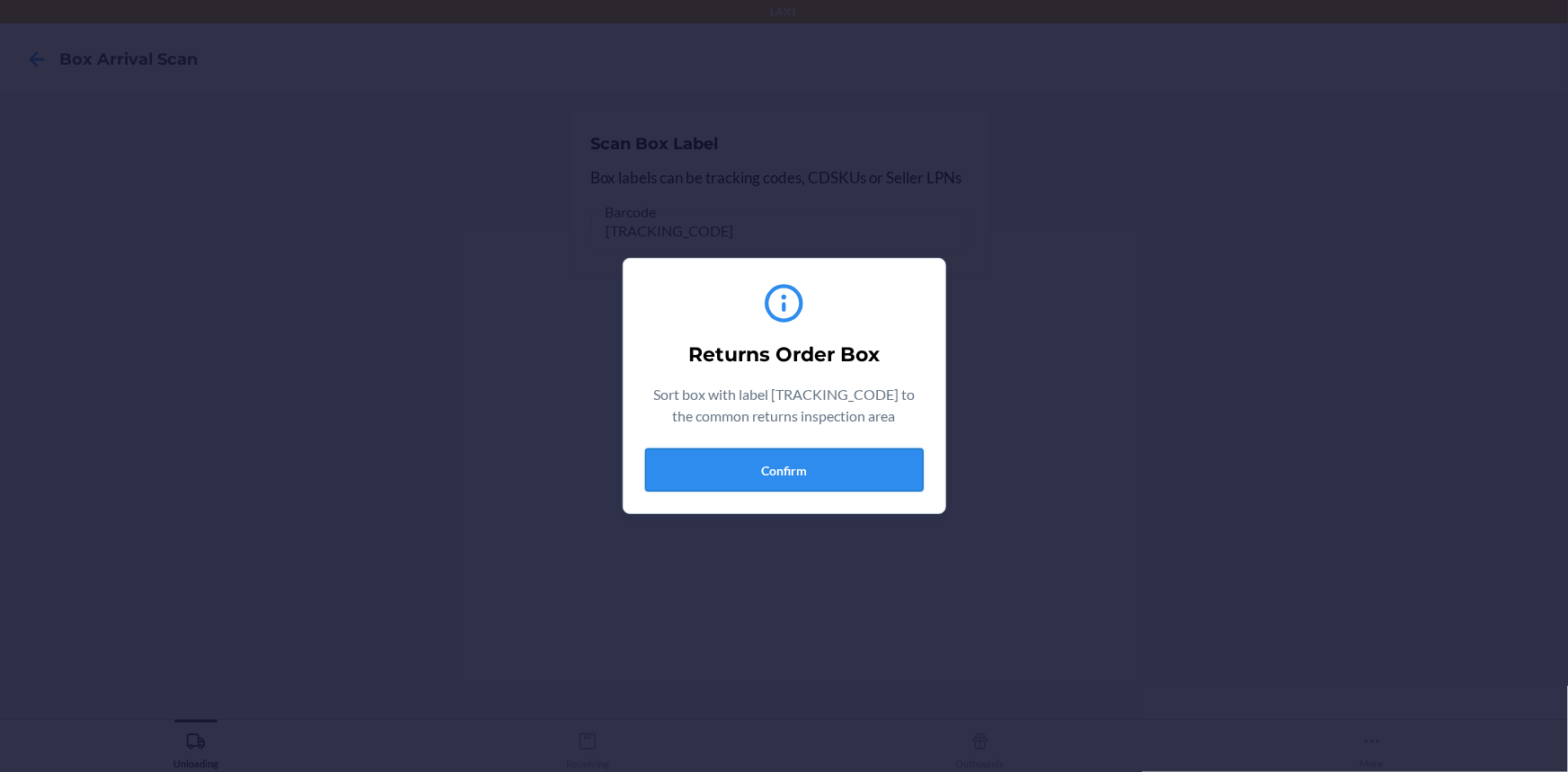 click on "Confirm" at bounding box center (784, 470) 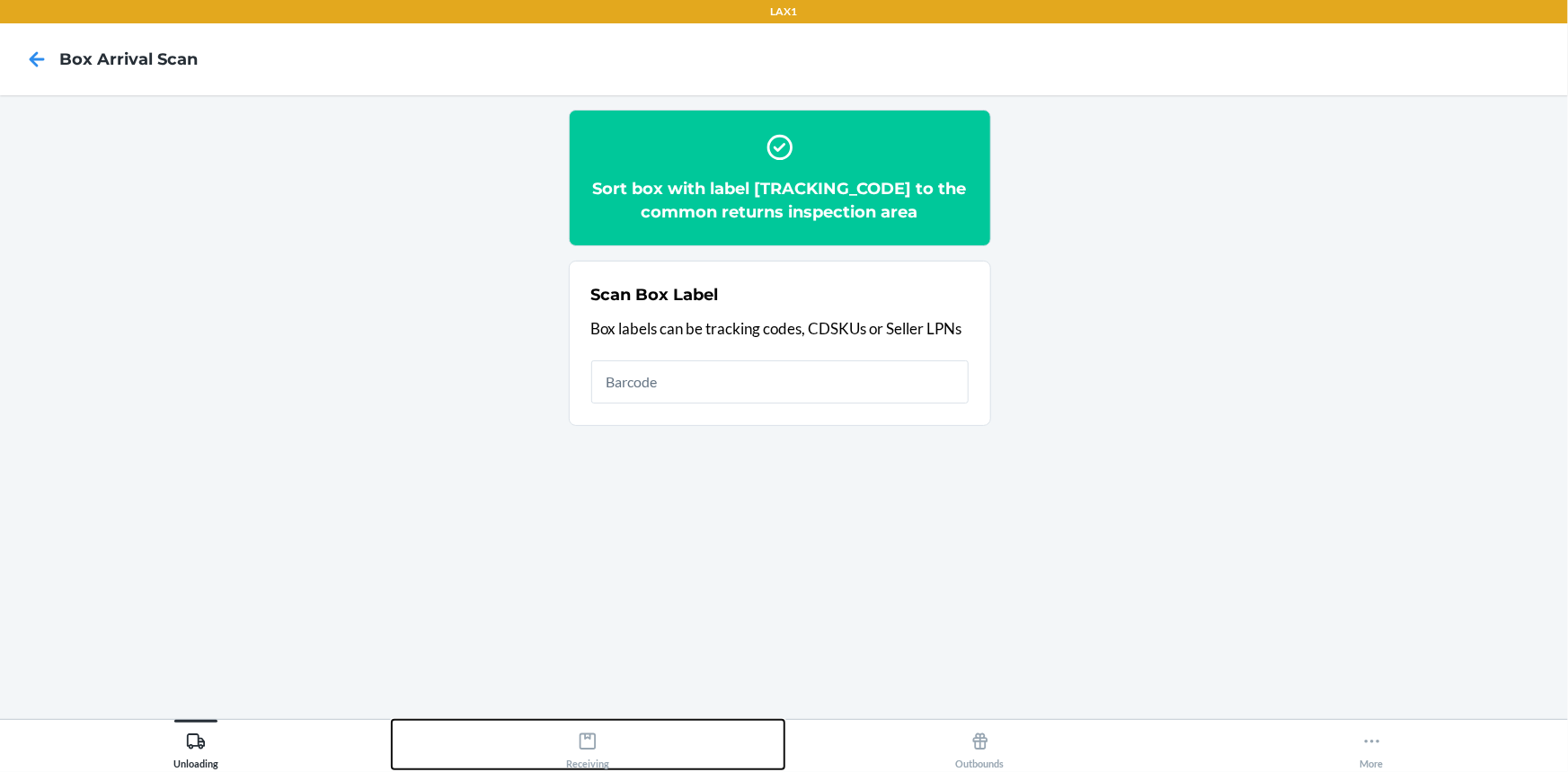click on "LAX1 Box Arrival Scan Sort box with label [TRACKING_CODE] to the common returns inspection area Scan Box Label Box labels can be tracking codes, CDSKUs or Seller LPNs Unloading Receiving Outbounds More" at bounding box center [784, 386] 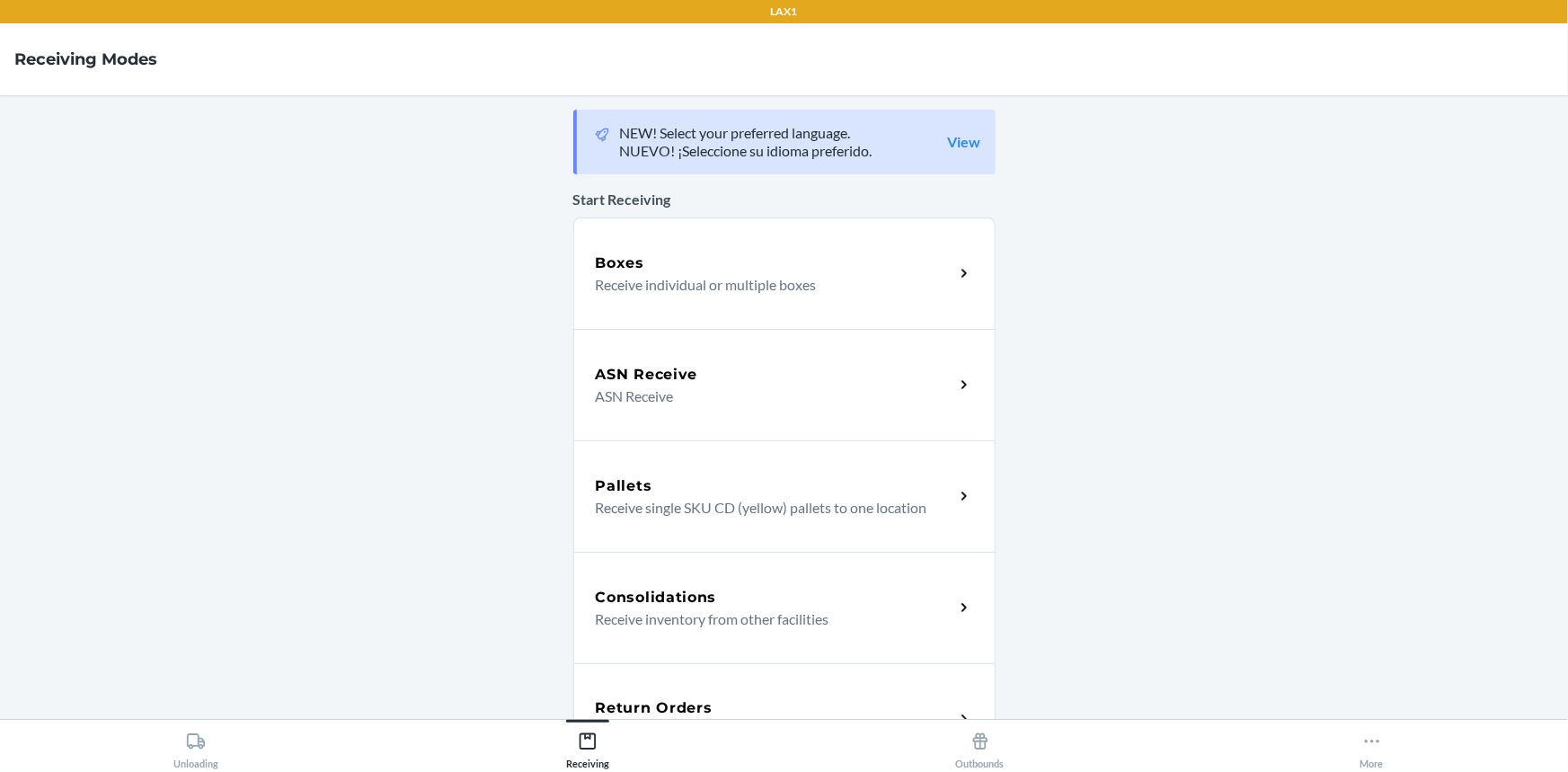 click on "Return Orders Receive return order package items" at bounding box center (784, 719) 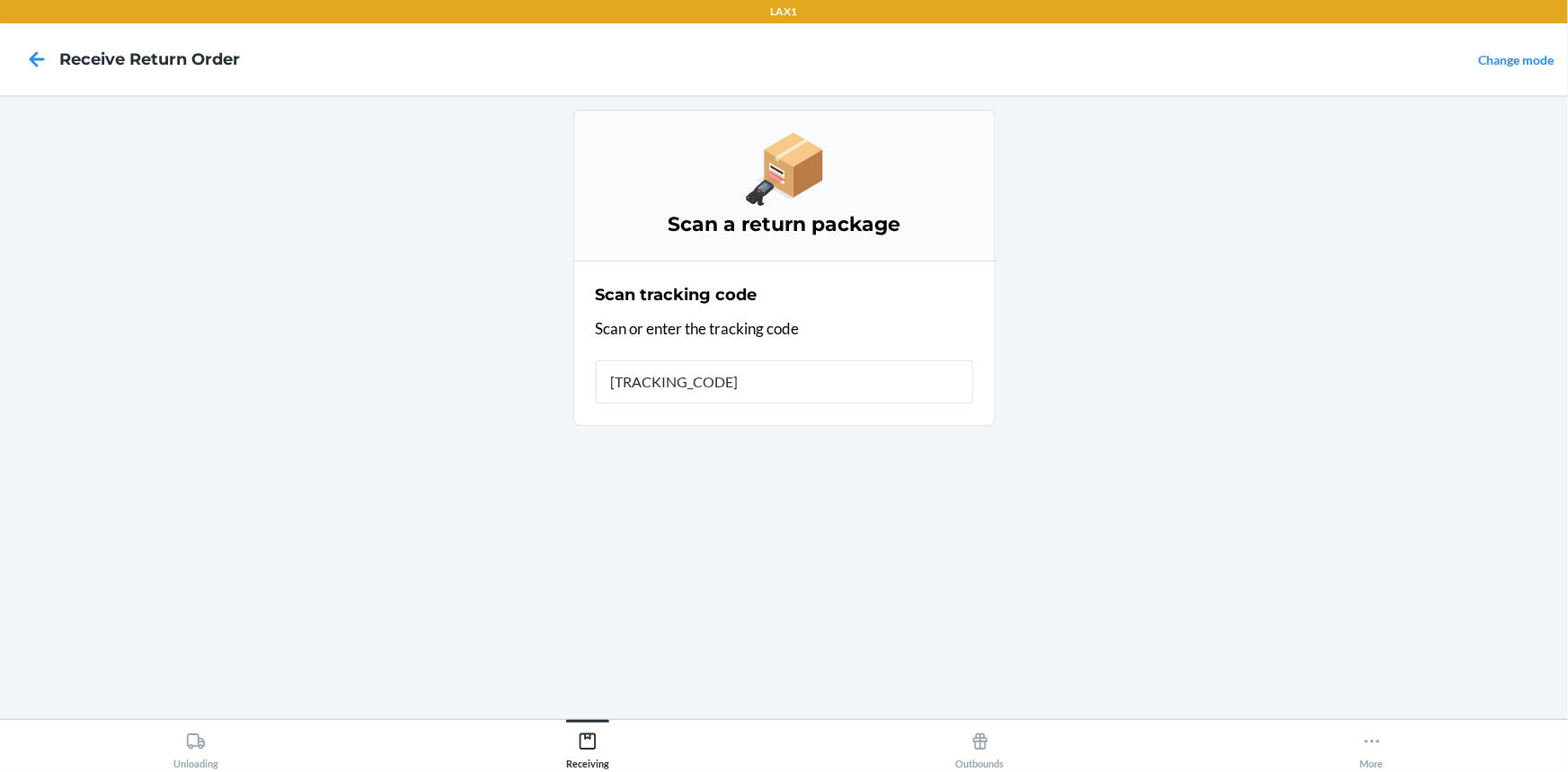 type on "[TRACKING_CODE]" 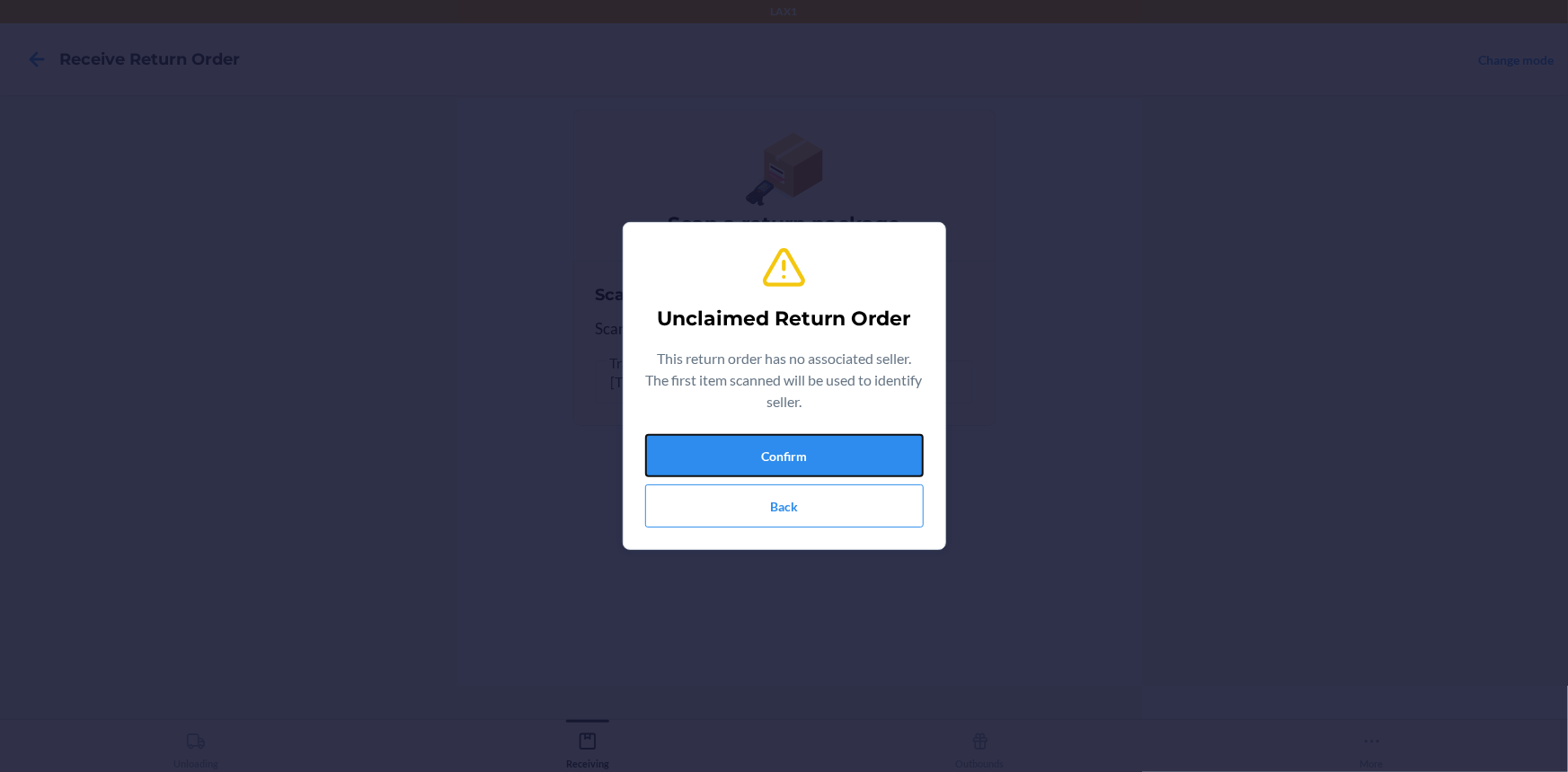 click on "Confirm" at bounding box center [784, 456] 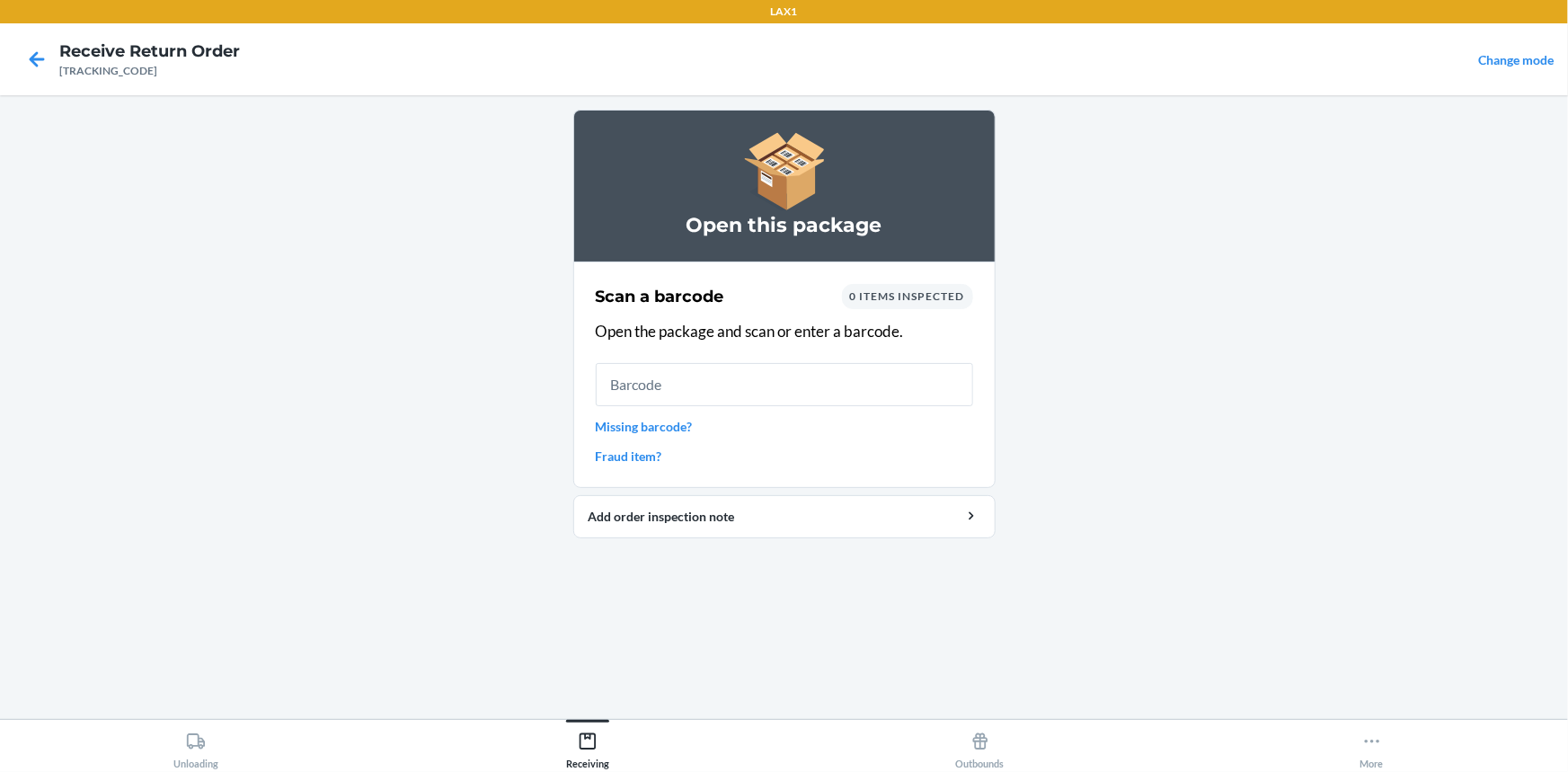 click on "Missing barcode?" at bounding box center (784, 426) 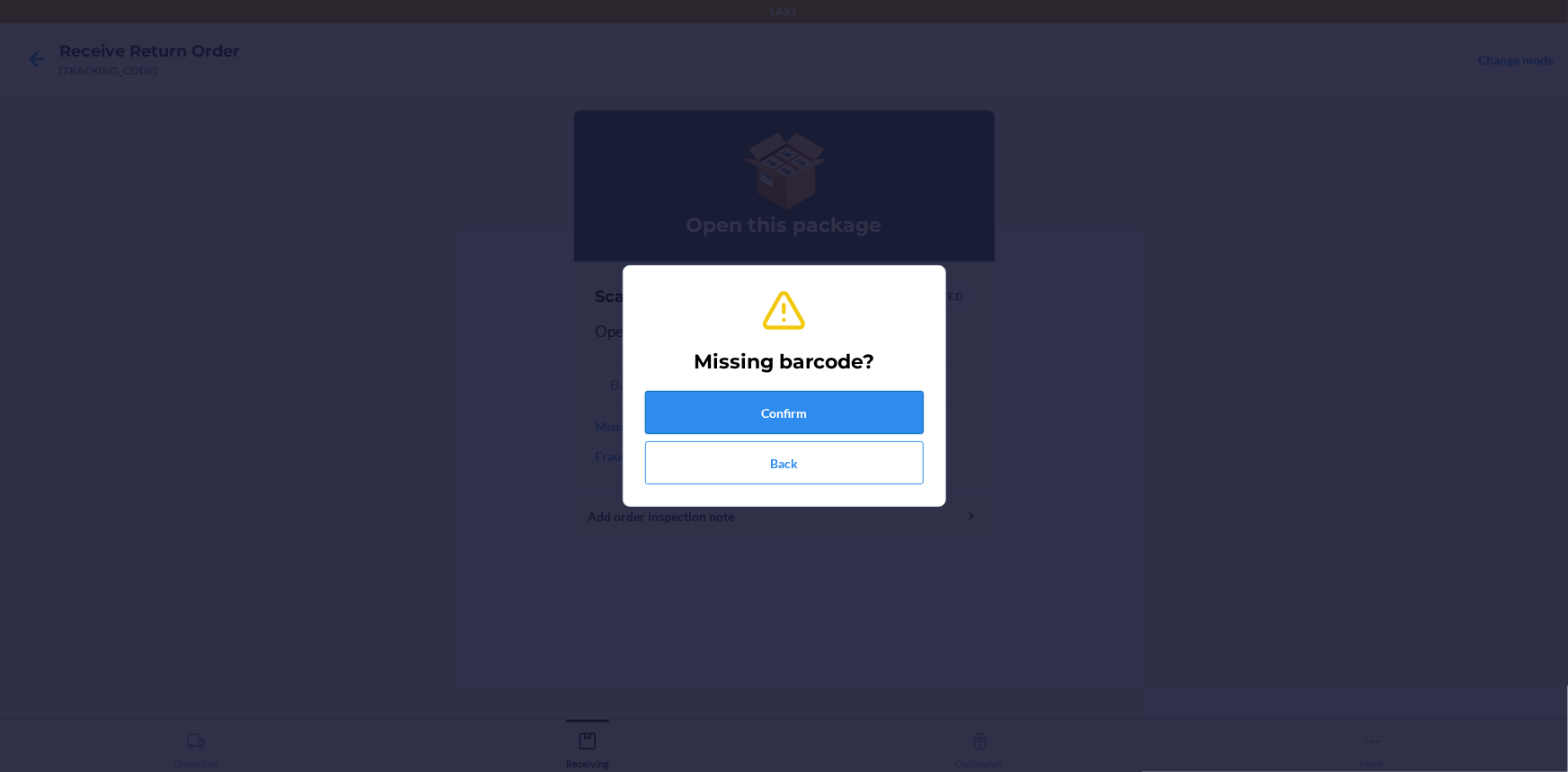 click on "Confirm" at bounding box center (784, 413) 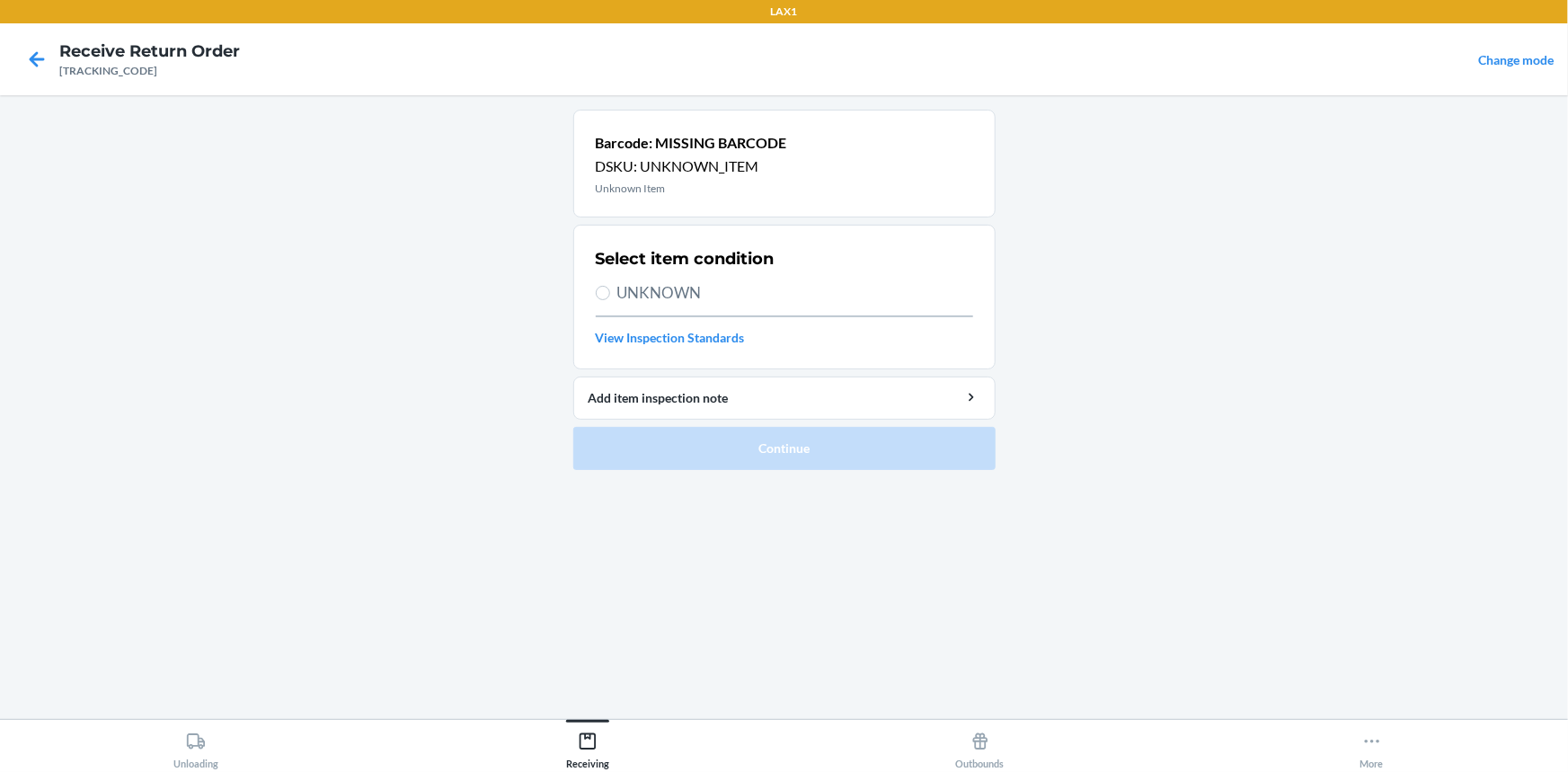 click on "UNKNOWN" at bounding box center (795, 293) 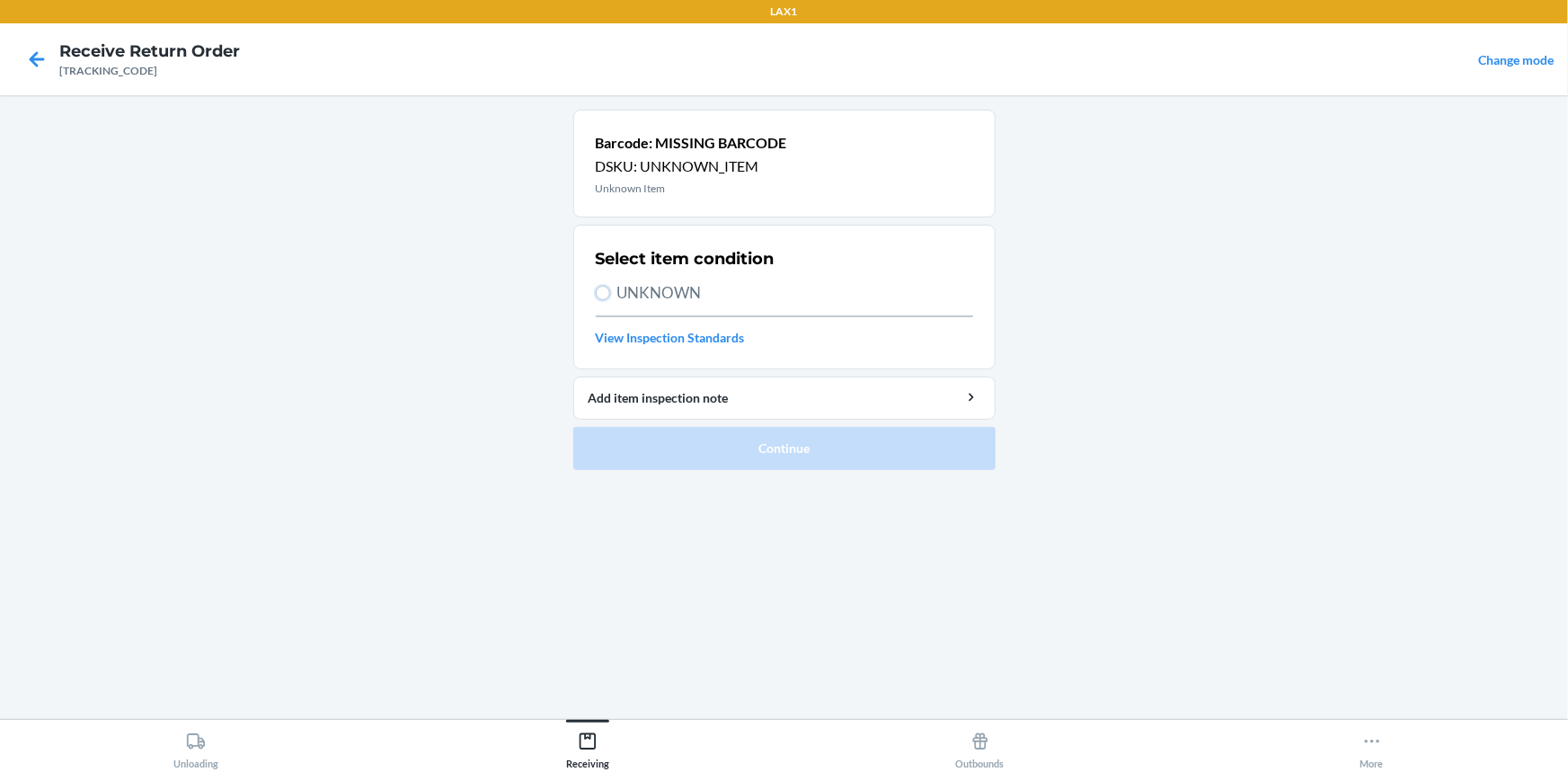 radio on "true" 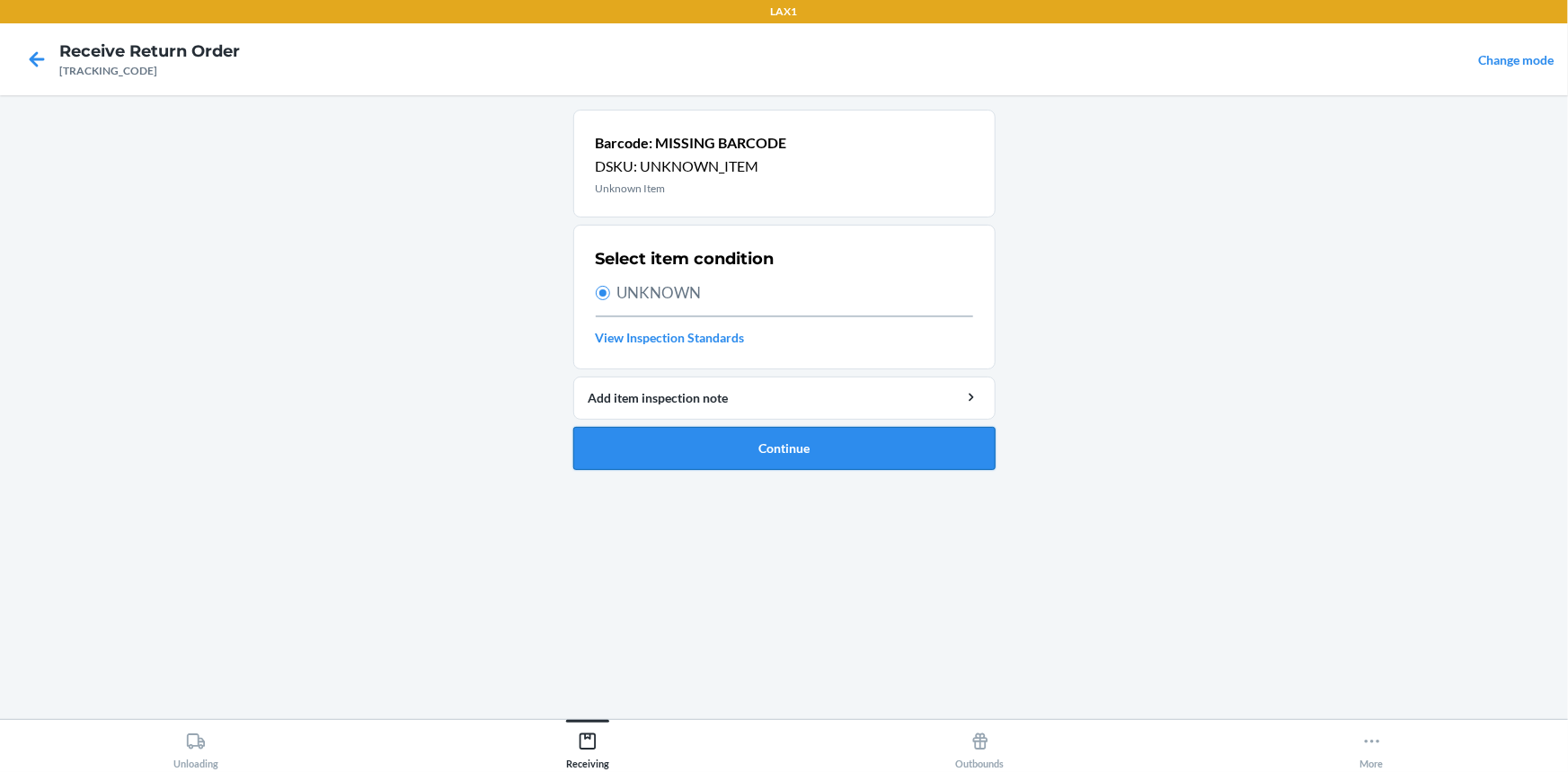 click on "Continue" at bounding box center [784, 448] 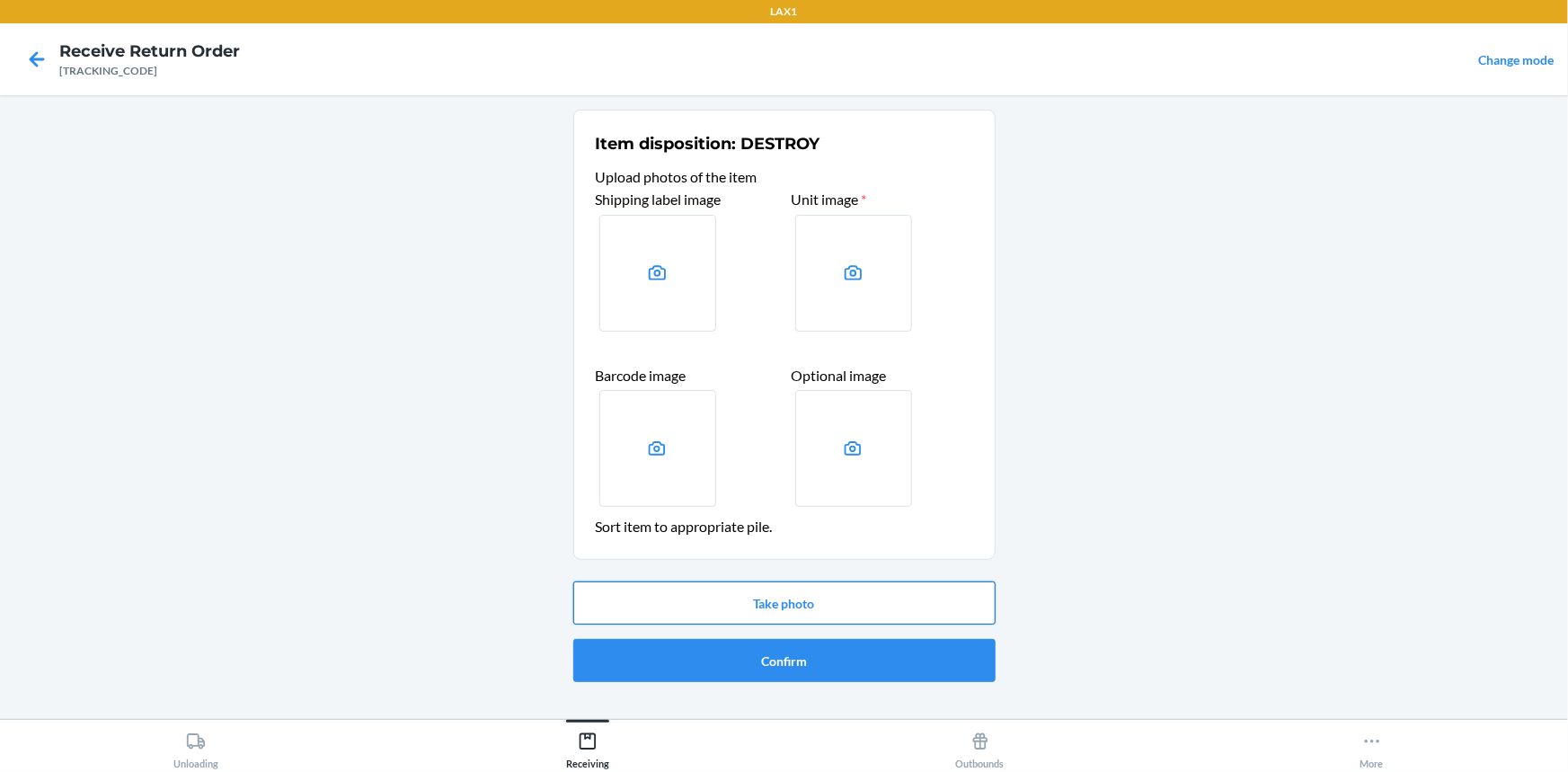 click on "Take photo" at bounding box center [784, 603] 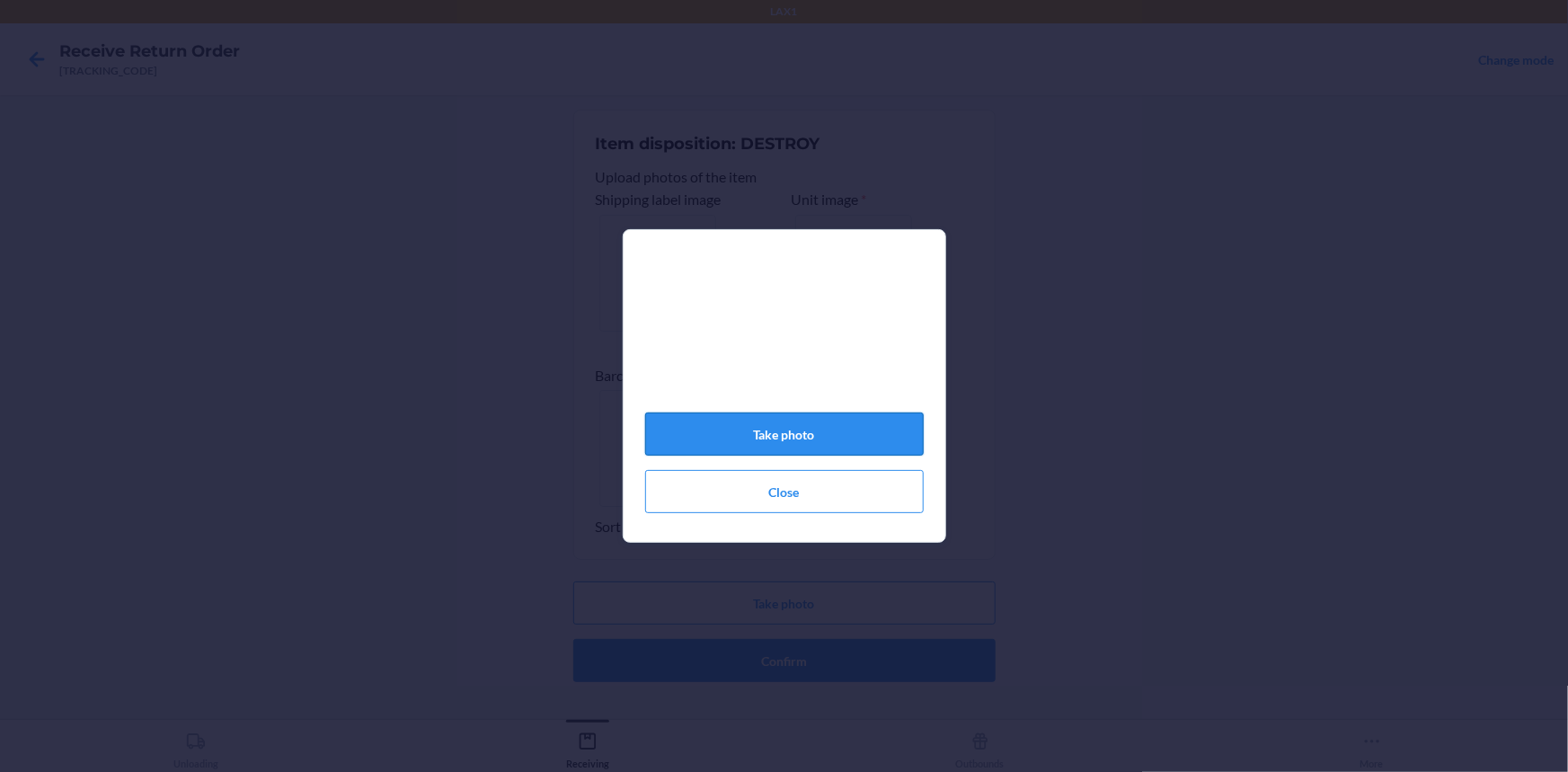 click on "Take photo" 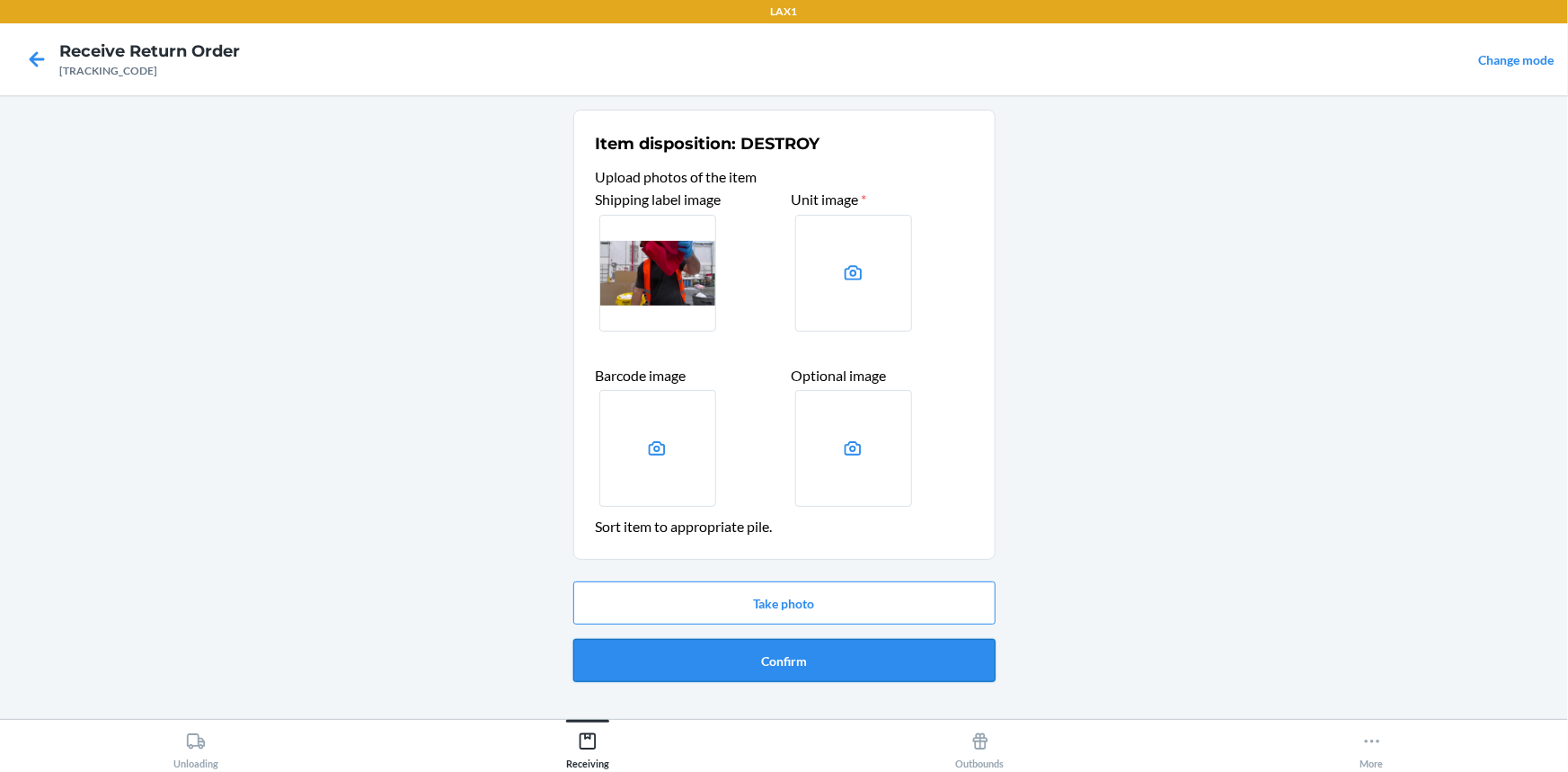 click on "Confirm" at bounding box center [784, 661] 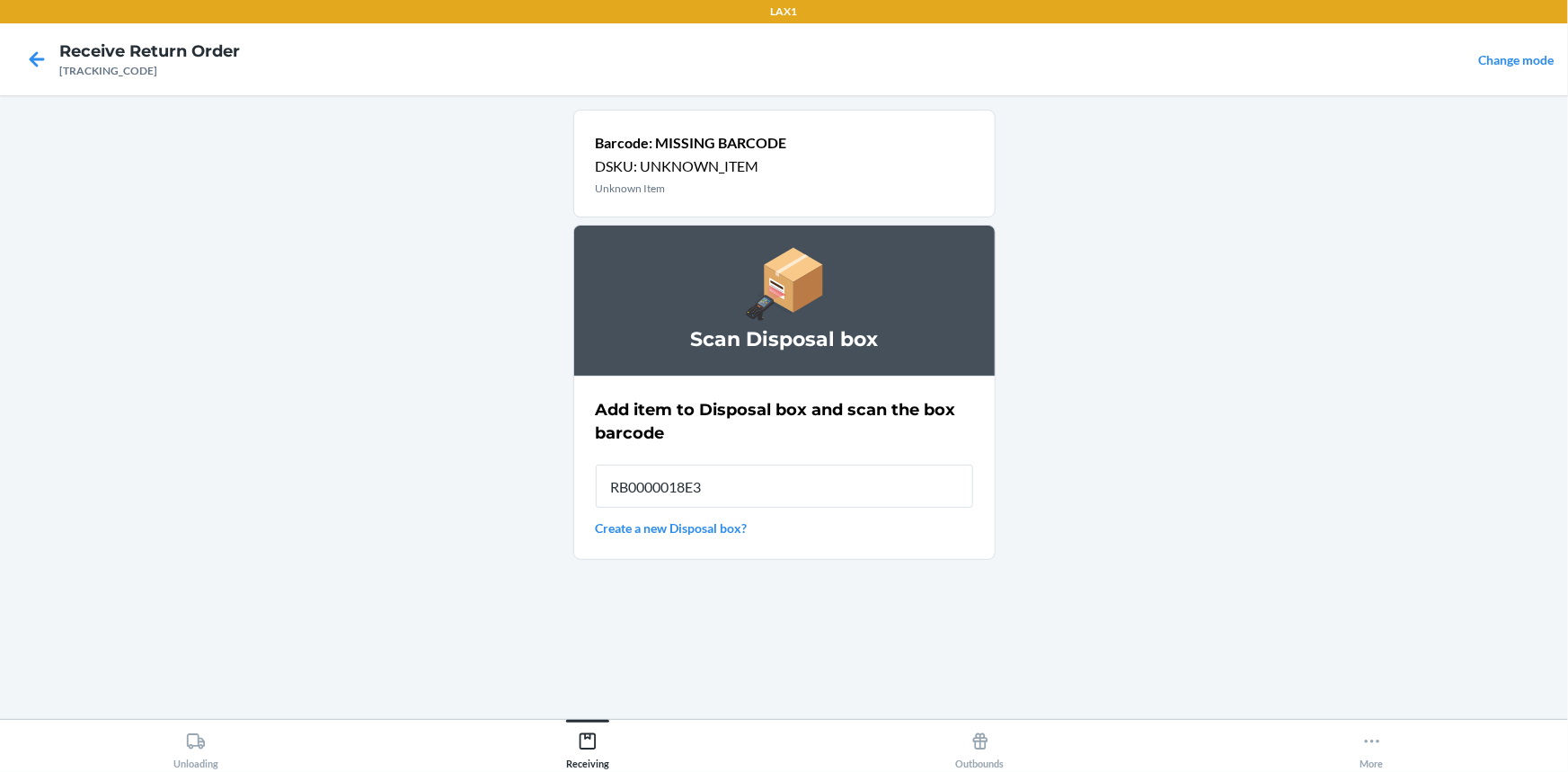 type on "RB0000018E3" 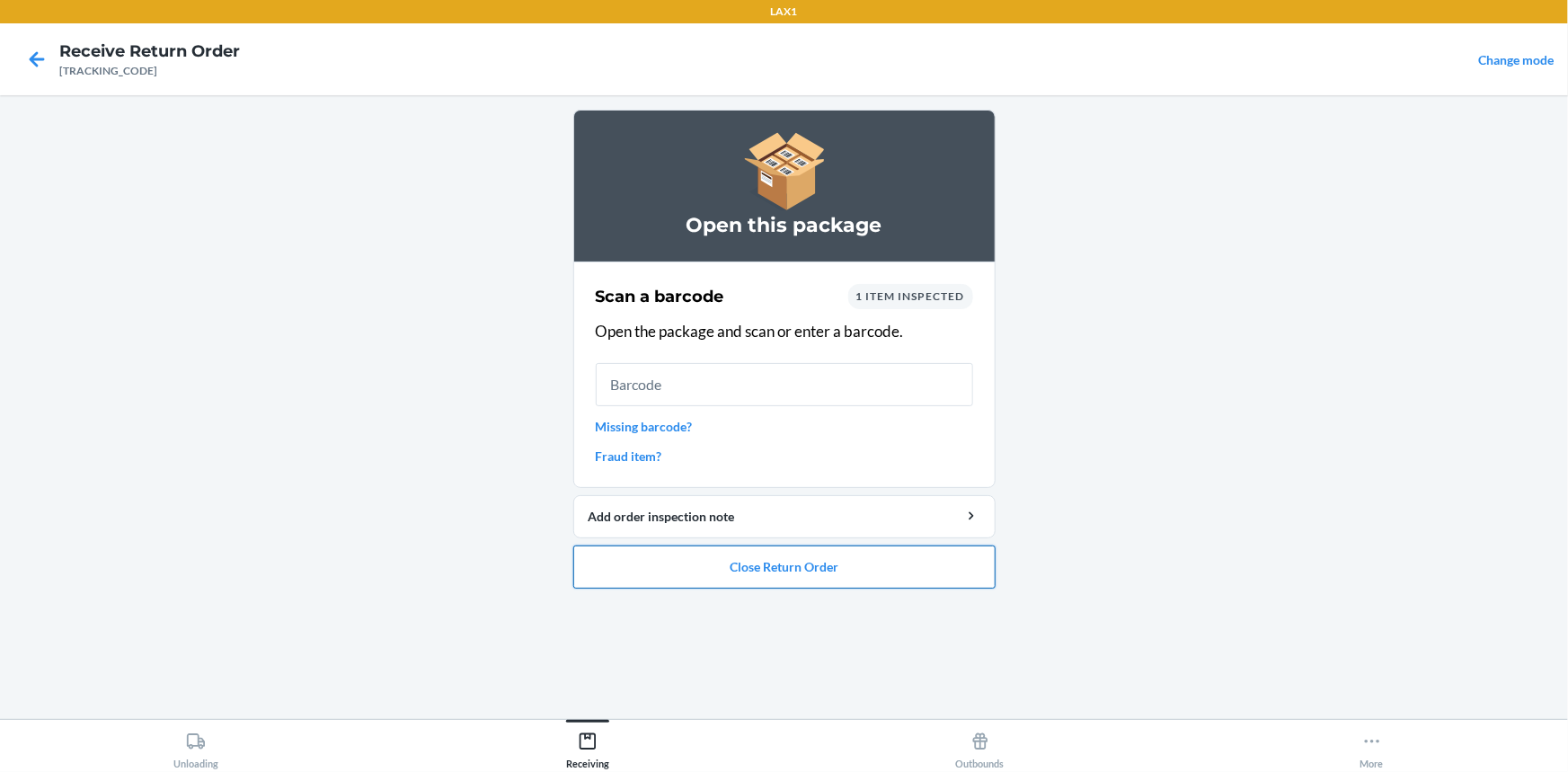 click on "Close Return Order" at bounding box center (784, 567) 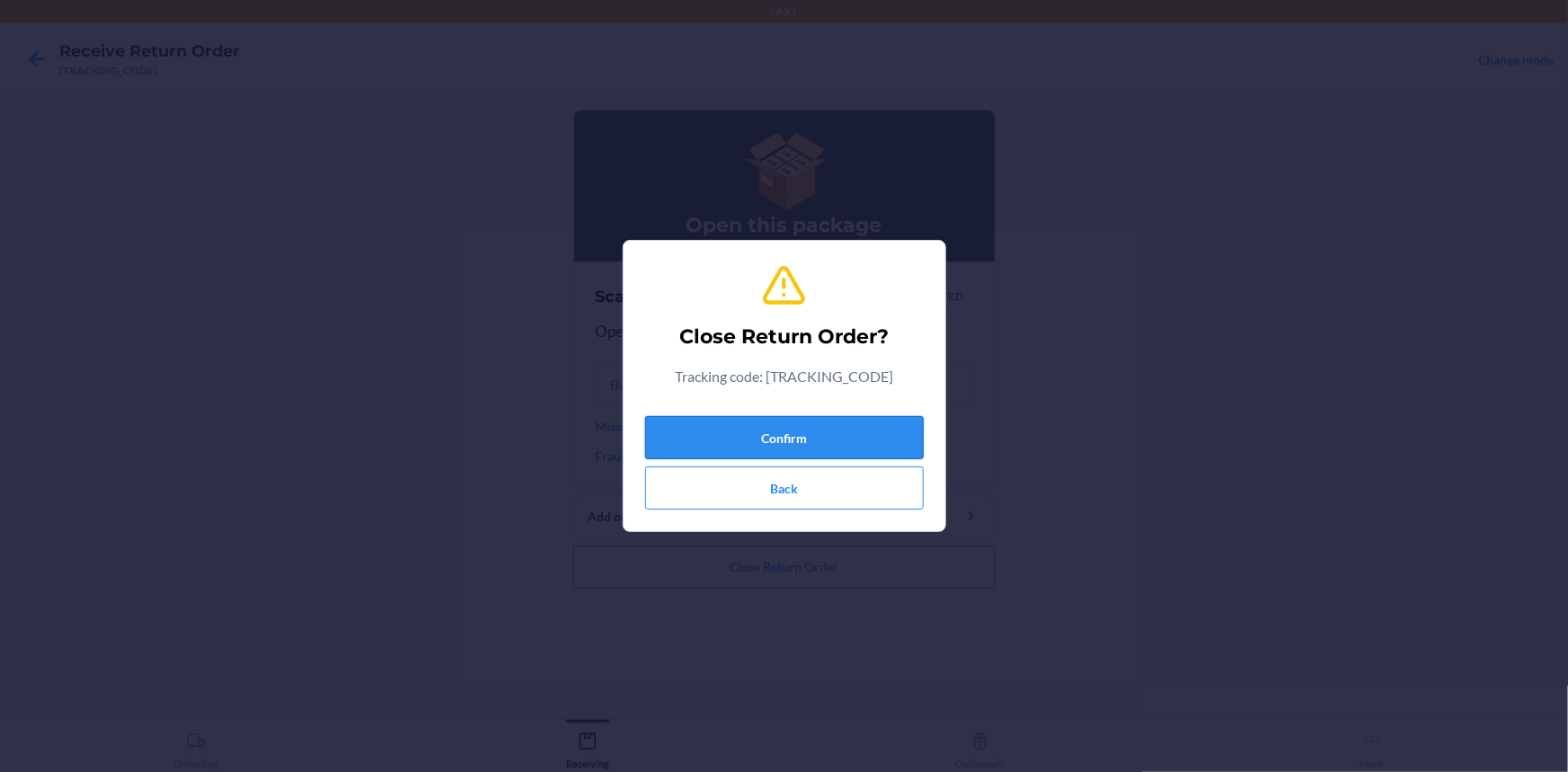 click on "Confirm" at bounding box center (784, 438) 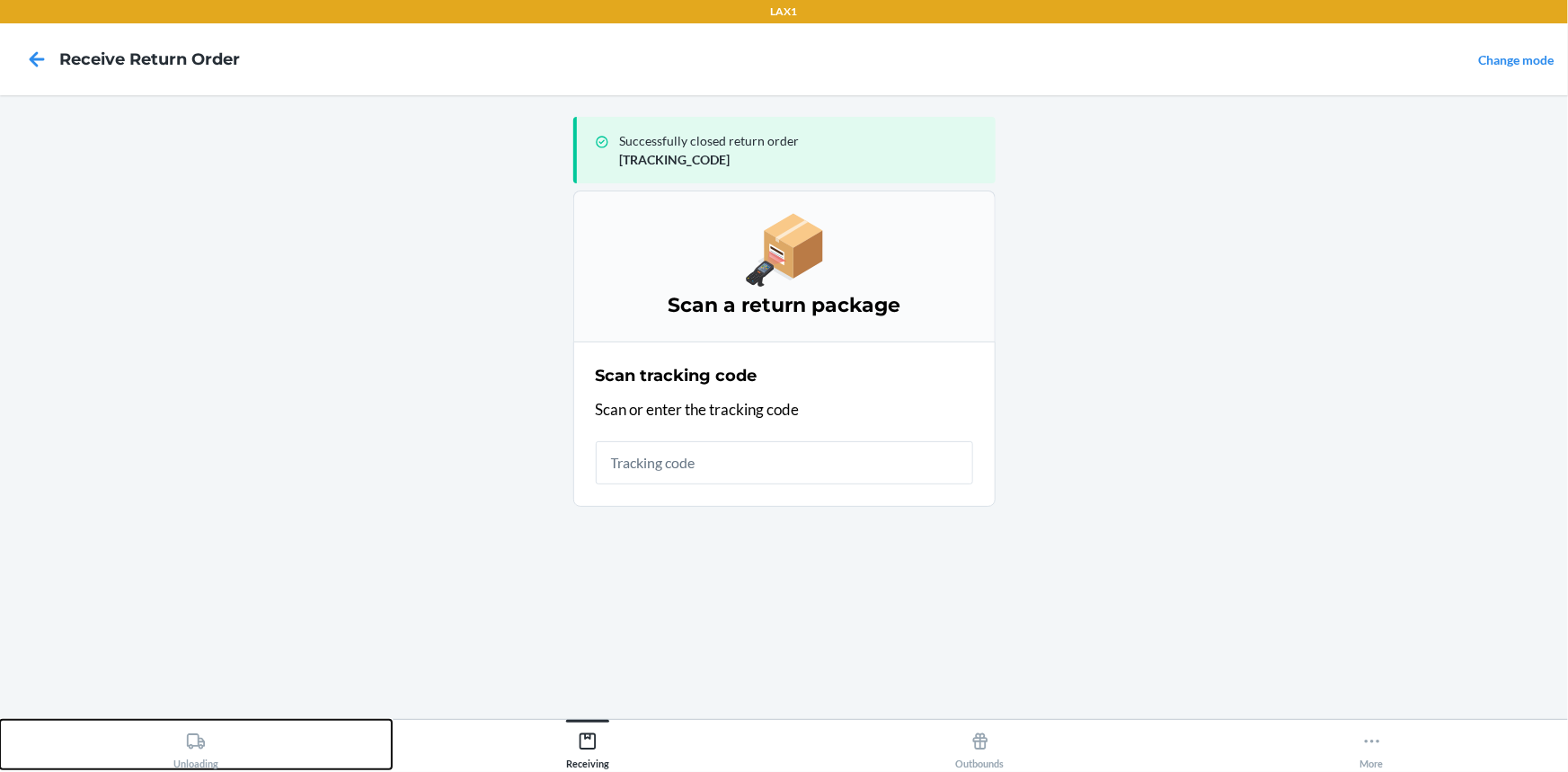 click on "Unloading" at bounding box center (196, 744) 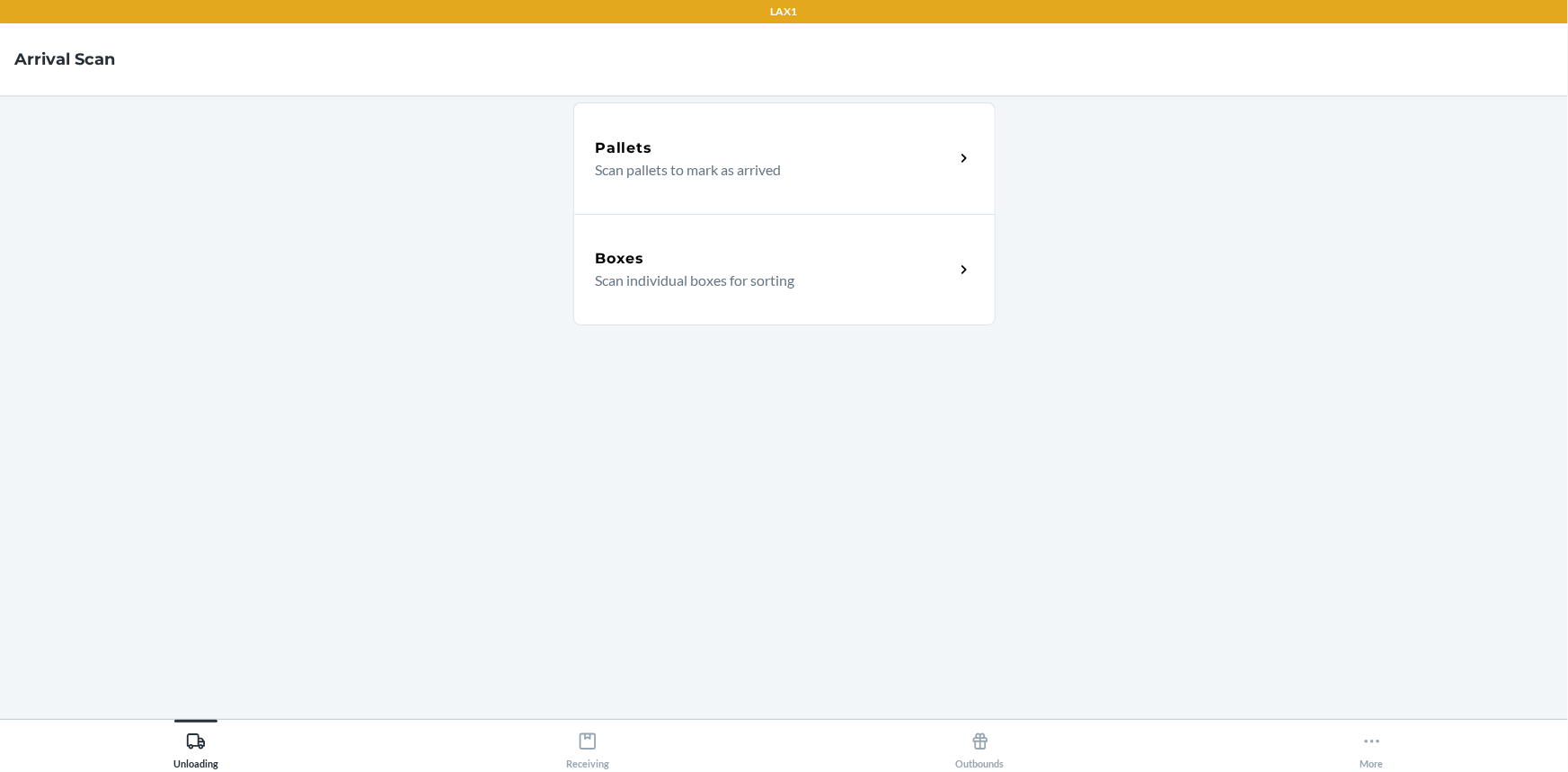 click on "Boxes Scan individual boxes for sorting" at bounding box center (784, 270) 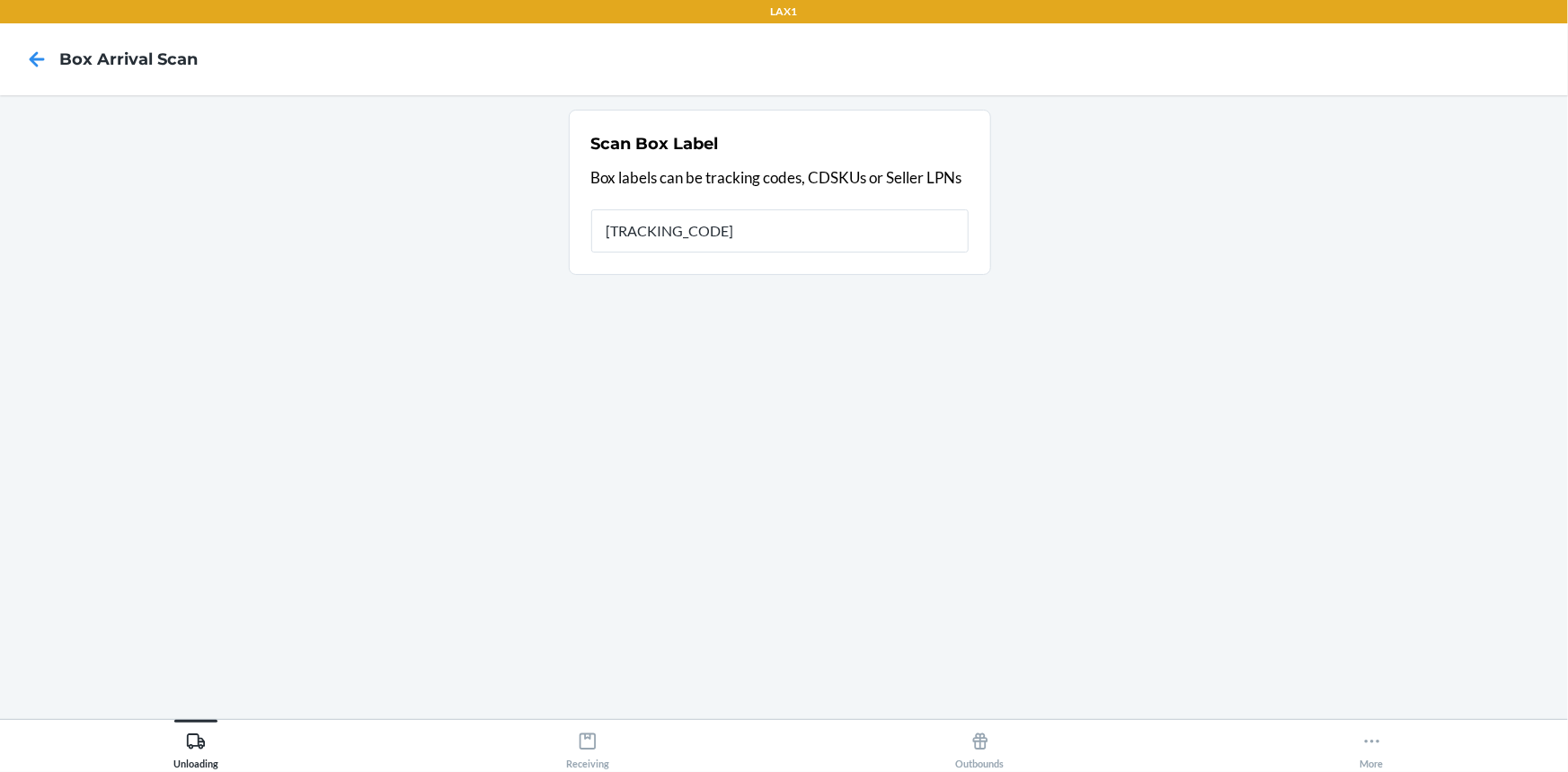 type on "[TRACKING_CODE]" 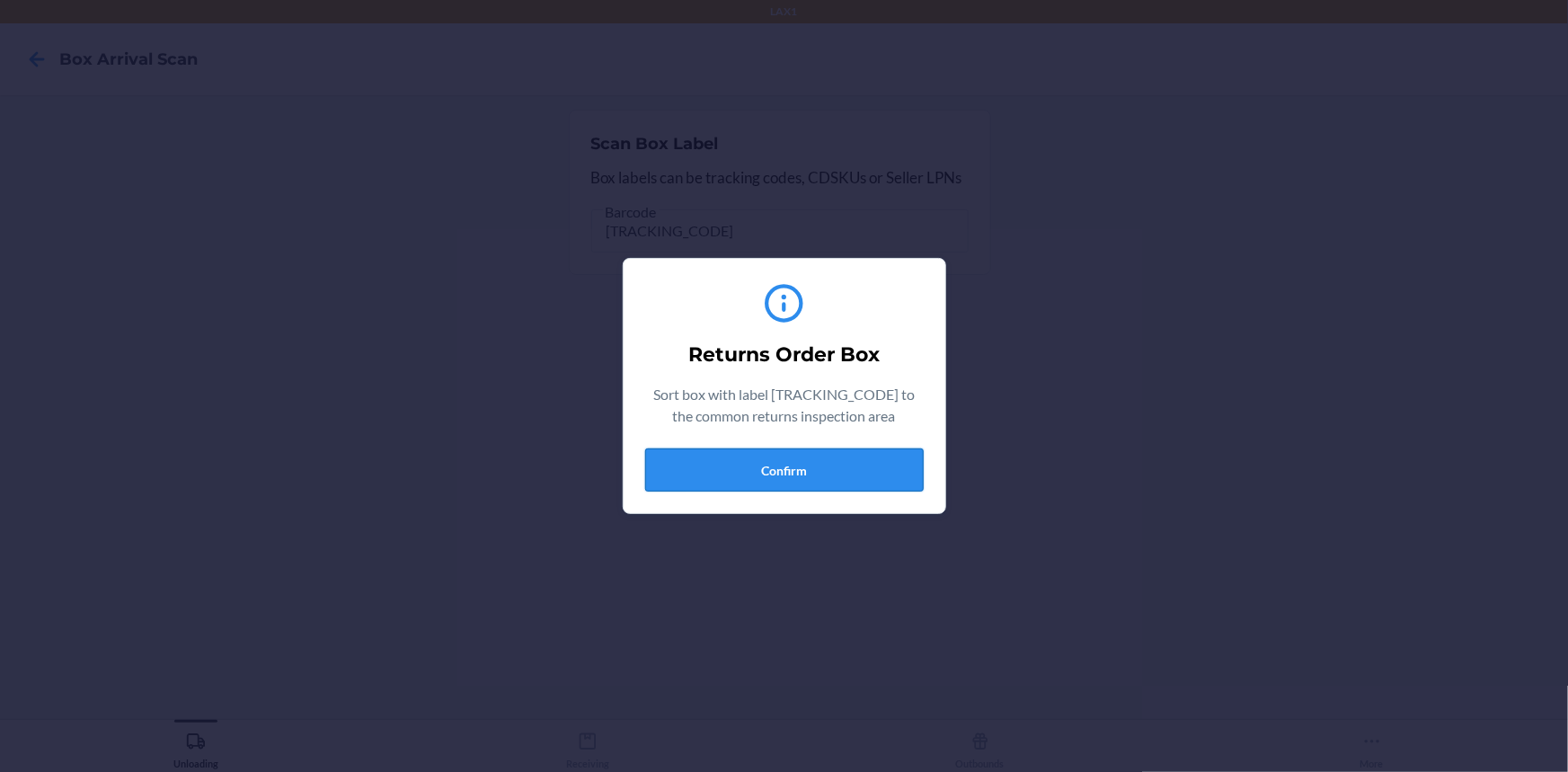 click on "Confirm" at bounding box center [784, 470] 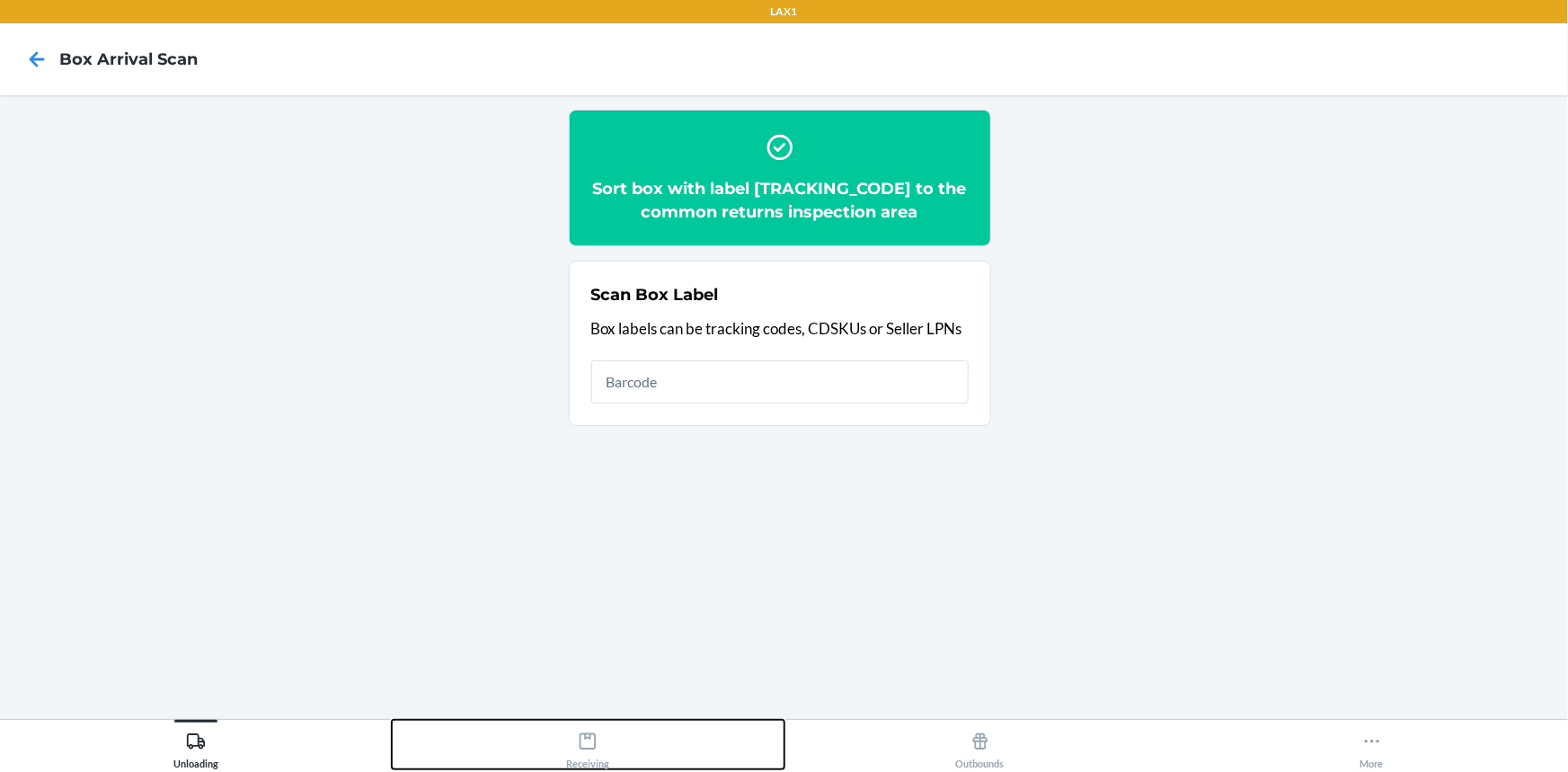 click on "Receiving" at bounding box center (588, 744) 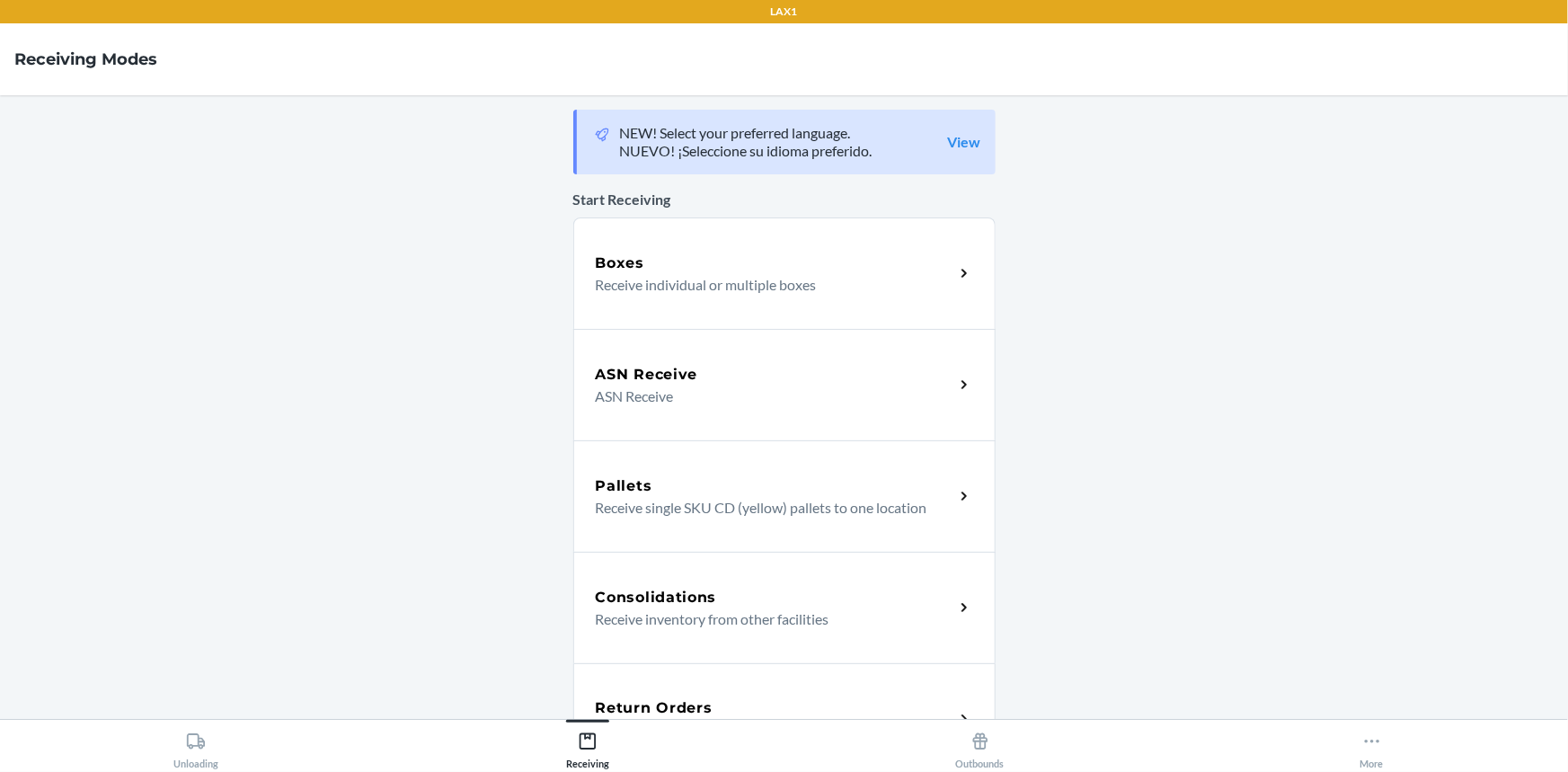 click on "Return Orders Receive return order package items" at bounding box center (784, 719) 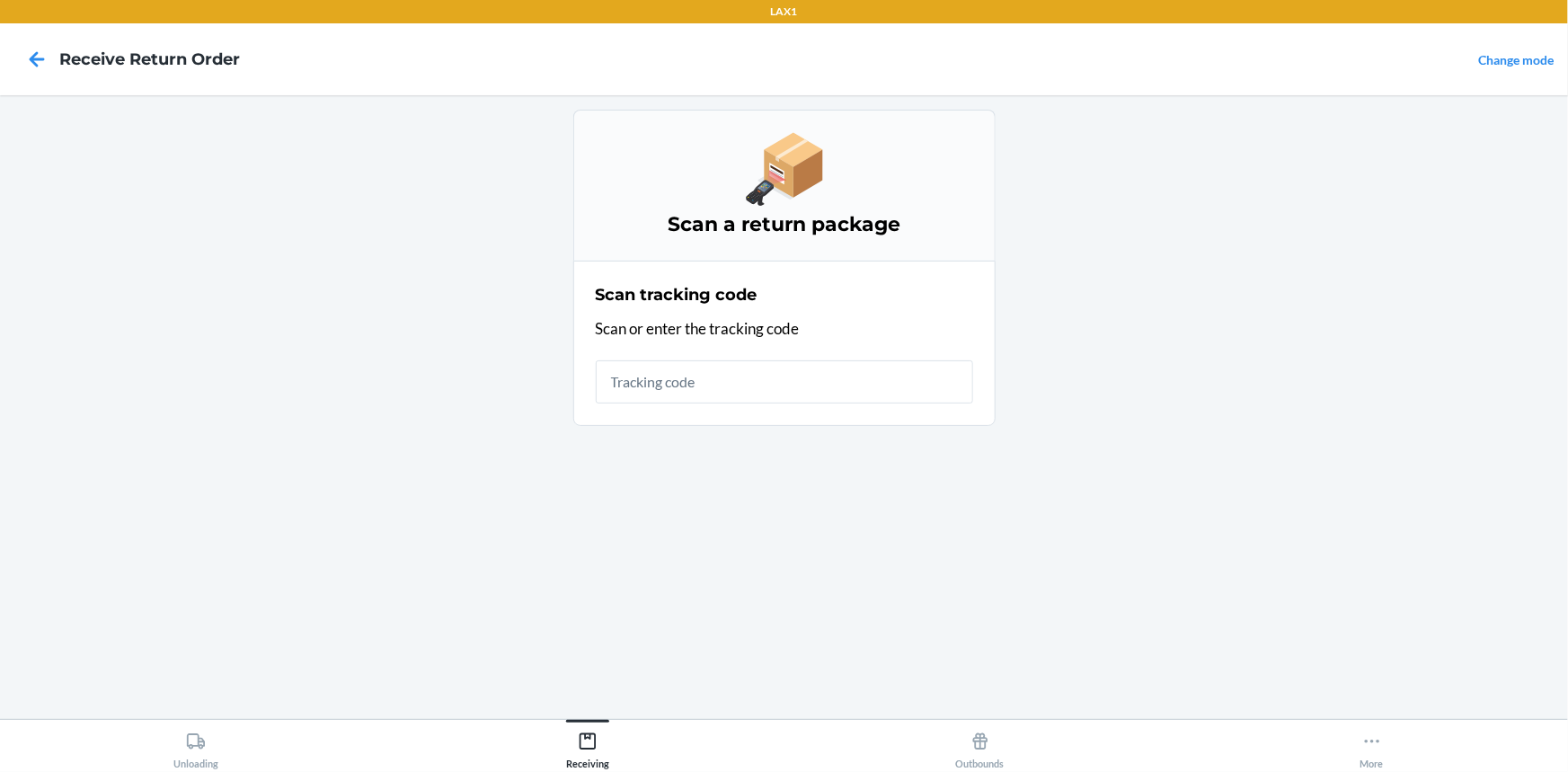 click at bounding box center (784, 382) 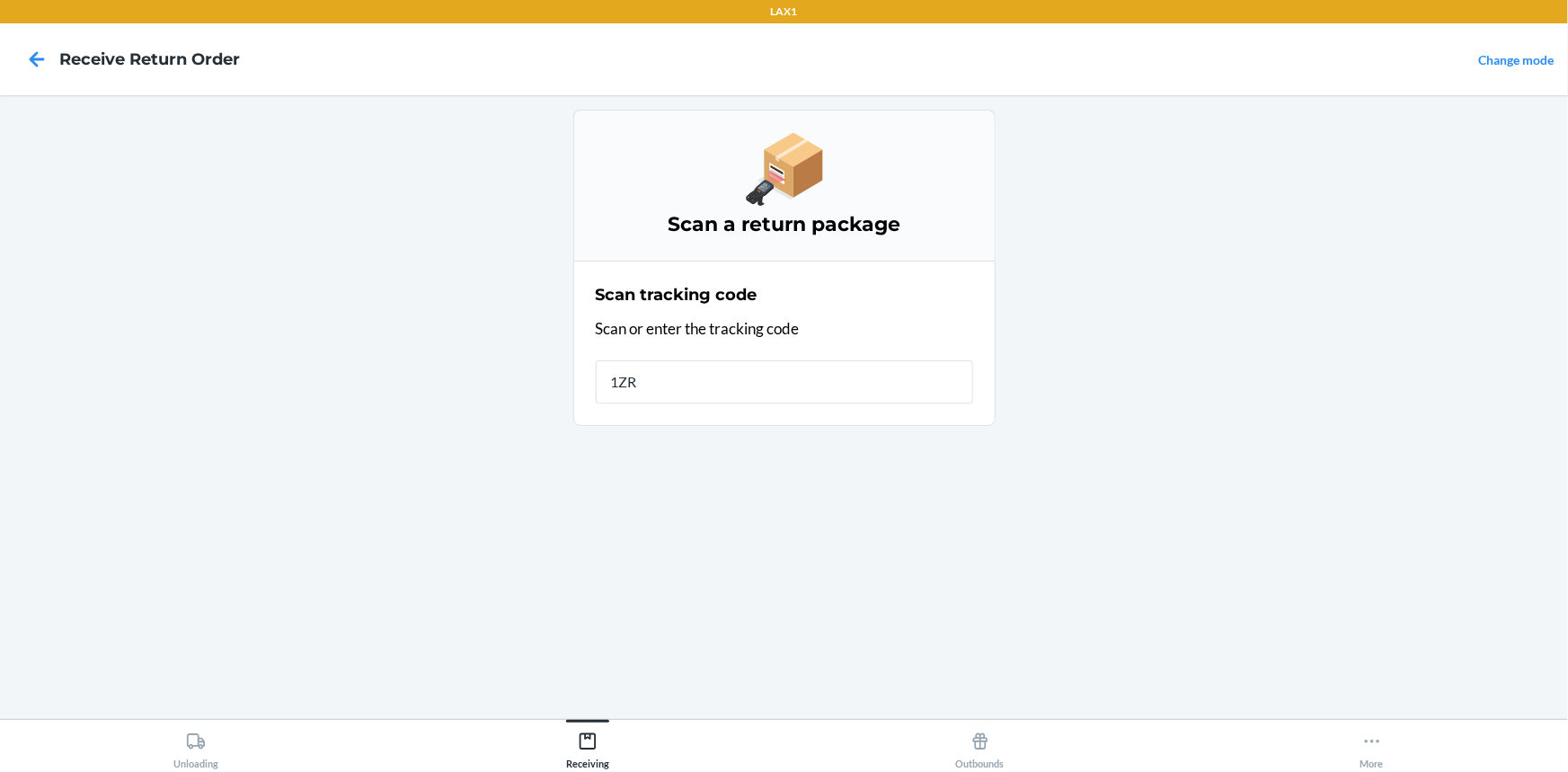 type on "1ZR0" 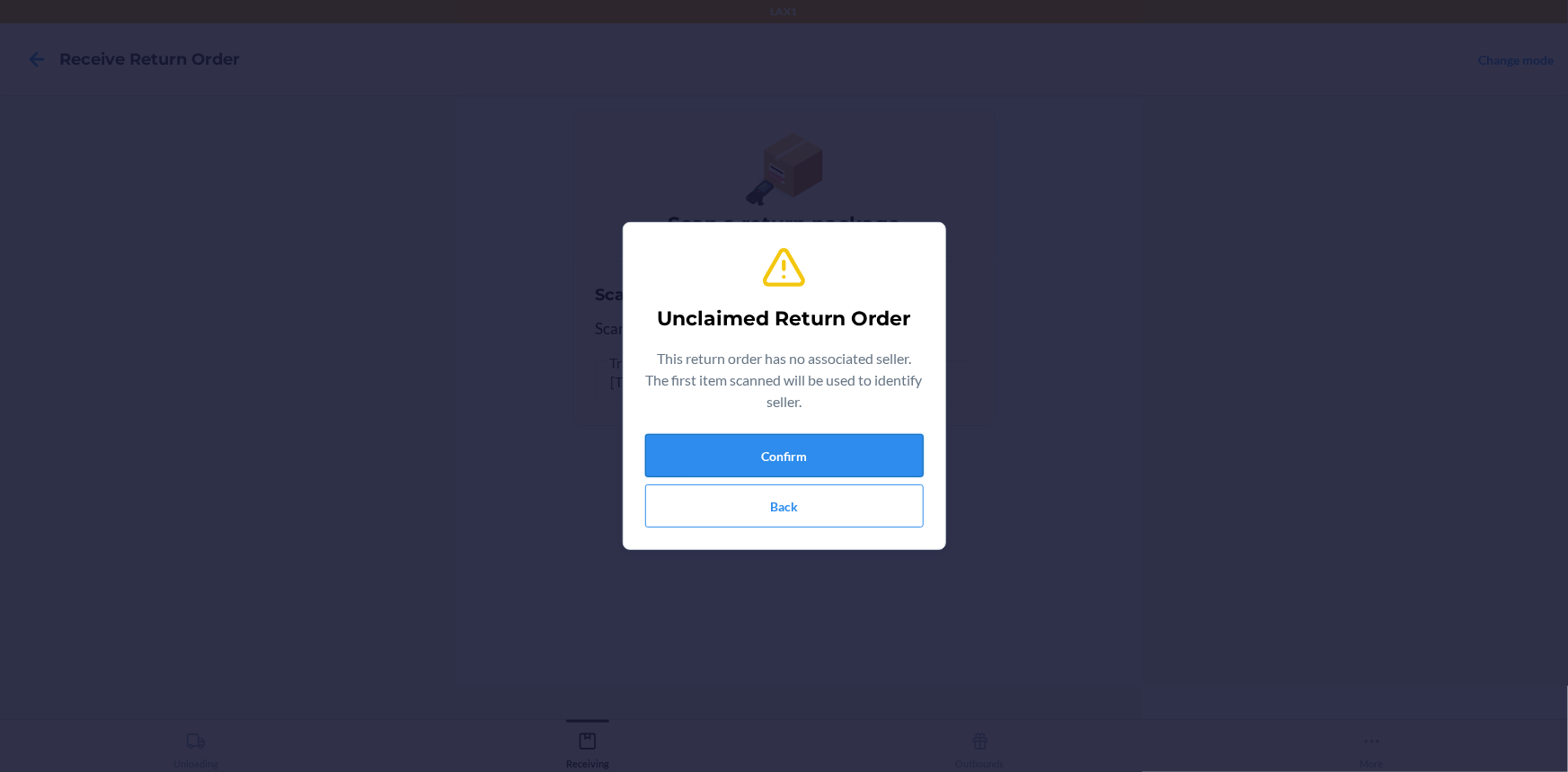 click on "Confirm" at bounding box center [784, 456] 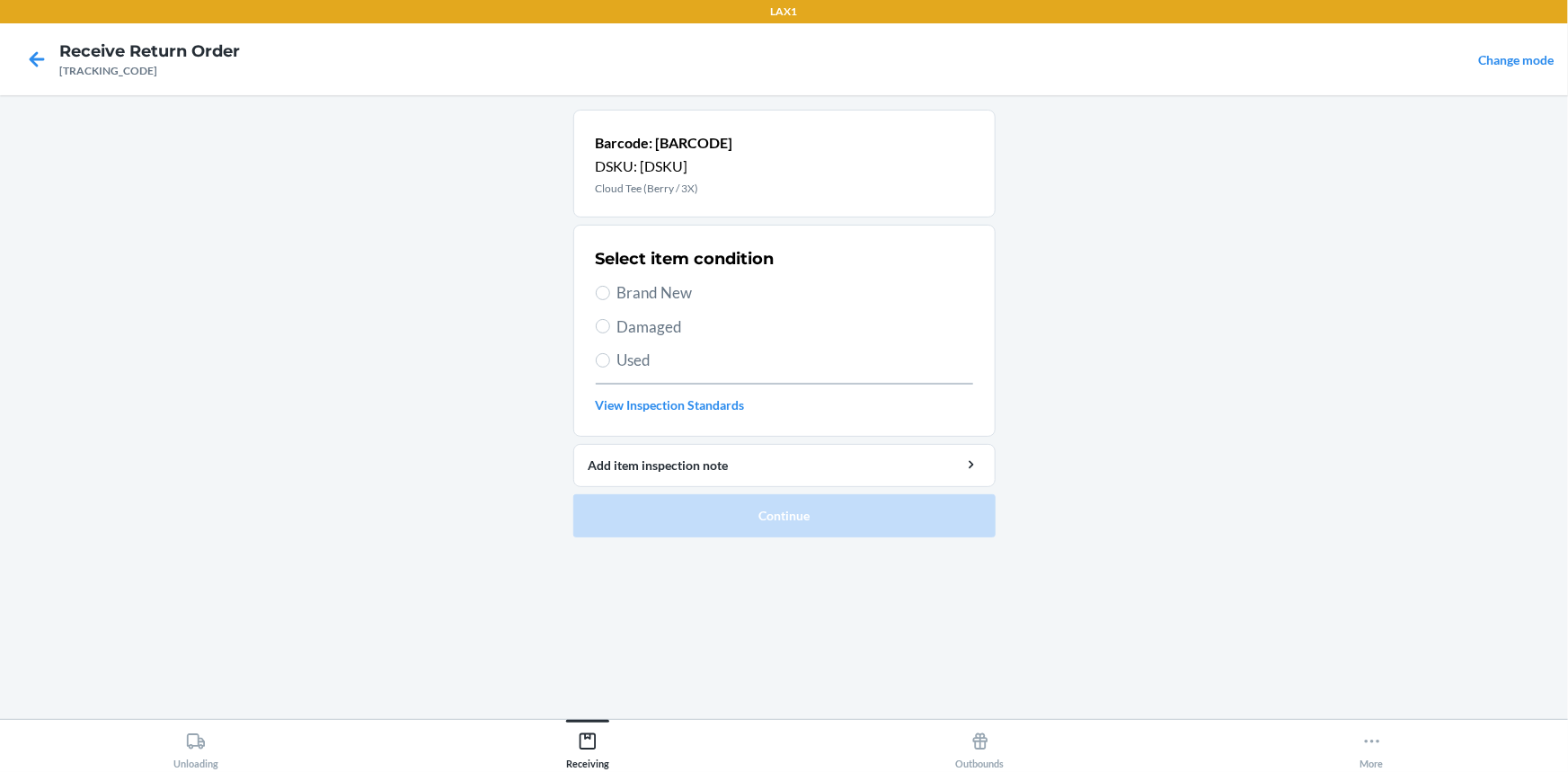 click on "Damaged" at bounding box center [795, 327] 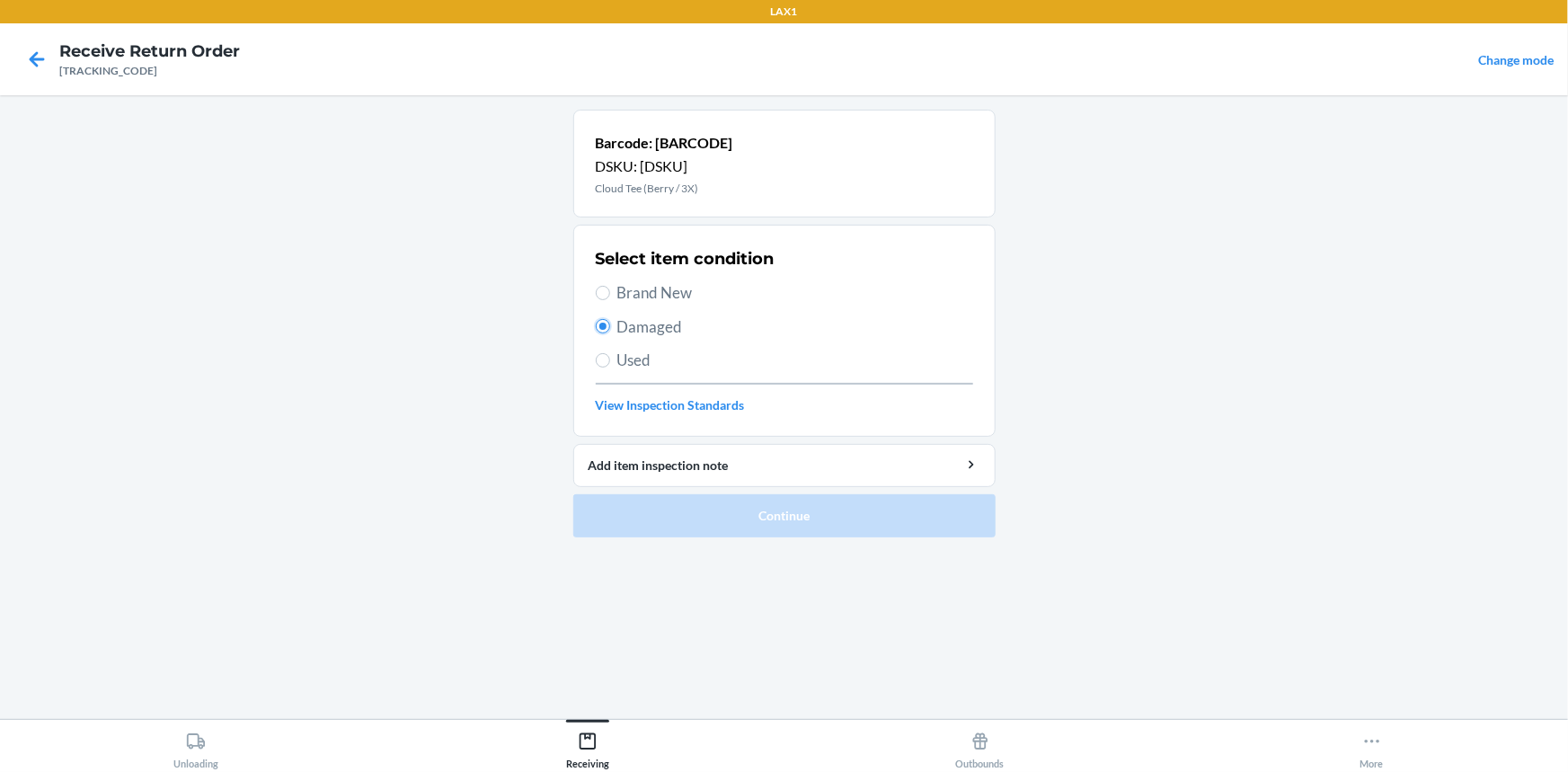 radio on "true" 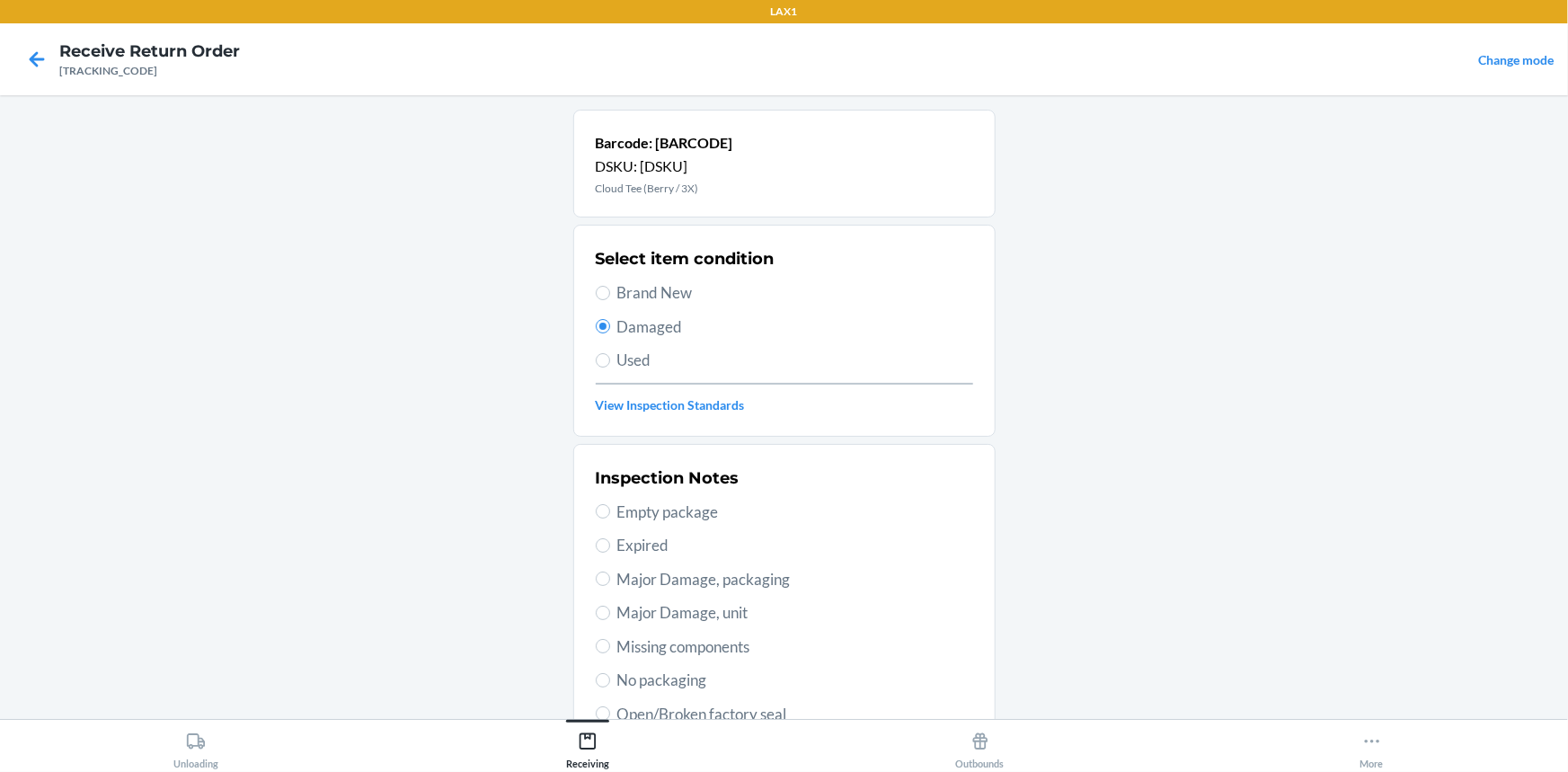 click on "Major Damage, unit" at bounding box center [795, 613] 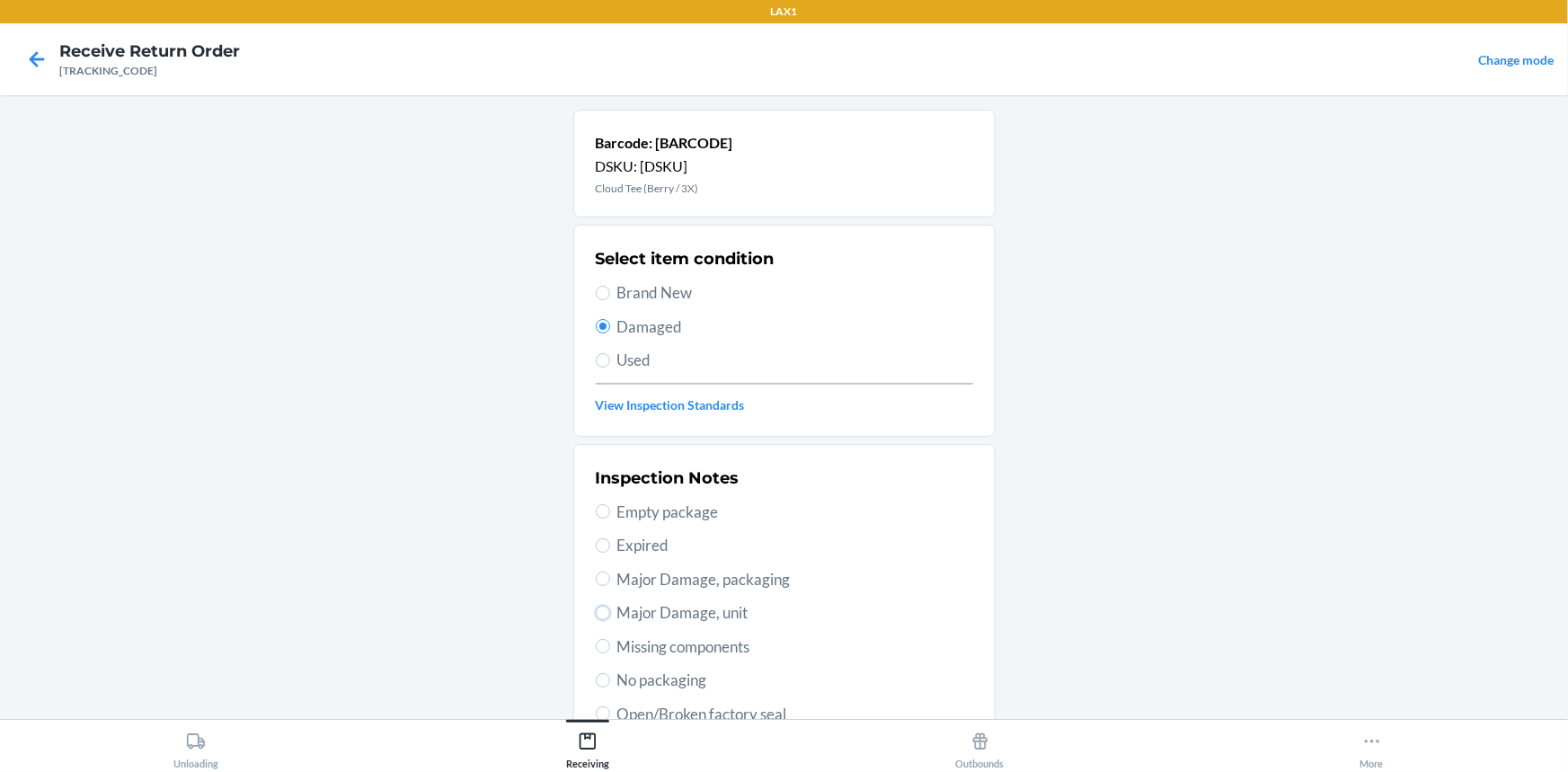 click on "Major Damage, unit" at bounding box center (603, 613) 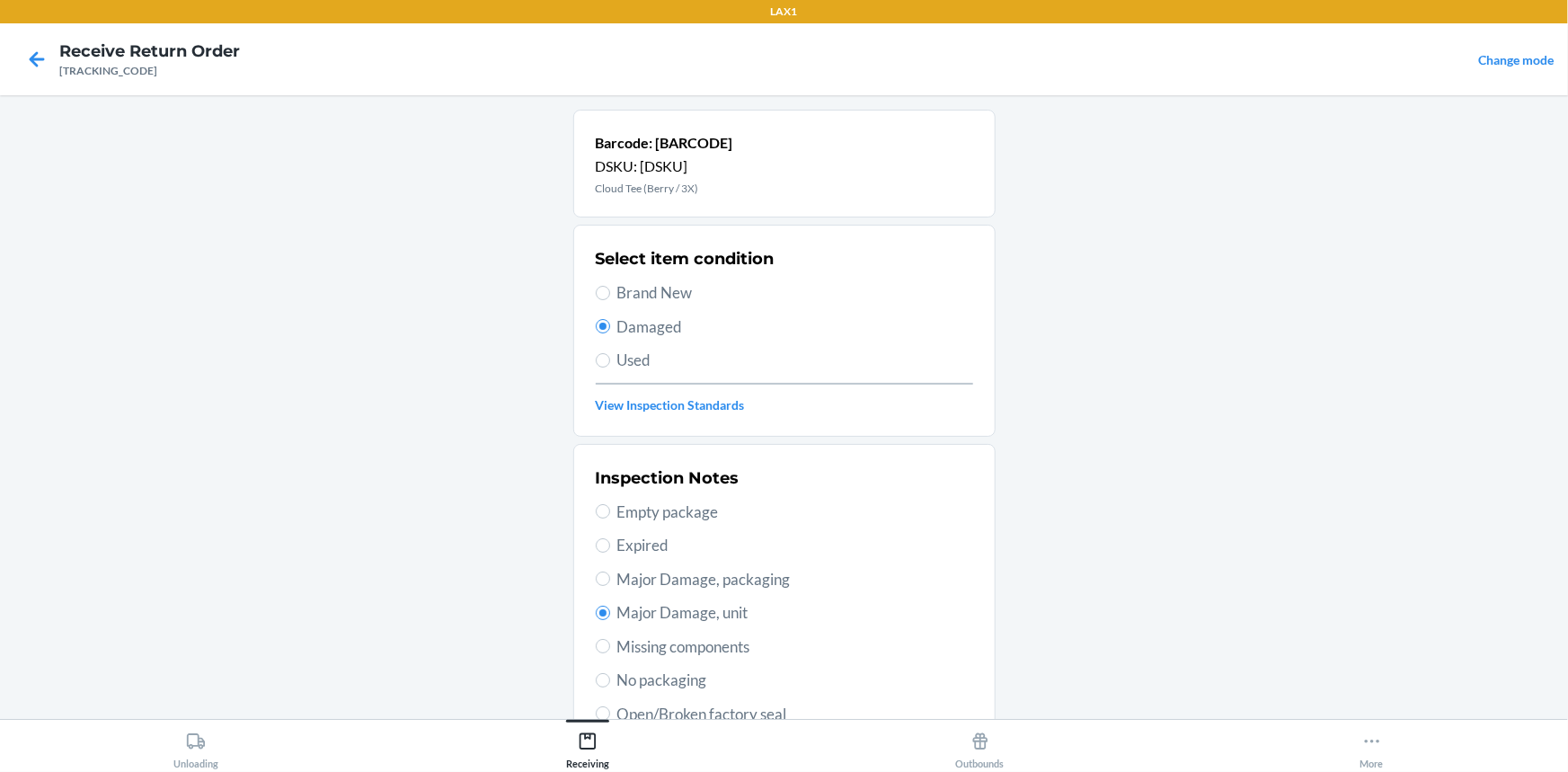 click on "Major Damage, packaging" at bounding box center [795, 580] 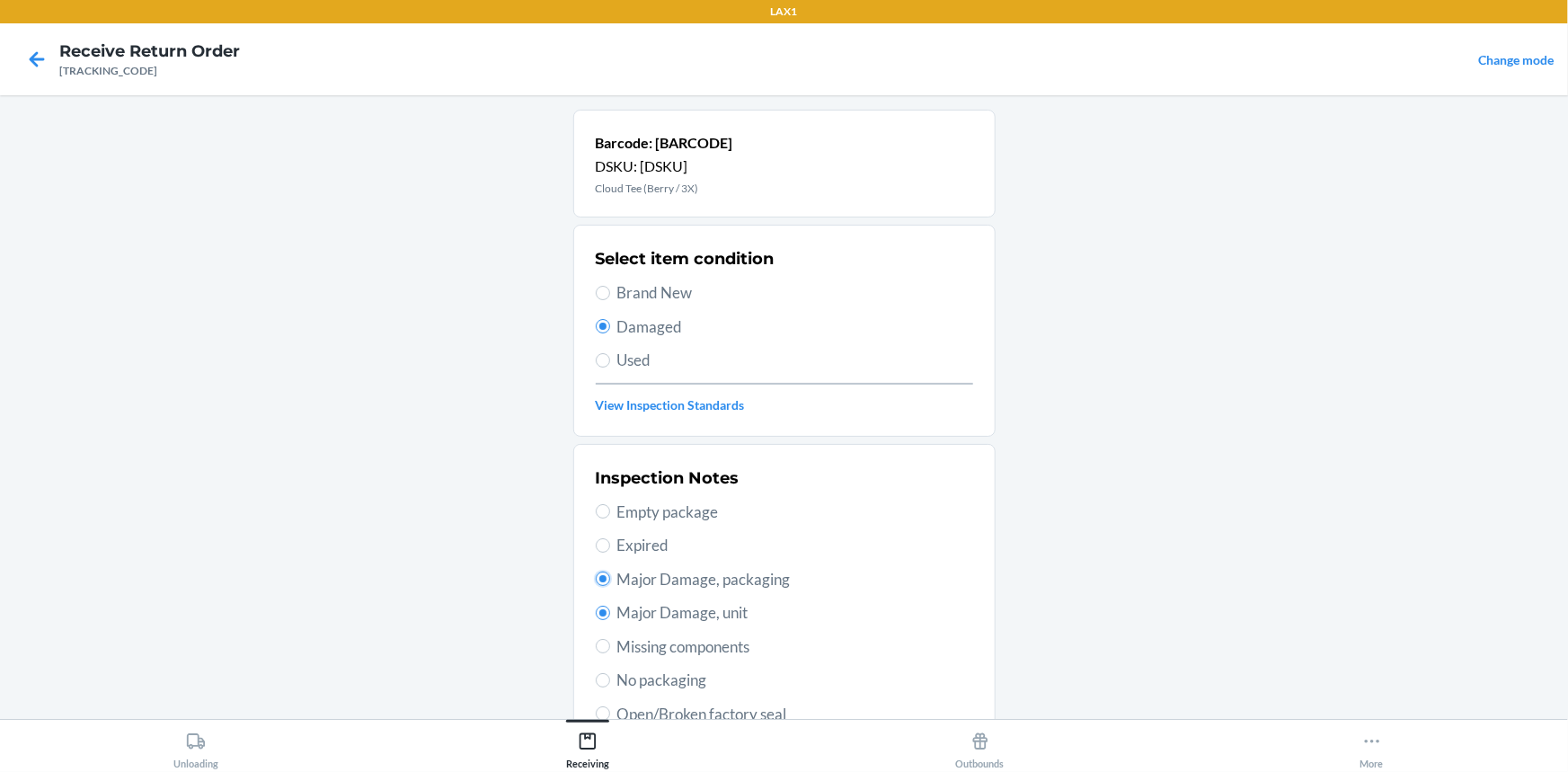radio on "true" 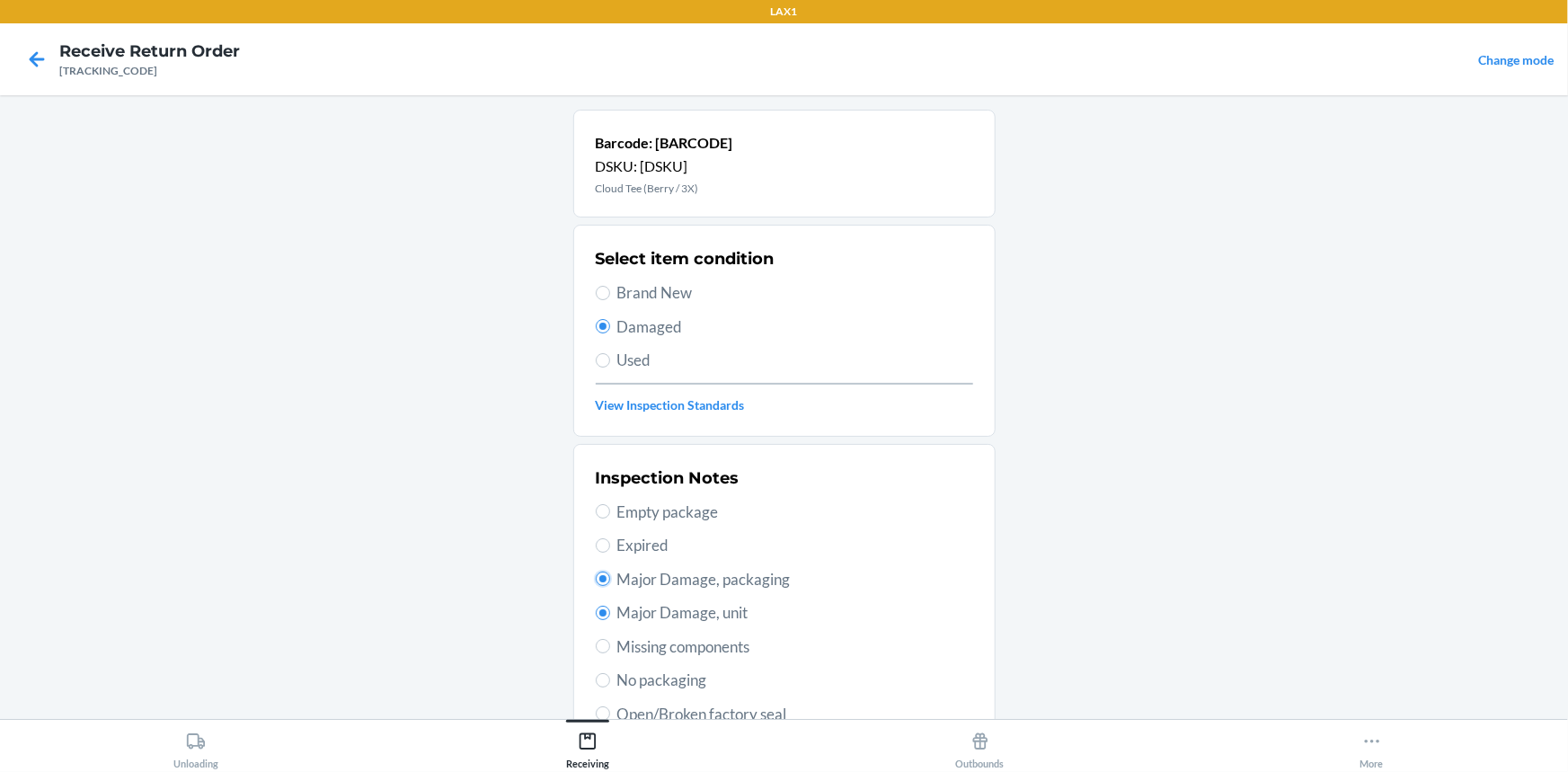 radio on "false" 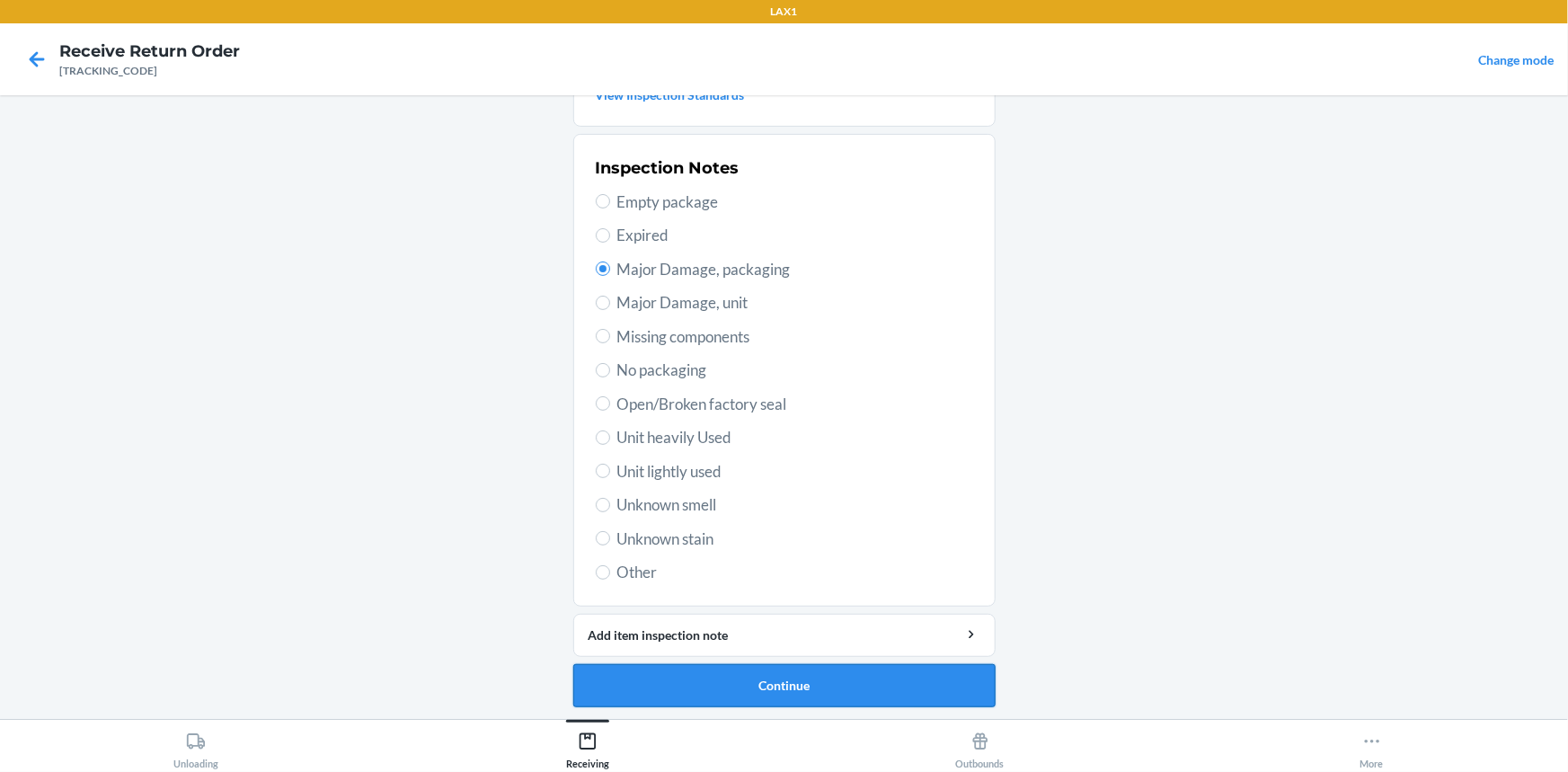 click on "Continue" at bounding box center [784, 686] 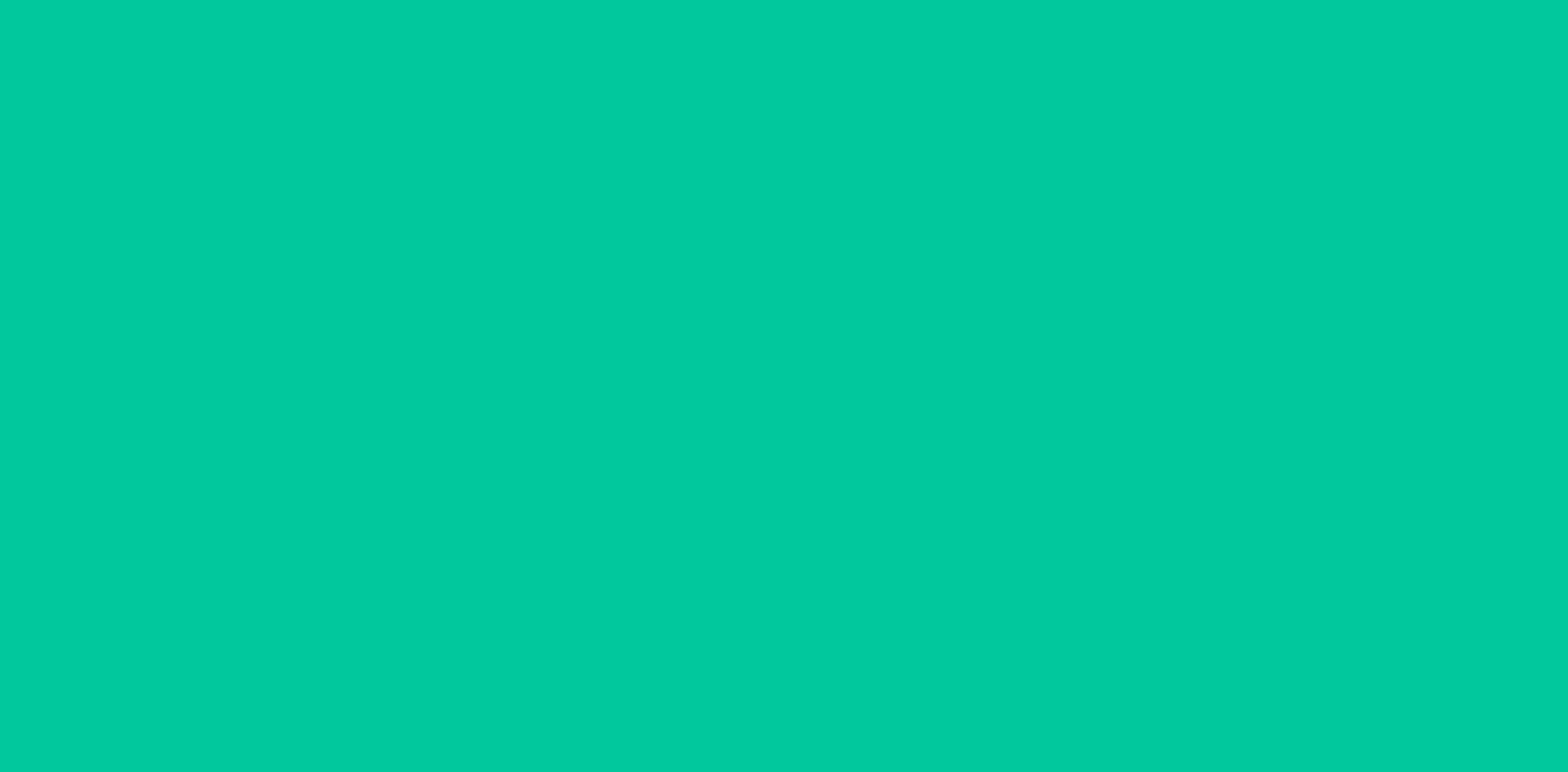 scroll, scrollTop: 153, scrollLeft: 0, axis: vertical 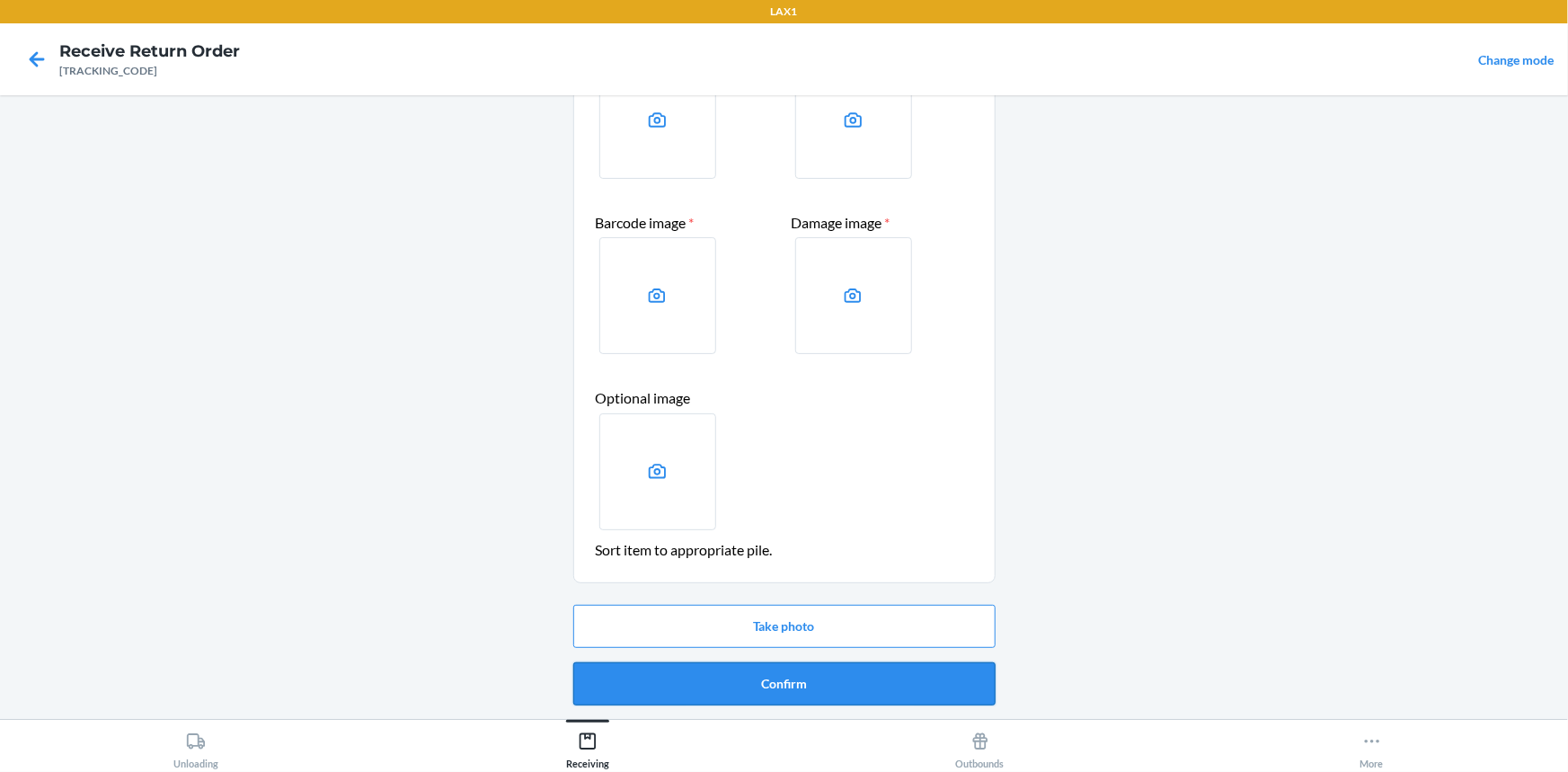 click on "Confirm" at bounding box center (784, 684) 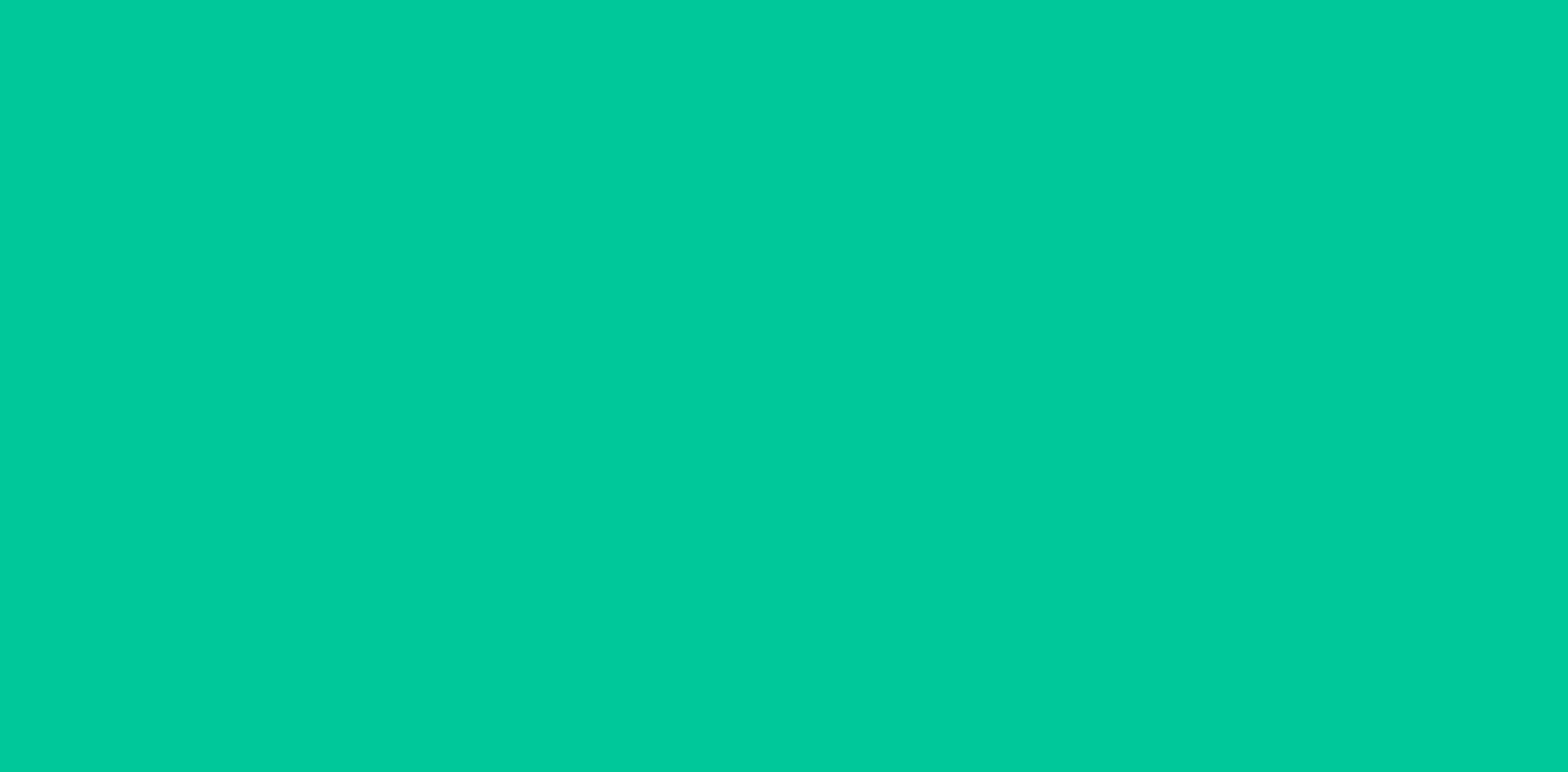 scroll, scrollTop: 0, scrollLeft: 0, axis: both 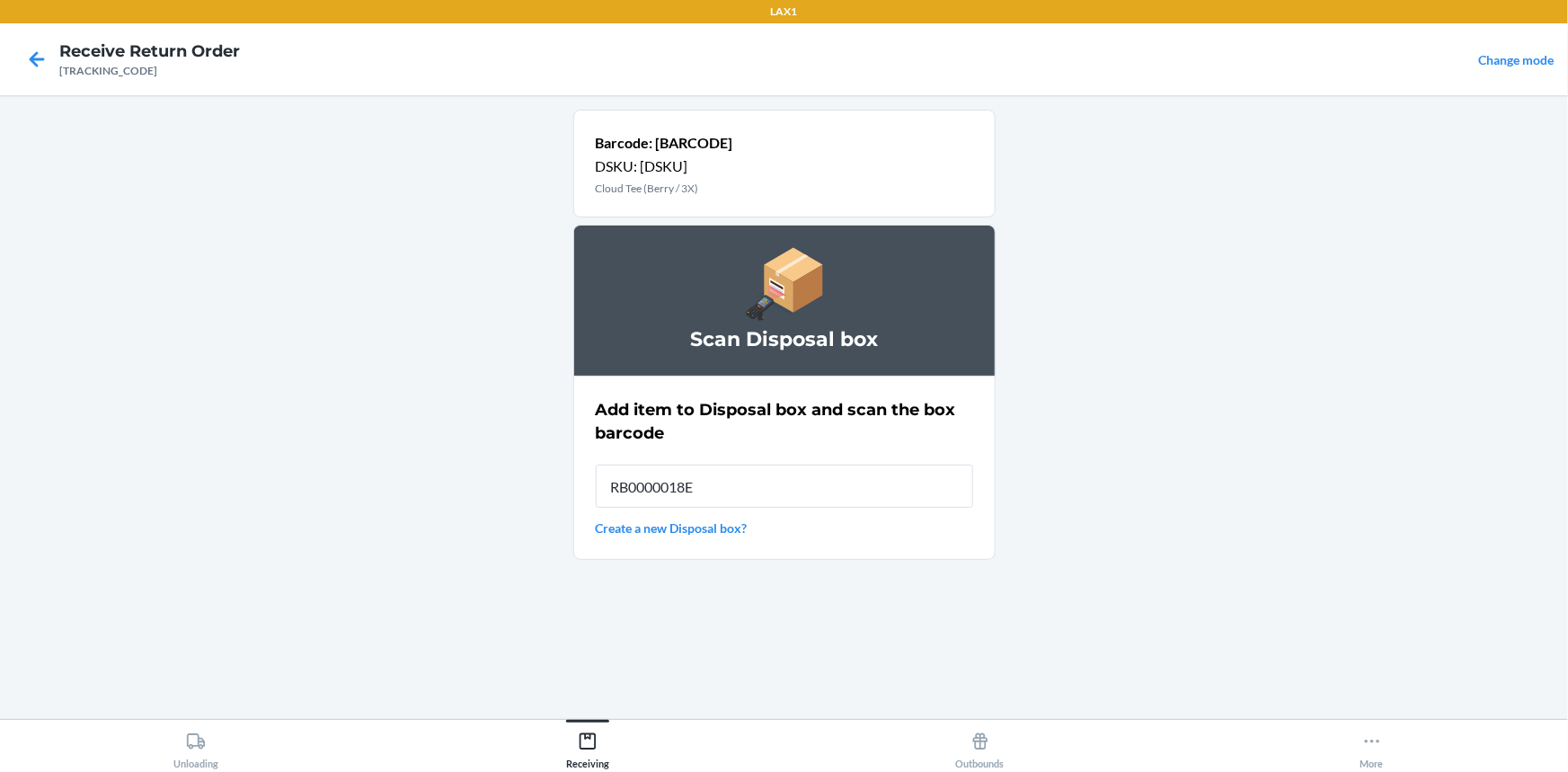 type on "RB0000018E3" 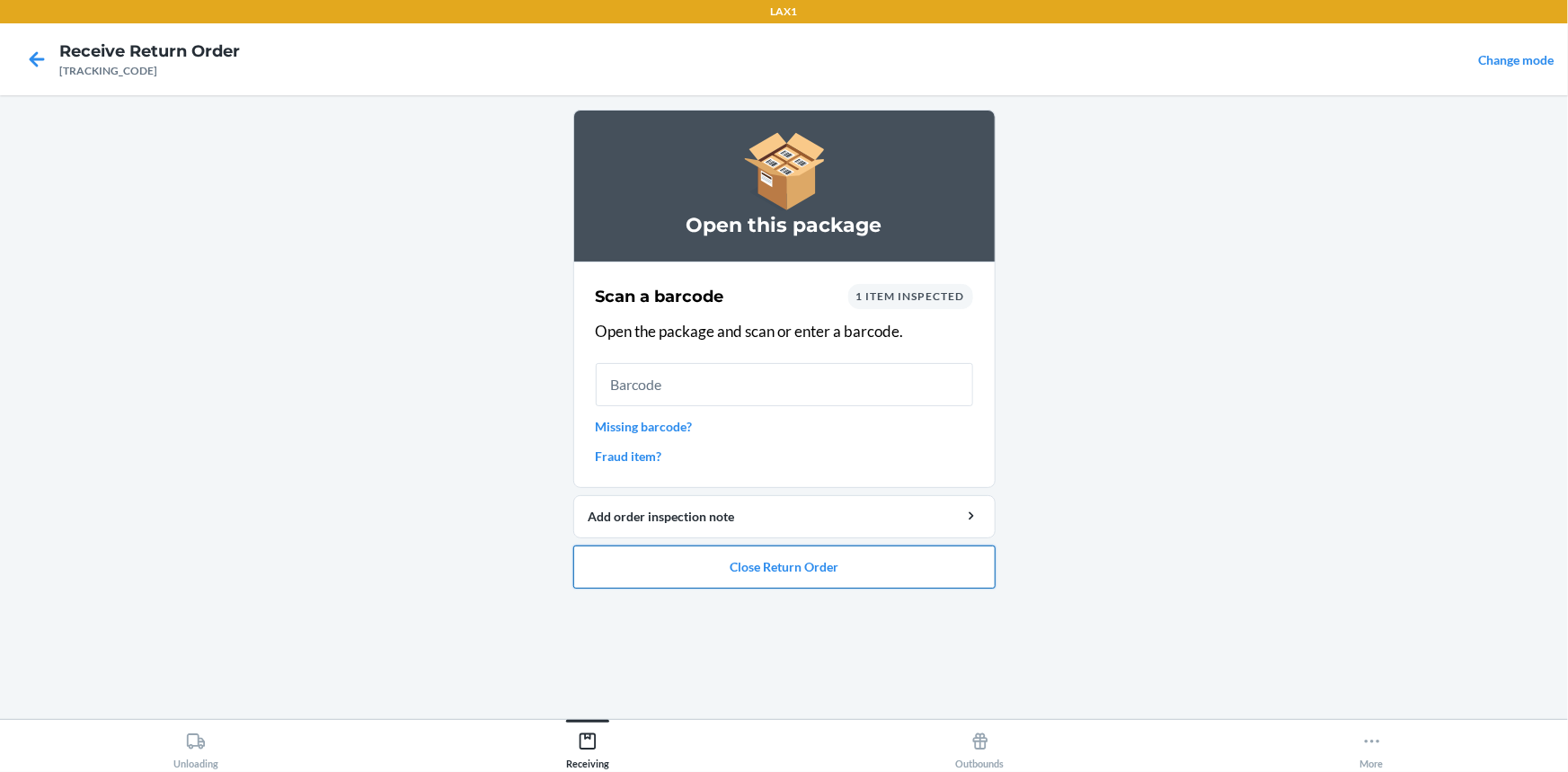 click on "Close Return Order" at bounding box center (784, 567) 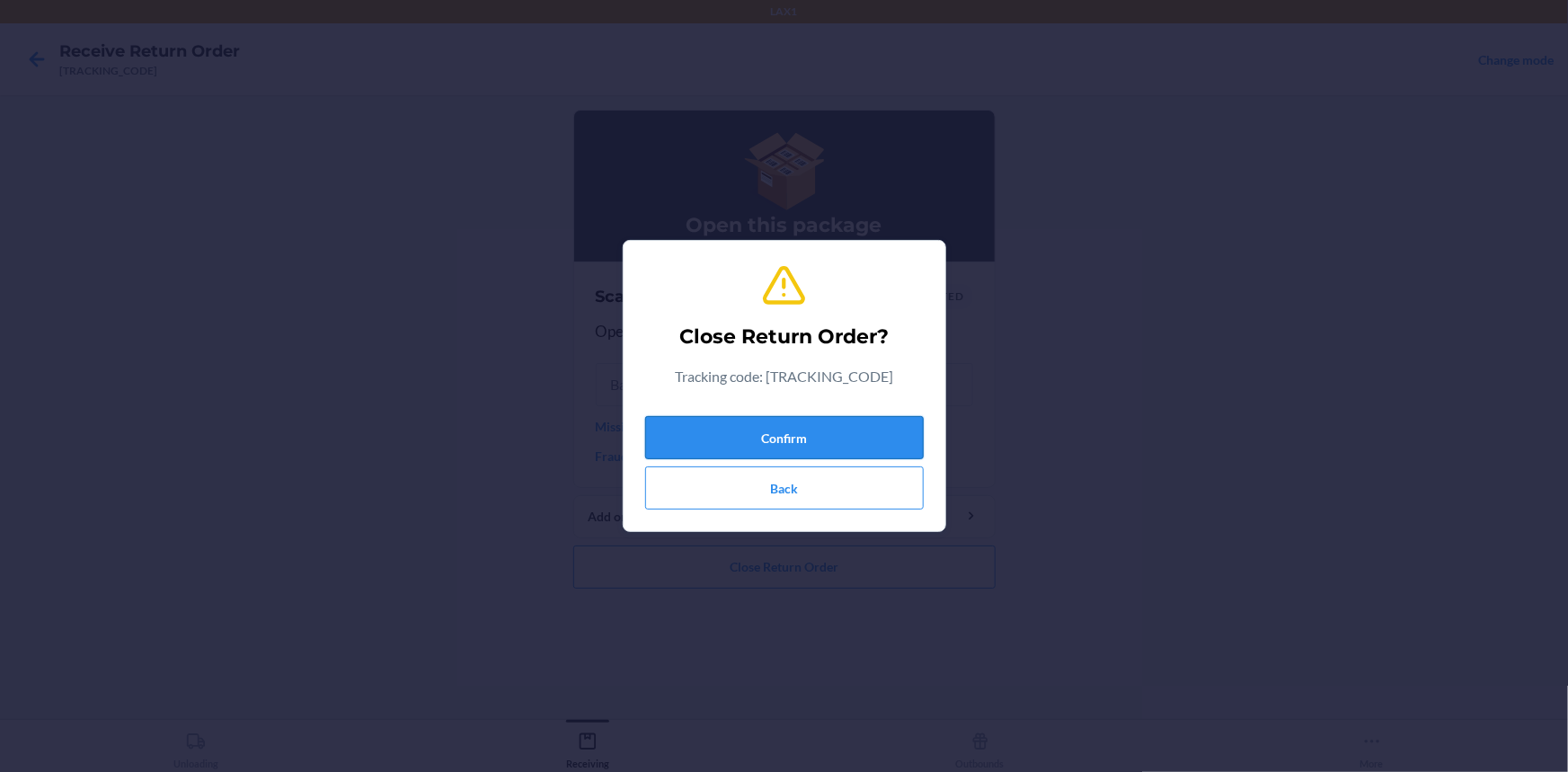 click on "Confirm" at bounding box center (784, 438) 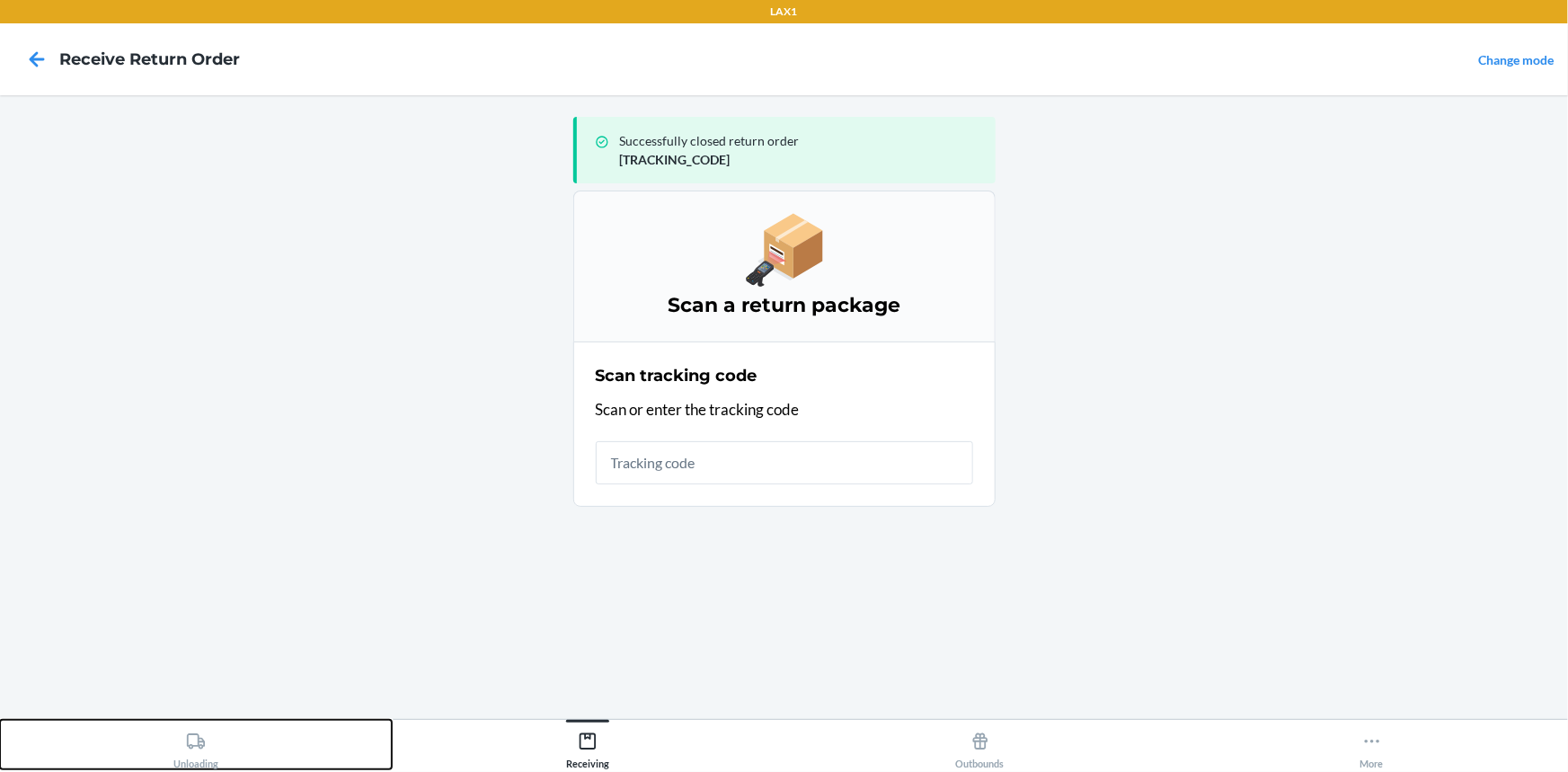 click on "Unloading" at bounding box center [196, 744] 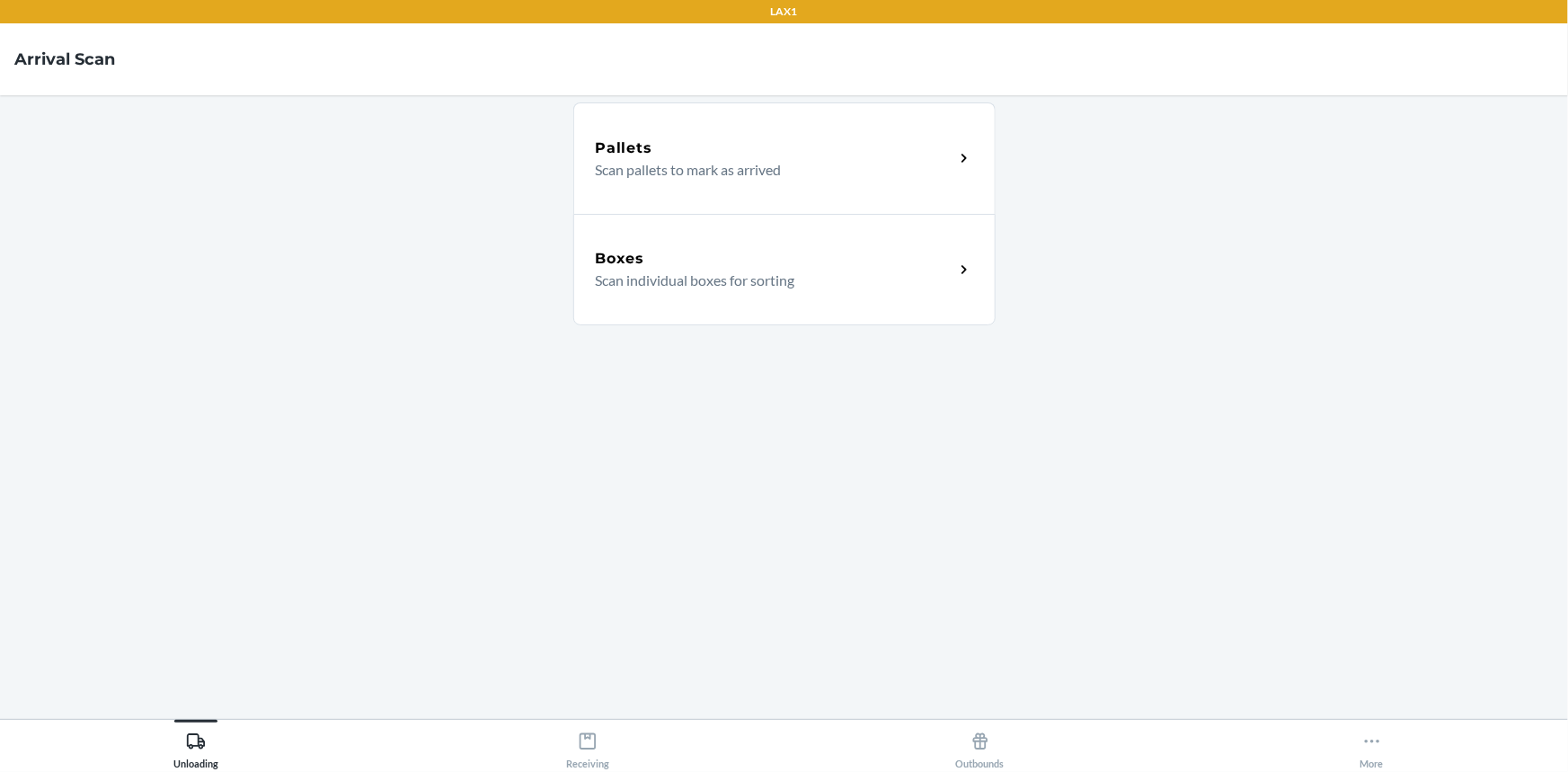 click on "Scan individual boxes for sorting" at bounding box center [767, 280] 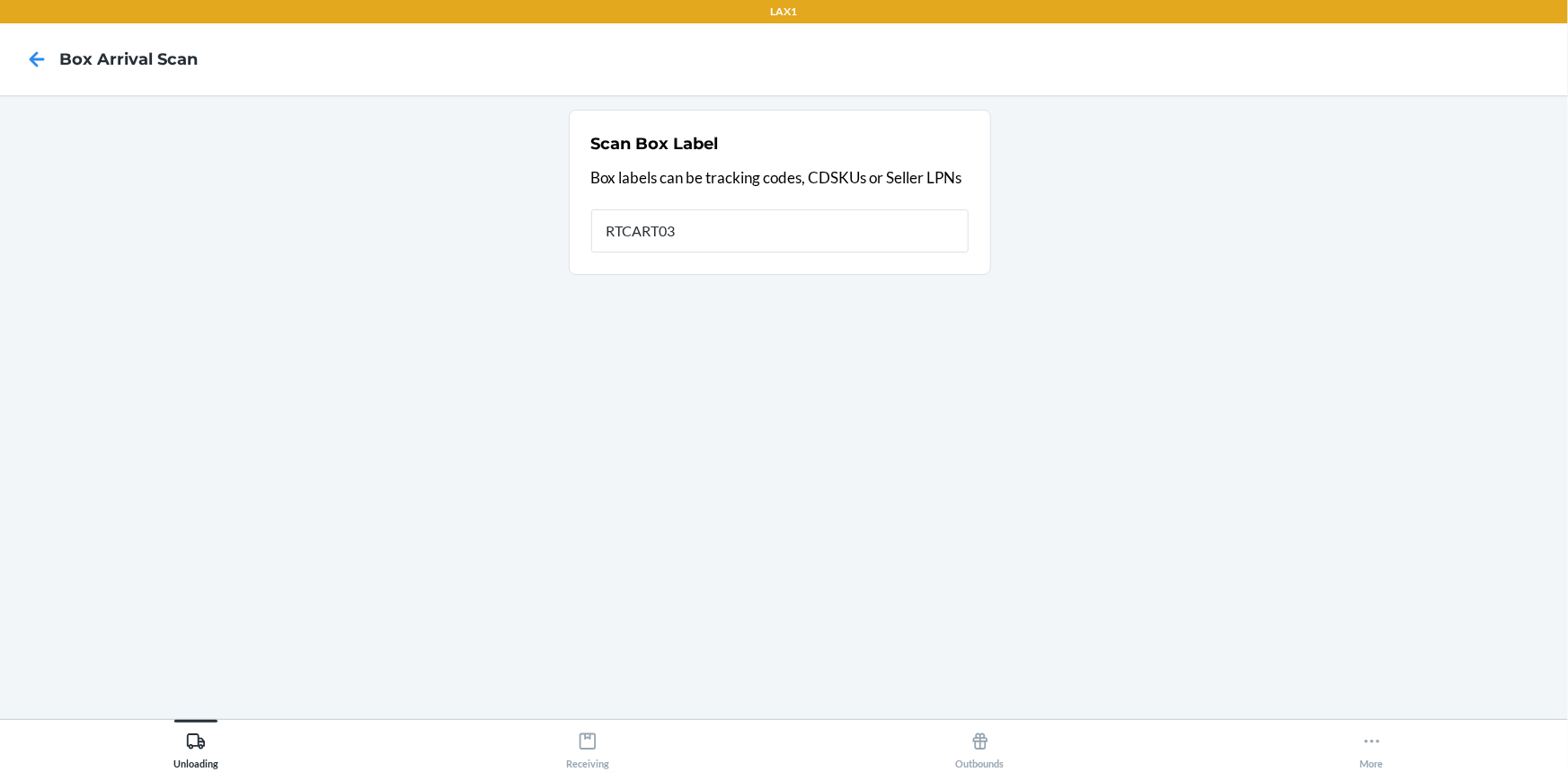 type on "RTCART038" 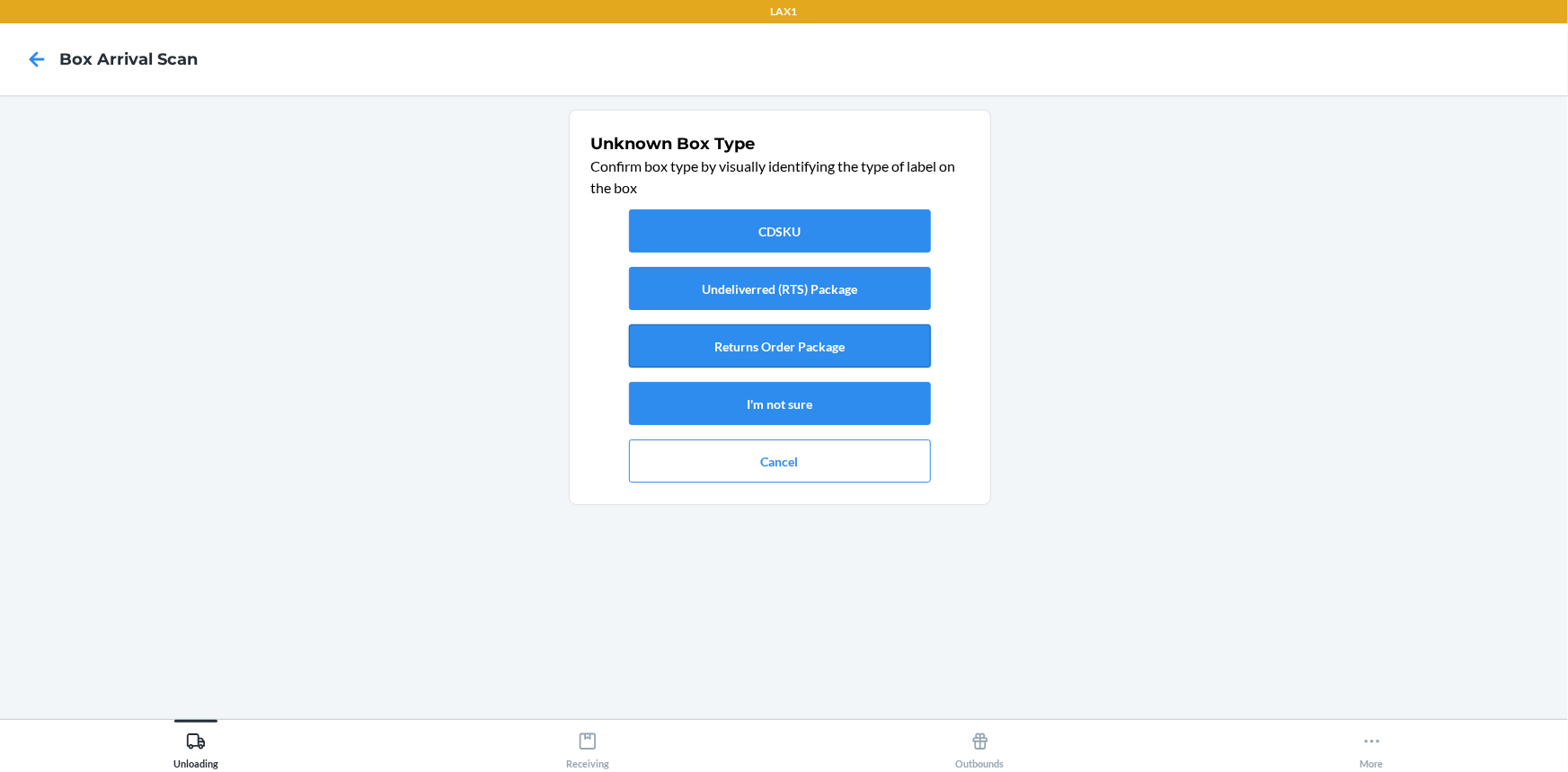 click on "Returns Order Package" at bounding box center (780, 346) 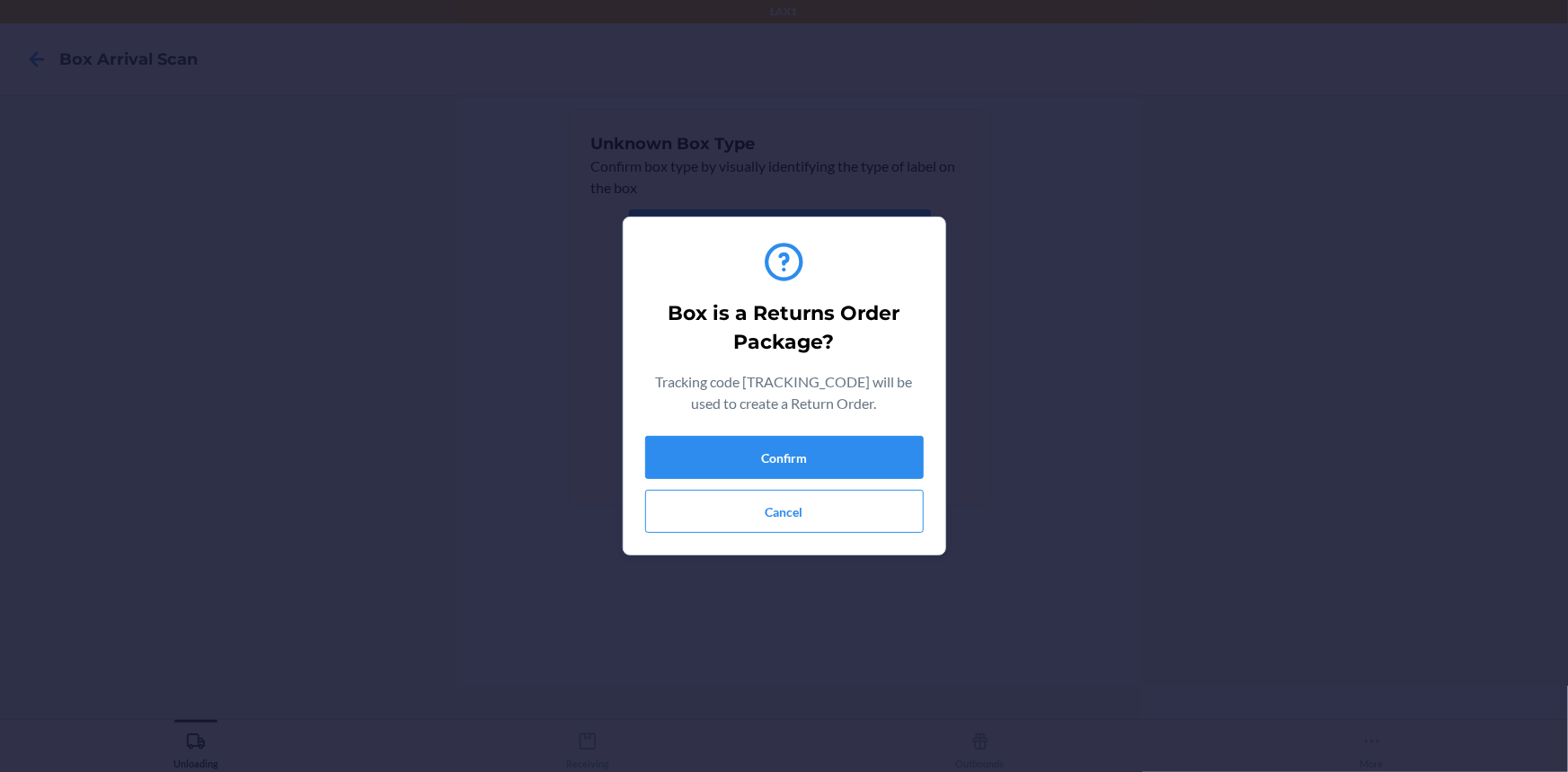 click on "Box is a Returns Order Package? Tracking code [TRACKING_CODE] will be used to create a Return Order. Confirm Cancel" at bounding box center (784, 386) 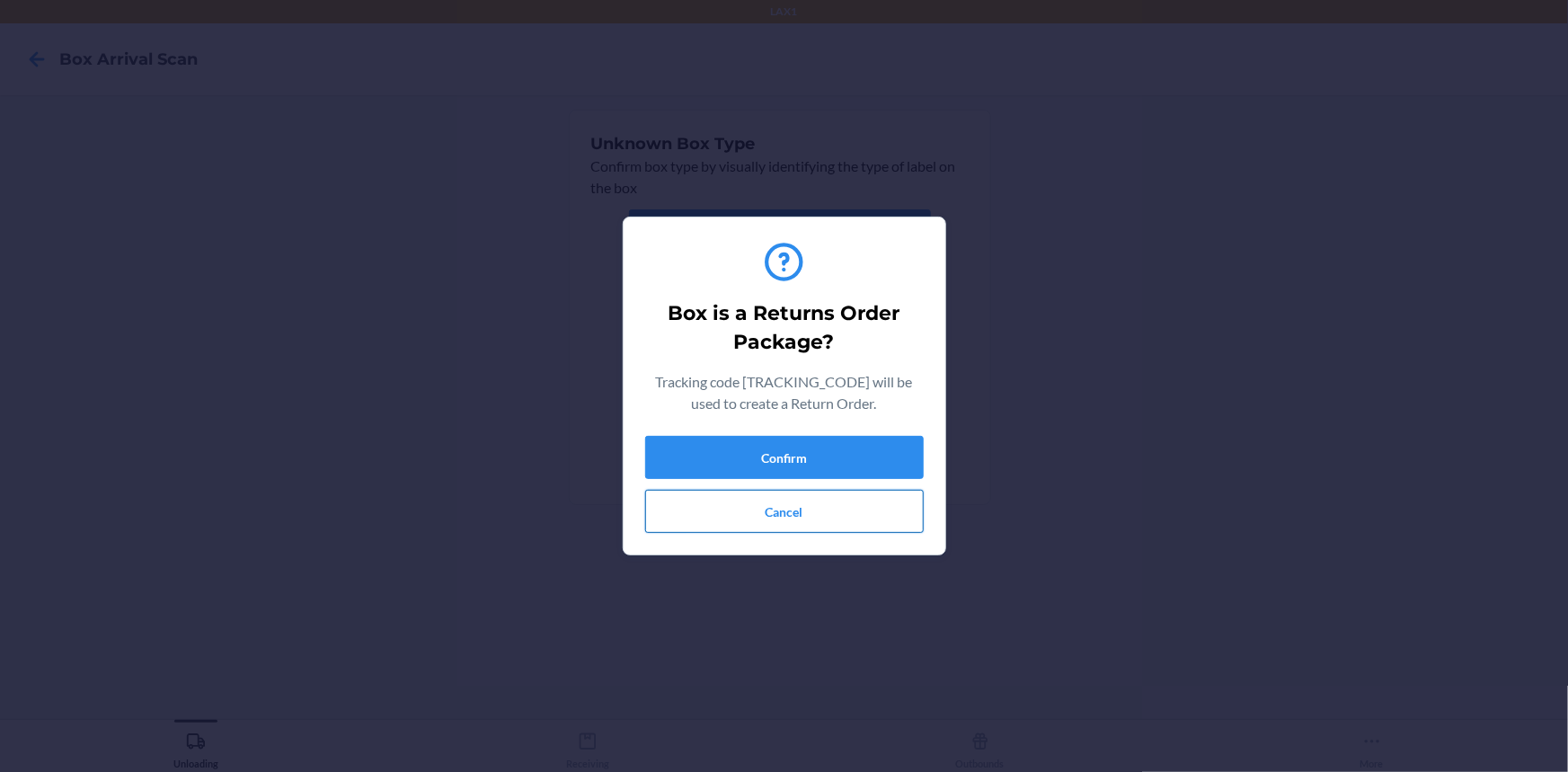 click on "Cancel" at bounding box center (784, 511) 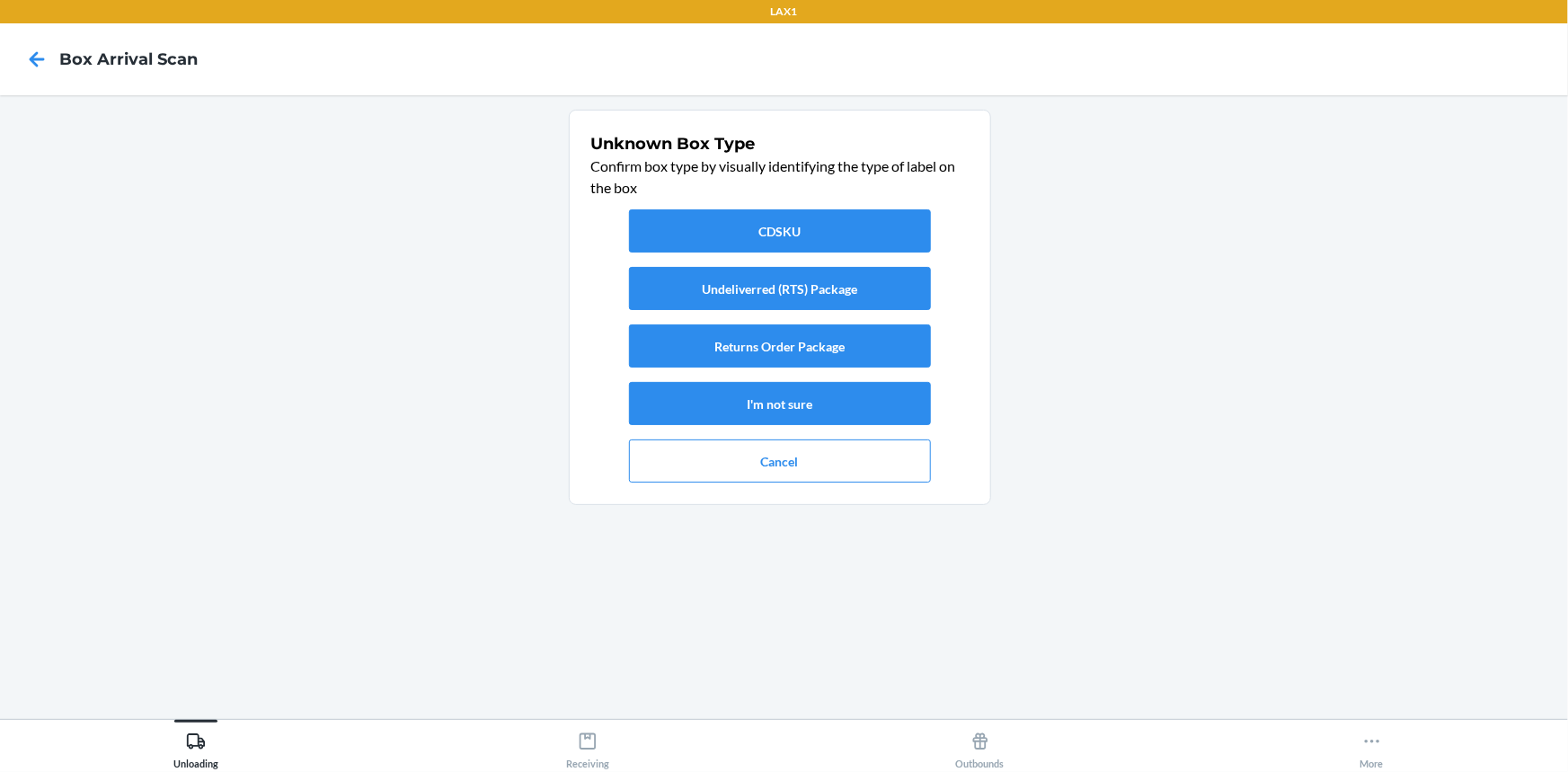 drag, startPoint x: 430, startPoint y: 582, endPoint x: 463, endPoint y: 544, distance: 50.3289 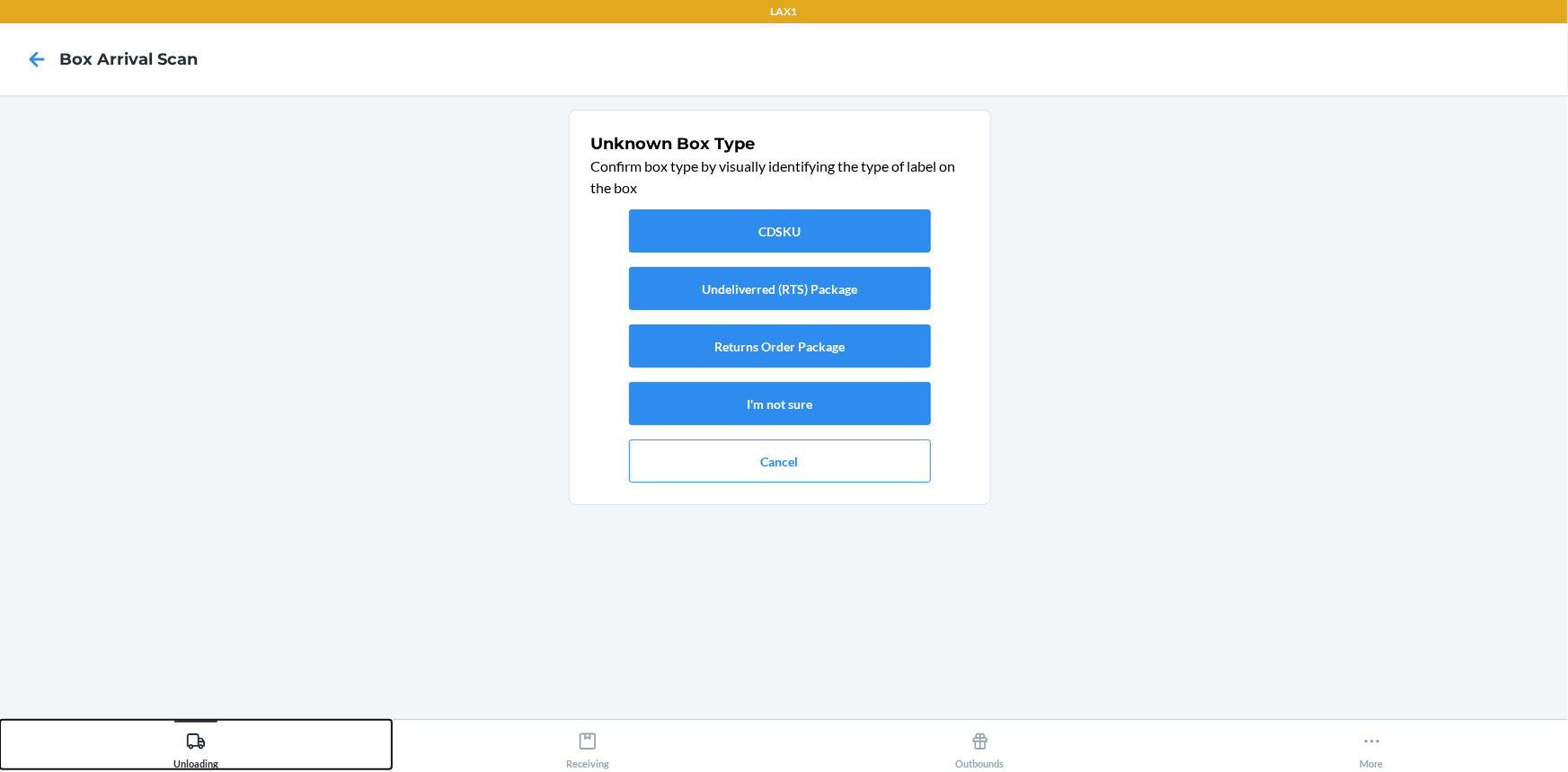 click on "Unloading" at bounding box center (196, 744) 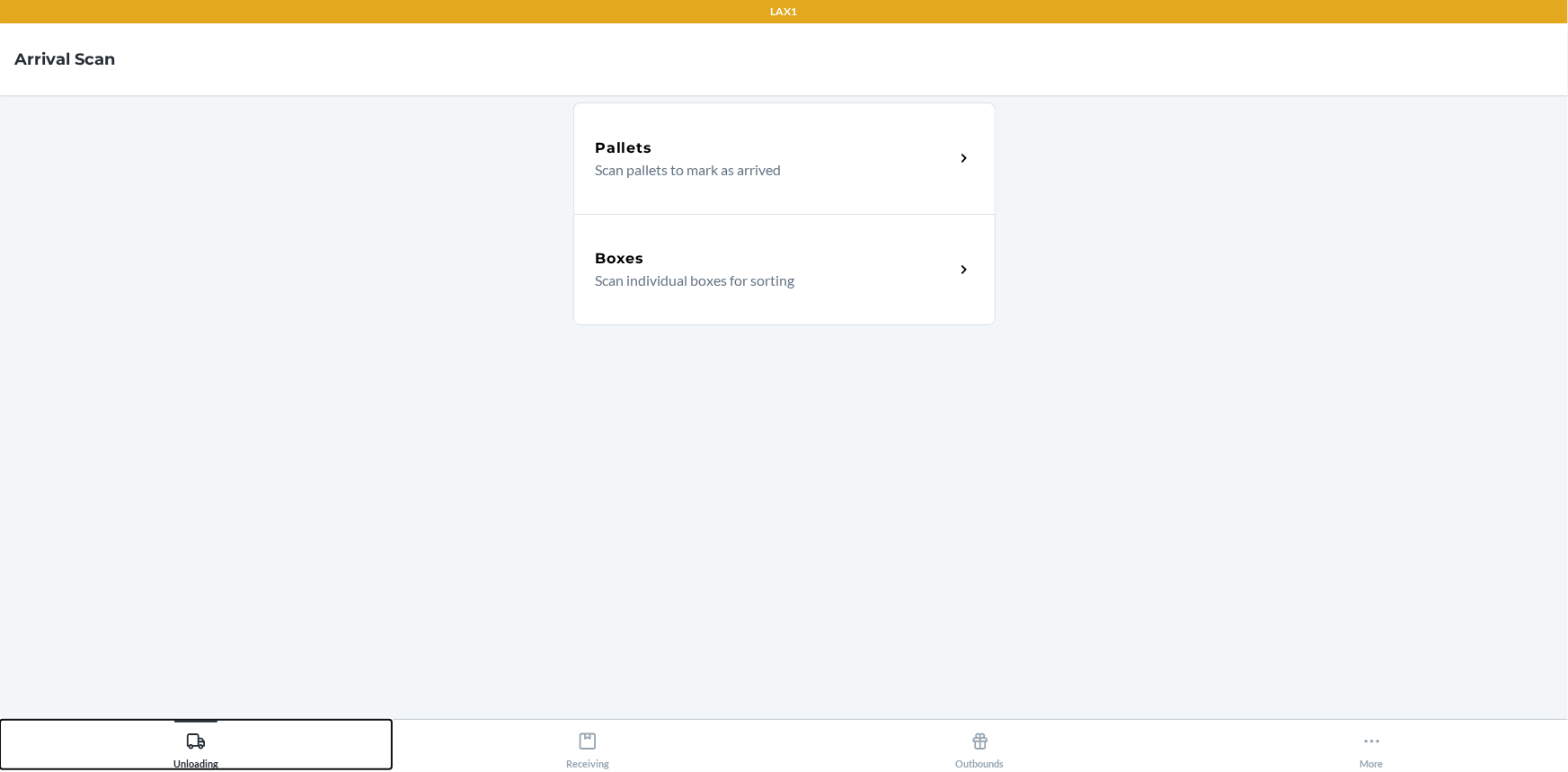 drag, startPoint x: 170, startPoint y: 735, endPoint x: 259, endPoint y: 706, distance: 93.60556 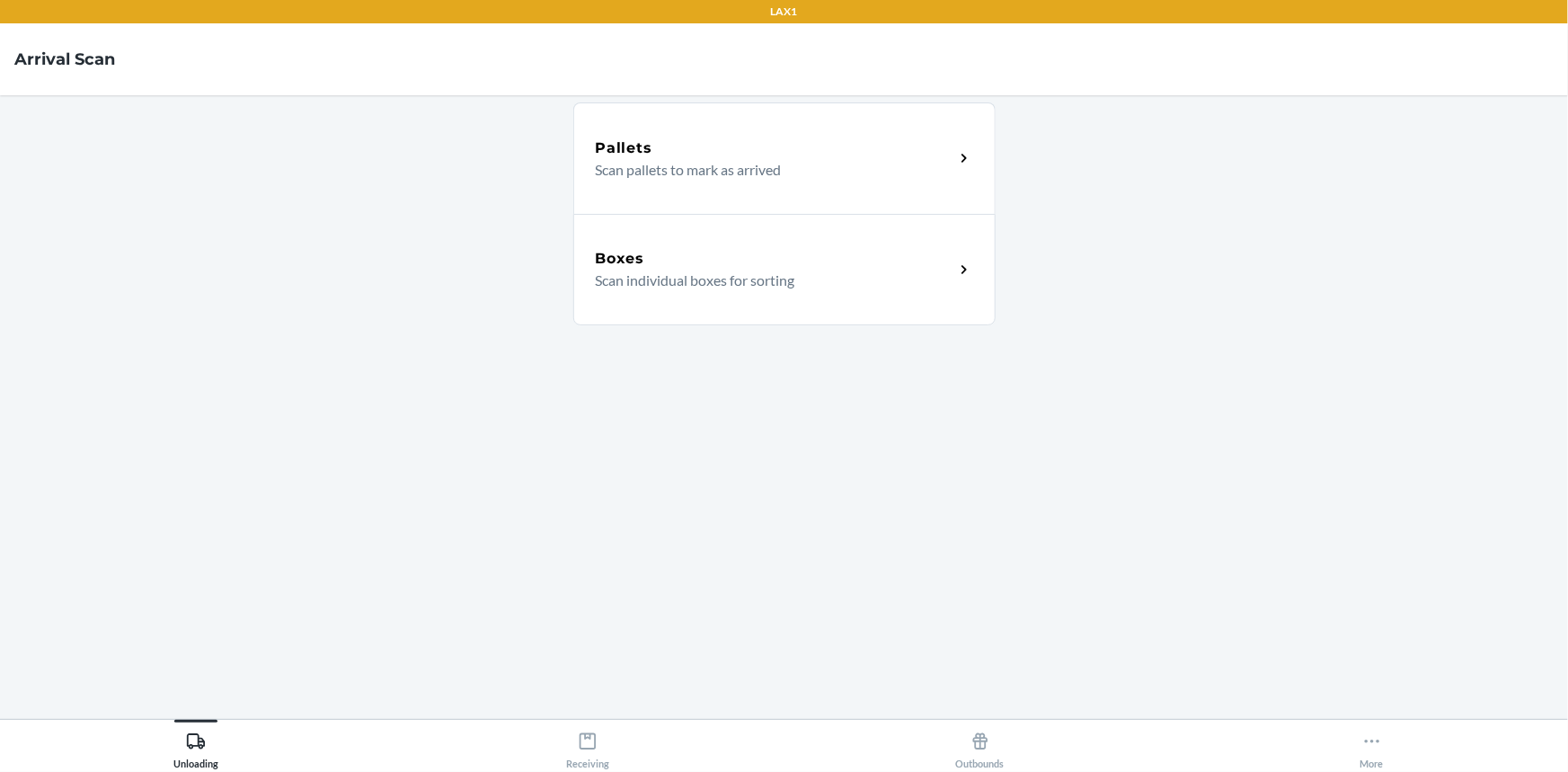 click on "Boxes Scan individual boxes for sorting" at bounding box center [784, 270] 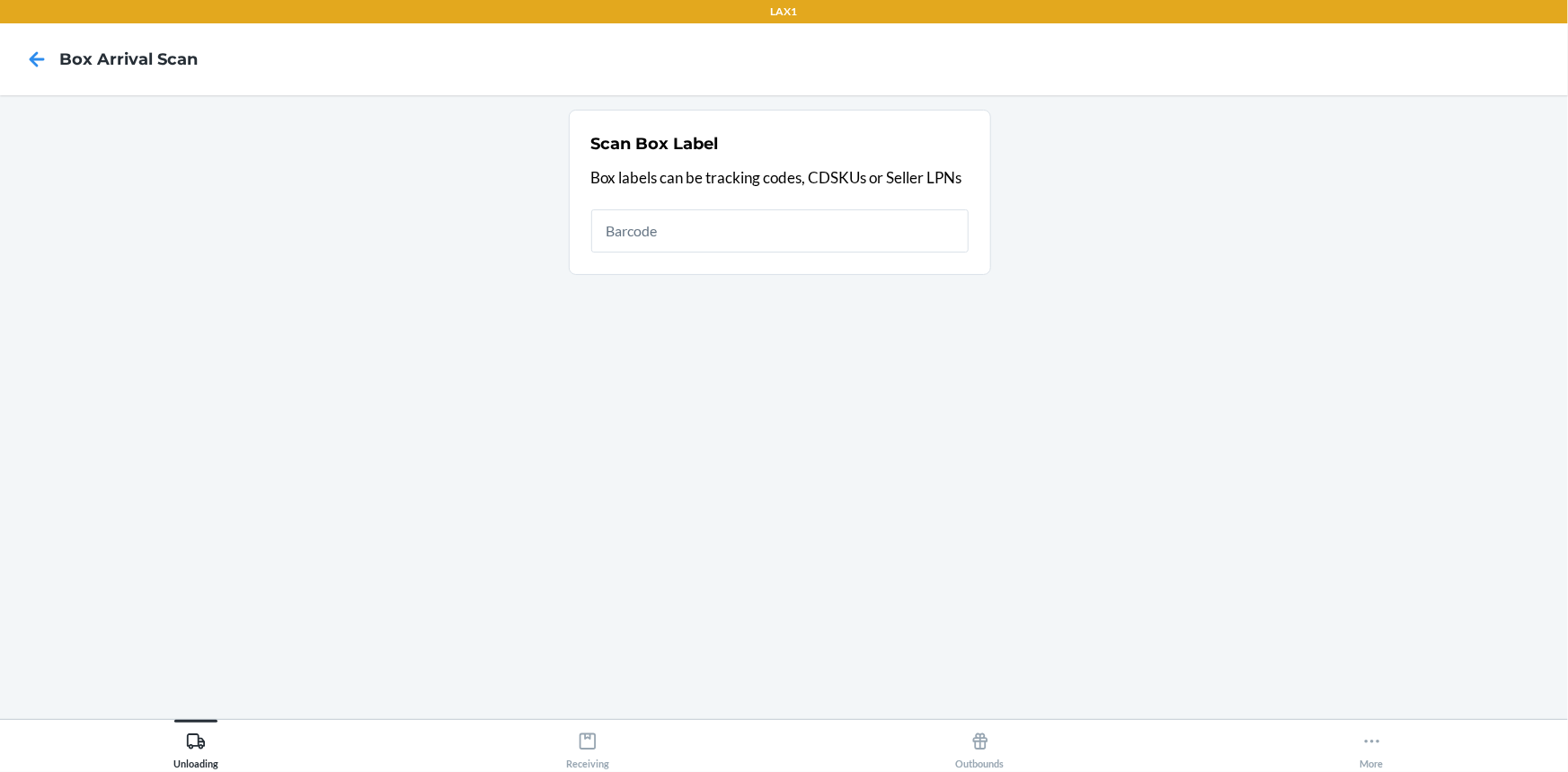click at bounding box center [780, 231] 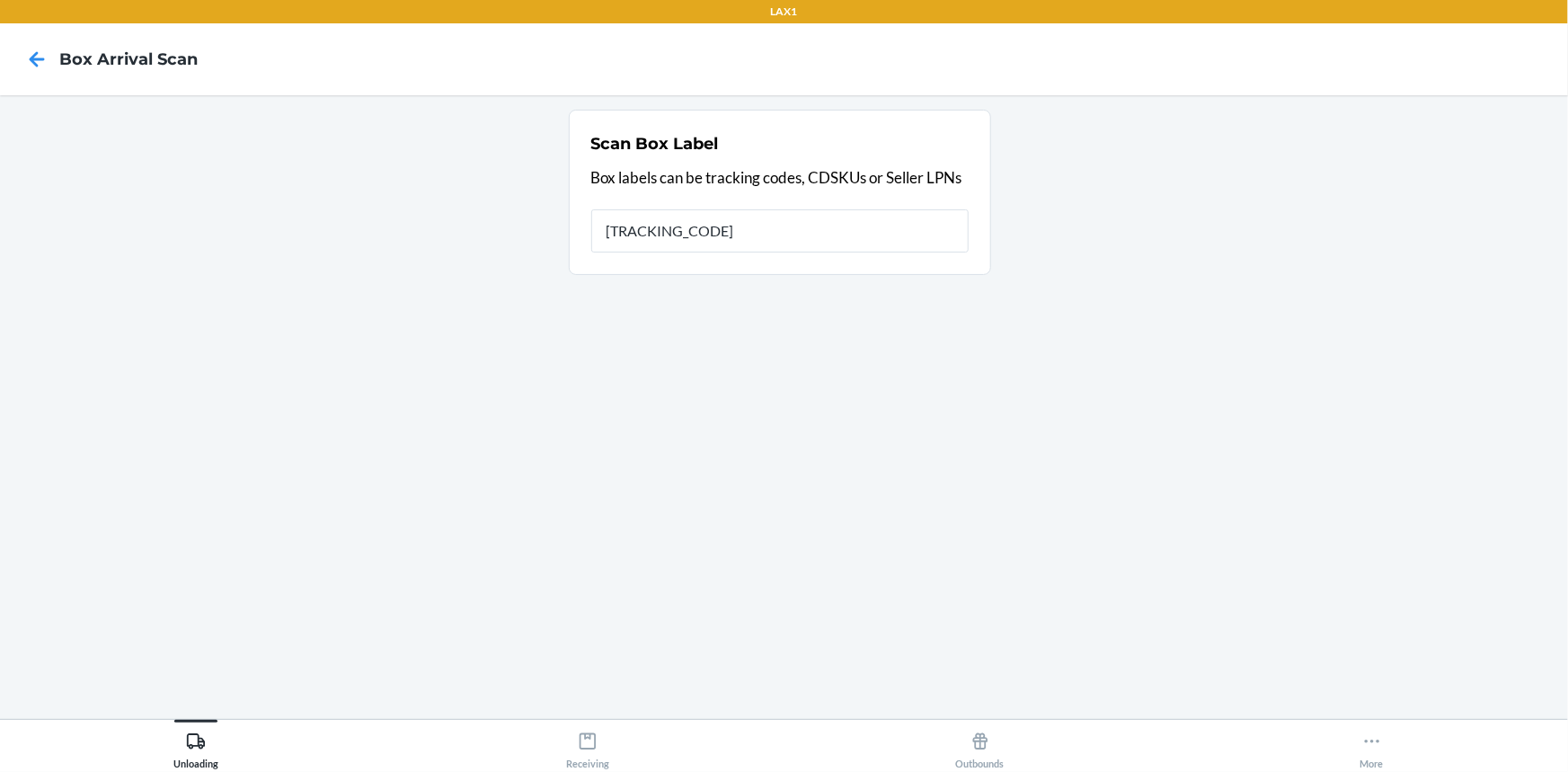 type on "[TRACKING_CODE]" 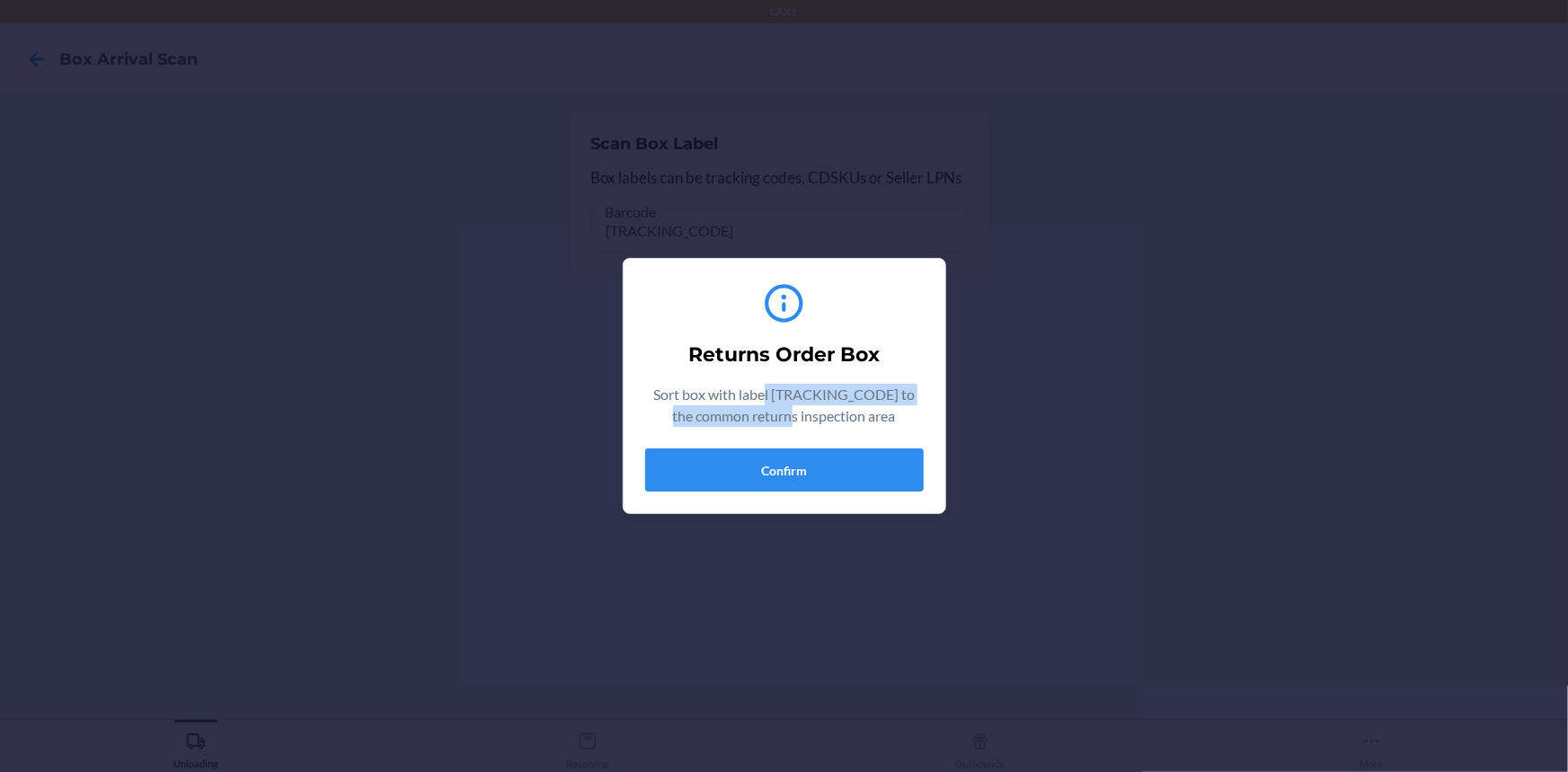 drag, startPoint x: 771, startPoint y: 415, endPoint x: 781, endPoint y: 427, distance: 15.620499 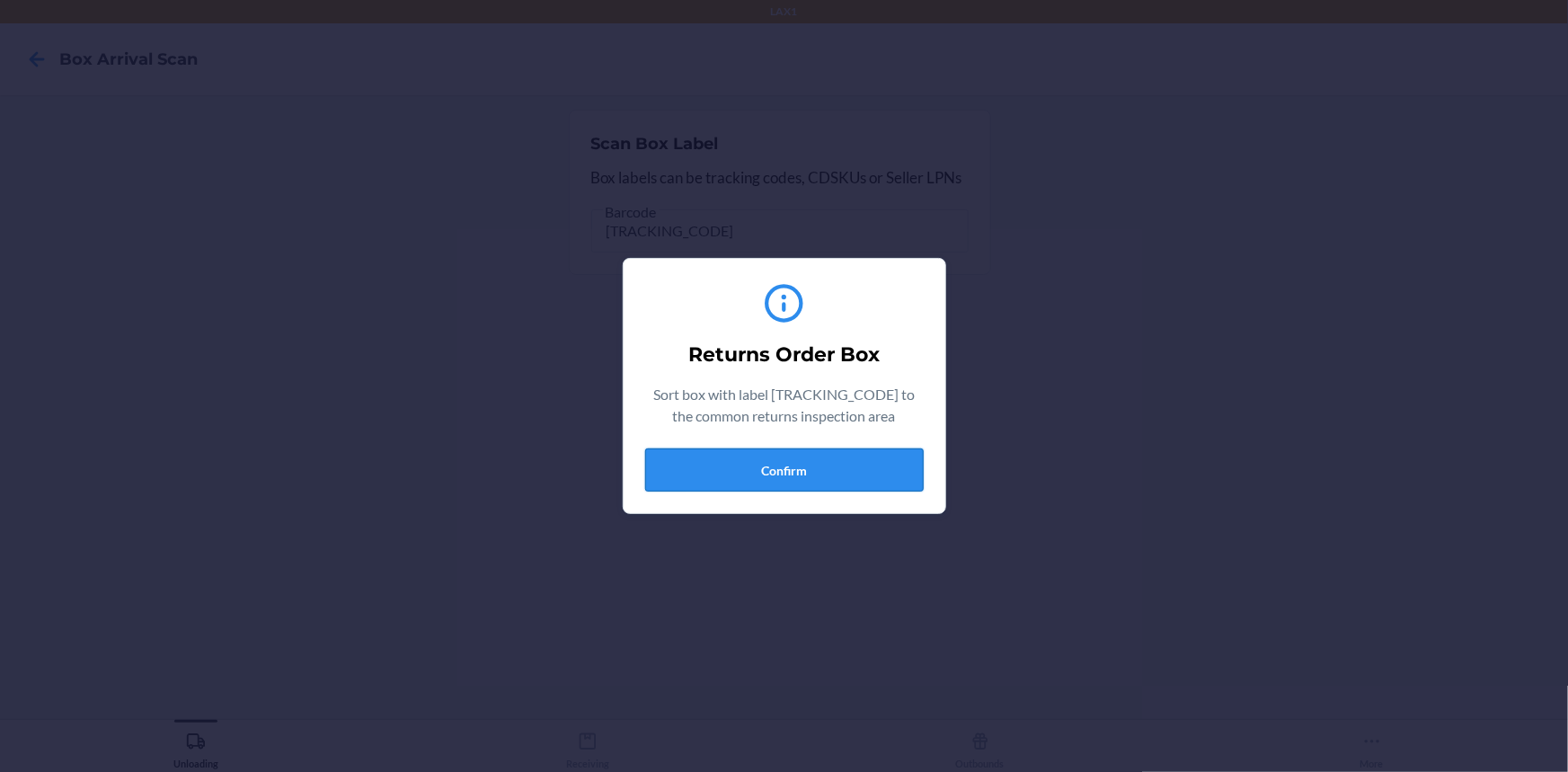 drag, startPoint x: 846, startPoint y: 494, endPoint x: 846, endPoint y: 484, distance: 10 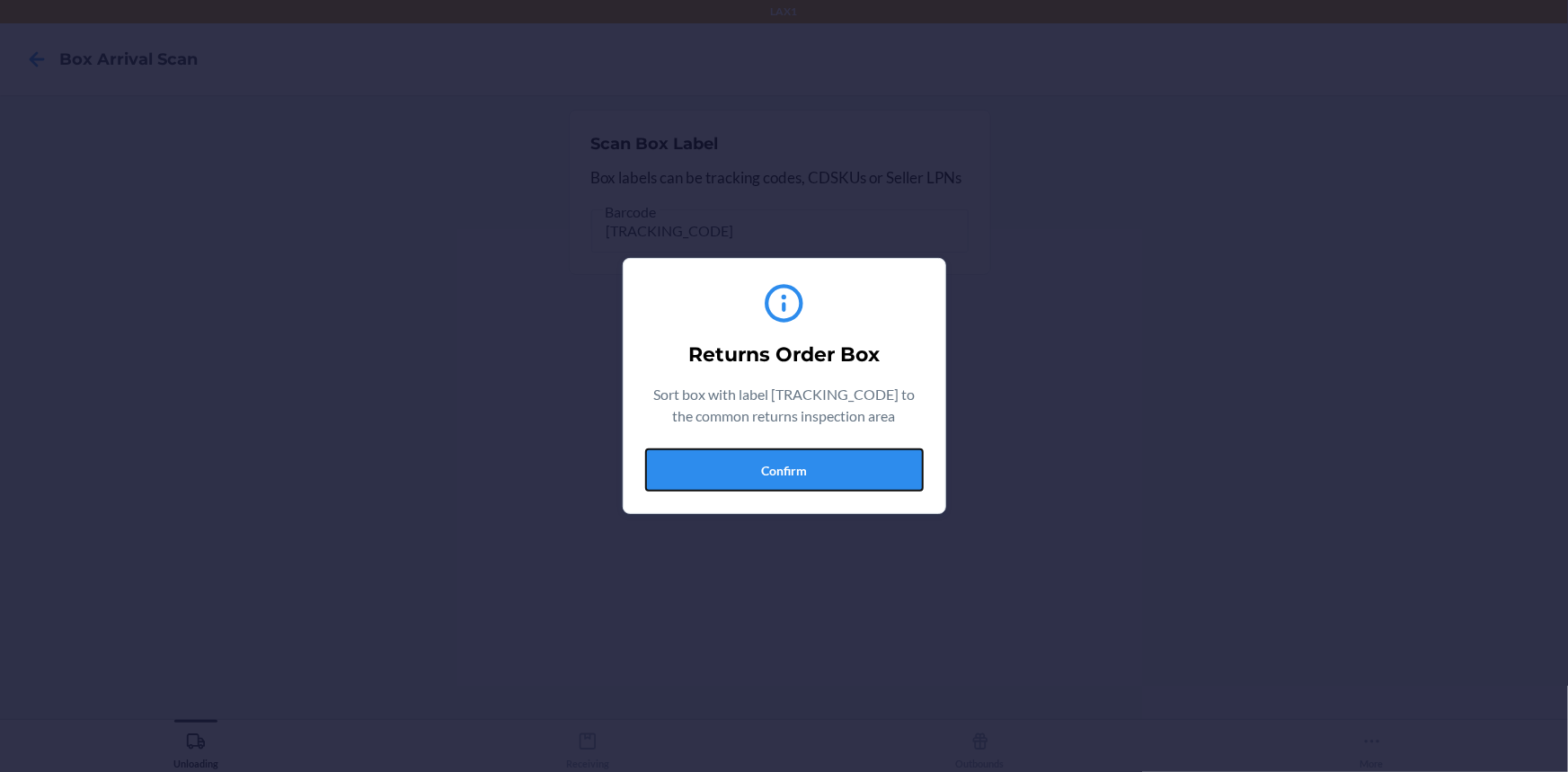 drag, startPoint x: 846, startPoint y: 478, endPoint x: 846, endPoint y: 464, distance: 14 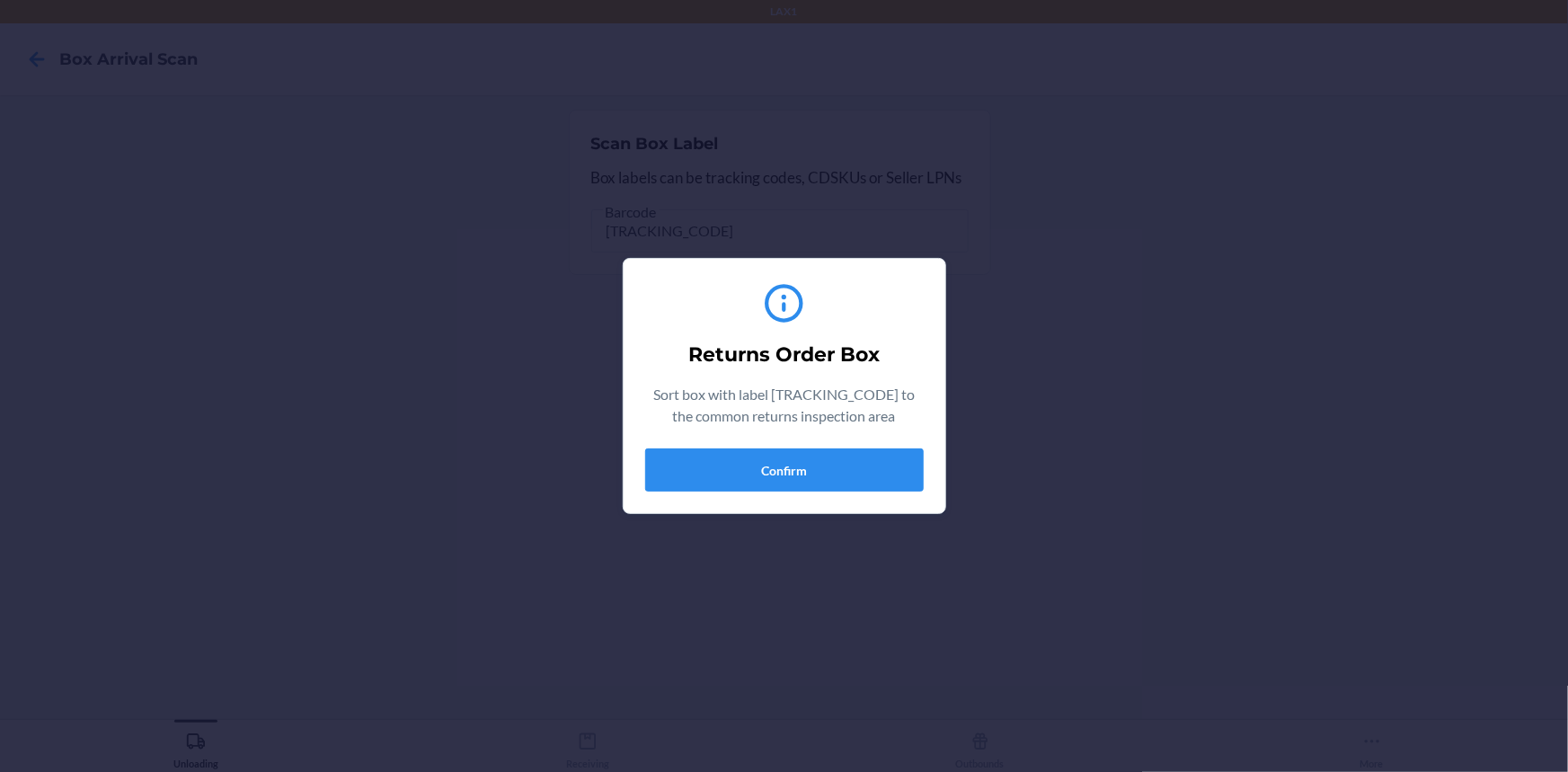 type 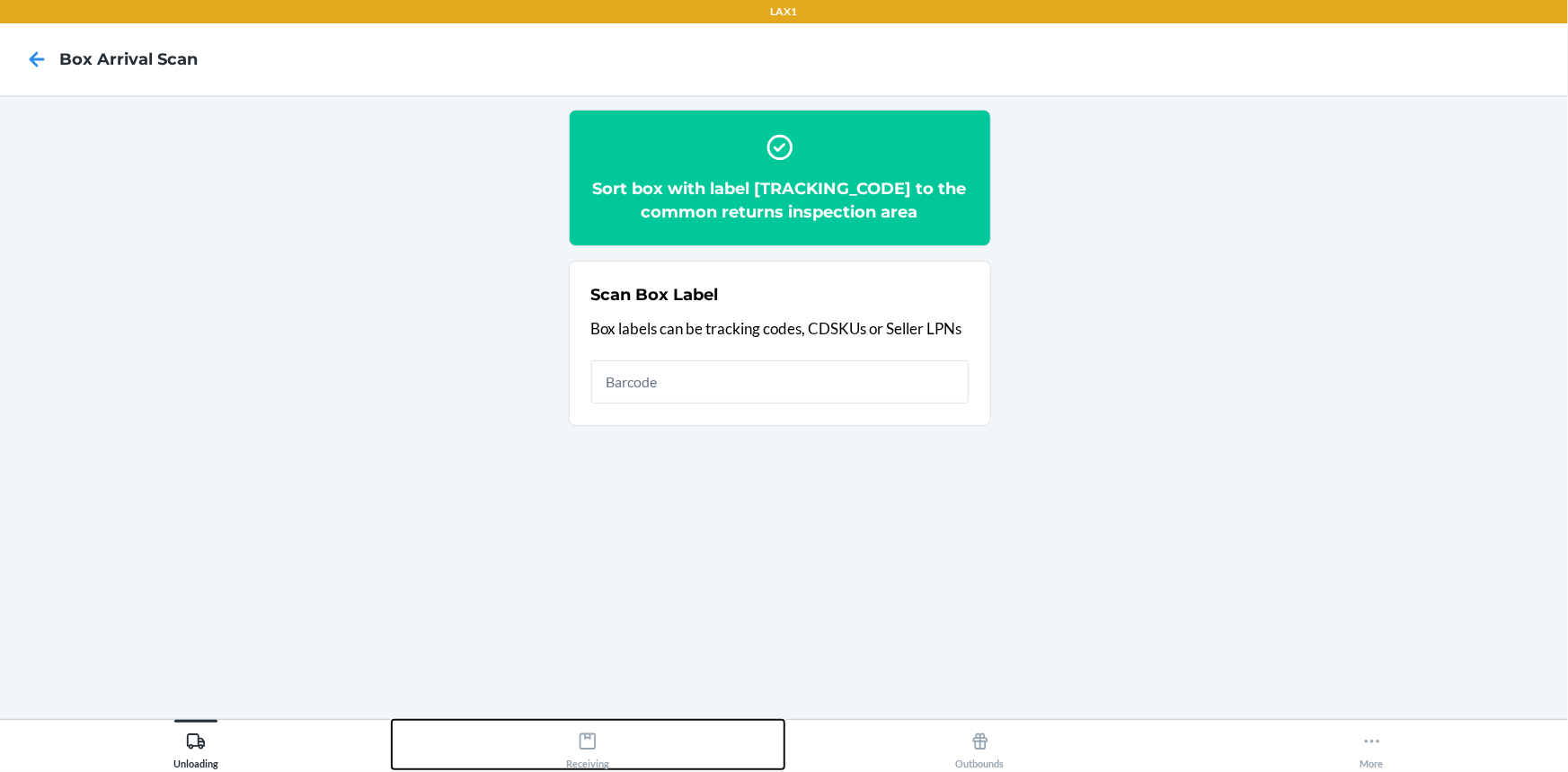 drag, startPoint x: 602, startPoint y: 762, endPoint x: 607, endPoint y: 753, distance: 10.29563 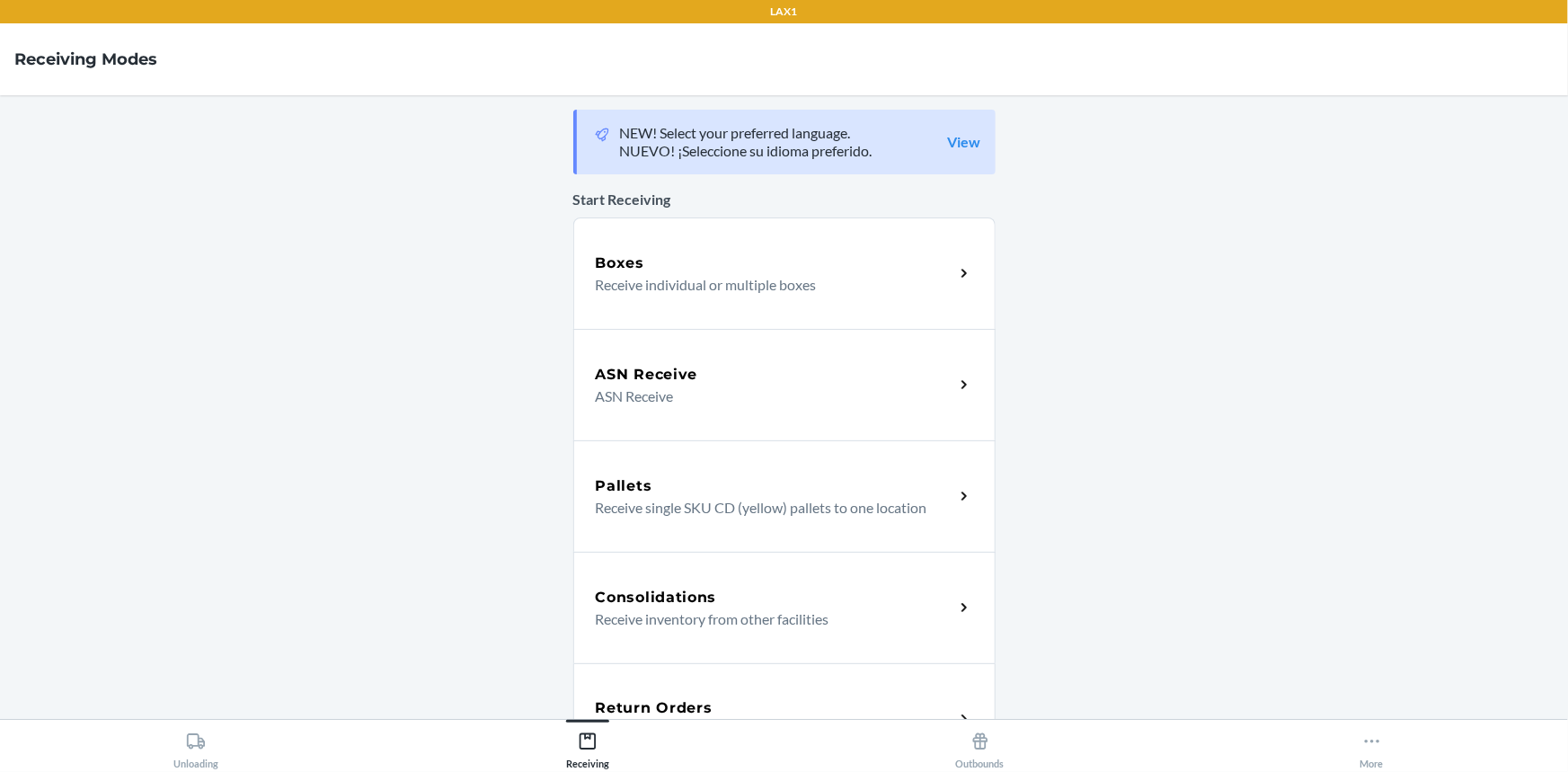 click on "Return Orders Receive return order package items" at bounding box center [784, 719] 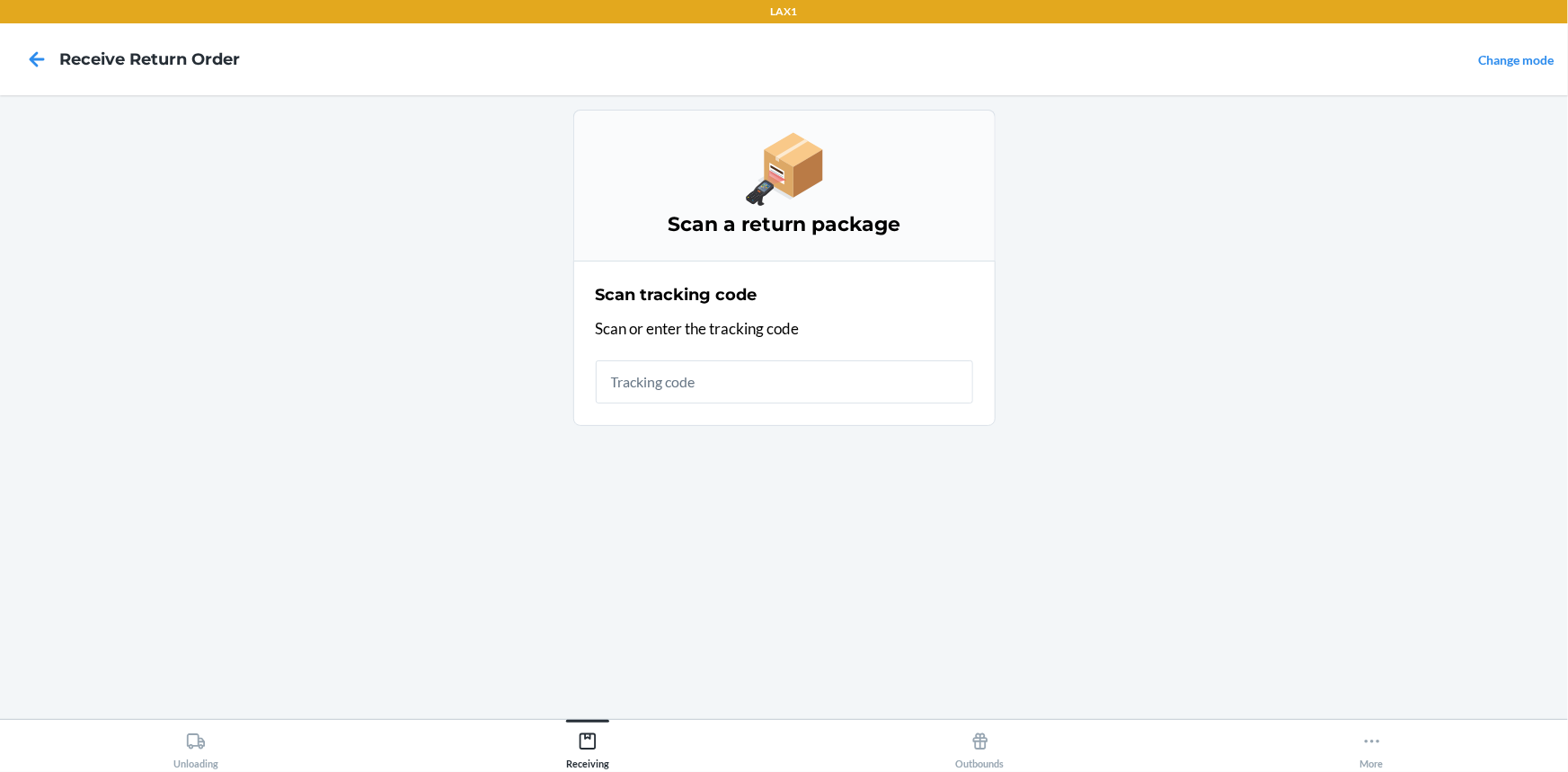 click at bounding box center (784, 382) 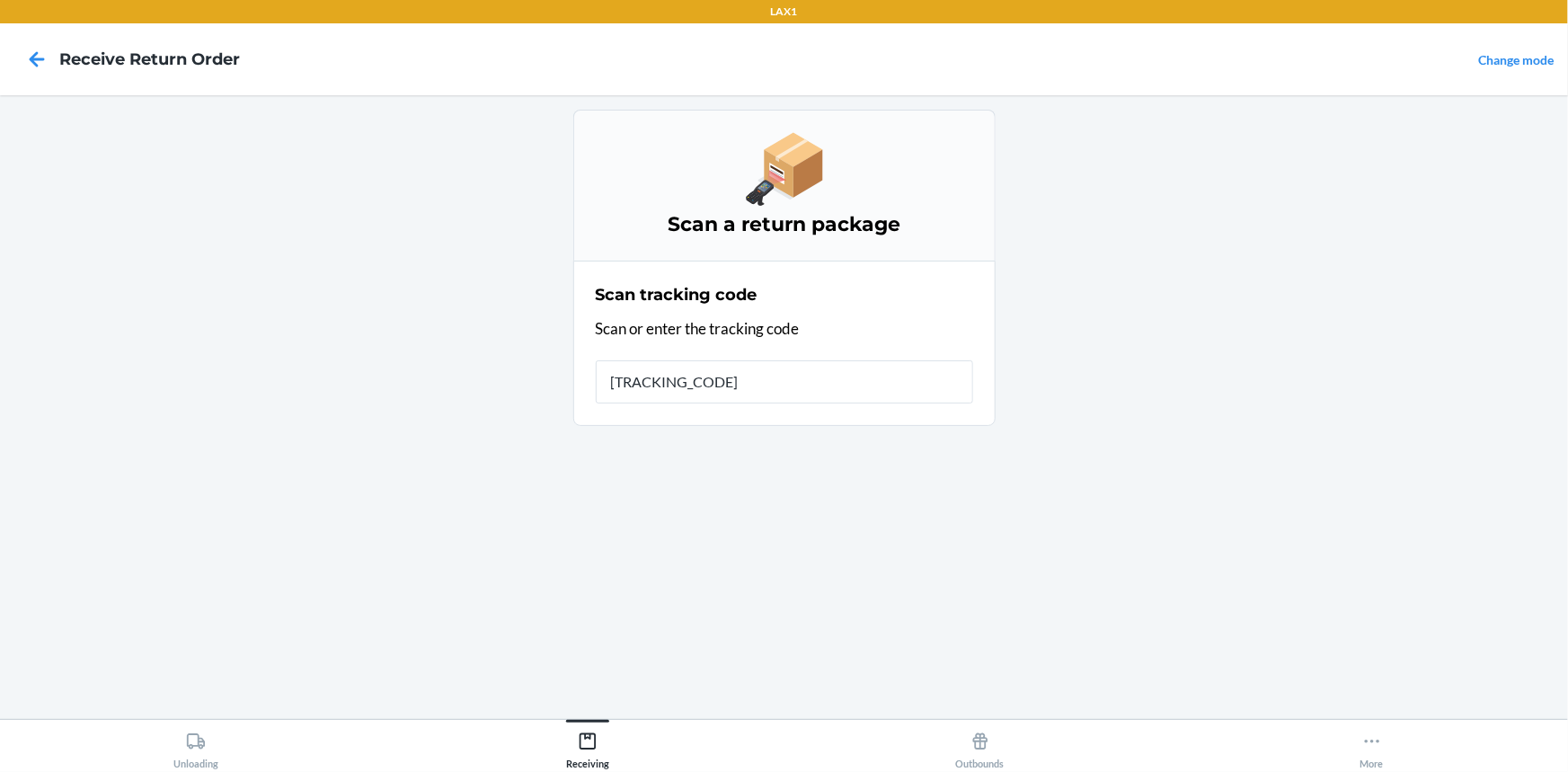 type on "[TRACKING_CODE]" 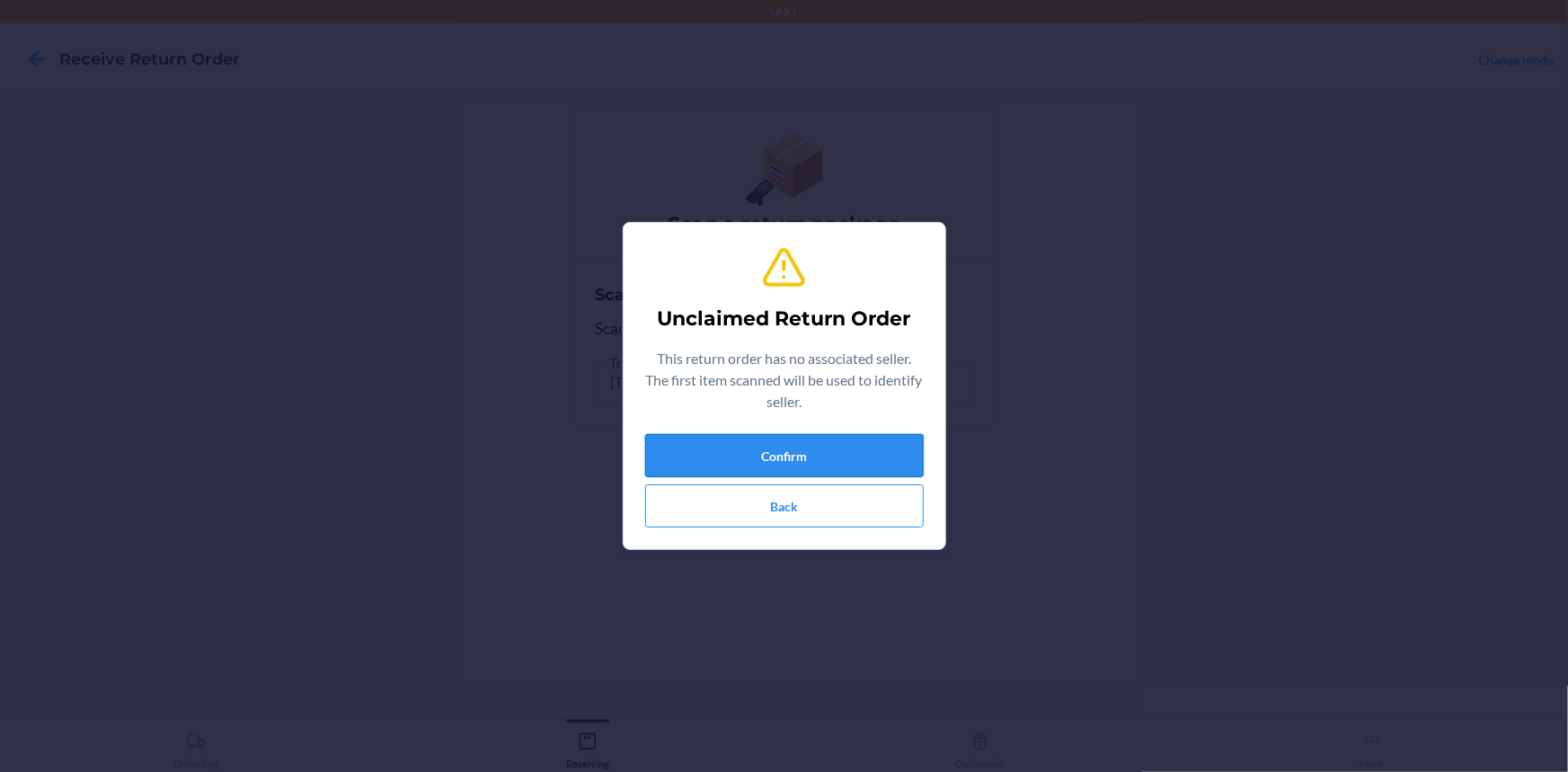click on "Confirm" at bounding box center (784, 456) 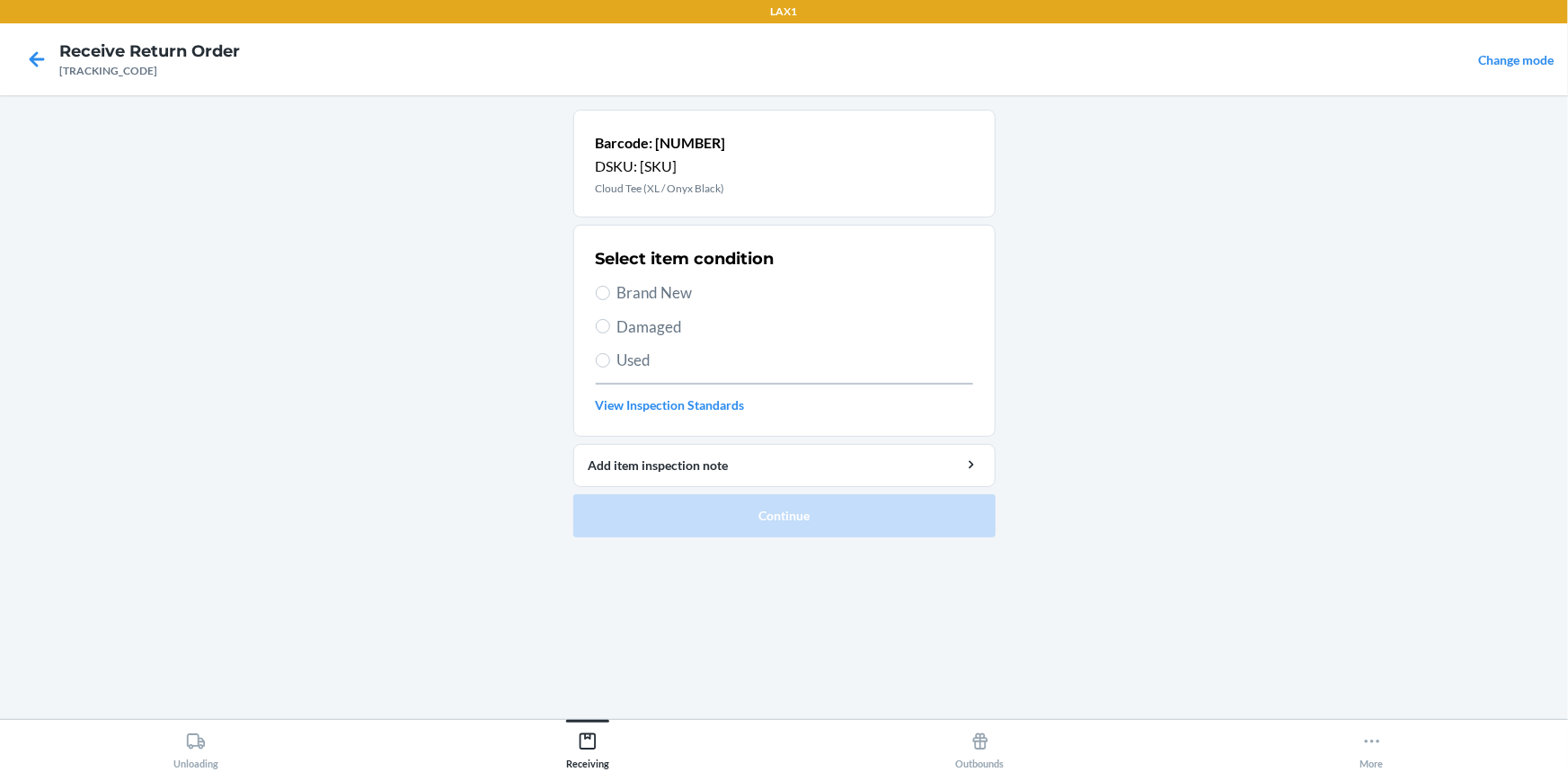 click on "Brand New" at bounding box center [795, 293] 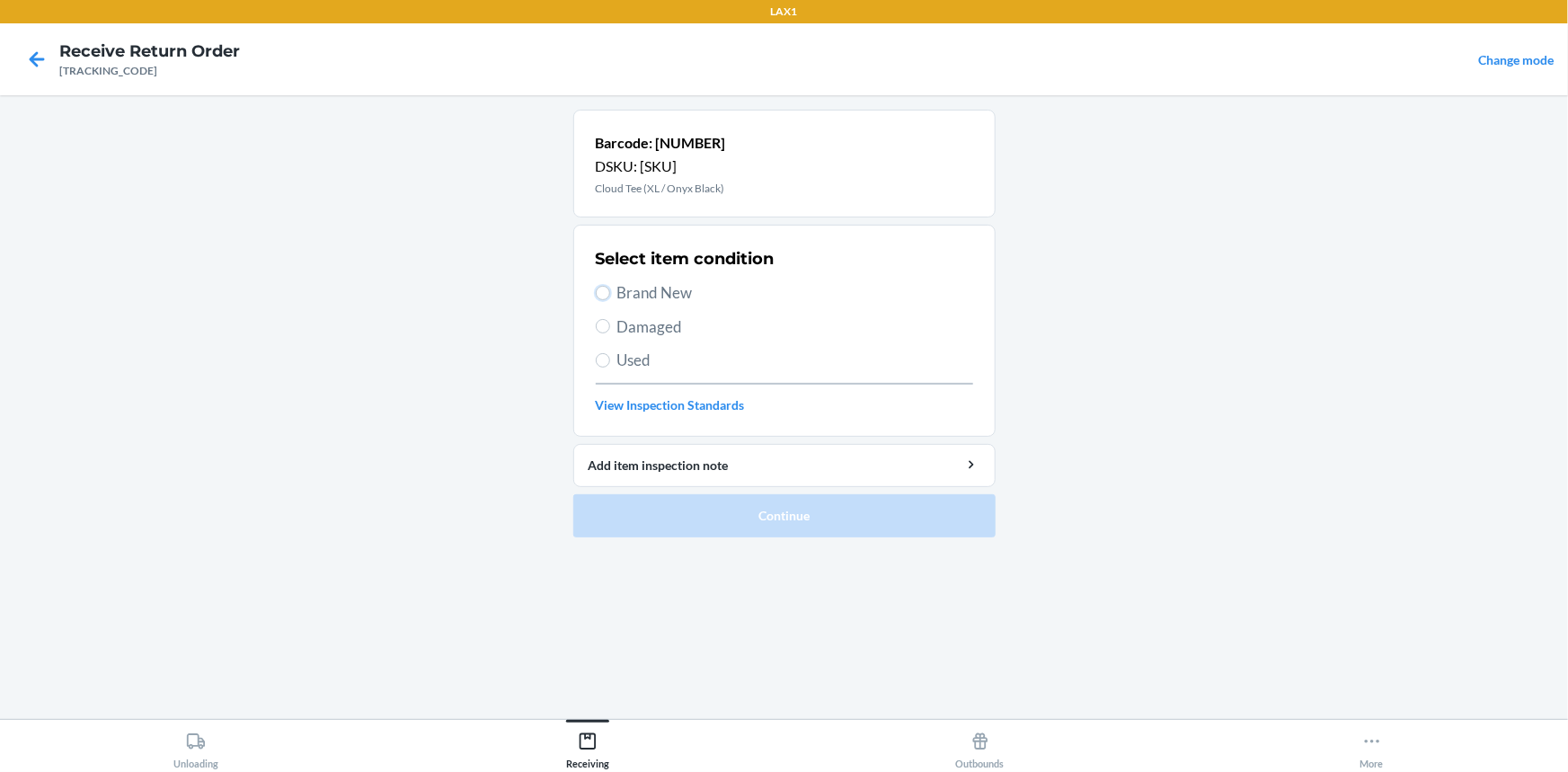 click on "Brand New" at bounding box center (603, 293) 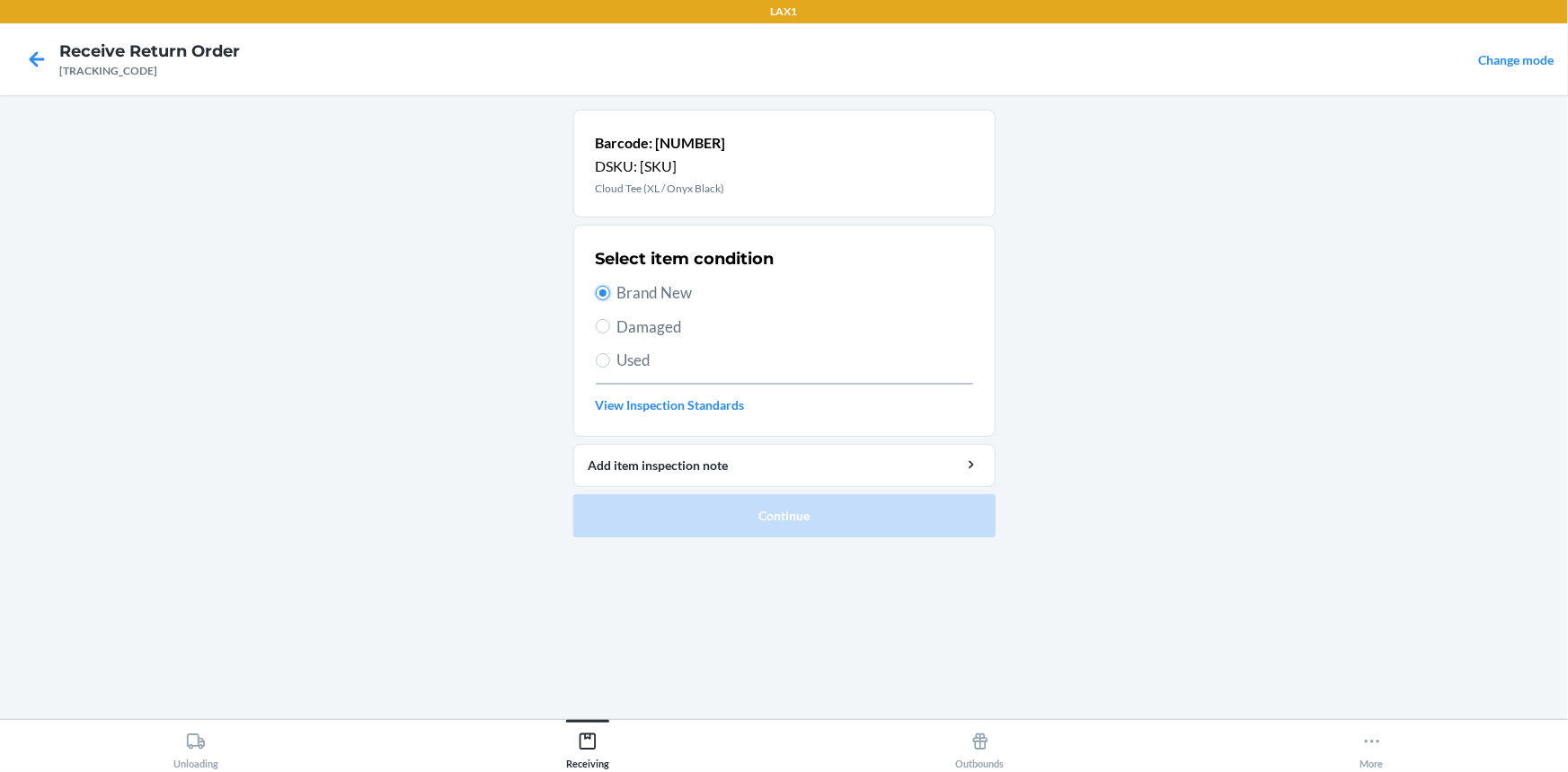 radio on "true" 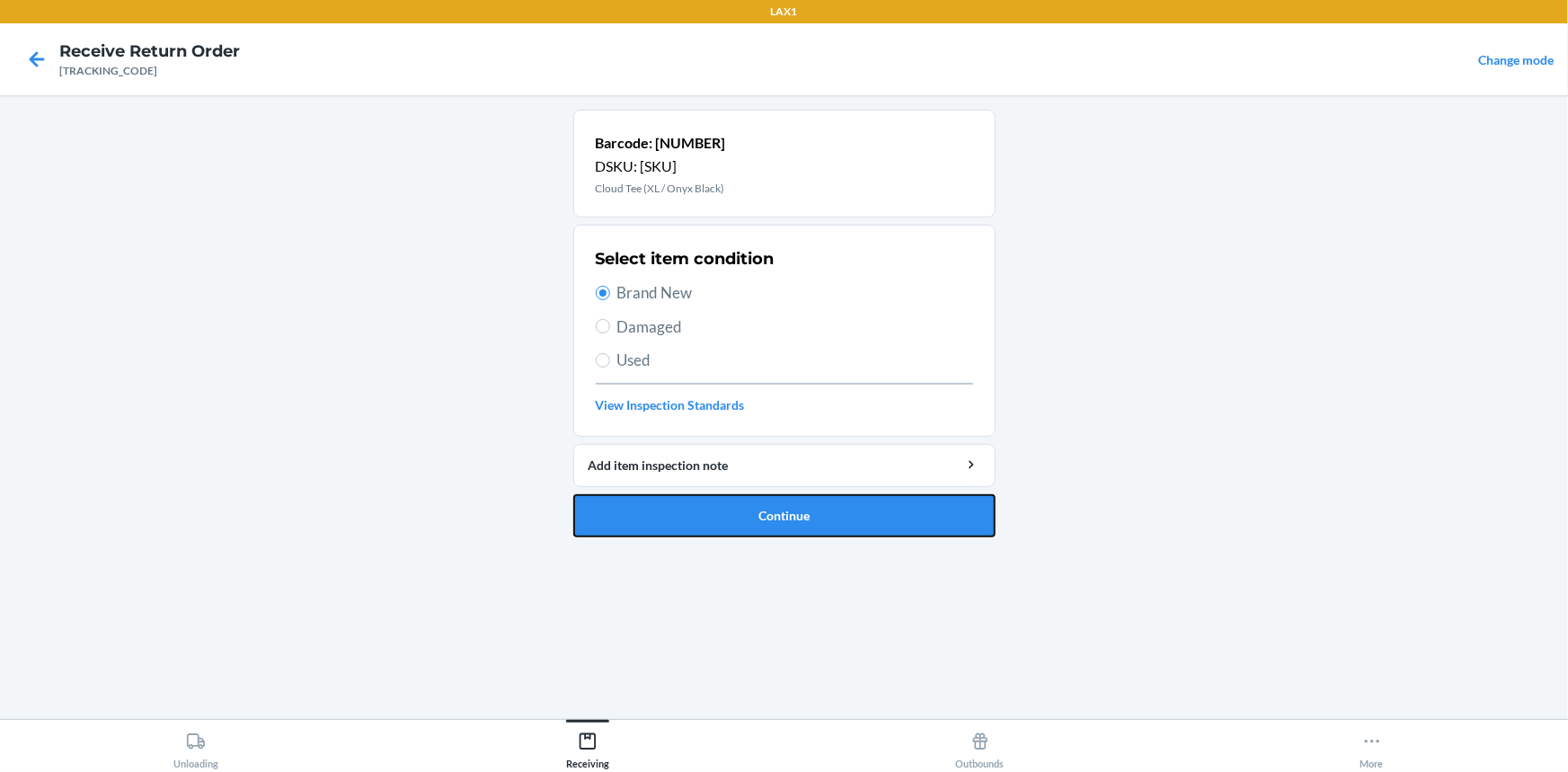 click on "Continue" at bounding box center (784, 516) 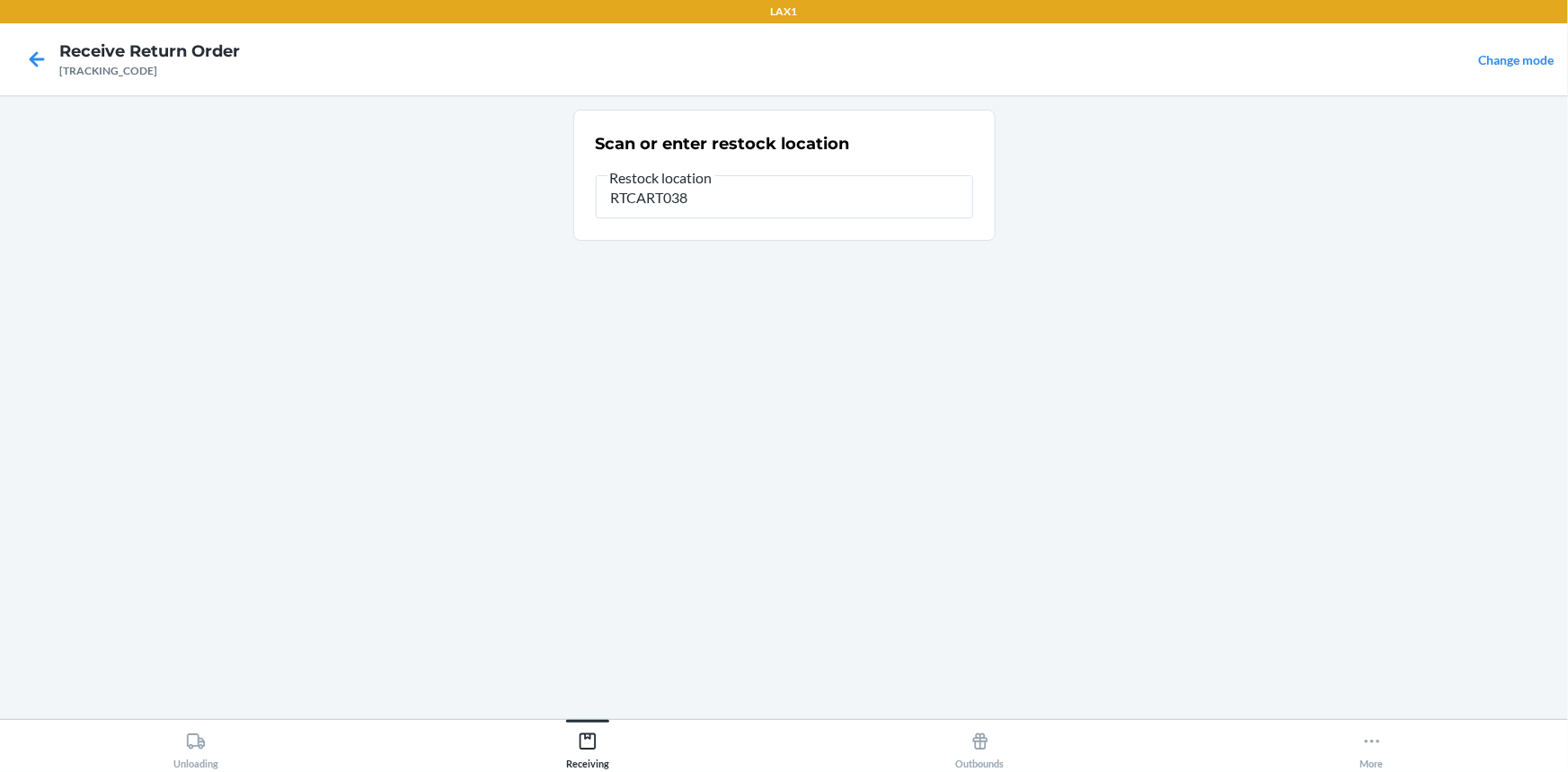 type on "RTCART038" 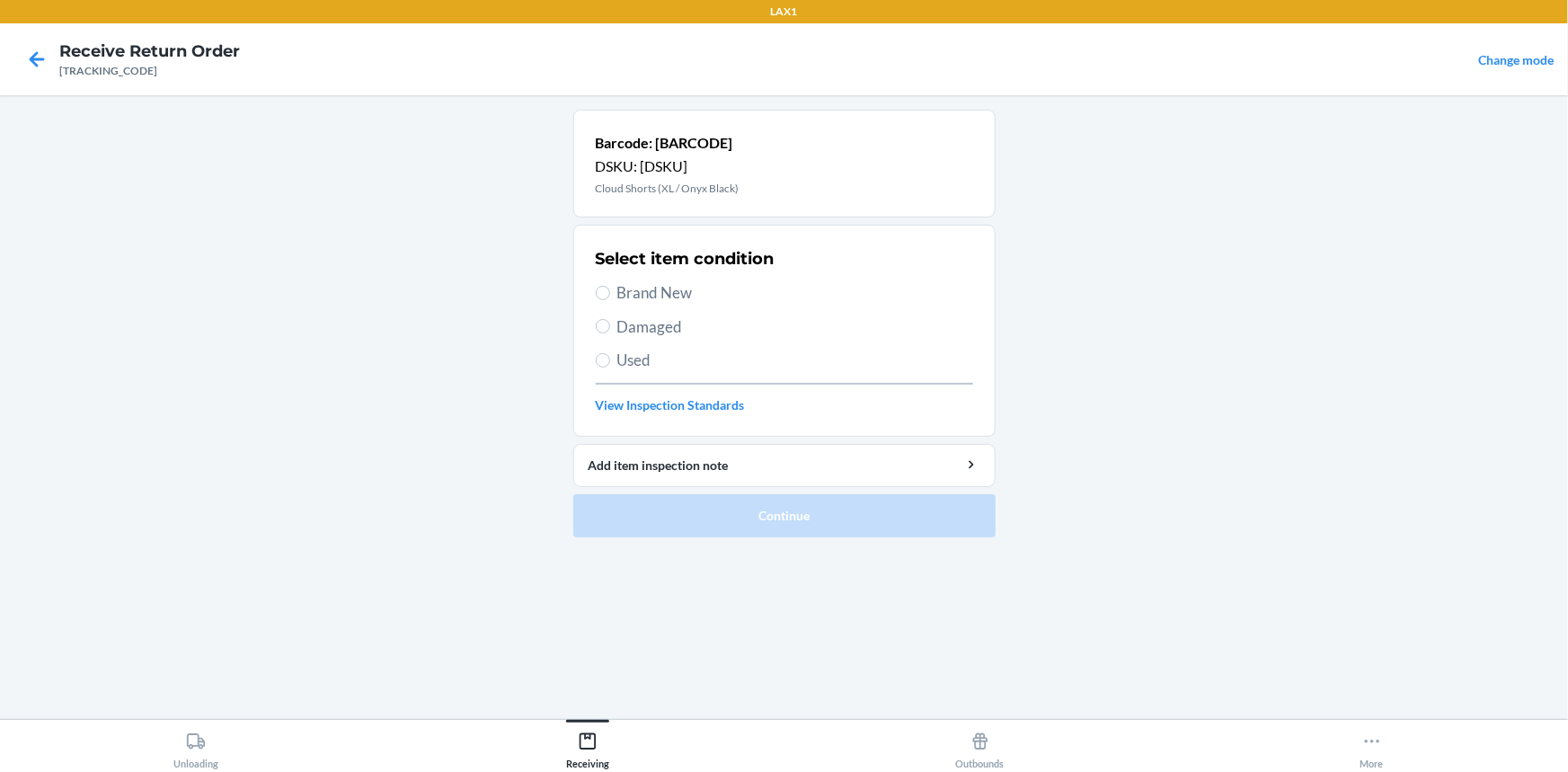 click on "Brand New" at bounding box center [795, 293] 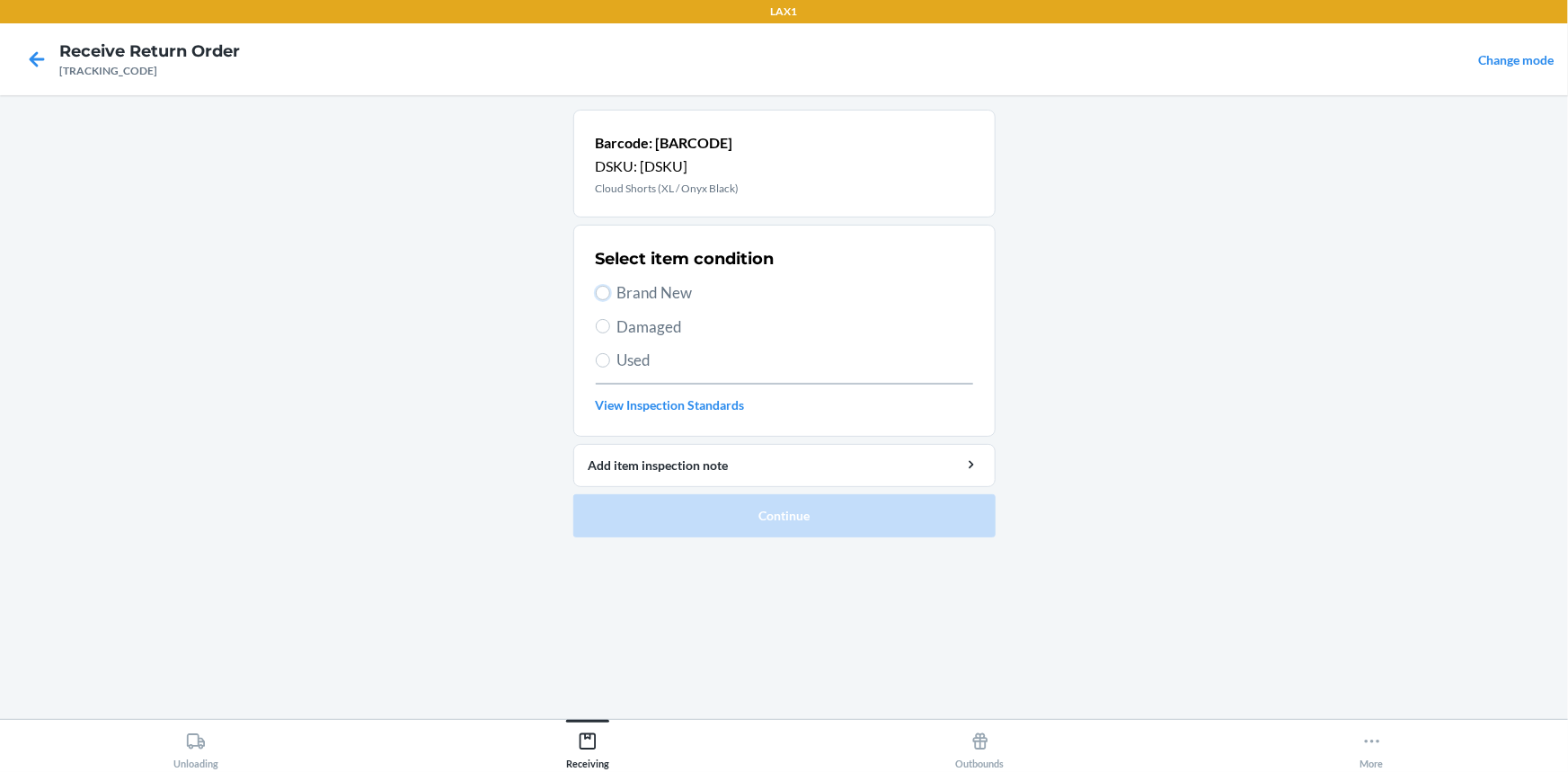 click on "Brand New" at bounding box center [603, 293] 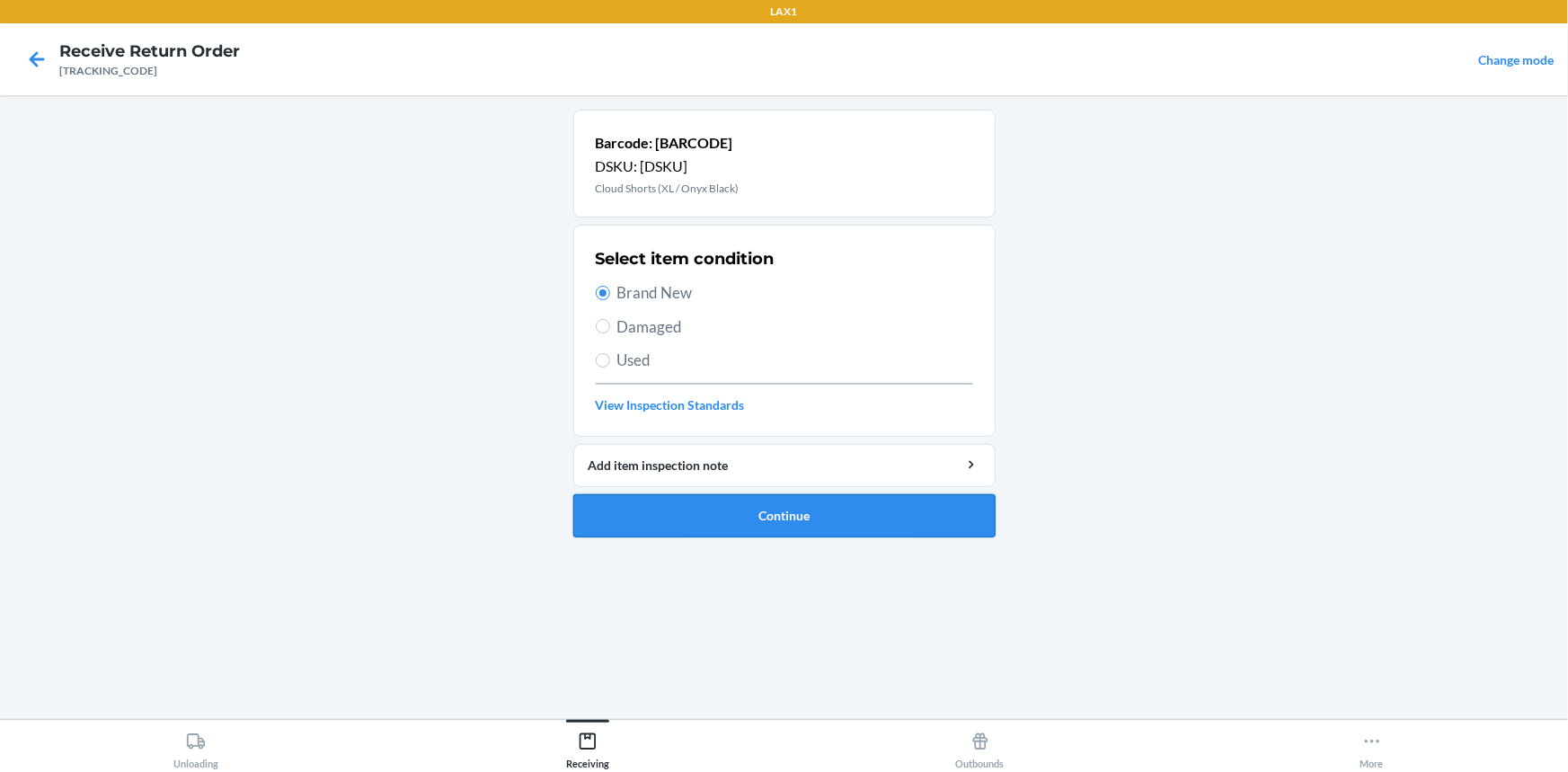 click on "Continue" at bounding box center [784, 516] 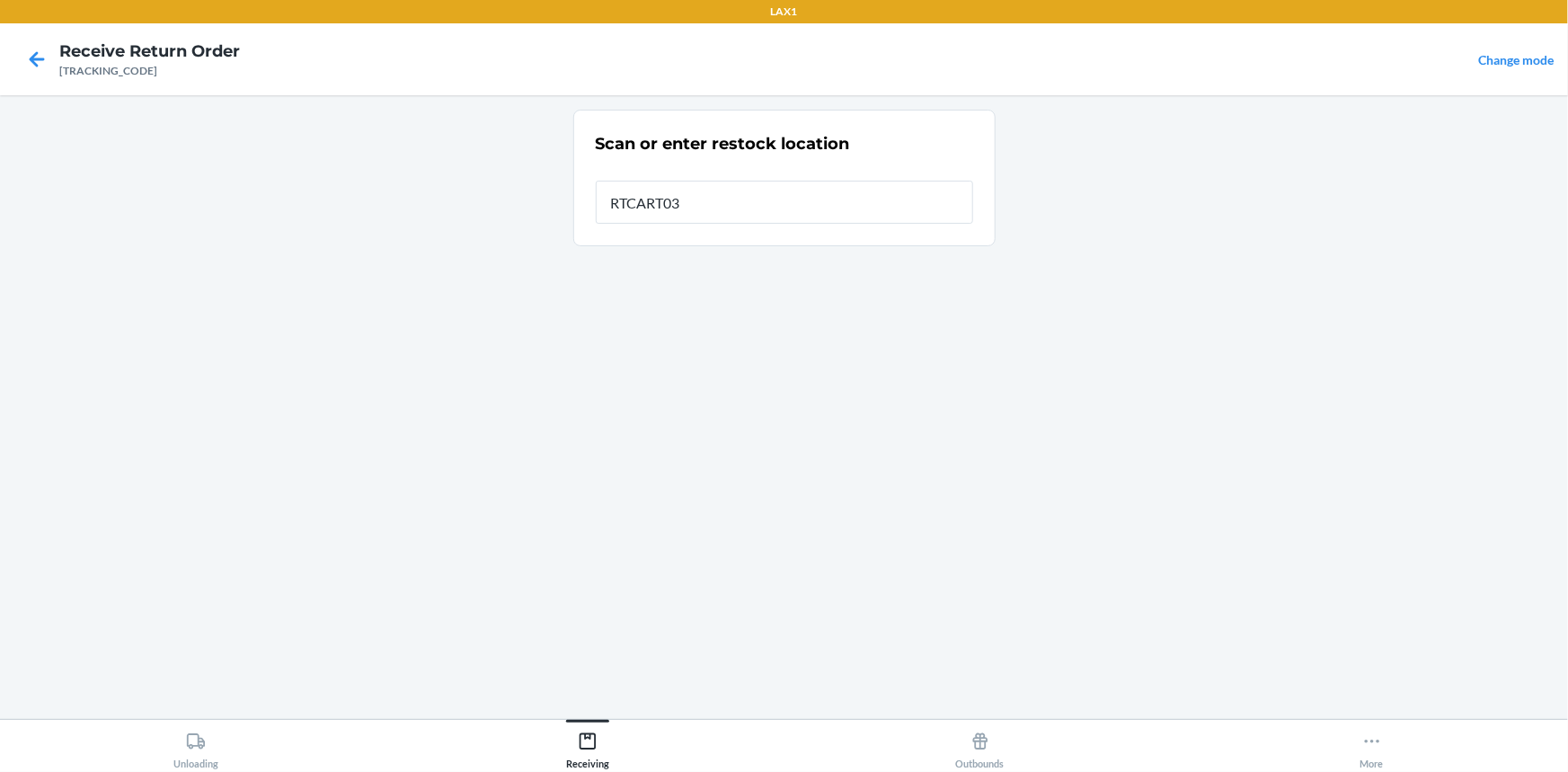 type on "RTCART038" 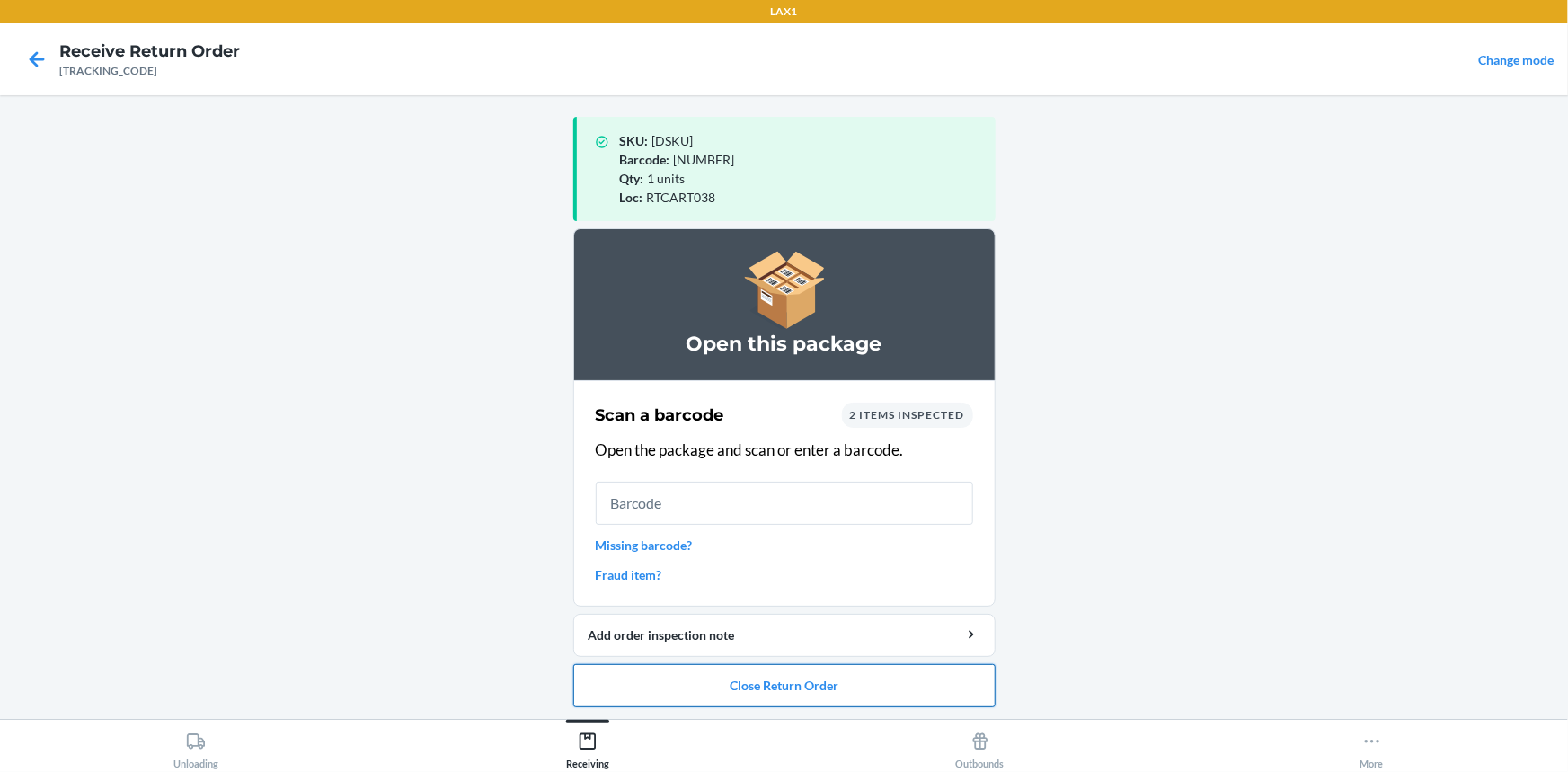 click on "Close Return Order" at bounding box center [784, 686] 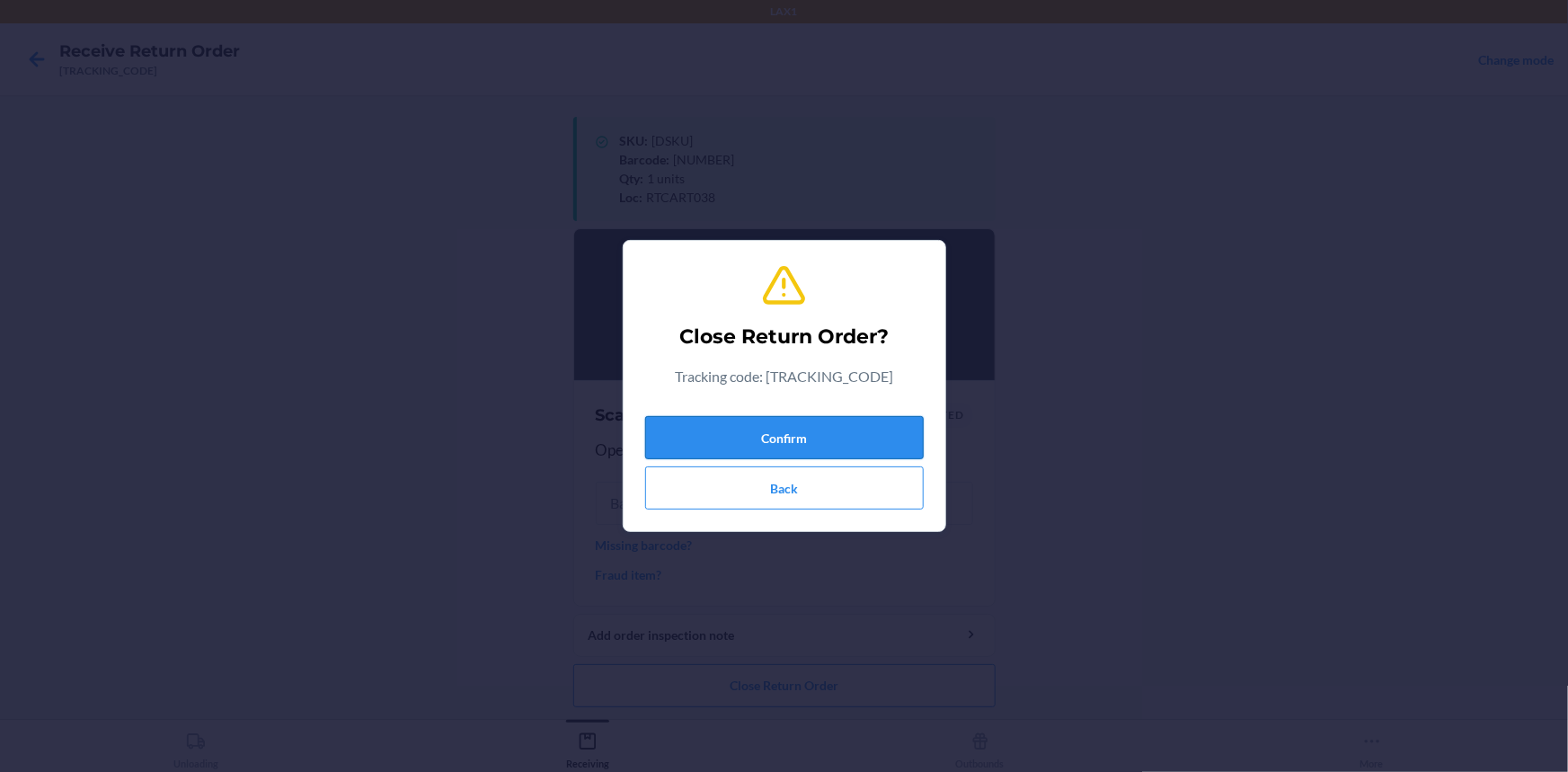 click on "Confirm" at bounding box center [784, 438] 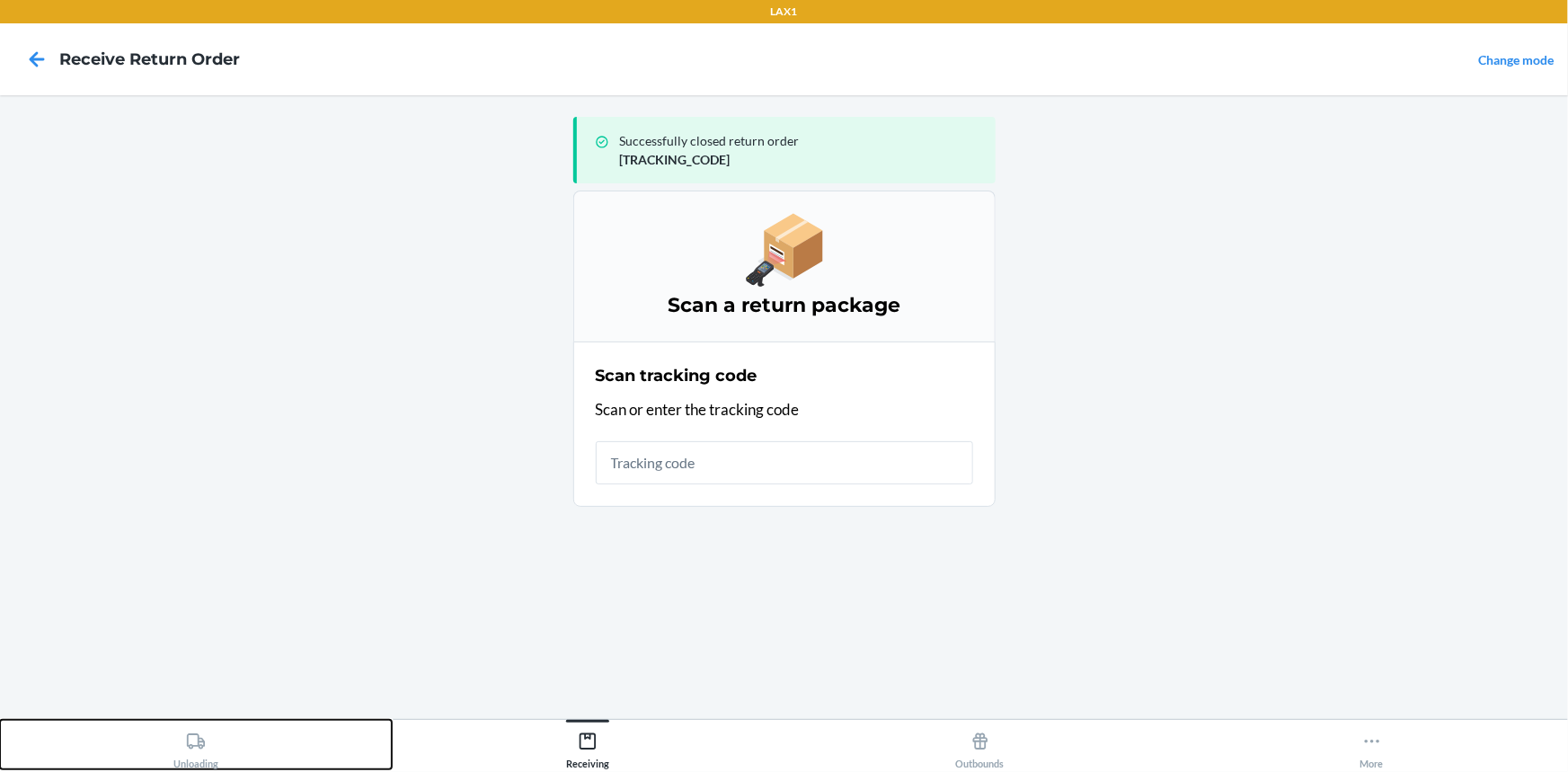 click on "Unloading" at bounding box center (196, 744) 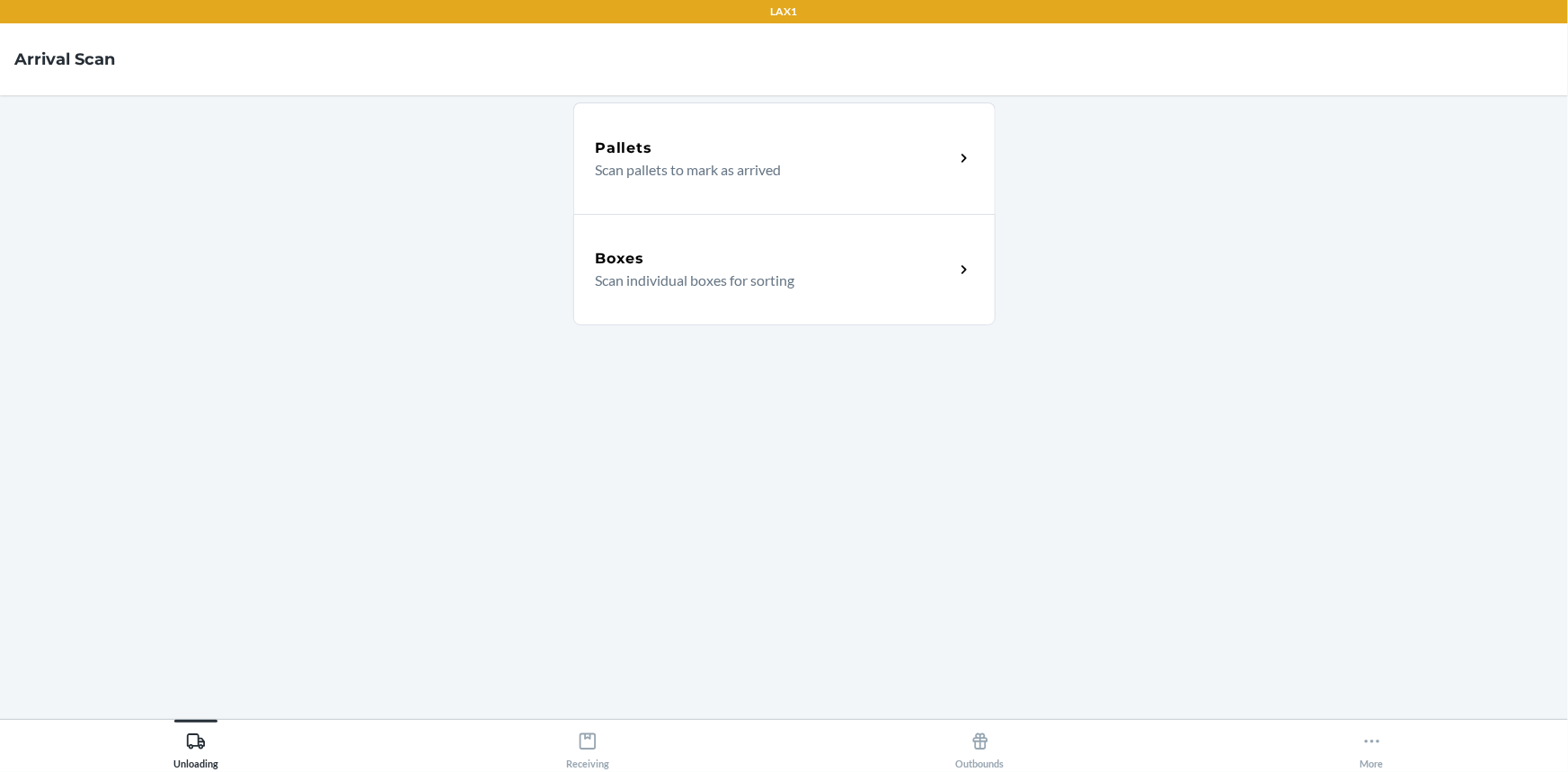 click on "Boxes" at bounding box center [775, 259] 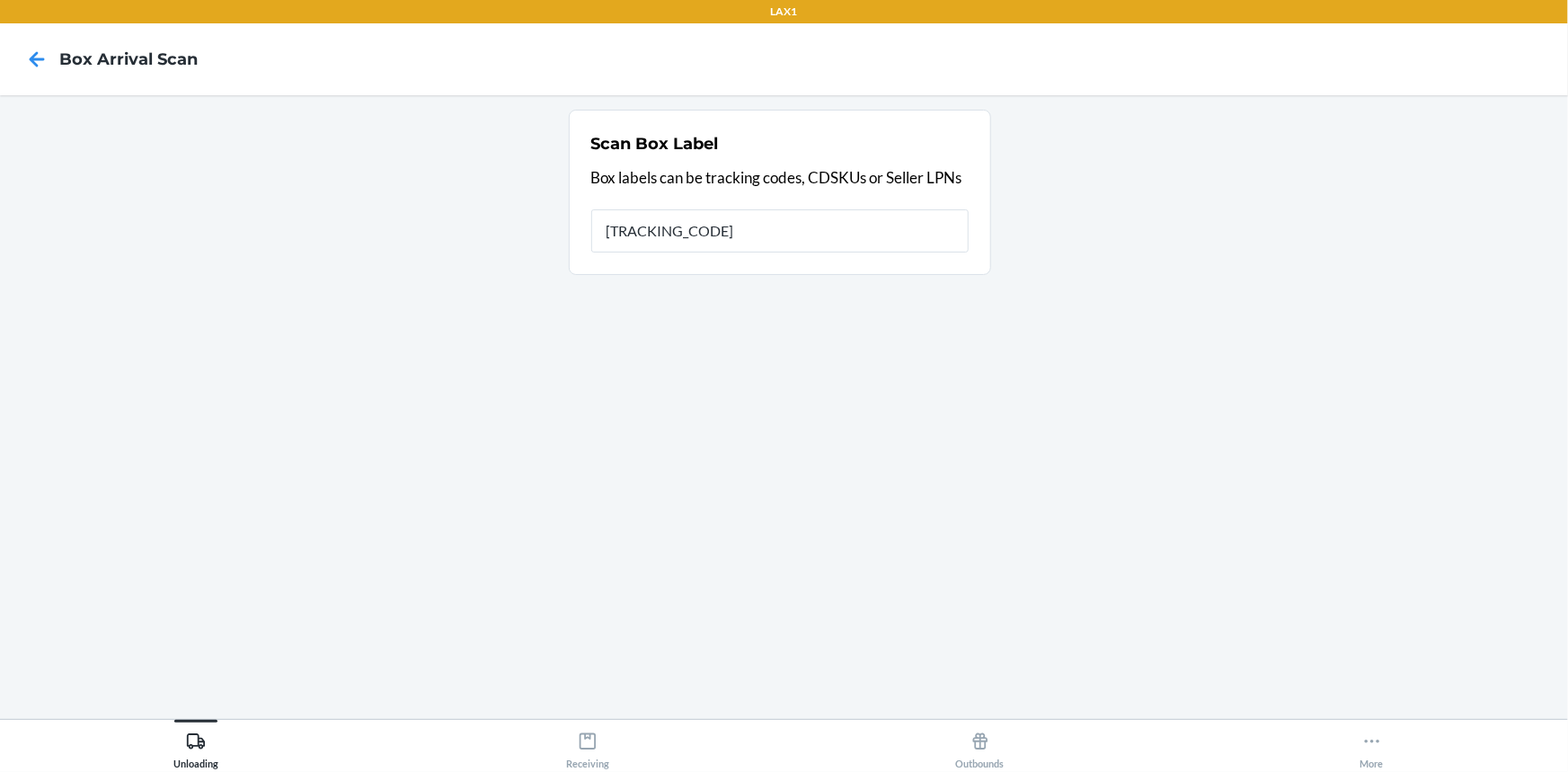 type on "[TRACKING_CODE]" 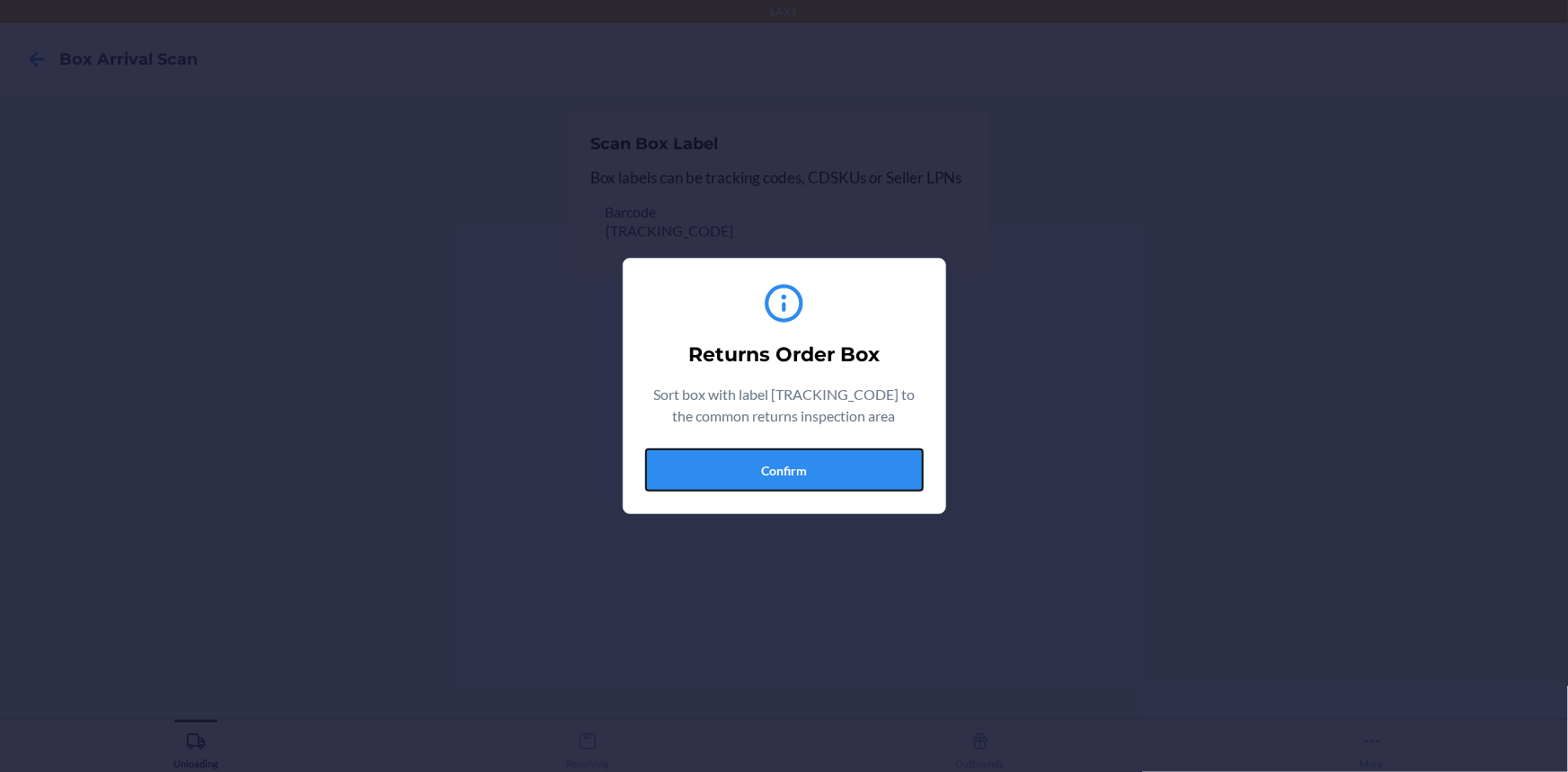 click on "Confirm" at bounding box center (784, 470) 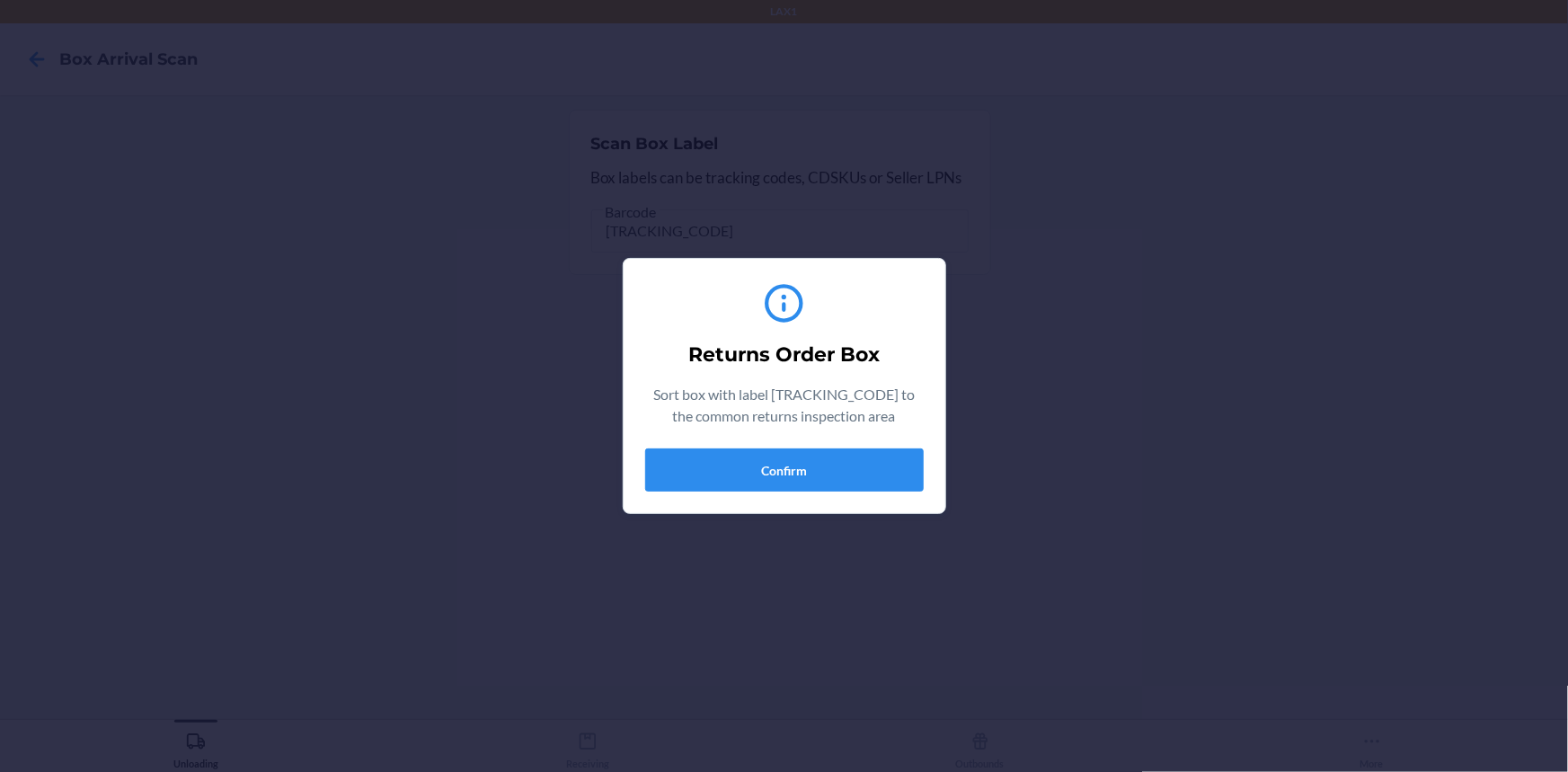 type 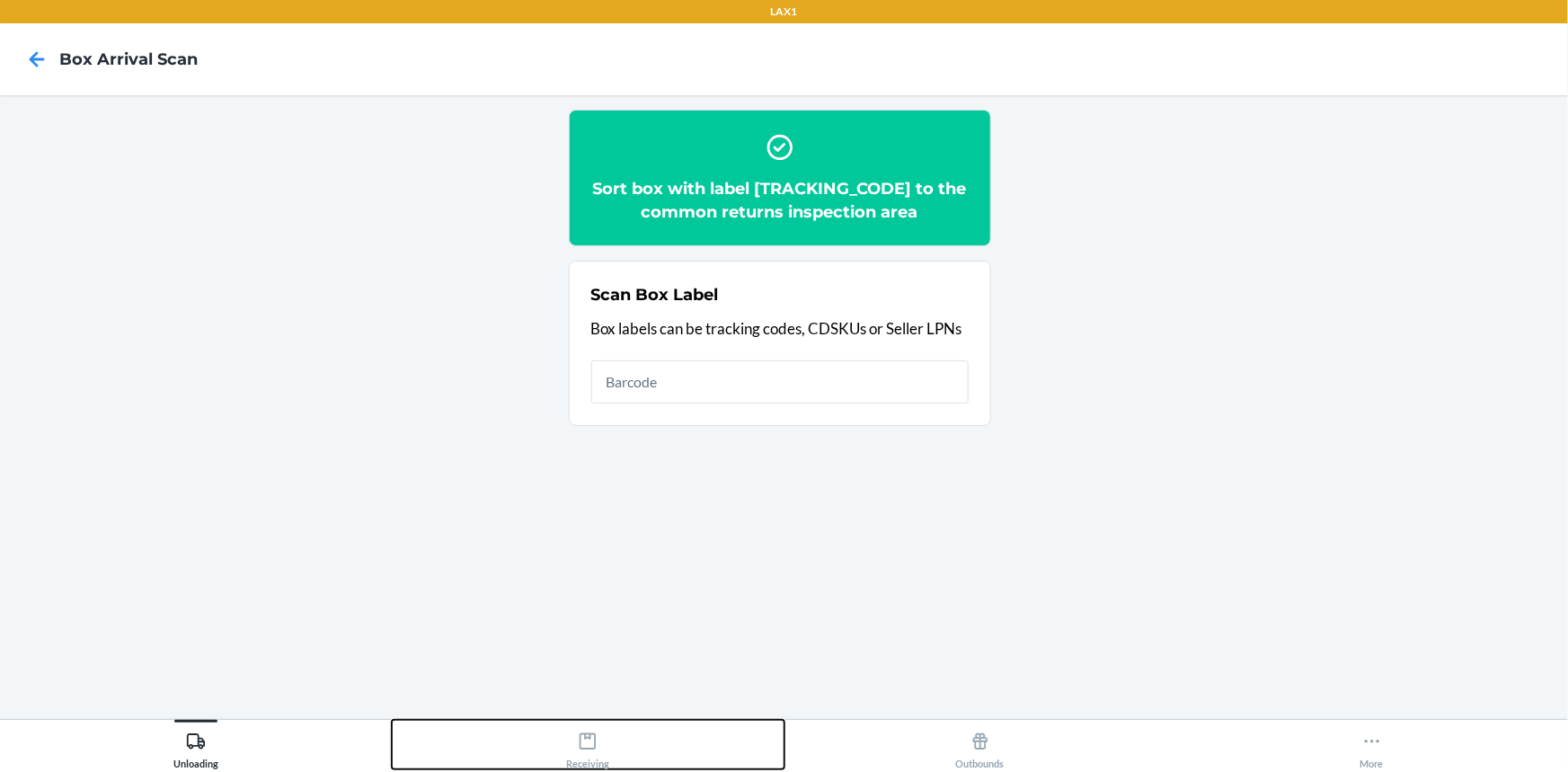 click on "Receiving" at bounding box center [588, 744] 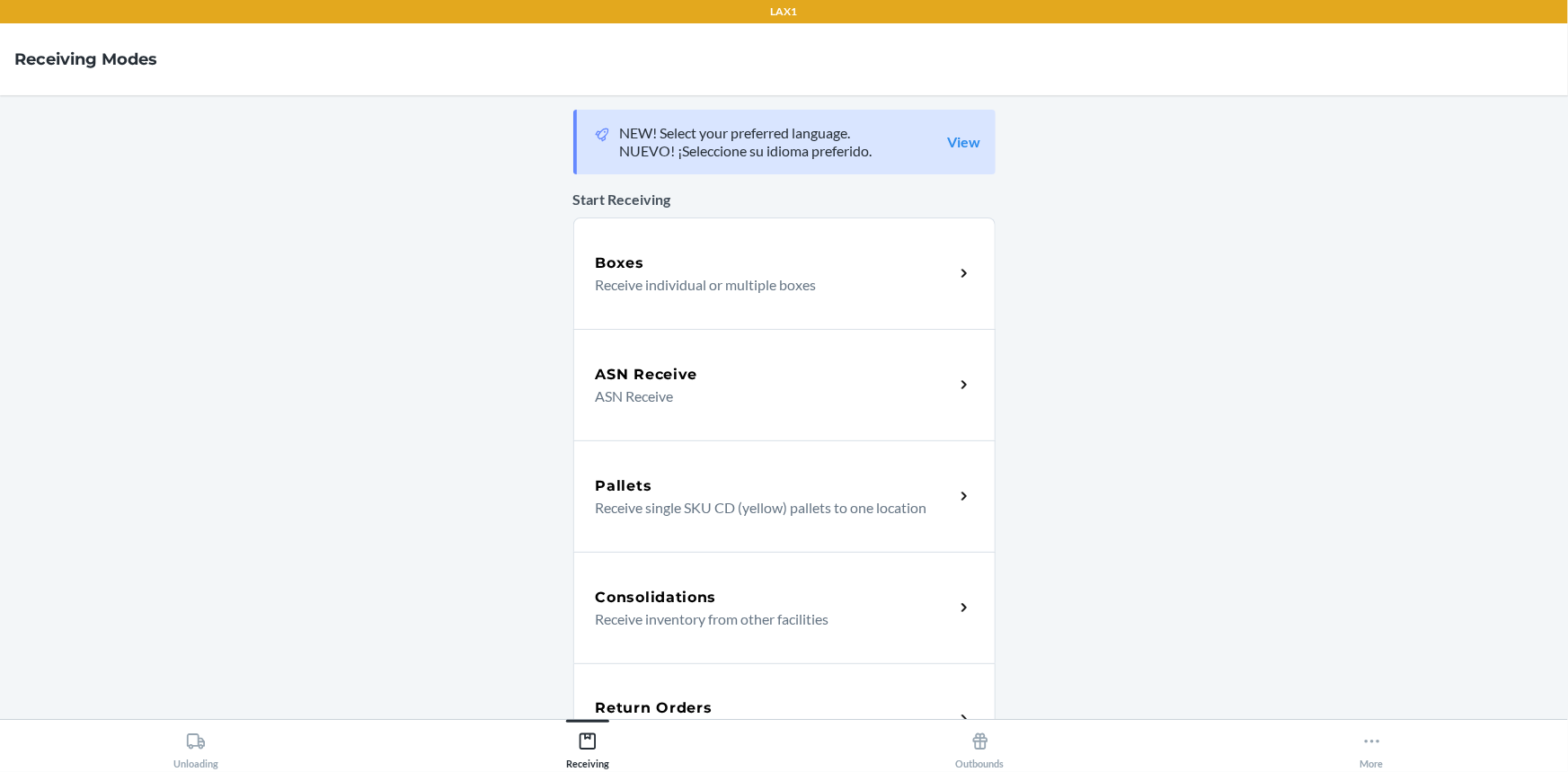 drag, startPoint x: 720, startPoint y: 686, endPoint x: 725, endPoint y: 675, distance: 12.083046 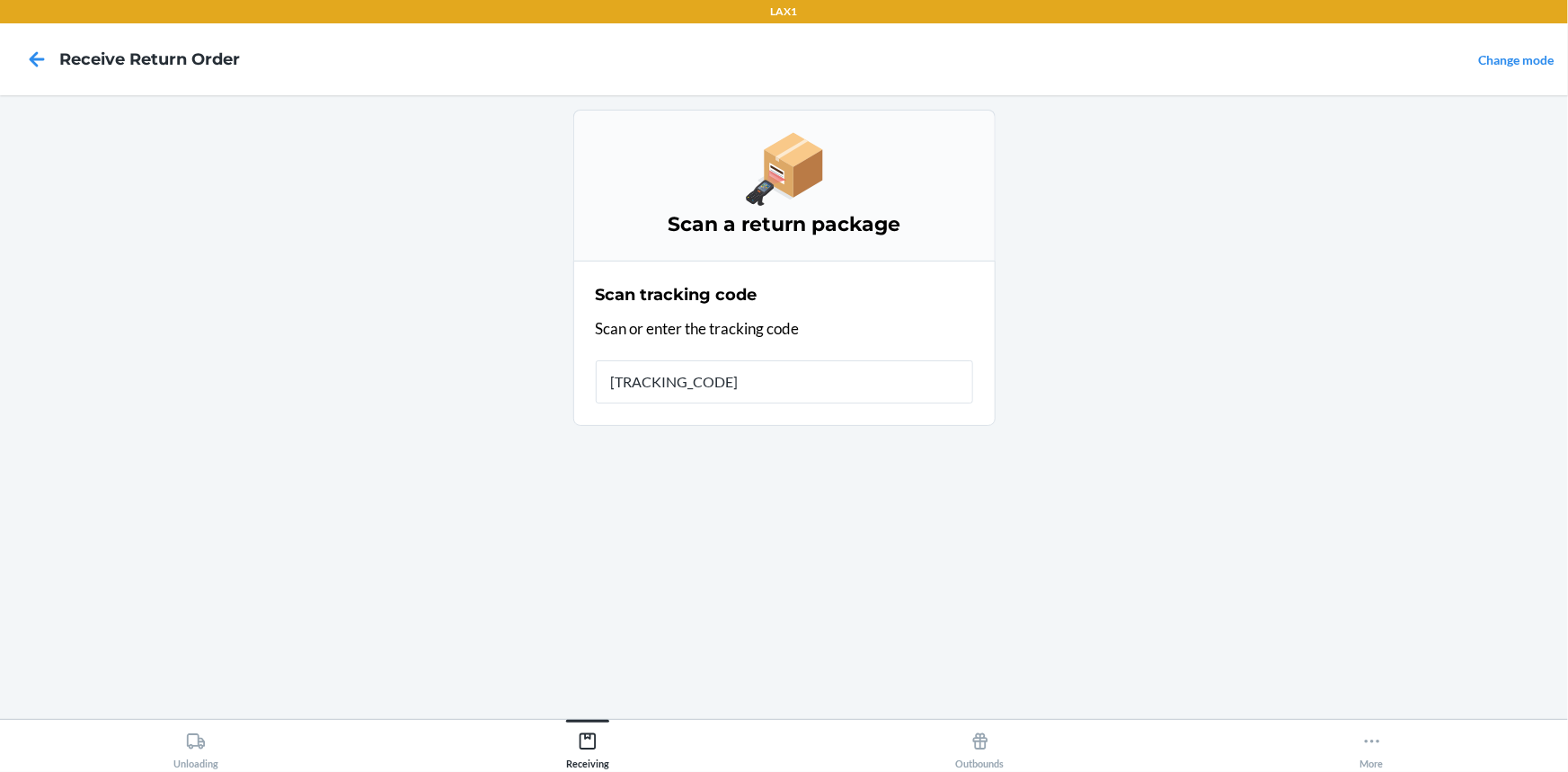 type on "[TRACKING_CODE]" 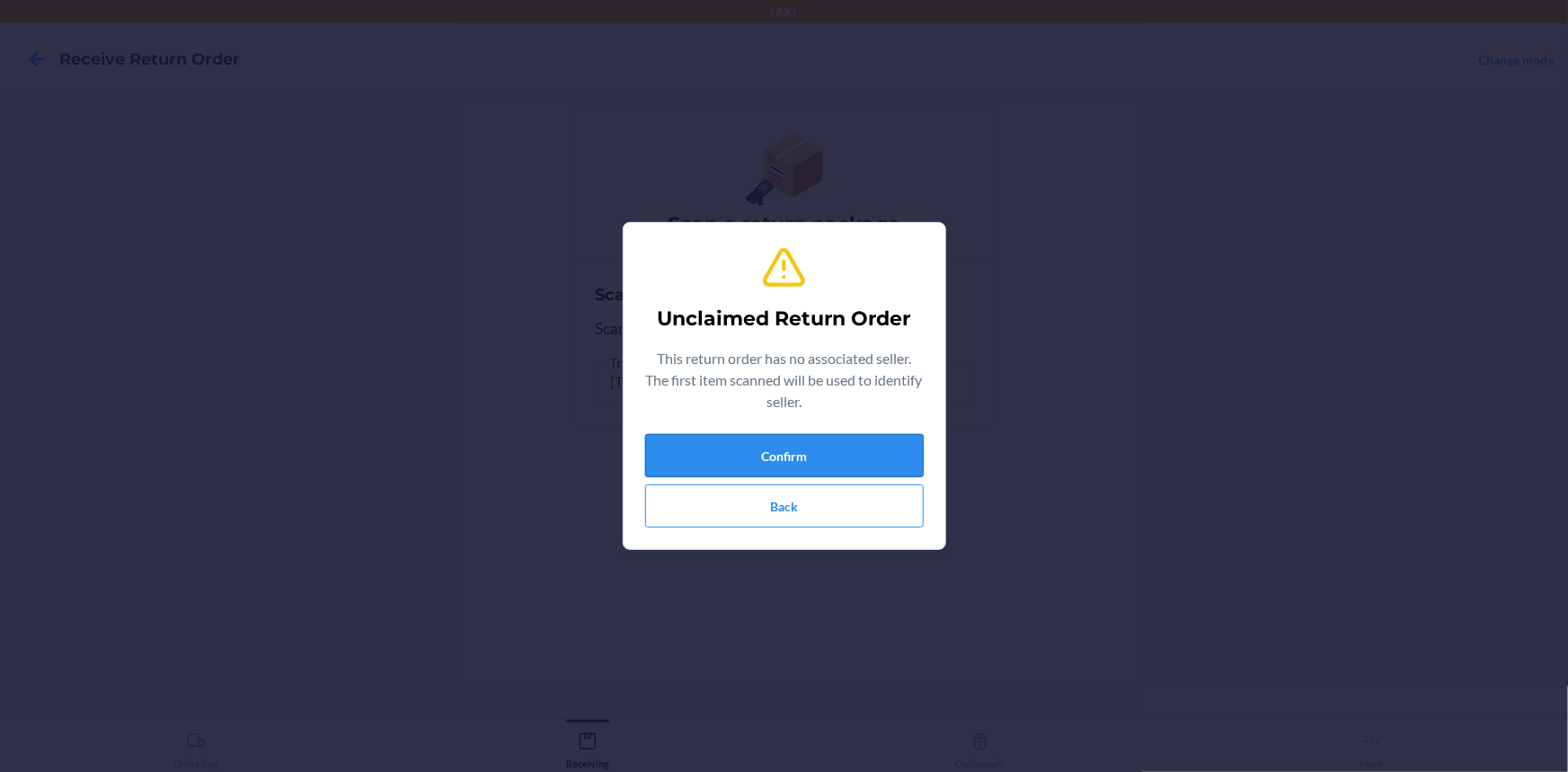click on "Confirm" at bounding box center [784, 456] 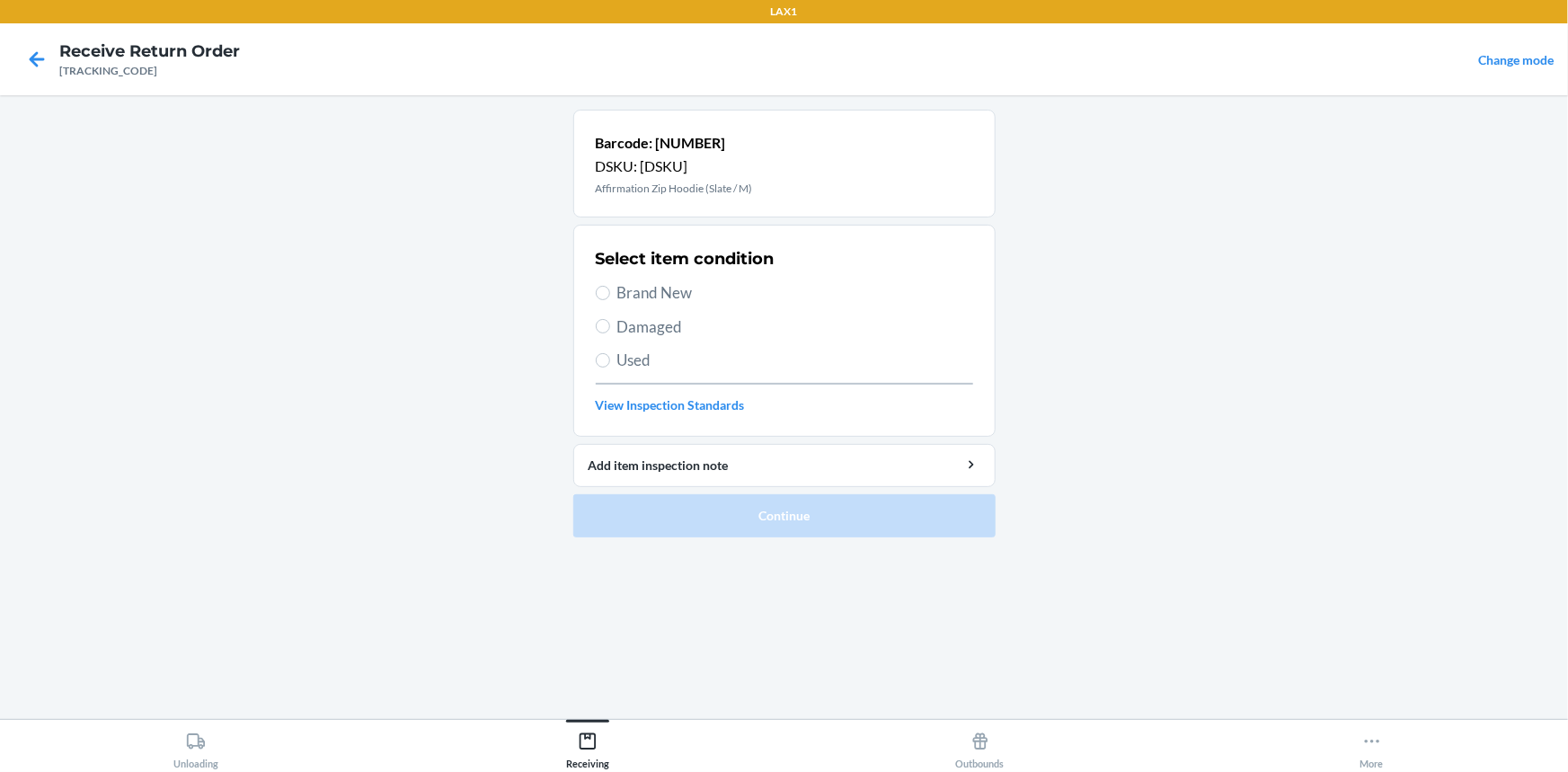 click on "Brand New" at bounding box center (795, 293) 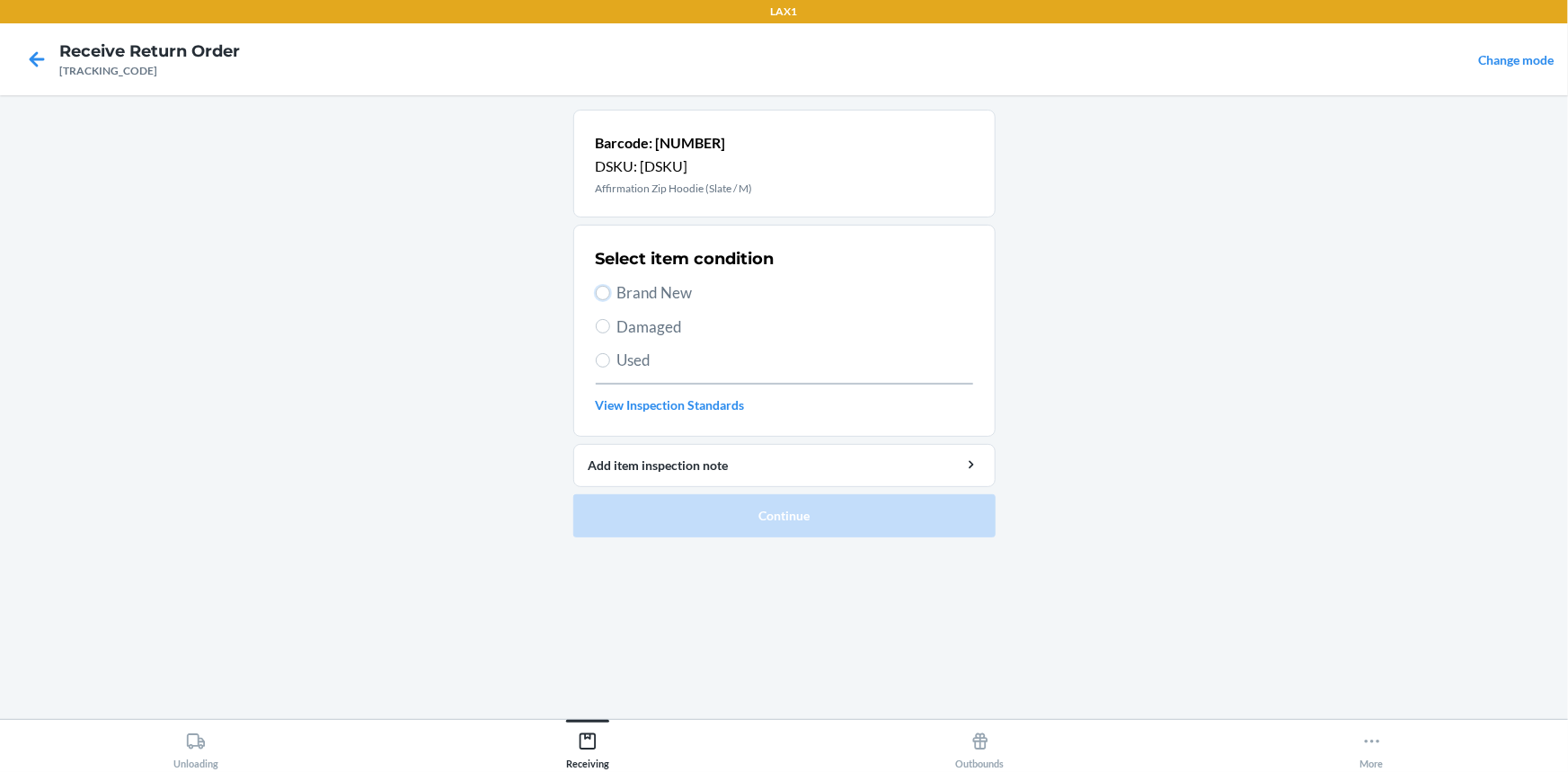 click on "Brand New" at bounding box center [603, 293] 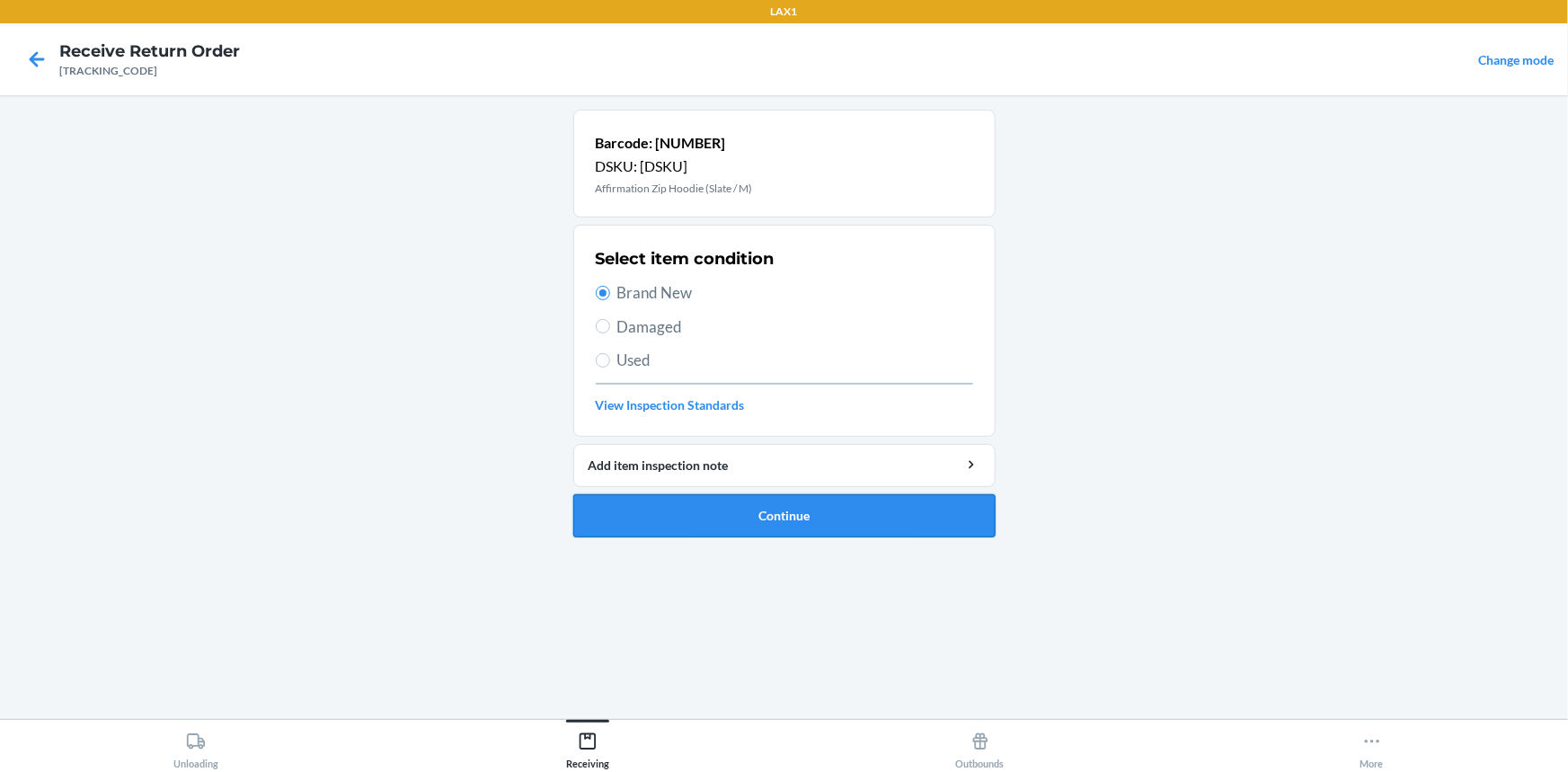 click on "Continue" at bounding box center [784, 516] 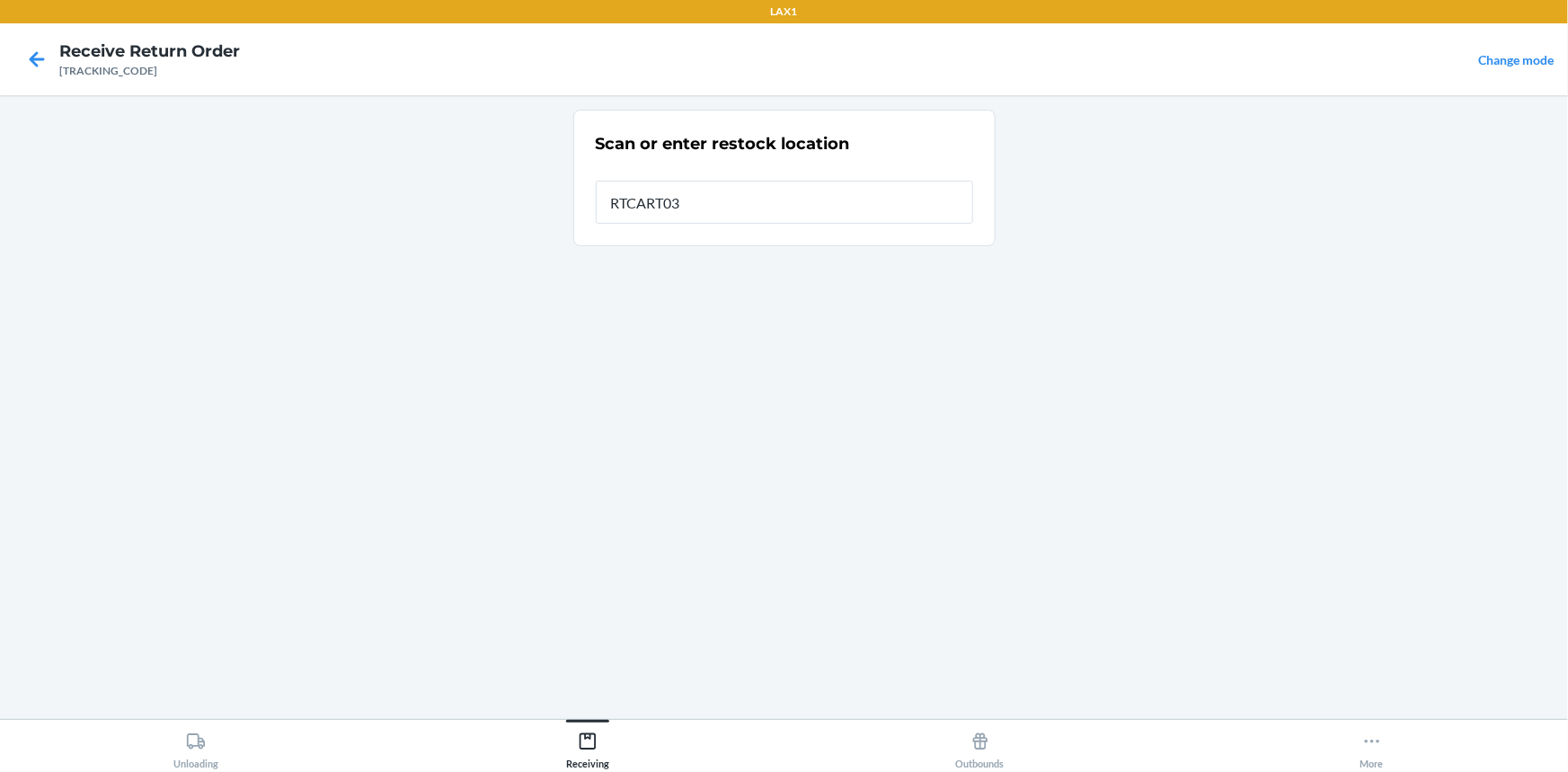 type on "RTCART038" 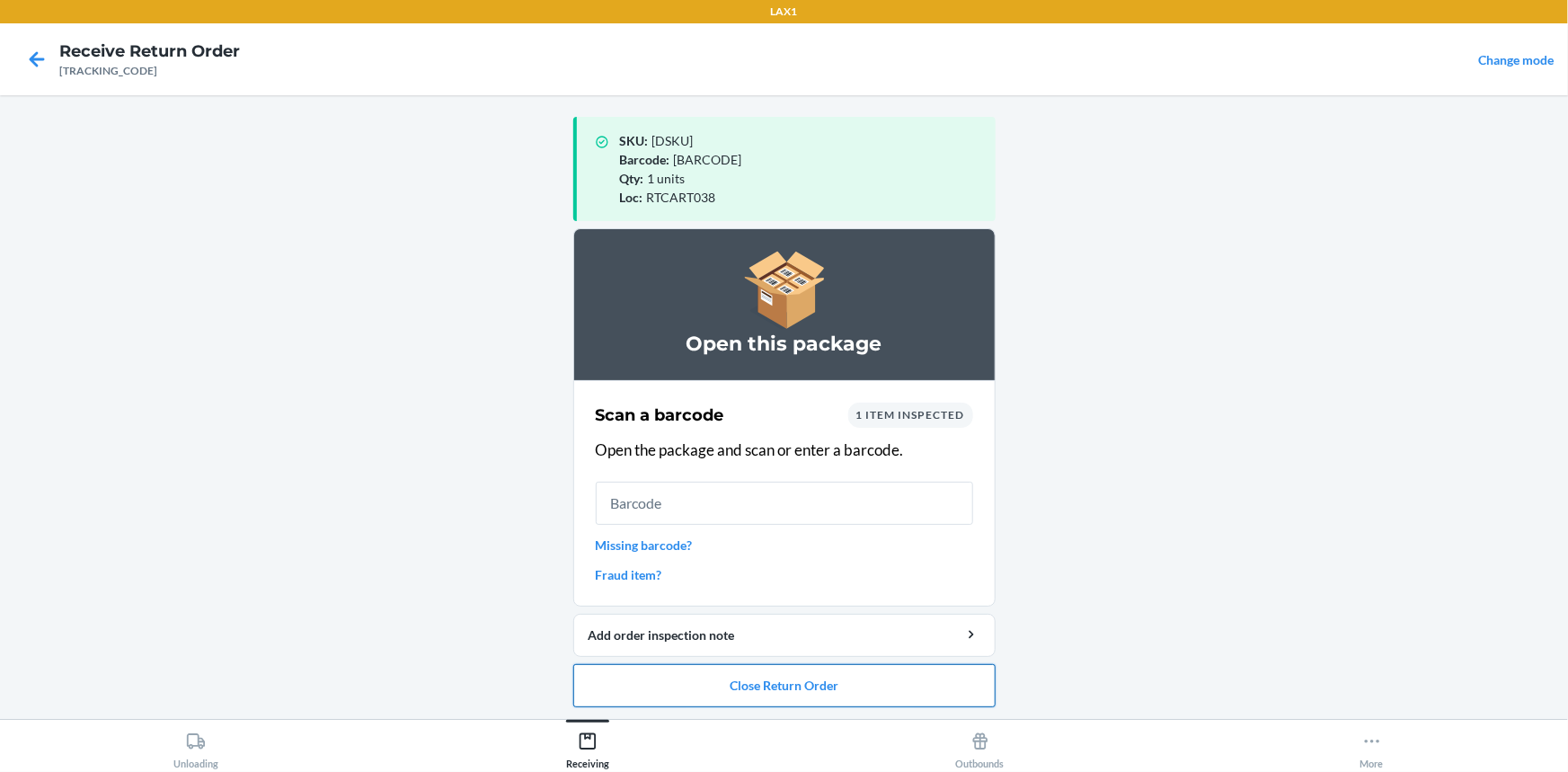 click on "Close Return Order" at bounding box center (784, 686) 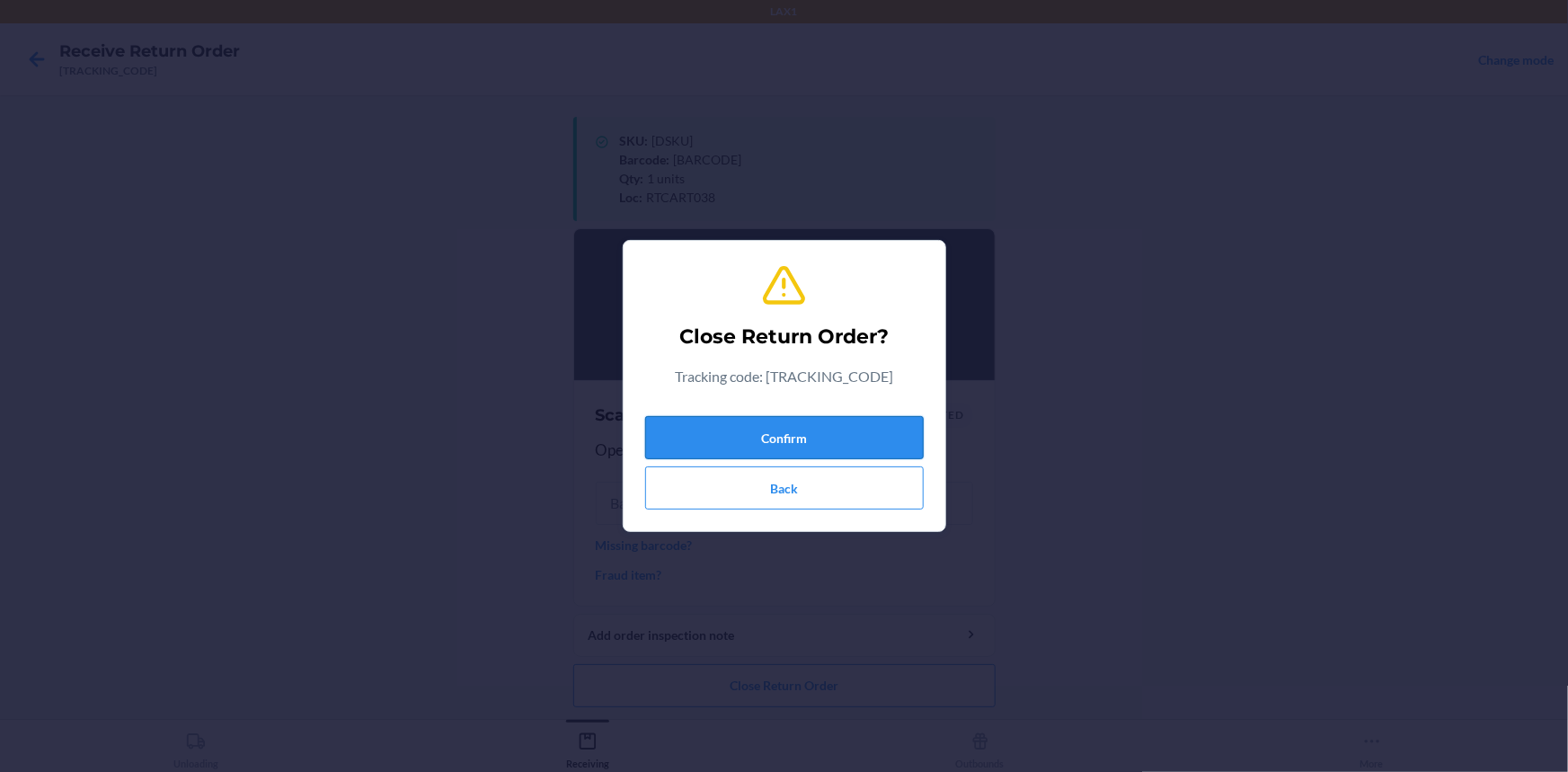 click on "Confirm" at bounding box center [784, 438] 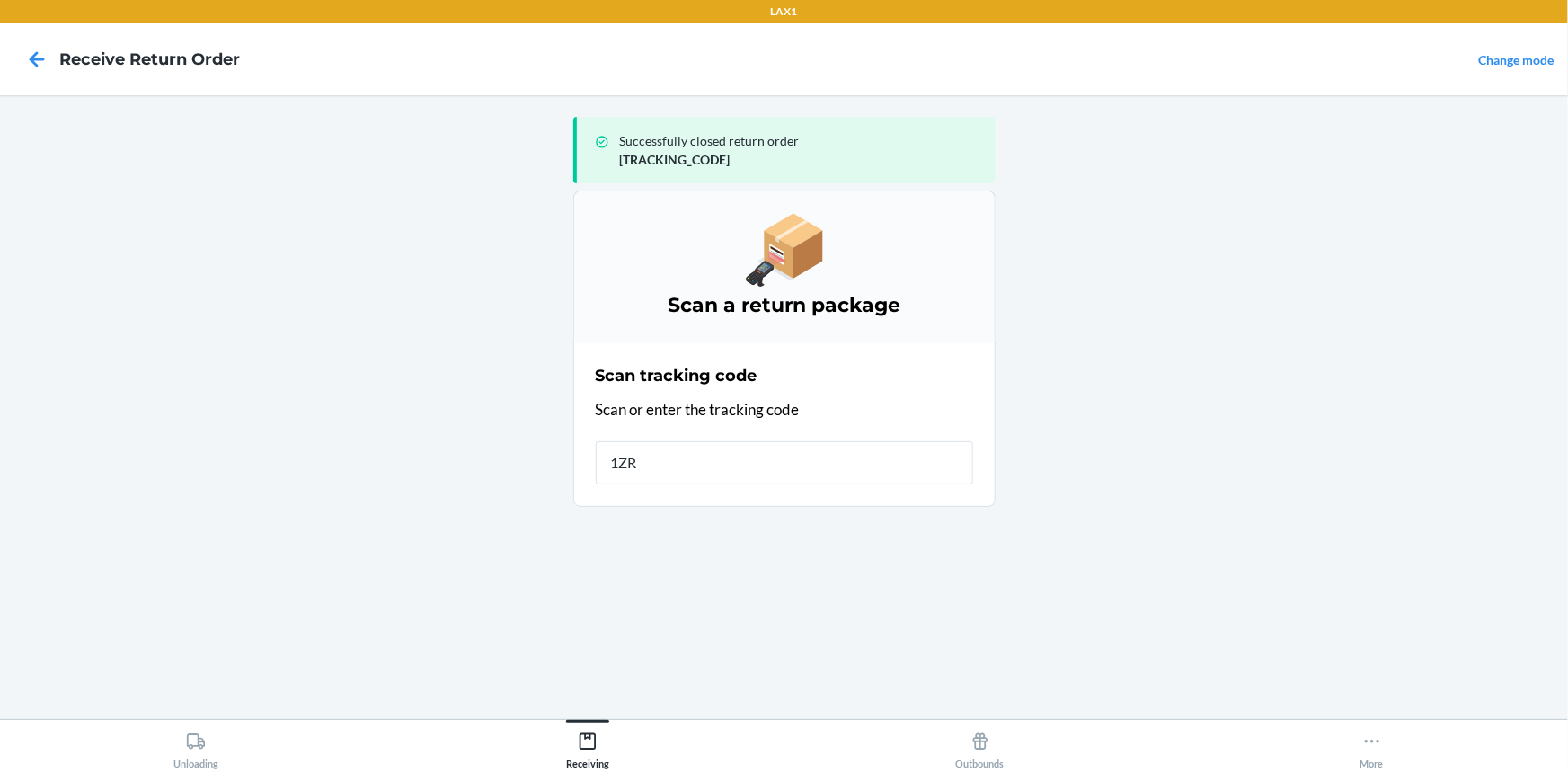 type on "1ZR0" 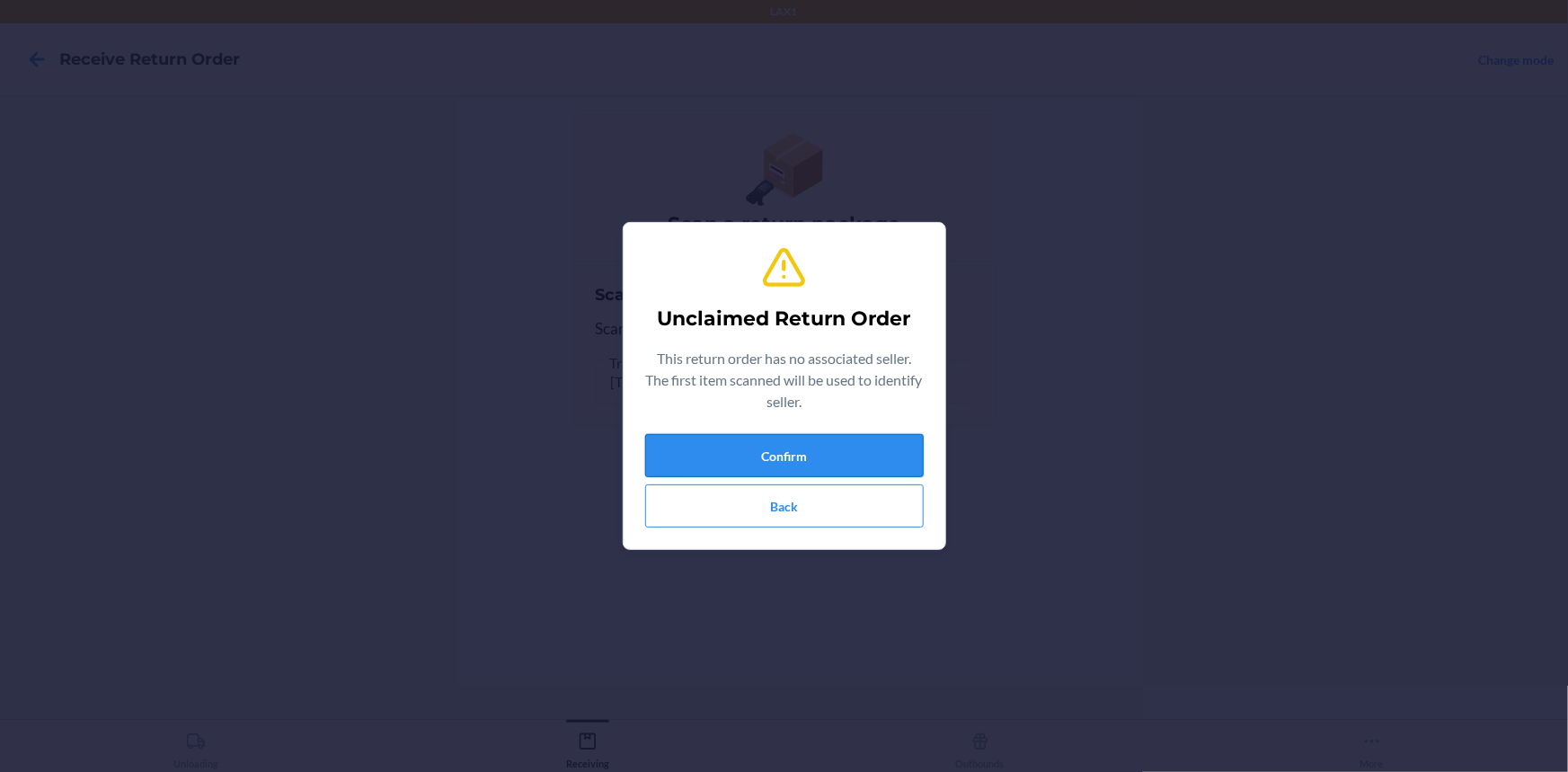 click on "Confirm" at bounding box center [784, 456] 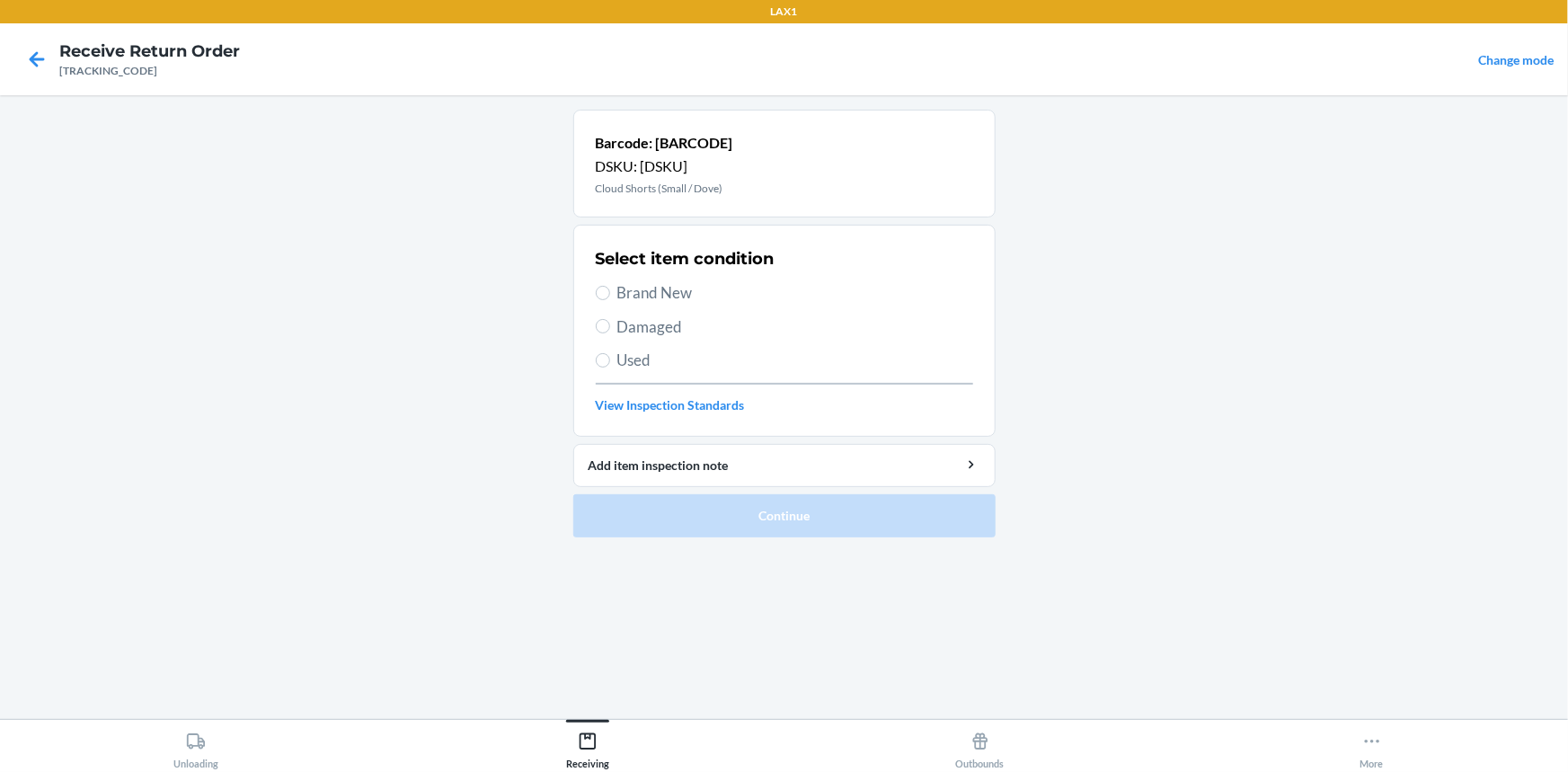 click on "Brand New" at bounding box center [795, 293] 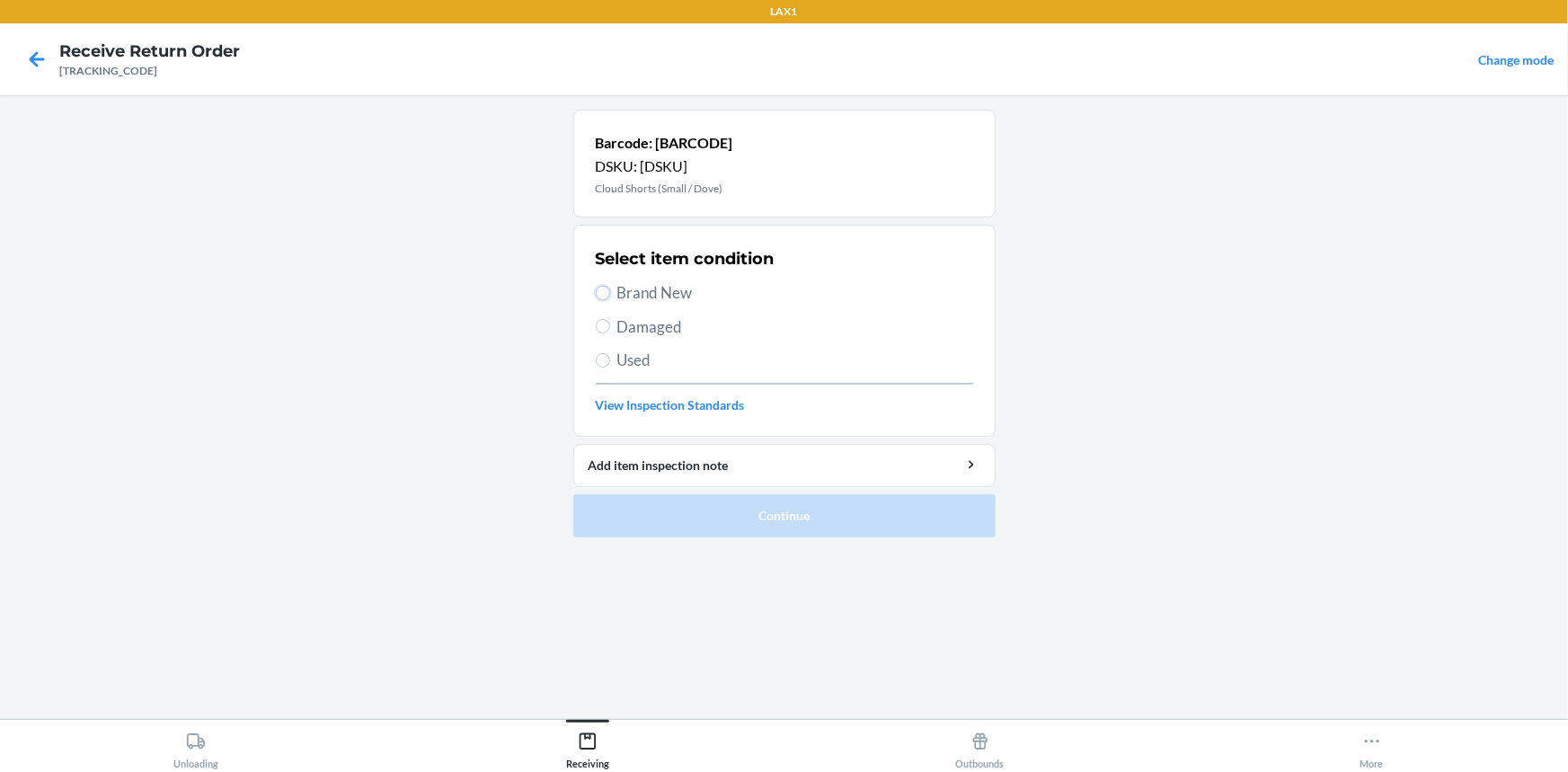 click on "Brand New" at bounding box center (603, 293) 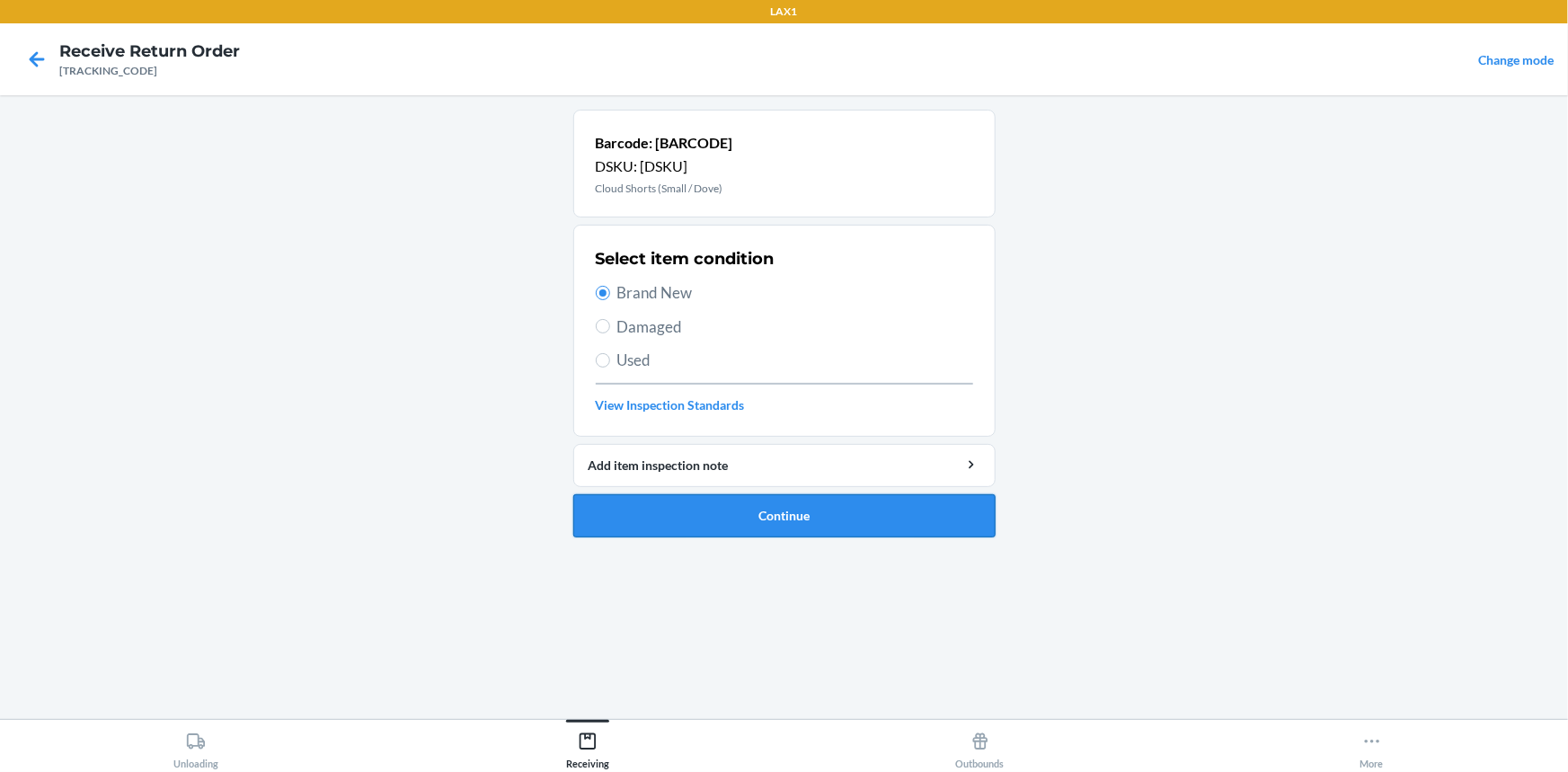 click on "Continue" at bounding box center (784, 516) 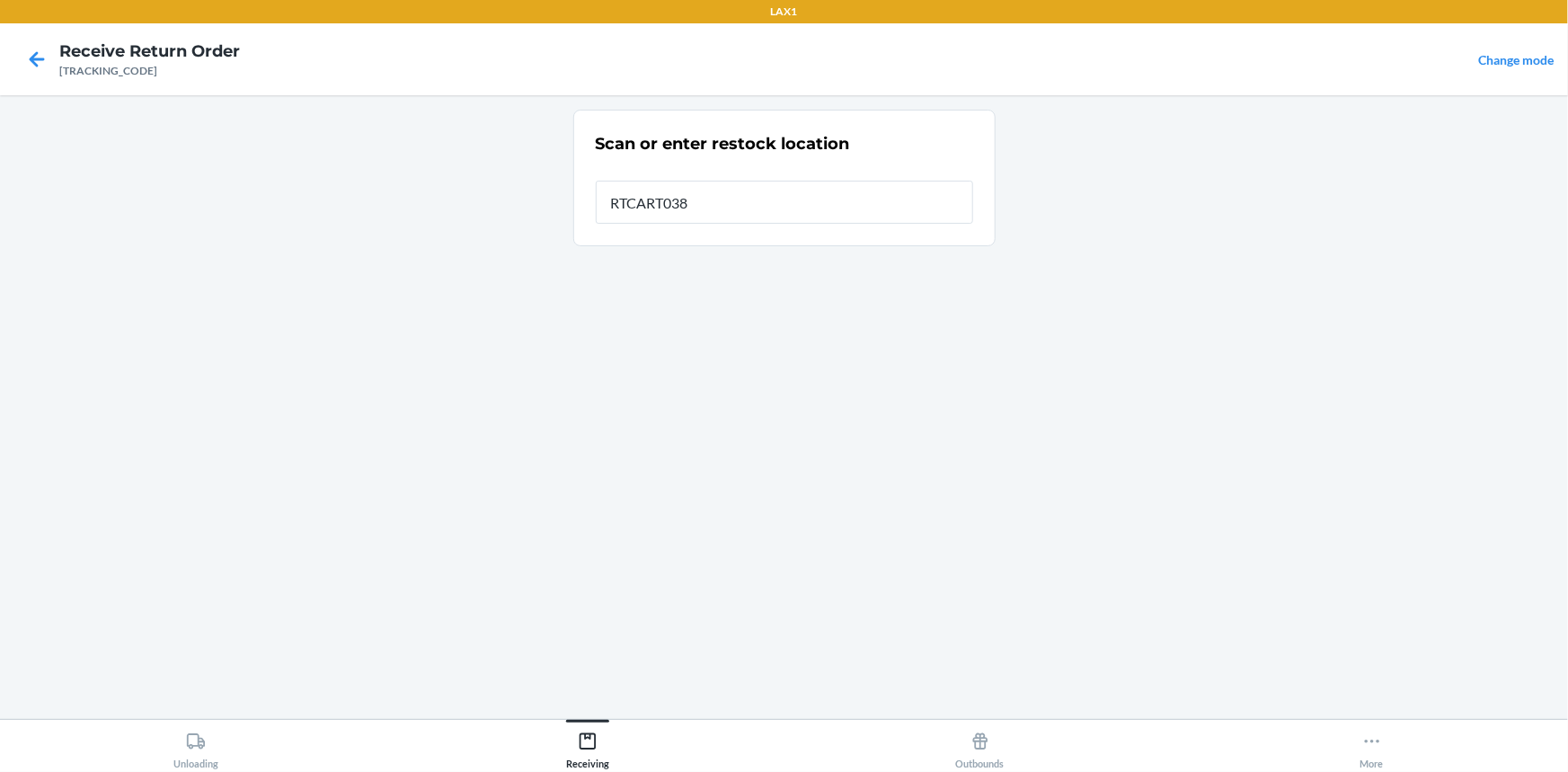 type on "RTCART038" 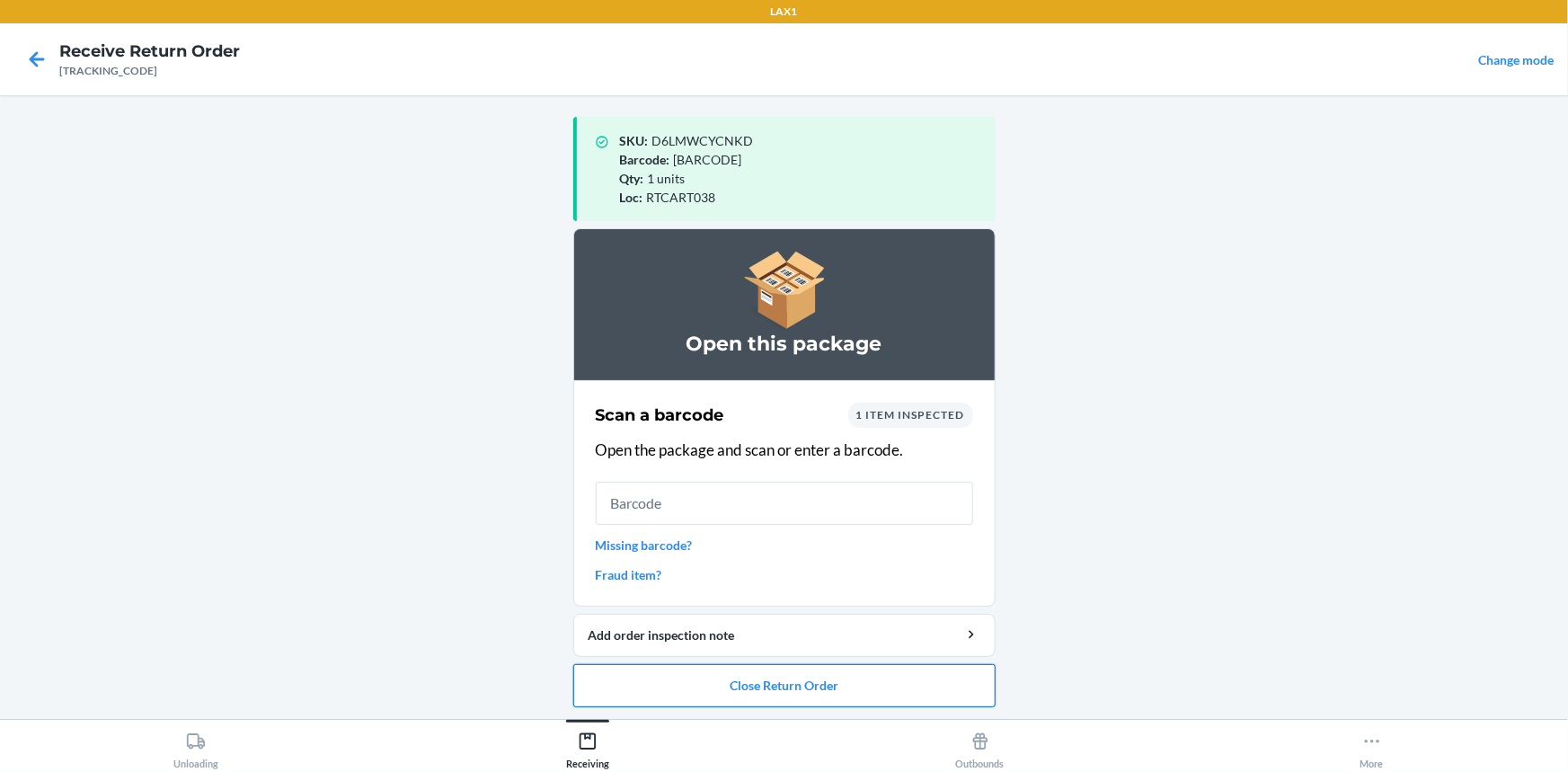 click on "Close Return Order" at bounding box center (784, 686) 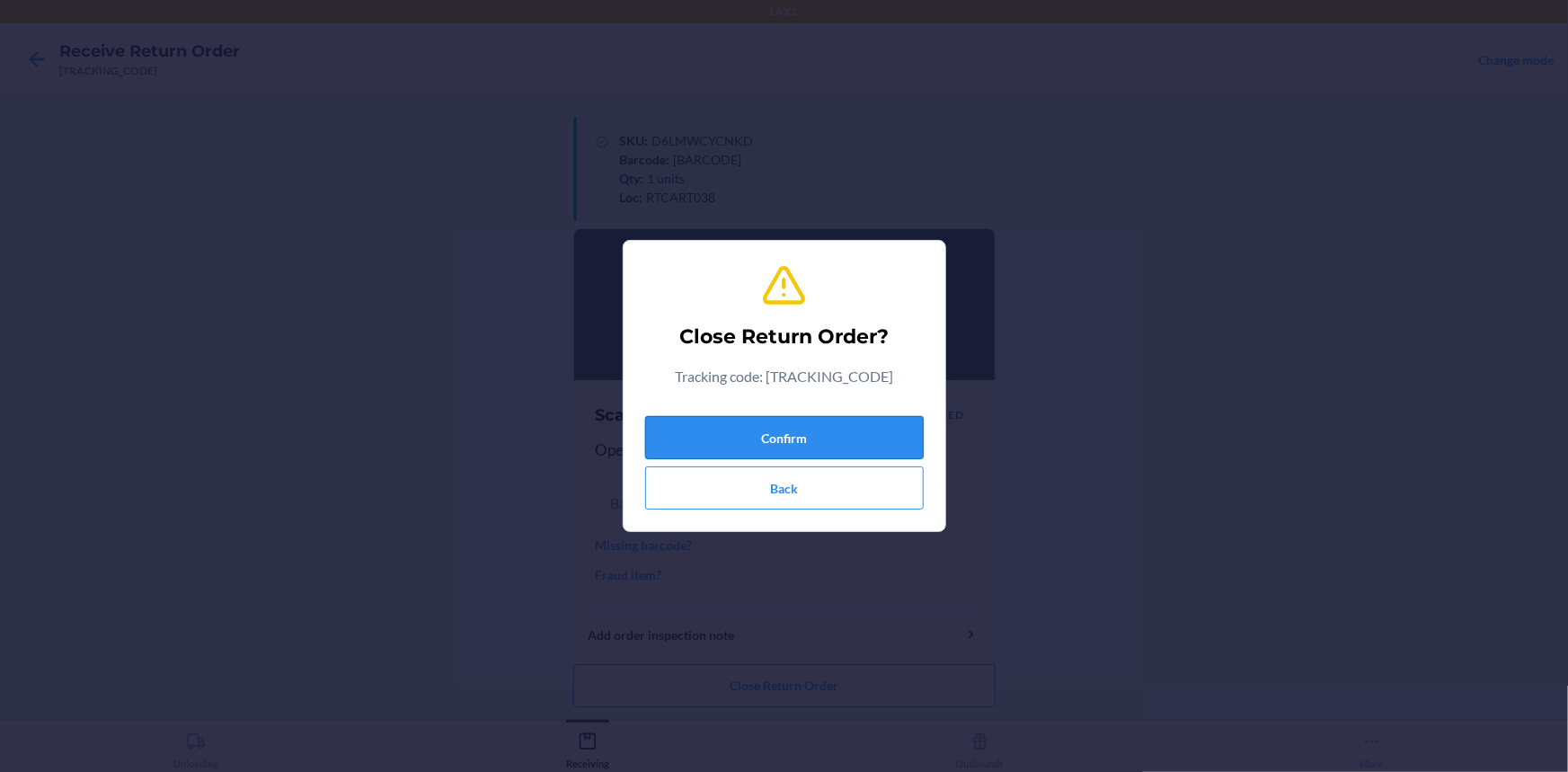 click on "Confirm" at bounding box center [784, 438] 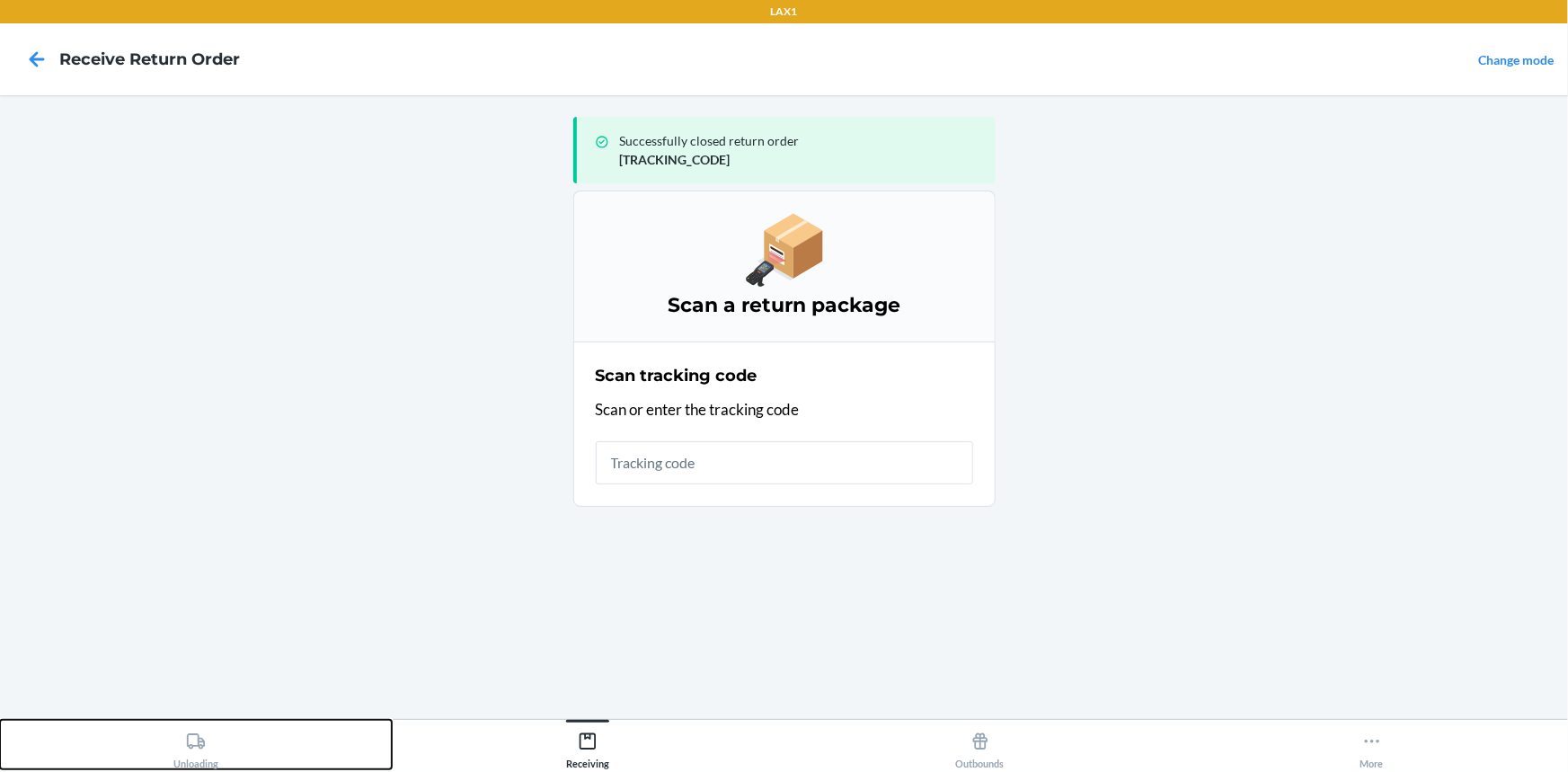 click on "Unloading" at bounding box center (196, 744) 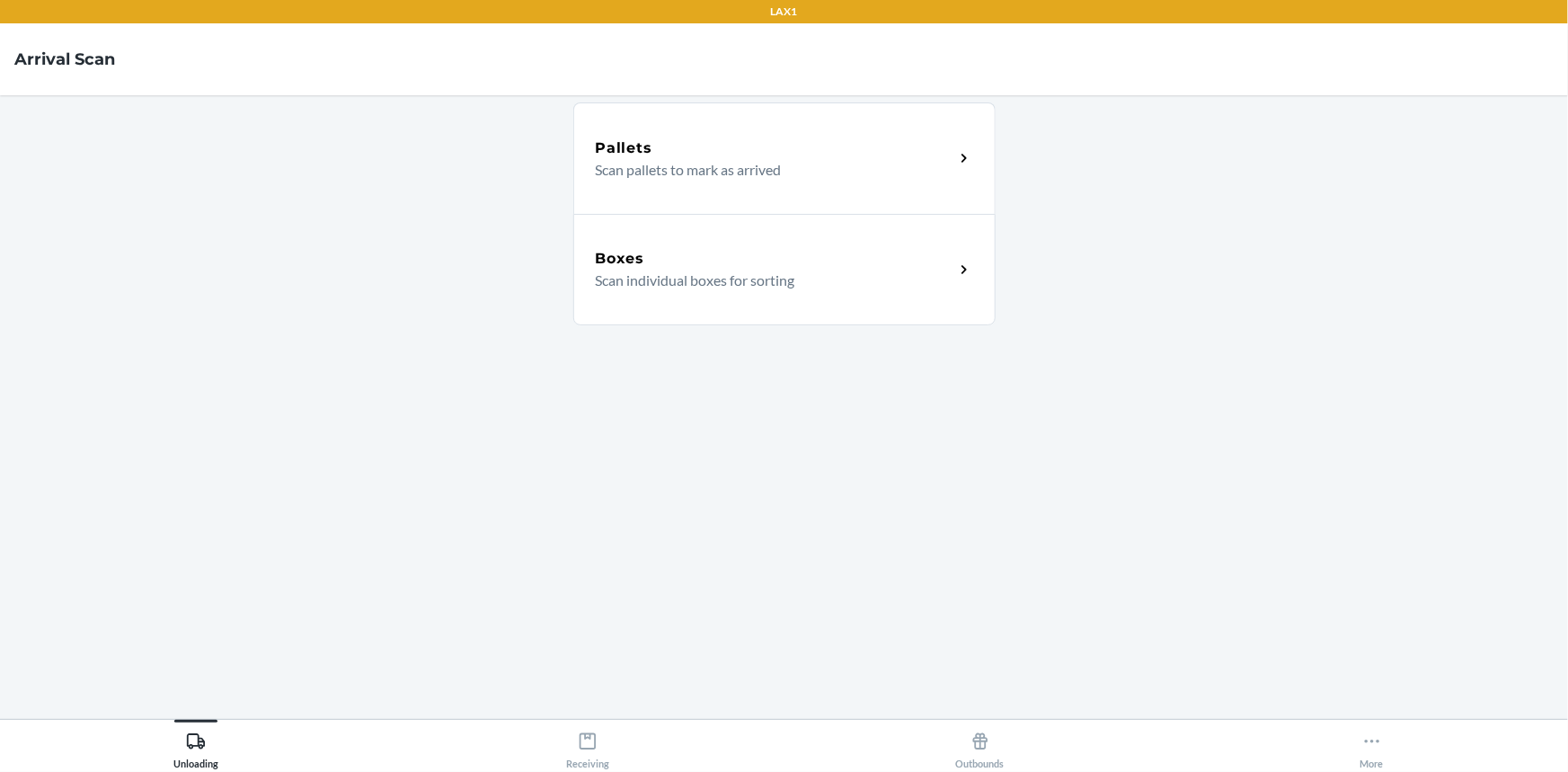 click on "Boxes Scan individual boxes for sorting" at bounding box center (784, 270) 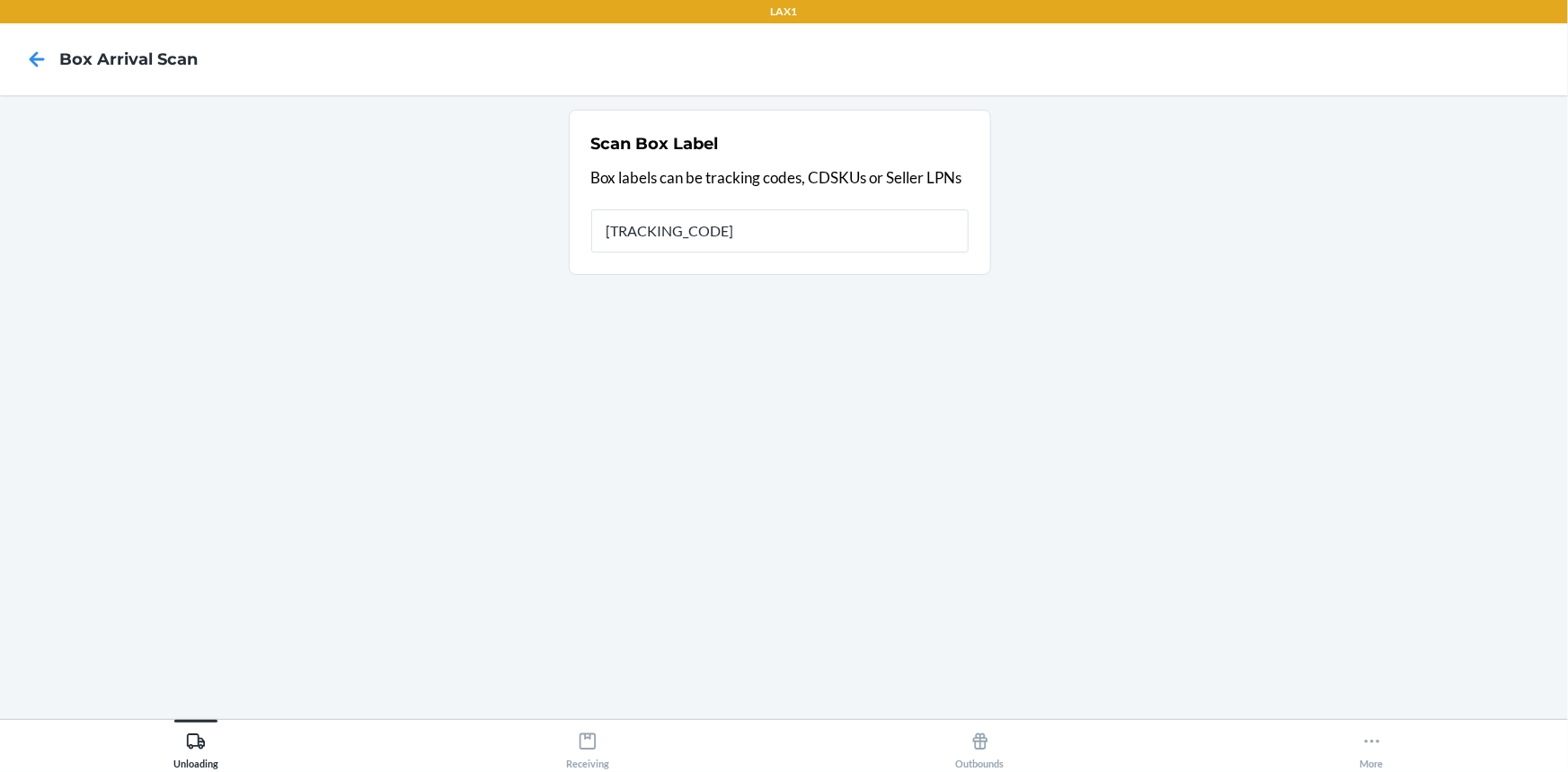 type on "[TRACKING_CODE]" 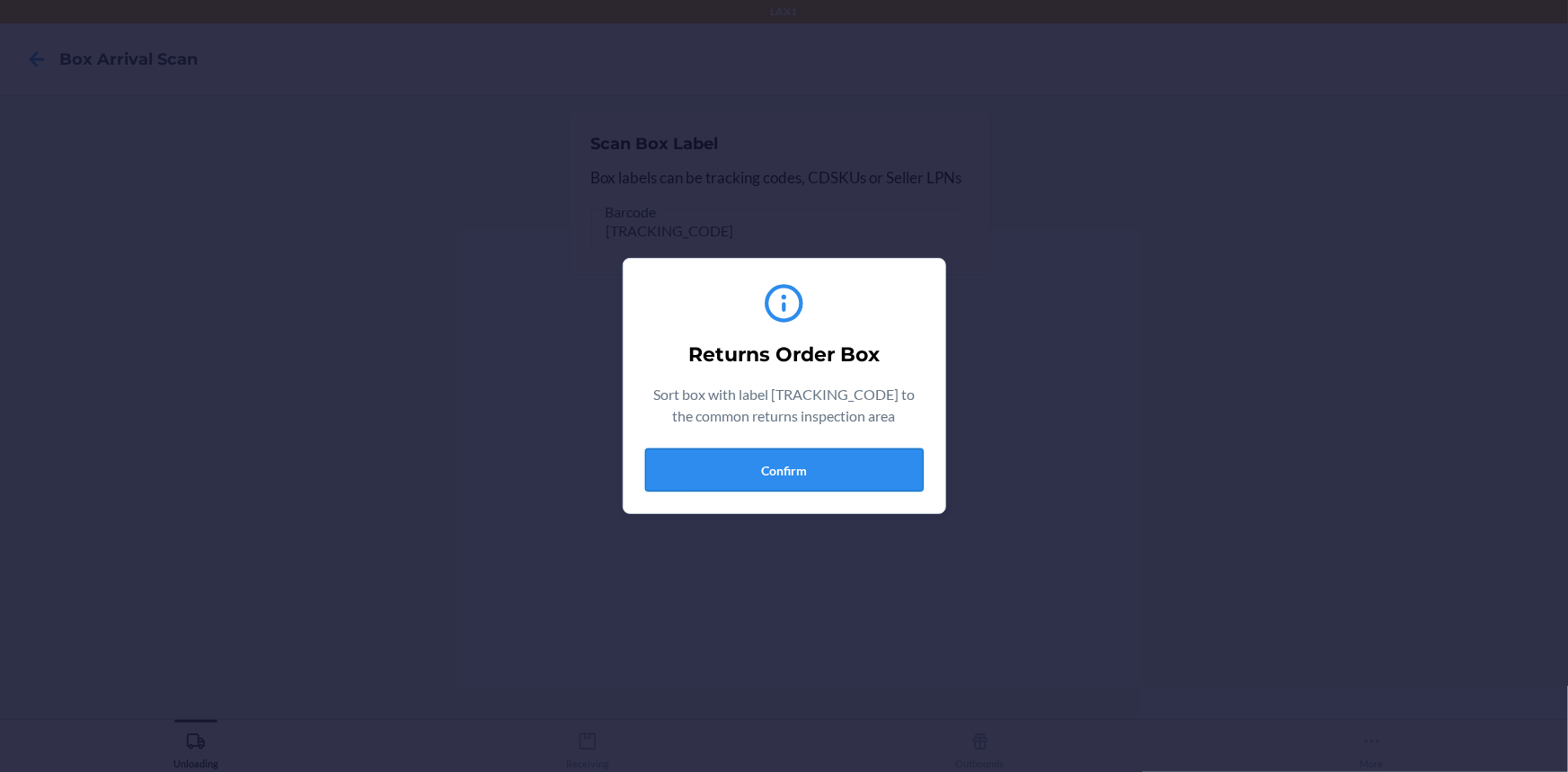 click on "Confirm" at bounding box center [784, 470] 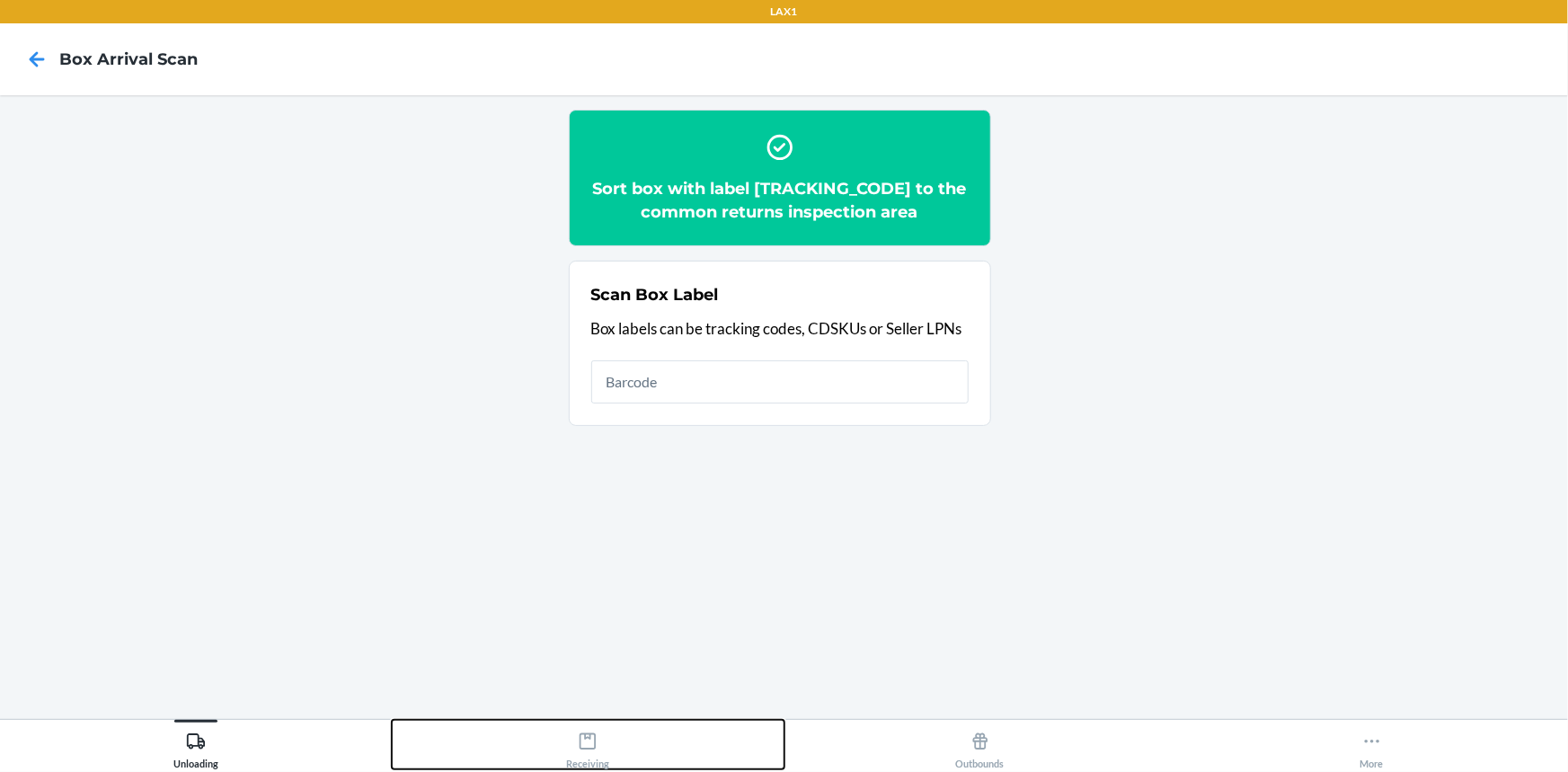 click on "Receiving" at bounding box center (588, 747) 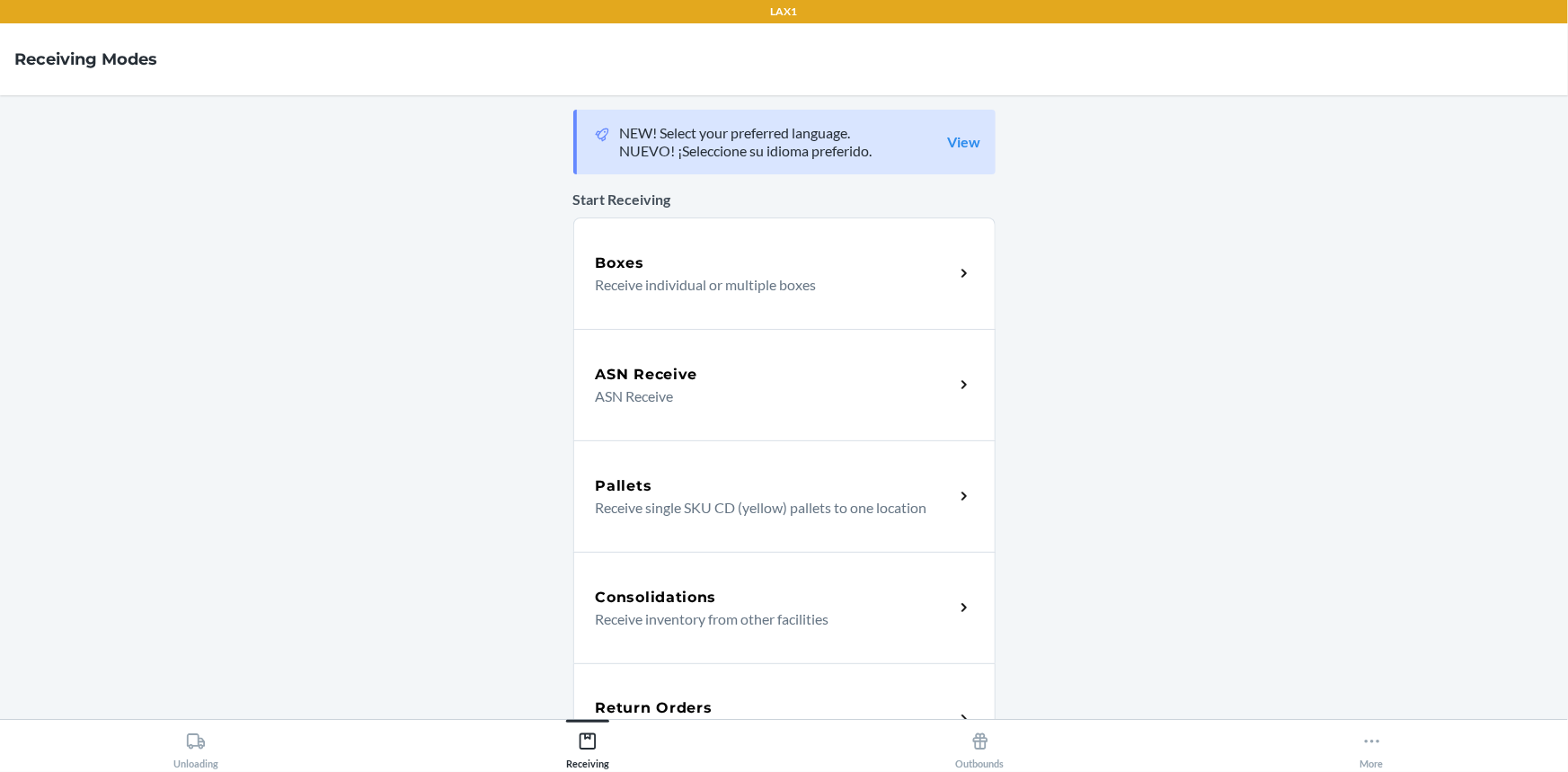 click on "Return Orders Receive return order package items" at bounding box center (784, 719) 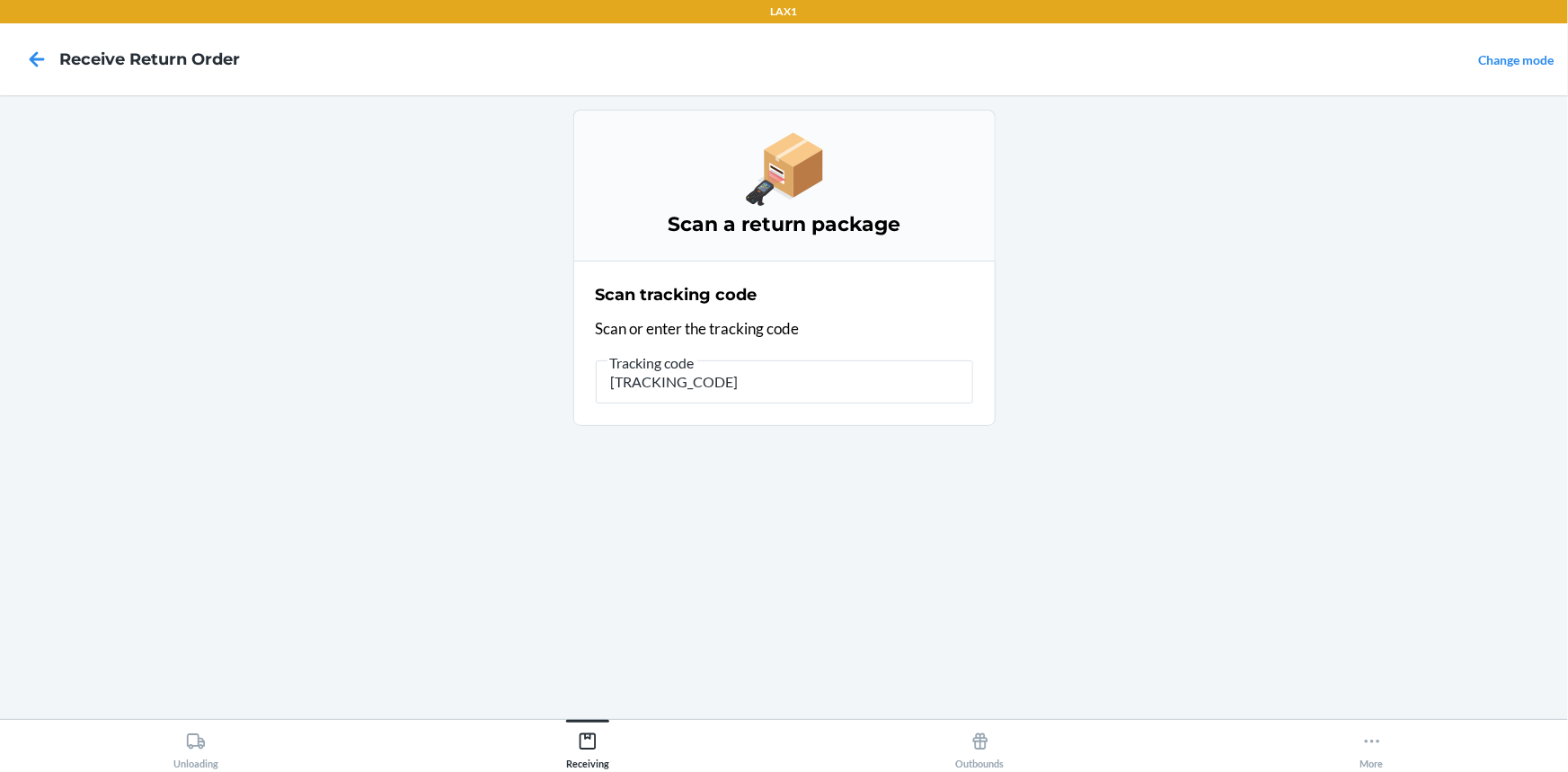type on "[TRACKING_CODE]" 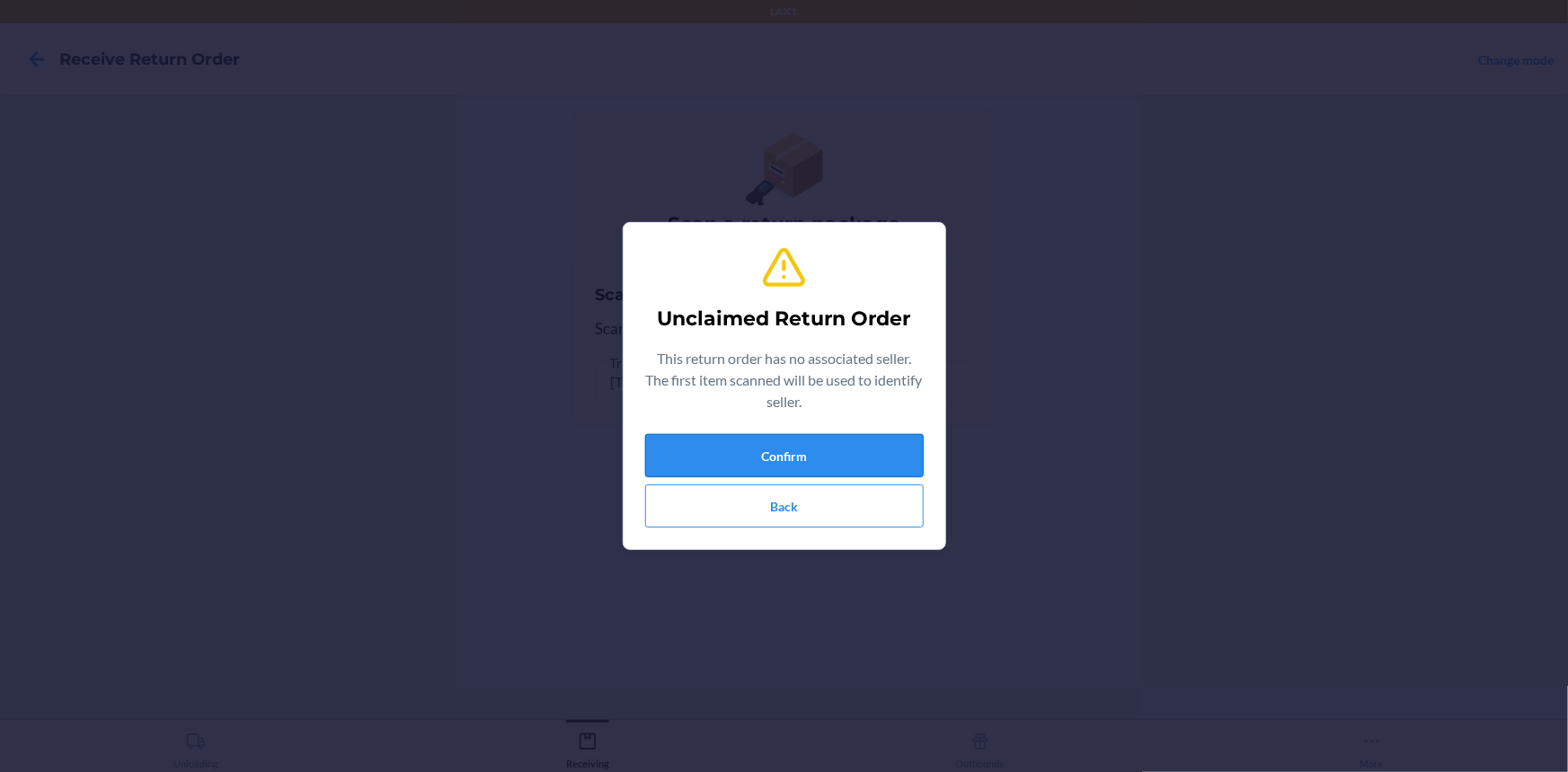 click on "Confirm" at bounding box center [784, 456] 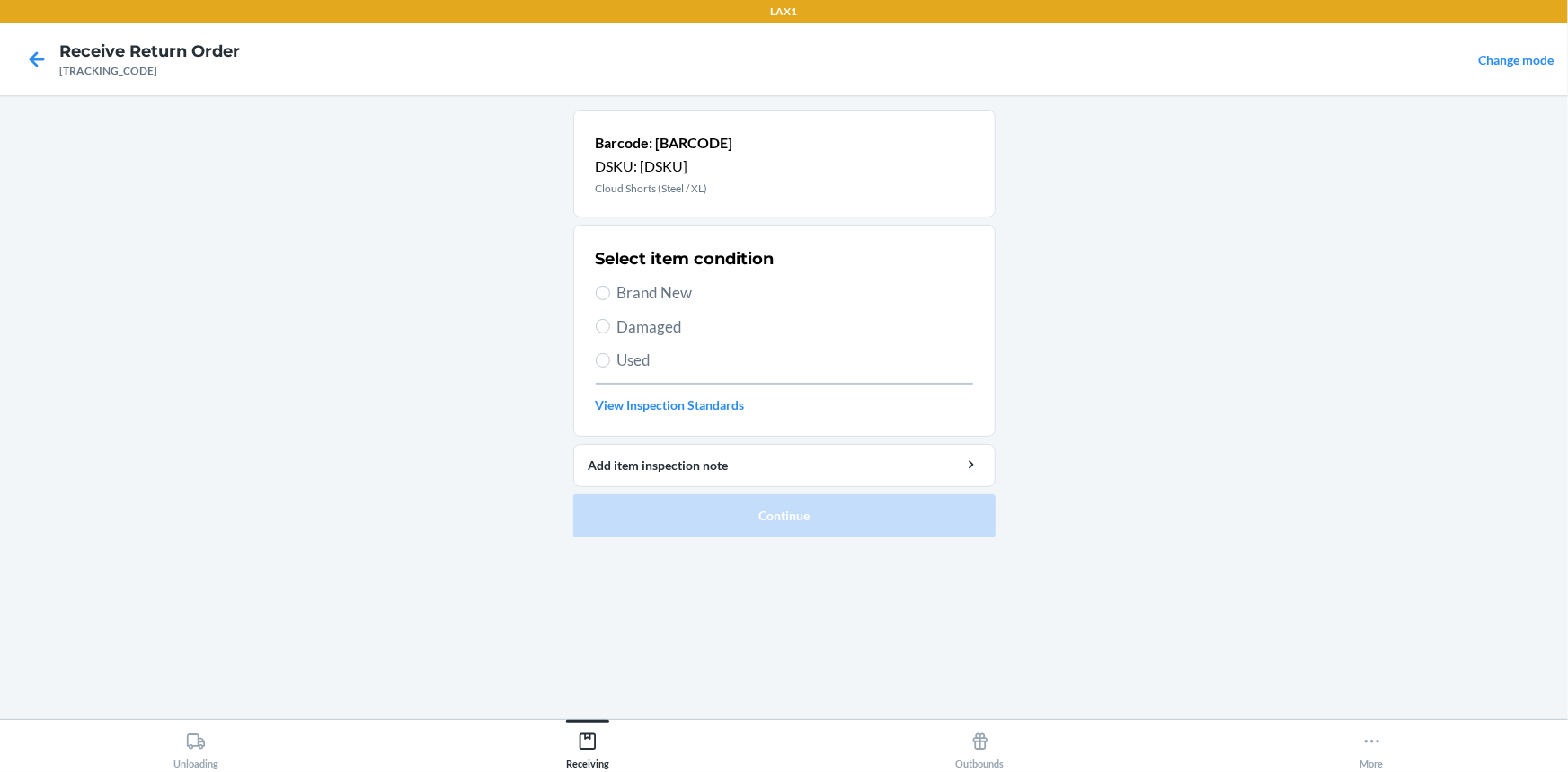 click on "Brand New" at bounding box center (795, 293) 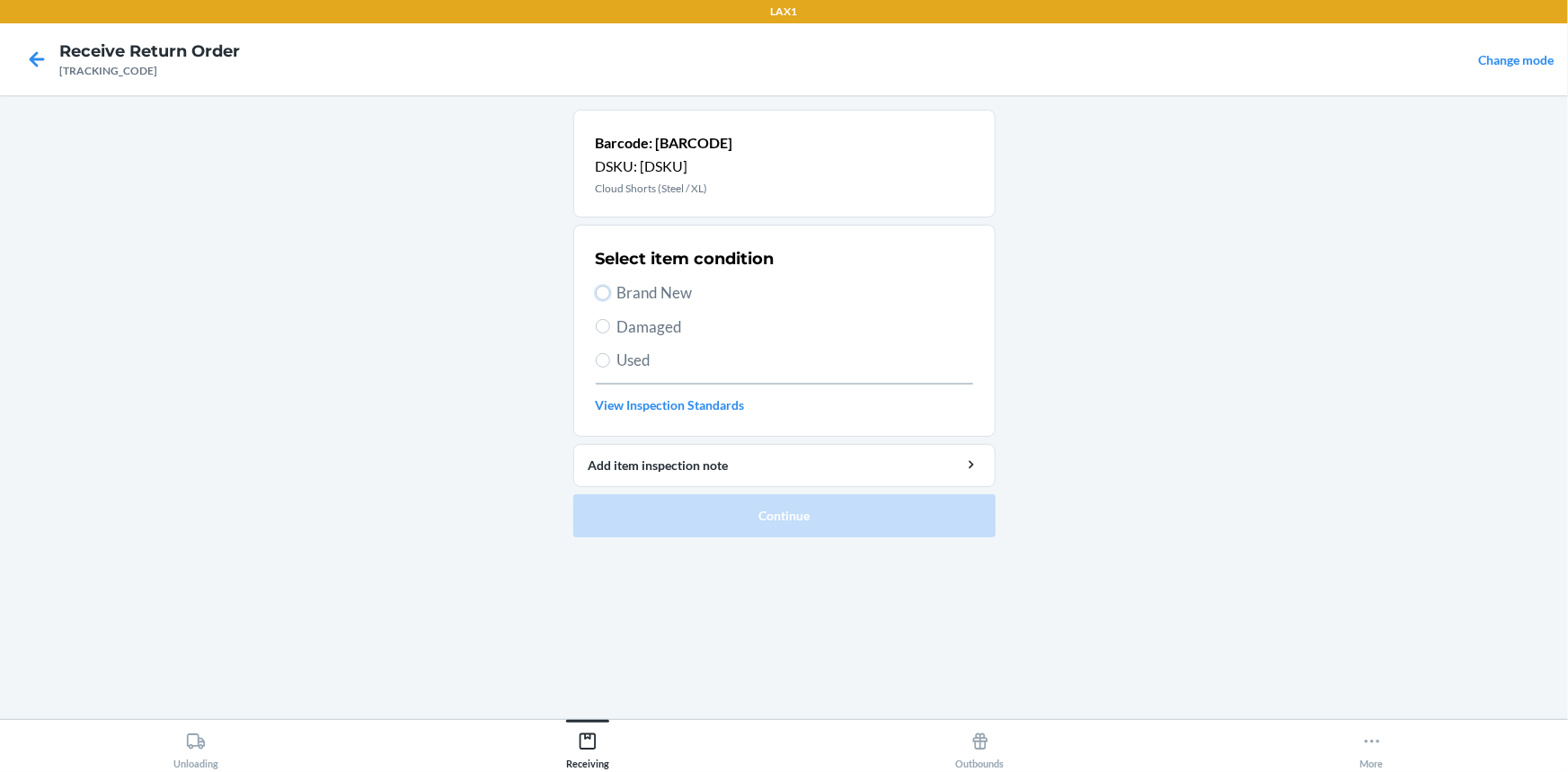 click on "Brand New" at bounding box center (603, 293) 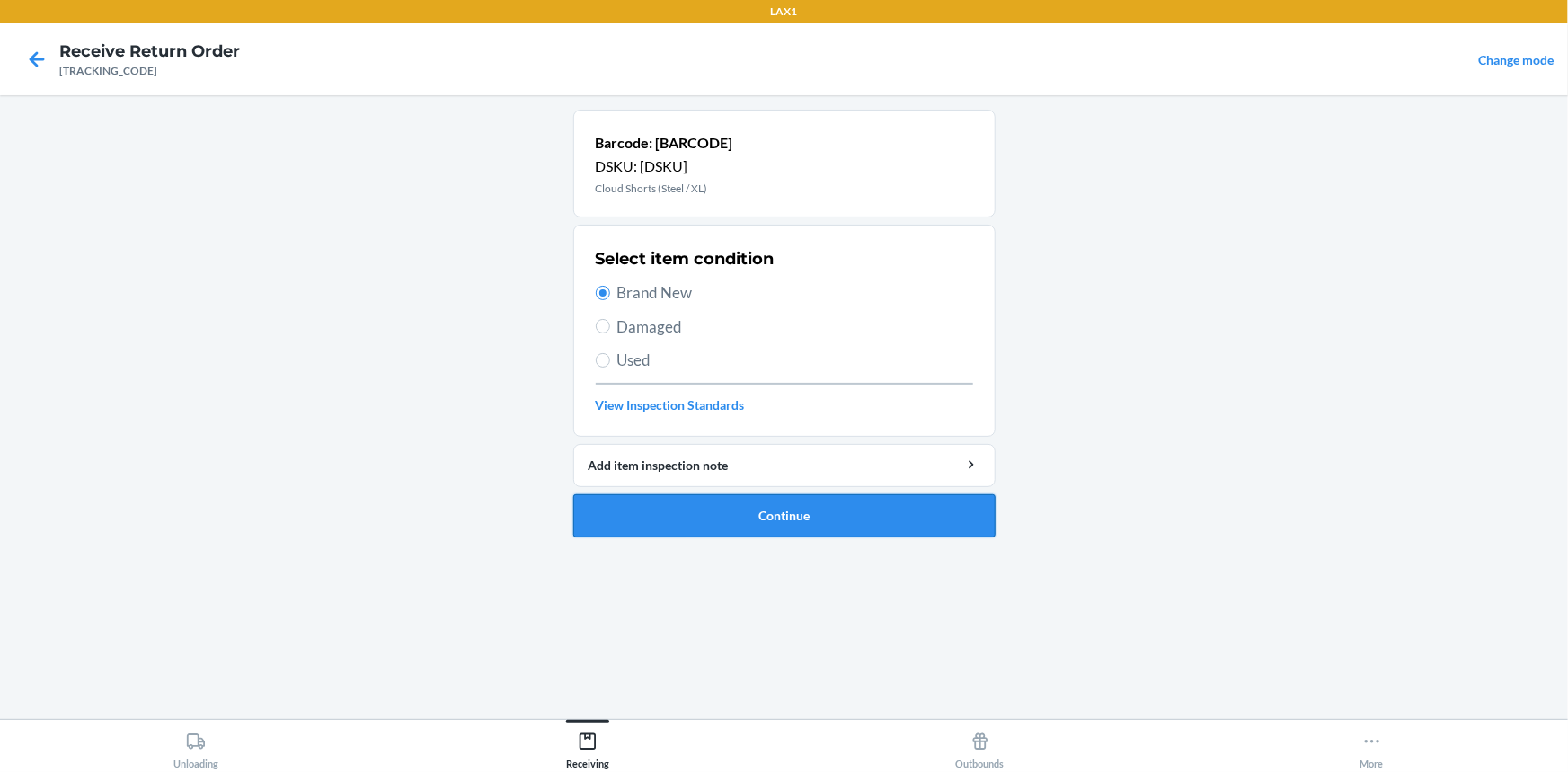 click on "Continue" at bounding box center [784, 516] 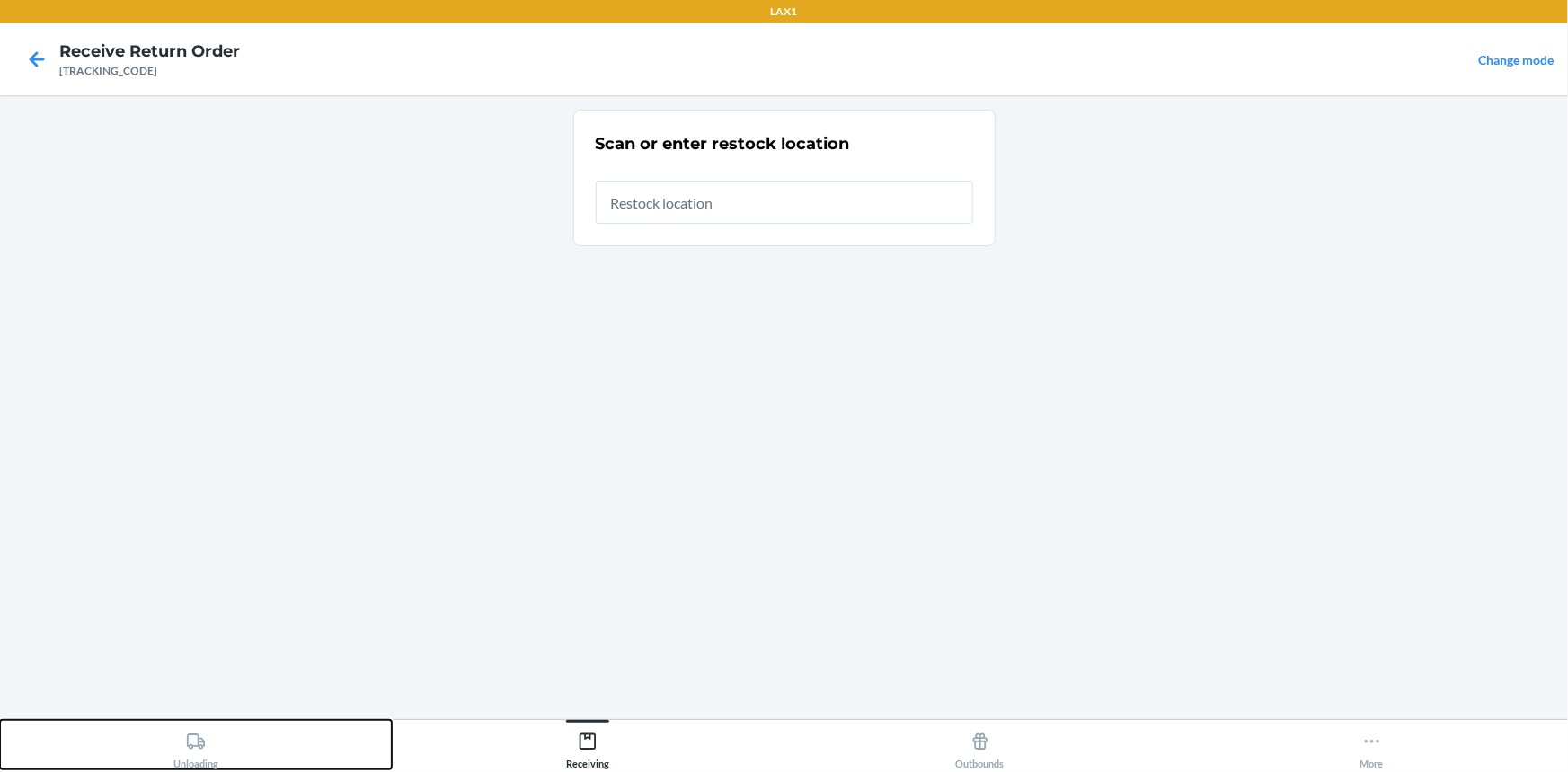 click on "Unloading" at bounding box center [196, 744] 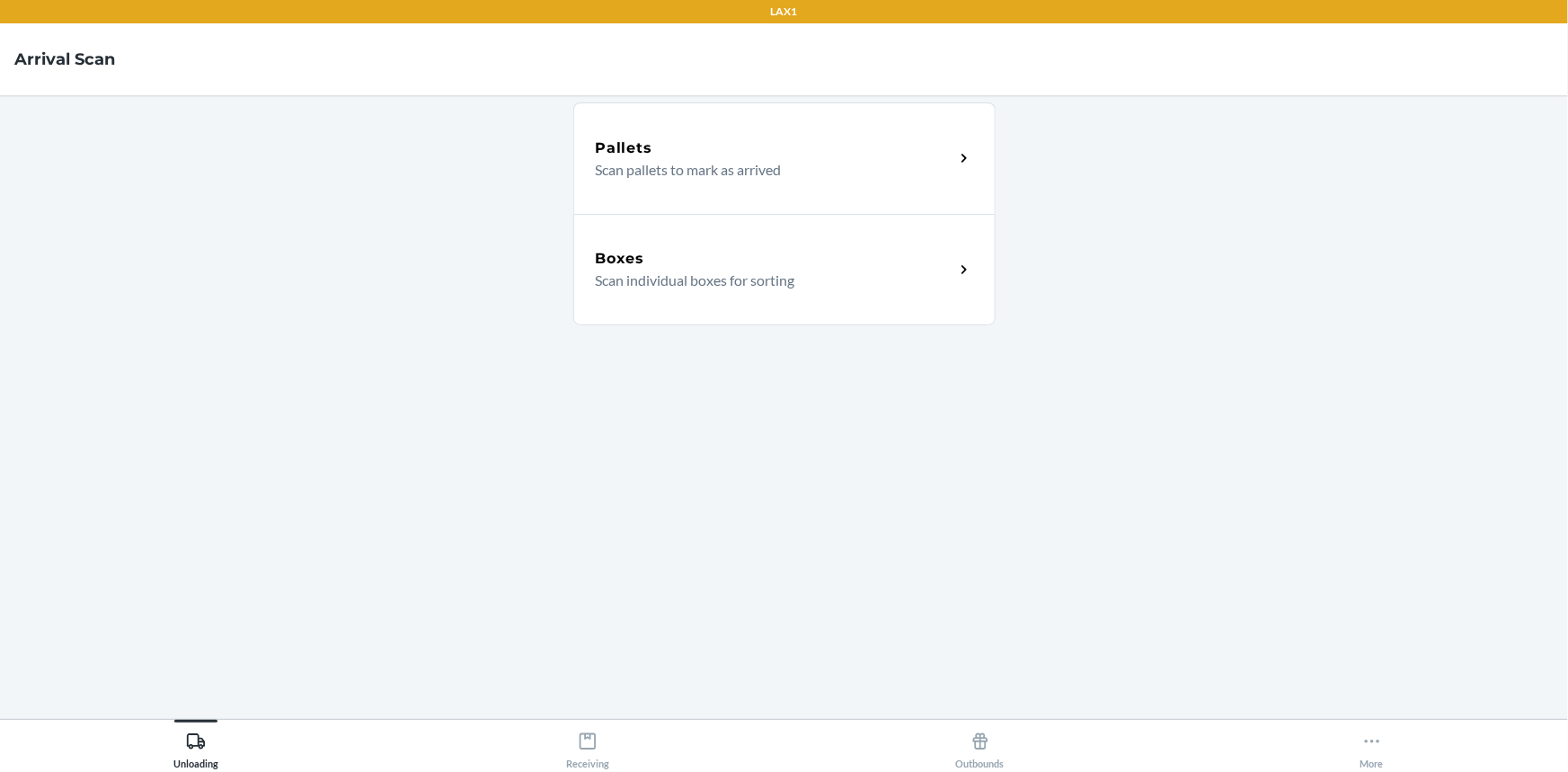 click on "Scan individual boxes for sorting" at bounding box center (767, 280) 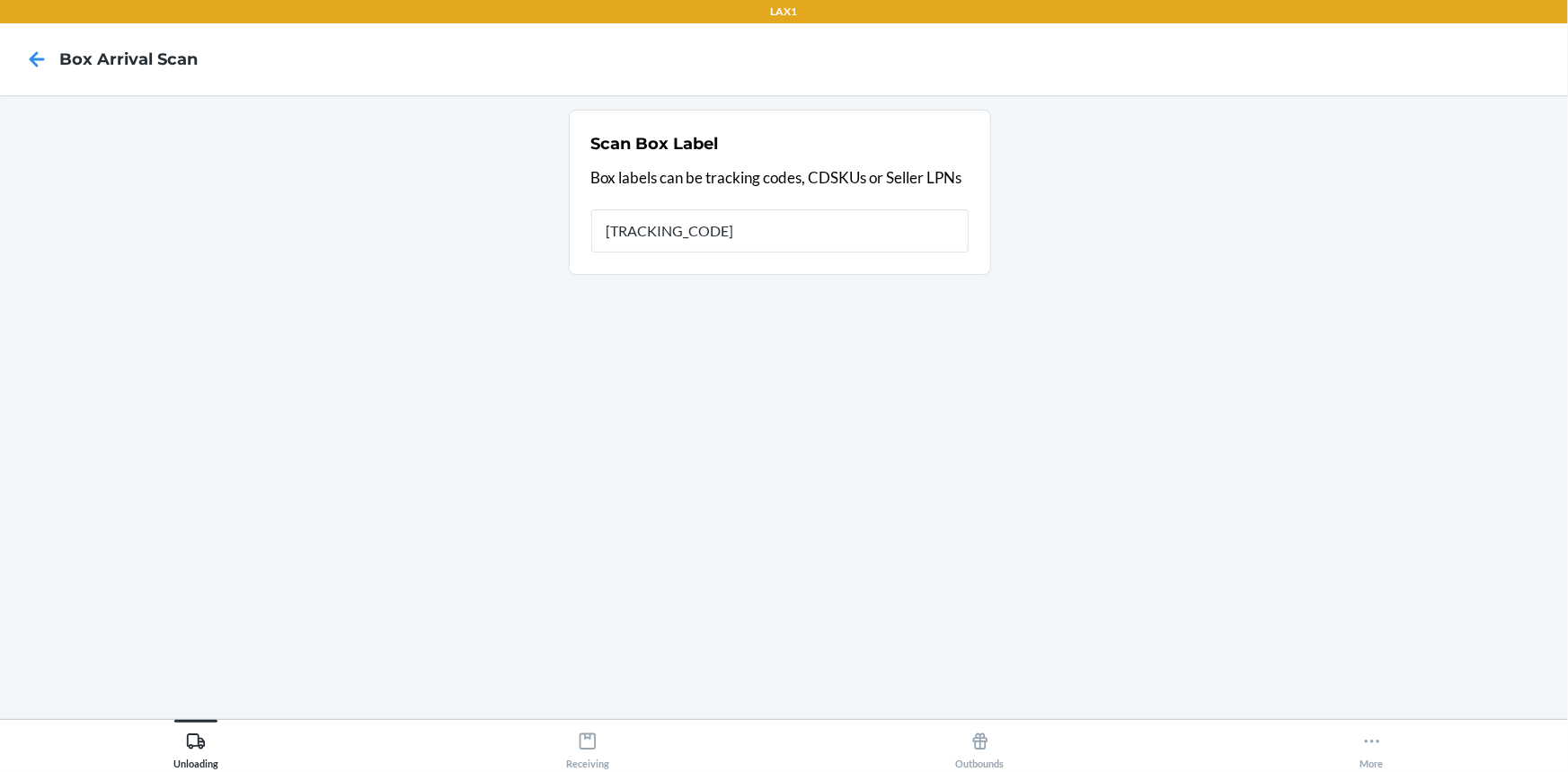 type on "[TRACKING_CODE]" 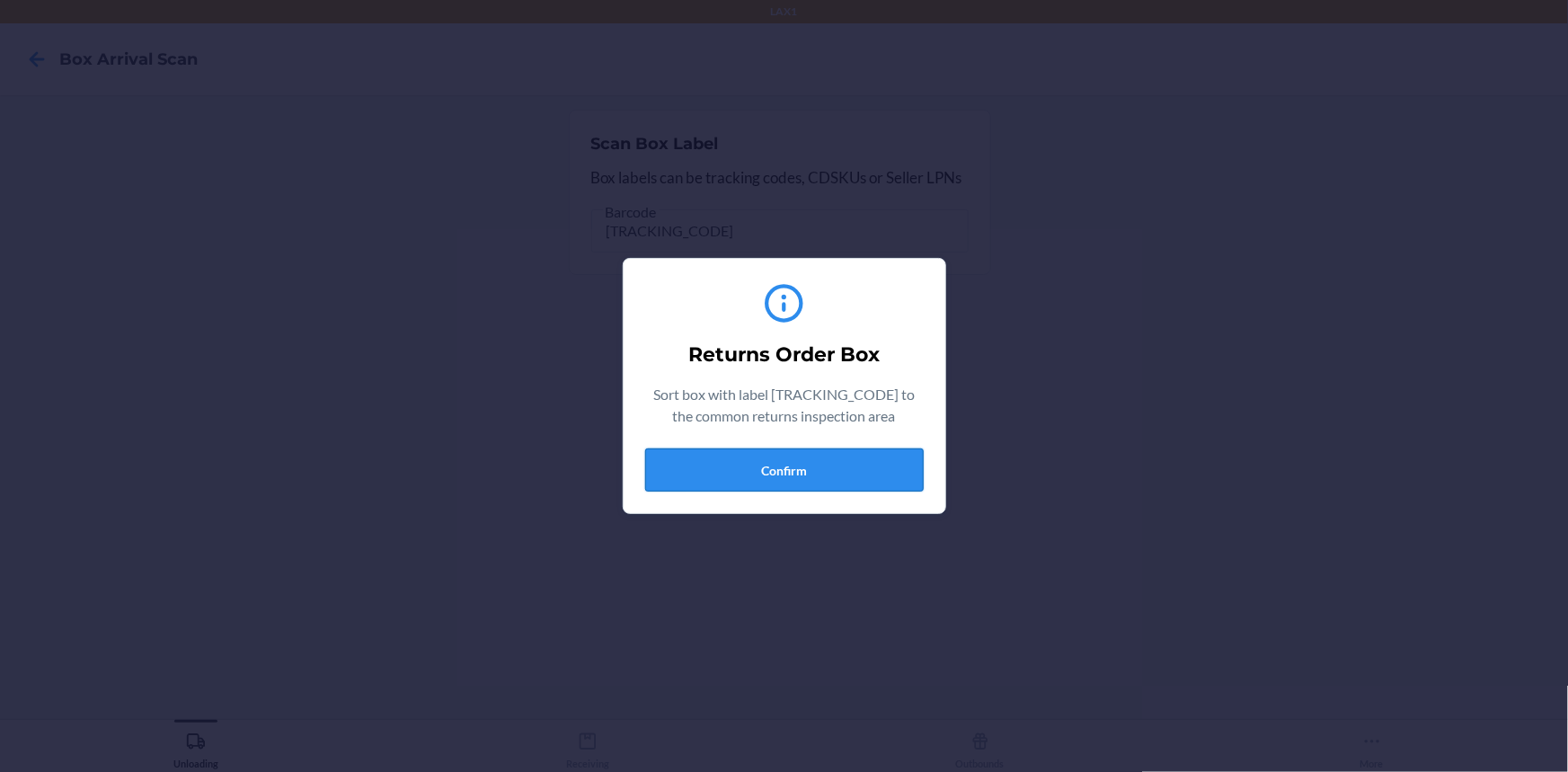 click on "Confirm" at bounding box center [784, 470] 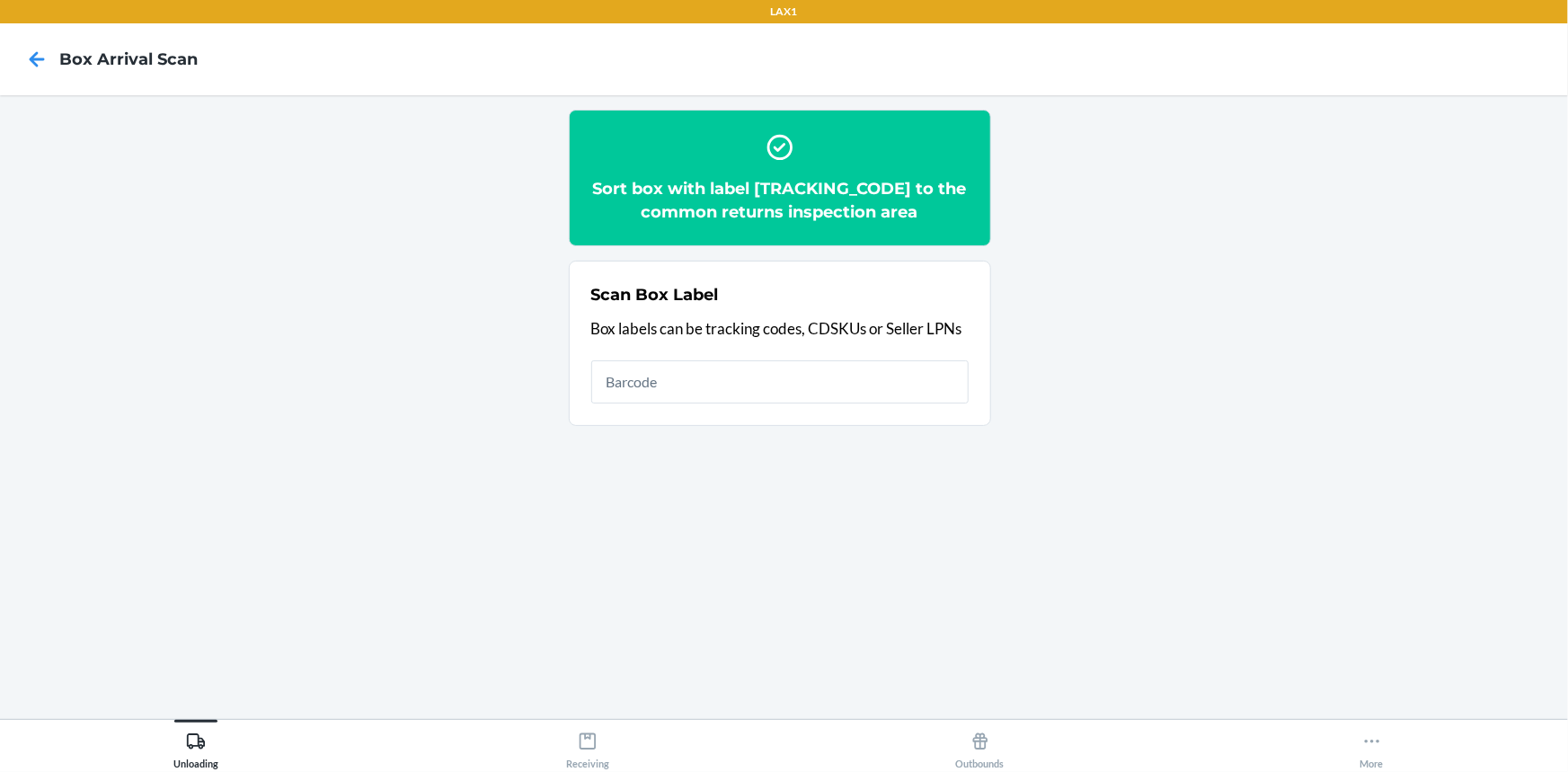 drag, startPoint x: 557, startPoint y: 769, endPoint x: 584, endPoint y: 757, distance: 29.546573 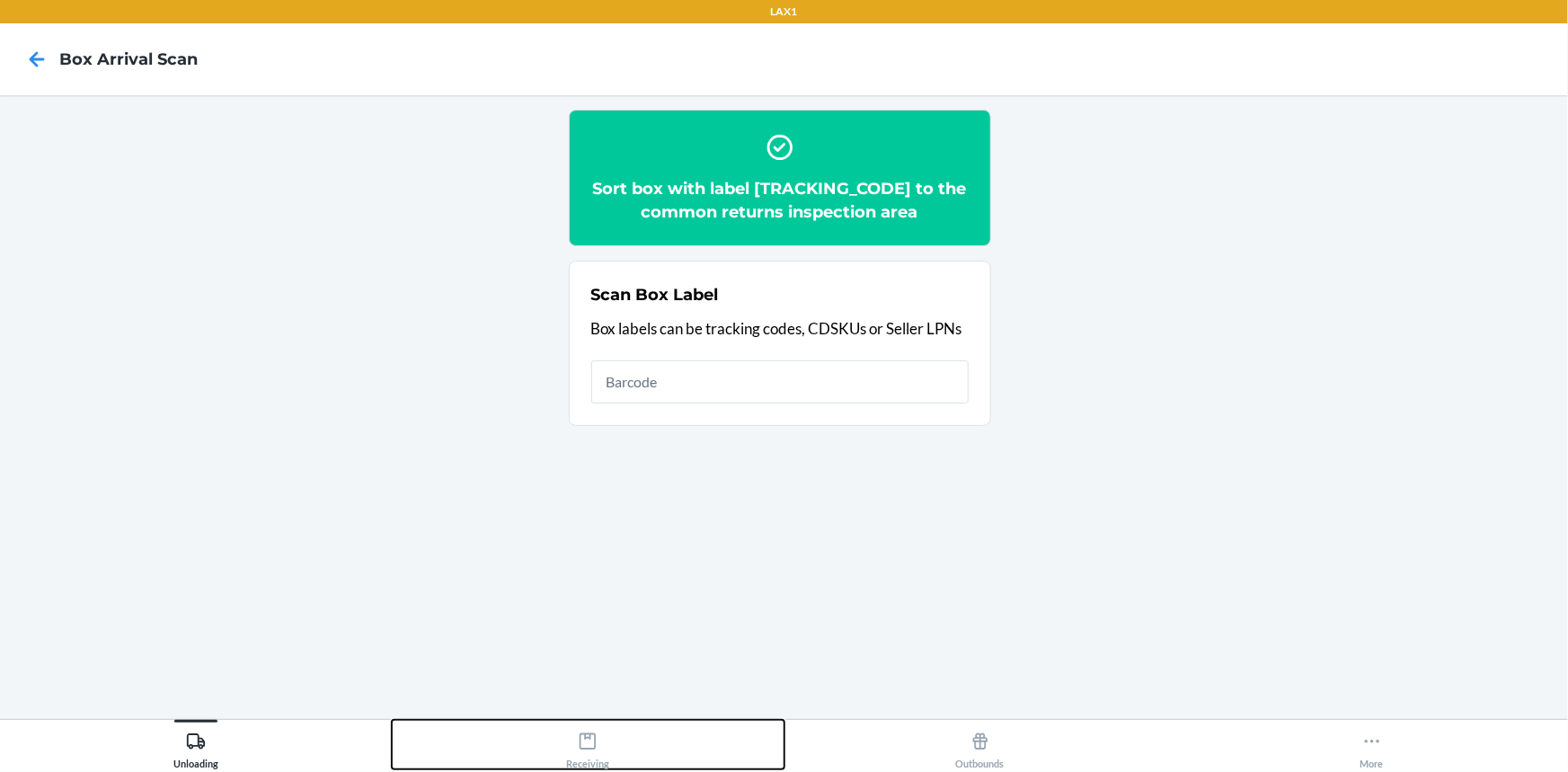 click on "Receiving" at bounding box center (588, 747) 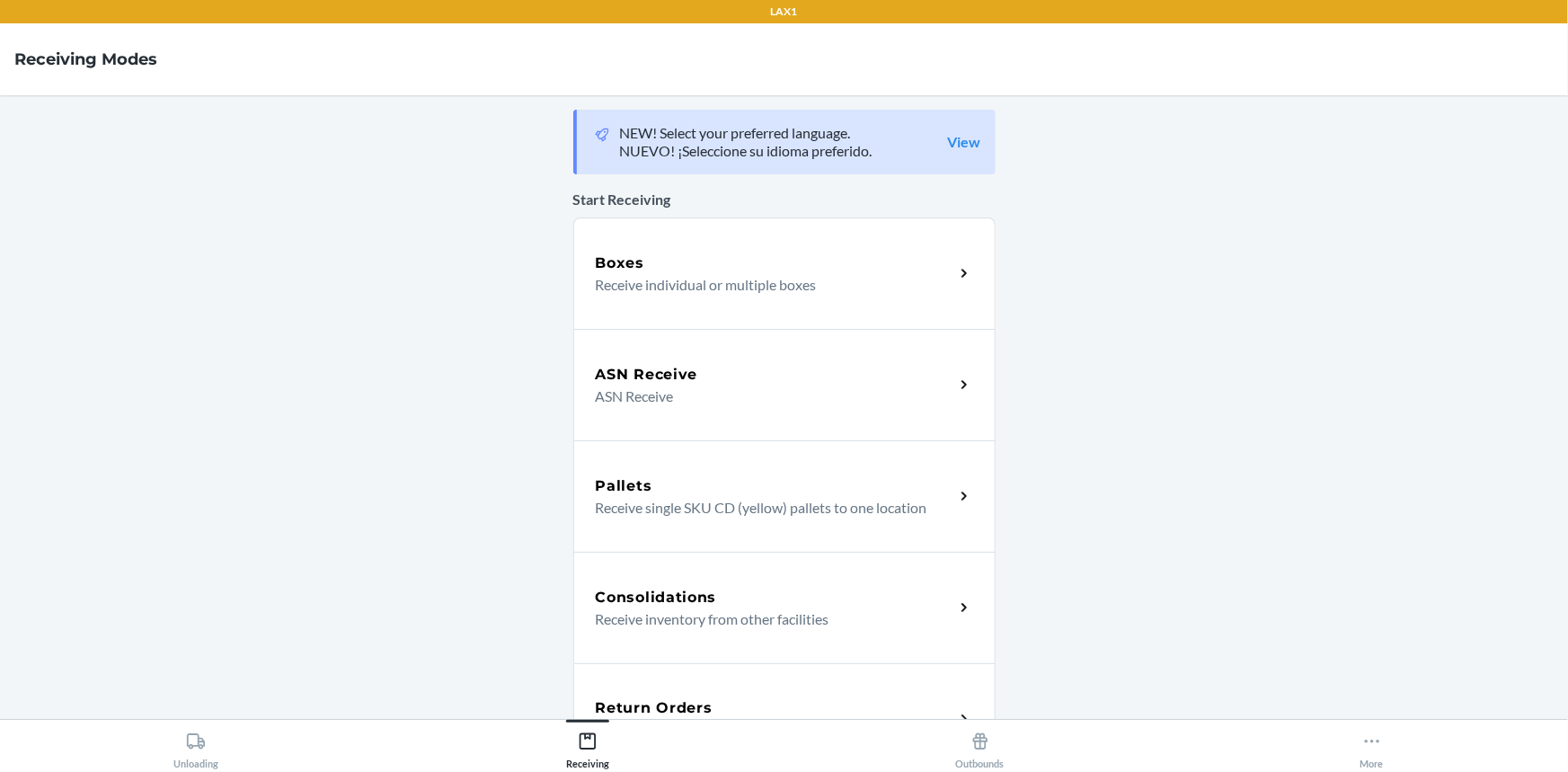 click on "Return Orders" at bounding box center (654, 708) 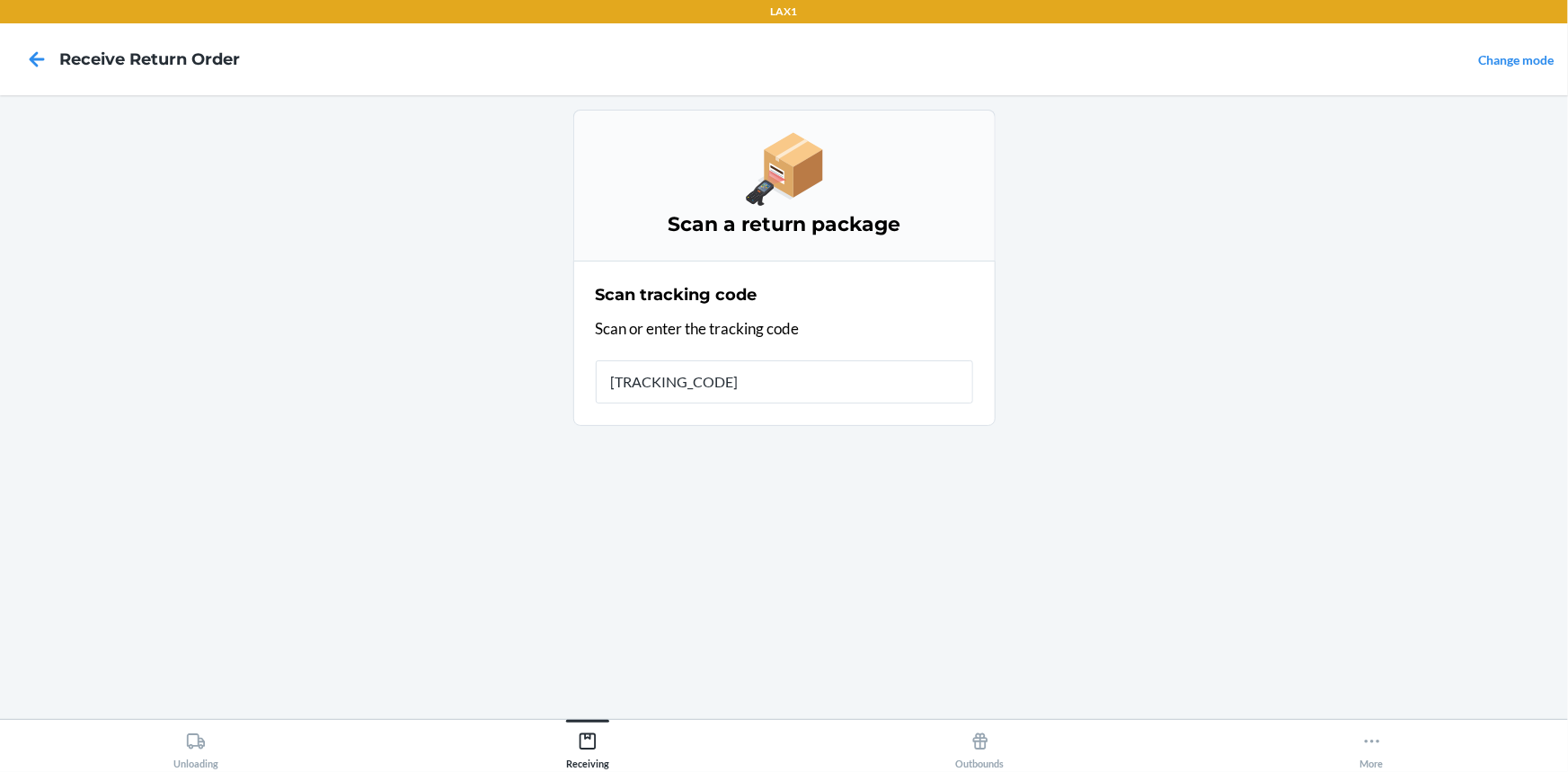 type on "[TRACKING_CODE]" 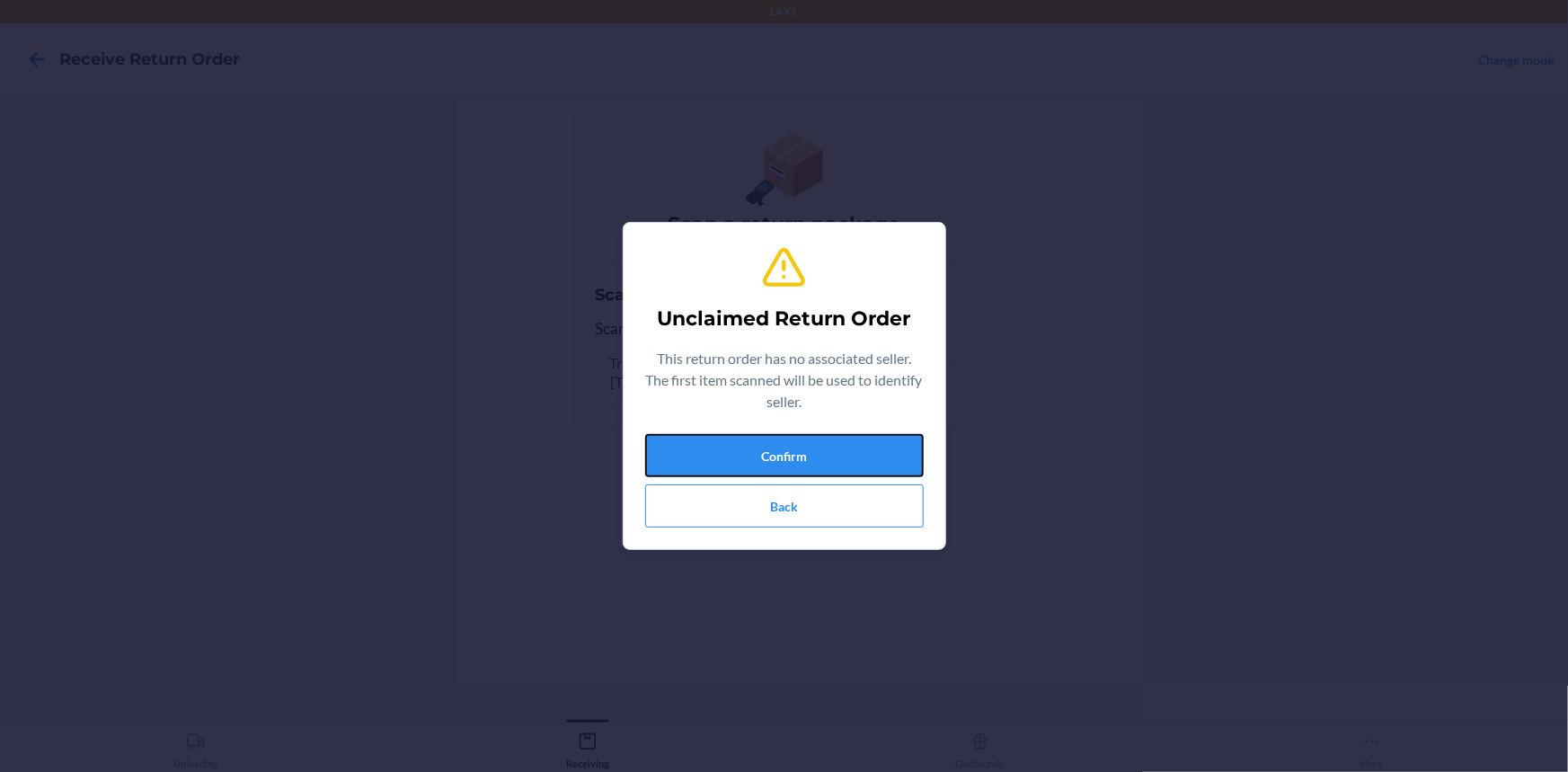 click on "Confirm" at bounding box center [784, 456] 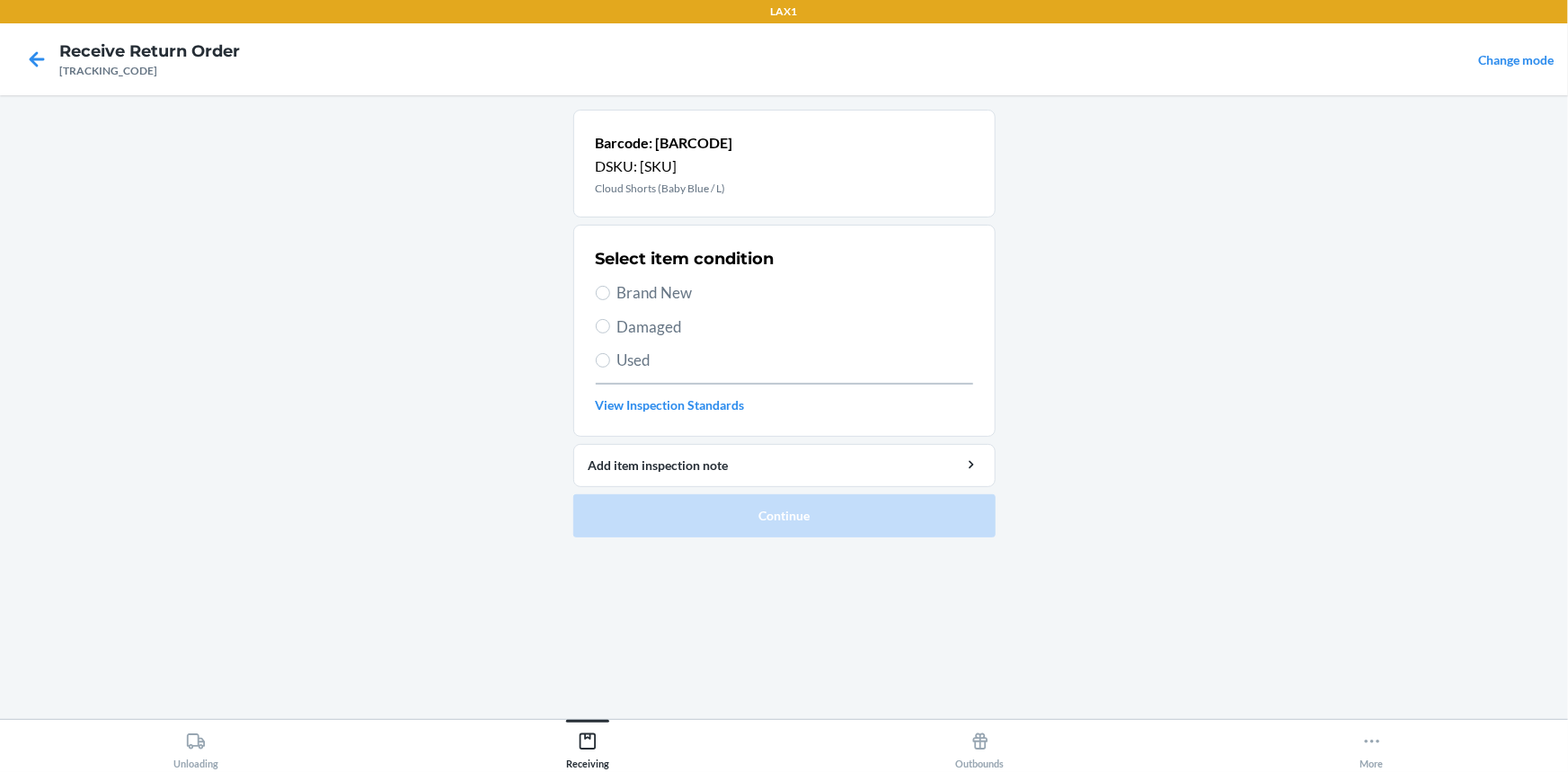 click on "Brand New" at bounding box center [795, 293] 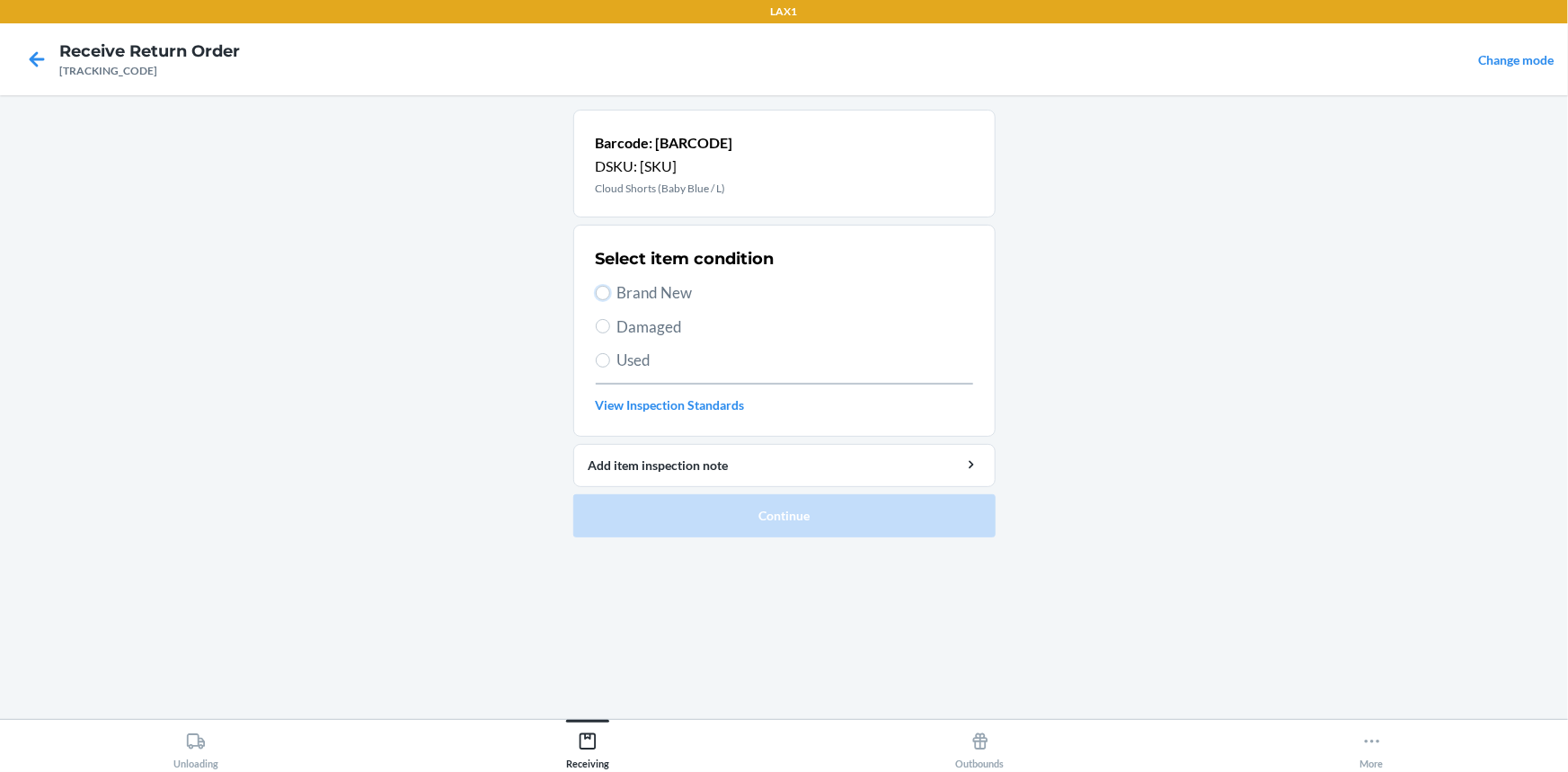 click on "Brand New" at bounding box center [603, 293] 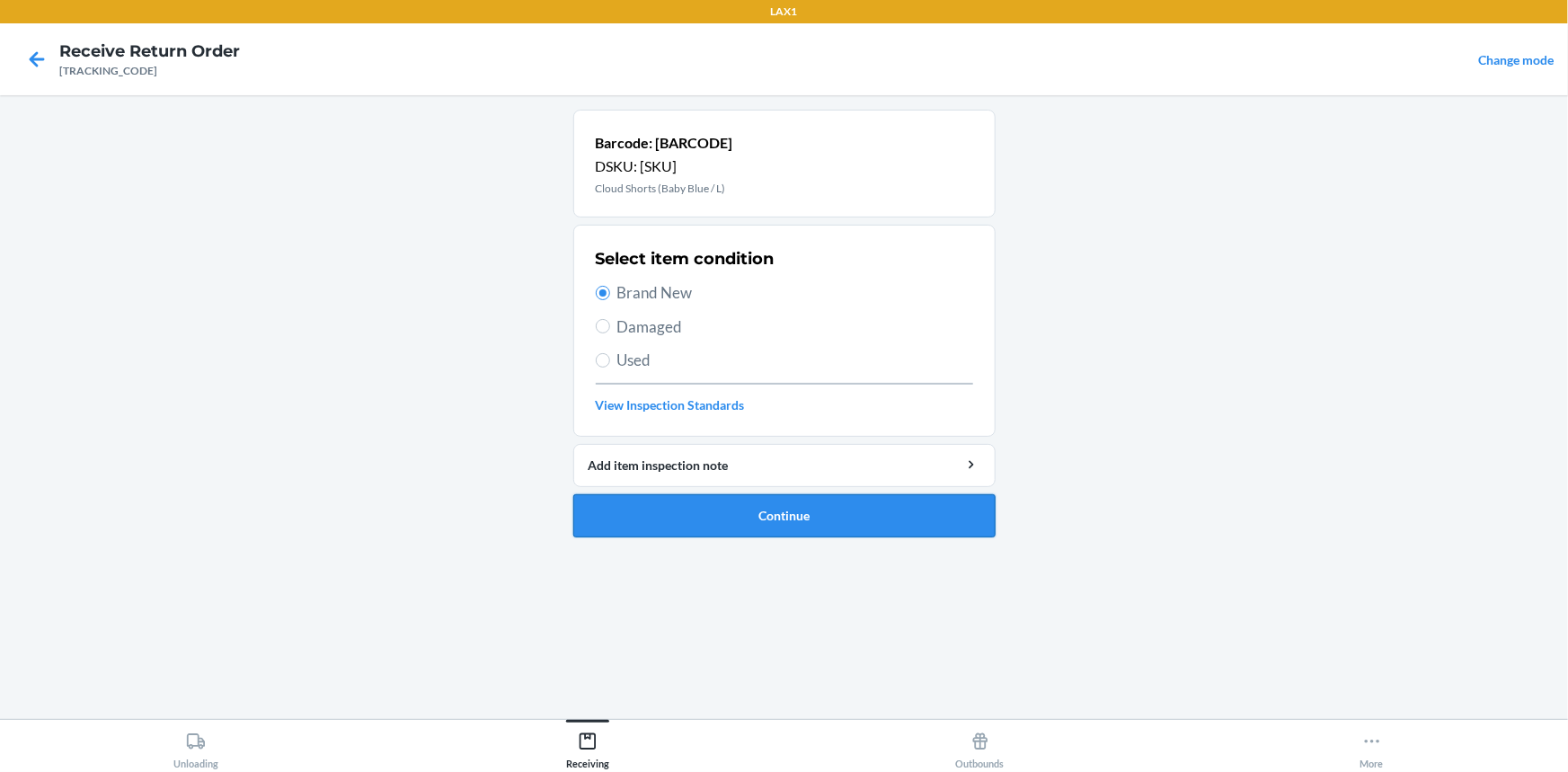 click on "Continue" at bounding box center (784, 516) 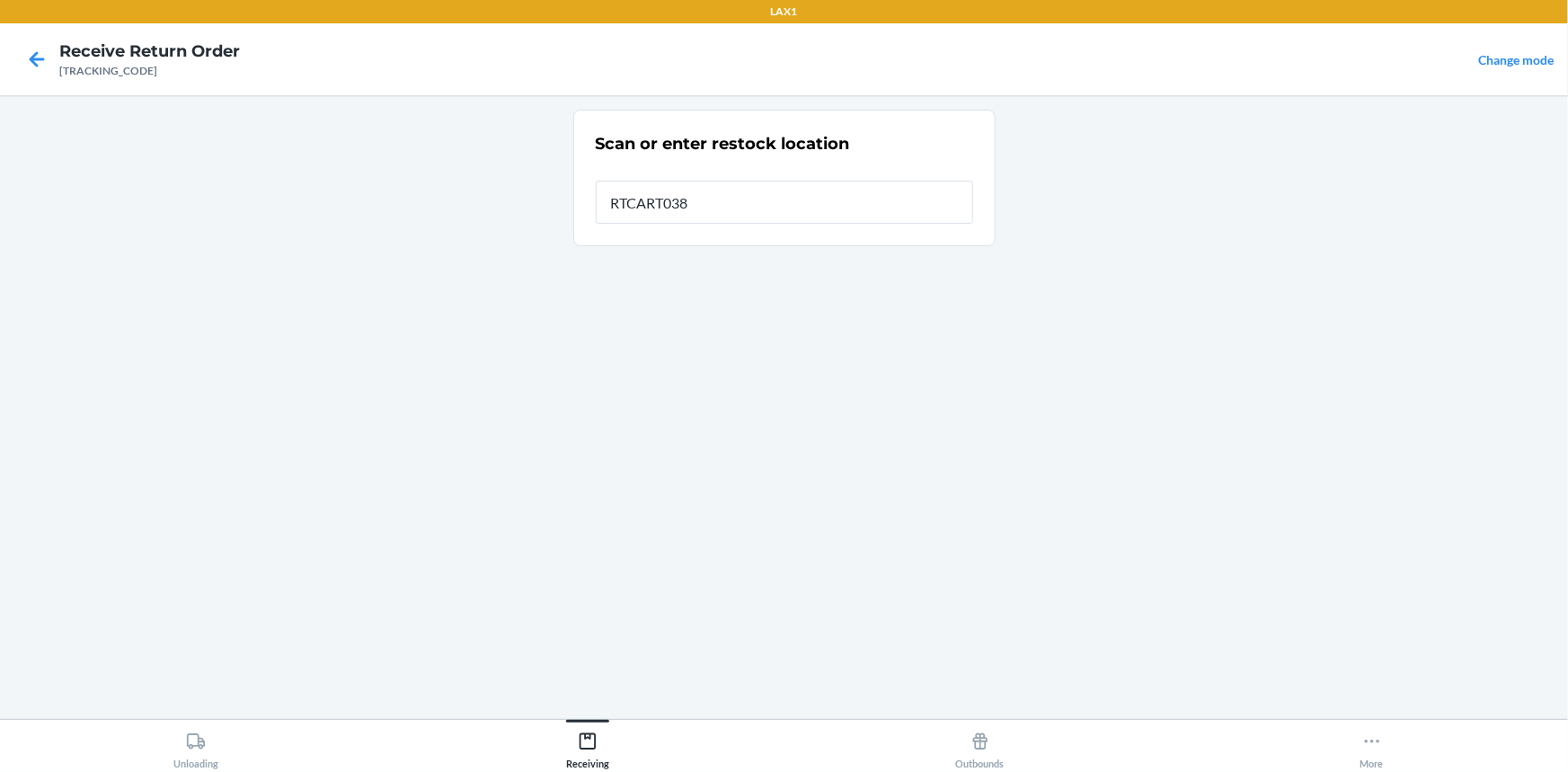 type on "RTCART038" 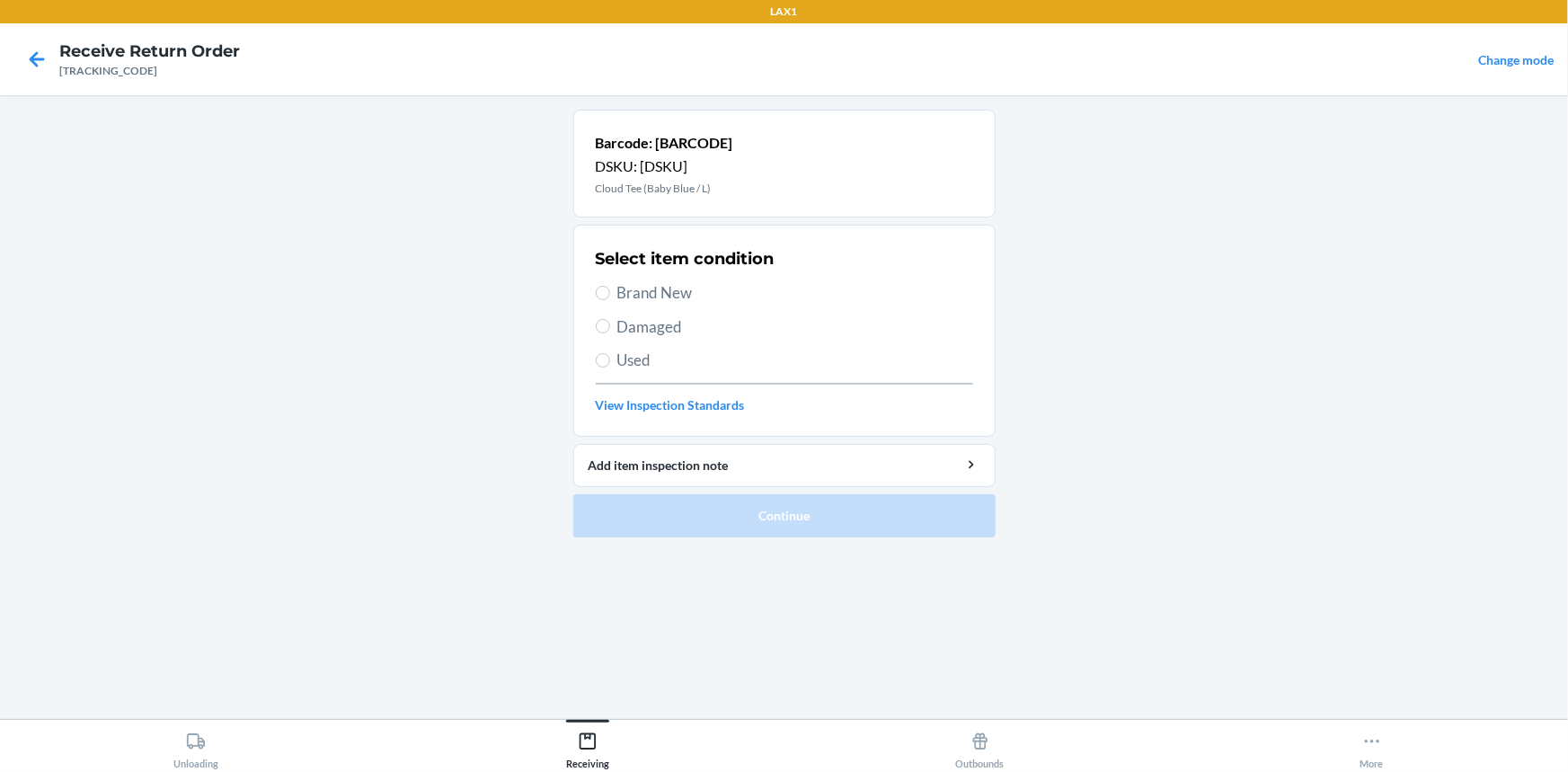 click on "Brand New" at bounding box center (795, 293) 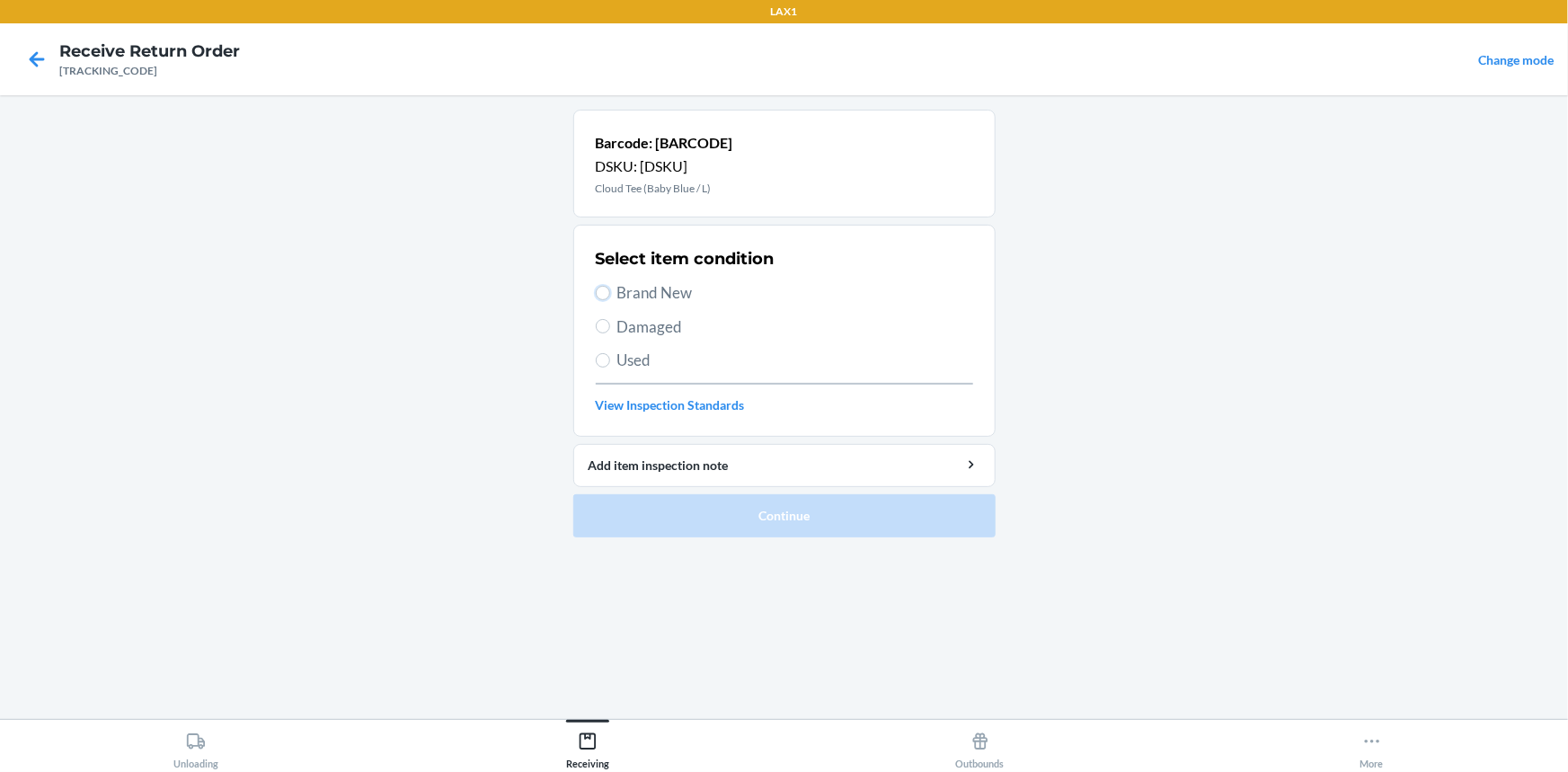 click on "Brand New" at bounding box center [603, 293] 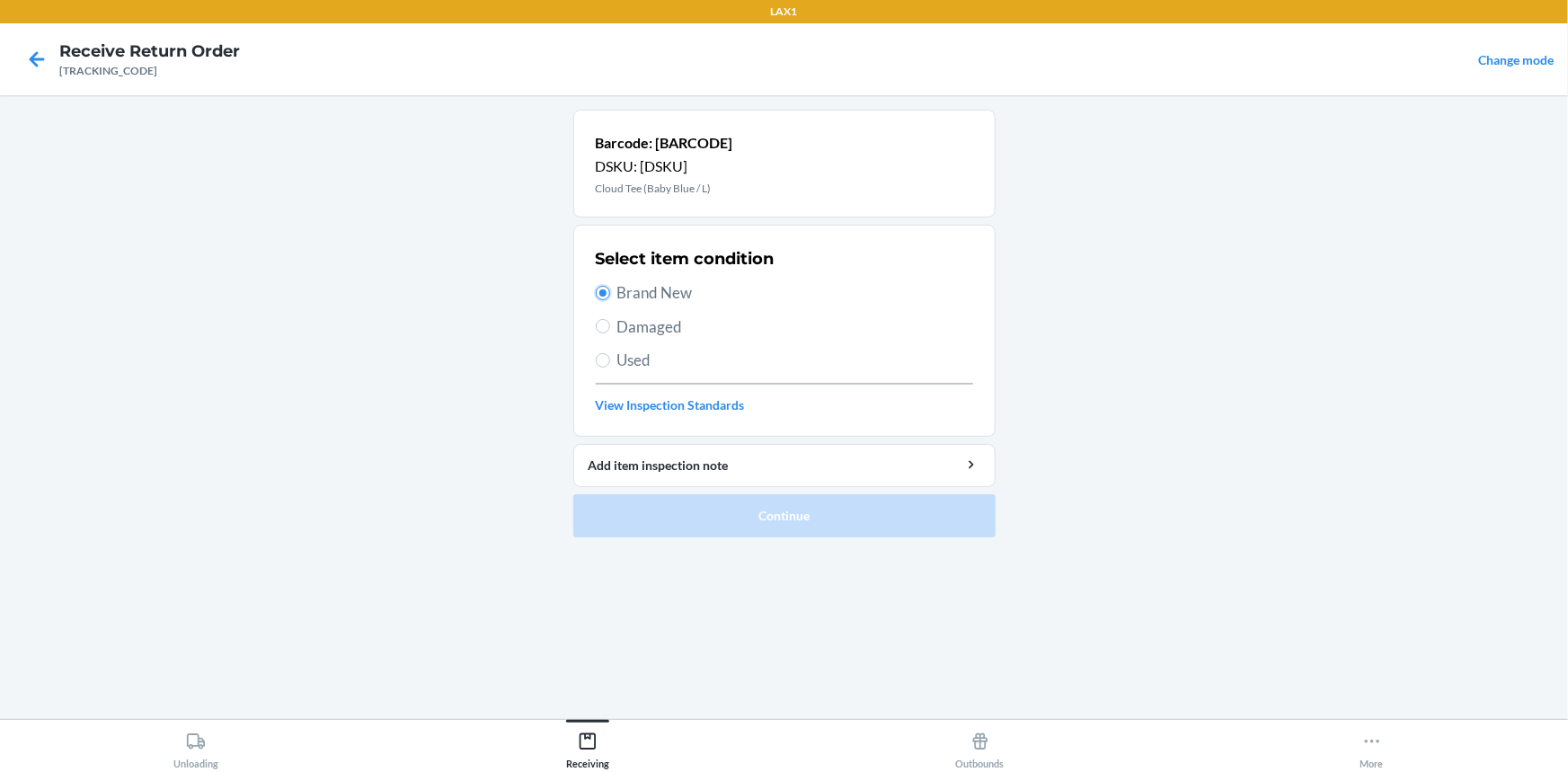 radio on "true" 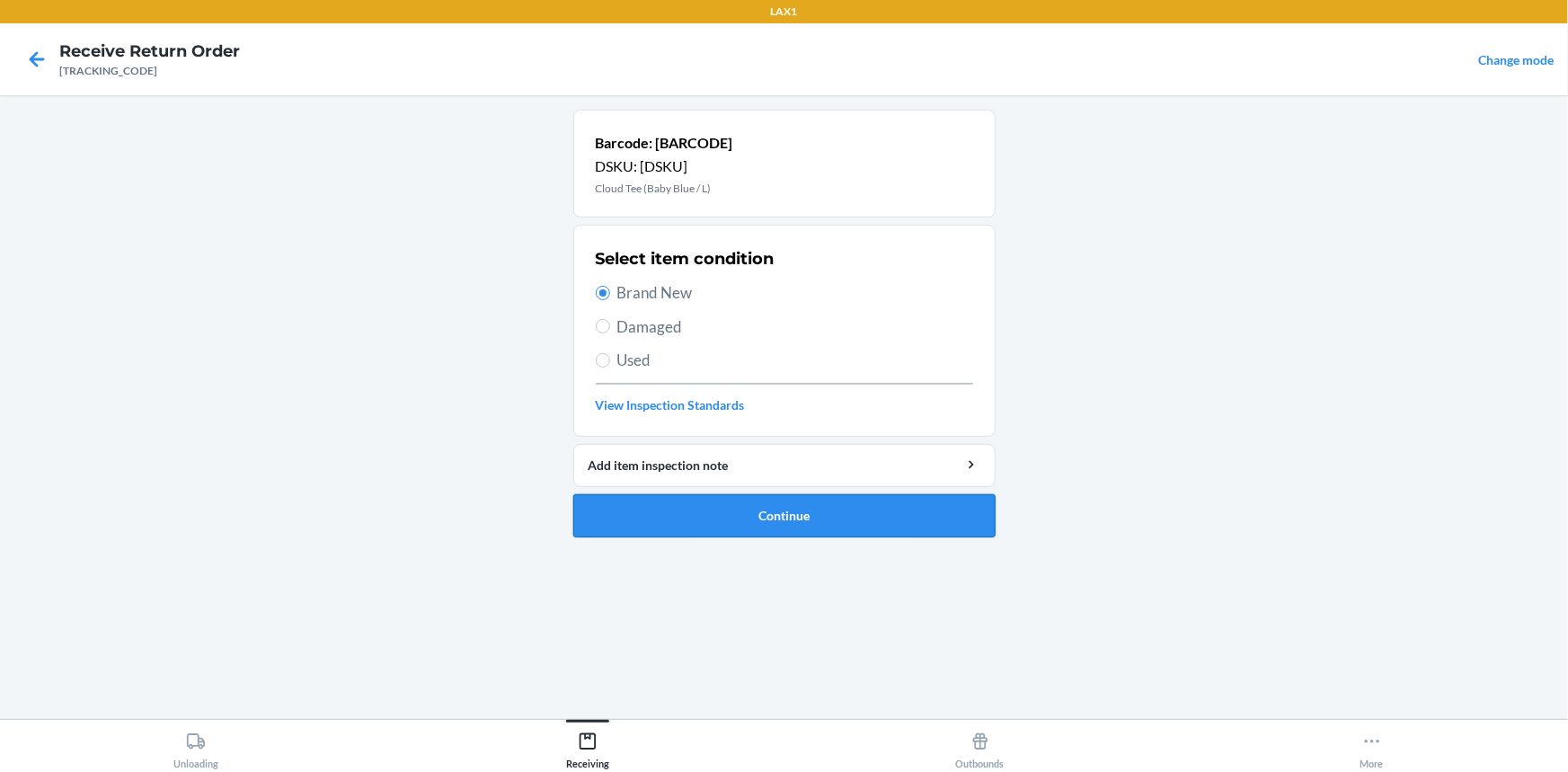 click on "Continue" at bounding box center (784, 516) 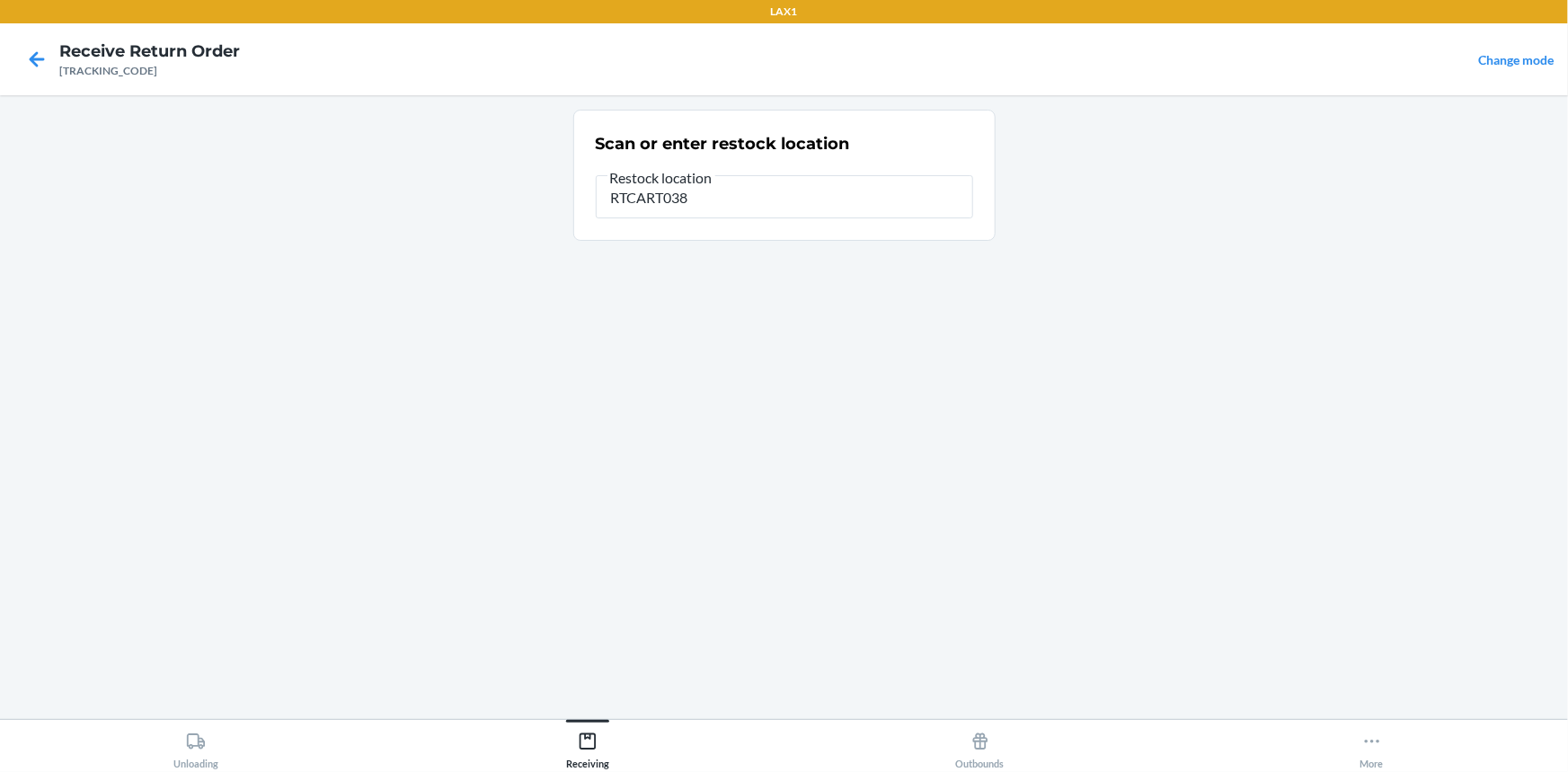 type on "RTCART038" 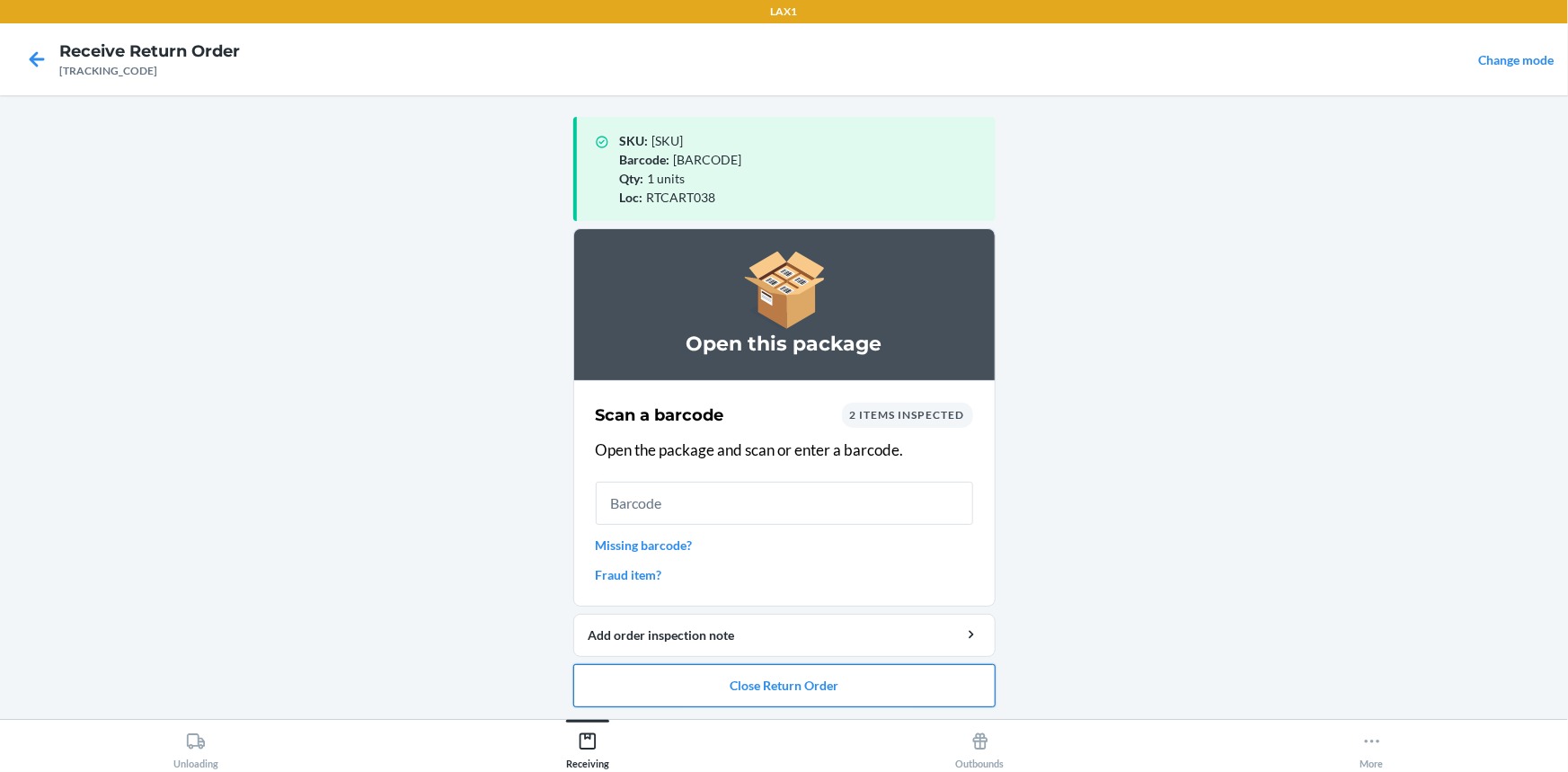 click on "Close Return Order" at bounding box center (784, 686) 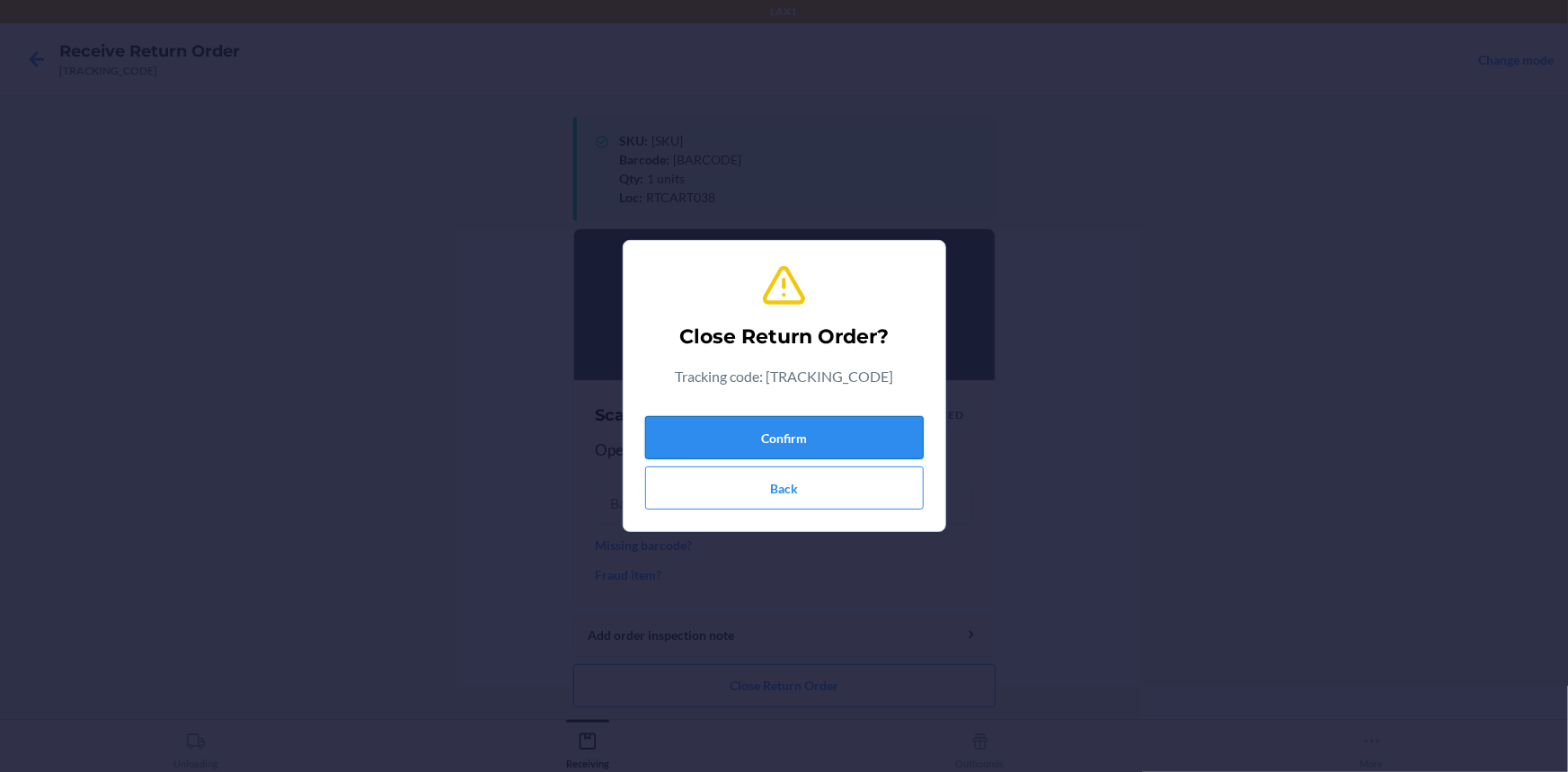 click on "Confirm" at bounding box center (784, 438) 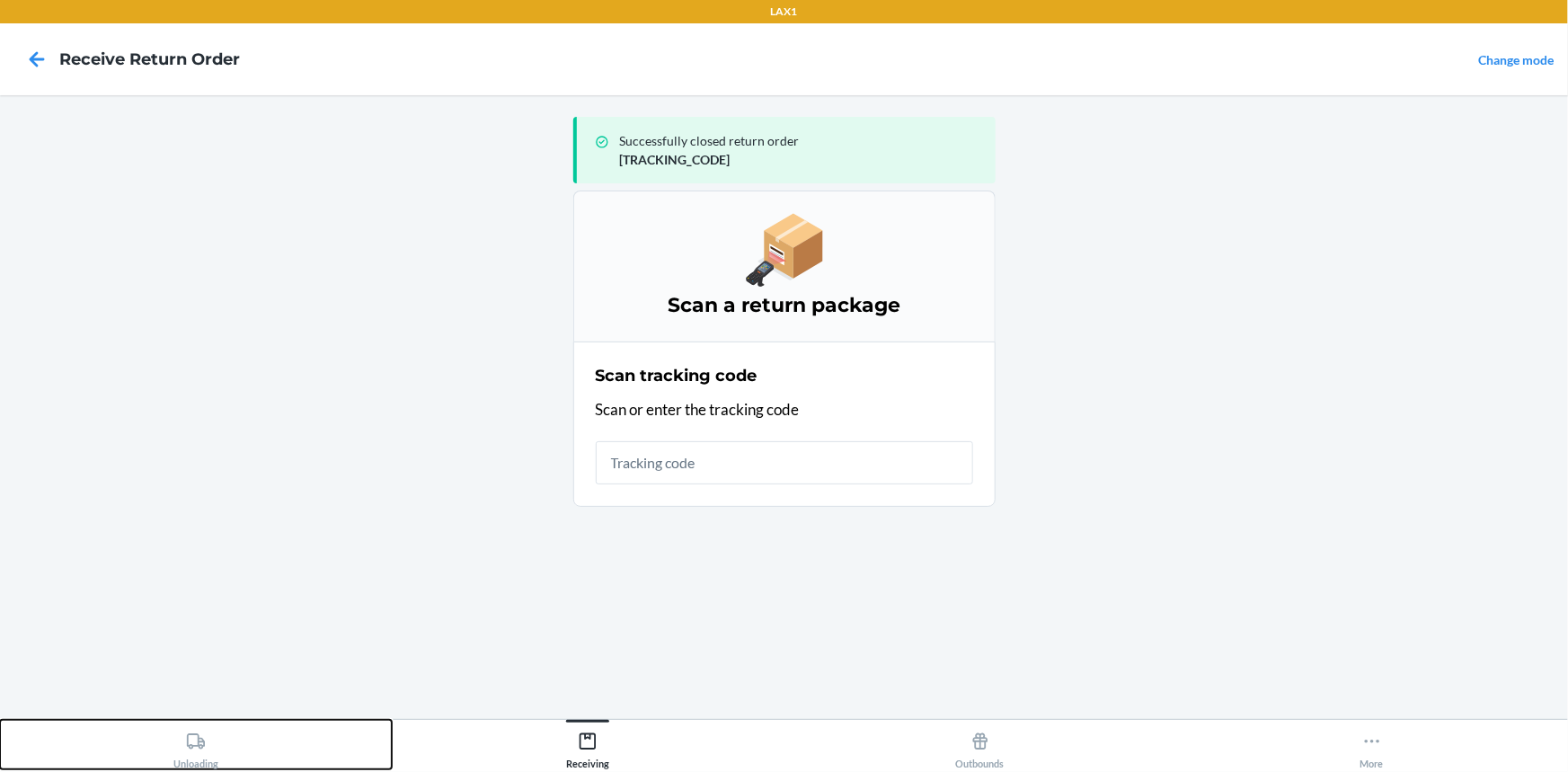 drag, startPoint x: 183, startPoint y: 758, endPoint x: 214, endPoint y: 725, distance: 45.276926 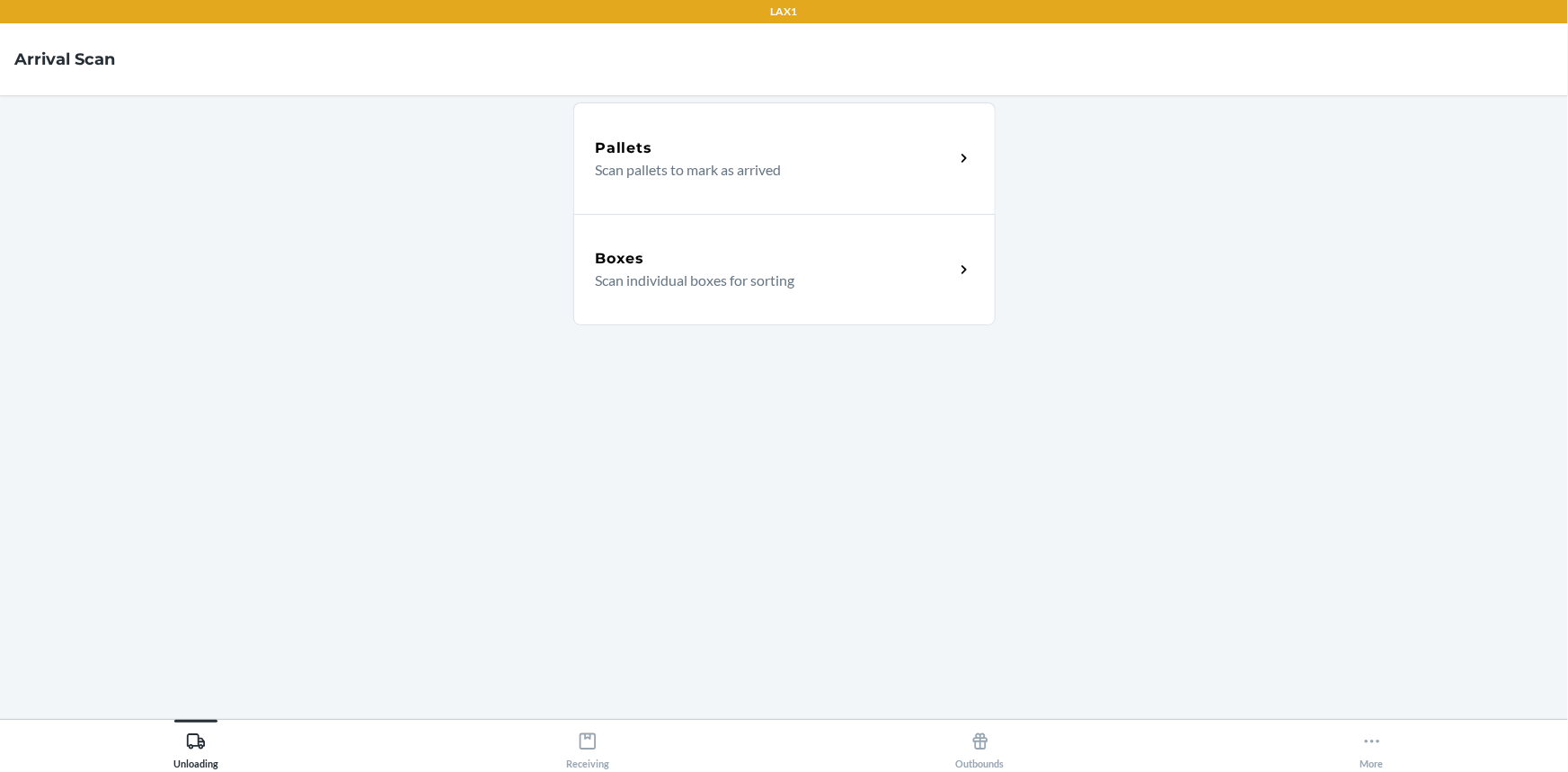 click on "Boxes Scan individual boxes for sorting" at bounding box center [784, 270] 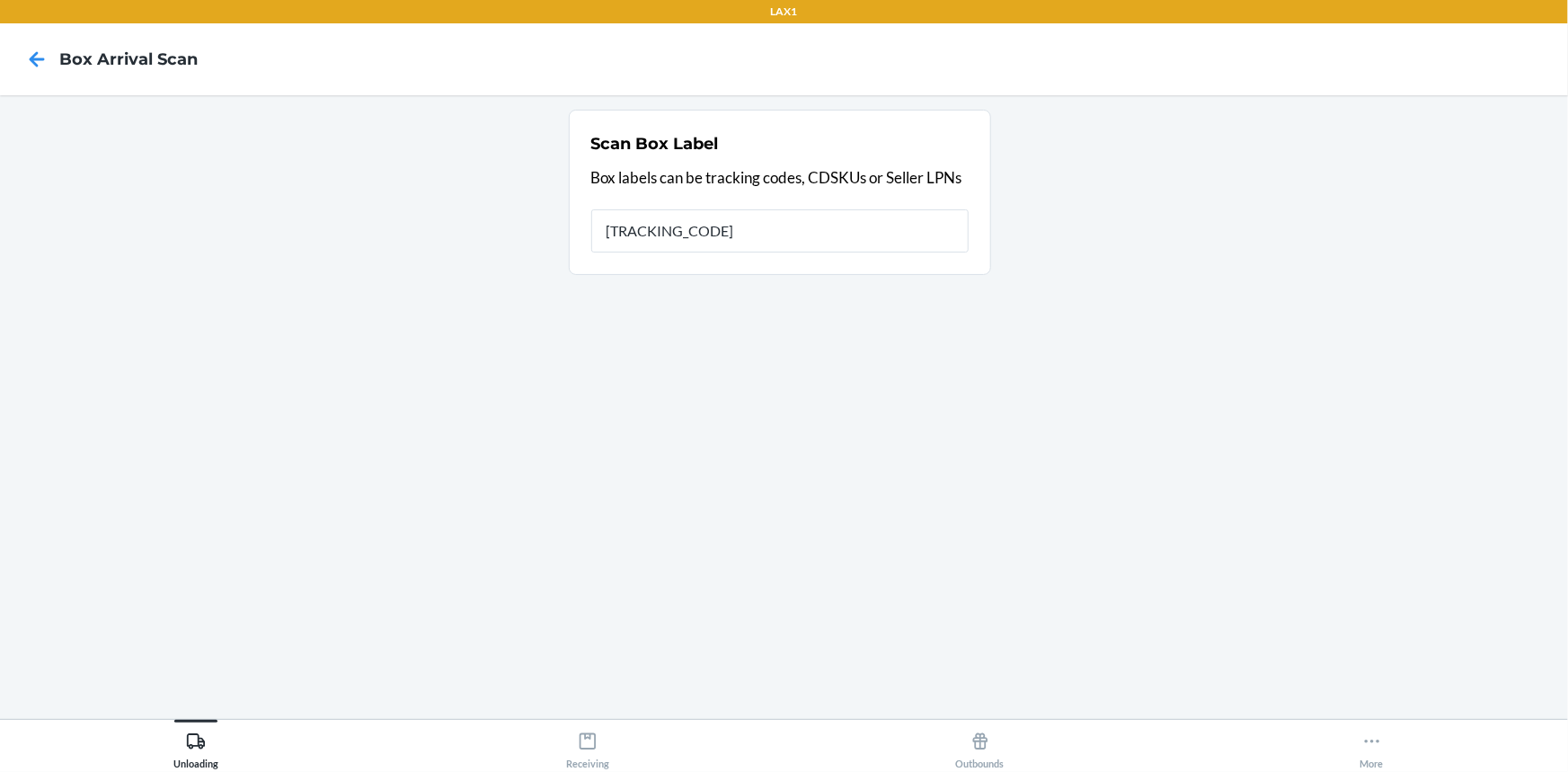 type on "[TRACKING_CODE]" 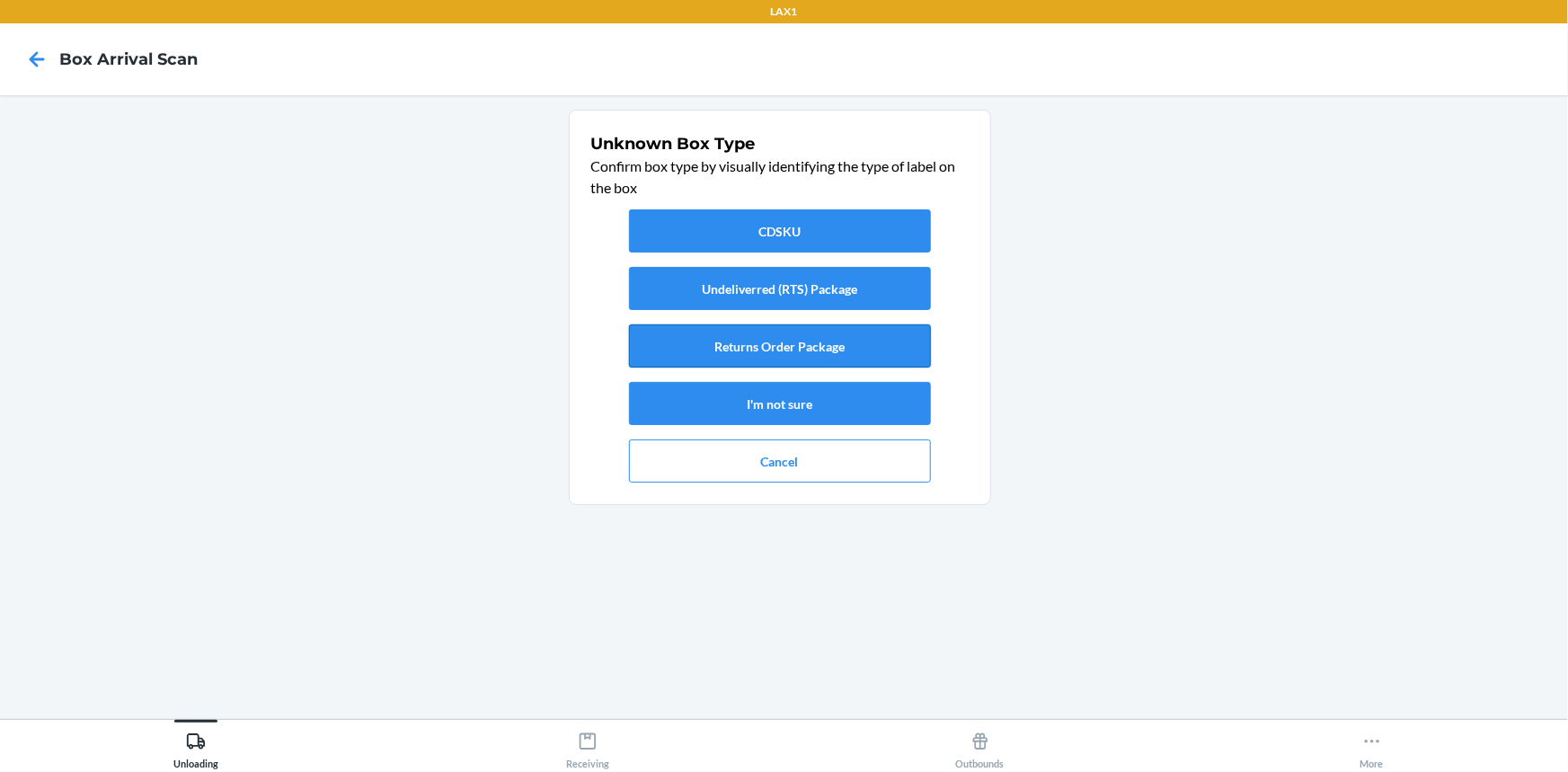 click on "Returns Order Package" at bounding box center [780, 346] 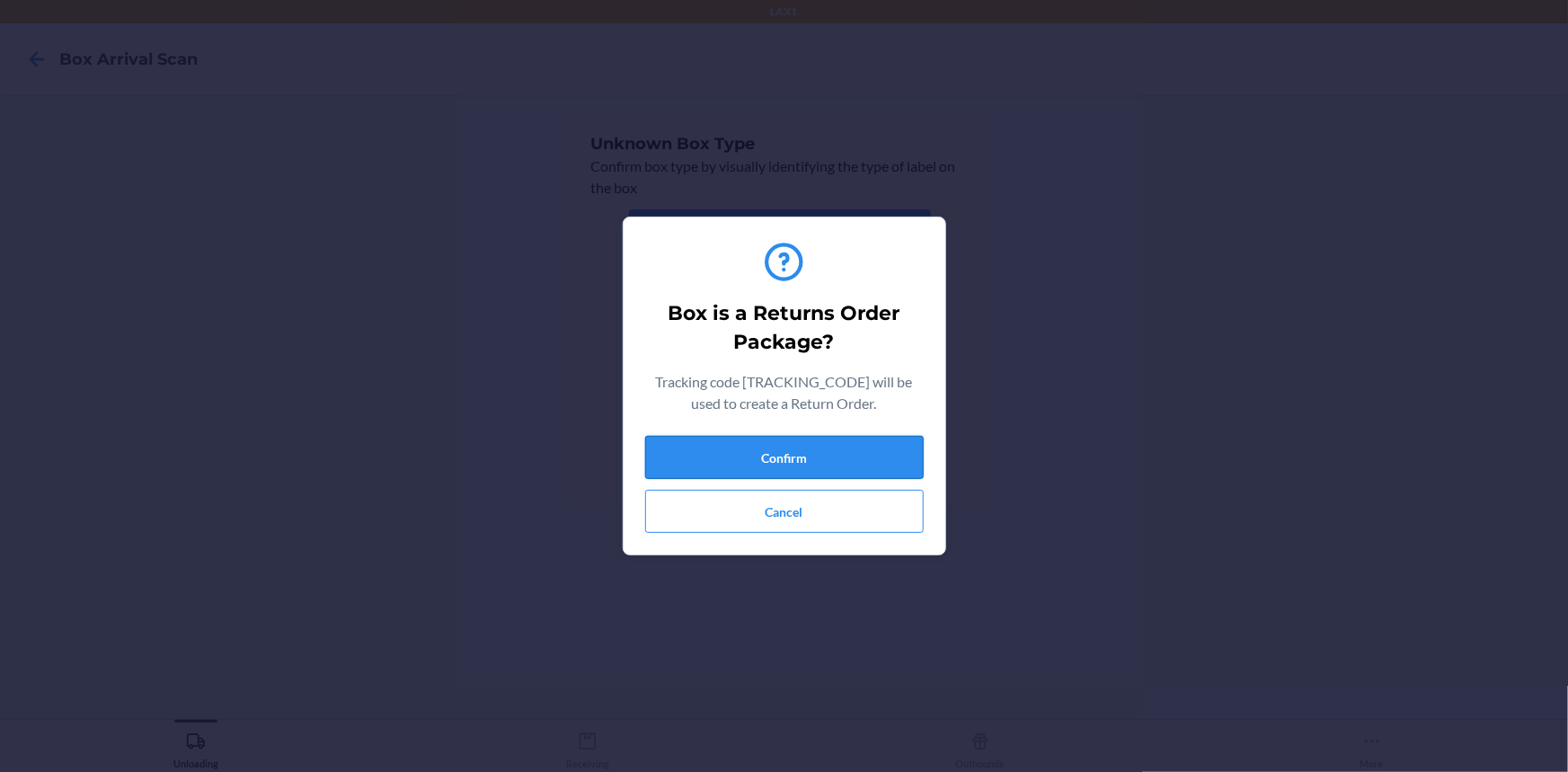 click on "Confirm" at bounding box center (784, 457) 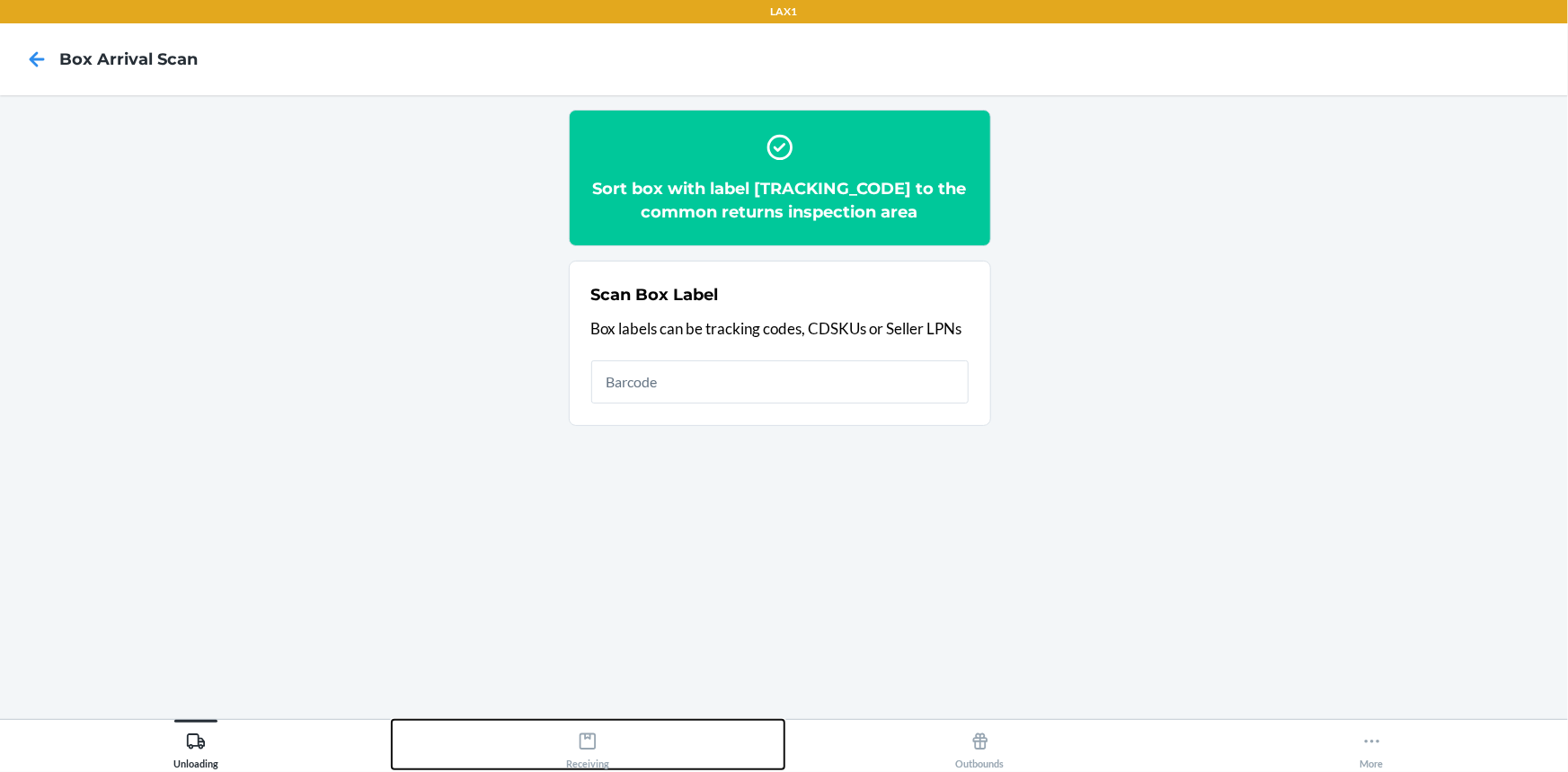click on "Receiving" at bounding box center [588, 744] 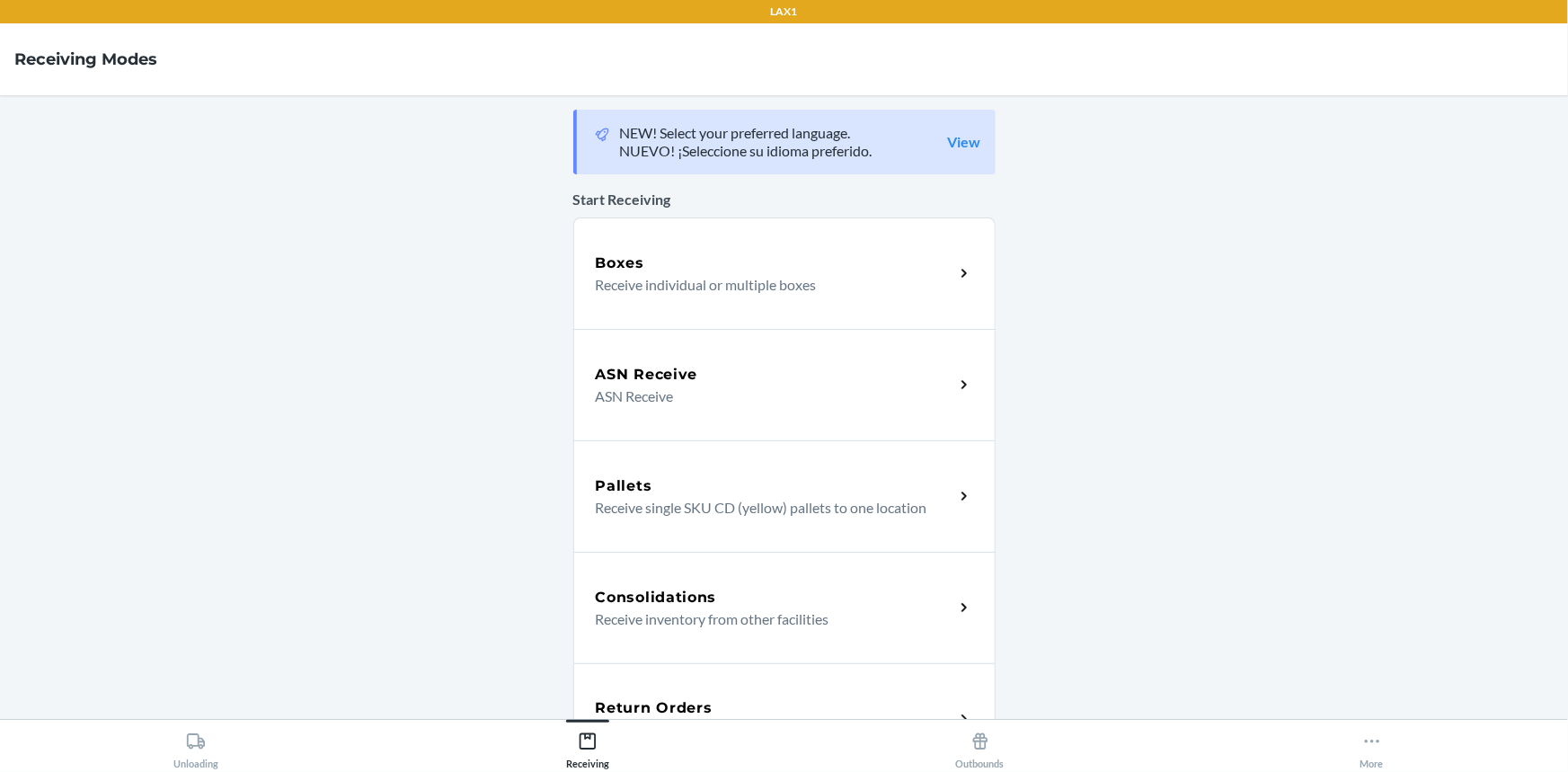 click on "Return Orders Receive return order package items" at bounding box center (784, 719) 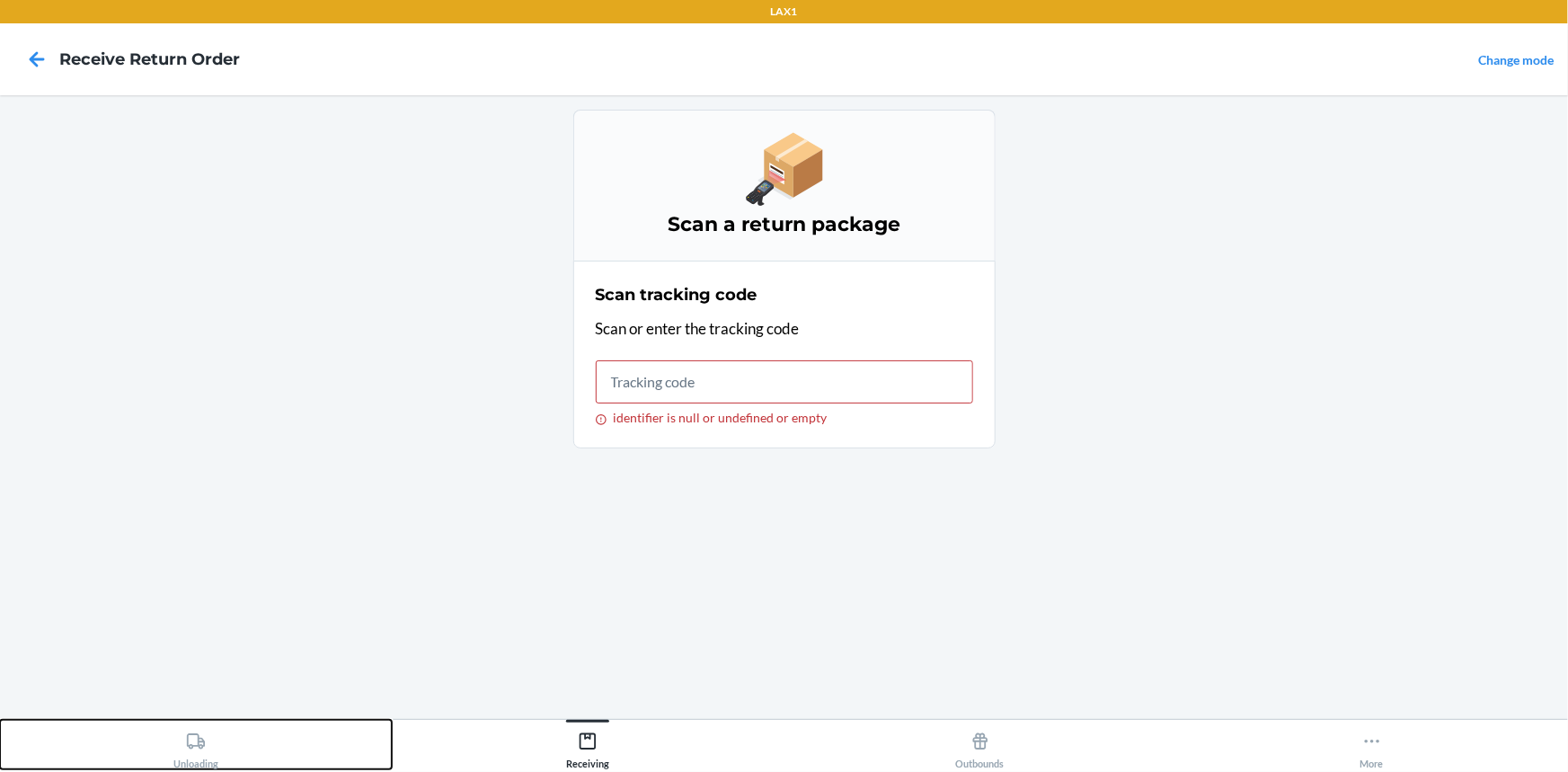 click on "Unloading" at bounding box center [196, 744] 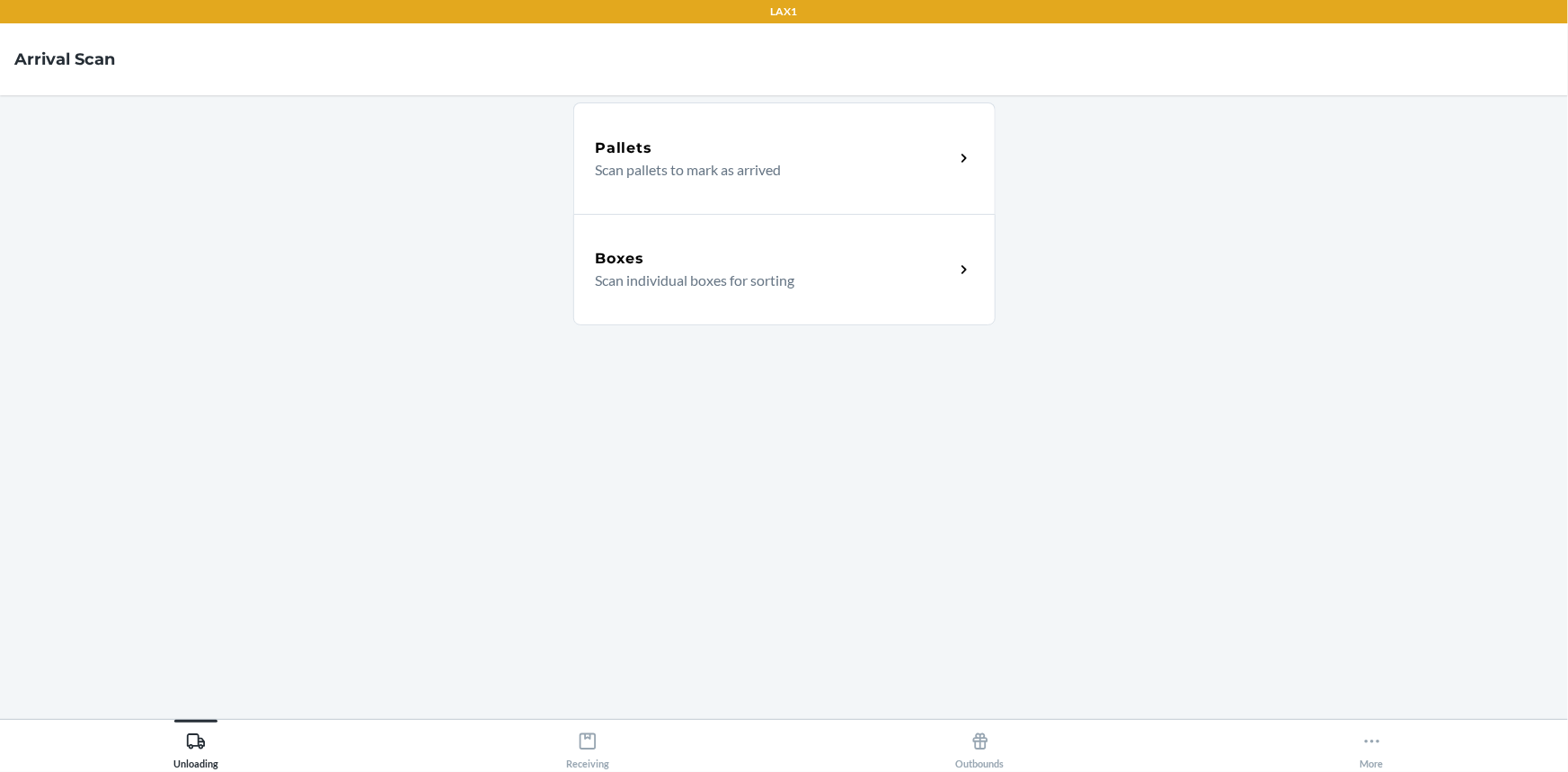 click on "Boxes" at bounding box center [775, 259] 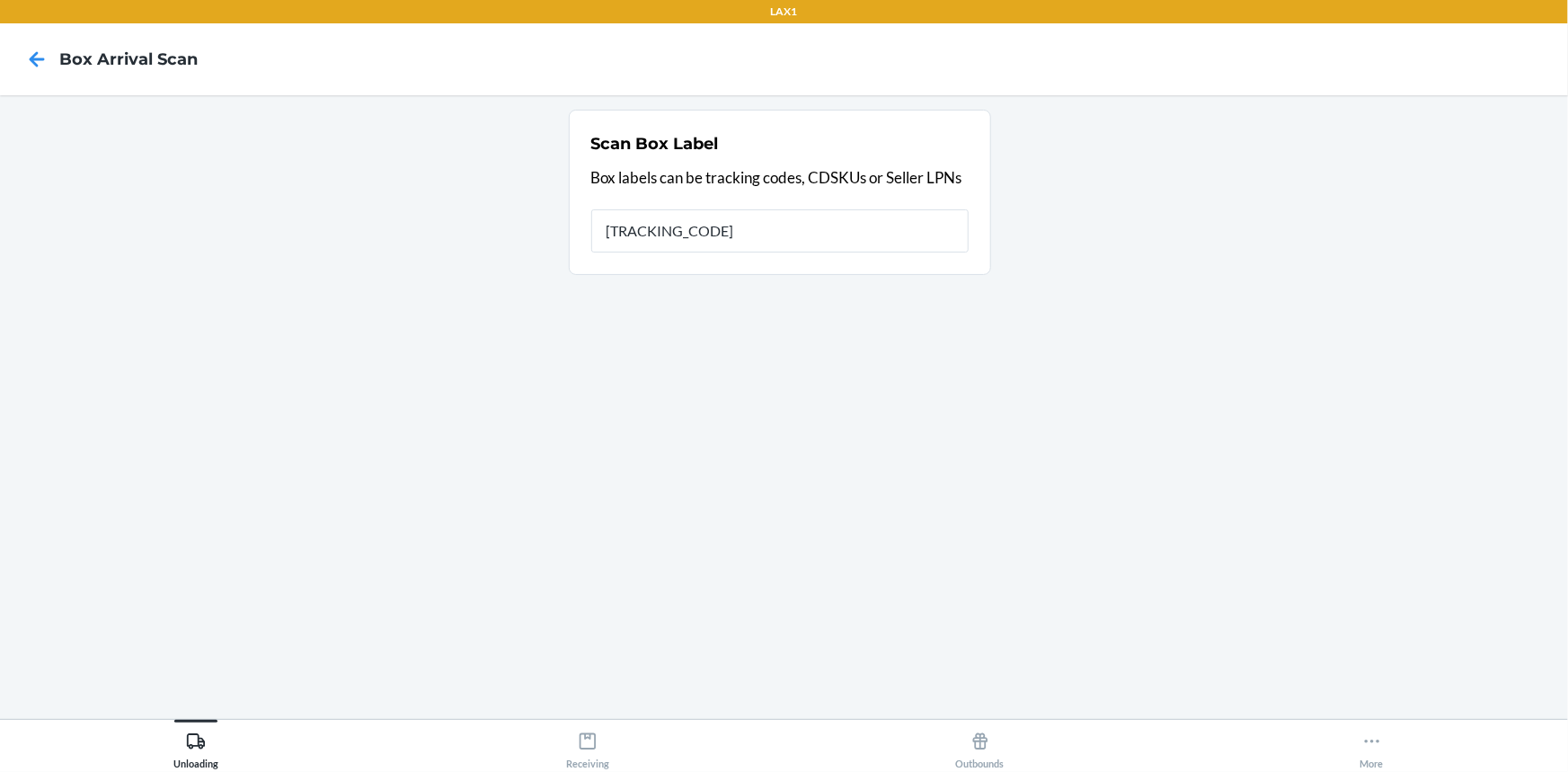 type on "[TRACKING_CODE]" 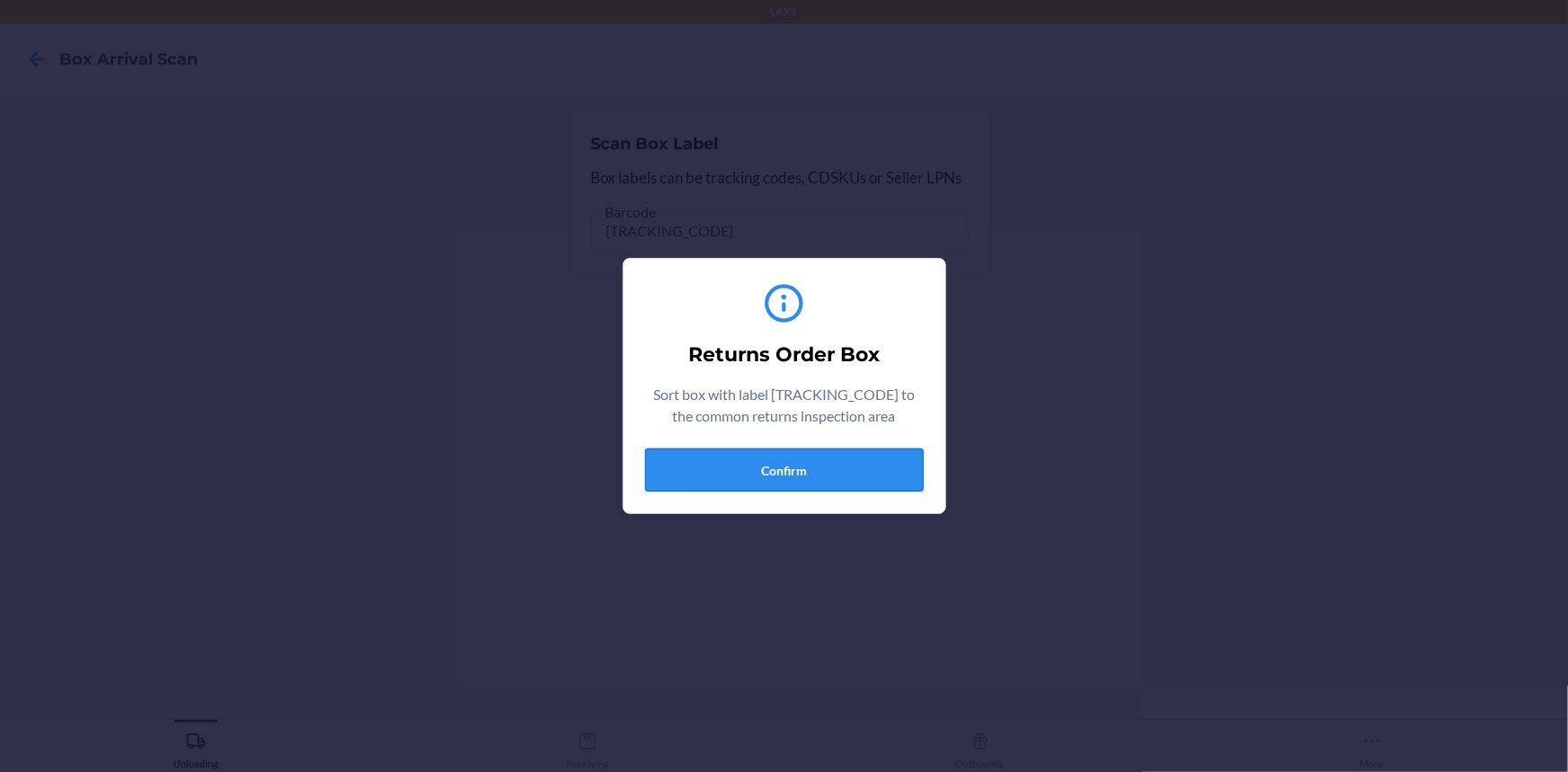 click on "Confirm" at bounding box center [784, 470] 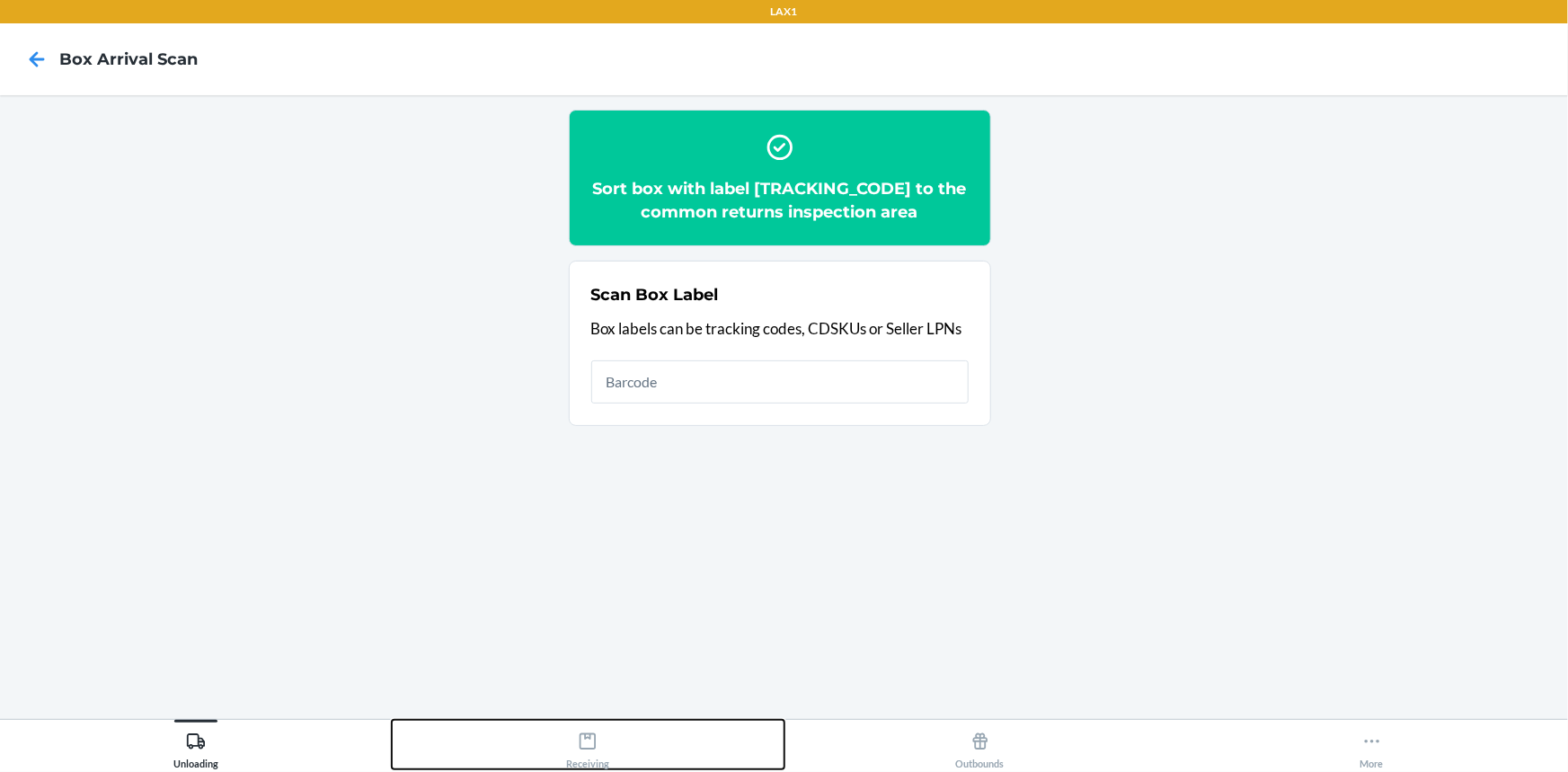 click on "Receiving" at bounding box center (588, 744) 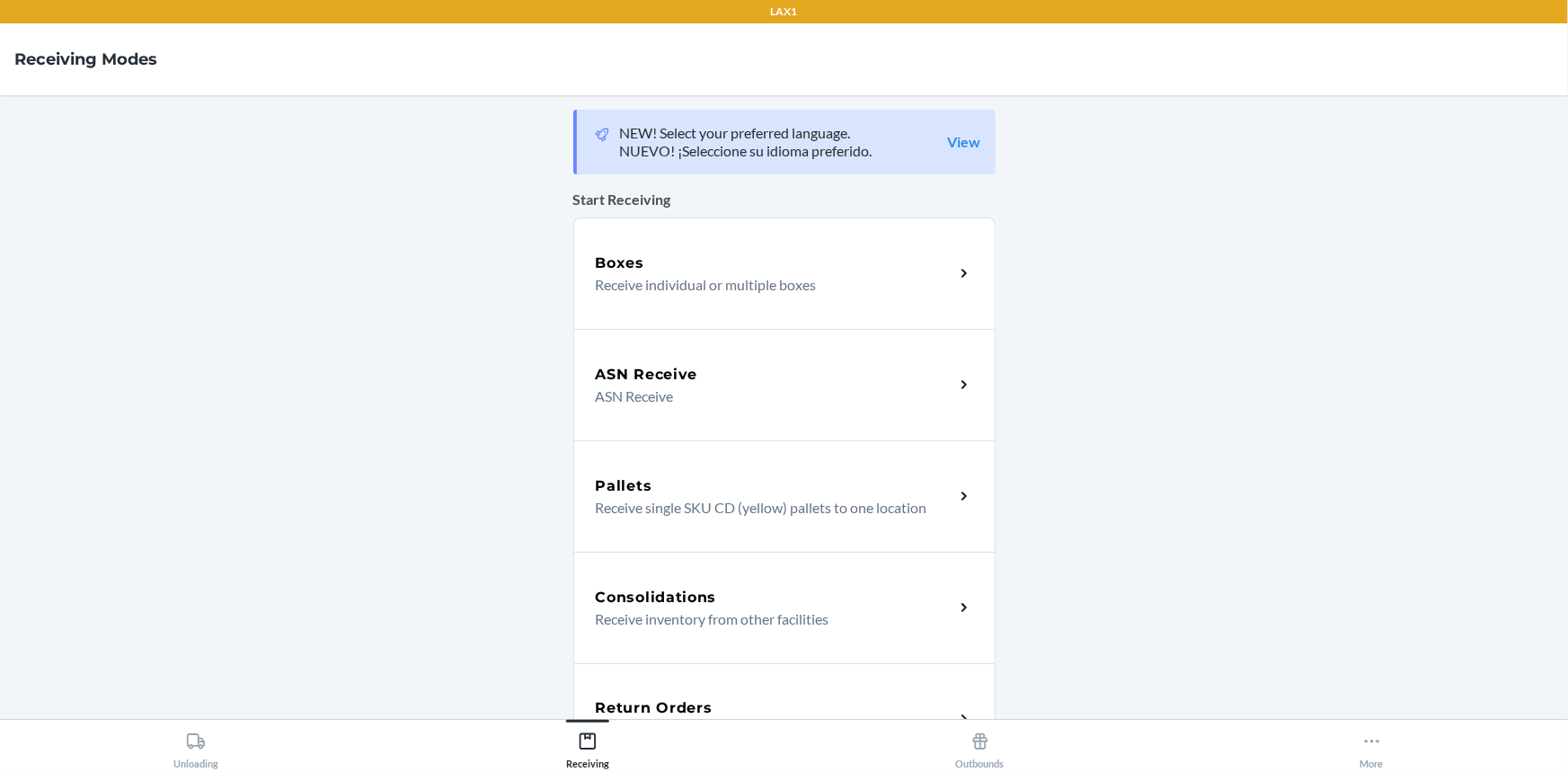 click on "Return Orders" at bounding box center [654, 708] 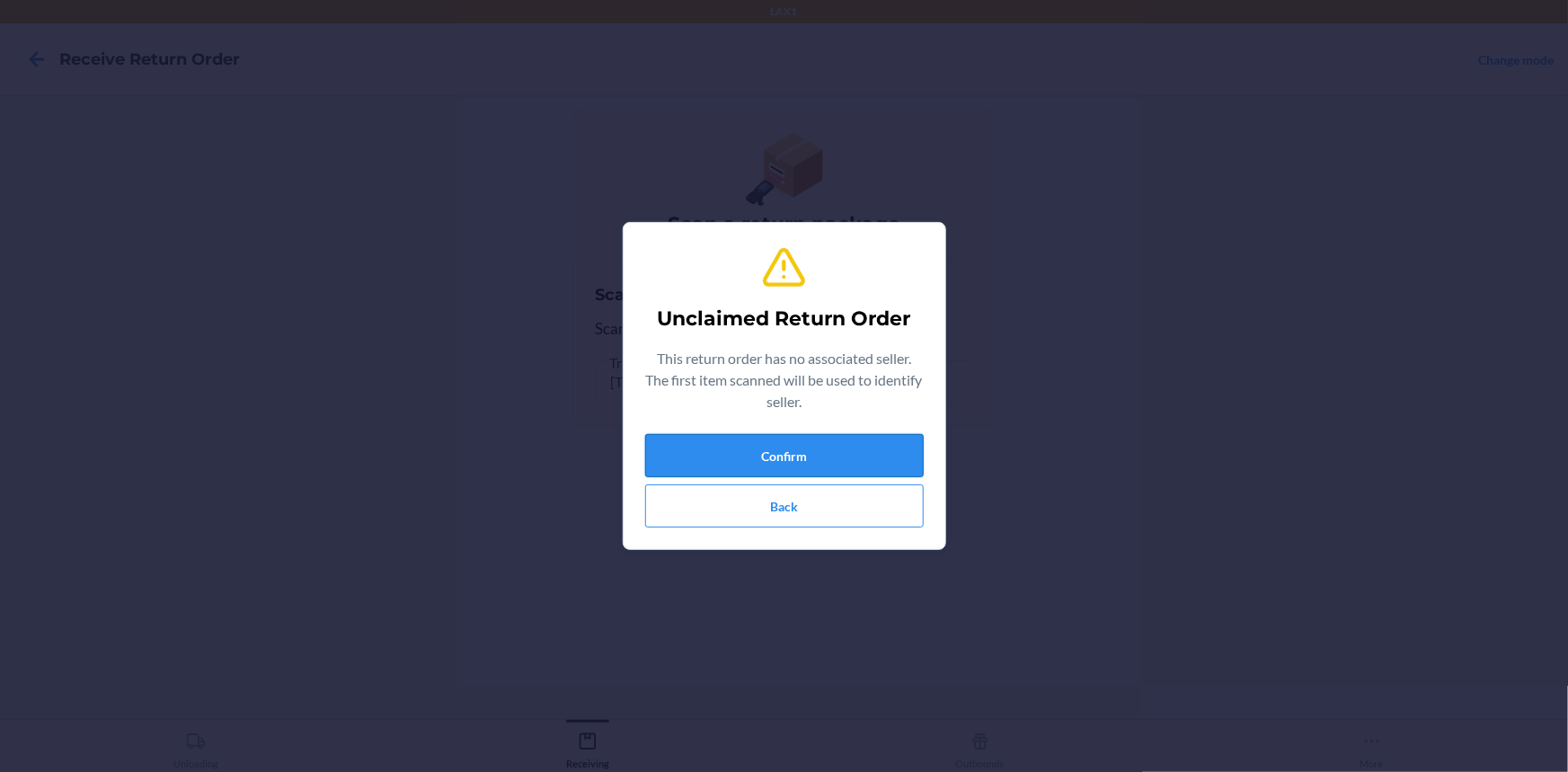 click on "Confirm" at bounding box center [784, 456] 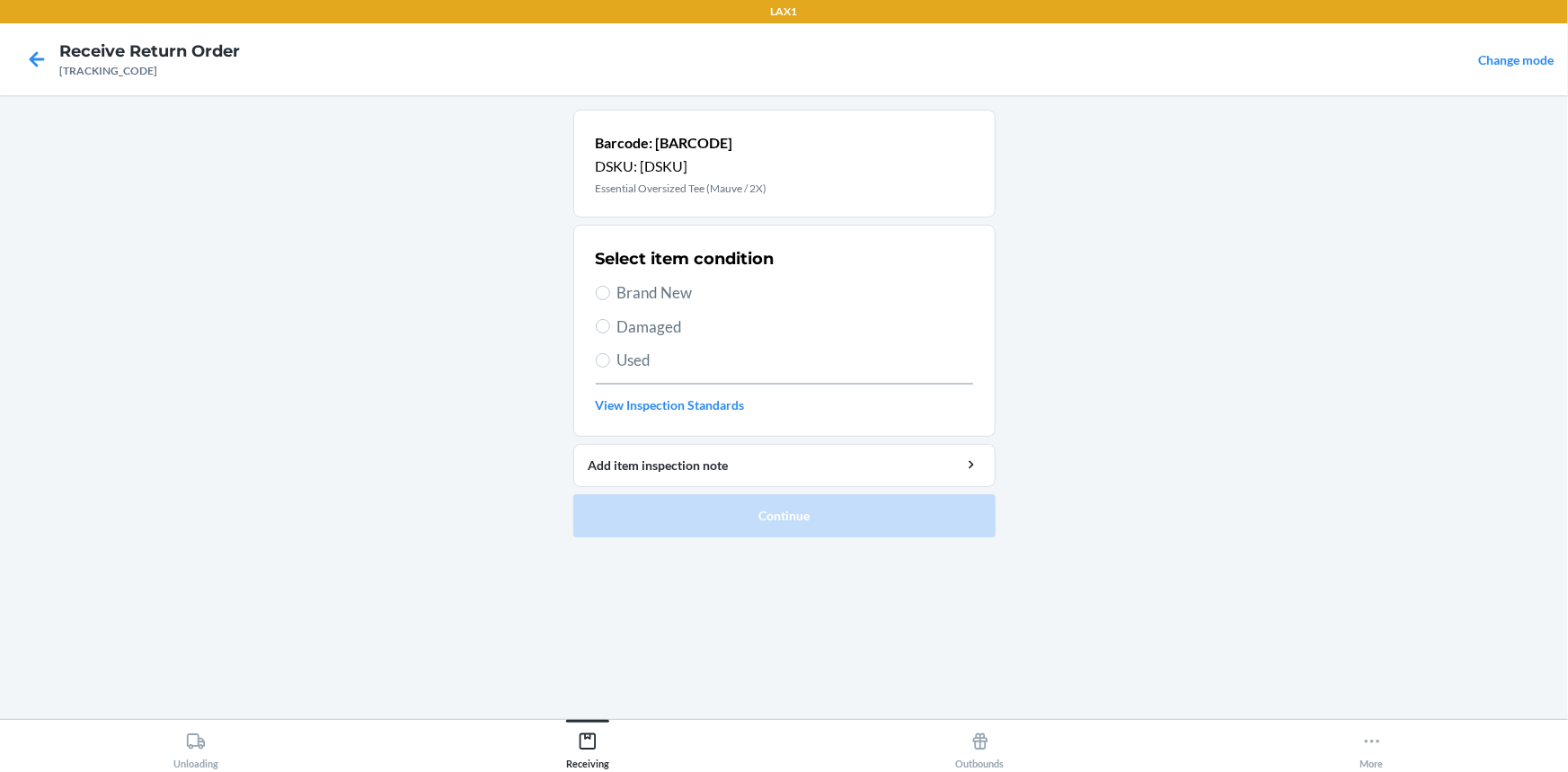 click on "Brand New" at bounding box center (795, 293) 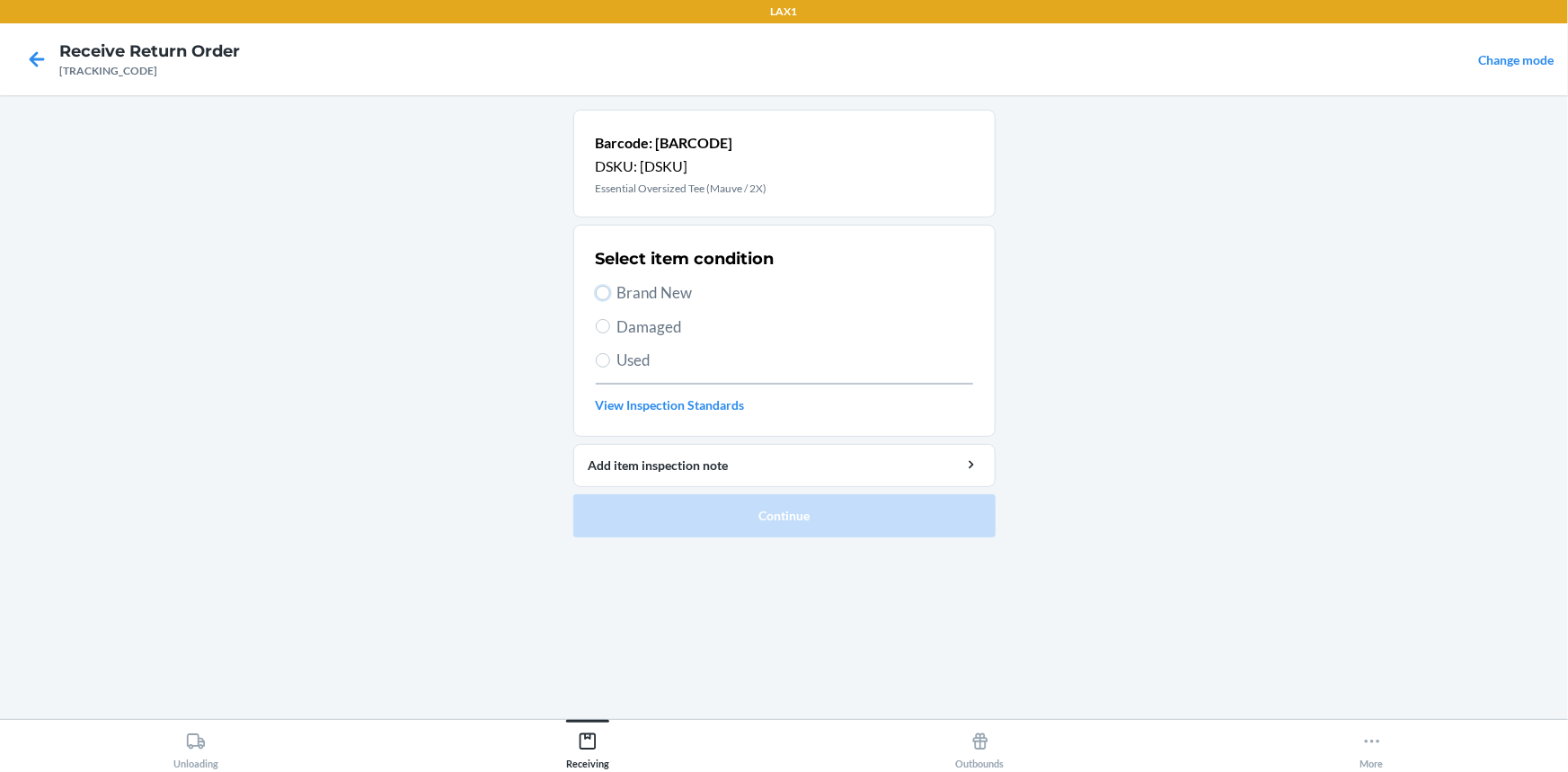 radio on "true" 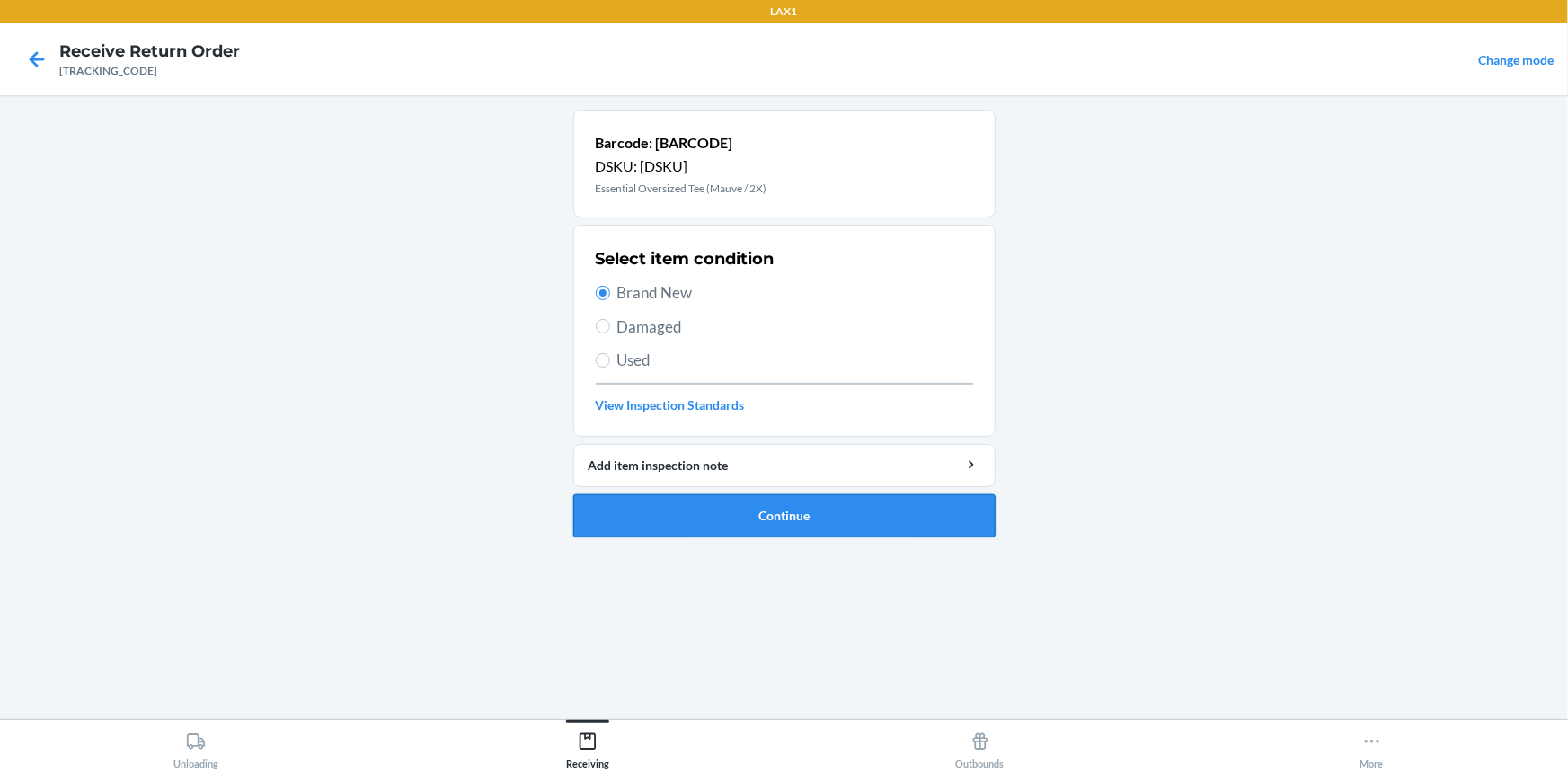 click on "Continue" at bounding box center (784, 516) 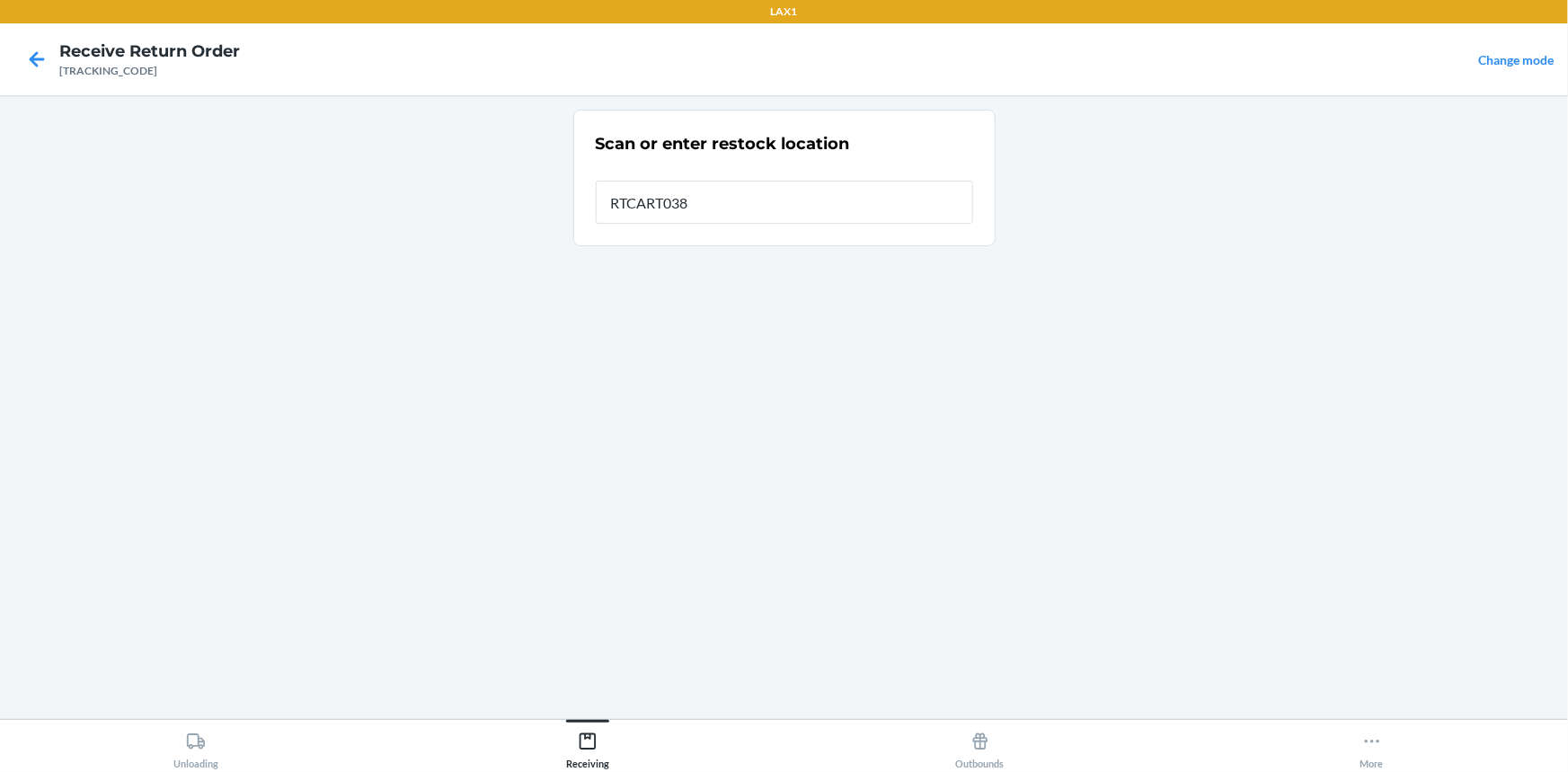 type on "RTCART038" 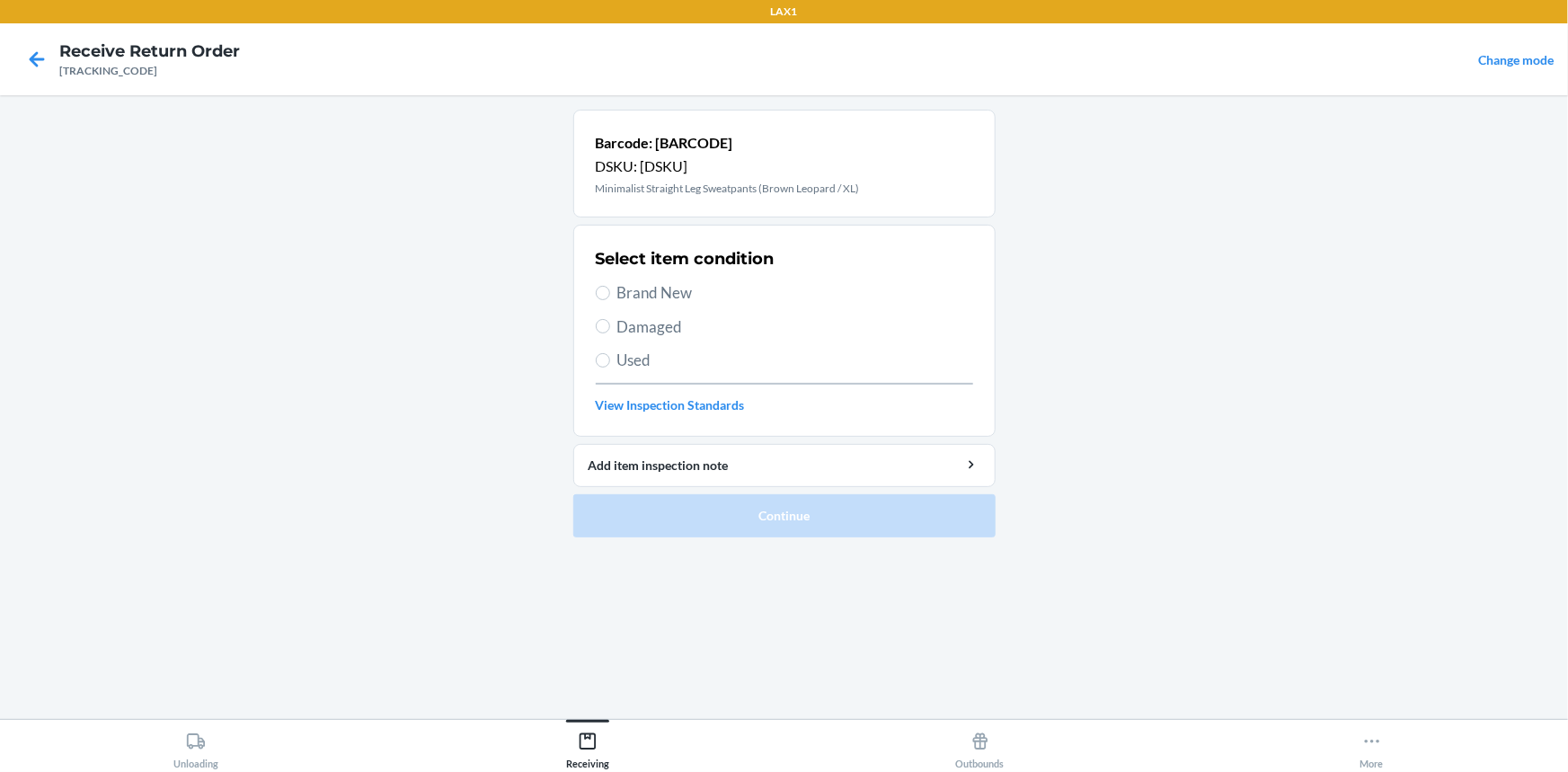 click on "Brand New" at bounding box center (795, 293) 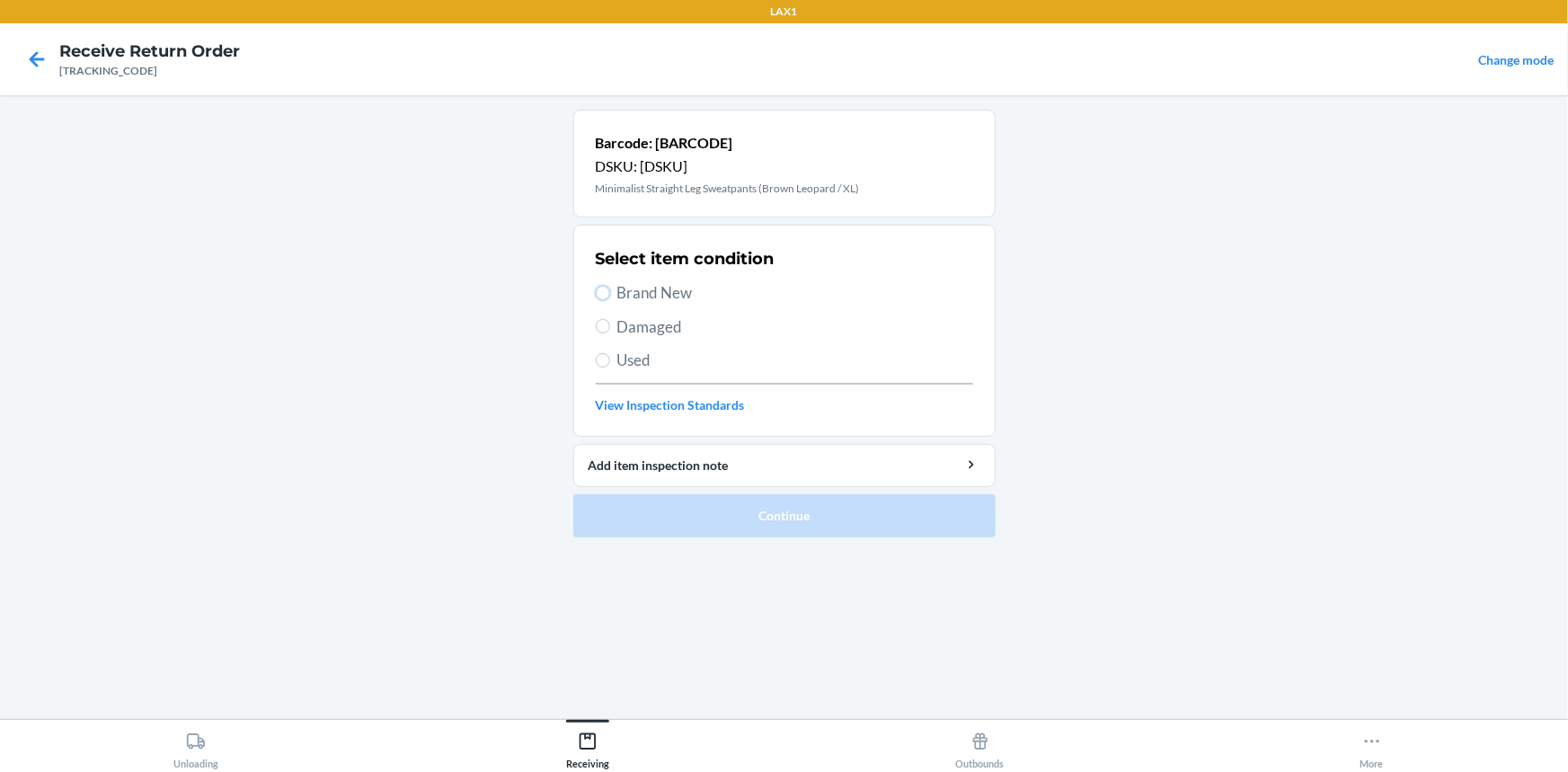 click on "Brand New" at bounding box center [603, 293] 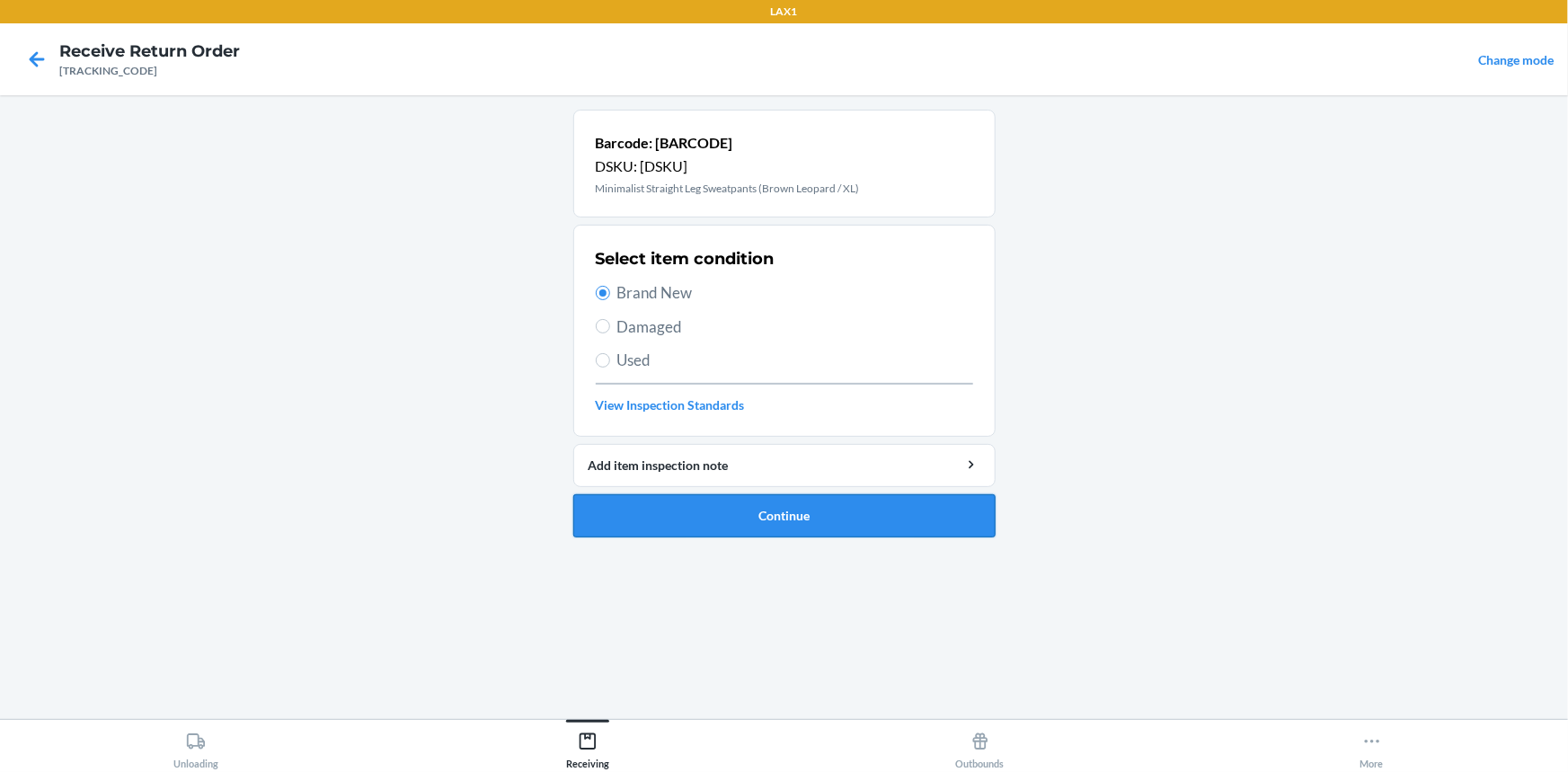click on "Continue" at bounding box center (784, 516) 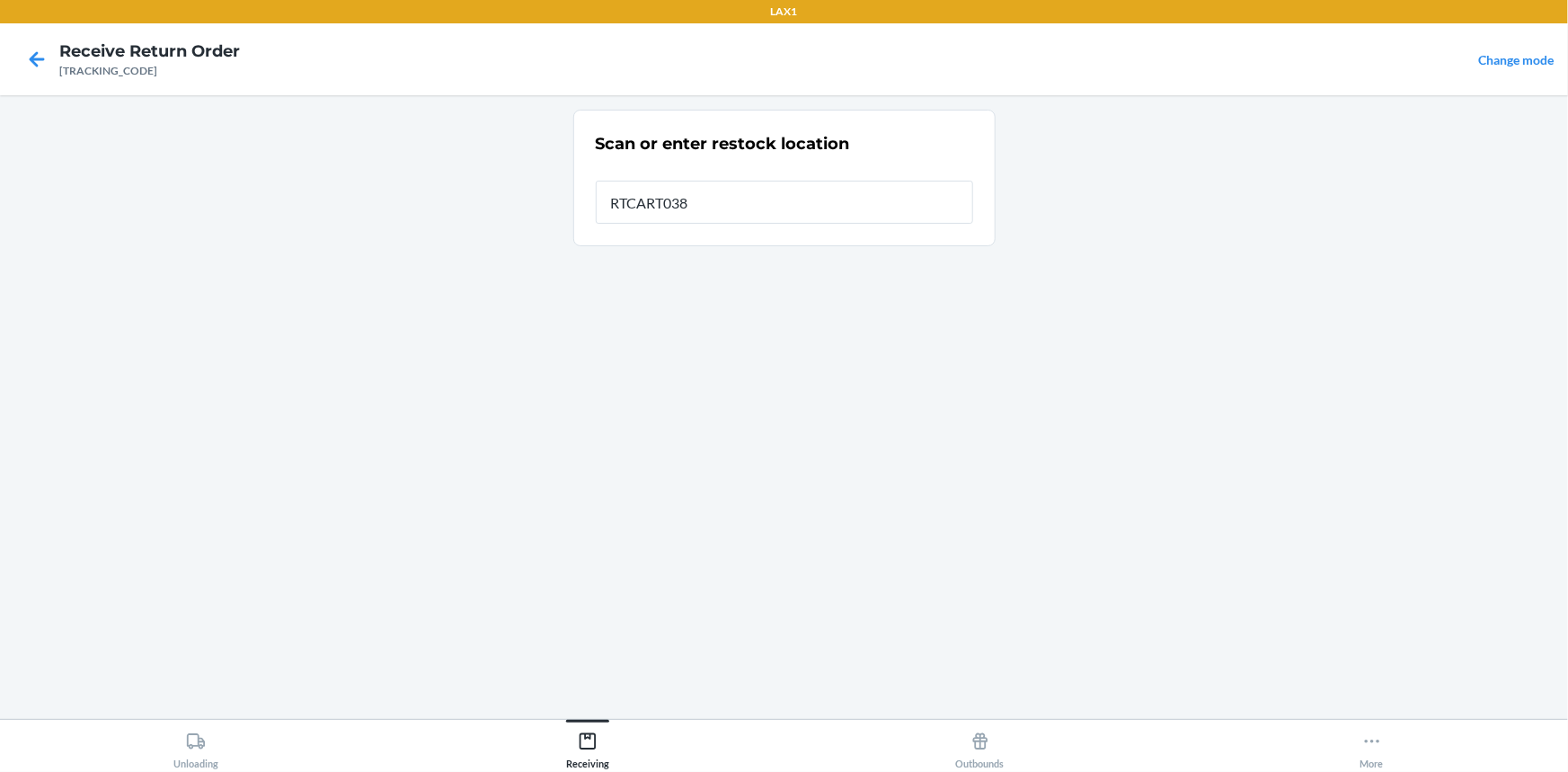 type on "RTCART038" 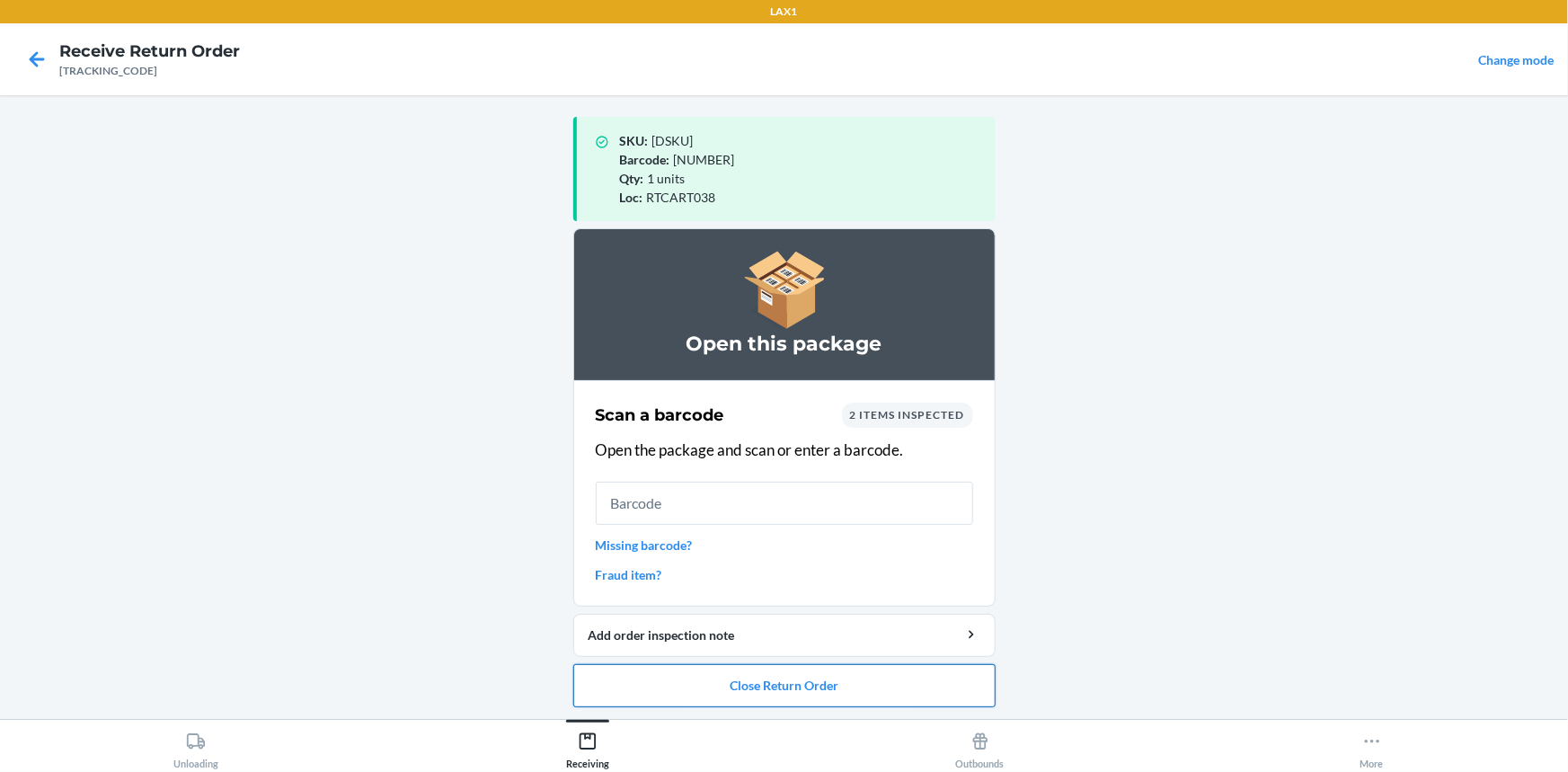 click on "Close Return Order" at bounding box center (784, 686) 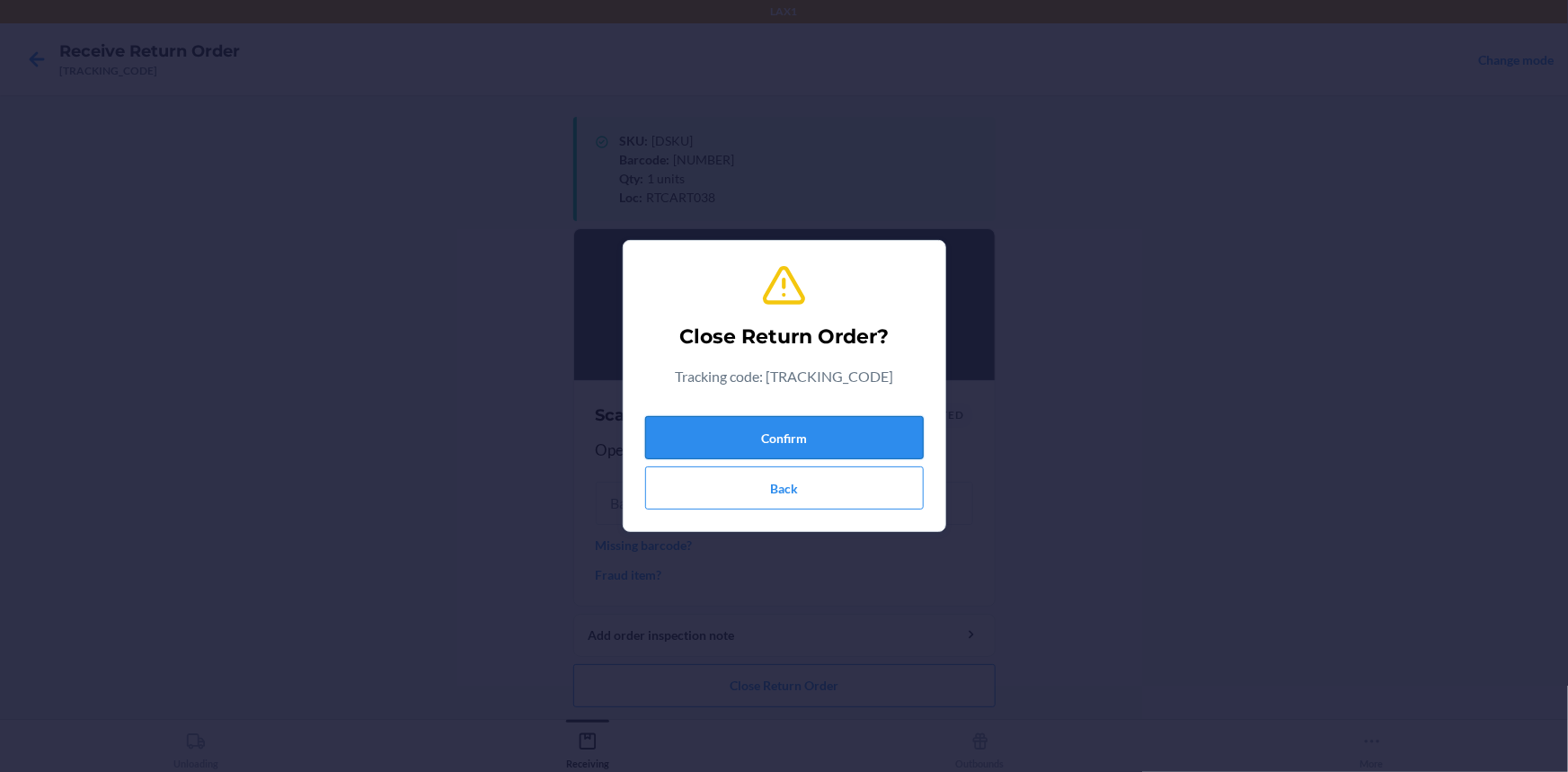 click on "Confirm" at bounding box center [784, 438] 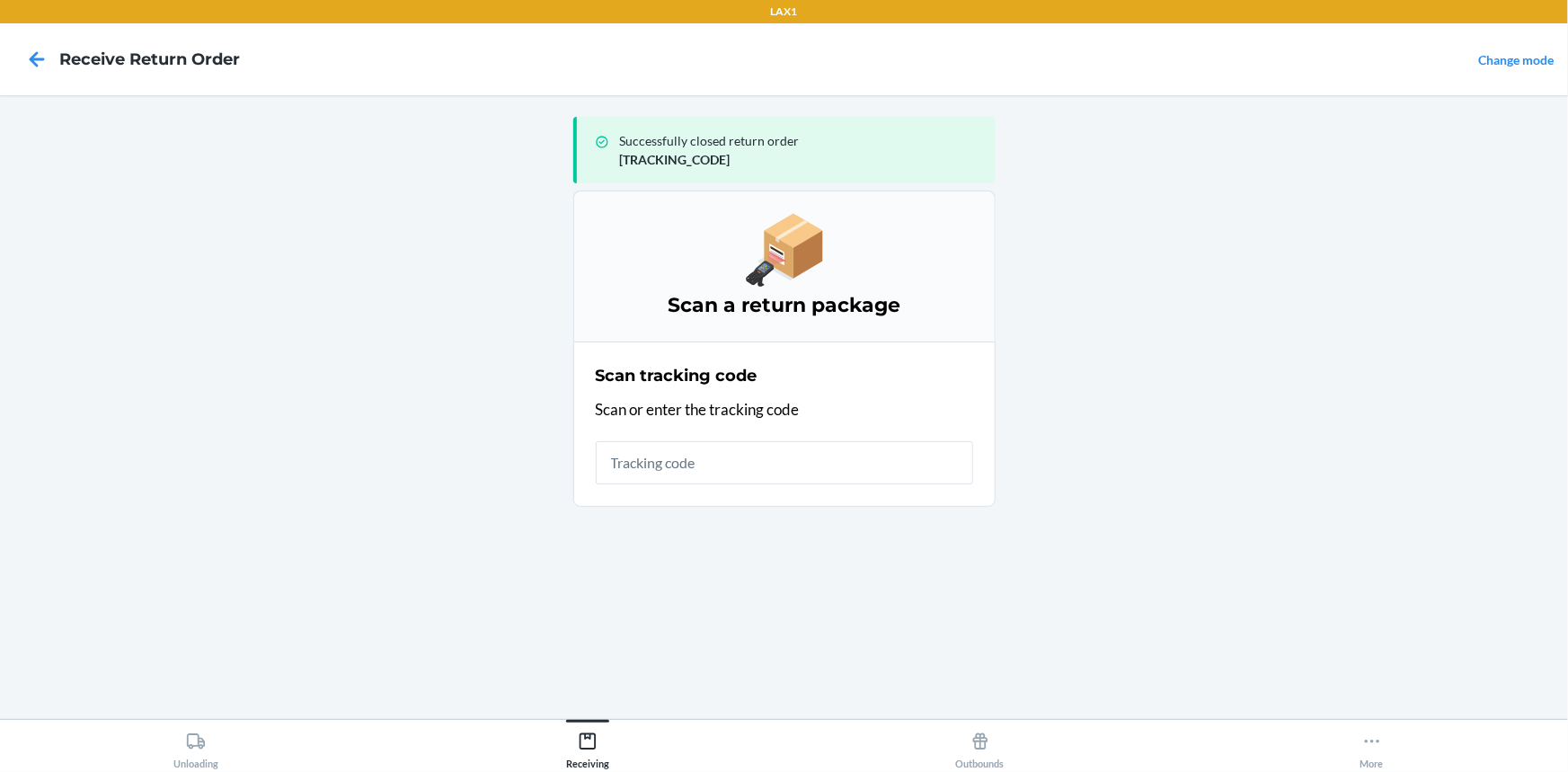 click on "Successfully closed return order [TRACKING_CODE]   Scan a return package Scan tracking code Scan or enter the tracking code" at bounding box center [784, 407] 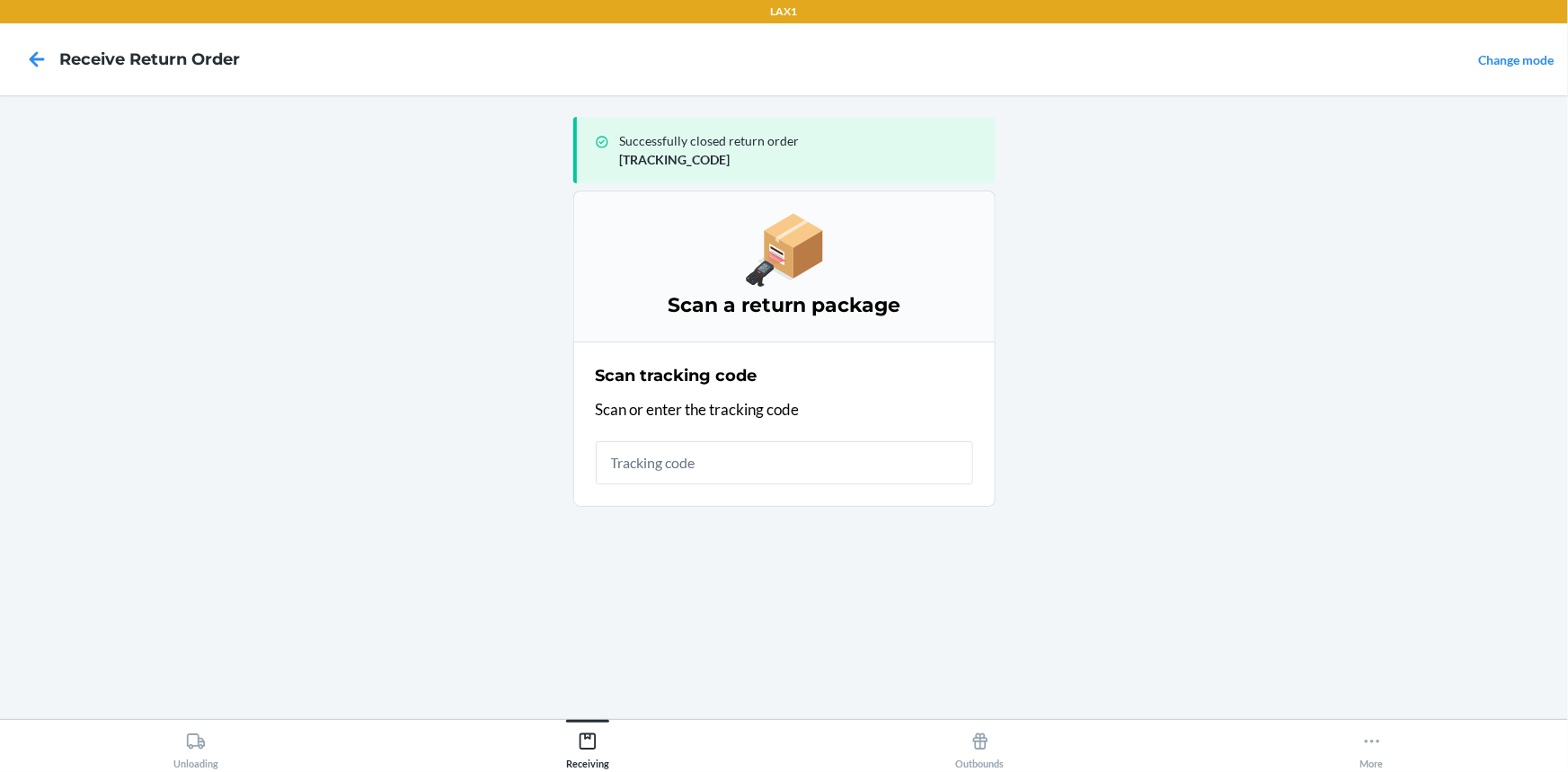 click on "Change mode" at bounding box center (1516, 59) 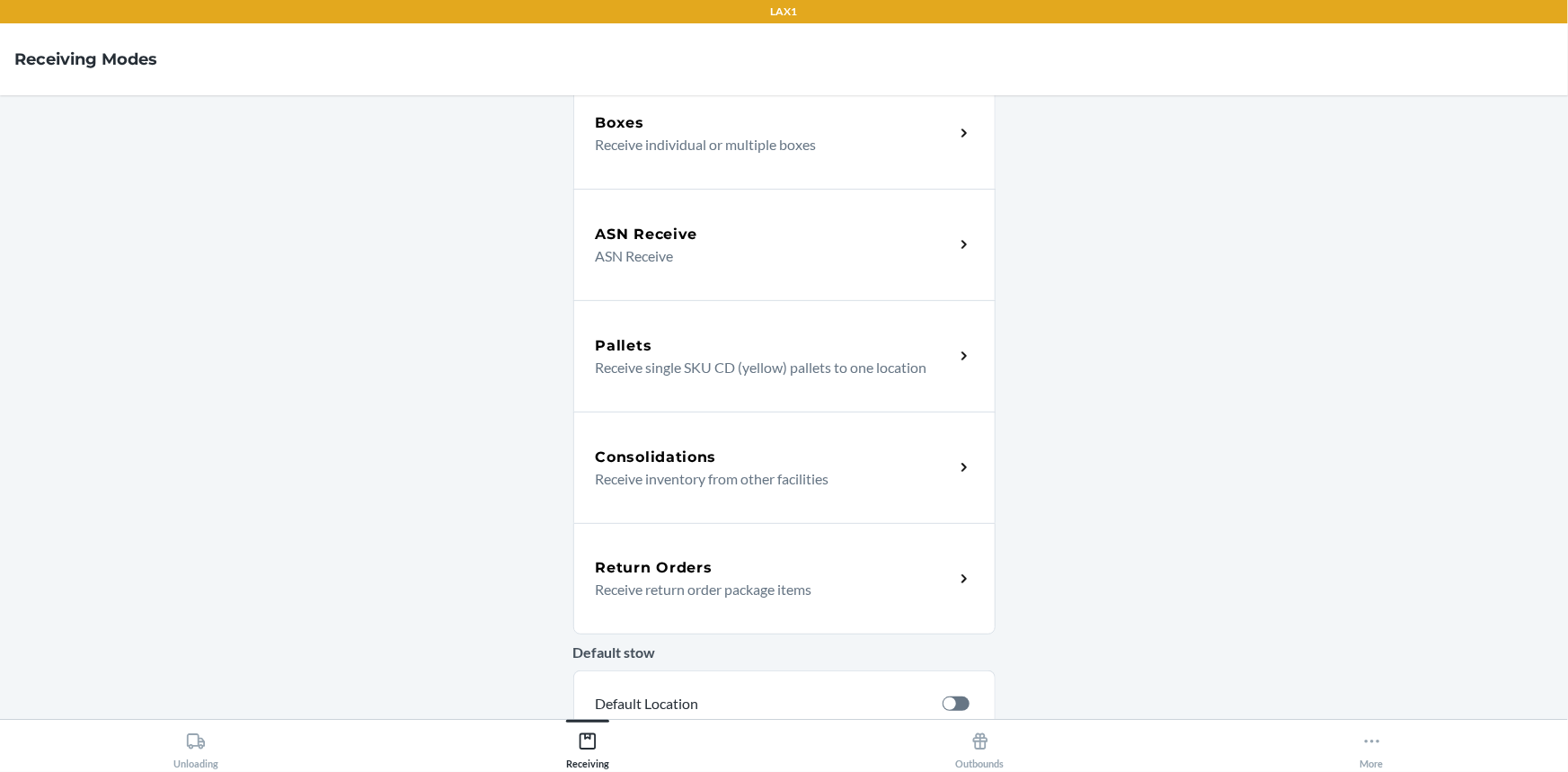scroll, scrollTop: 163, scrollLeft: 0, axis: vertical 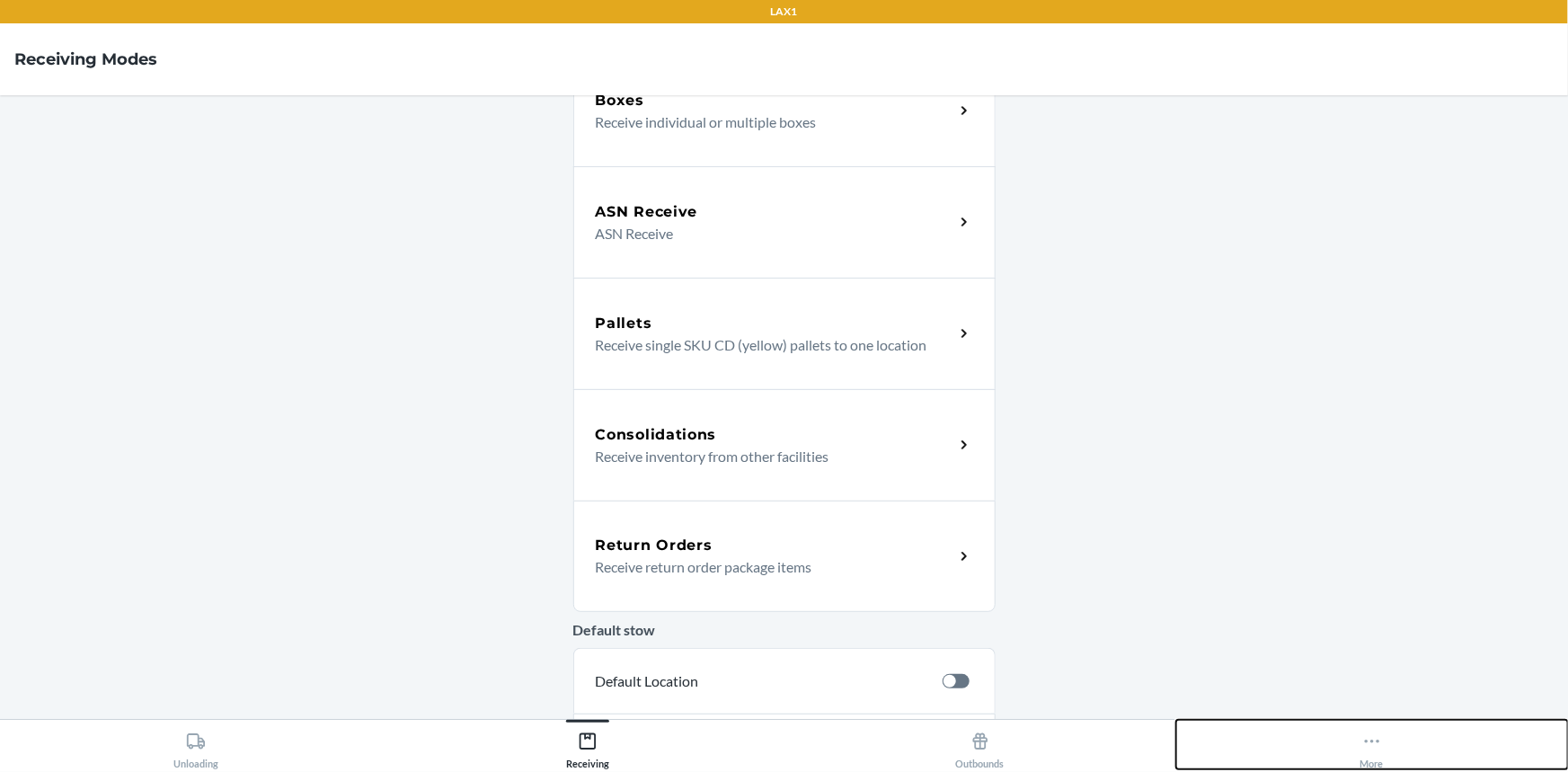 click 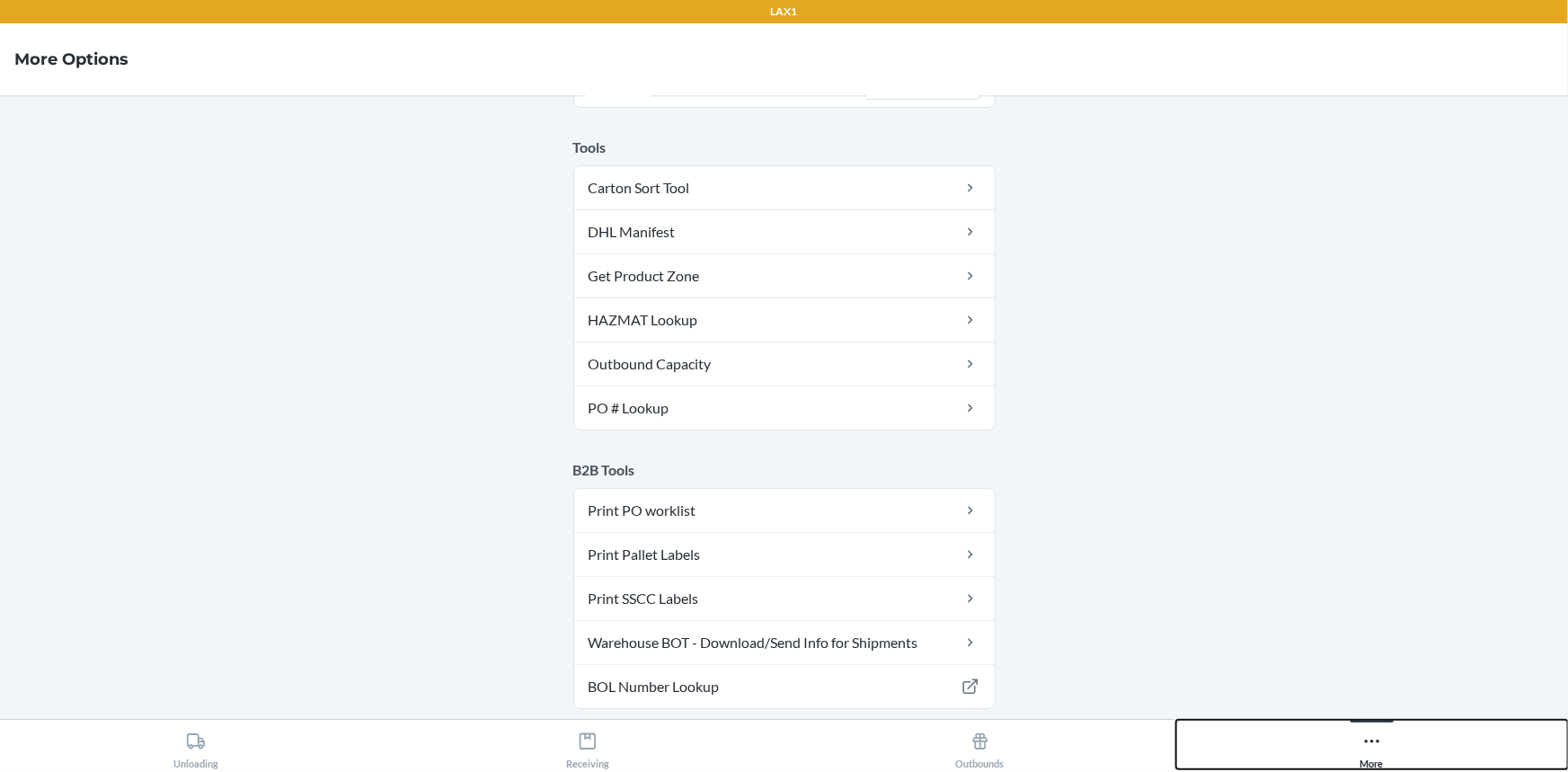 click on "More" at bounding box center (1372, 744) 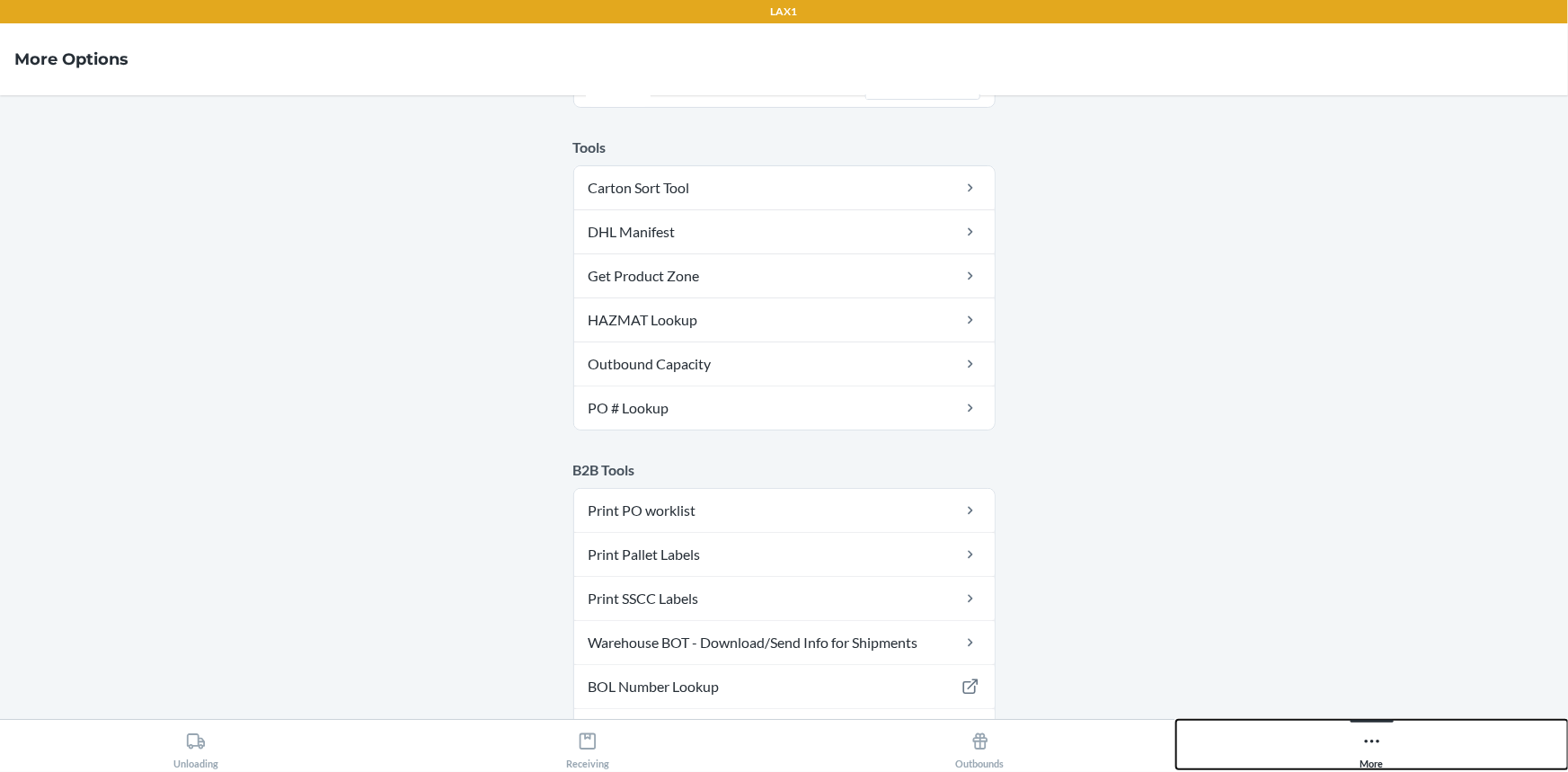 click 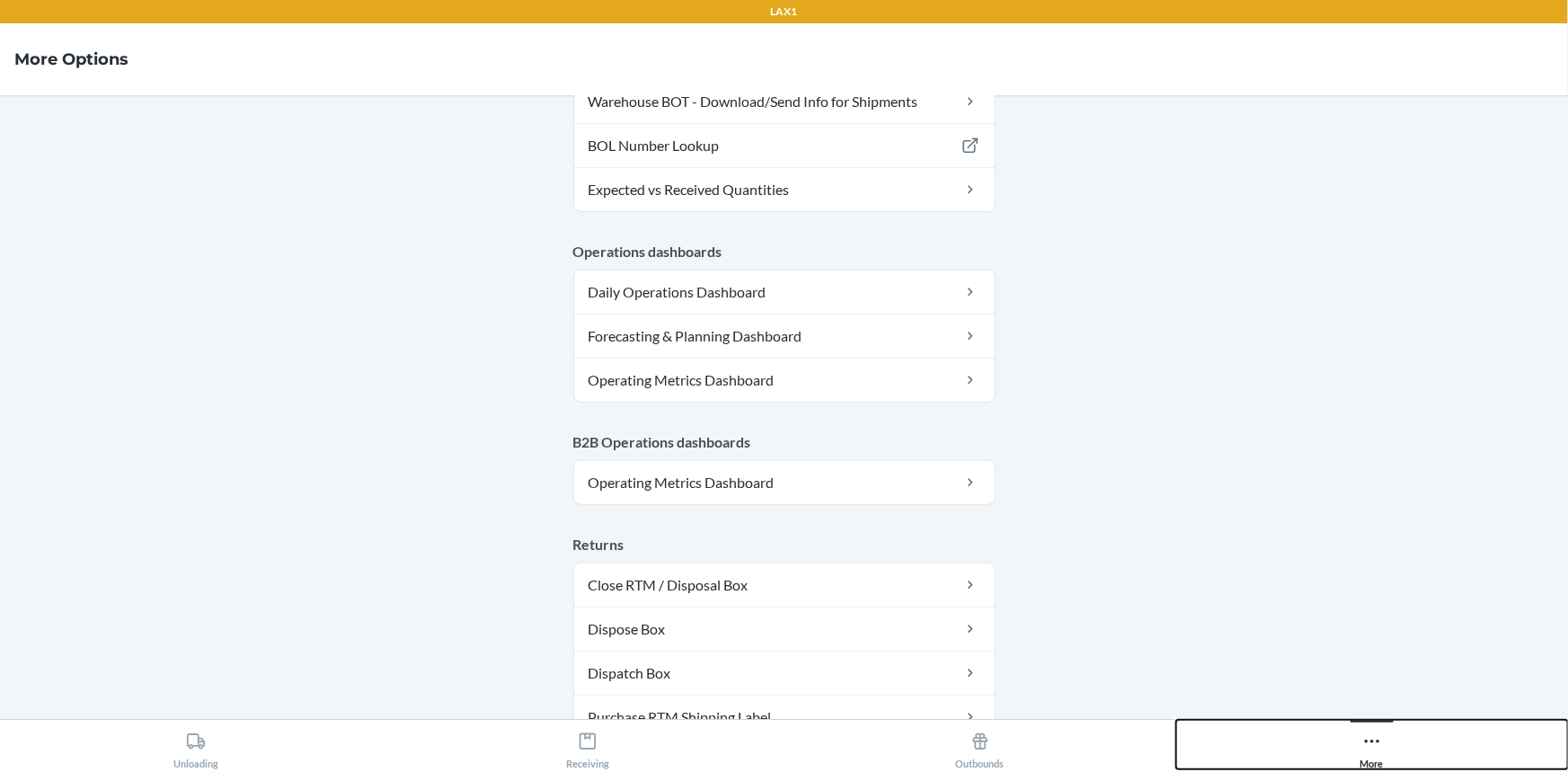 scroll, scrollTop: 954, scrollLeft: 0, axis: vertical 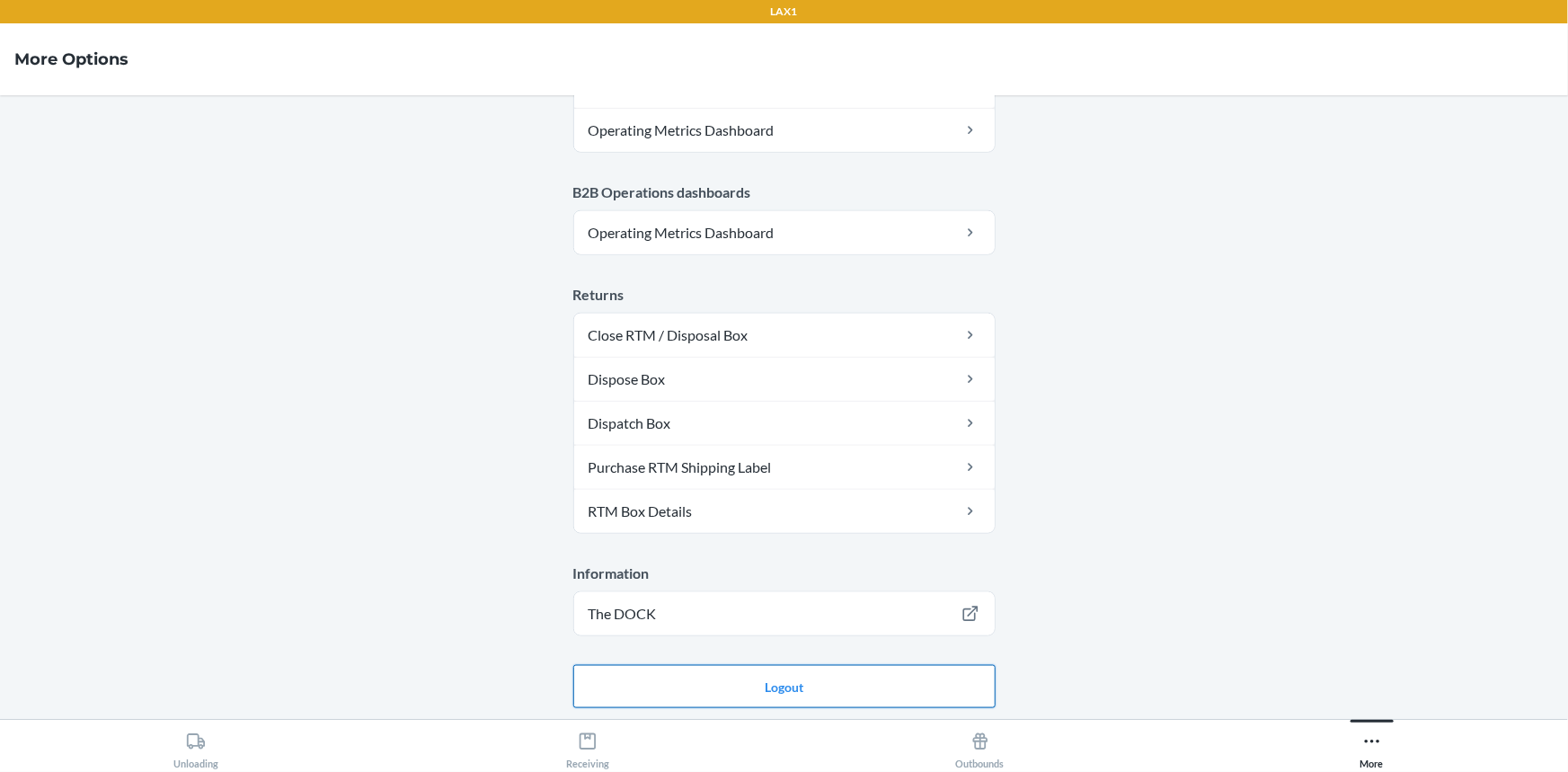 click on "Logout" at bounding box center [784, 687] 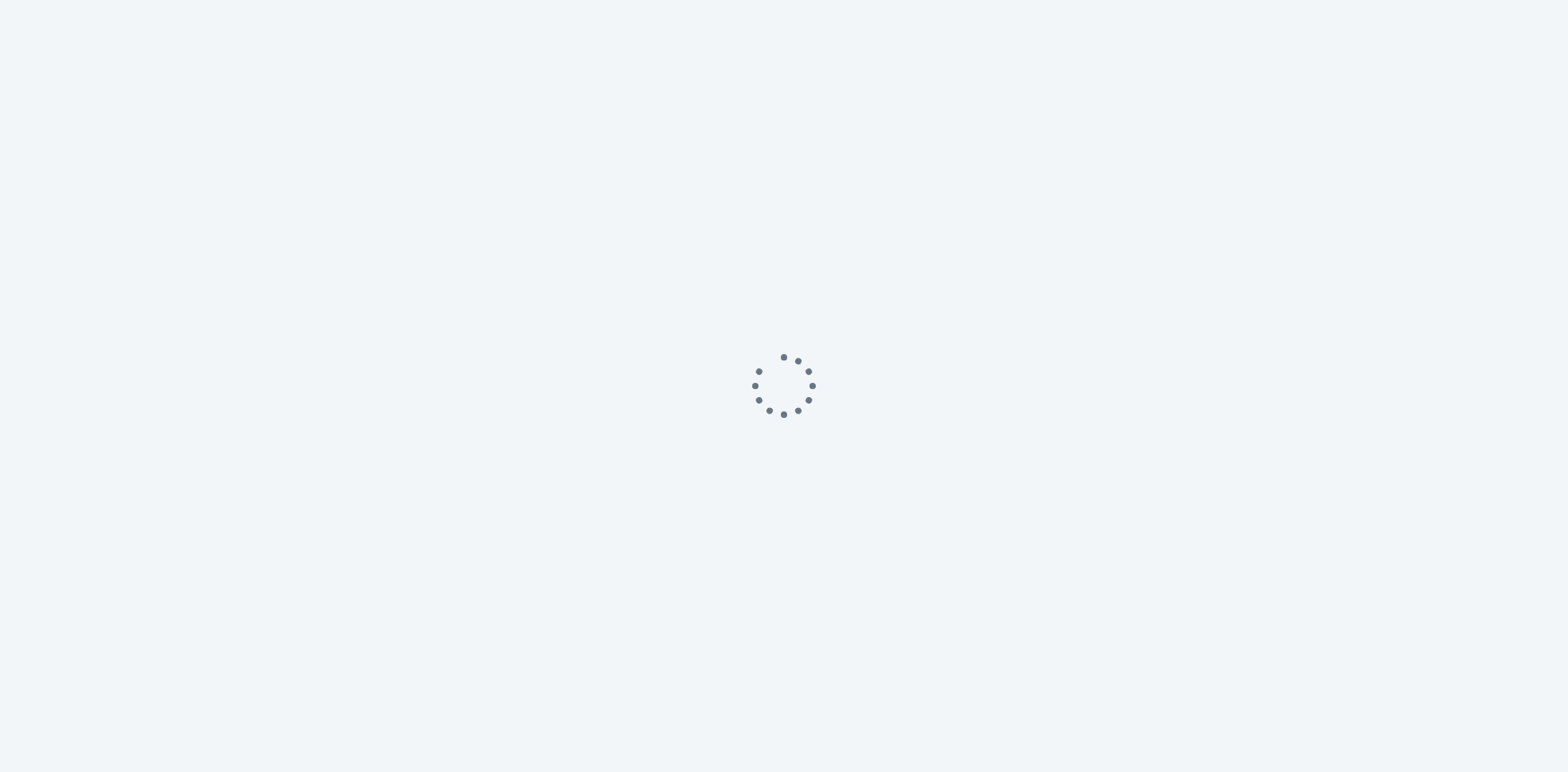 scroll, scrollTop: 0, scrollLeft: 0, axis: both 